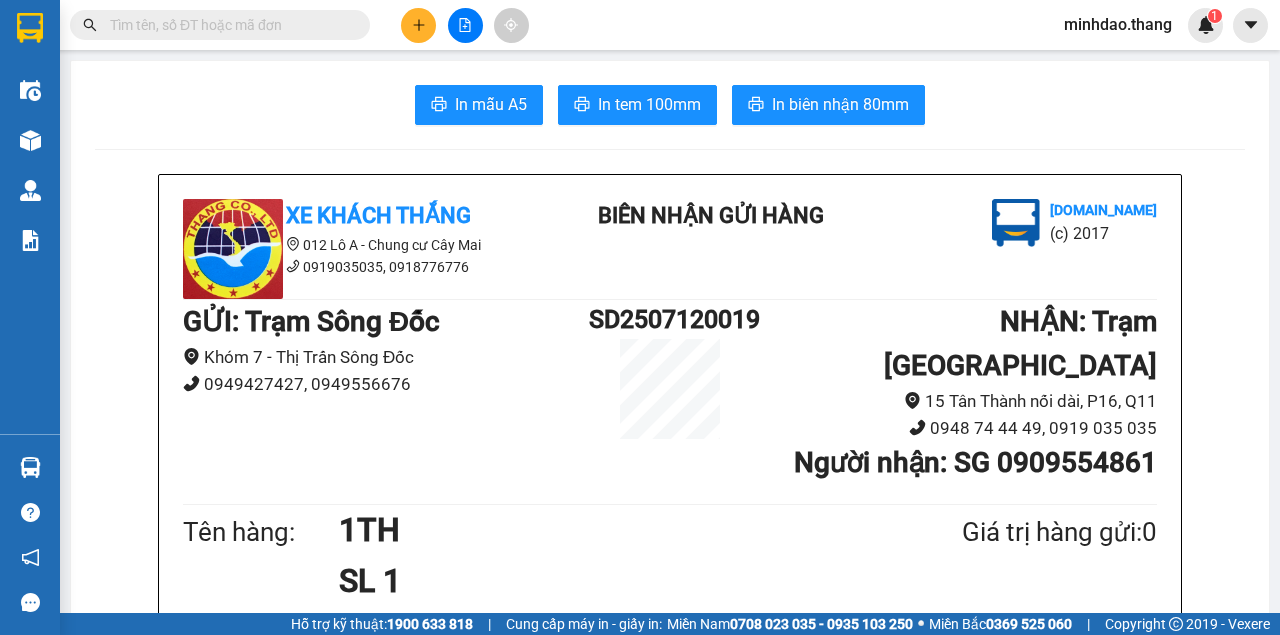 scroll, scrollTop: 0, scrollLeft: 0, axis: both 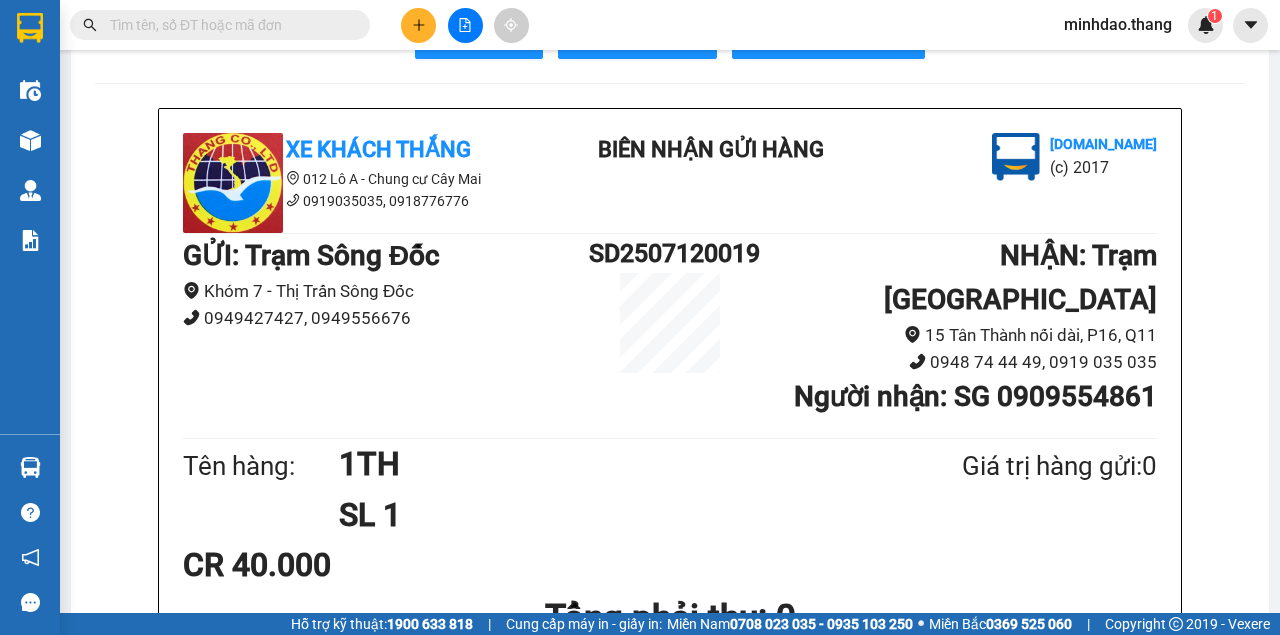 click at bounding box center (228, 25) 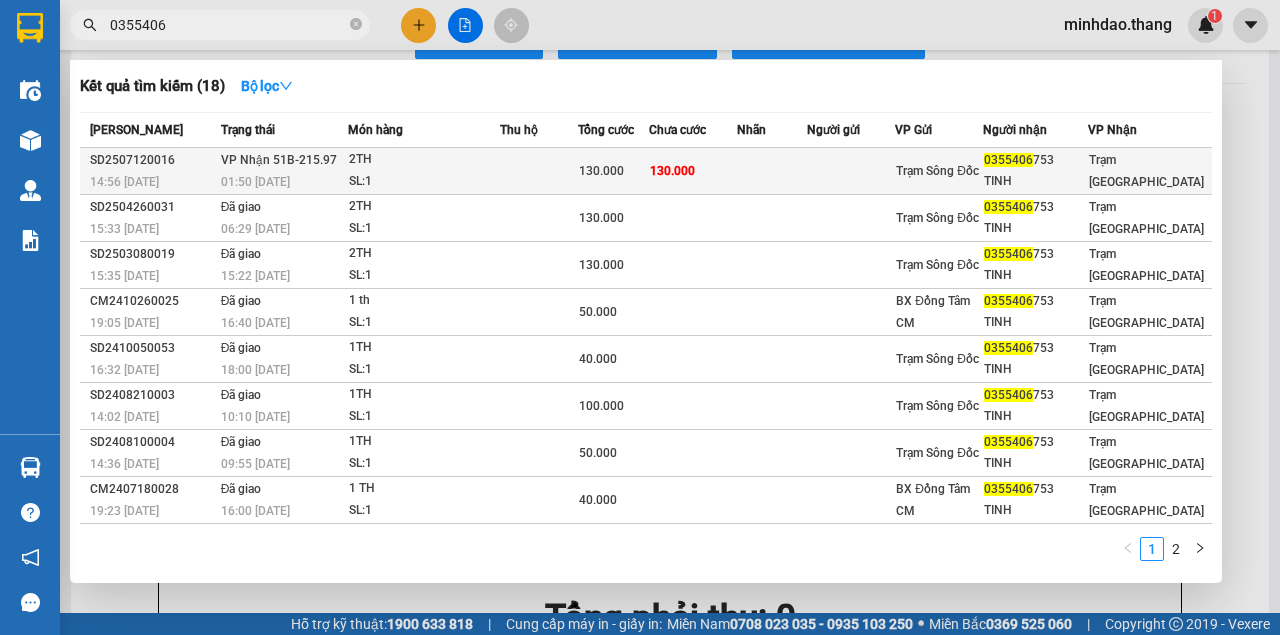 type on "0355406" 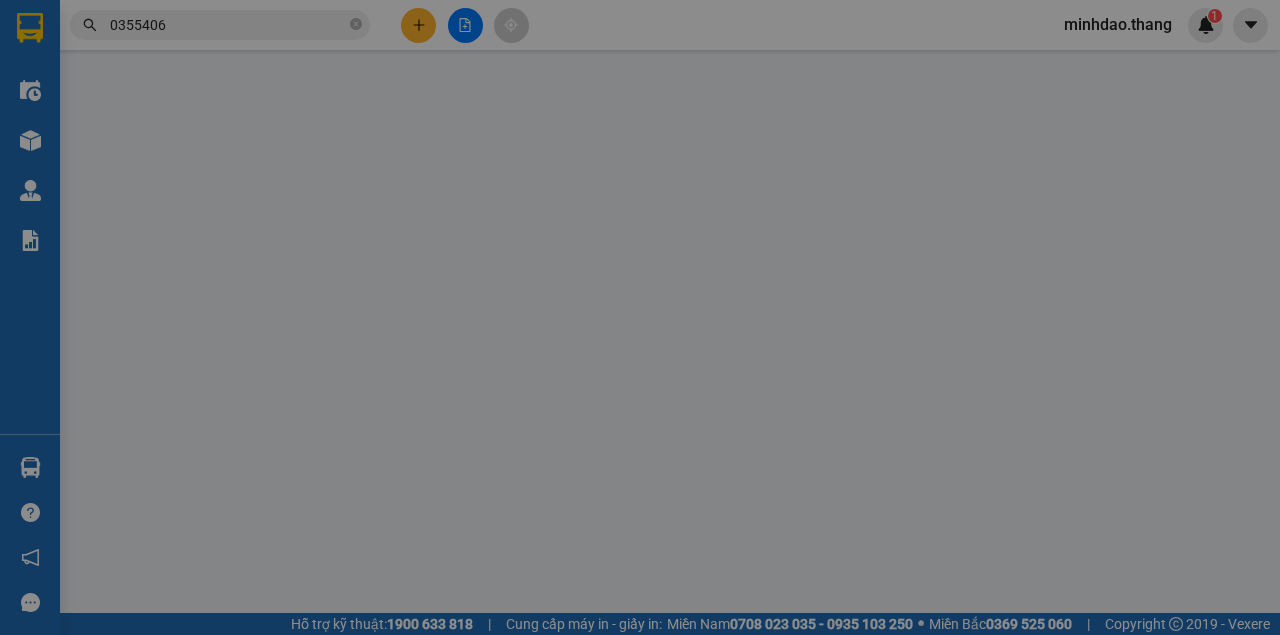 scroll, scrollTop: 0, scrollLeft: 0, axis: both 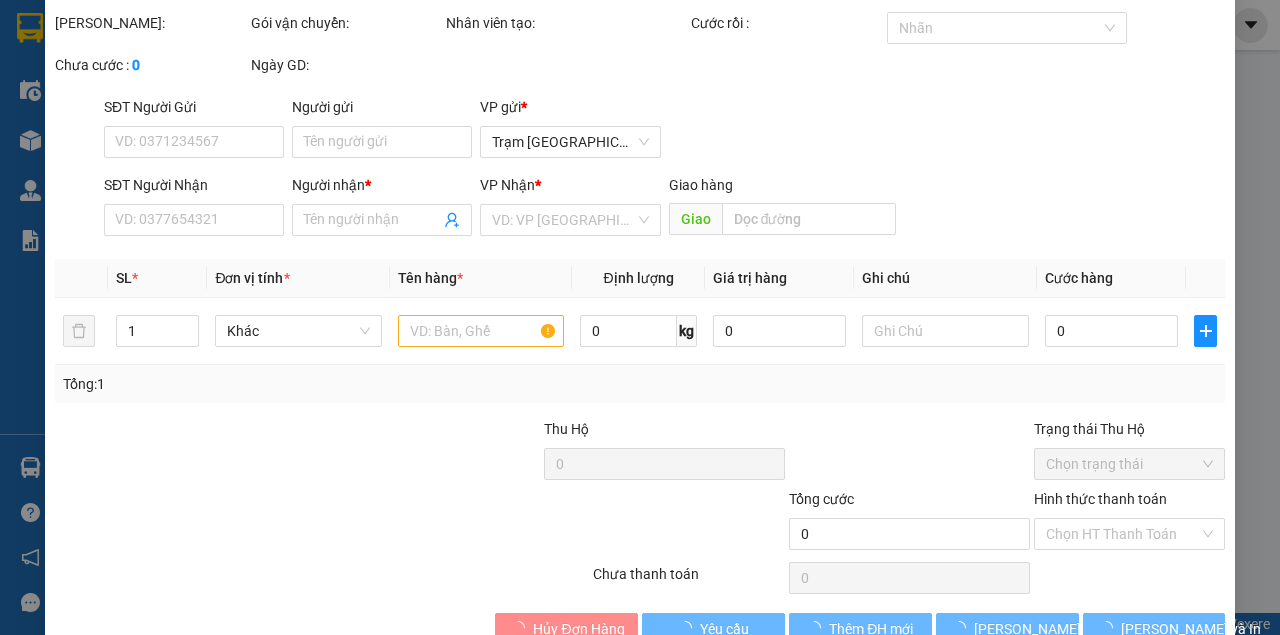 type on "0355406753" 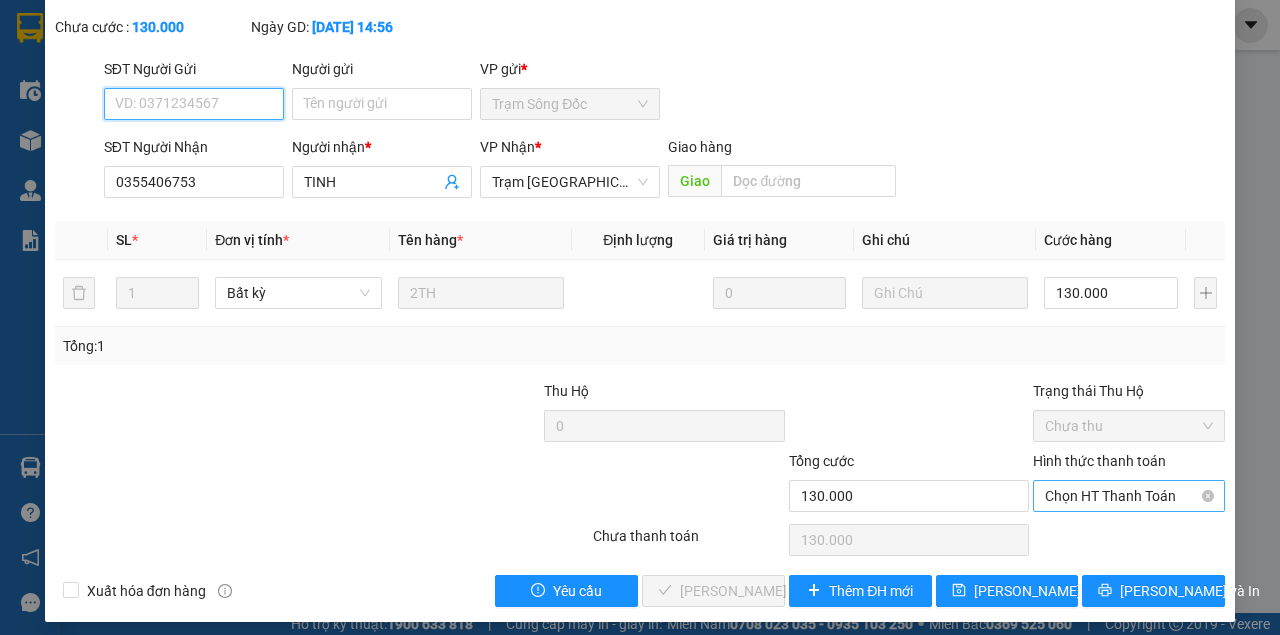 scroll, scrollTop: 129, scrollLeft: 0, axis: vertical 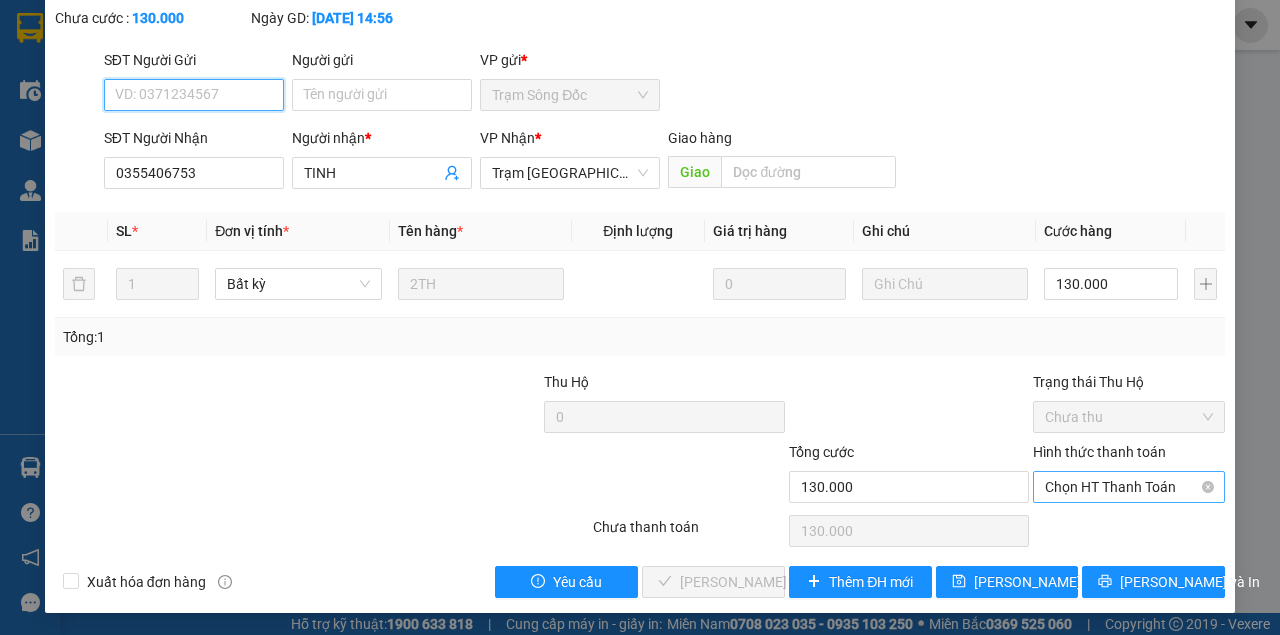 click on "Chọn HT Thanh Toán" at bounding box center (1129, 487) 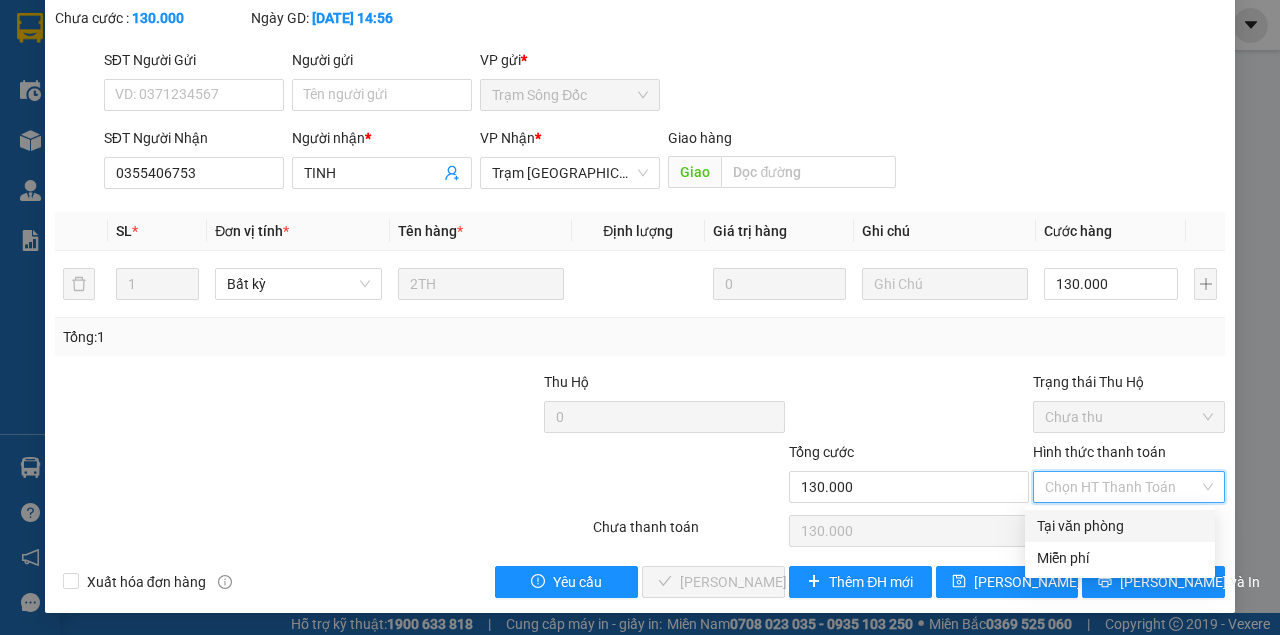 drag, startPoint x: 1086, startPoint y: 523, endPoint x: 967, endPoint y: 562, distance: 125.22779 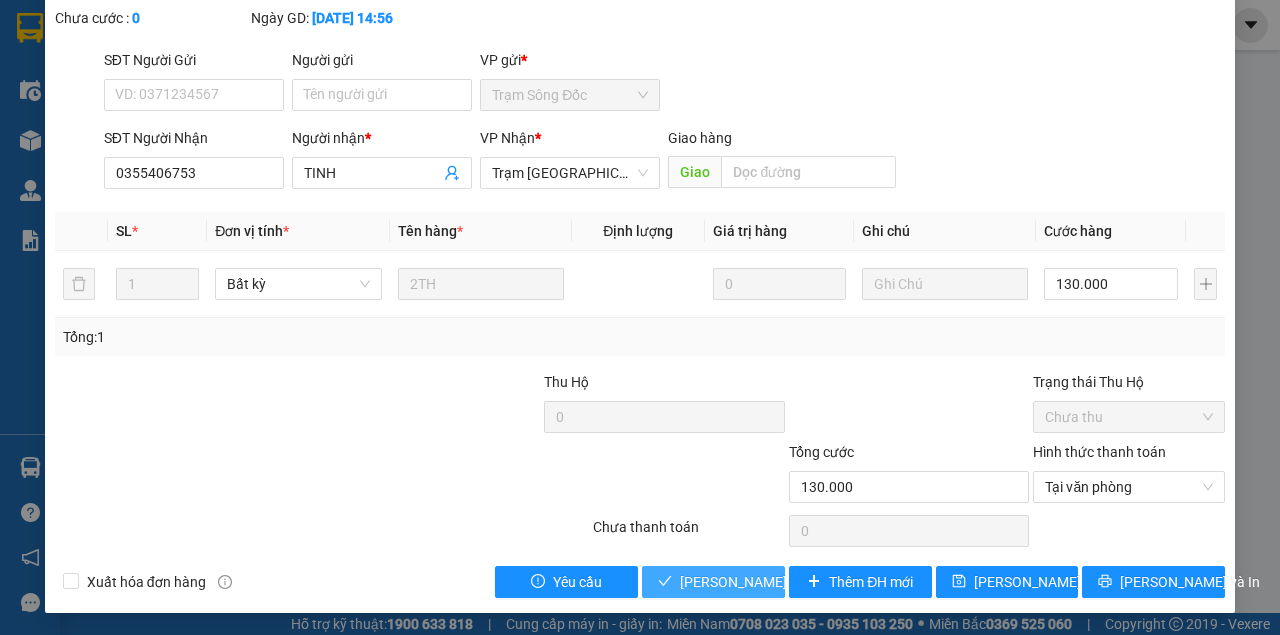 type 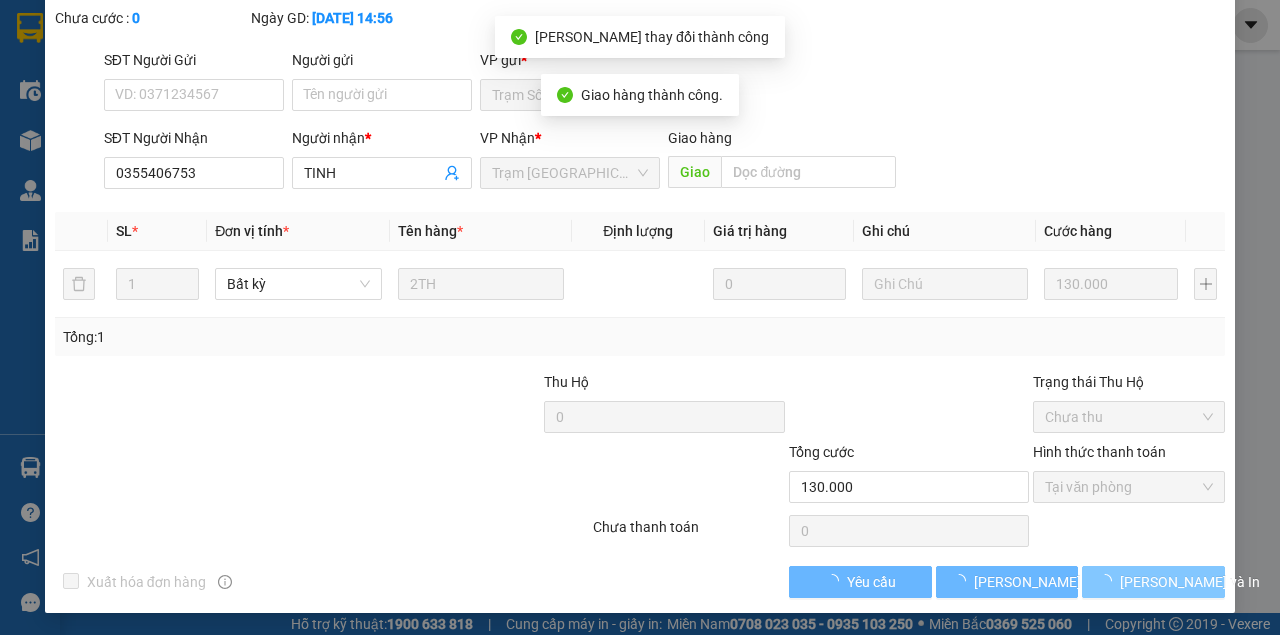 scroll, scrollTop: 151, scrollLeft: 0, axis: vertical 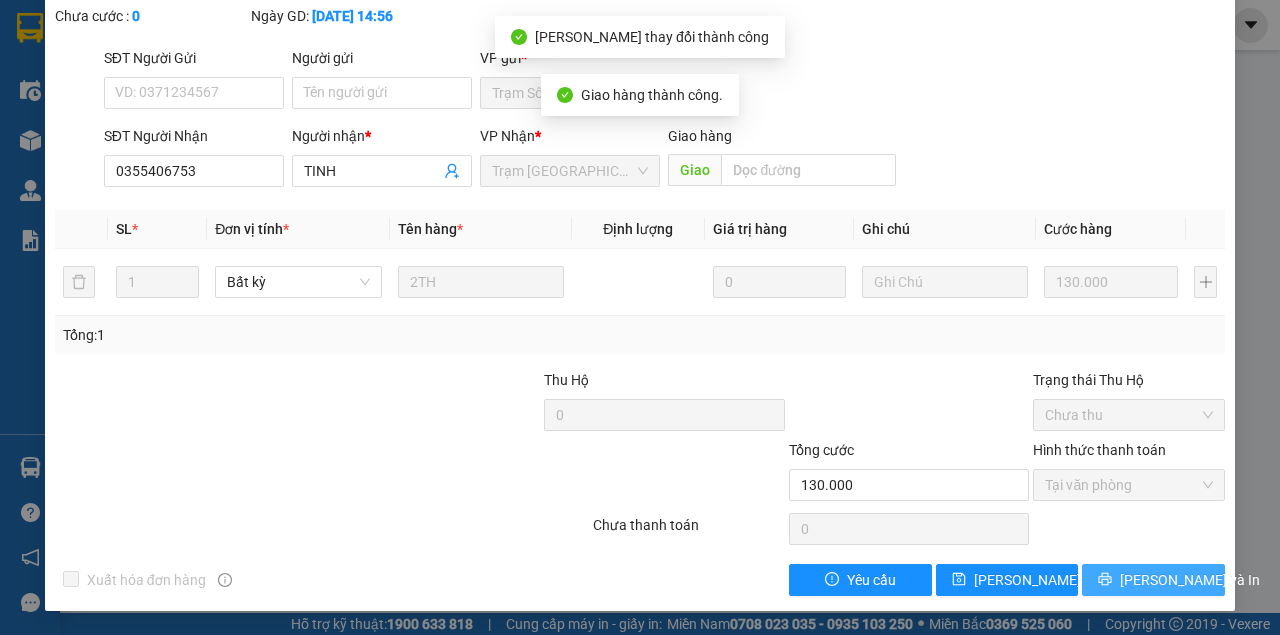 click on "[PERSON_NAME] và In" at bounding box center [1190, 580] 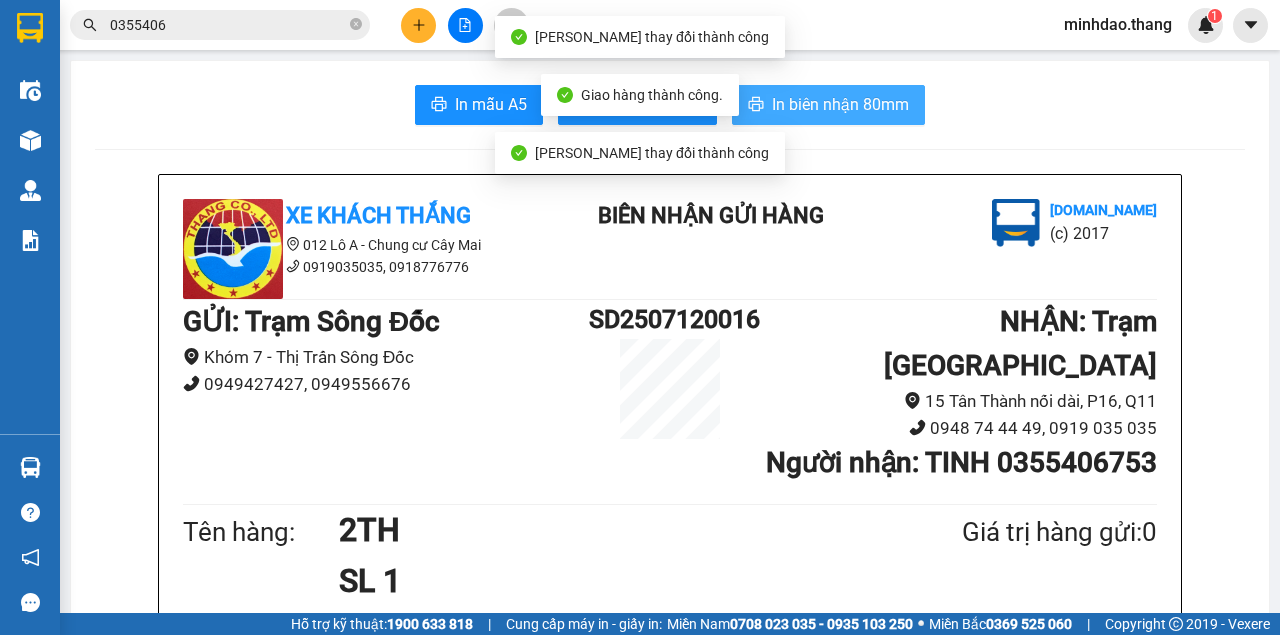 click on "In biên nhận 80mm" at bounding box center [840, 104] 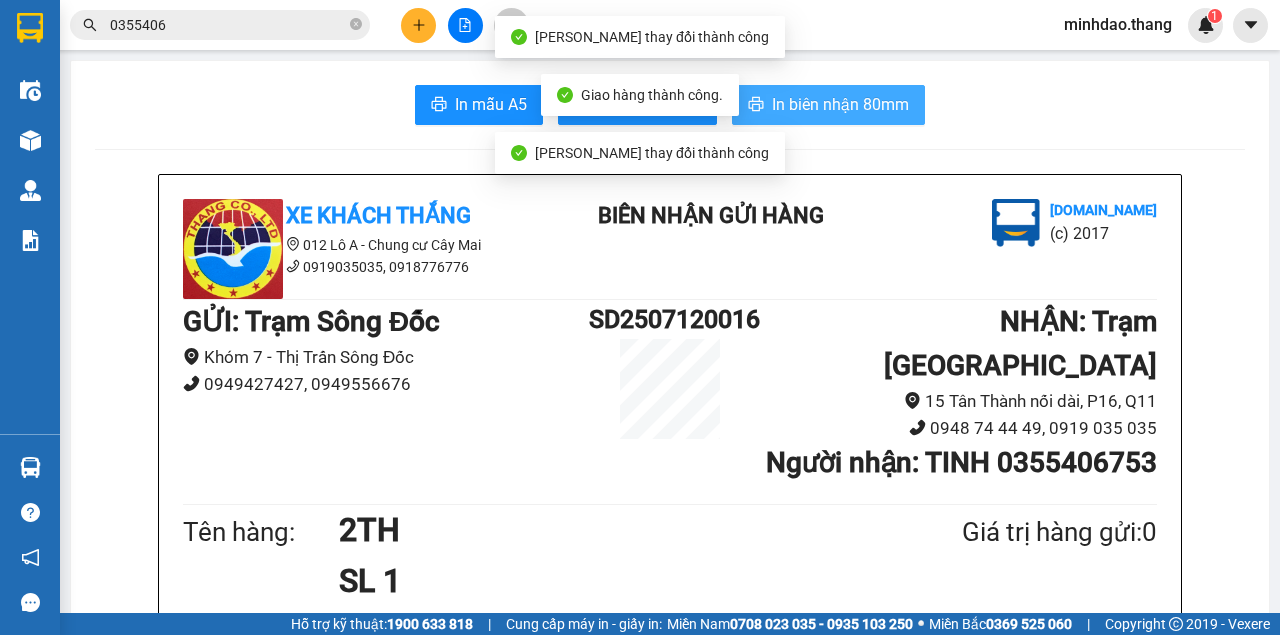 scroll, scrollTop: 400, scrollLeft: 0, axis: vertical 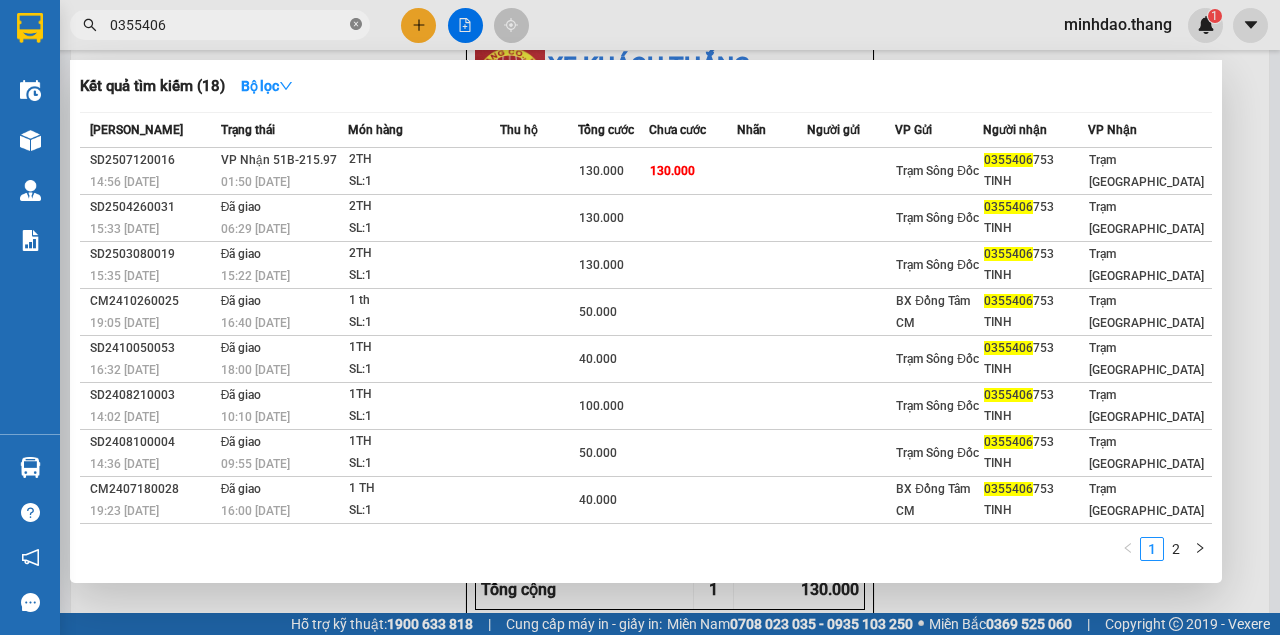 click 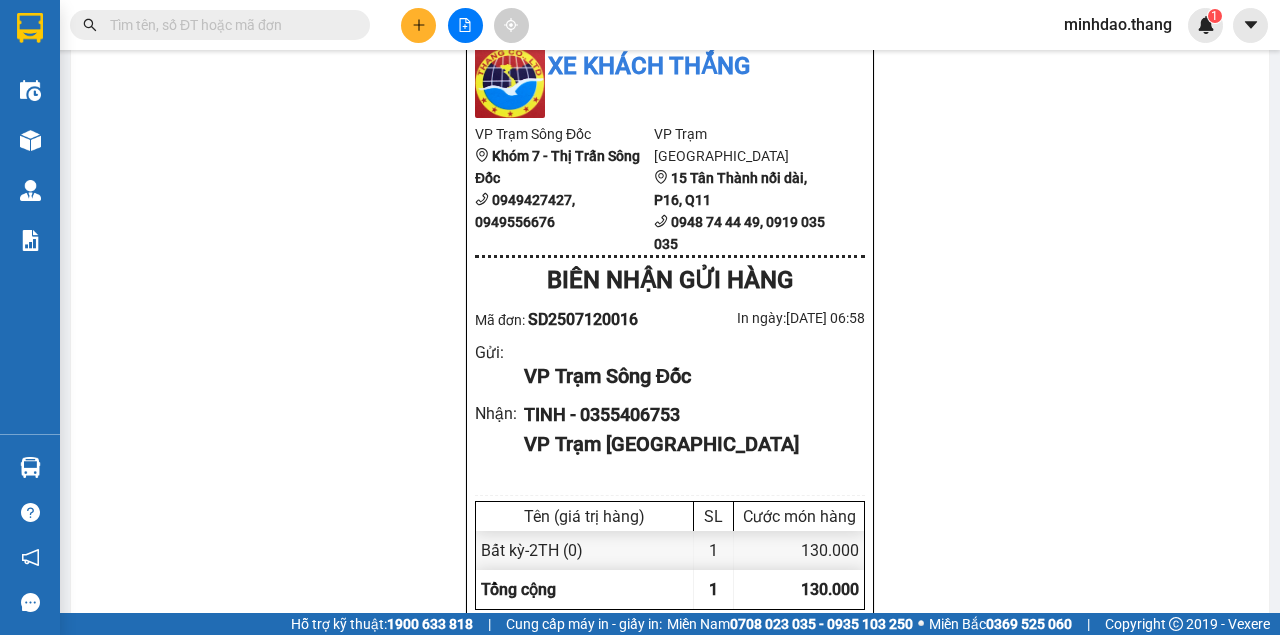 click at bounding box center (228, 25) 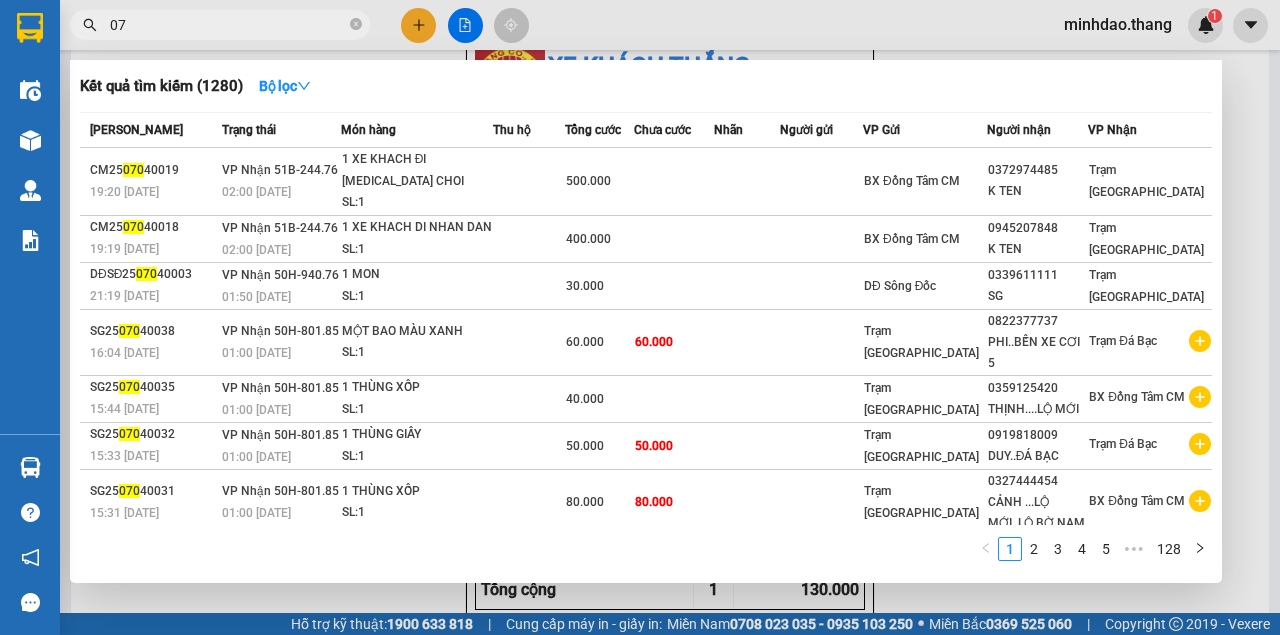 type on "0" 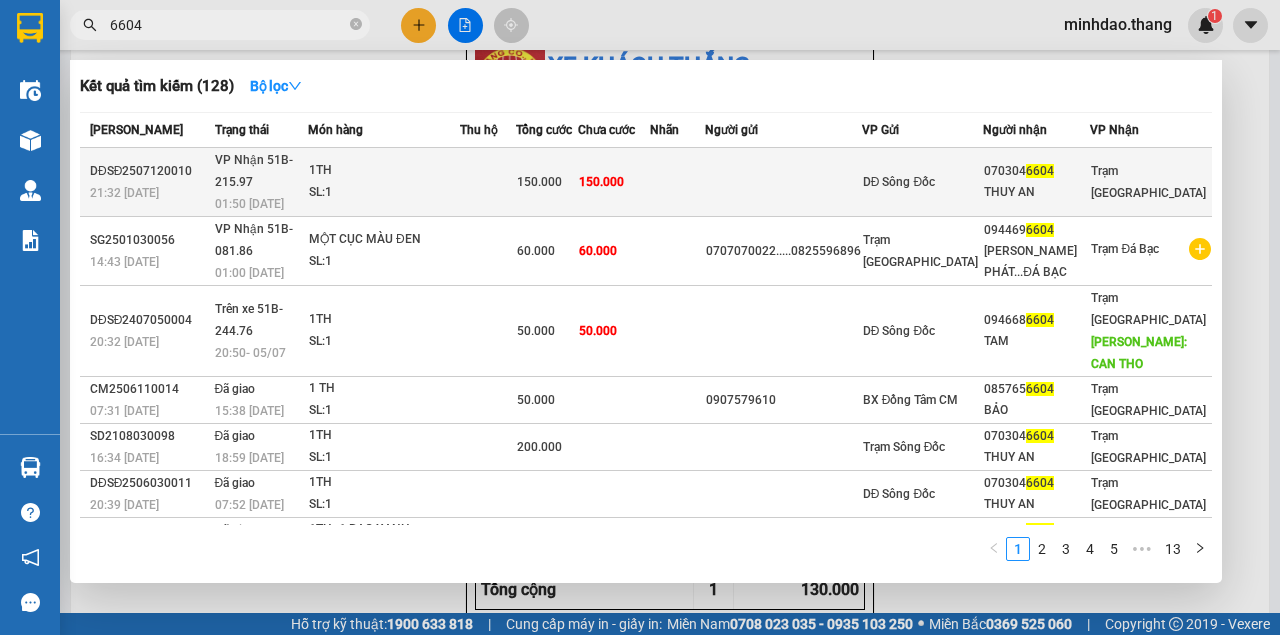 type on "6604" 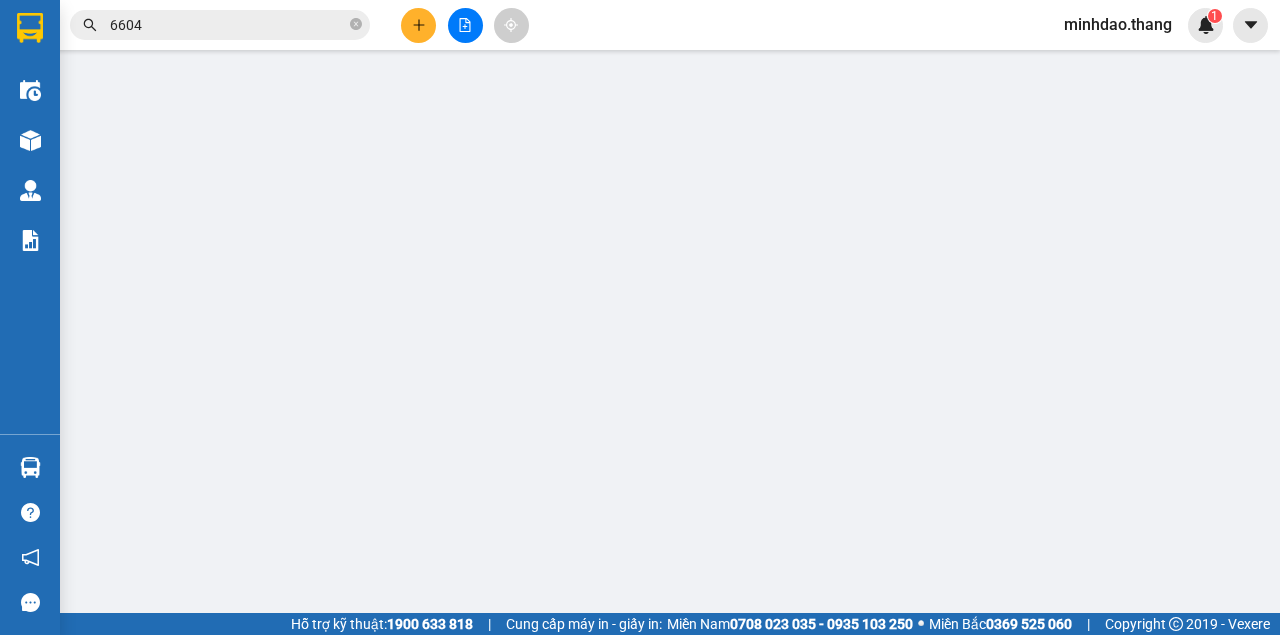 type on "0703046604" 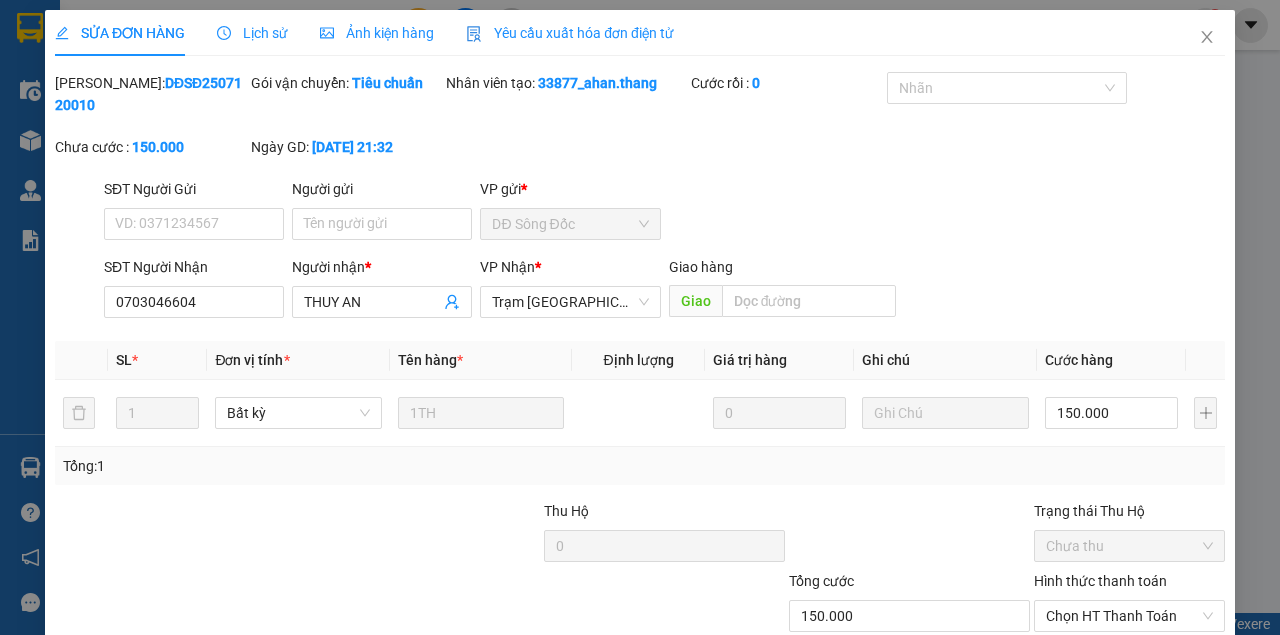 scroll, scrollTop: 0, scrollLeft: 0, axis: both 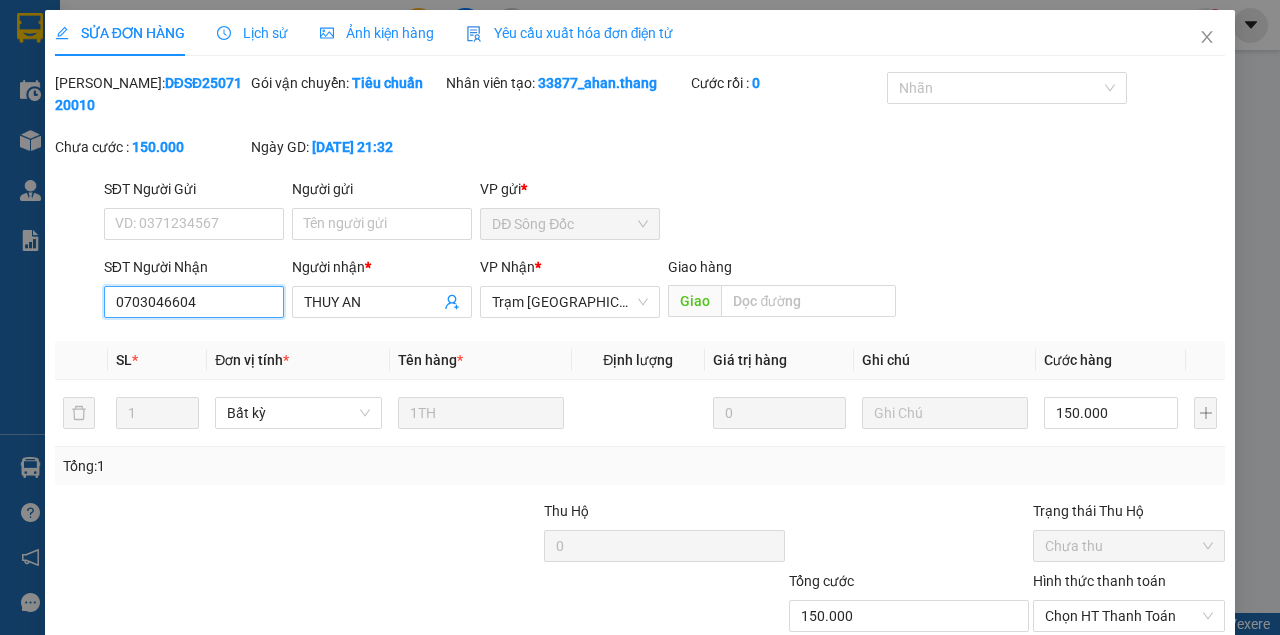 drag, startPoint x: 254, startPoint y: 309, endPoint x: 84, endPoint y: 298, distance: 170.35551 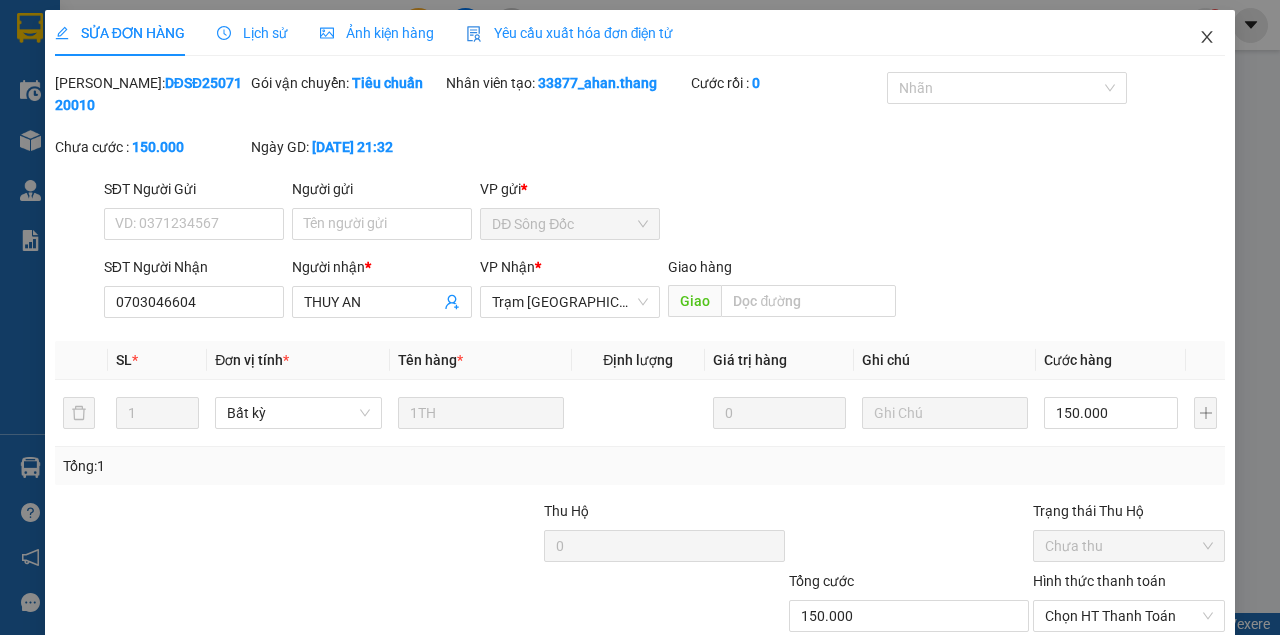 click at bounding box center [1207, 38] 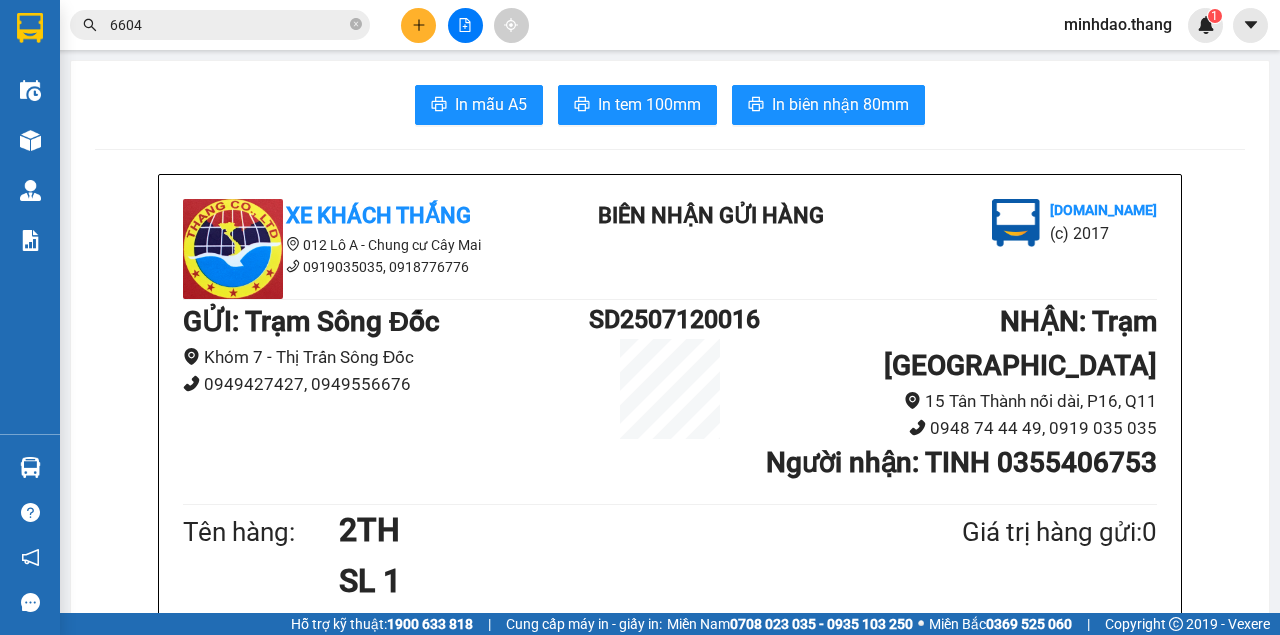 click on "6604" at bounding box center (228, 25) 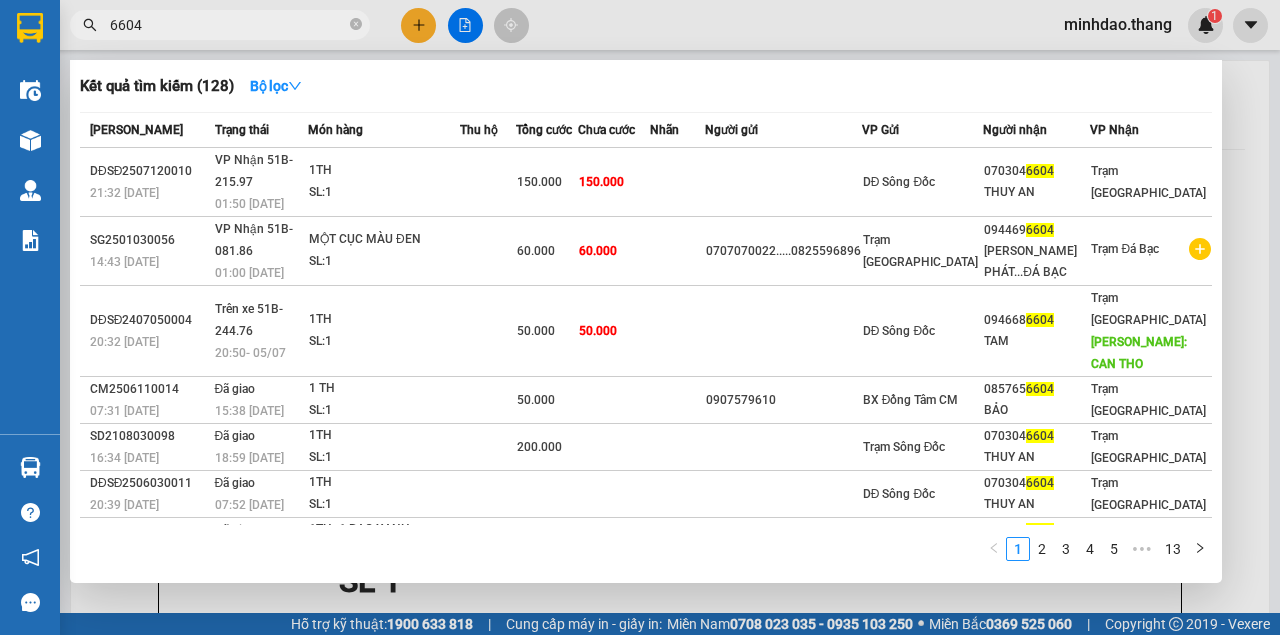 click at bounding box center (640, 317) 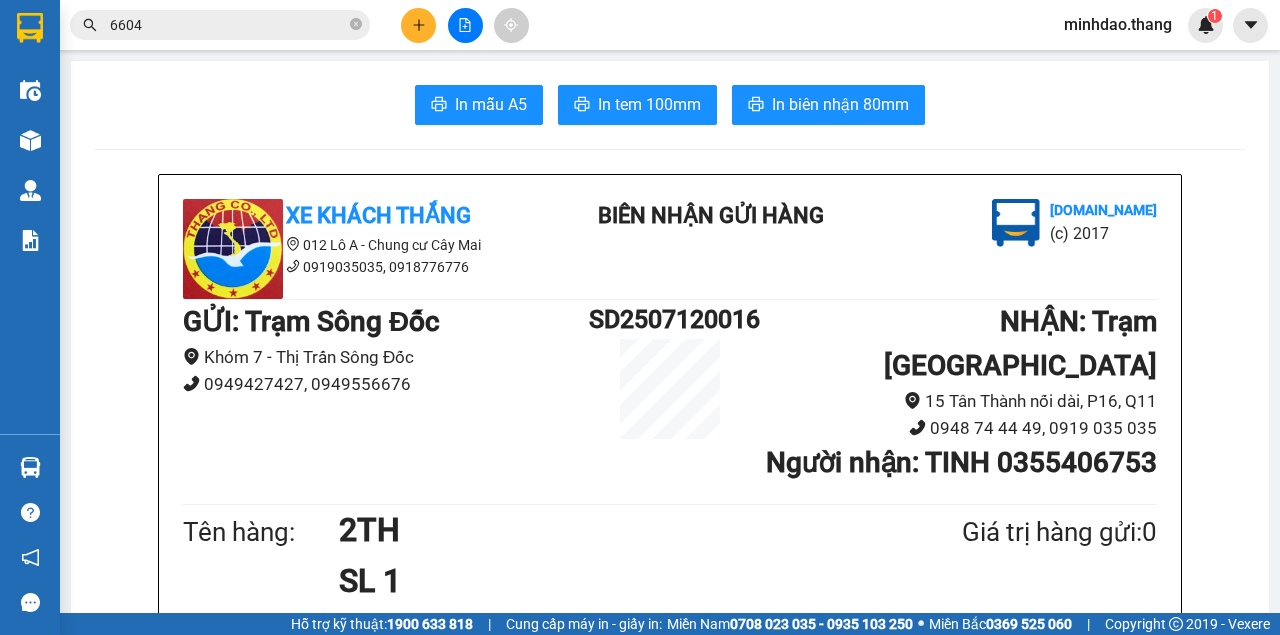 click at bounding box center [418, 25] 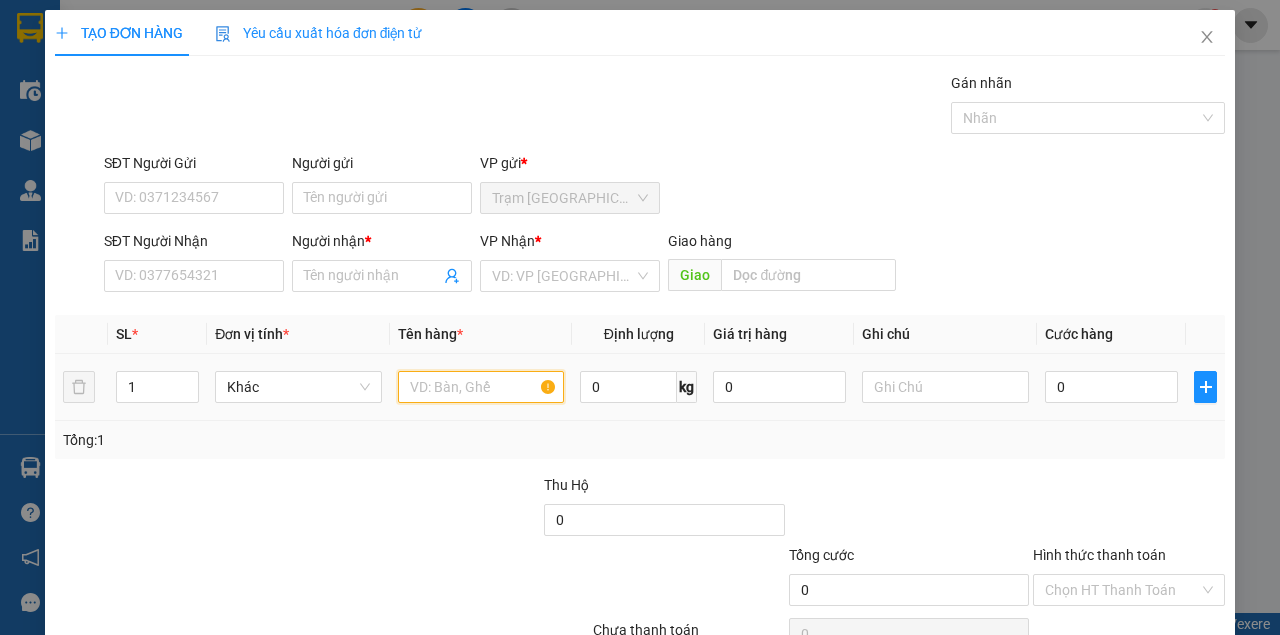 click at bounding box center (481, 387) 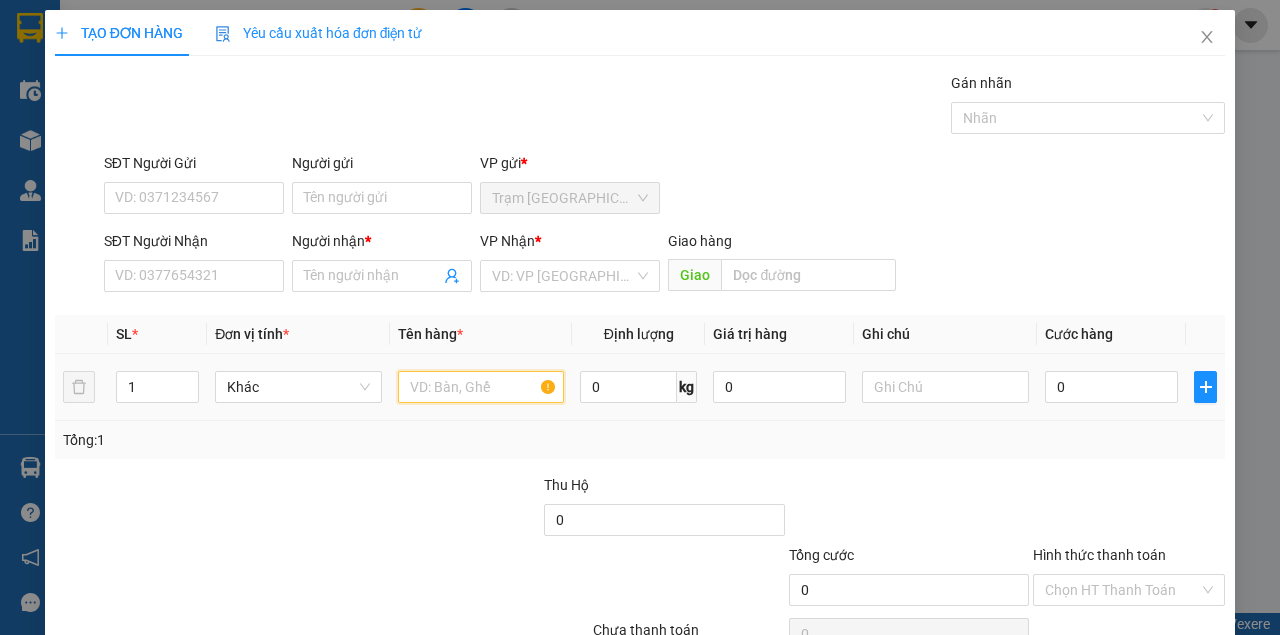 drag, startPoint x: 456, startPoint y: 390, endPoint x: 694, endPoint y: 295, distance: 256.25964 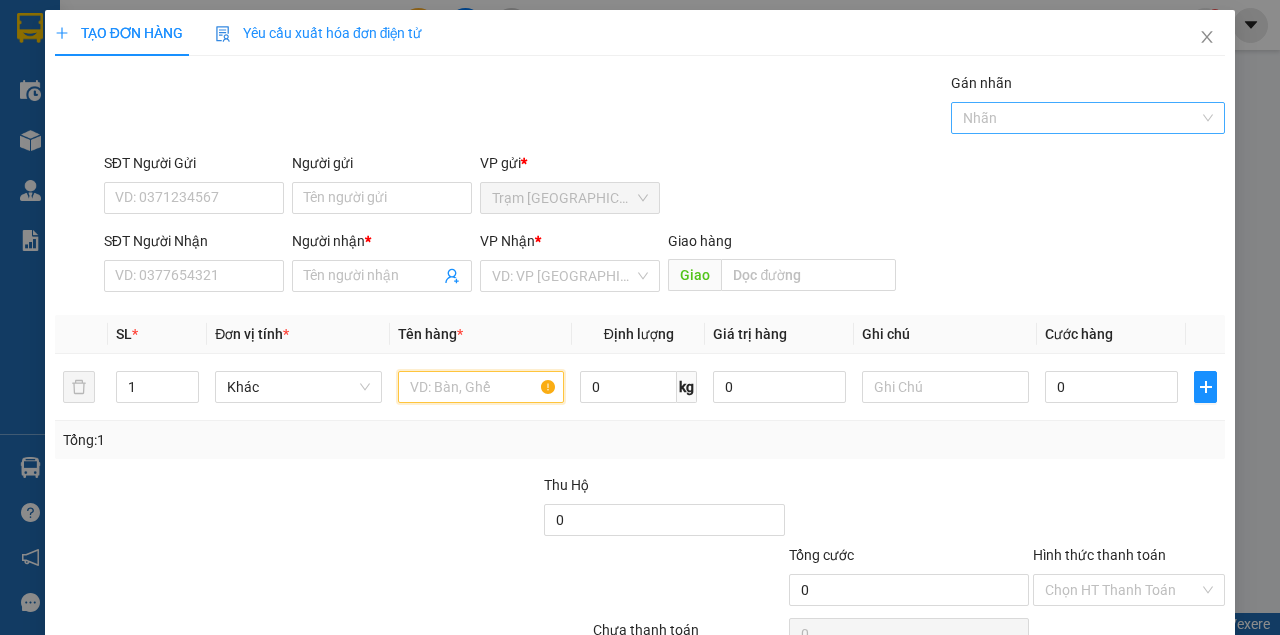 click at bounding box center (1078, 118) 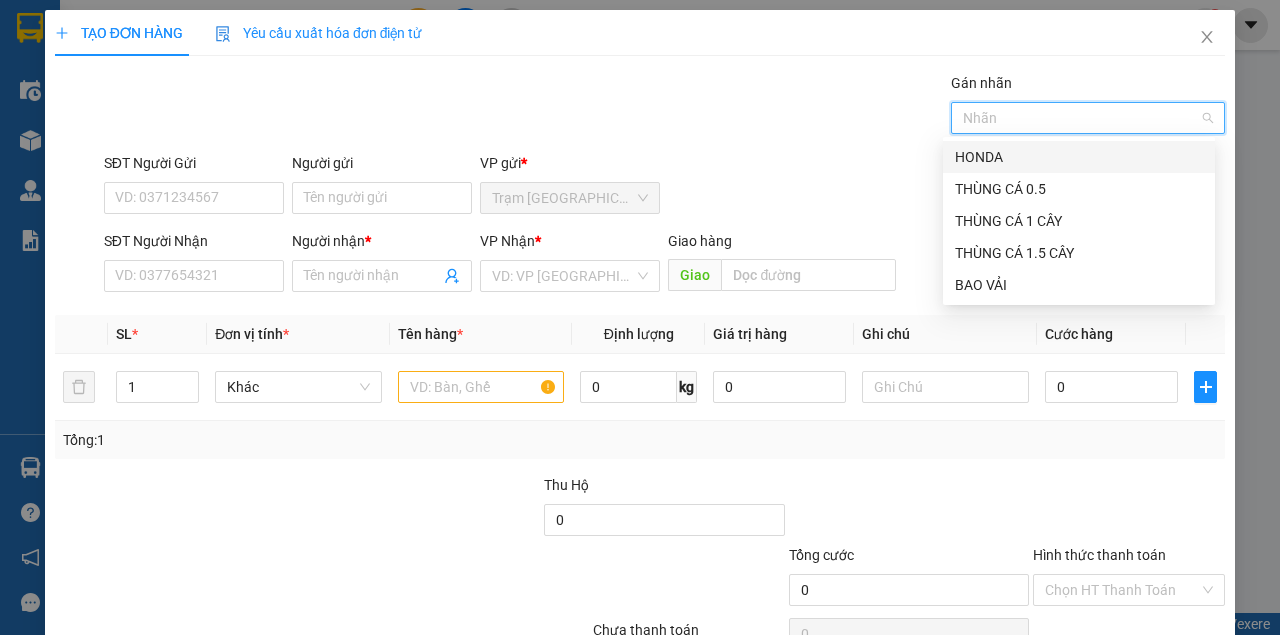 drag, startPoint x: 976, startPoint y: 143, endPoint x: 880, endPoint y: 211, distance: 117.64353 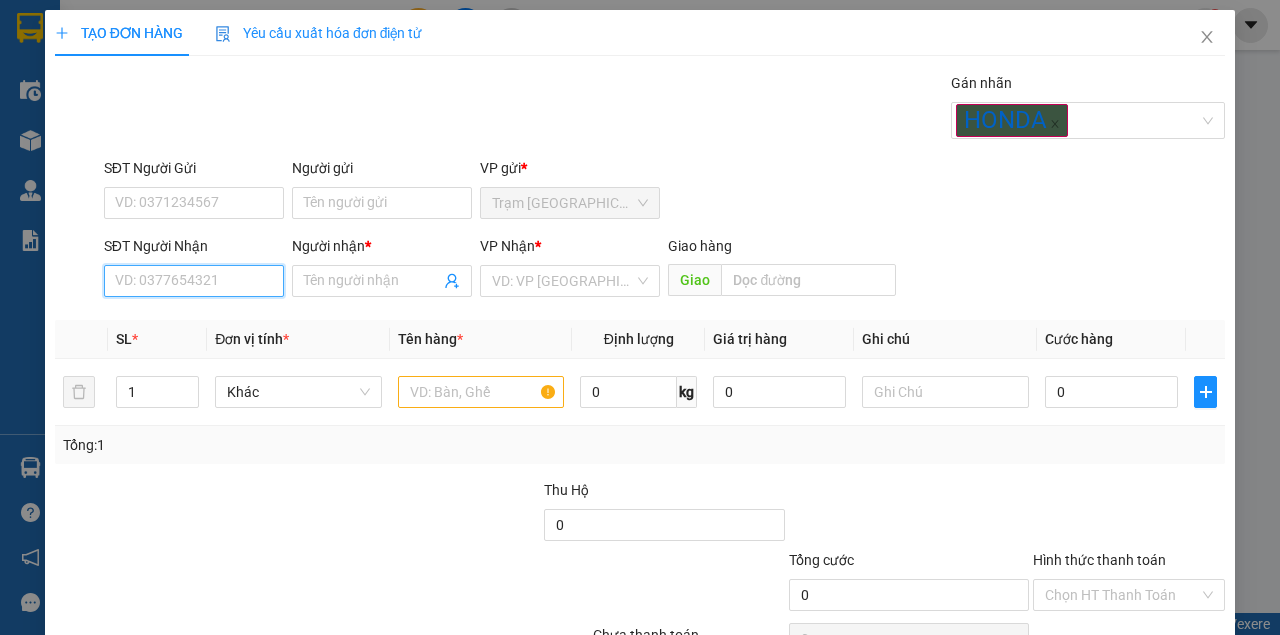 click on "SĐT Người Nhận" at bounding box center [194, 281] 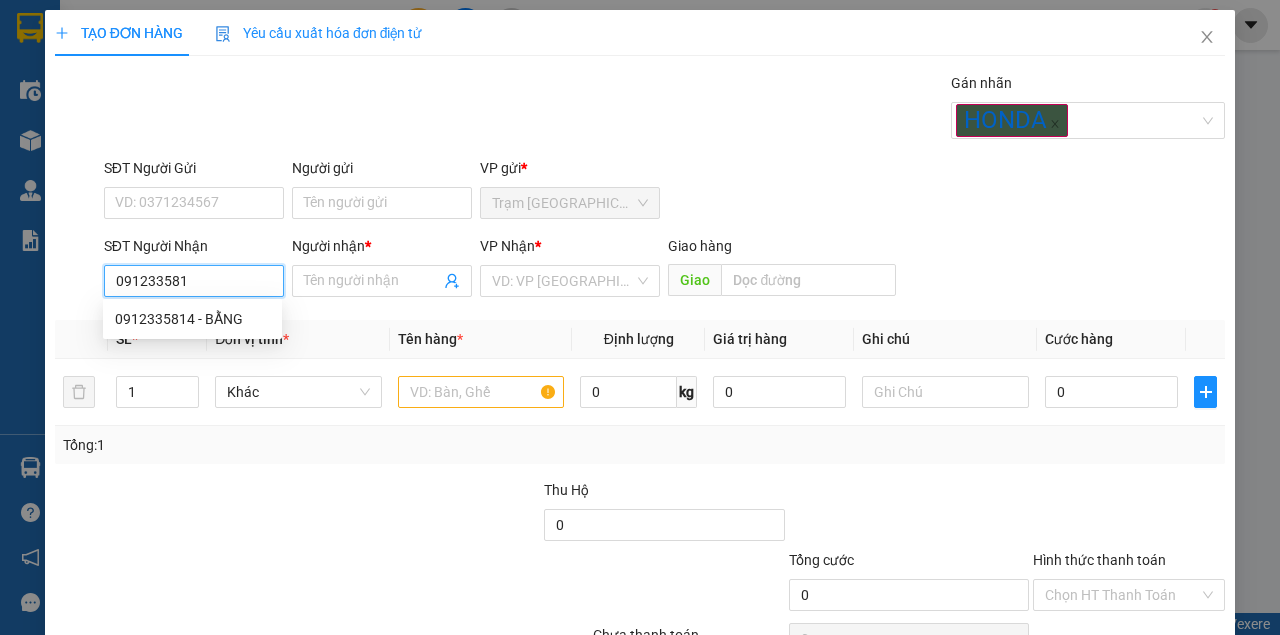type on "0912335814" 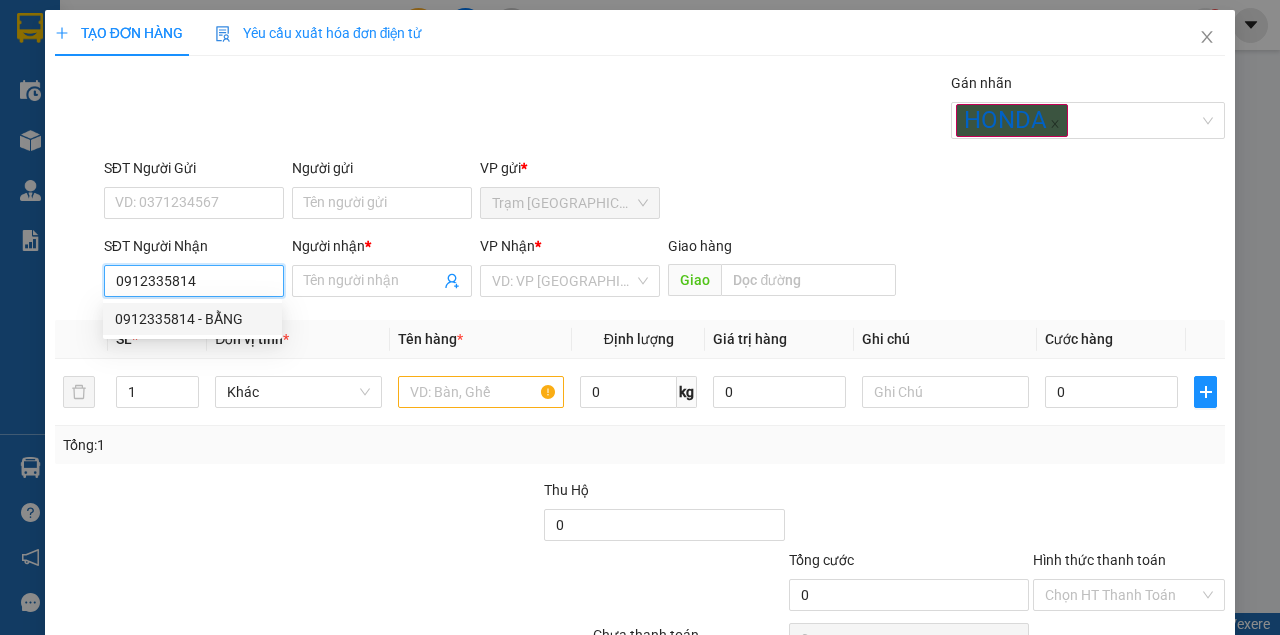 drag, startPoint x: 176, startPoint y: 318, endPoint x: 352, endPoint y: 312, distance: 176.10225 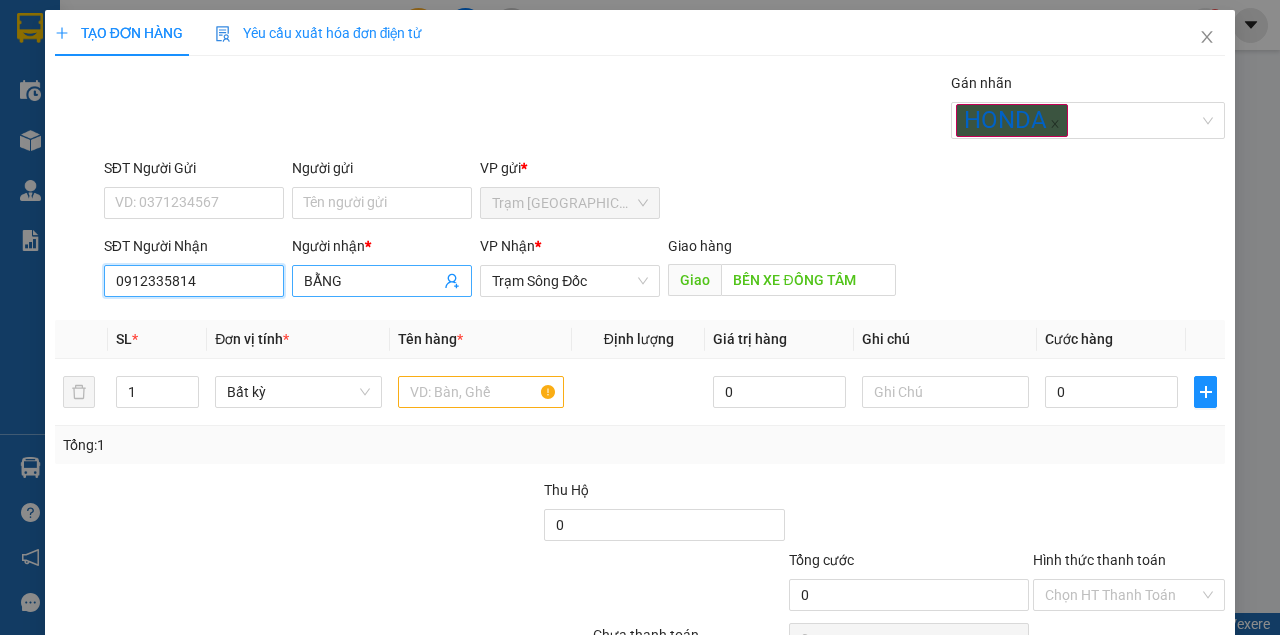 type on "0912335814" 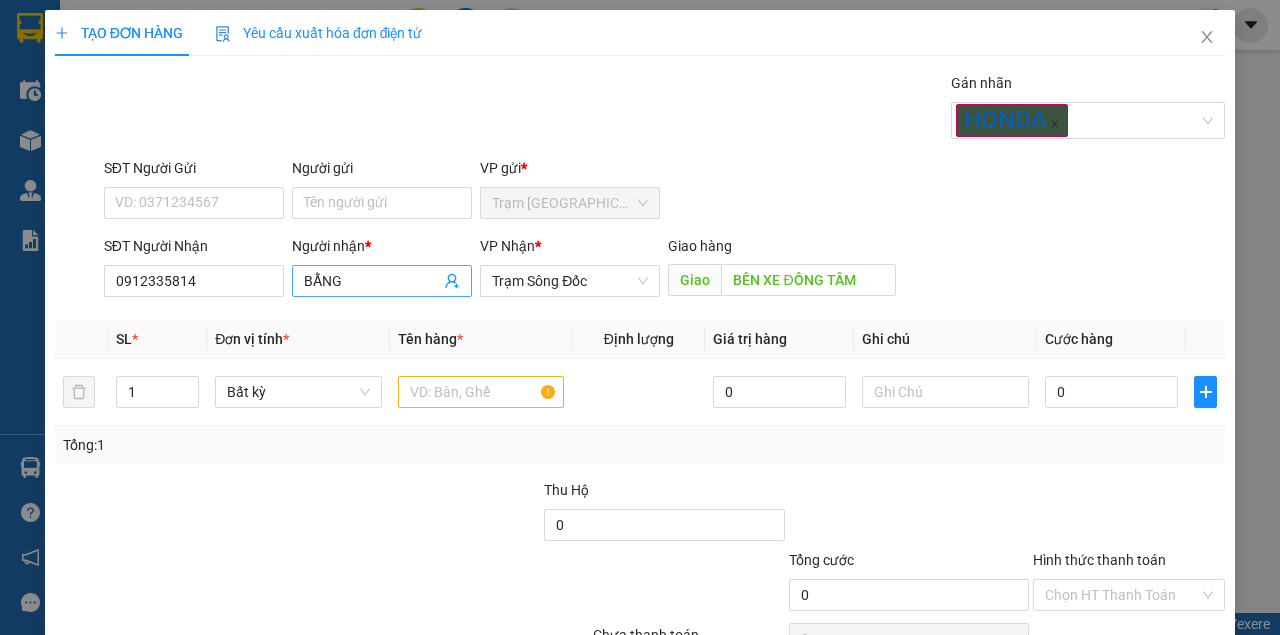 click on "BẰNG" at bounding box center (372, 281) 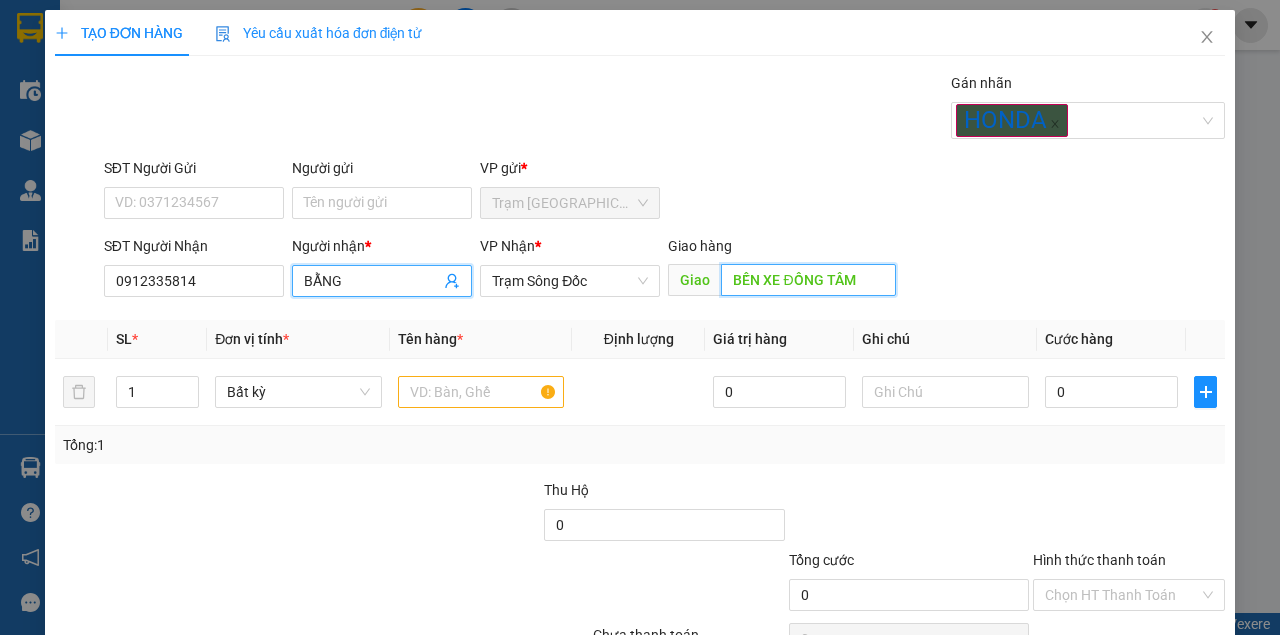 click on "BẾN XE ĐỒNG TÂM" at bounding box center (808, 280) 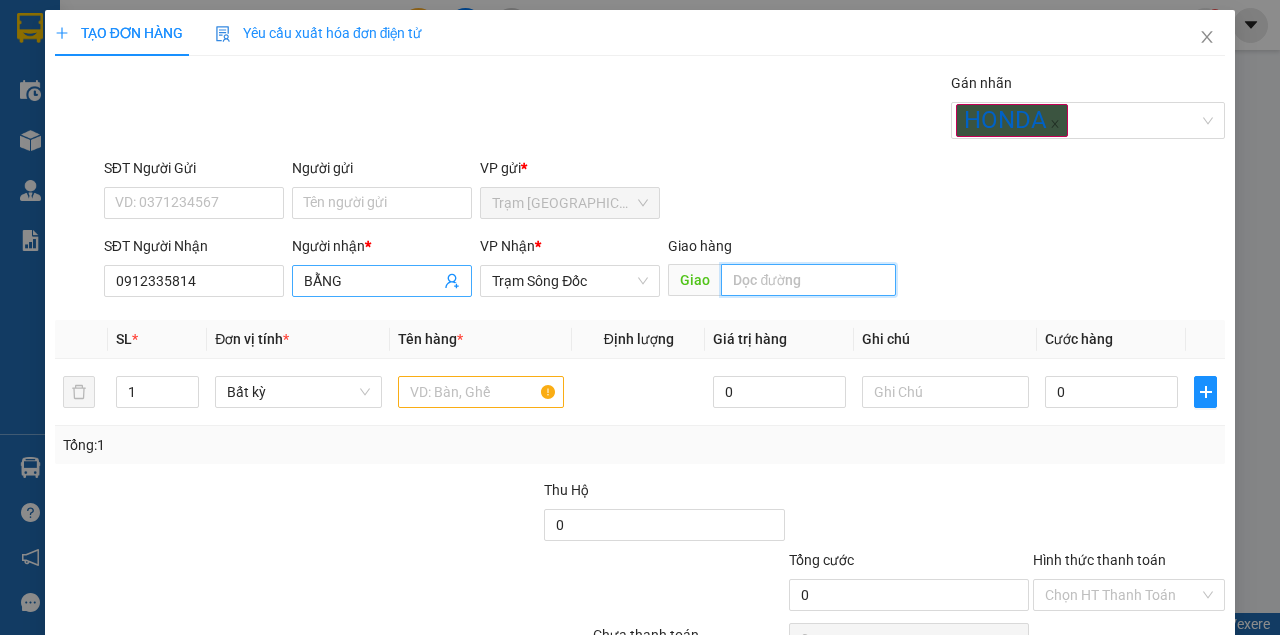type 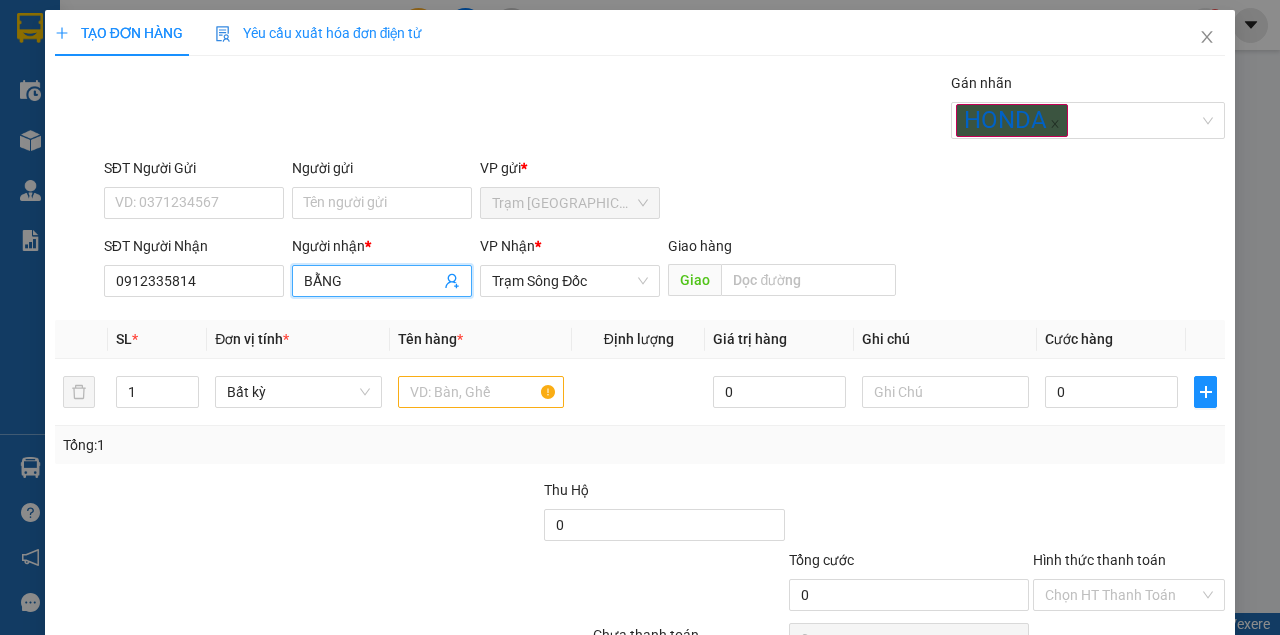 click on "BẰNG" at bounding box center (372, 281) 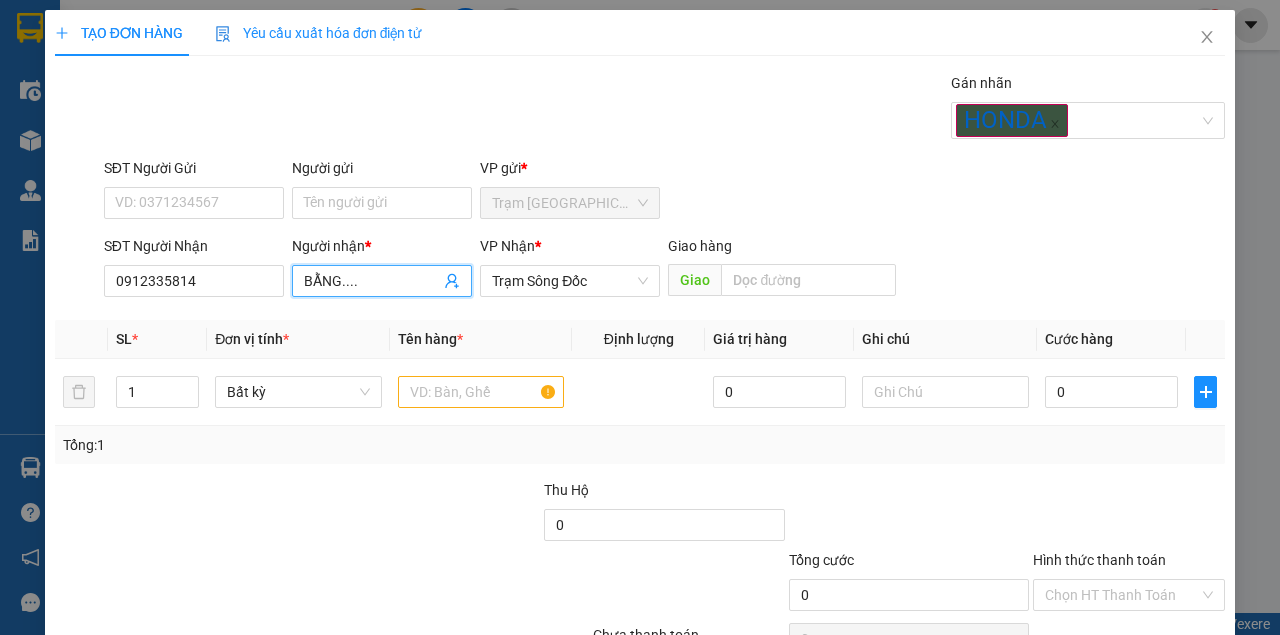 paste on "BẾN XE ĐỒNG TÂM" 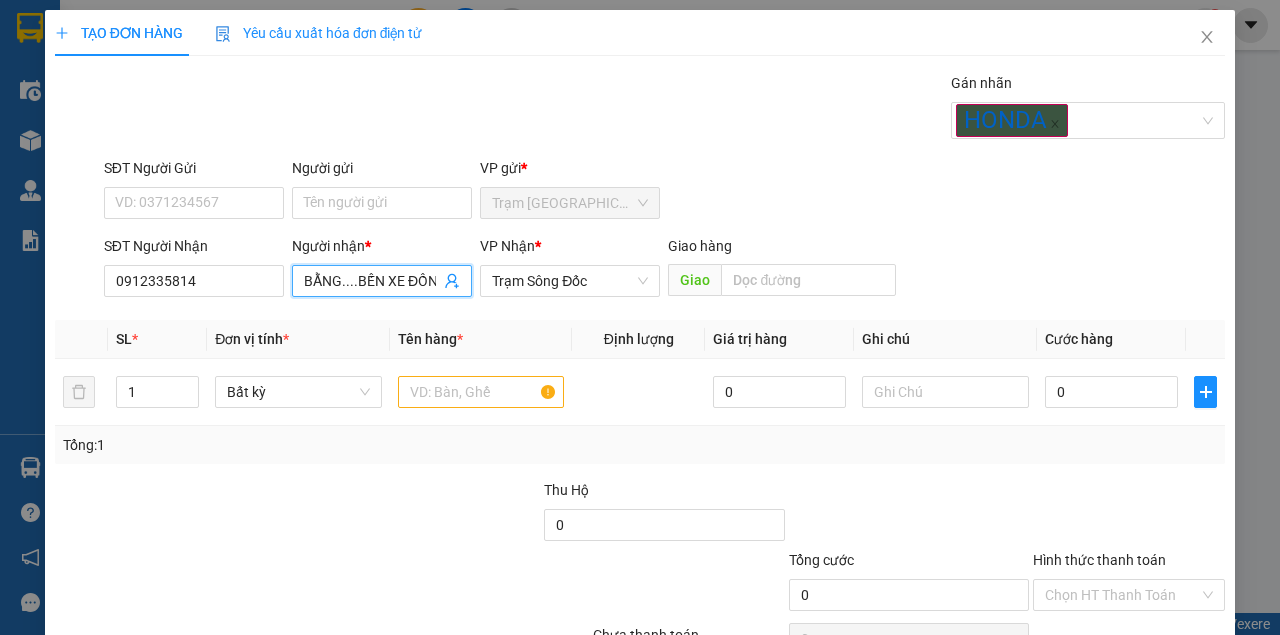 scroll, scrollTop: 0, scrollLeft: 42, axis: horizontal 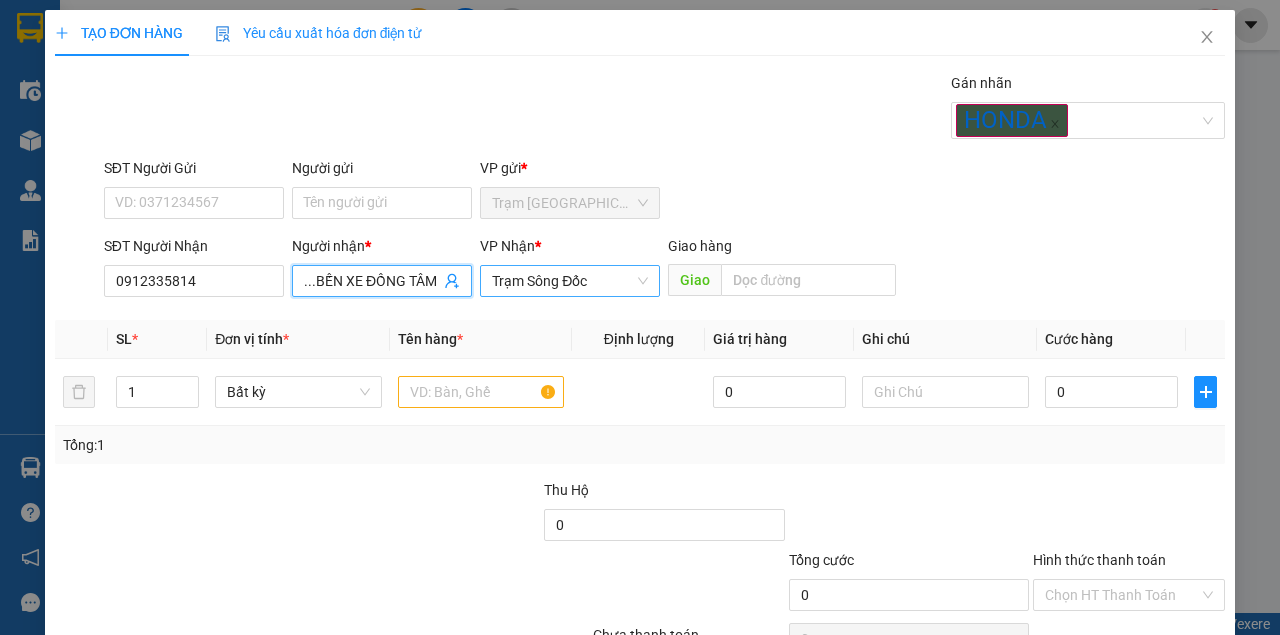 click on "Trạm Sông Đốc" at bounding box center [570, 281] 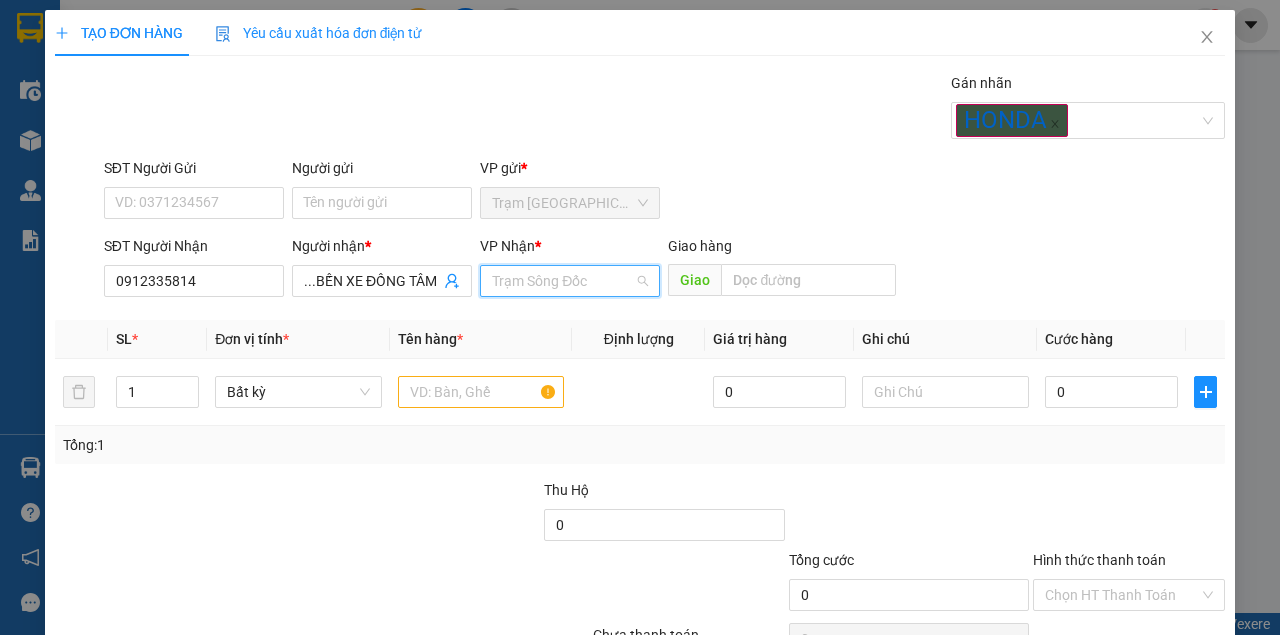 scroll, scrollTop: 0, scrollLeft: 0, axis: both 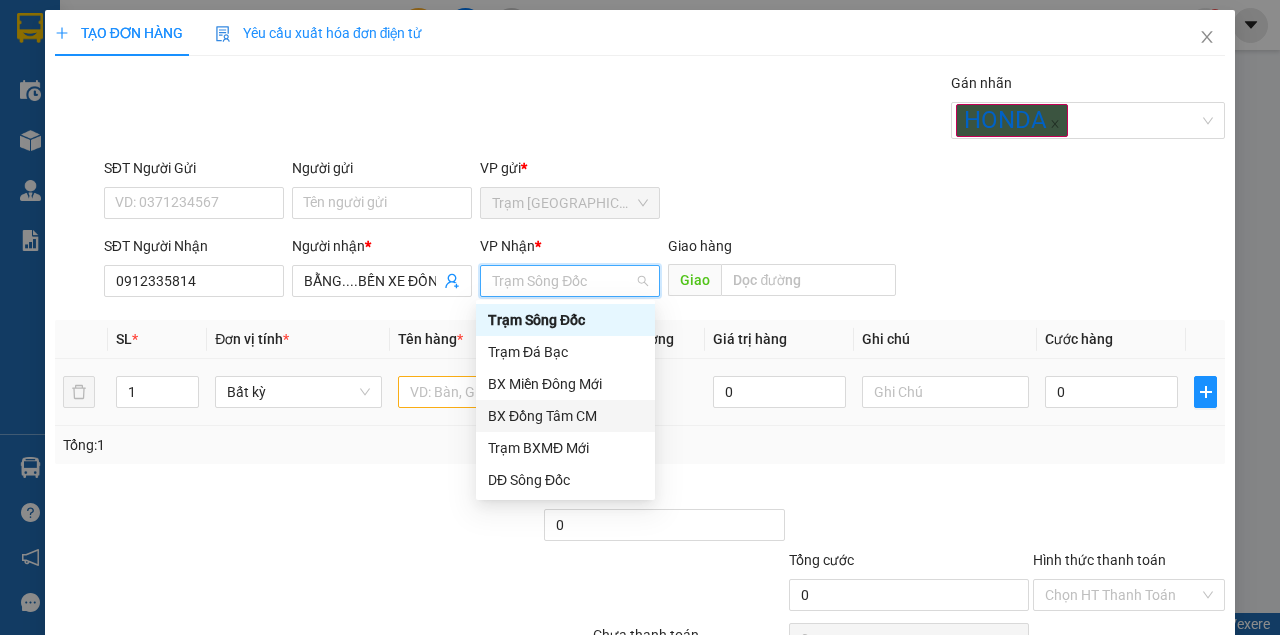 drag, startPoint x: 554, startPoint y: 416, endPoint x: 530, endPoint y: 420, distance: 24.33105 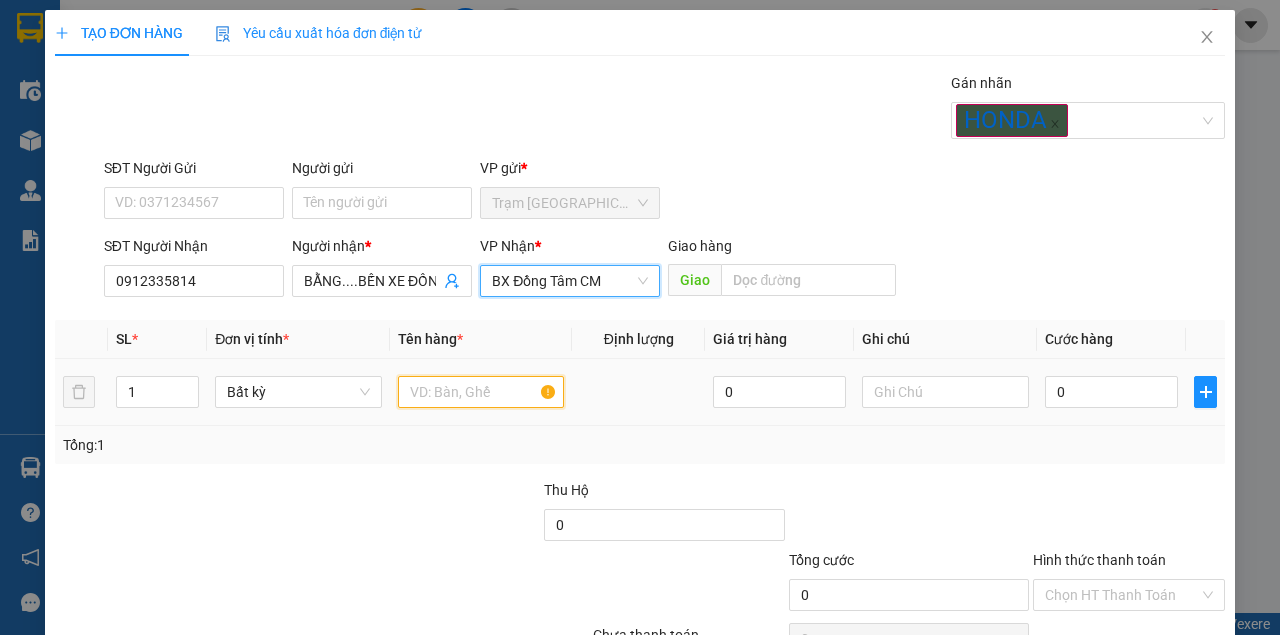 click at bounding box center [481, 392] 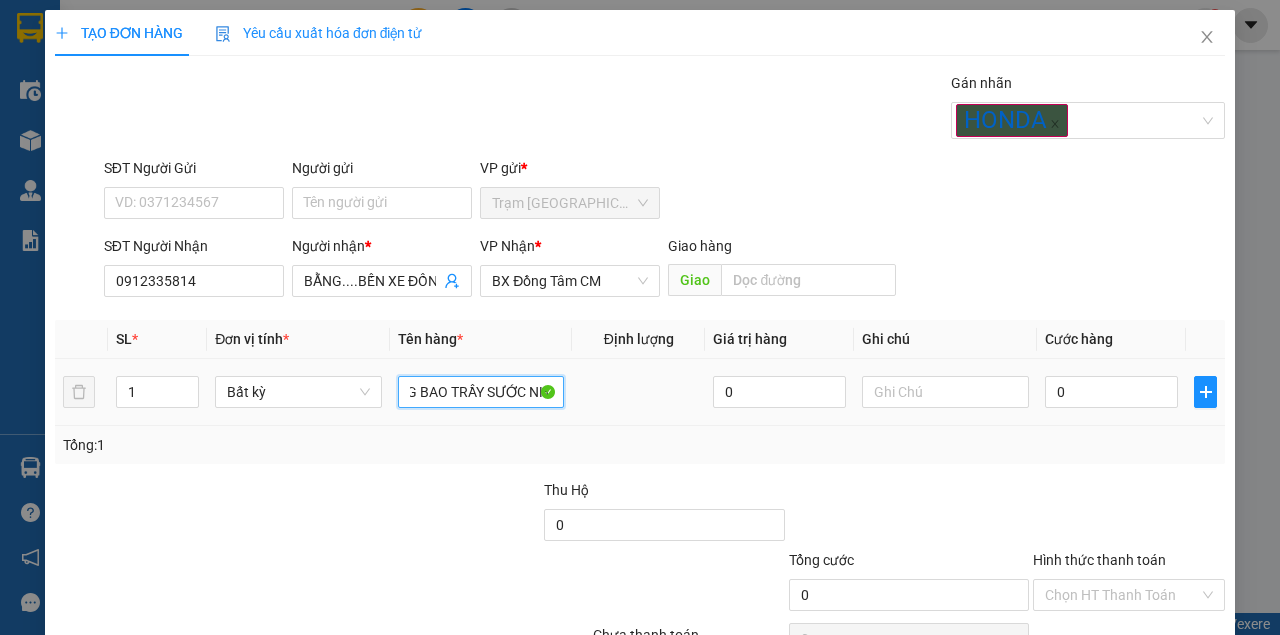 scroll, scrollTop: 0, scrollLeft: 553, axis: horizontal 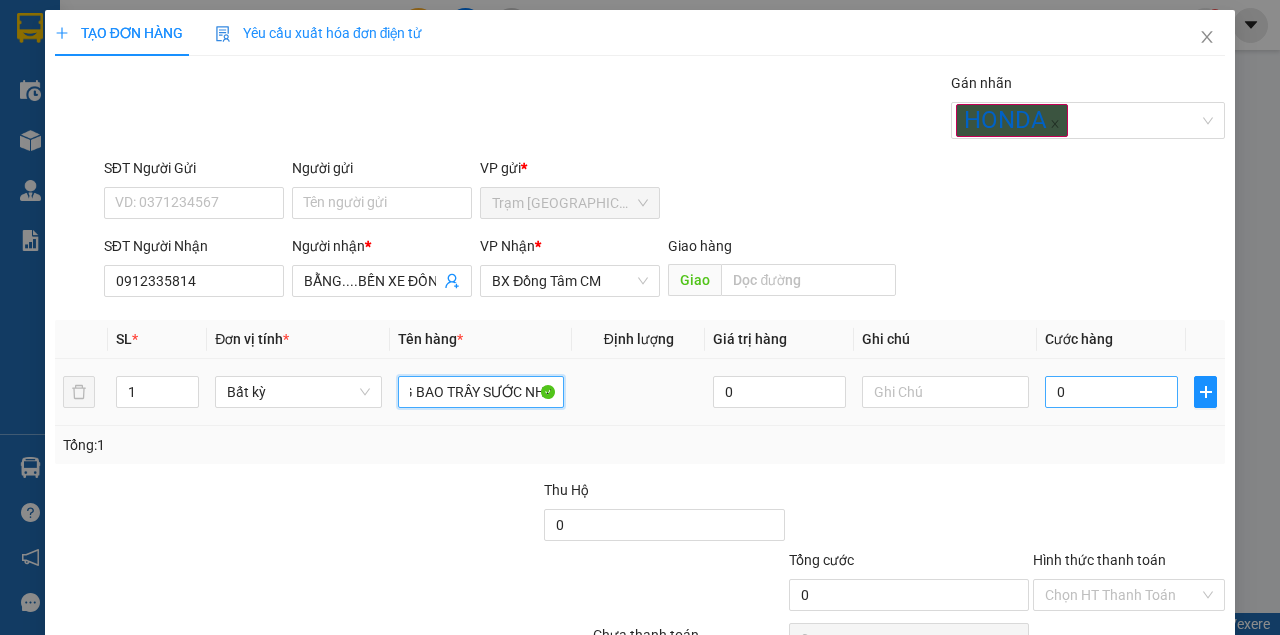type on "MỘT XE..69N1..86454  CÓ KHÁCH ĐI CHUNG XE GỬI NHÀ XE NÓI TRƯỚC NHẬN KHÔNG BAO TRẦY SƯỚC NHA" 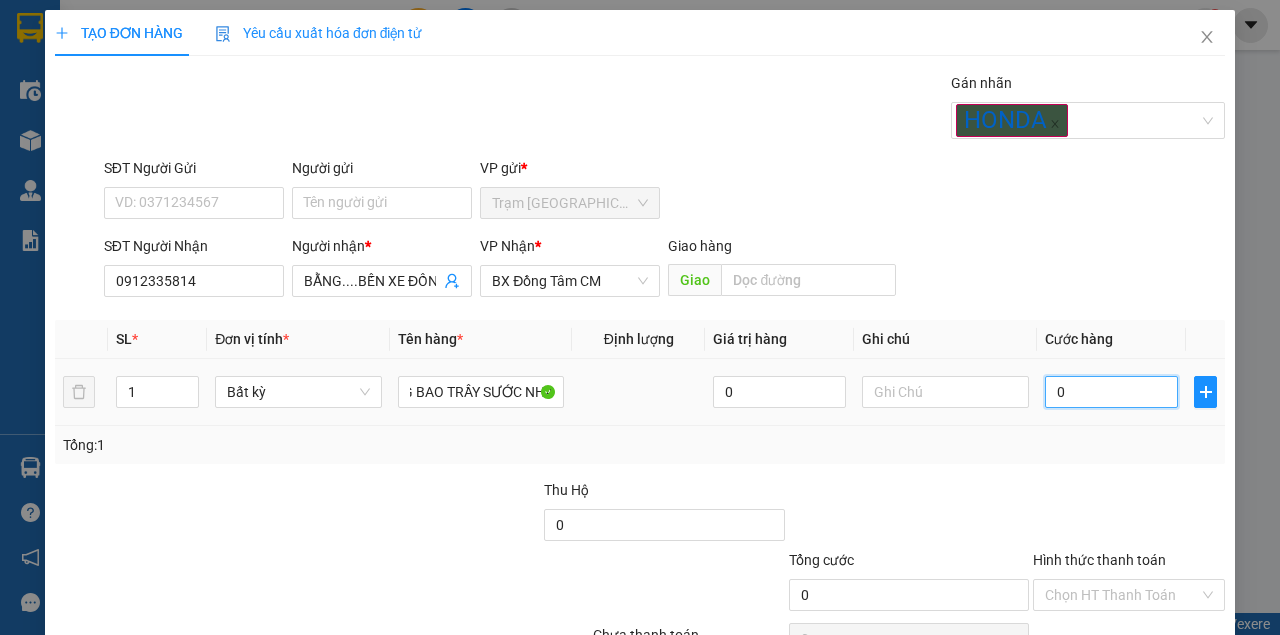 click on "0" at bounding box center (1111, 392) 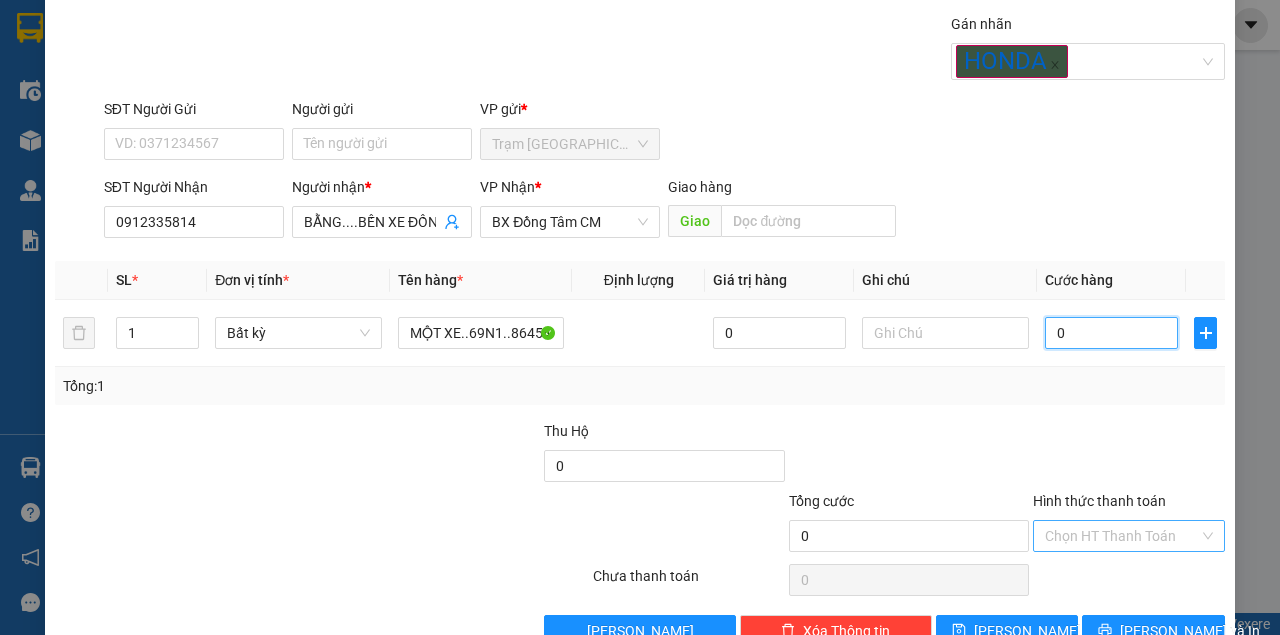 scroll, scrollTop: 106, scrollLeft: 0, axis: vertical 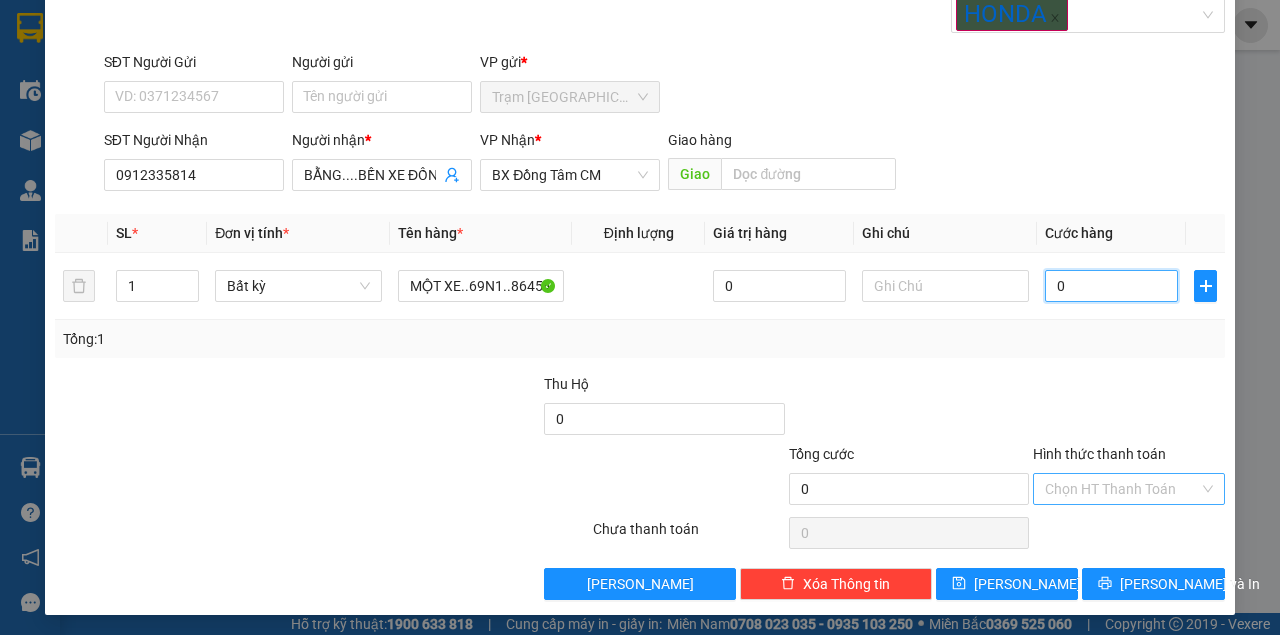 type on "4" 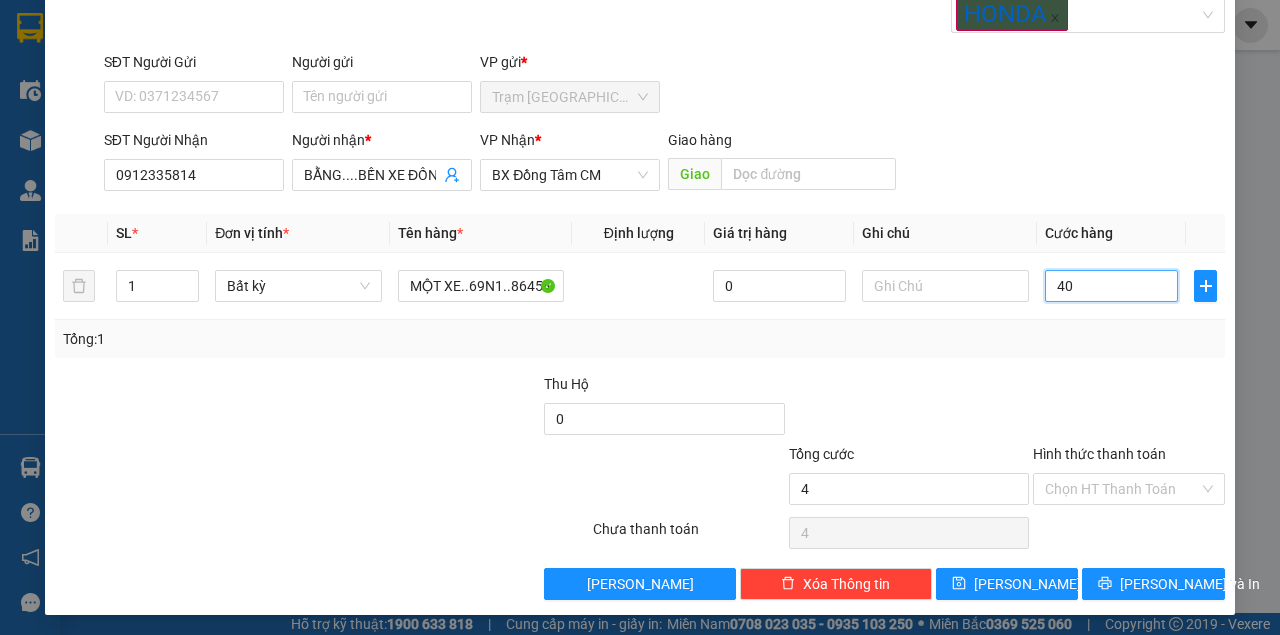type on "402" 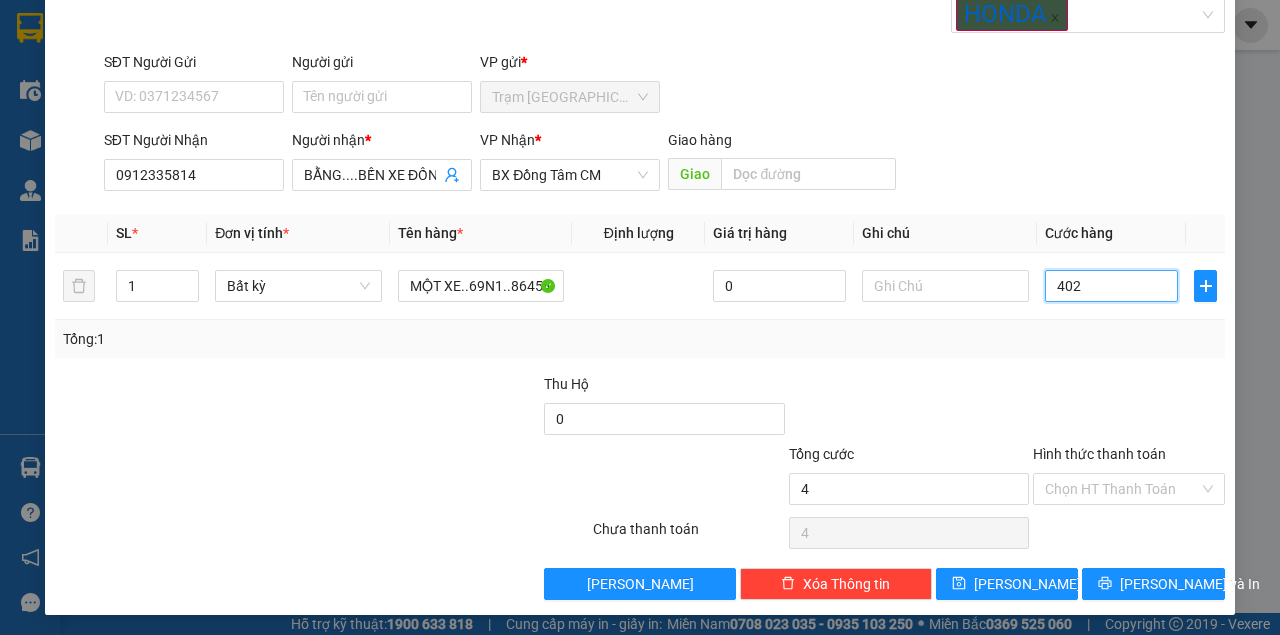 type on "402" 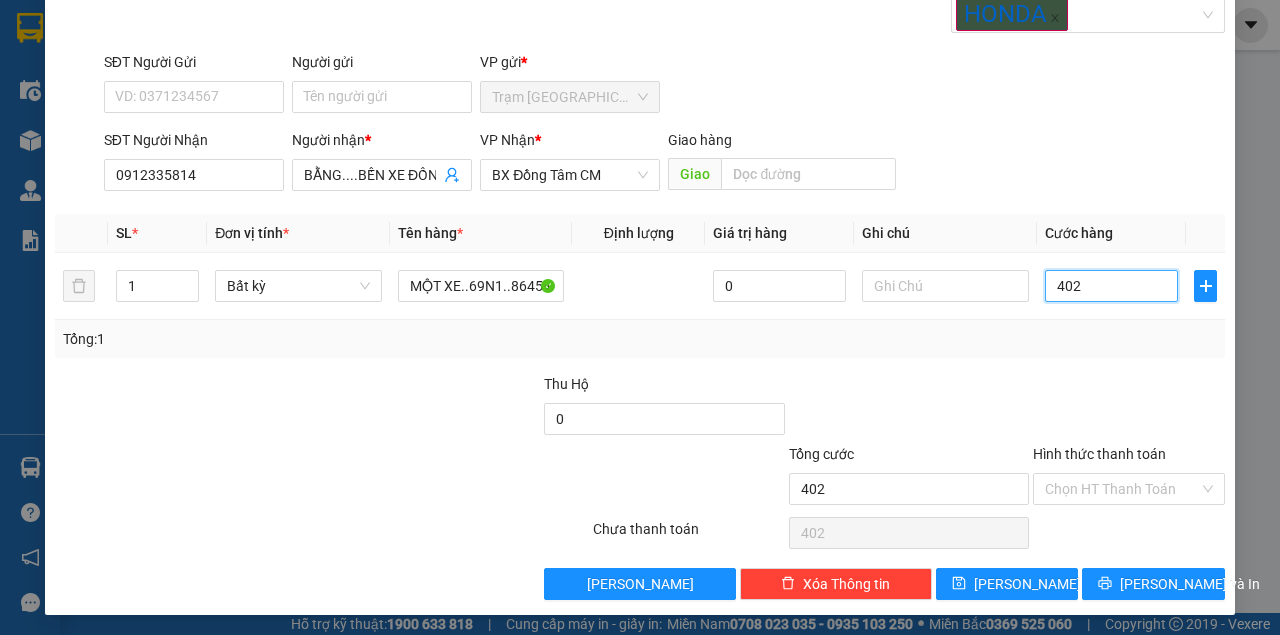 type on "4.020" 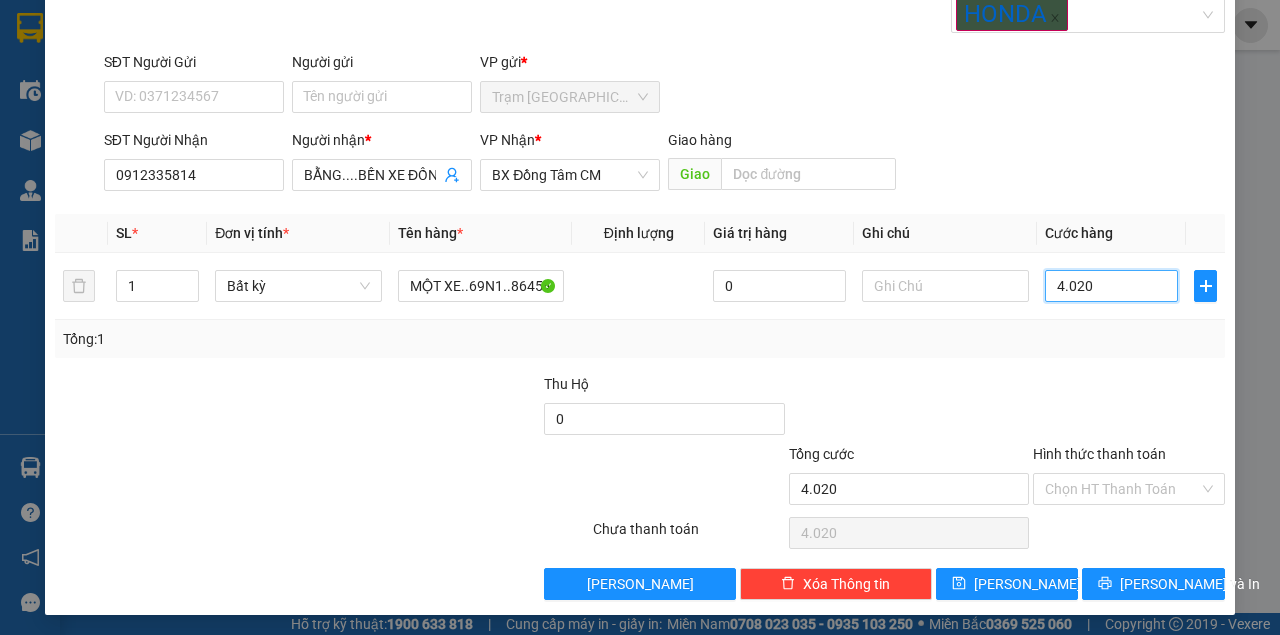 type on "40.200" 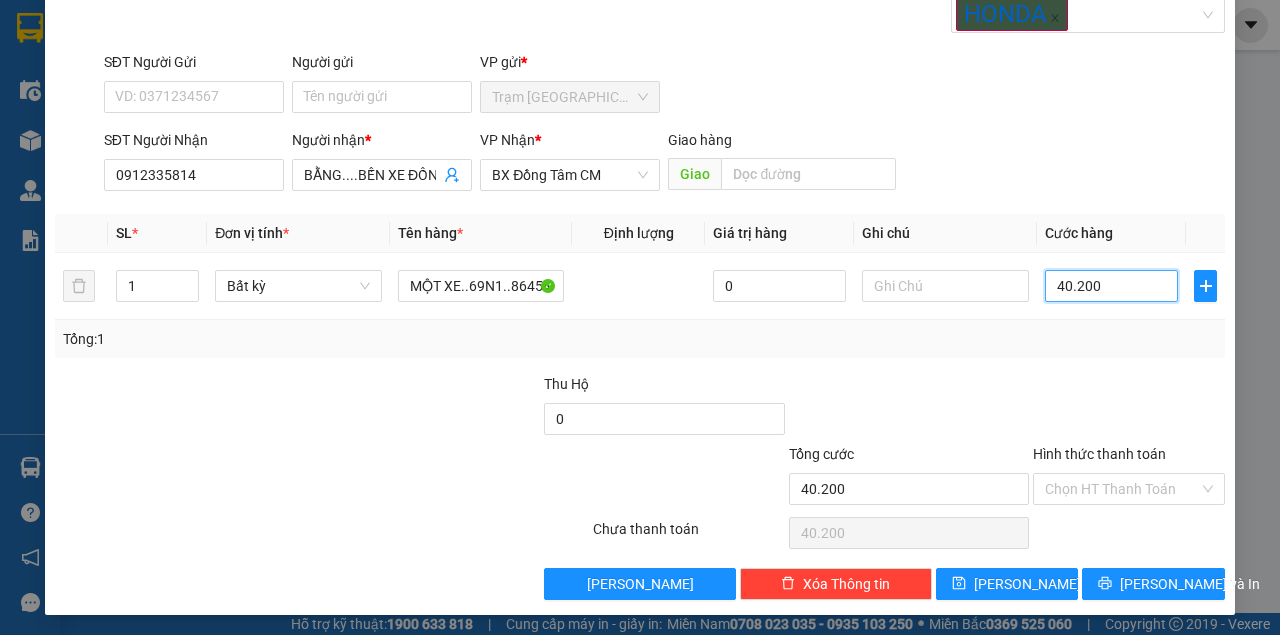 type on "4.020" 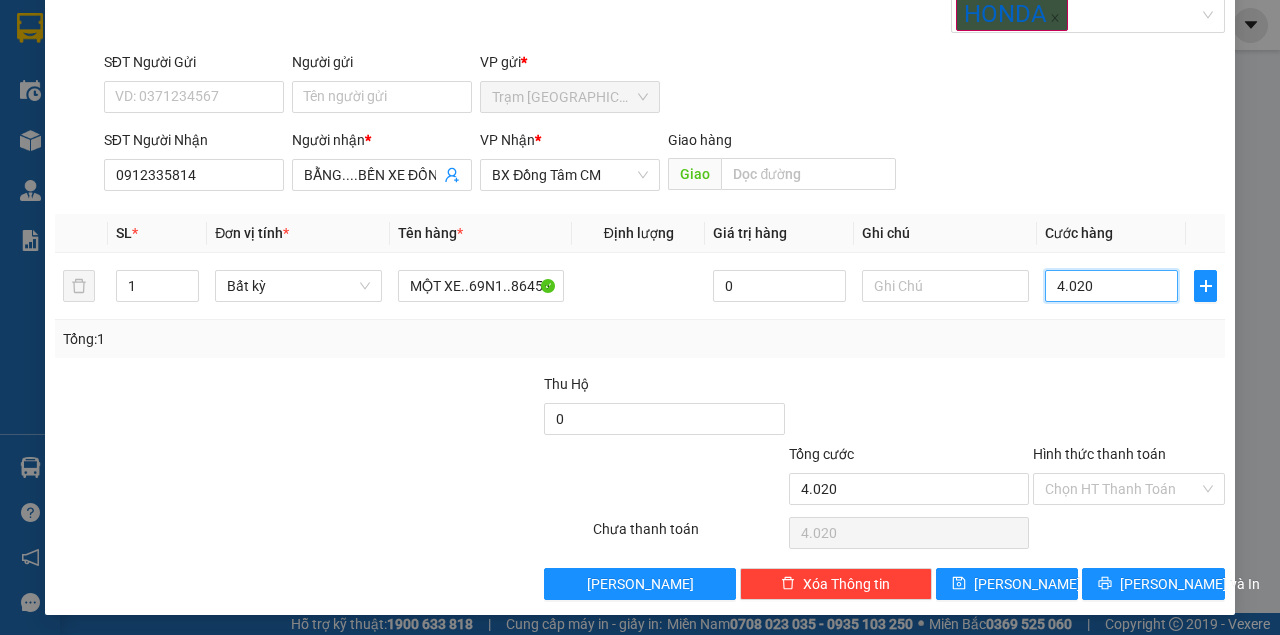 type on "402" 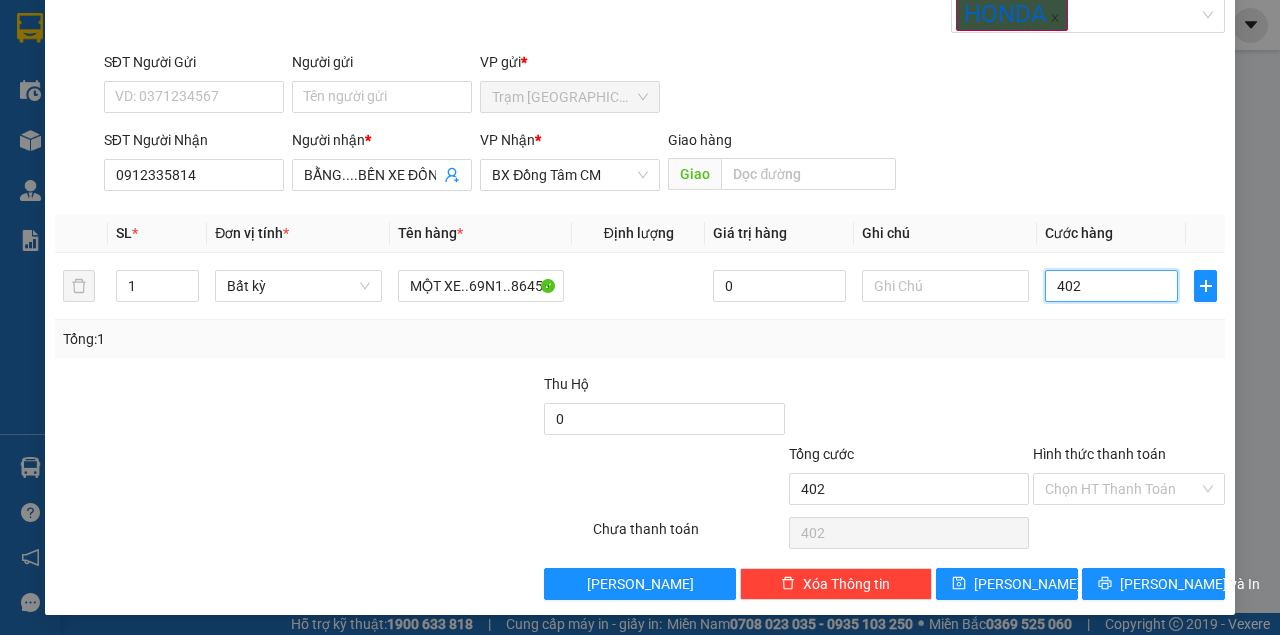 type on "40" 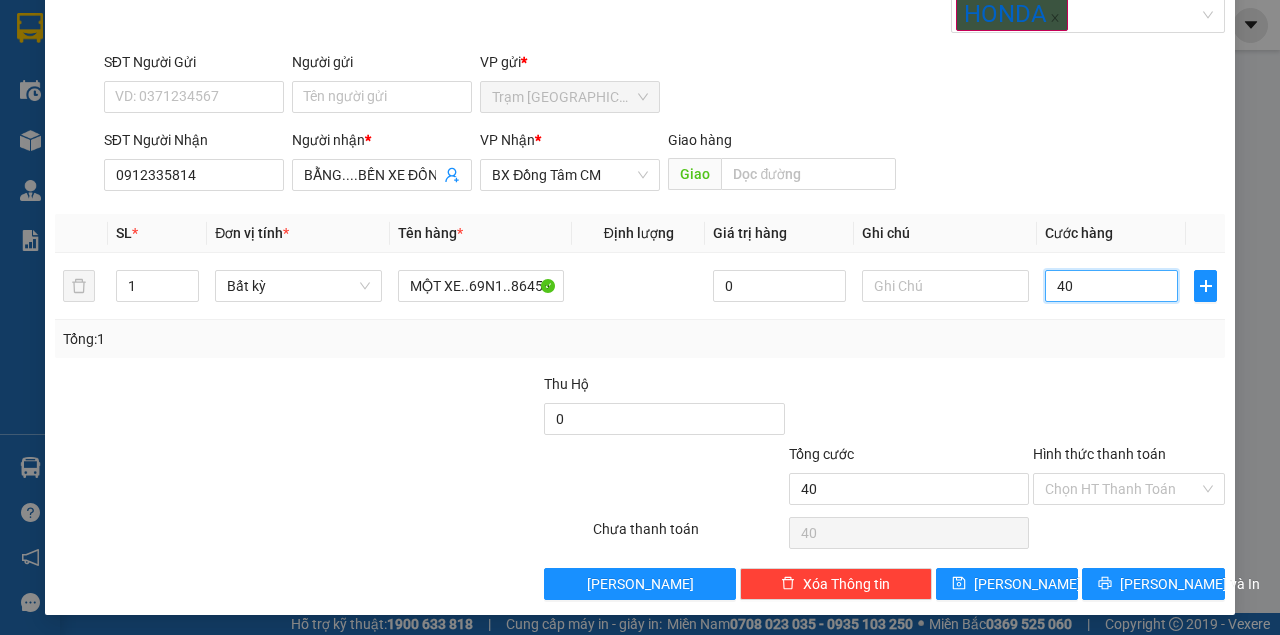 type on "400" 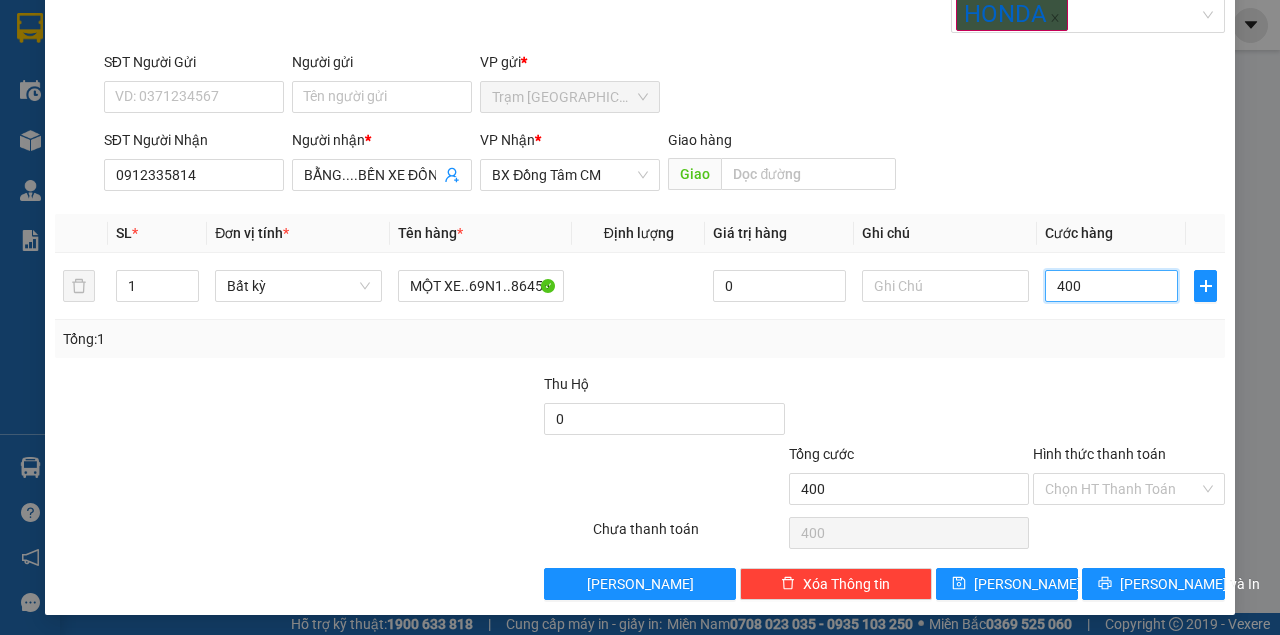 type on "4.000" 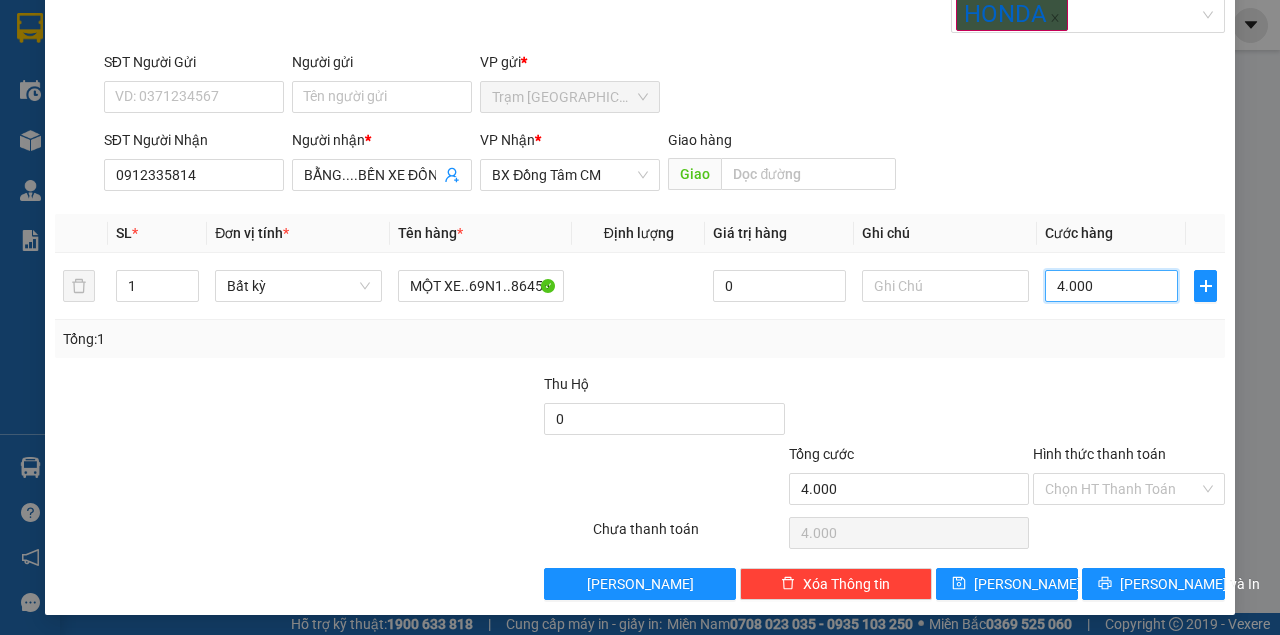 type on "40.000" 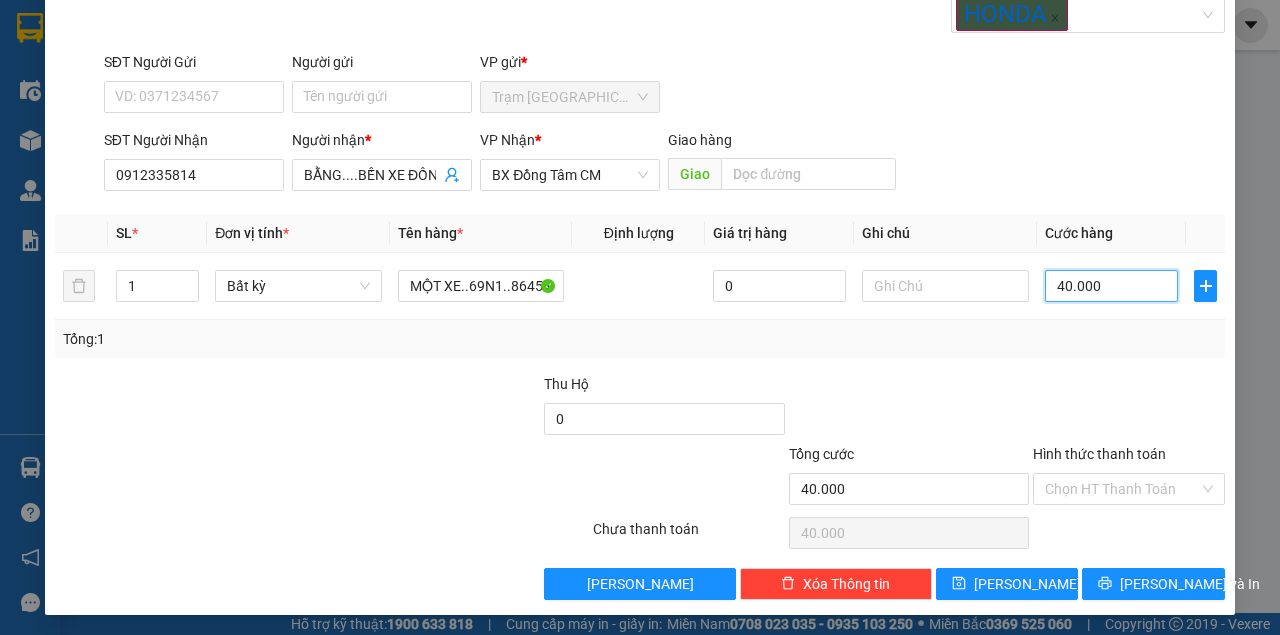 type on "400.000" 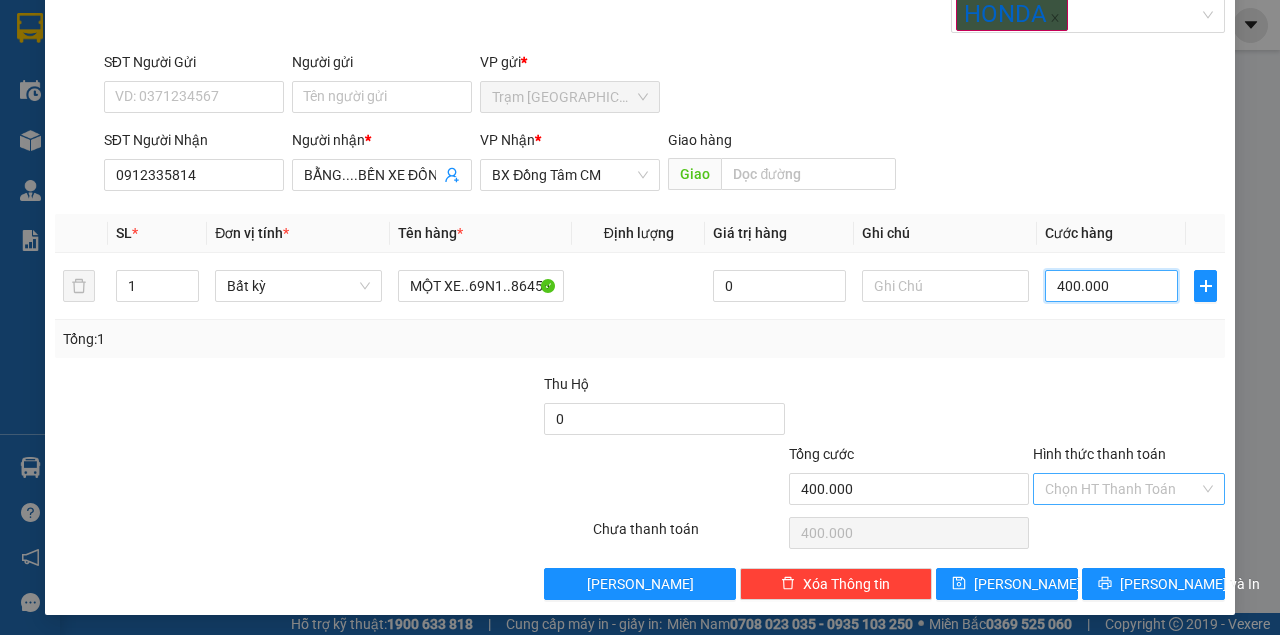 type on "400.000" 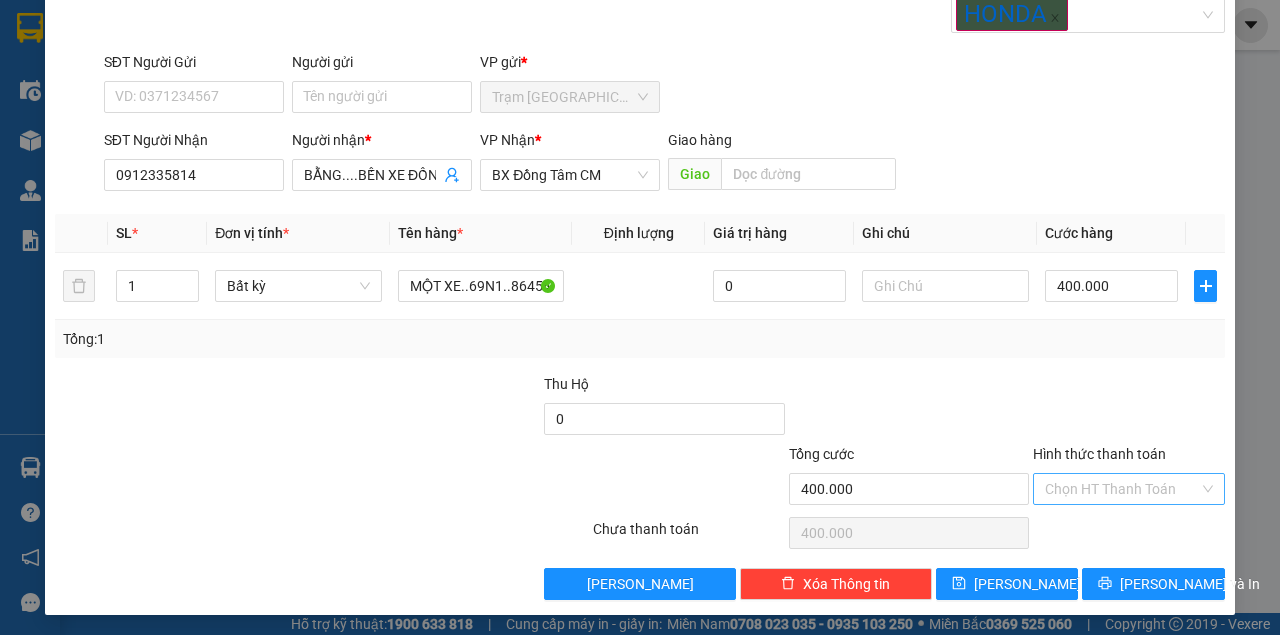 click on "Hình thức thanh toán" at bounding box center [1122, 489] 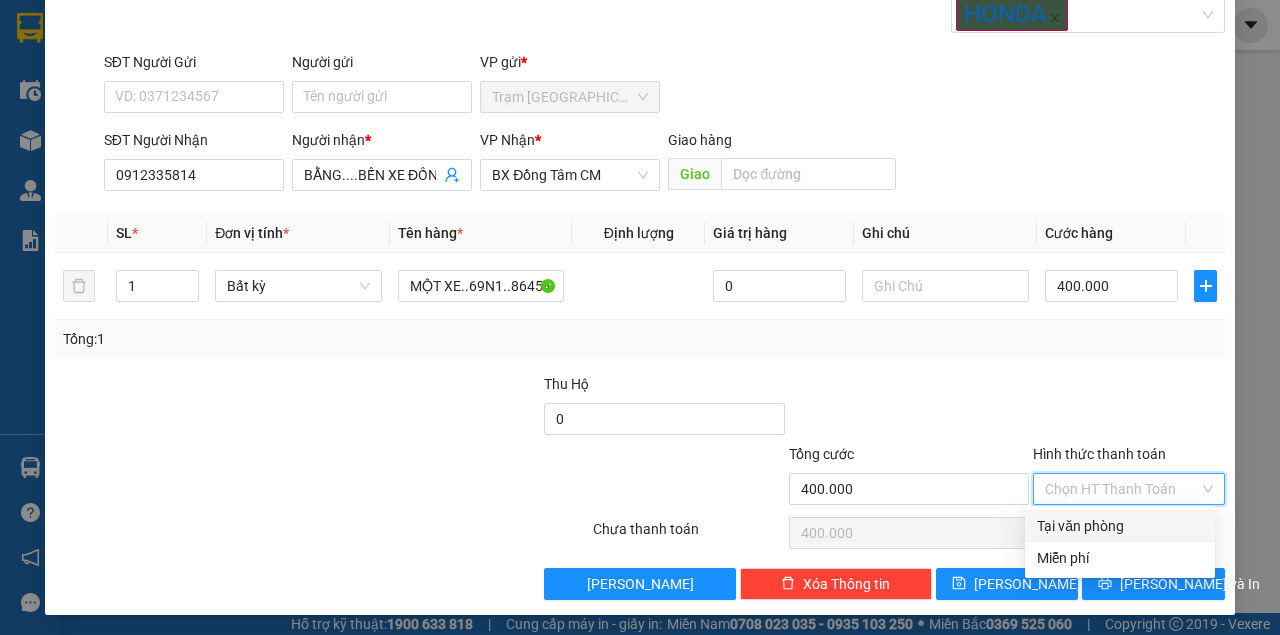 click on "Tại văn phòng" at bounding box center [1120, 526] 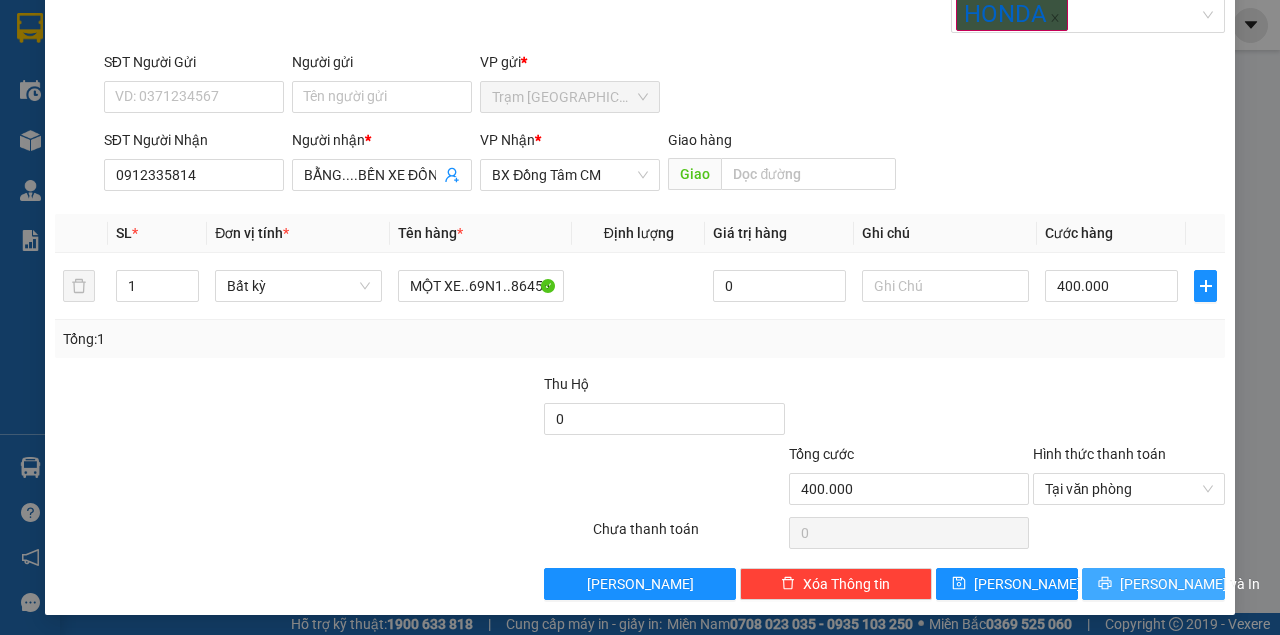 click 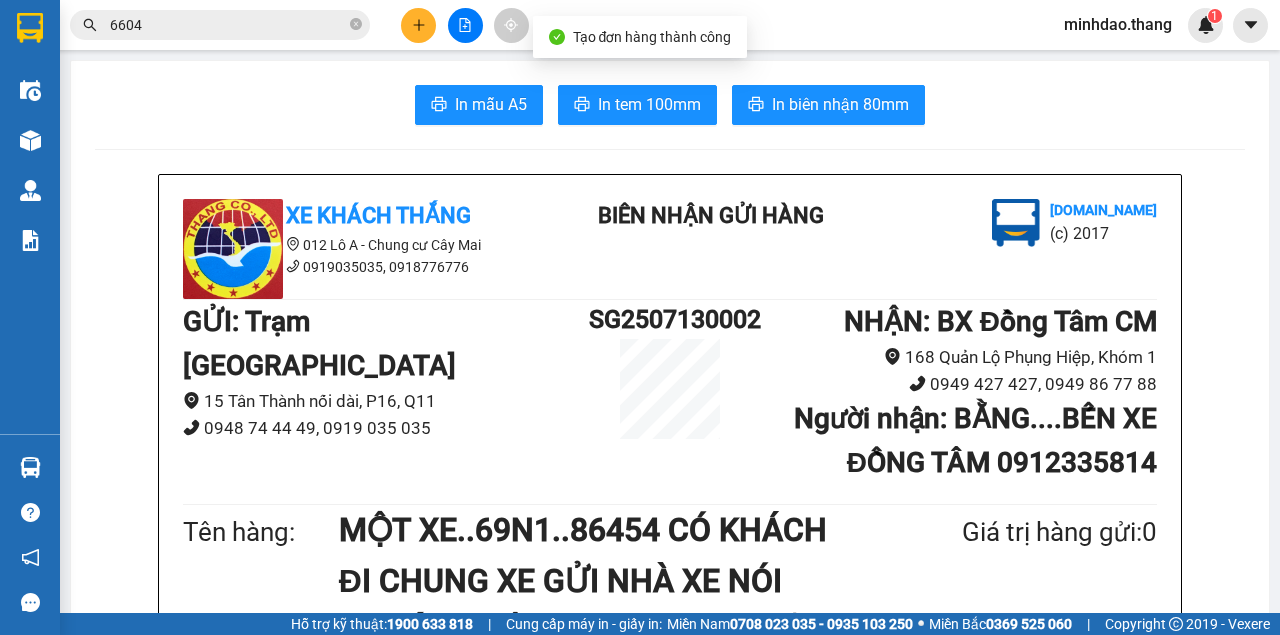 click on "In mẫu A5
In tem 100mm
In biên nhận 80mm Xe Khách THẮNG   012 Lô A - Chung cư Cây Mai   0919035035, 0918776776 BIÊN NHẬN GỬI HÀNG Vexere.com (c) 2017 GỬI :   Trạm Sài Gòn   15 Tân Thành nối dài, P16, Q11   0948 74 44 49, 0919 035 035 SG2507130002 NHẬN :   BX Đồng Tâm CM   168 Quản Lộ Phụng Hiệp, Khóm 1   0949 427 427, 0949 86 77 88 Người nhận :   BẰNG....BẾN XE ĐỒNG TÂM  0912335814 Tên hàng: MỘT XE..69N1..86454  CÓ KHÁCH ĐI CHUNG XE GỬI NHÀ XE NÓI TRƯỚC NHẬN KHÔNG BAO TRẦY SƯỚC NHA  SL 1 Giá trị hàng gửi:  0 CR   400.000 Tổng phải thu:   0 Quy định nhận/gửi hàng : Quý Khách phải báo mã số trên Biên Nhận Gửi Hàng khi nhận hàng, phải trình CMND và giấy giới thiệu đối với hàng gửi bảo đảm, hàng có giá trị. Hàng gửi có giá trị cao Quý Khách phải khai báo để được gửi theo phương thức đảm bảo giá trị. Xe Khách THẮNG" at bounding box center (670, 1433) 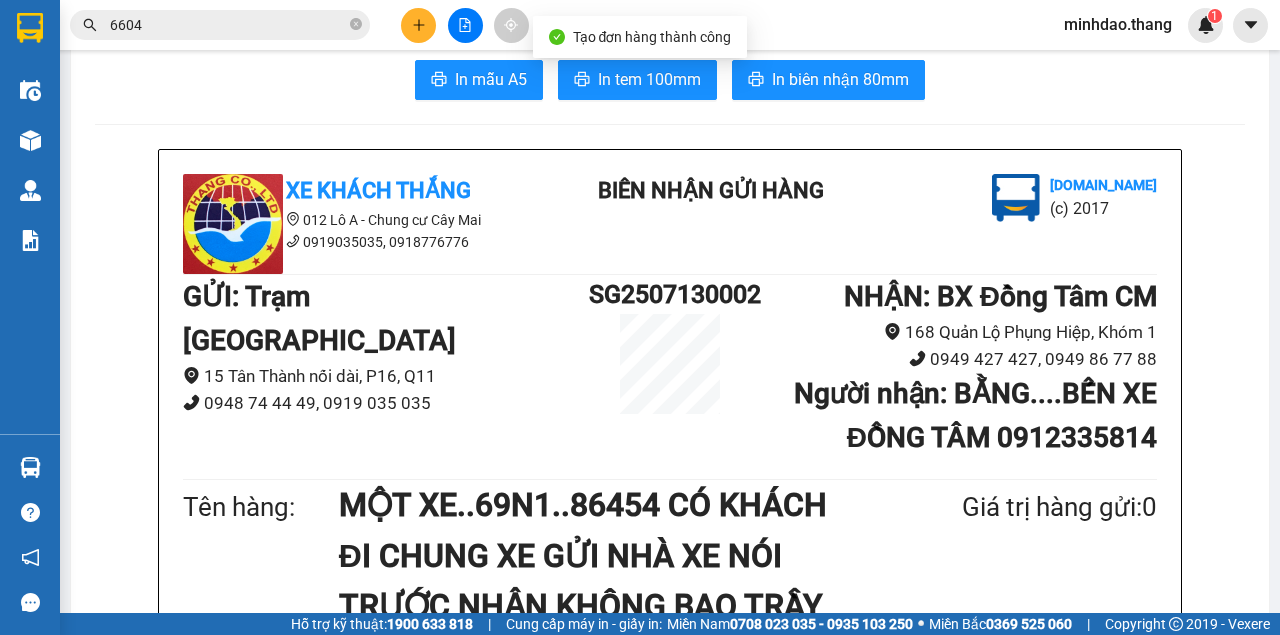 scroll, scrollTop: 0, scrollLeft: 0, axis: both 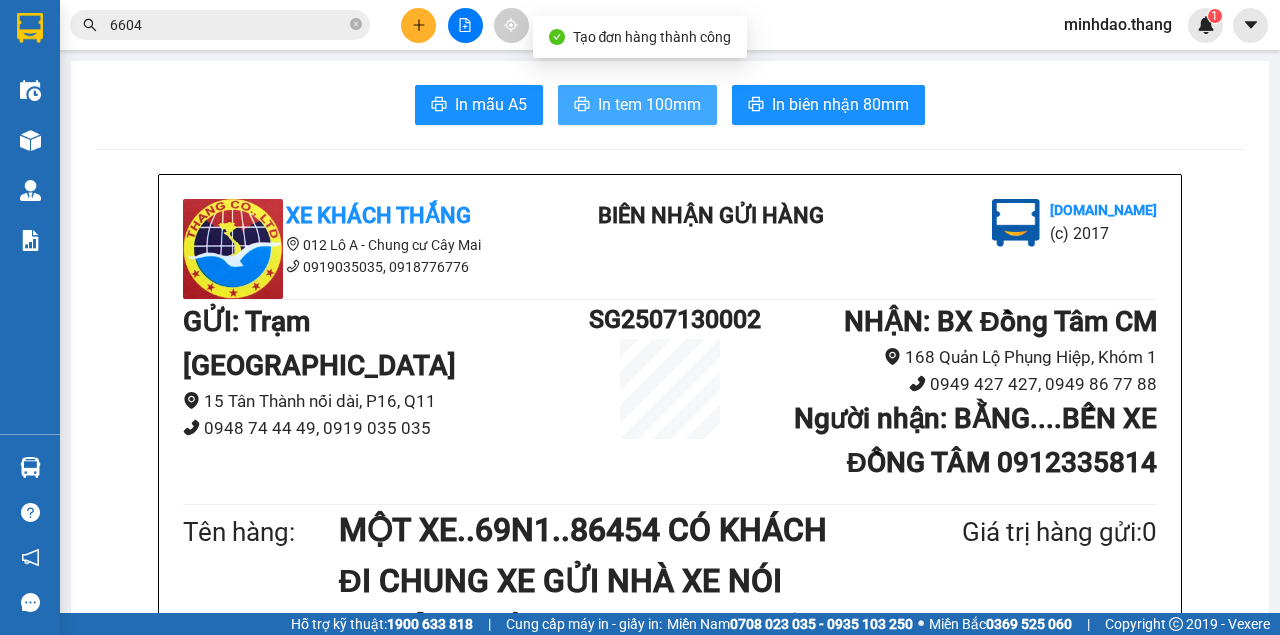 click on "In tem 100mm" at bounding box center [649, 104] 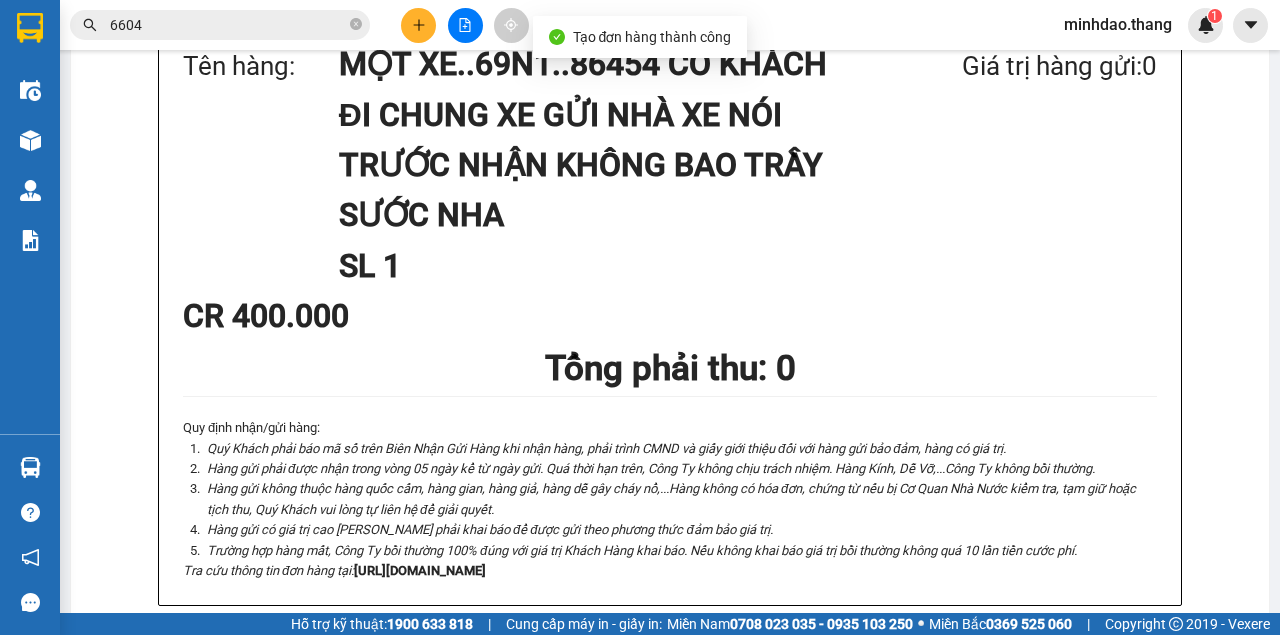scroll, scrollTop: 0, scrollLeft: 0, axis: both 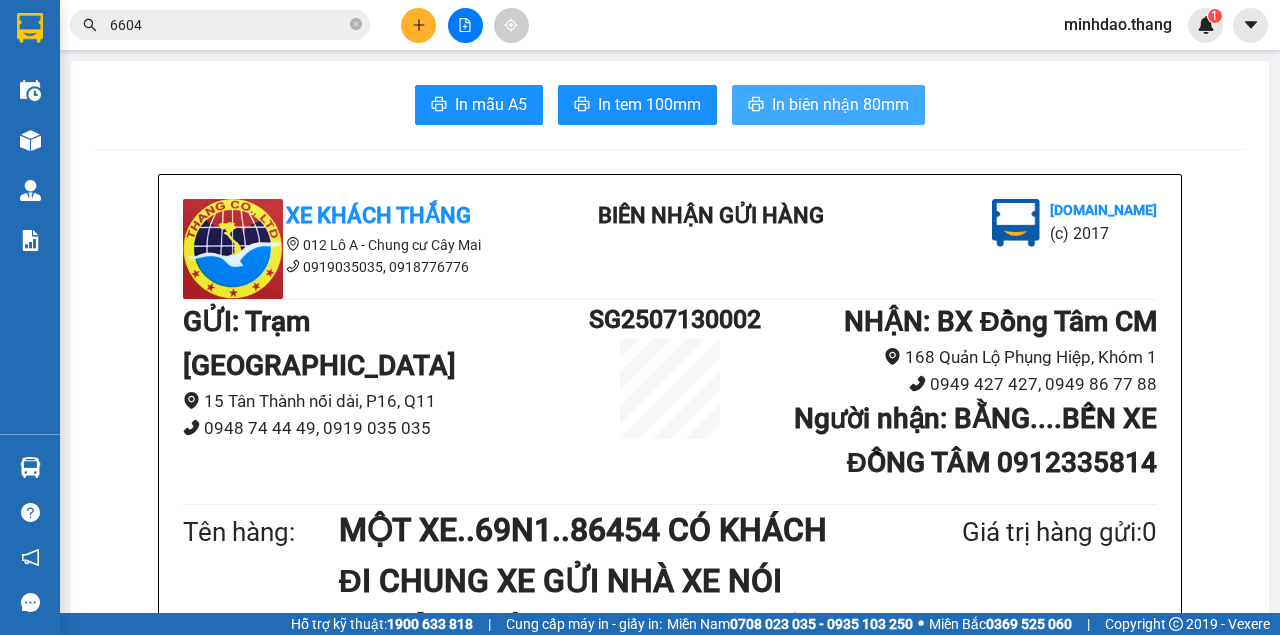 type 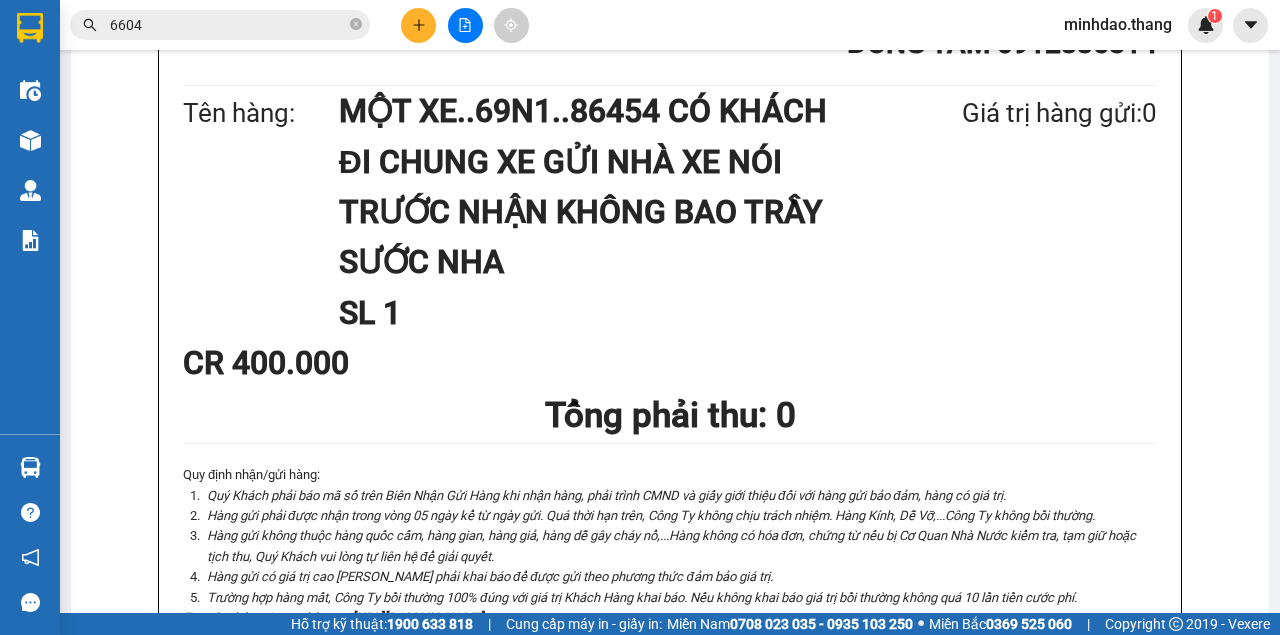scroll, scrollTop: 466, scrollLeft: 0, axis: vertical 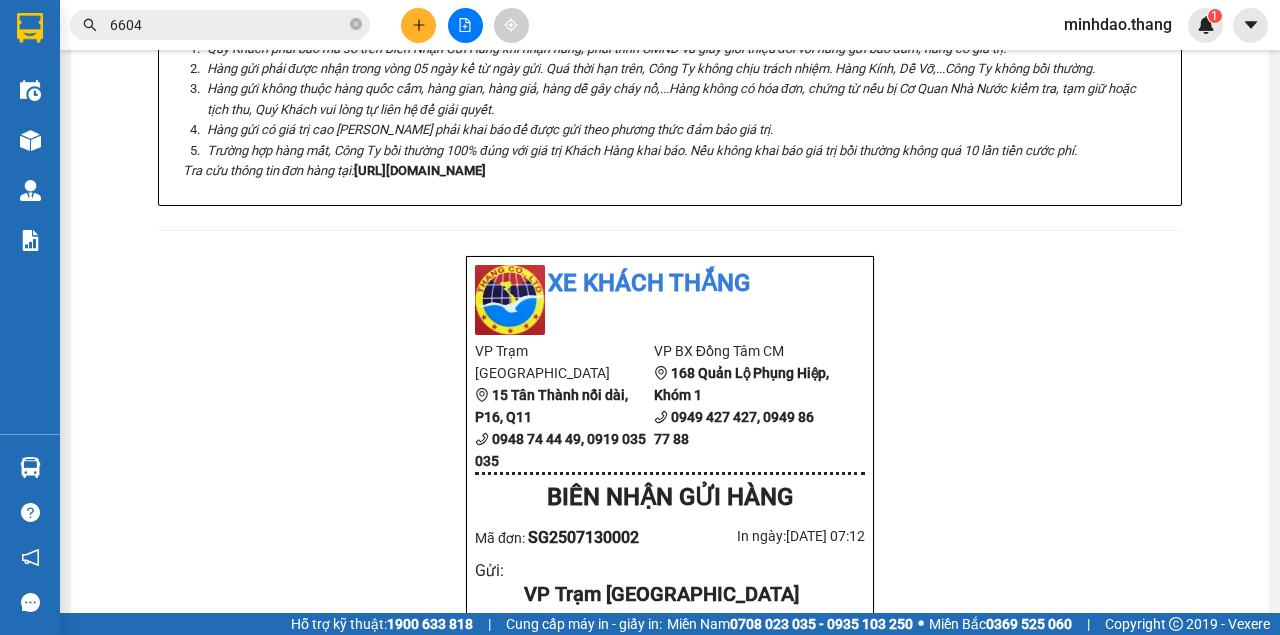 click 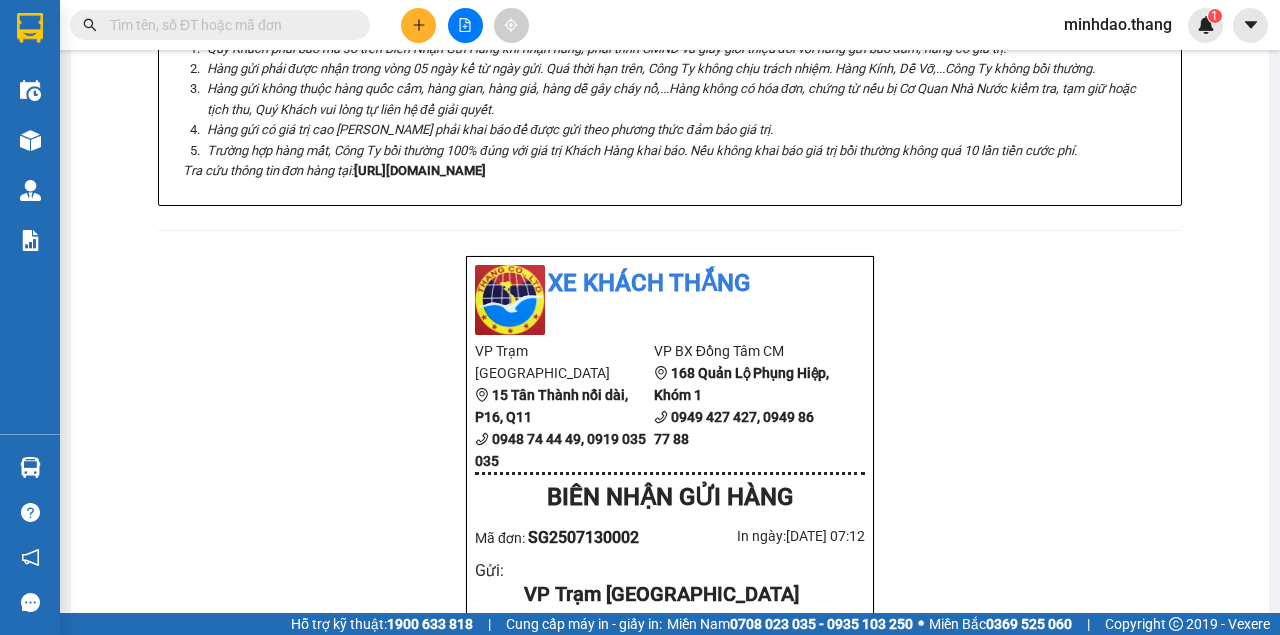 click at bounding box center (228, 25) 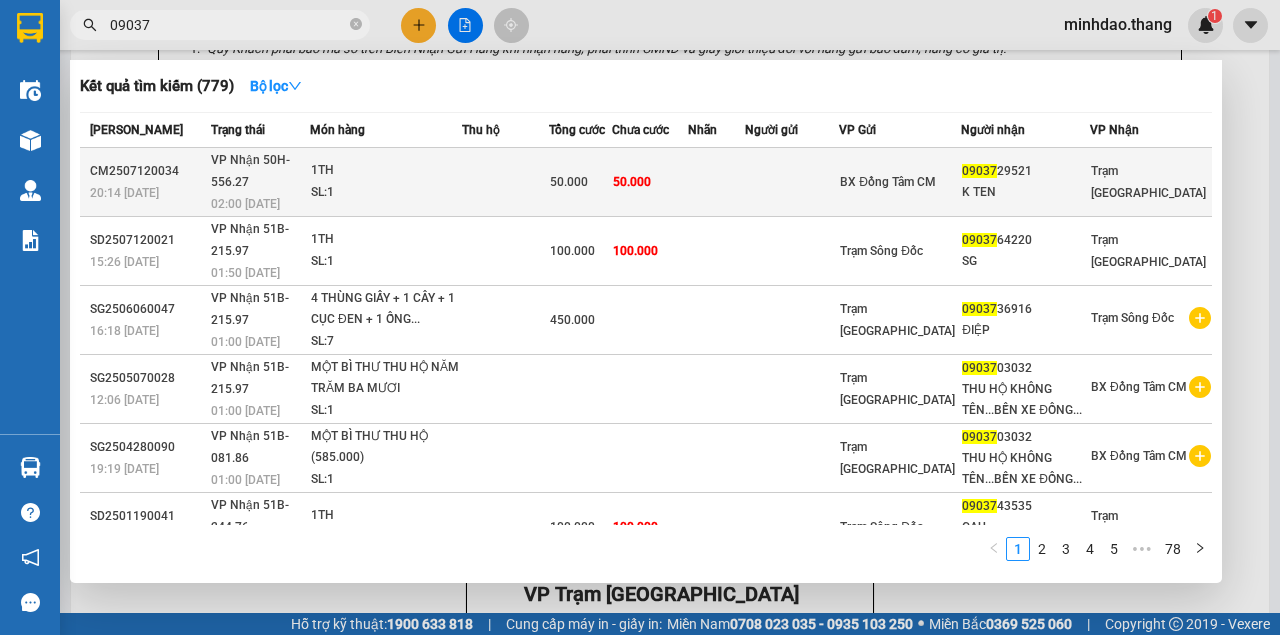 type on "09037" 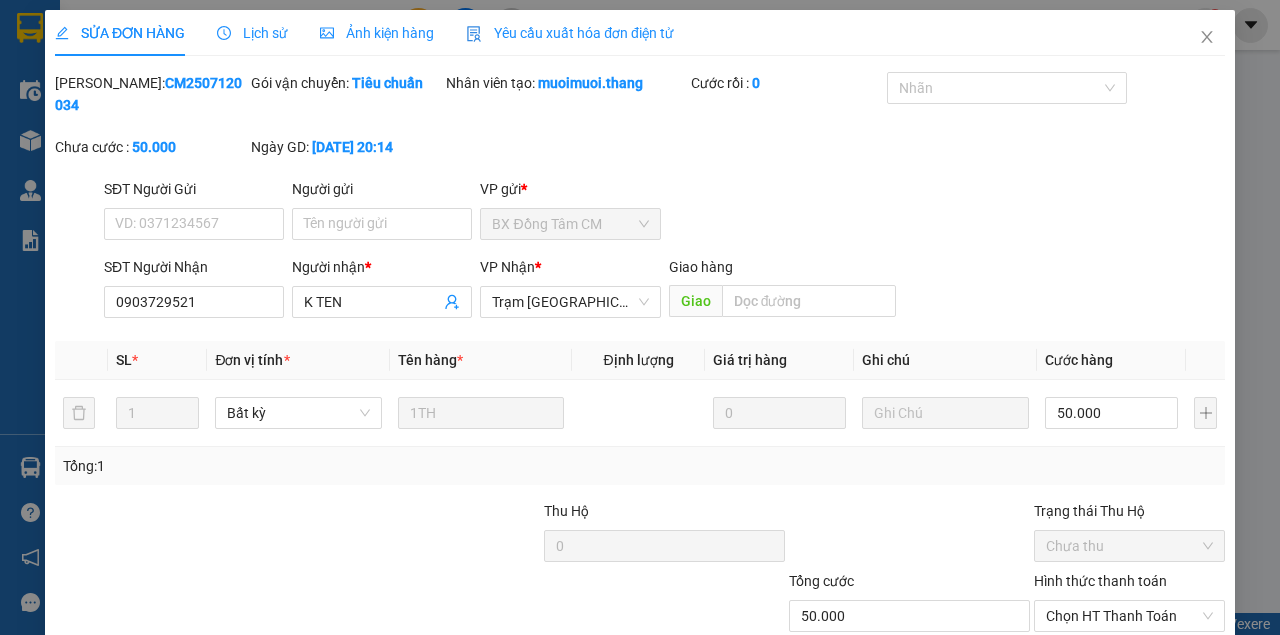 scroll, scrollTop: 0, scrollLeft: 0, axis: both 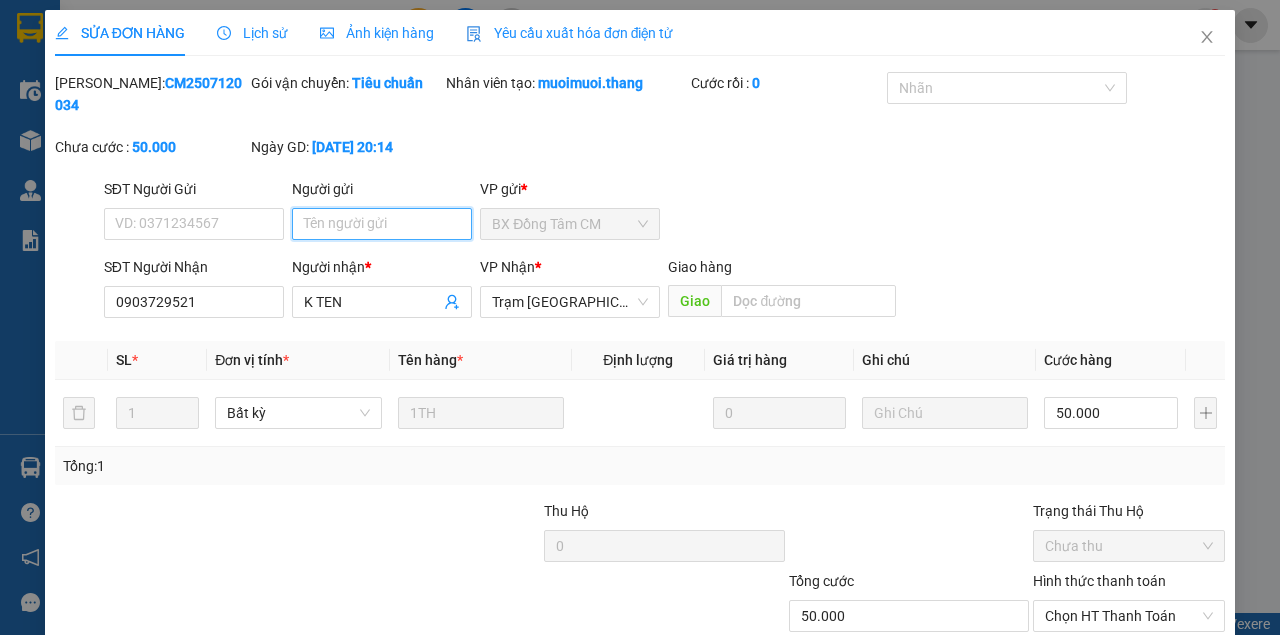 drag, startPoint x: 366, startPoint y: 223, endPoint x: 979, endPoint y: 544, distance: 691.961 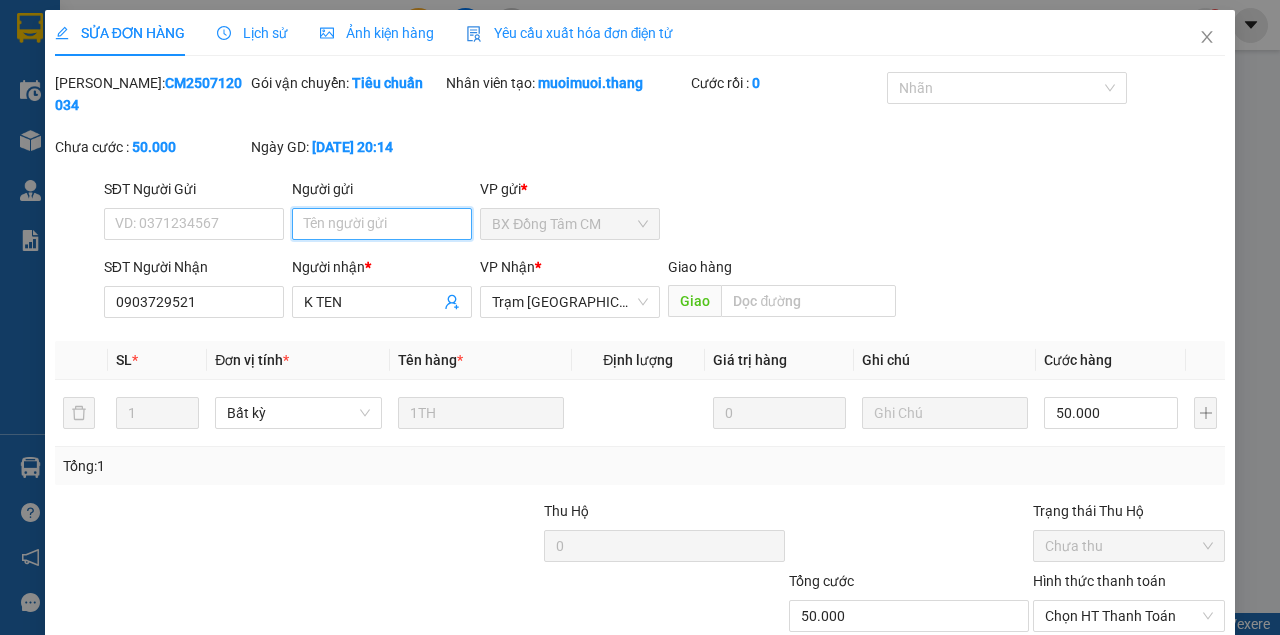 click on "Người gửi" at bounding box center [382, 224] 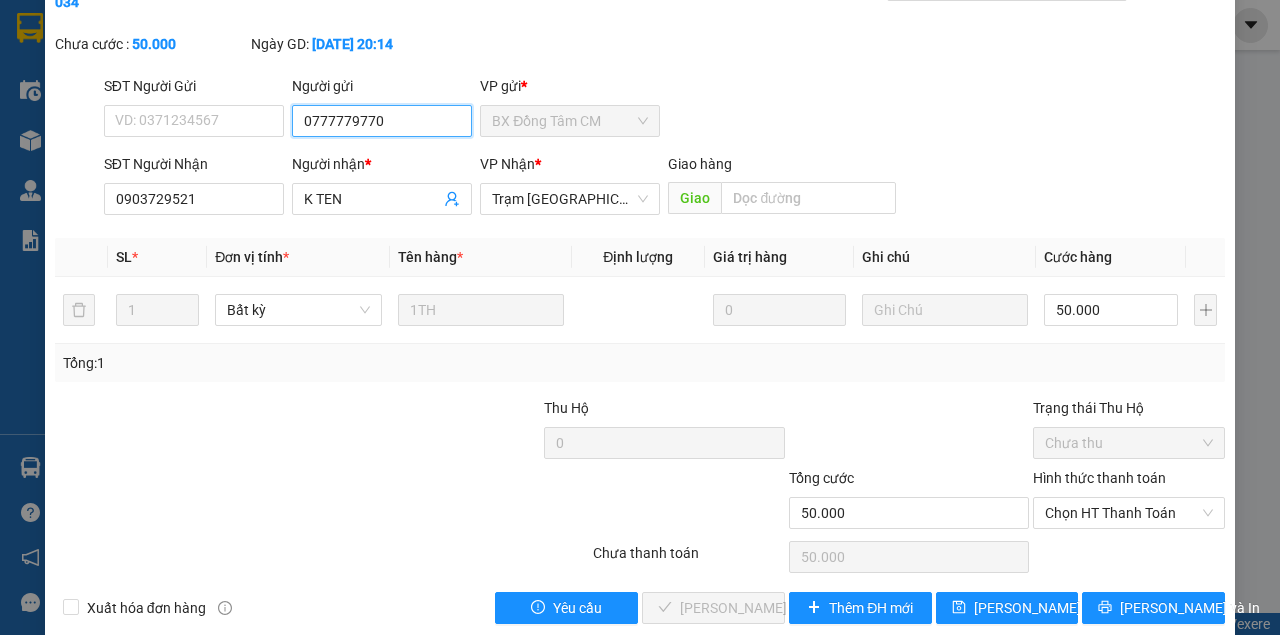 scroll, scrollTop: 129, scrollLeft: 0, axis: vertical 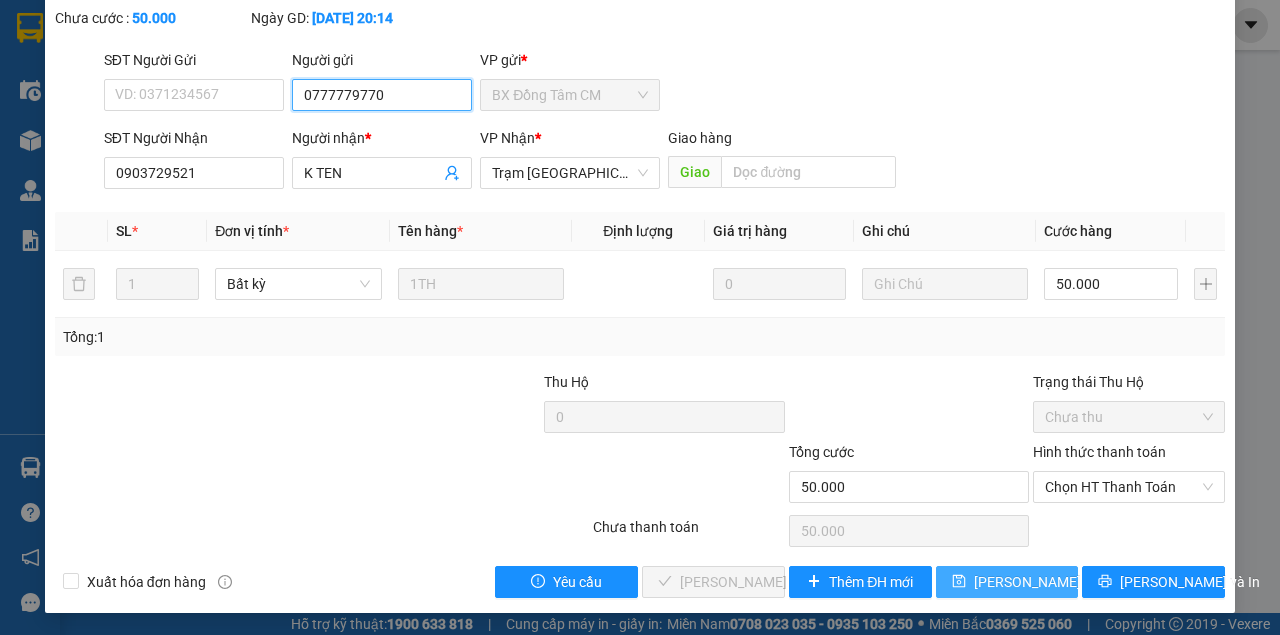 type on "0777779770" 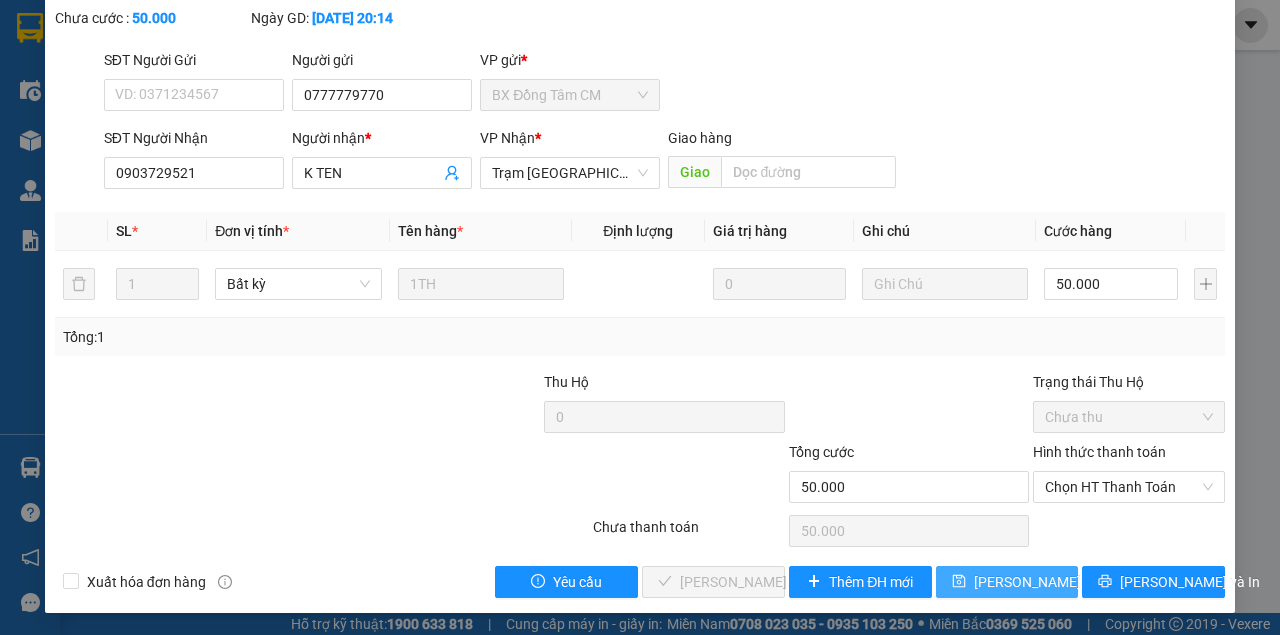 click on "[PERSON_NAME] thay đổi" at bounding box center [1054, 582] 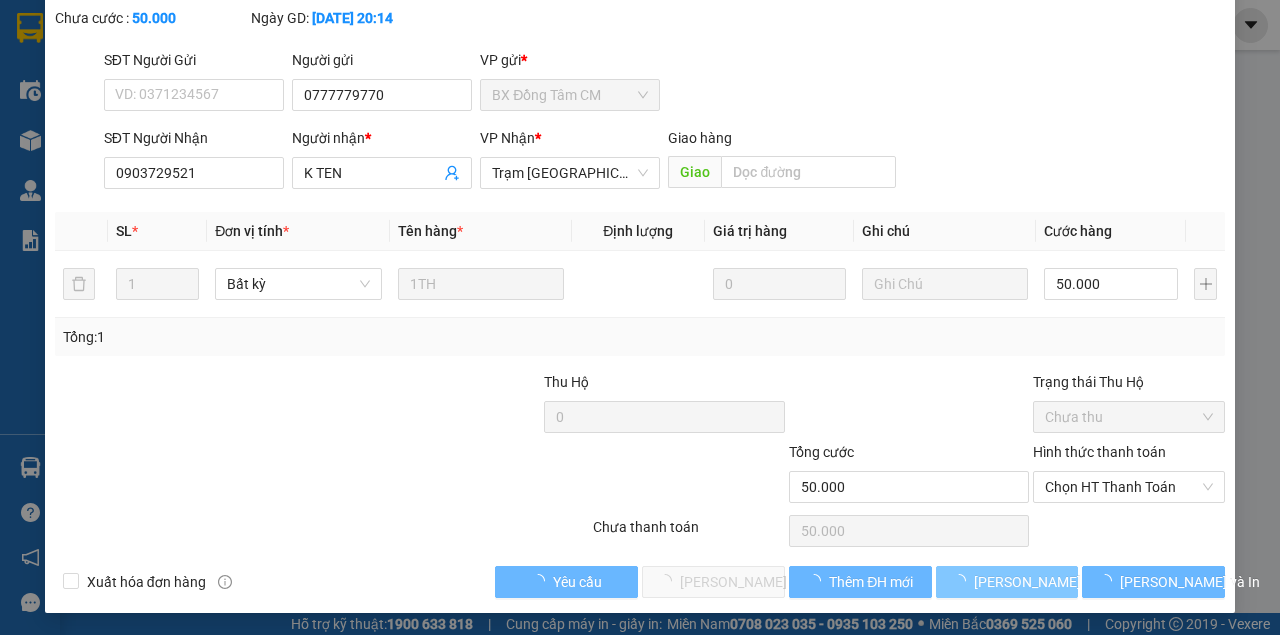 click on "[PERSON_NAME] thay đổi" at bounding box center (1007, 582) 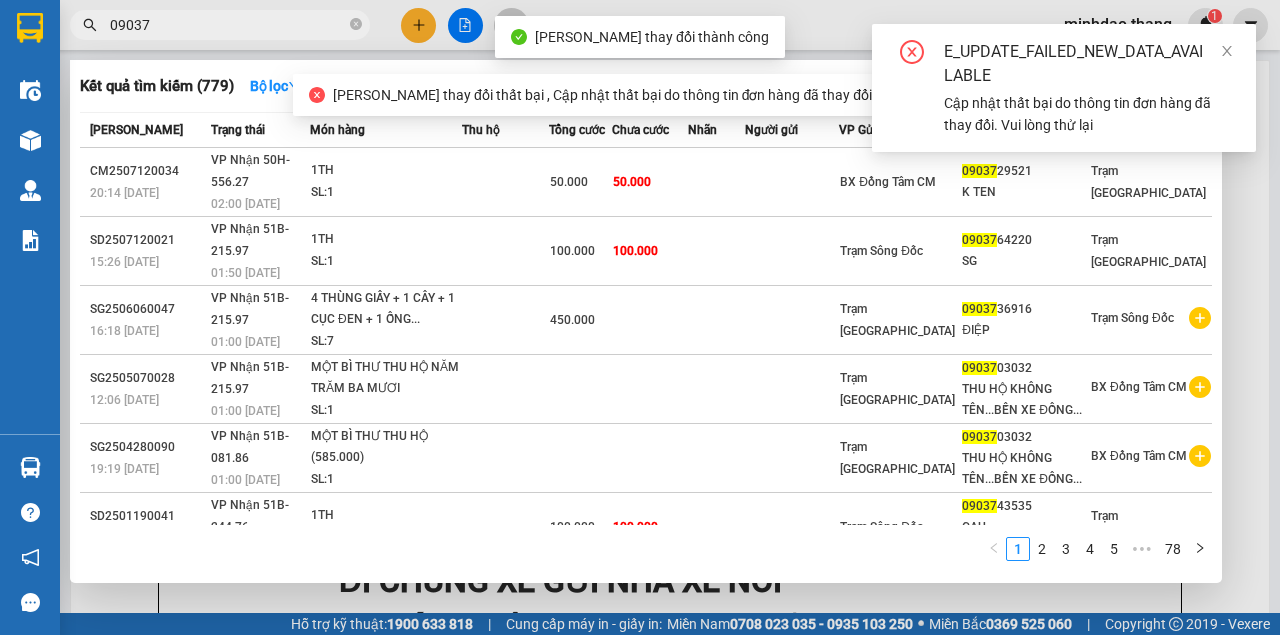 click on "09037" at bounding box center [228, 25] 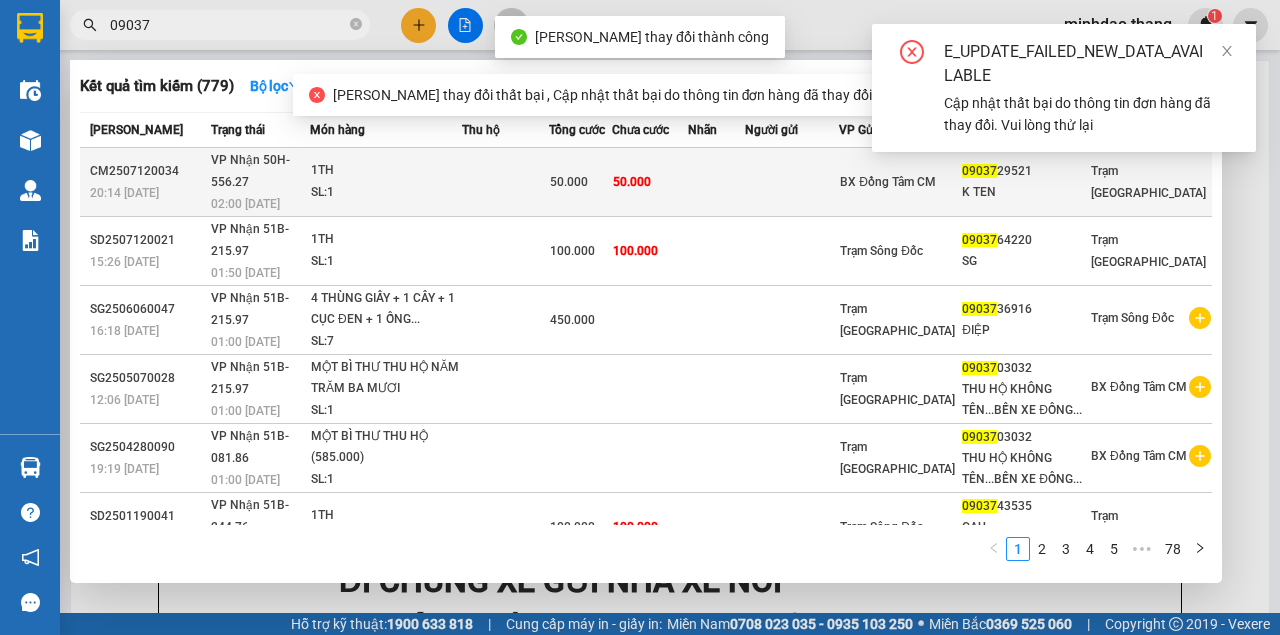 click at bounding box center (505, 182) 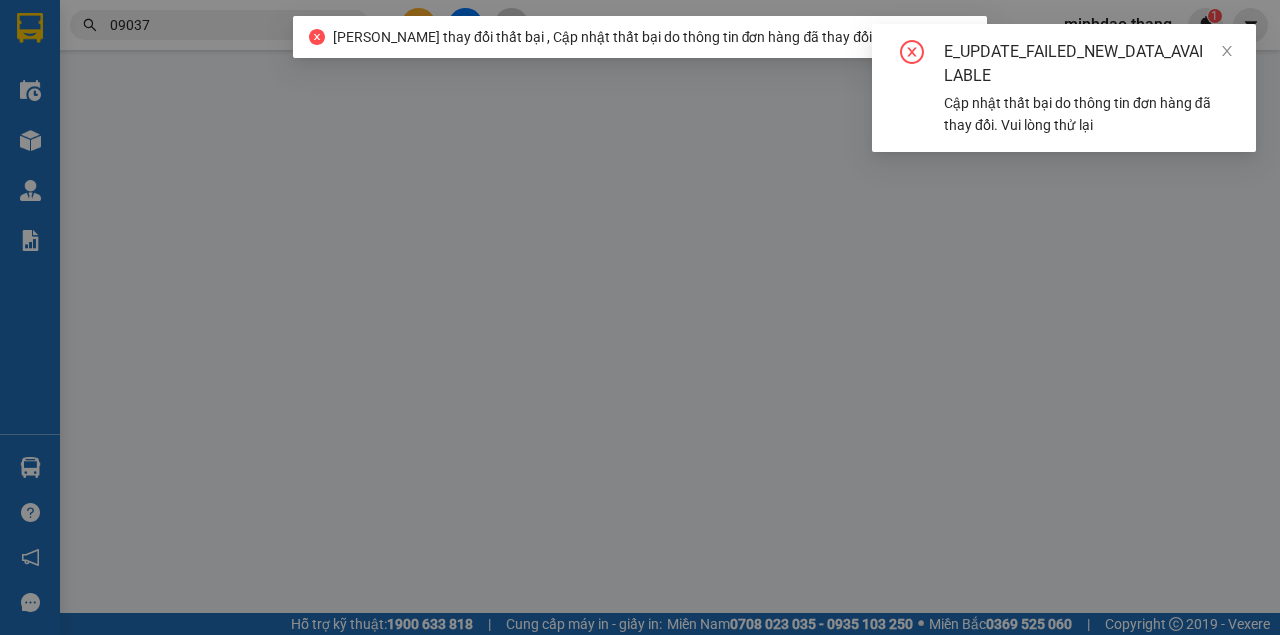 type on "0777779770" 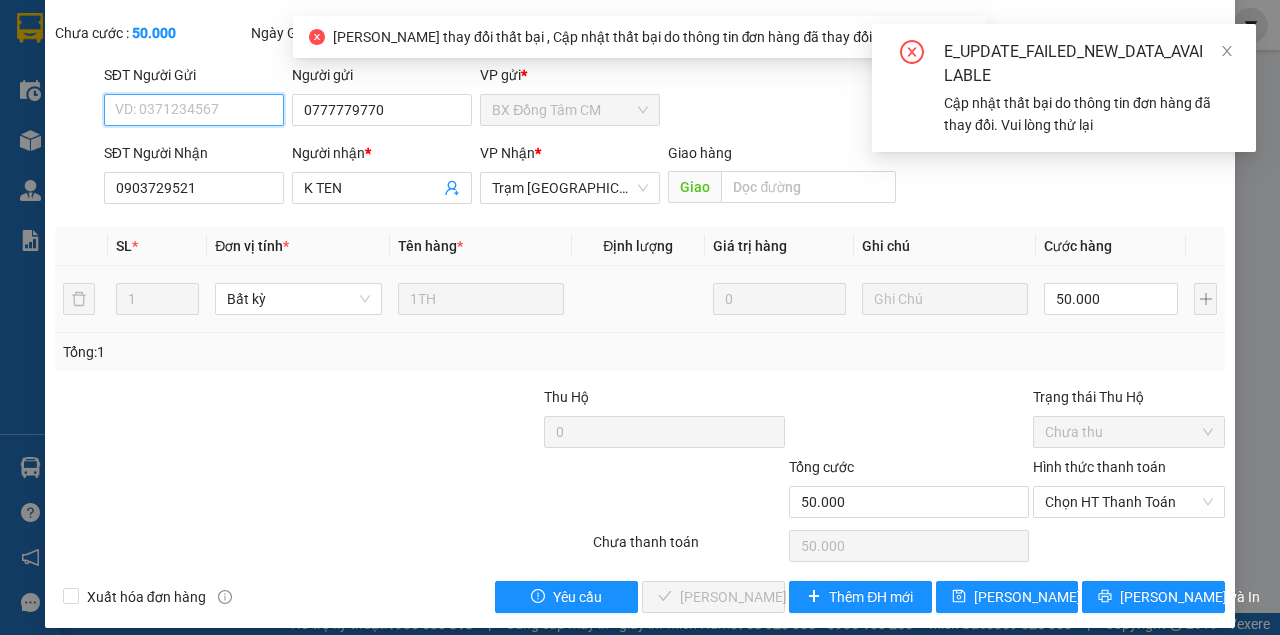 scroll, scrollTop: 126, scrollLeft: 0, axis: vertical 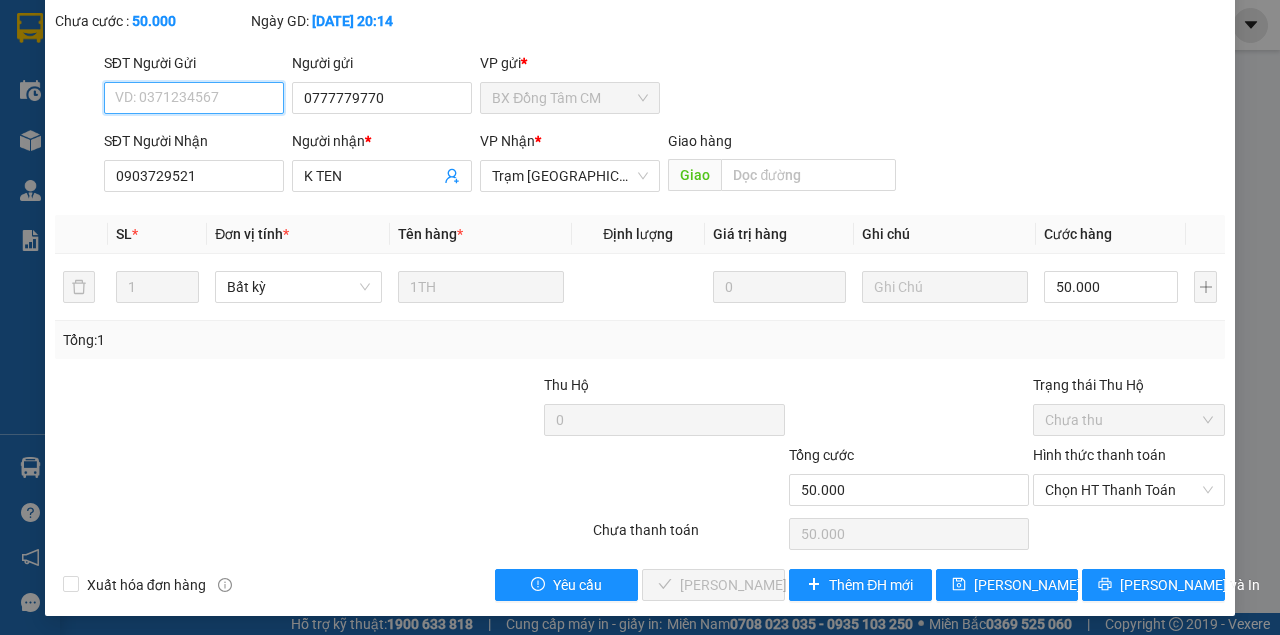 drag, startPoint x: 1091, startPoint y: 494, endPoint x: 1088, endPoint y: 505, distance: 11.401754 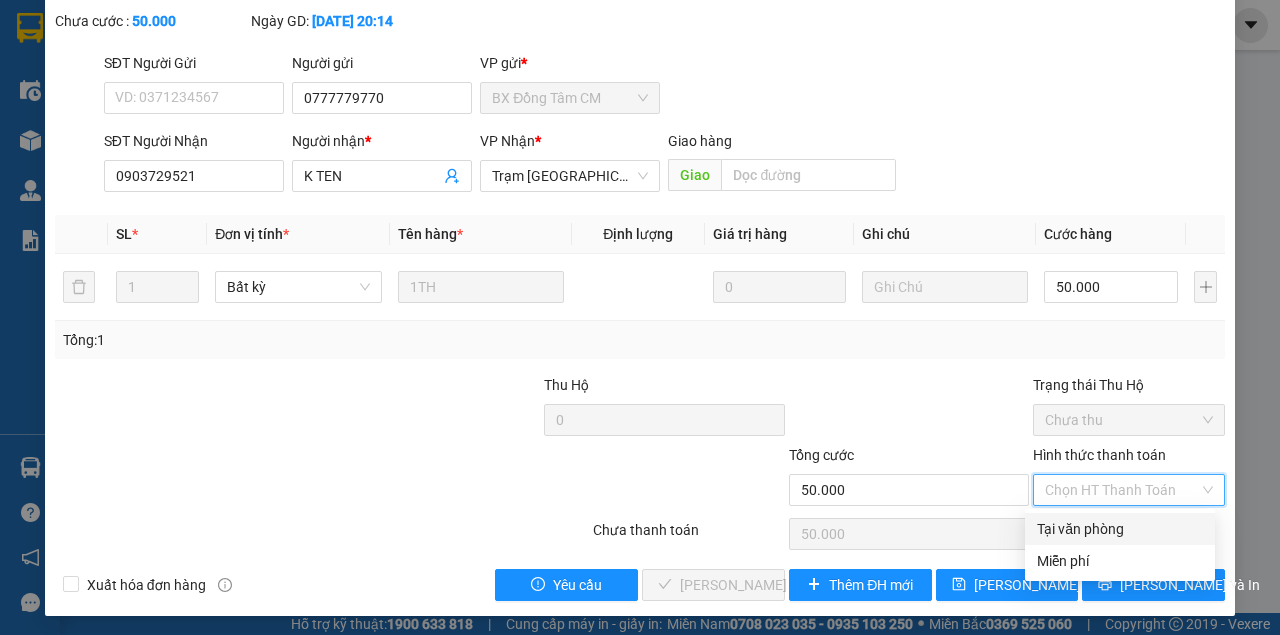 click on "Tại văn phòng" at bounding box center [1120, 529] 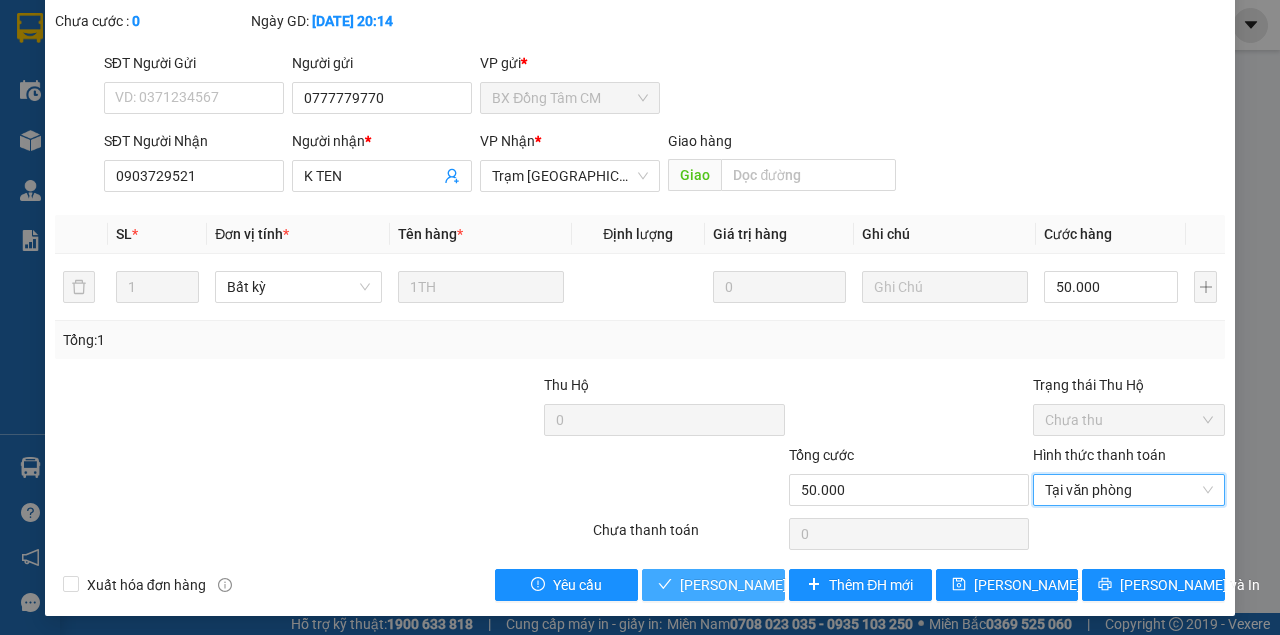 click on "Lưu và Giao hàng" at bounding box center (776, 585) 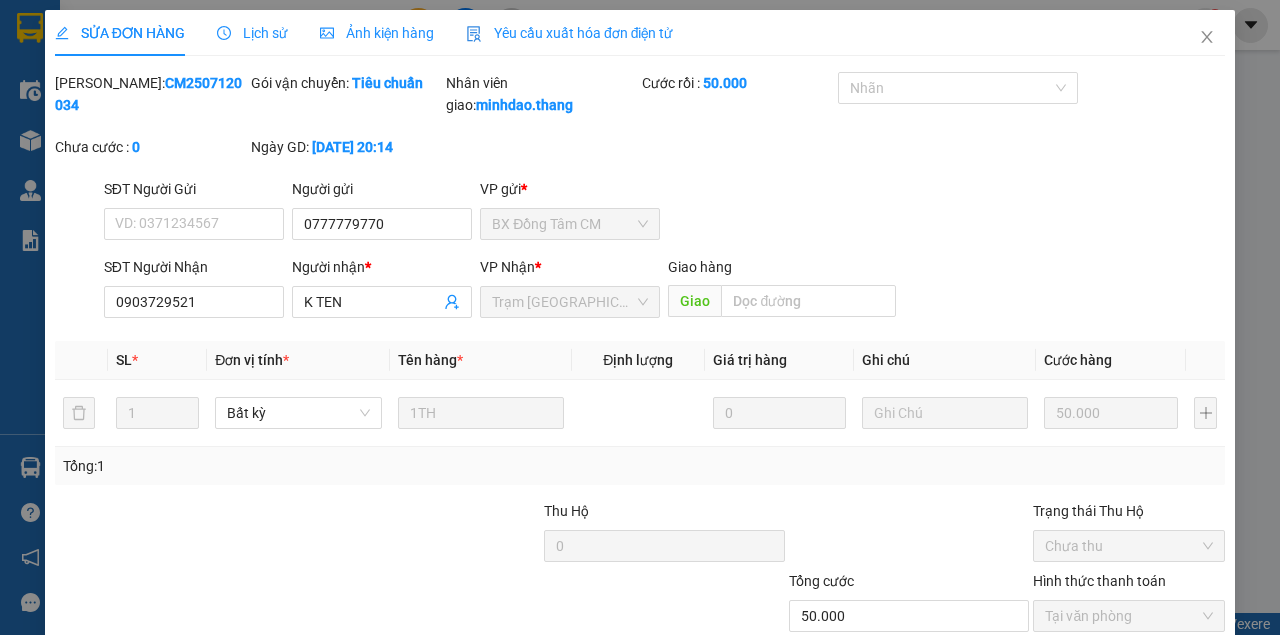 scroll, scrollTop: 0, scrollLeft: 0, axis: both 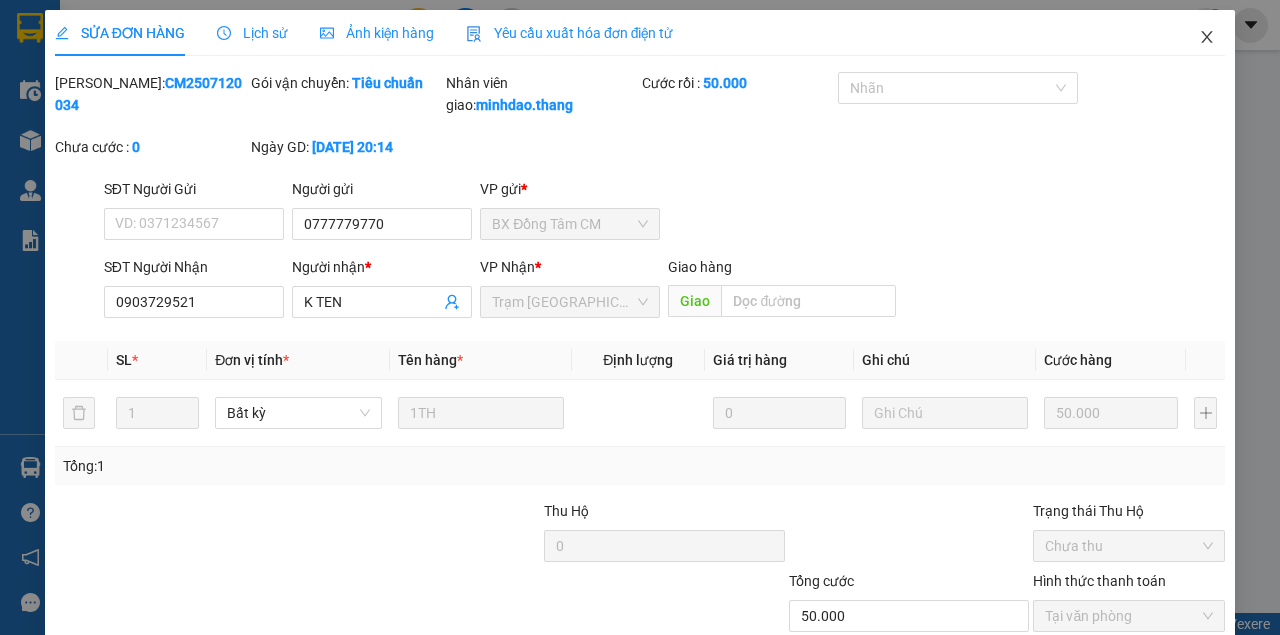 click at bounding box center (1207, 38) 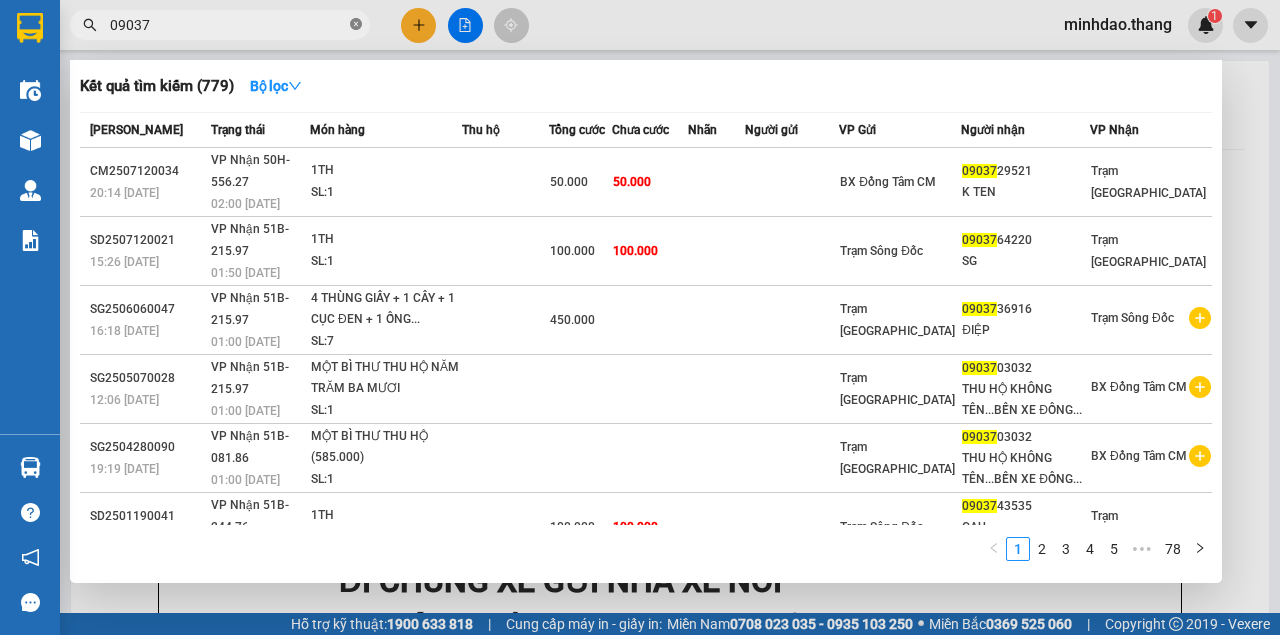 click 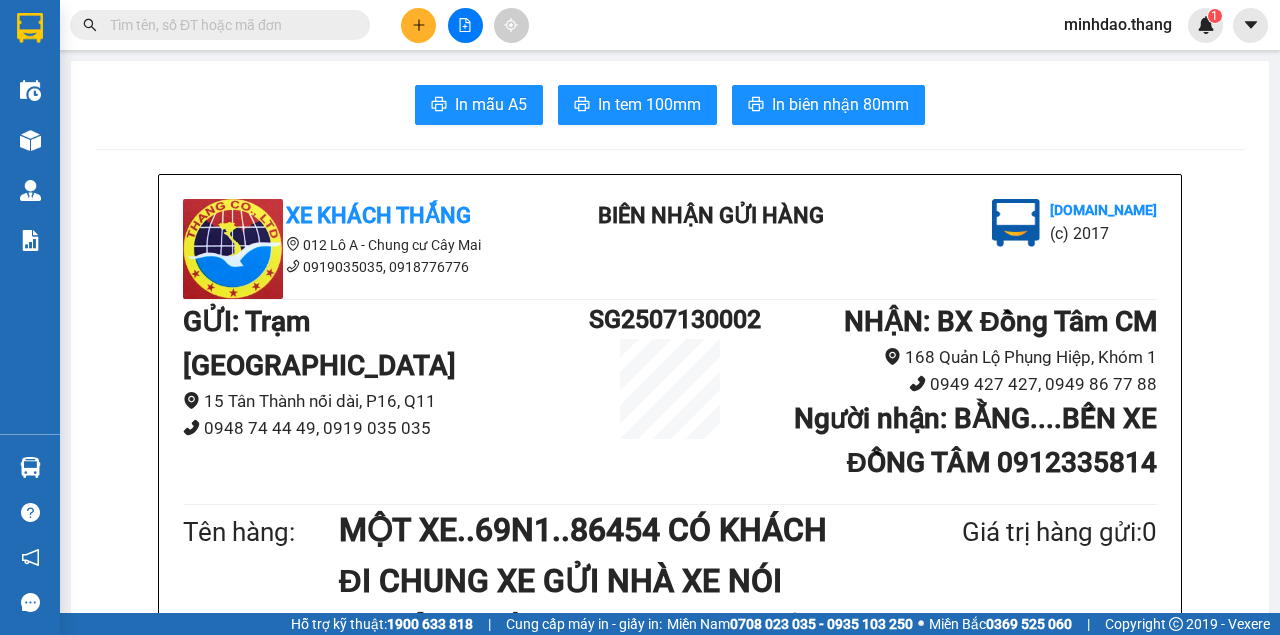 click at bounding box center [228, 25] 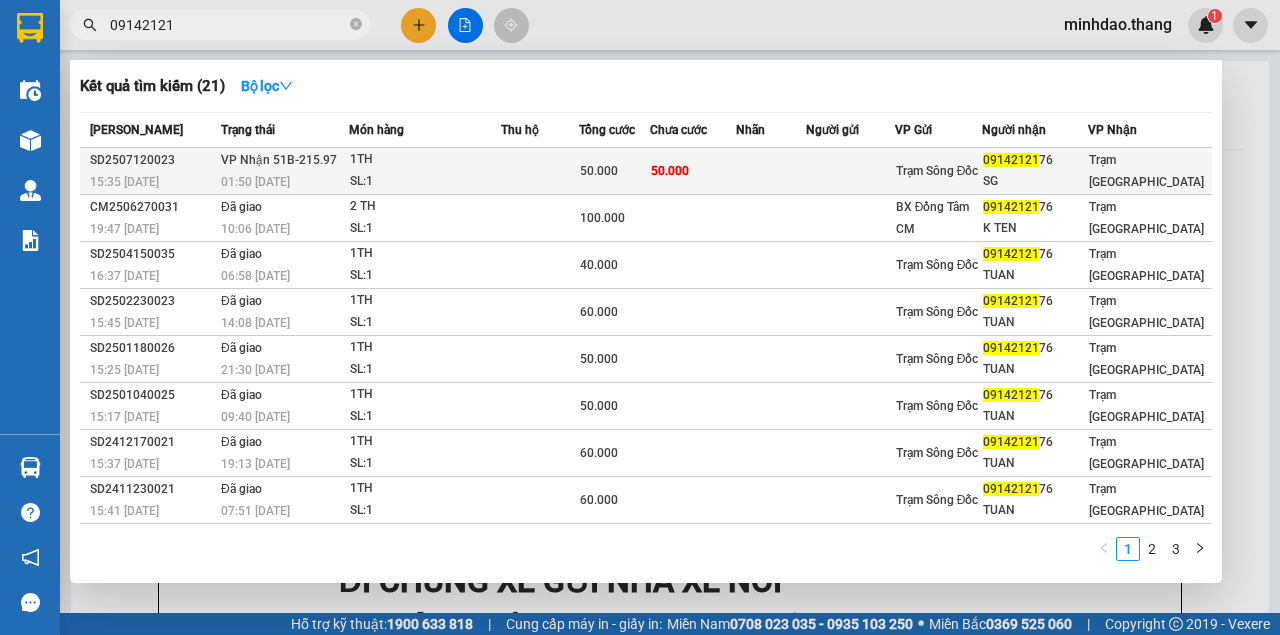type on "09142121" 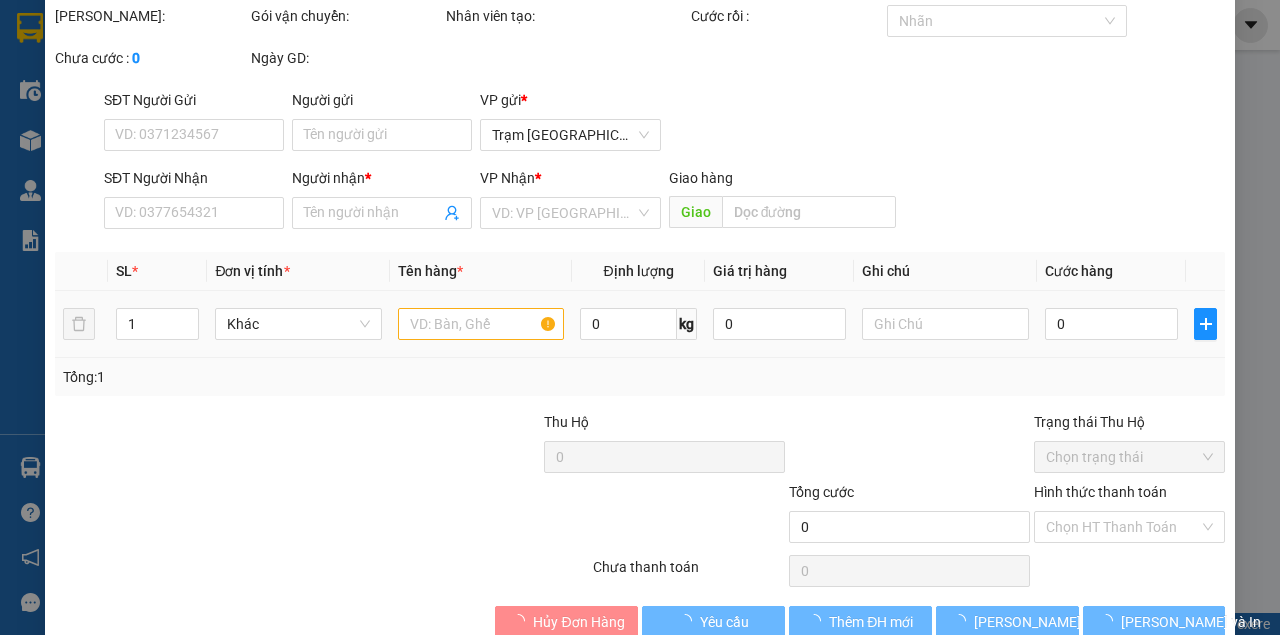 type on "0914212176" 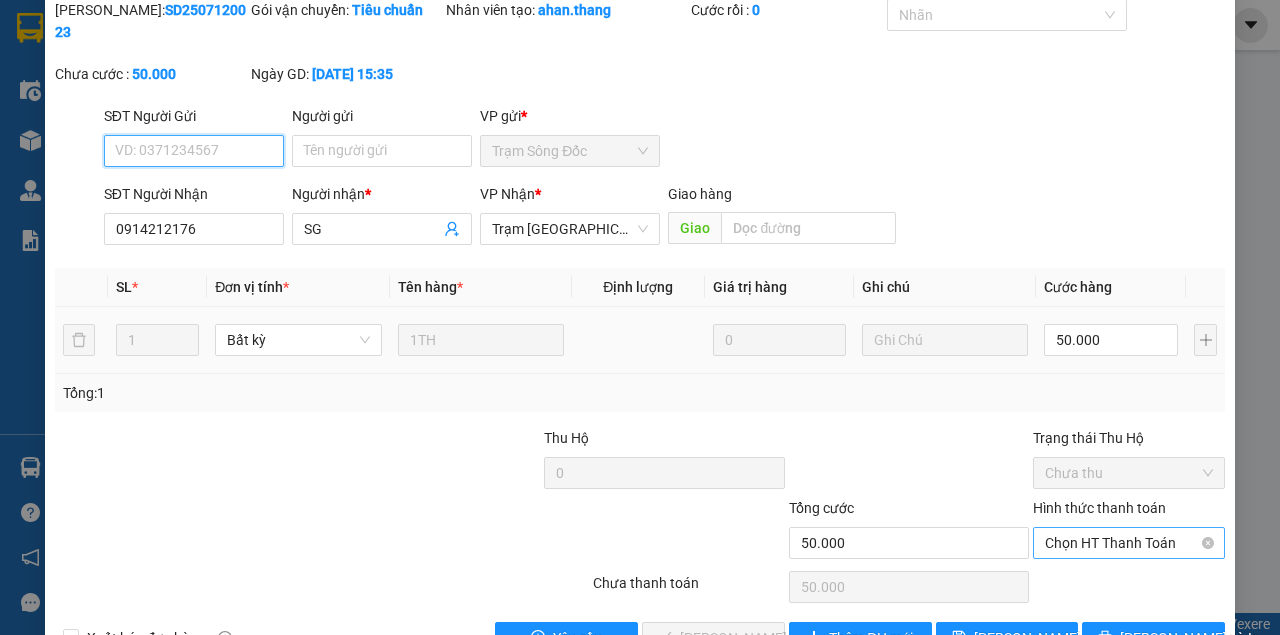 scroll, scrollTop: 129, scrollLeft: 0, axis: vertical 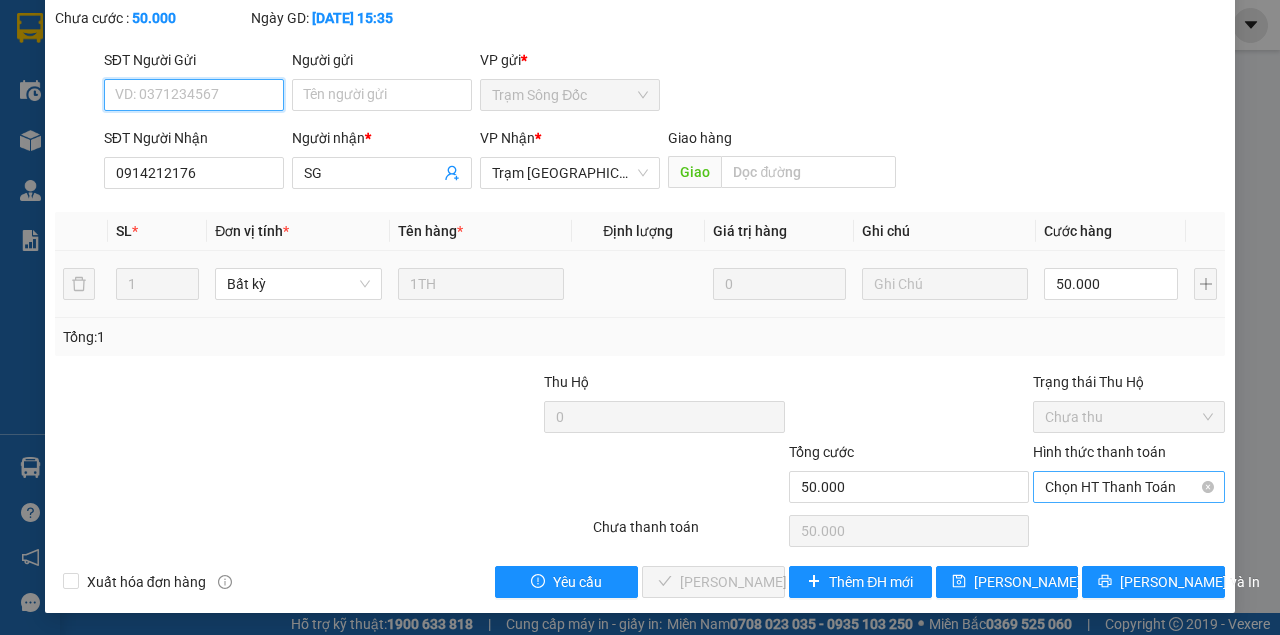 click on "Chọn HT Thanh Toán" at bounding box center [1129, 487] 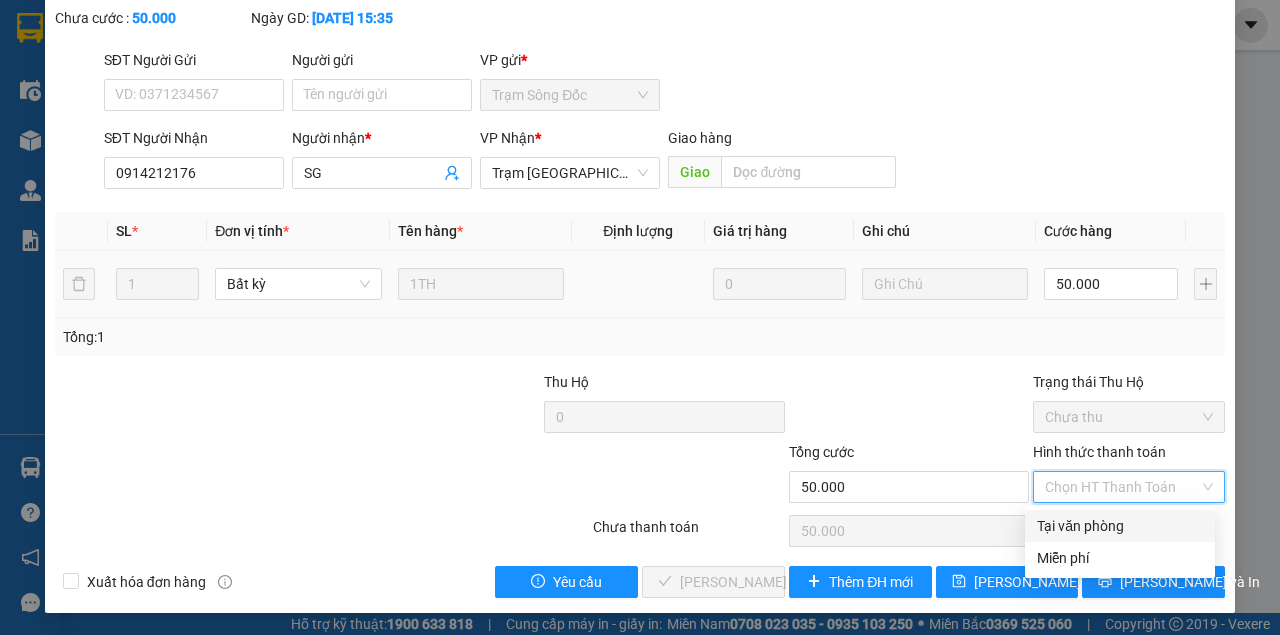 drag, startPoint x: 1088, startPoint y: 524, endPoint x: 1045, endPoint y: 554, distance: 52.43091 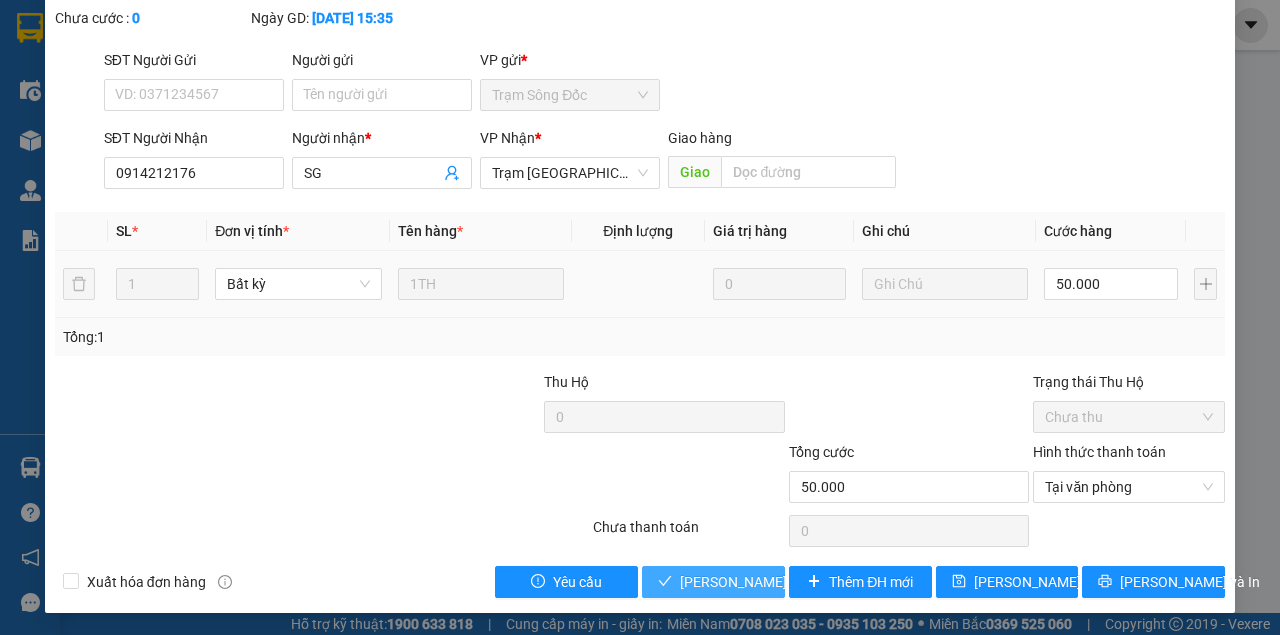 type 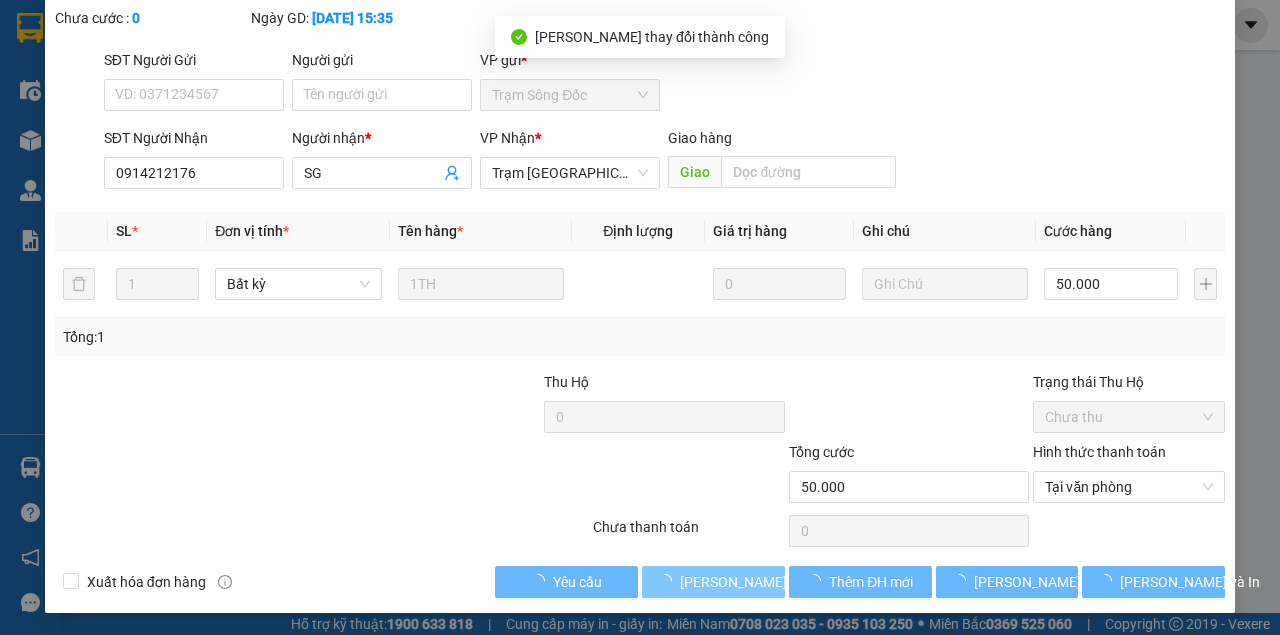 scroll, scrollTop: 0, scrollLeft: 0, axis: both 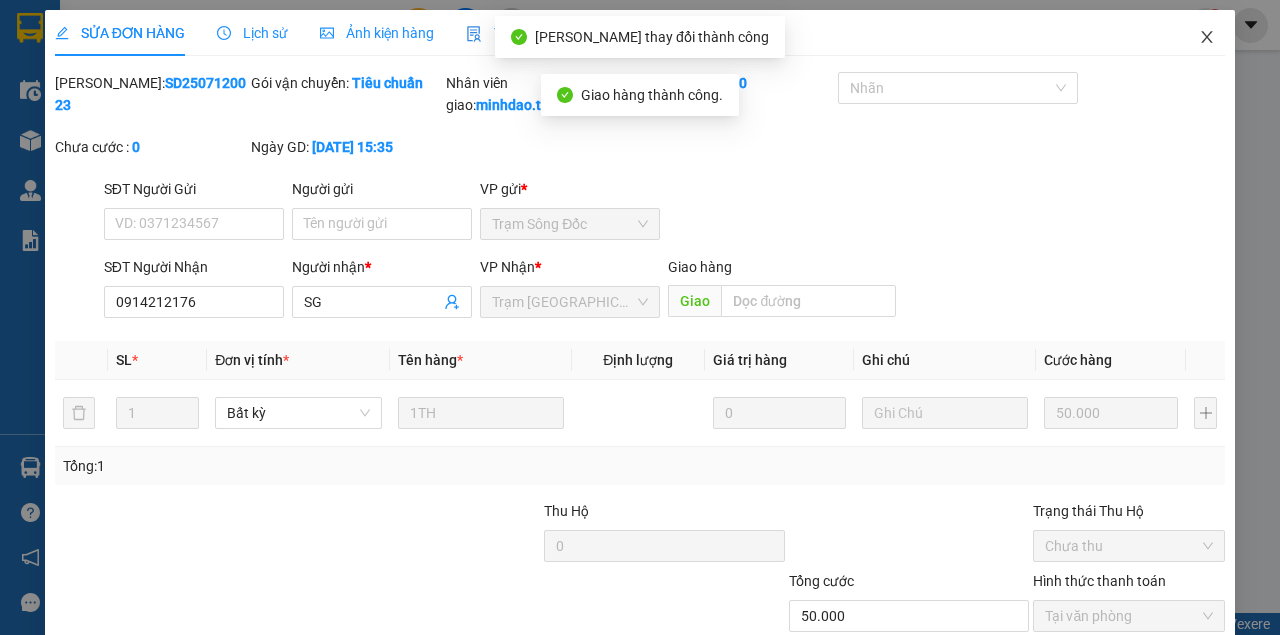click at bounding box center [1207, 38] 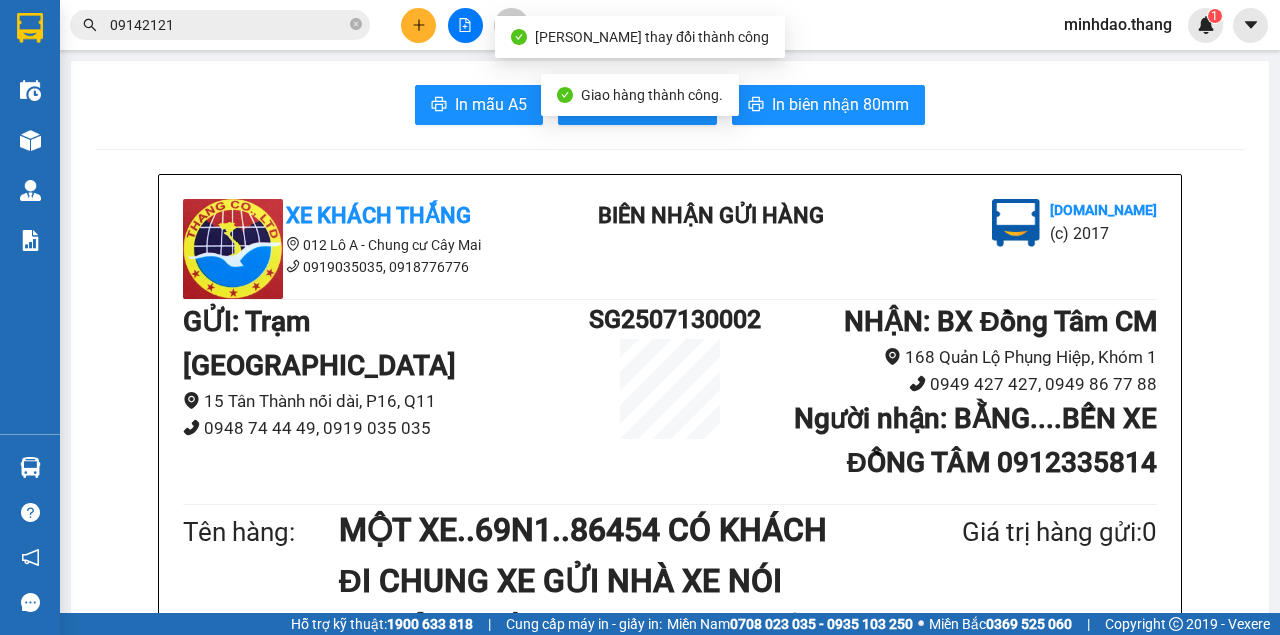 click on "09142121" at bounding box center (228, 25) 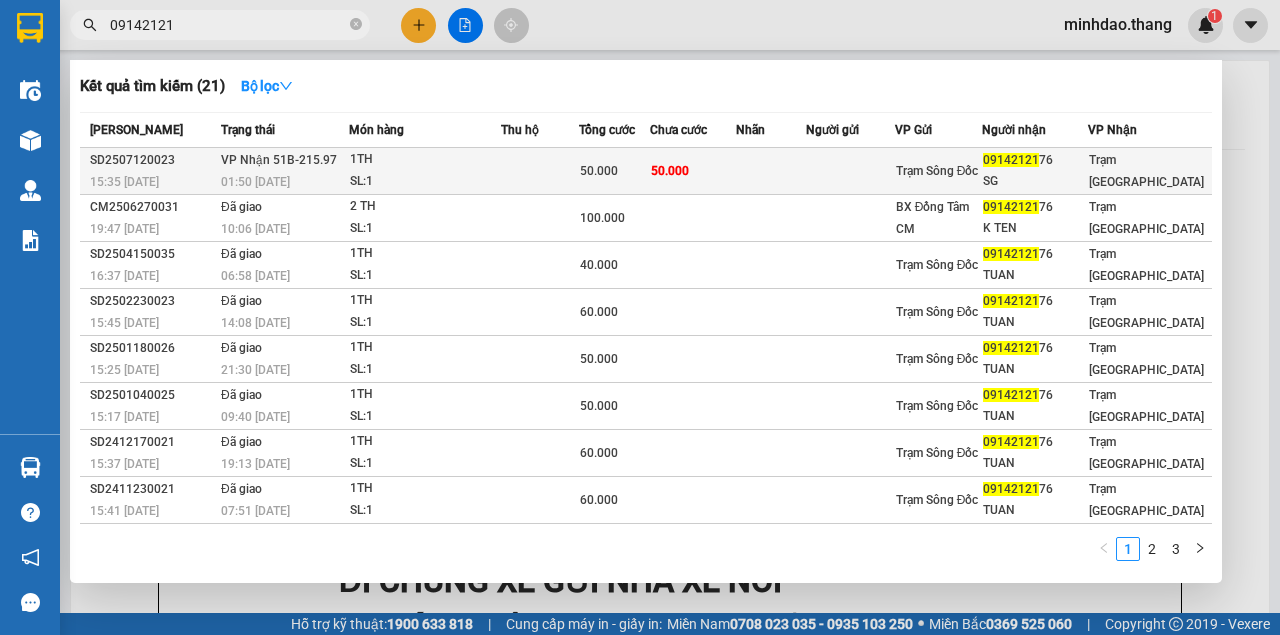 click at bounding box center [540, 171] 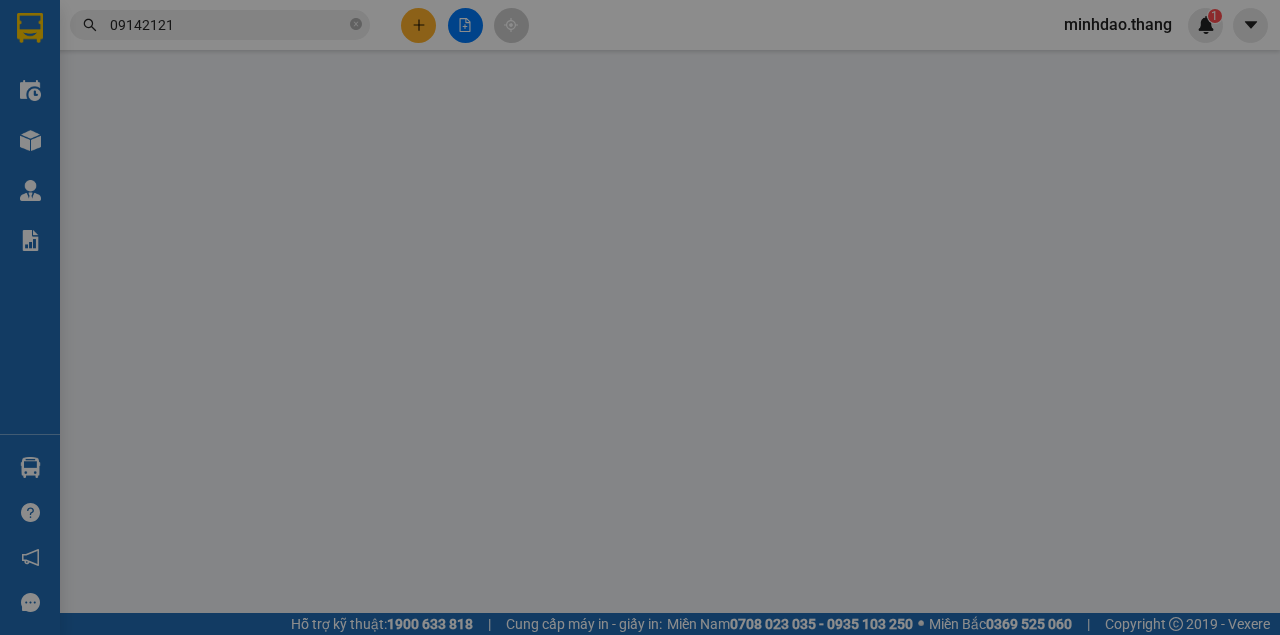 type on "0914212176" 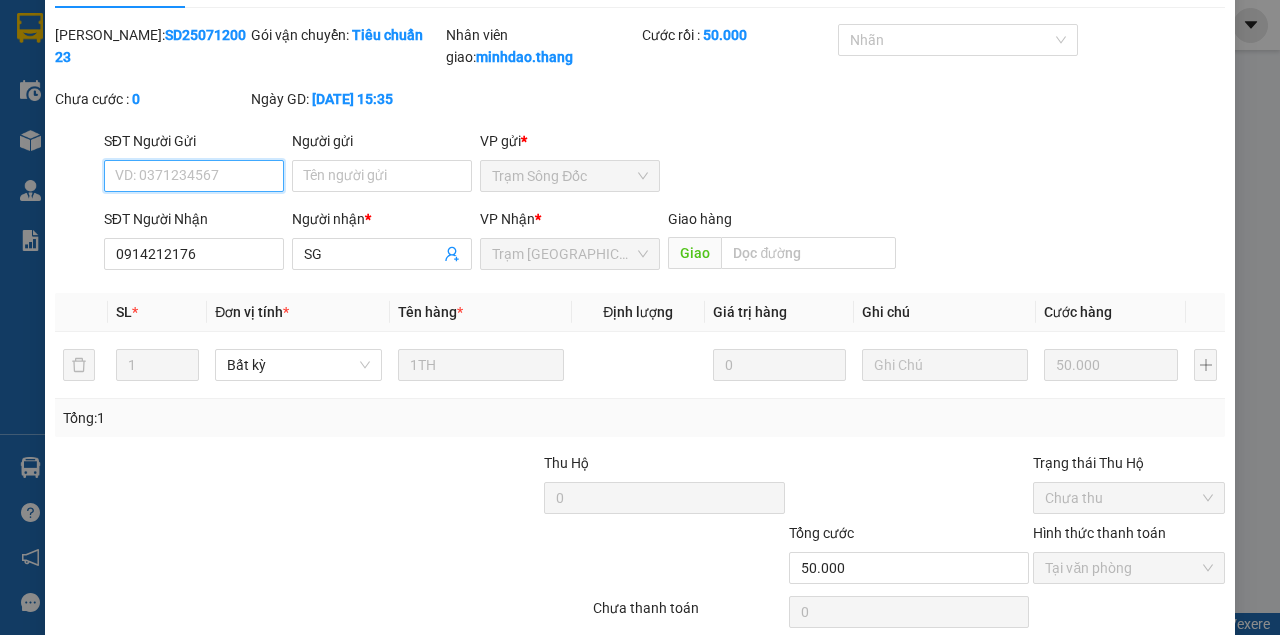 scroll, scrollTop: 0, scrollLeft: 0, axis: both 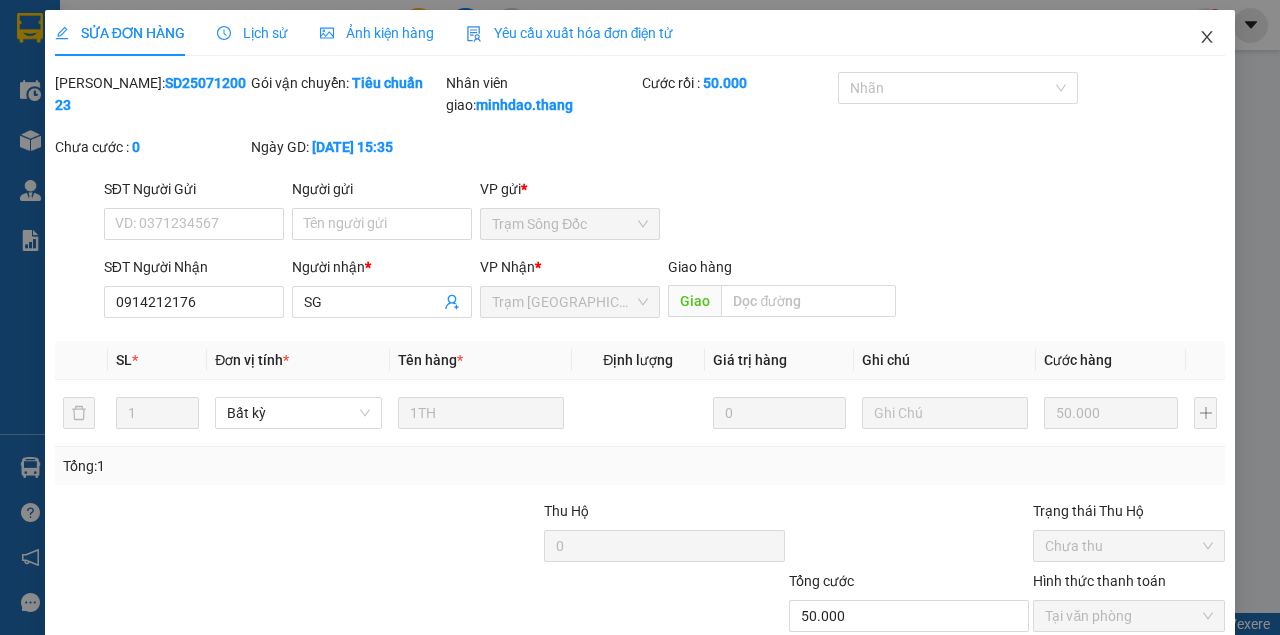 click 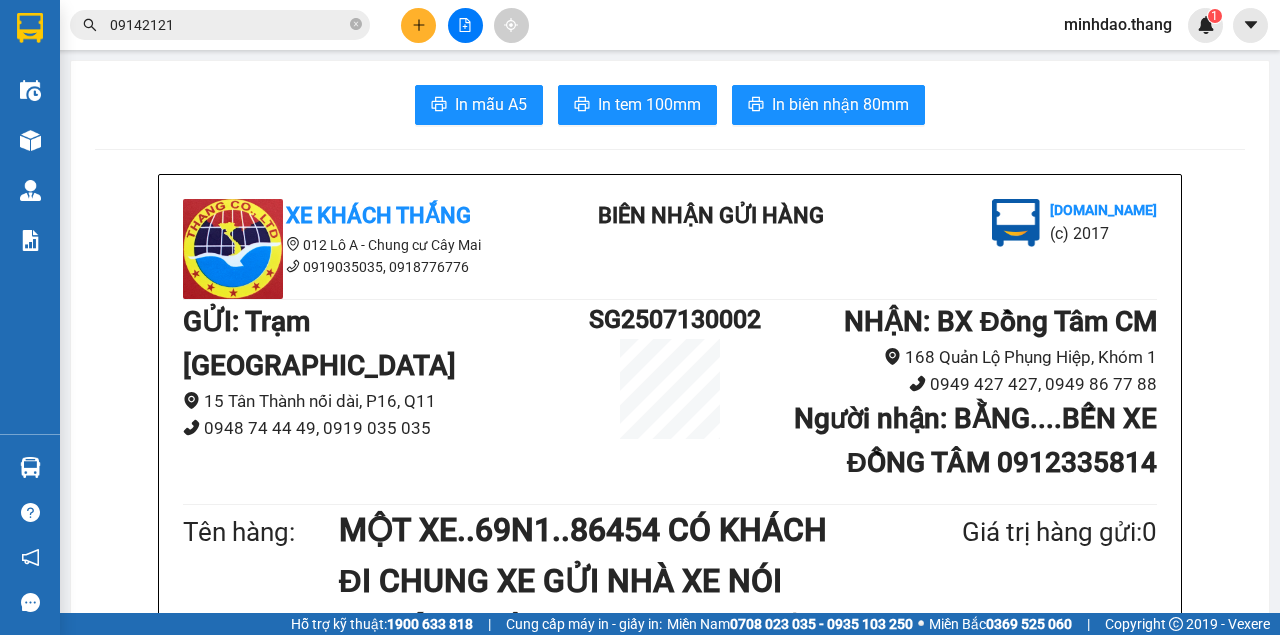 click on "09142121" at bounding box center [228, 25] 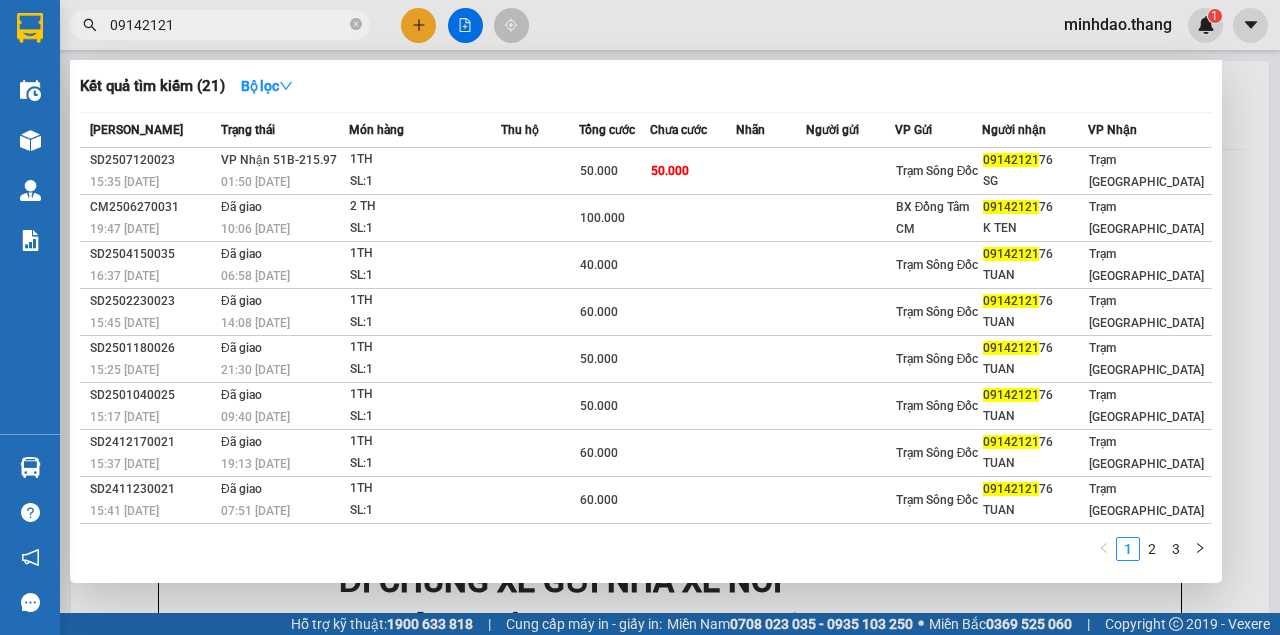 click at bounding box center (356, 25) 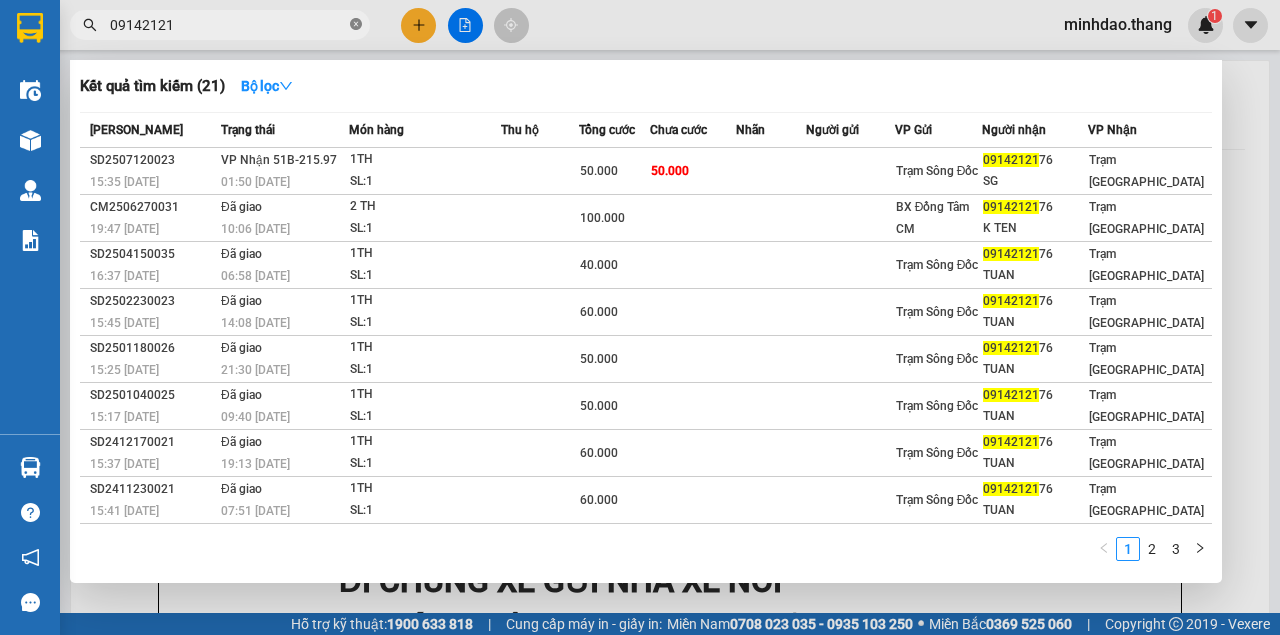click 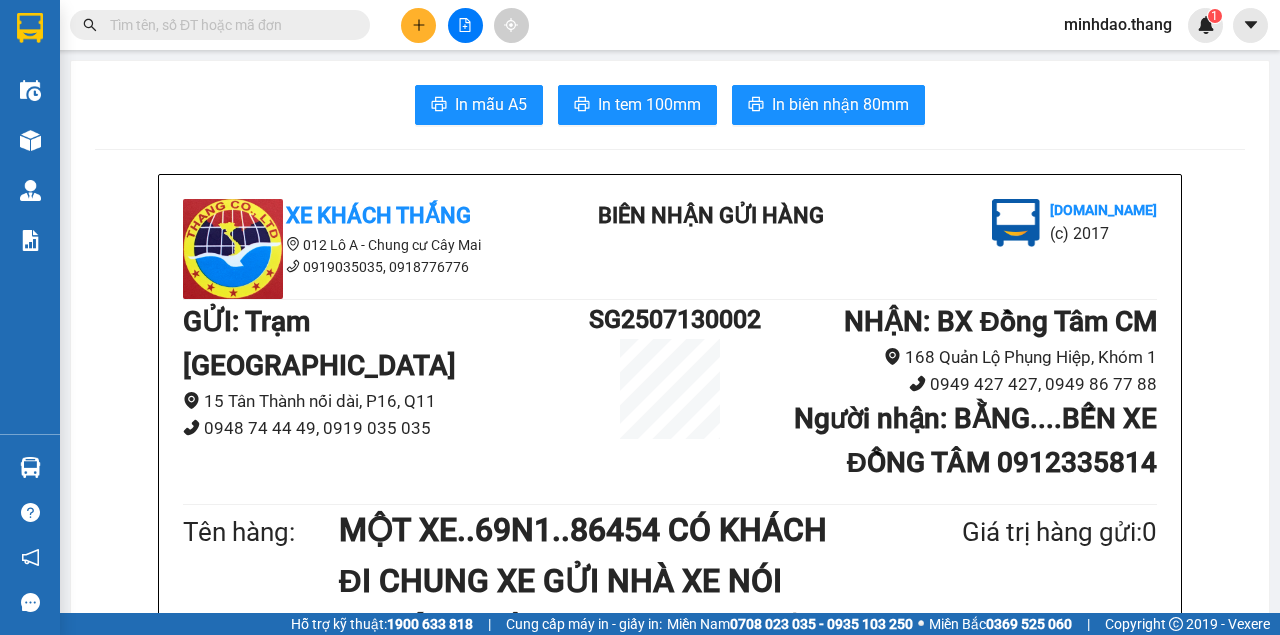 click at bounding box center [228, 25] 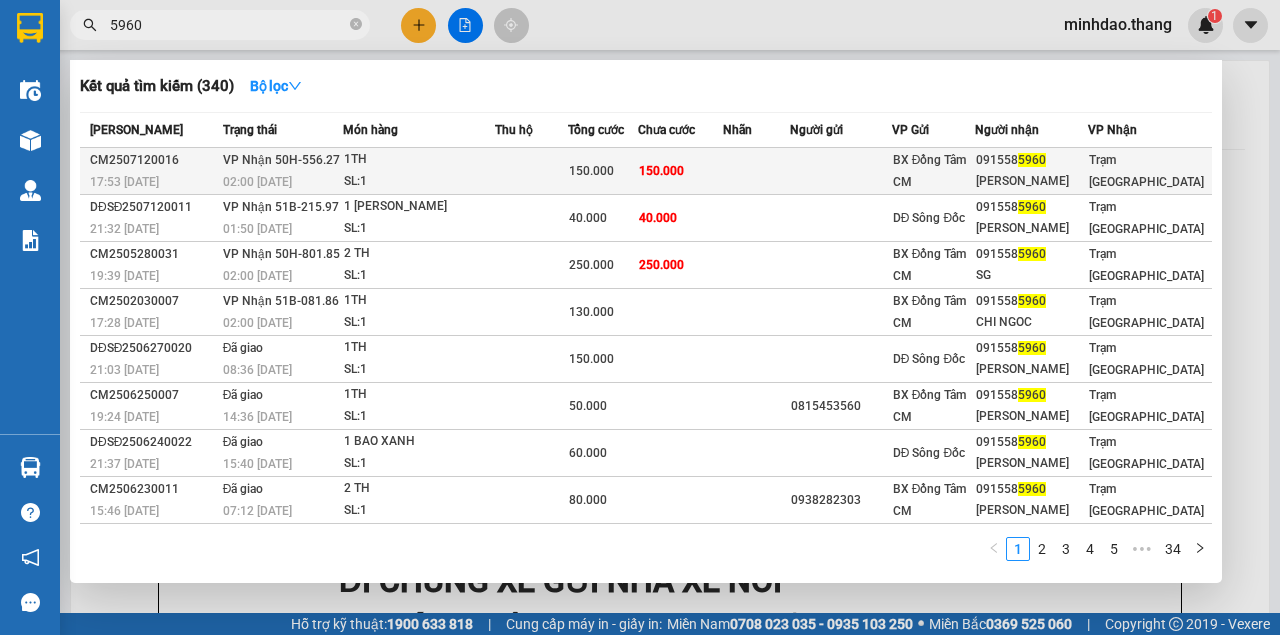 type on "5960" 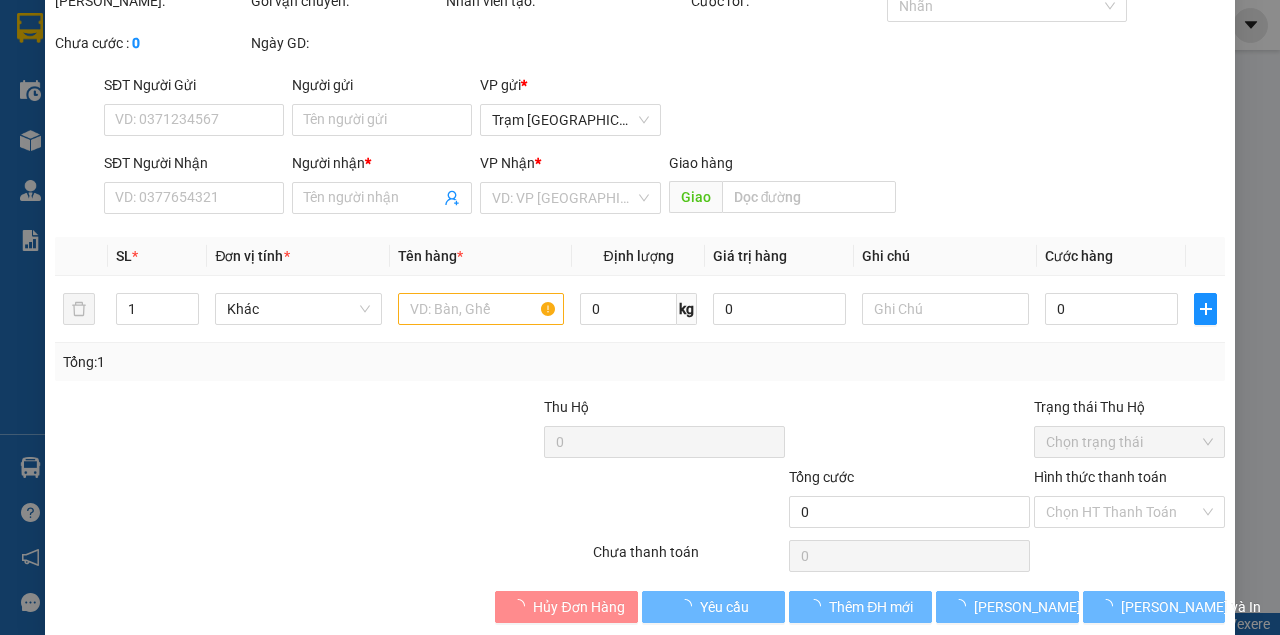 type on "0915585960" 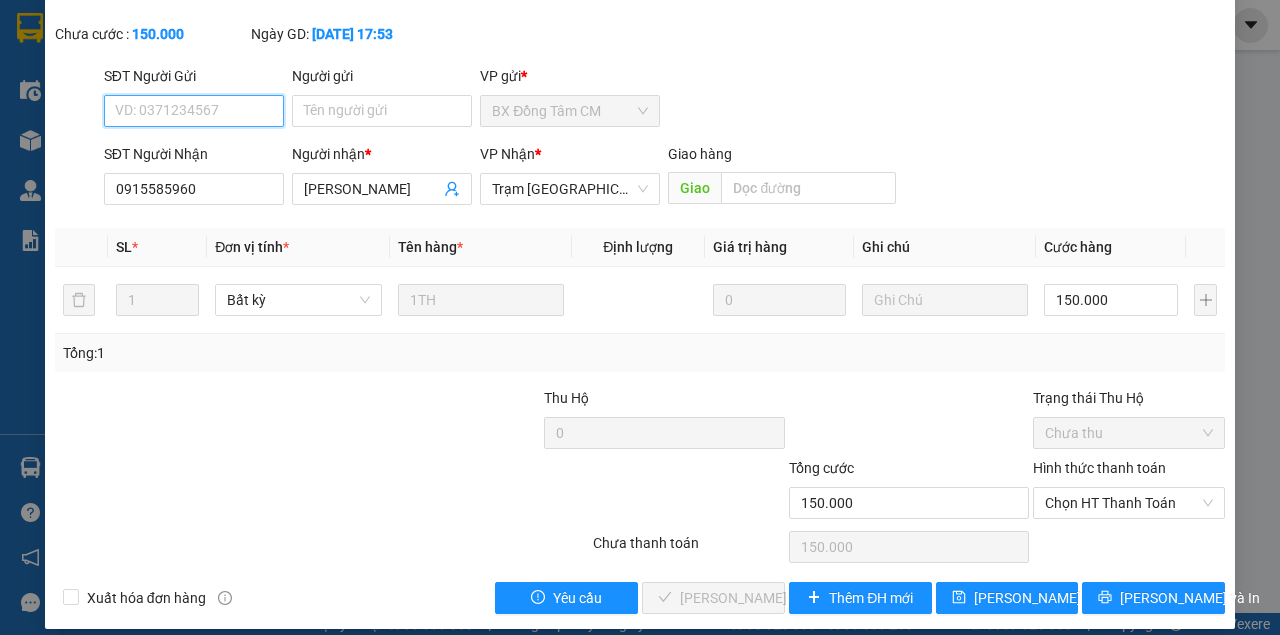 scroll, scrollTop: 129, scrollLeft: 0, axis: vertical 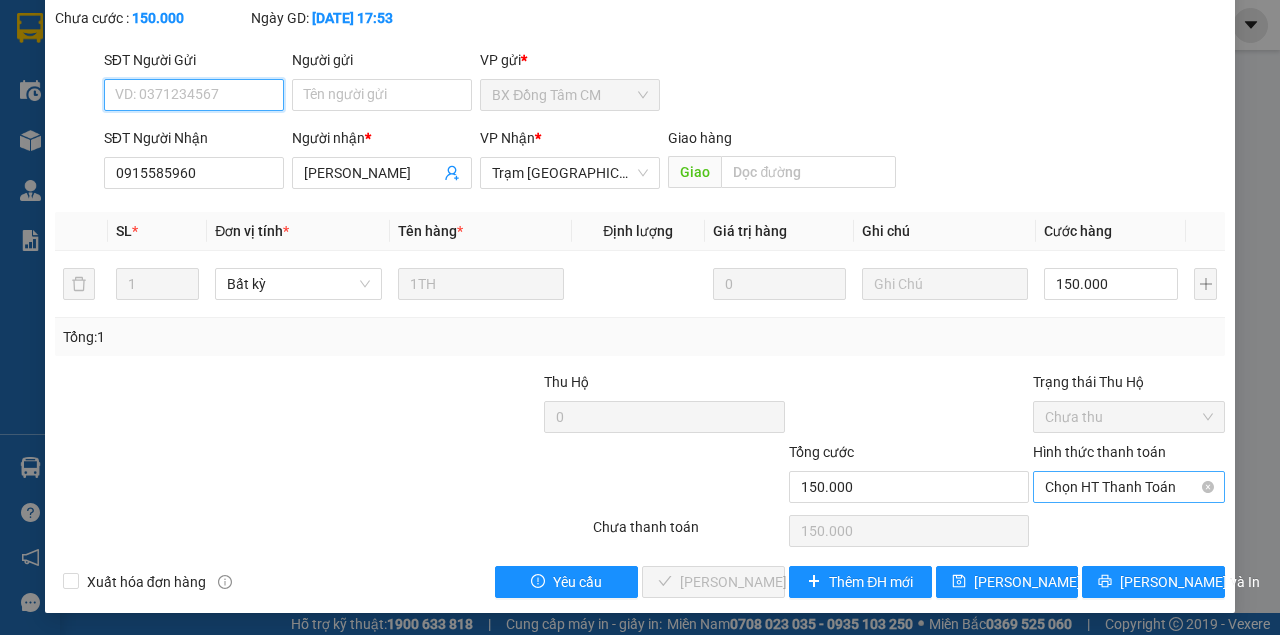click on "Chọn HT Thanh Toán" at bounding box center (1129, 487) 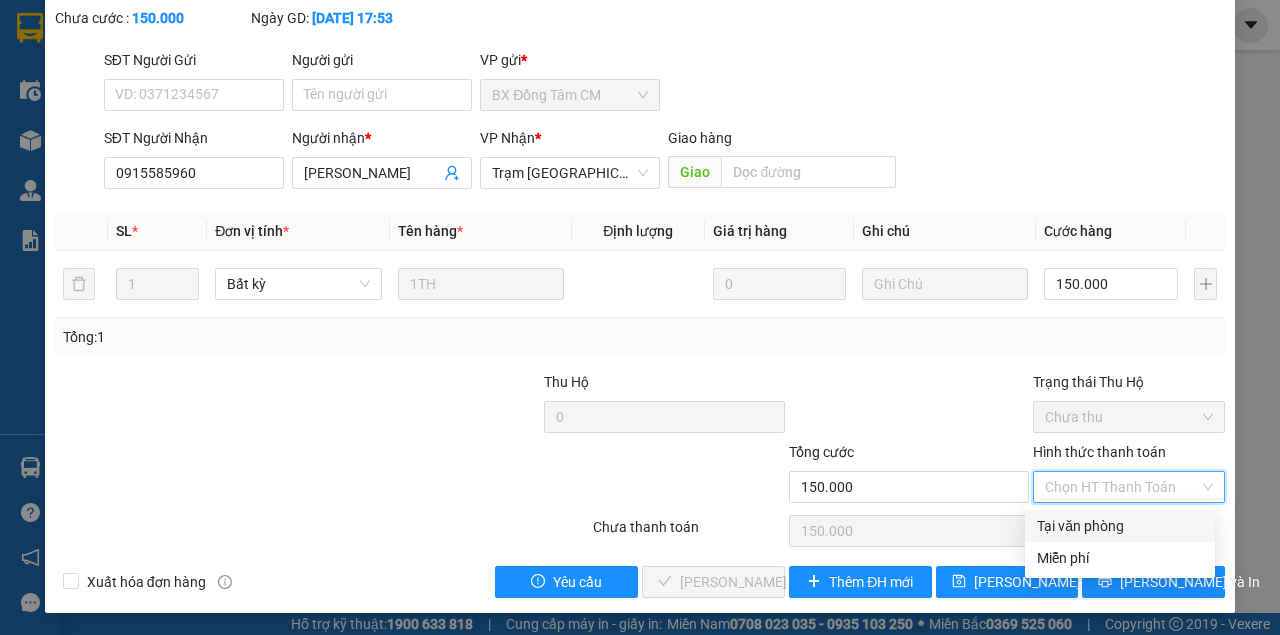 drag, startPoint x: 1088, startPoint y: 530, endPoint x: 986, endPoint y: 560, distance: 106.320274 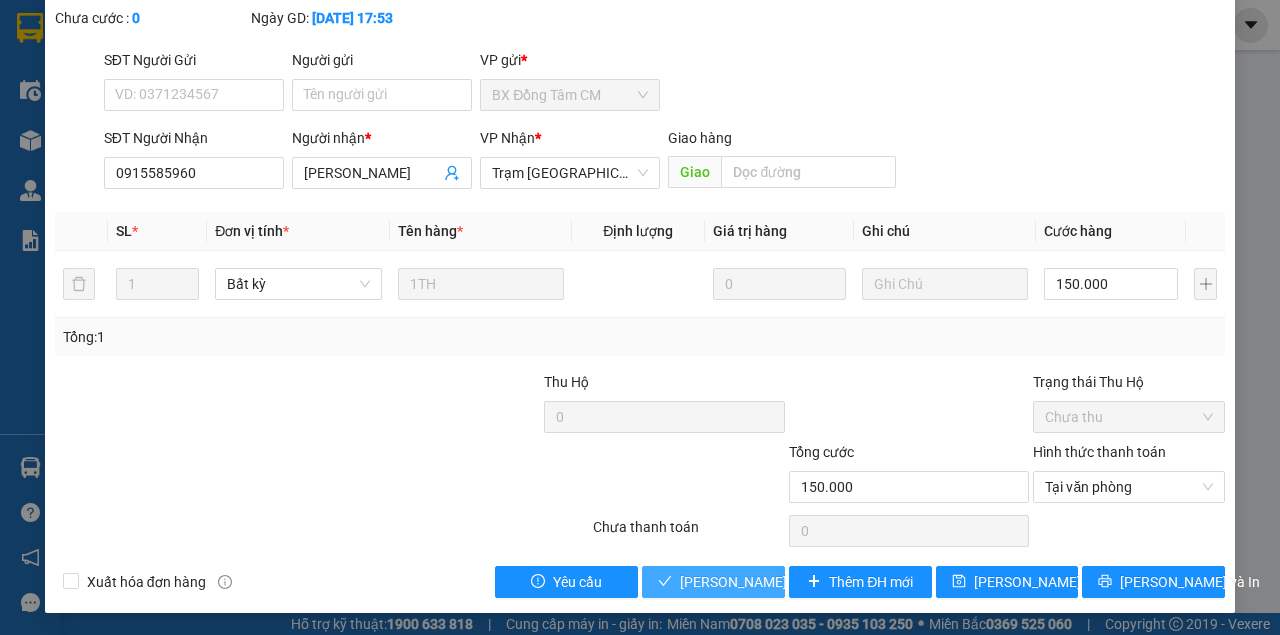 type 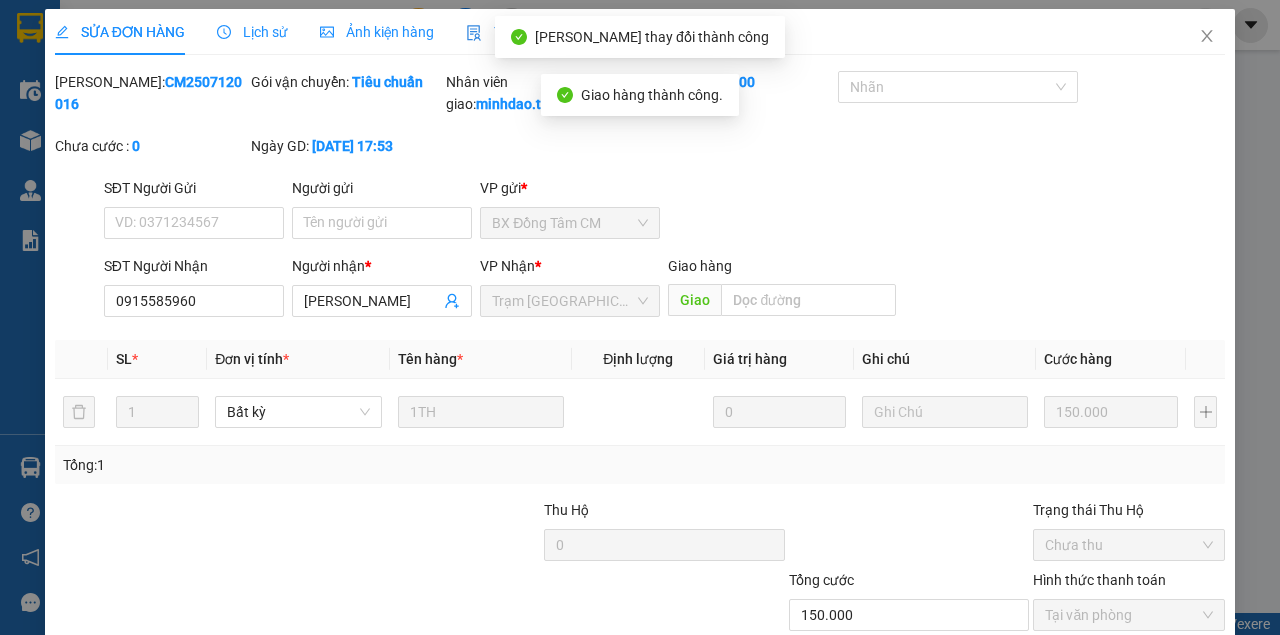 scroll, scrollTop: 0, scrollLeft: 0, axis: both 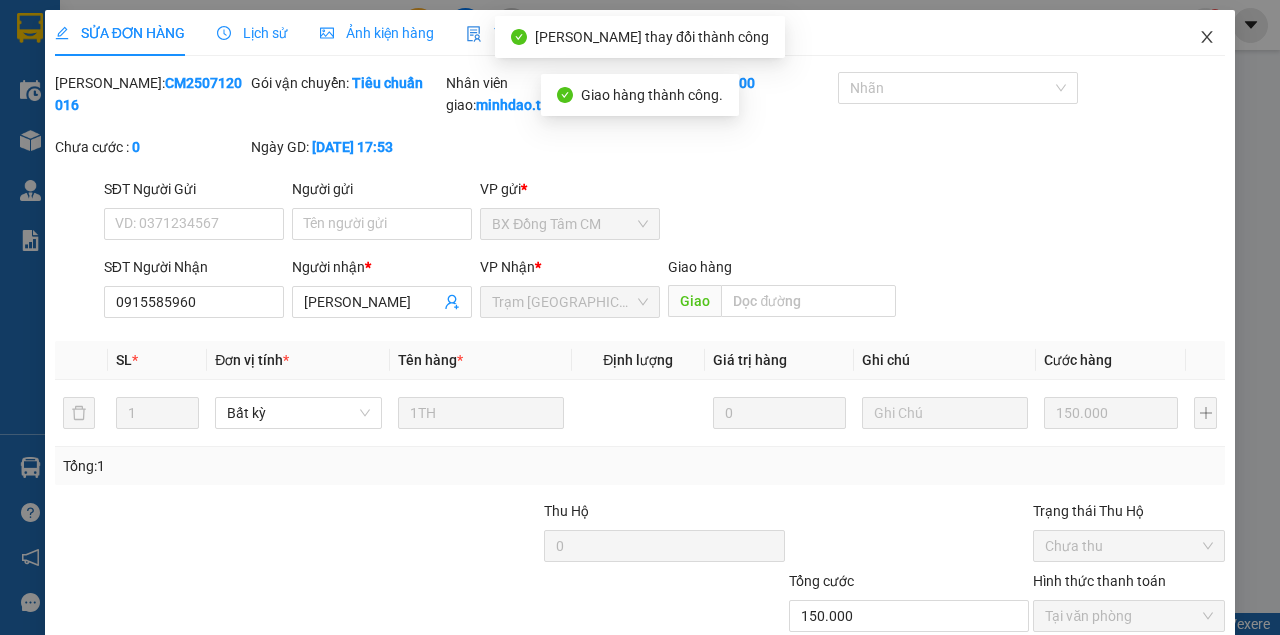 click 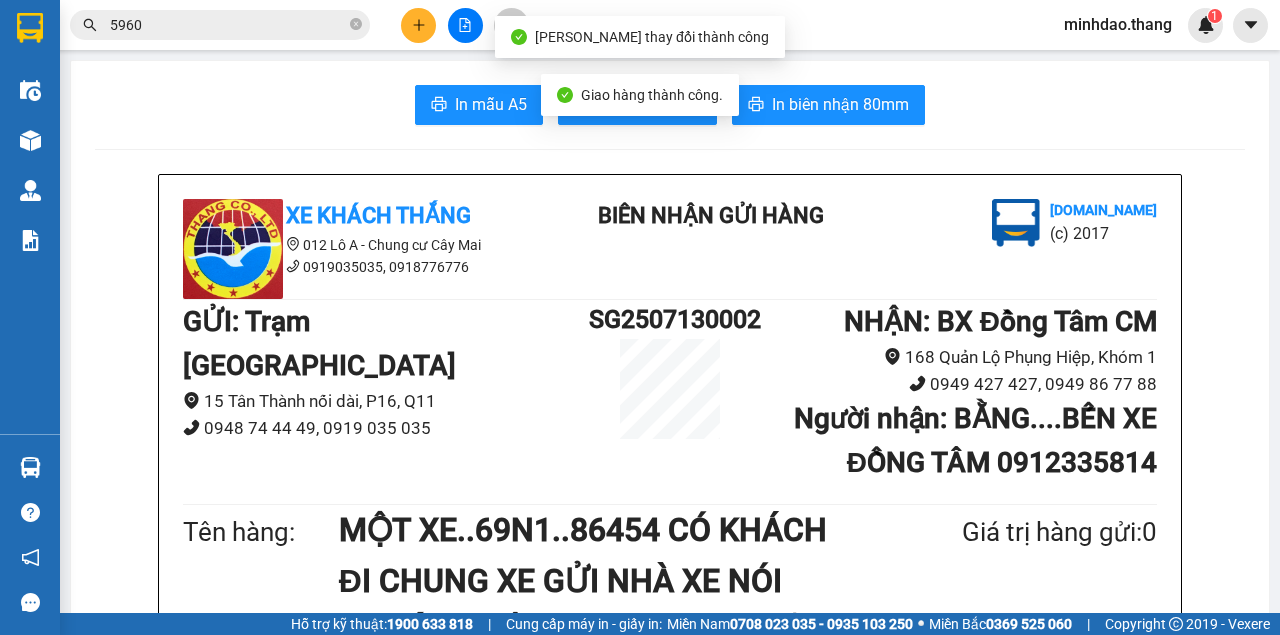 click on "5960" at bounding box center (228, 25) 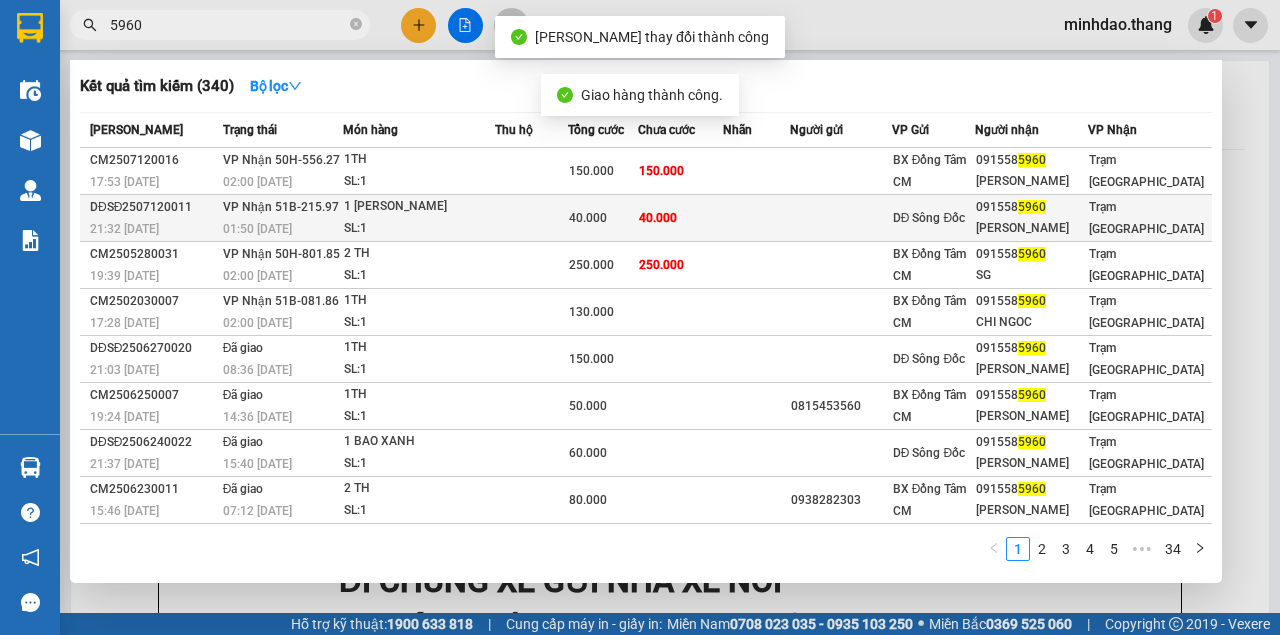 click on "40.000" at bounding box center (658, 218) 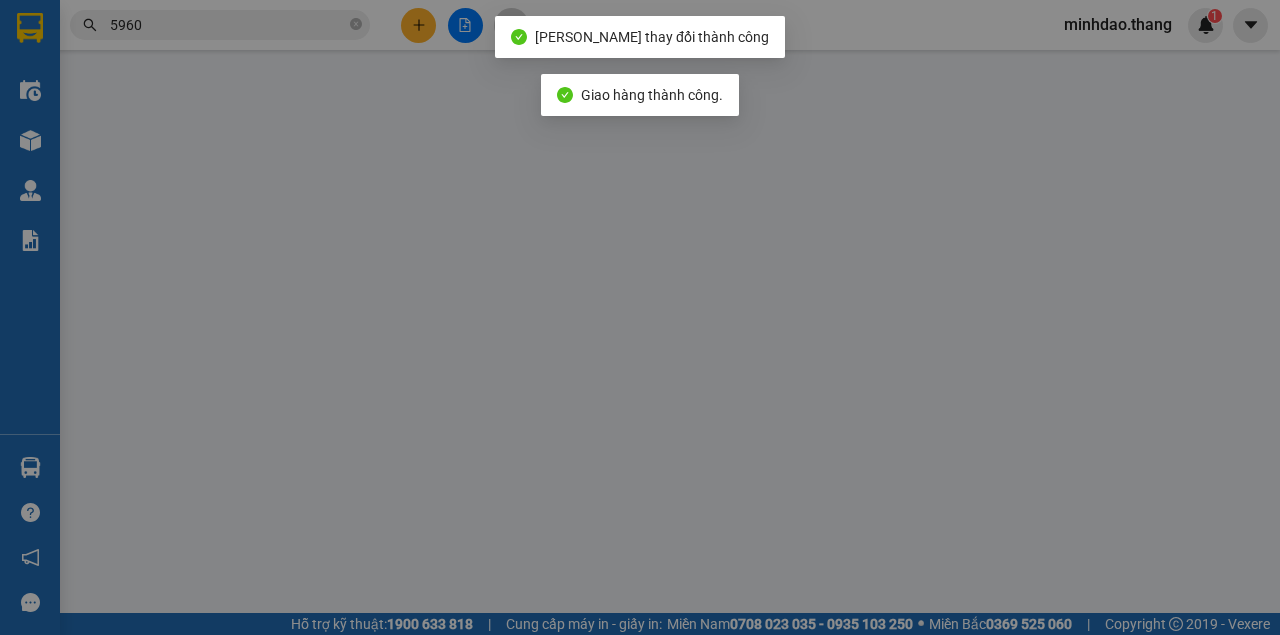 type on "0915585960" 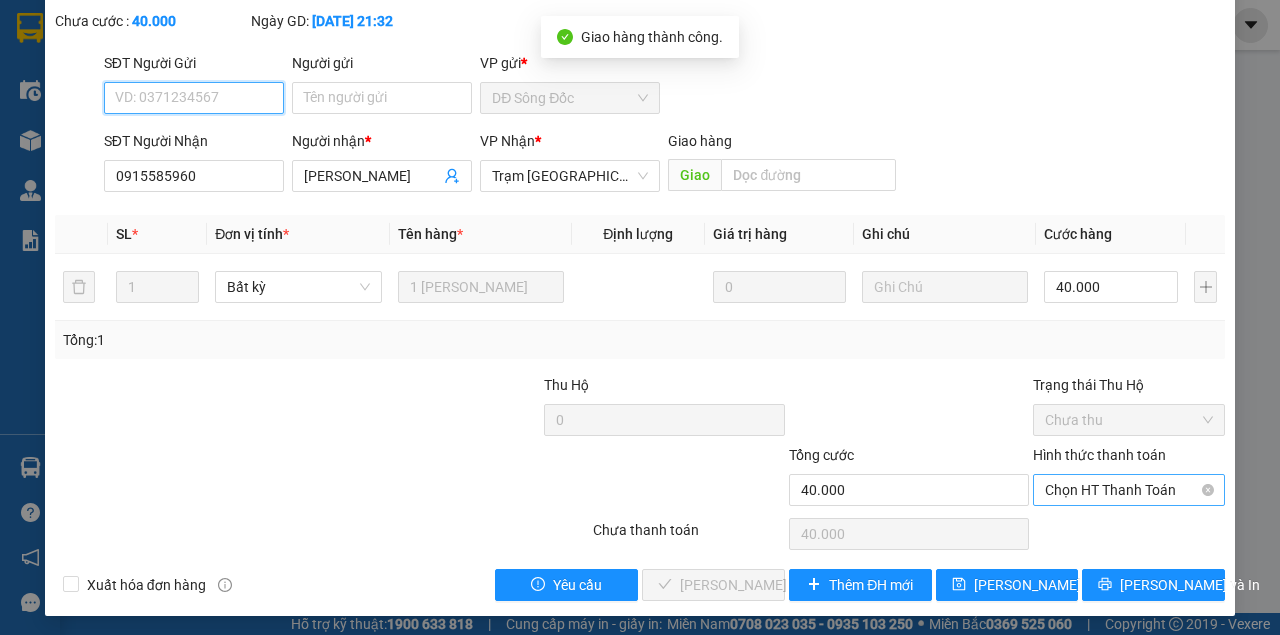 scroll, scrollTop: 129, scrollLeft: 0, axis: vertical 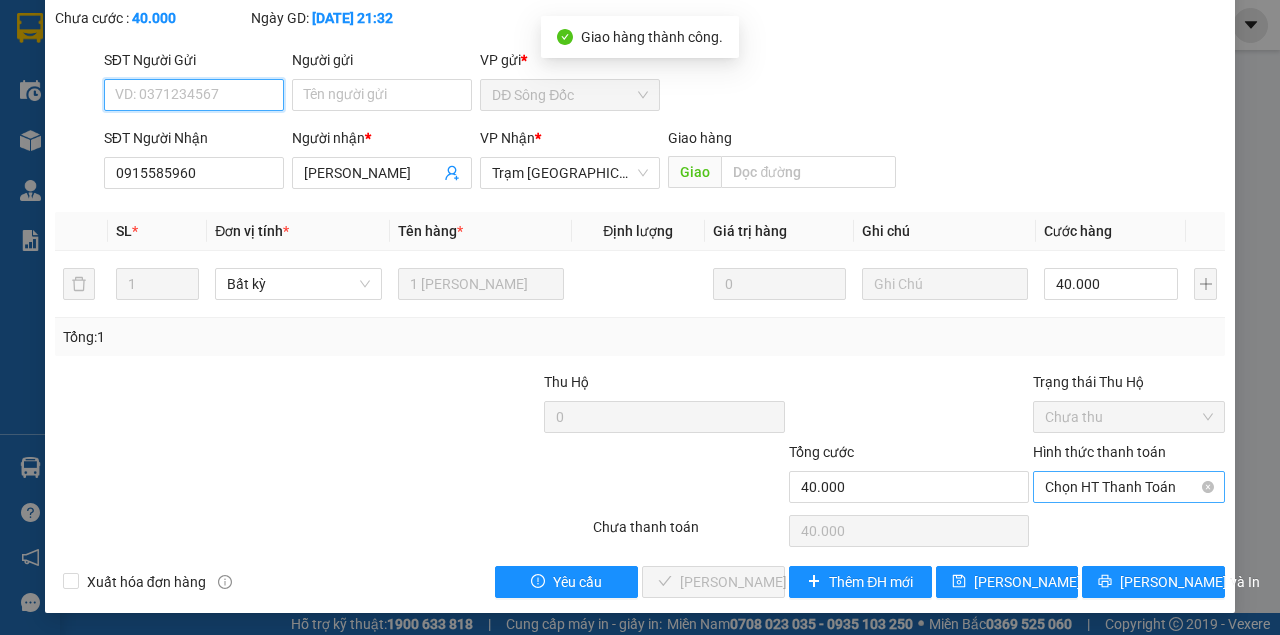 click on "Chọn HT Thanh Toán" at bounding box center [1129, 487] 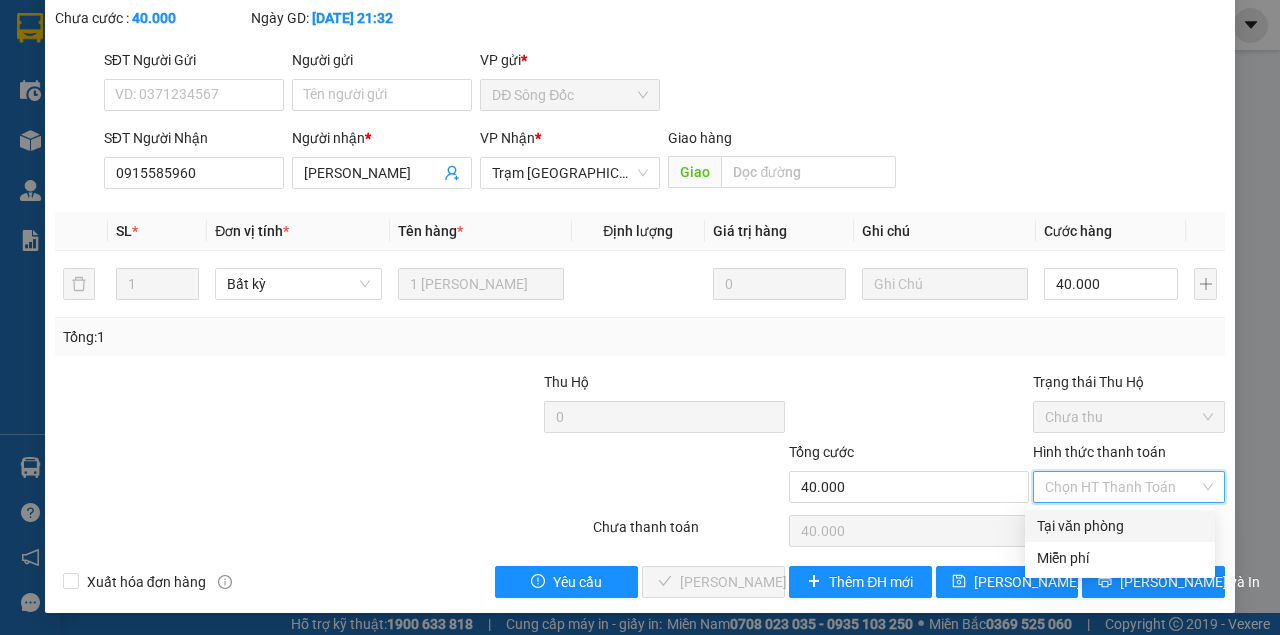 drag, startPoint x: 1082, startPoint y: 526, endPoint x: 984, endPoint y: 556, distance: 102.48902 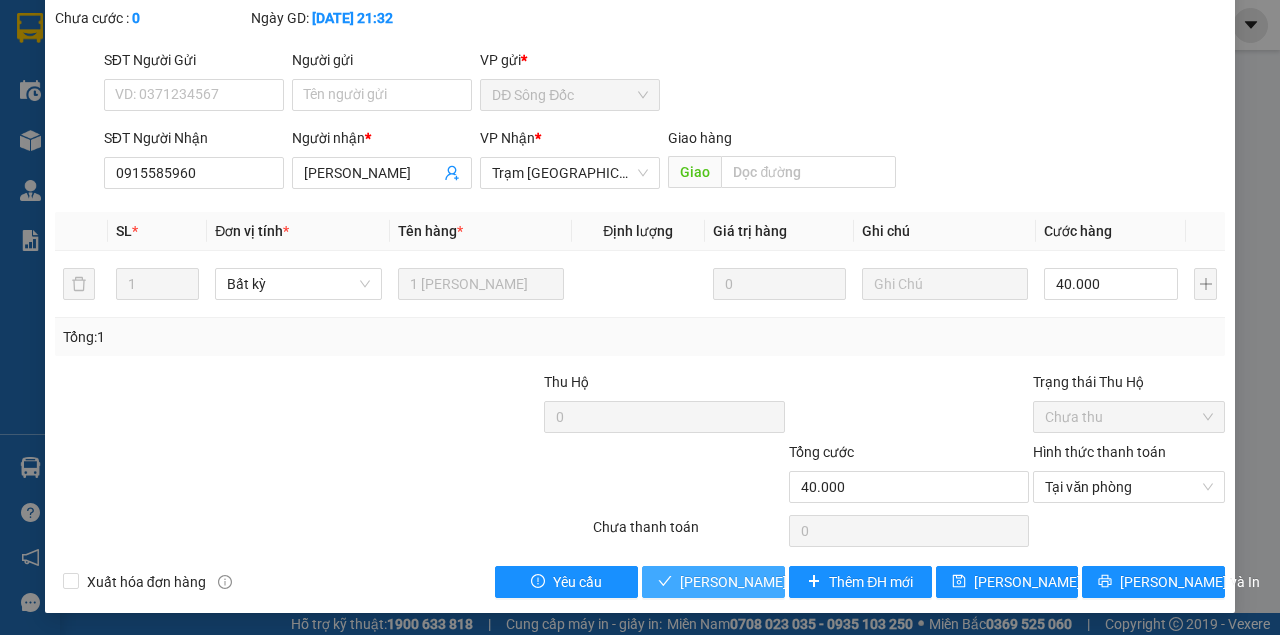 type 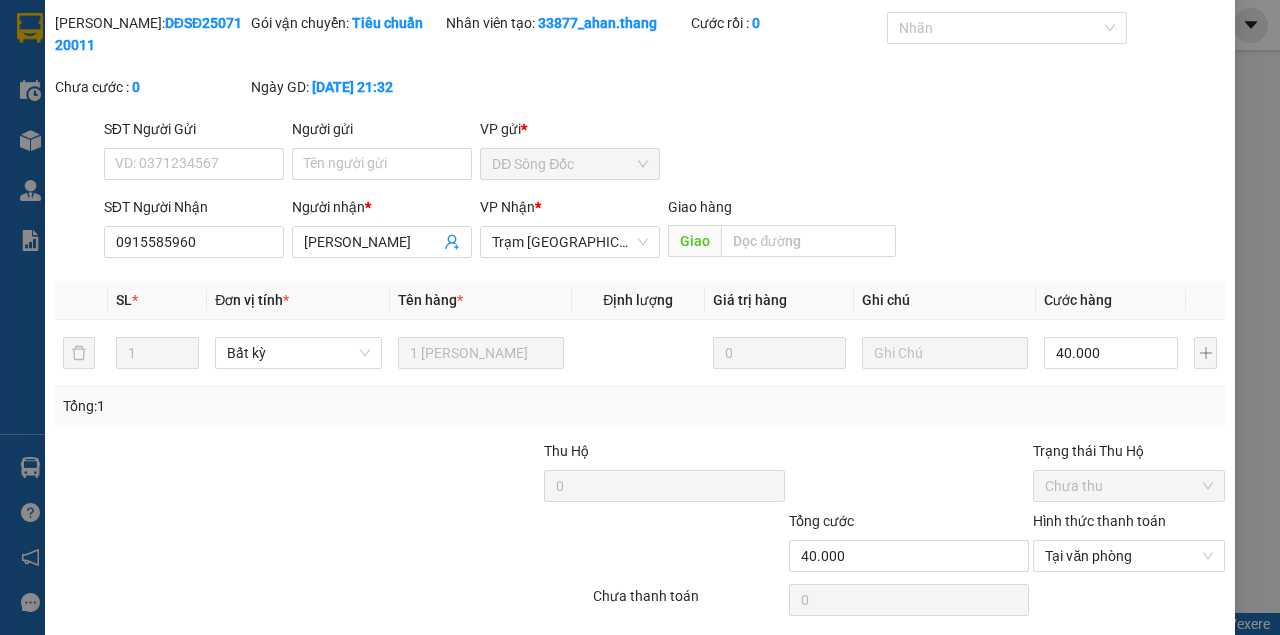 scroll, scrollTop: 0, scrollLeft: 0, axis: both 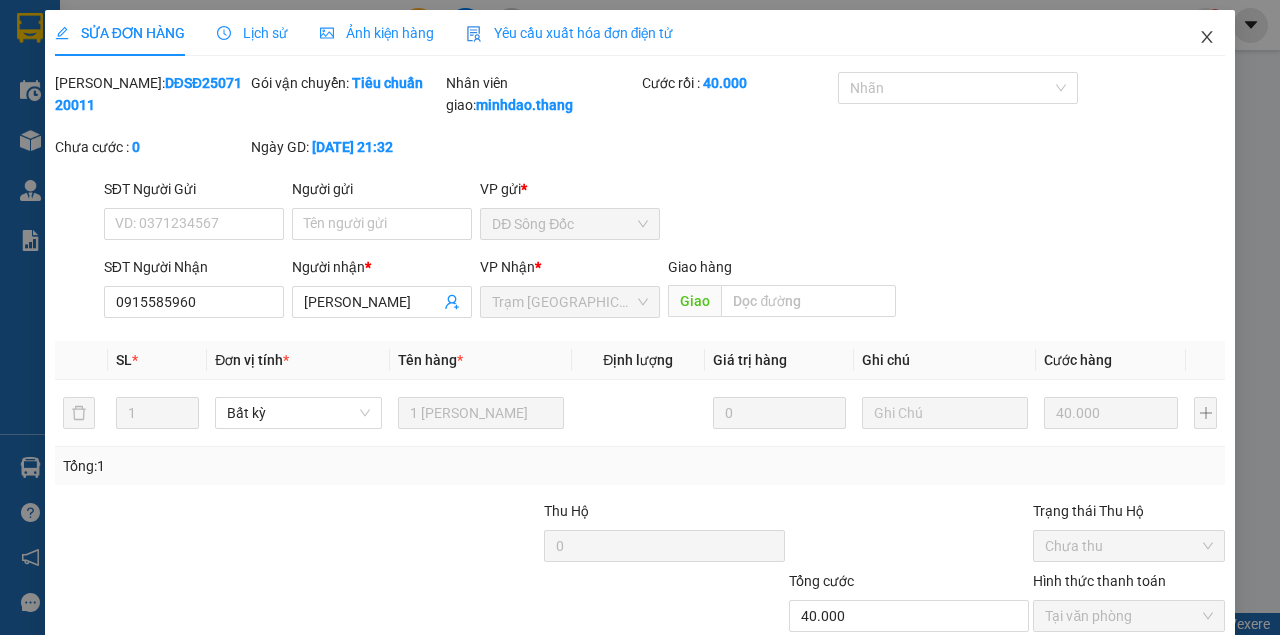 click at bounding box center (1207, 38) 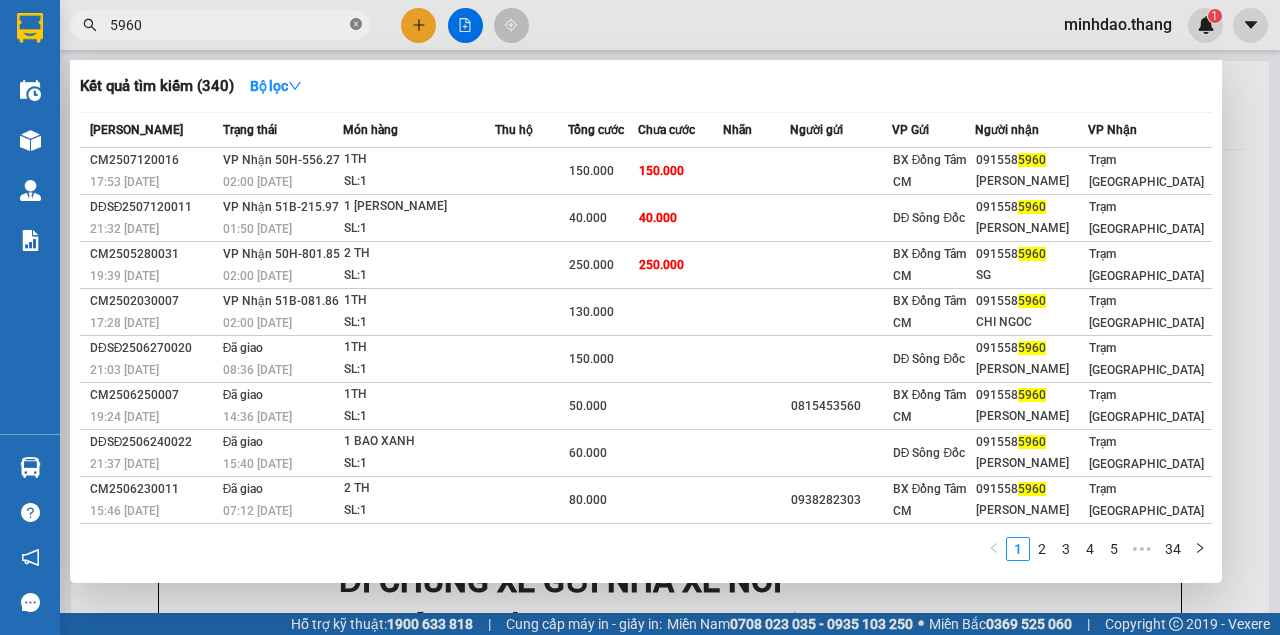 click 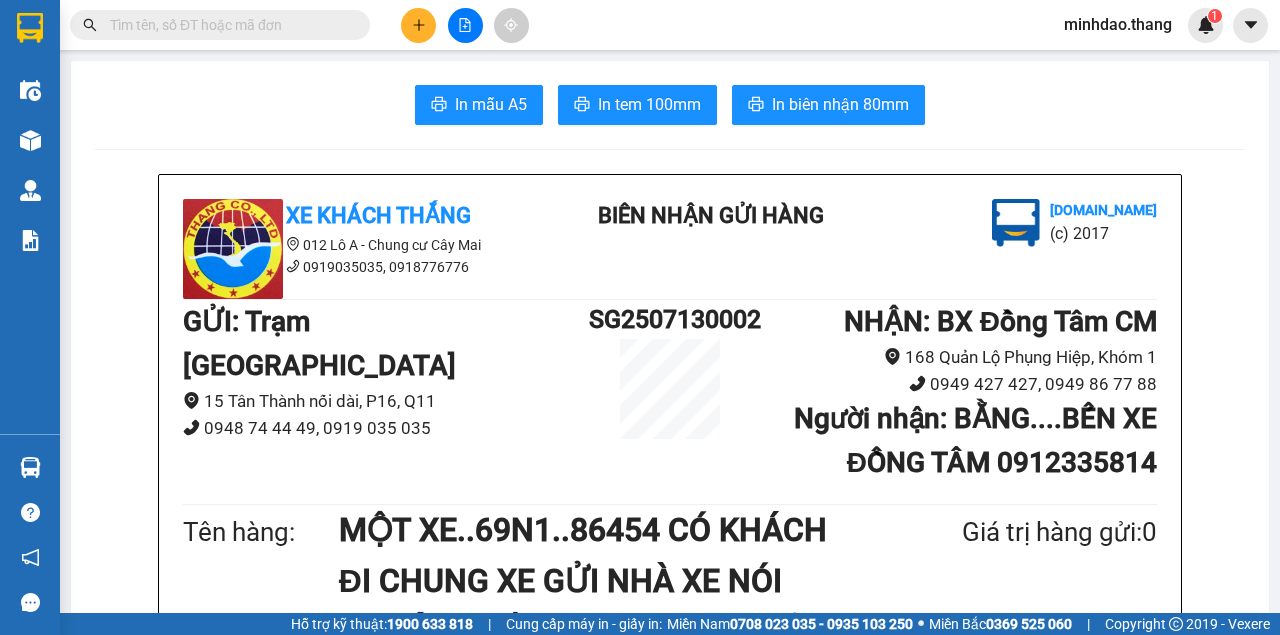 click at bounding box center (228, 25) 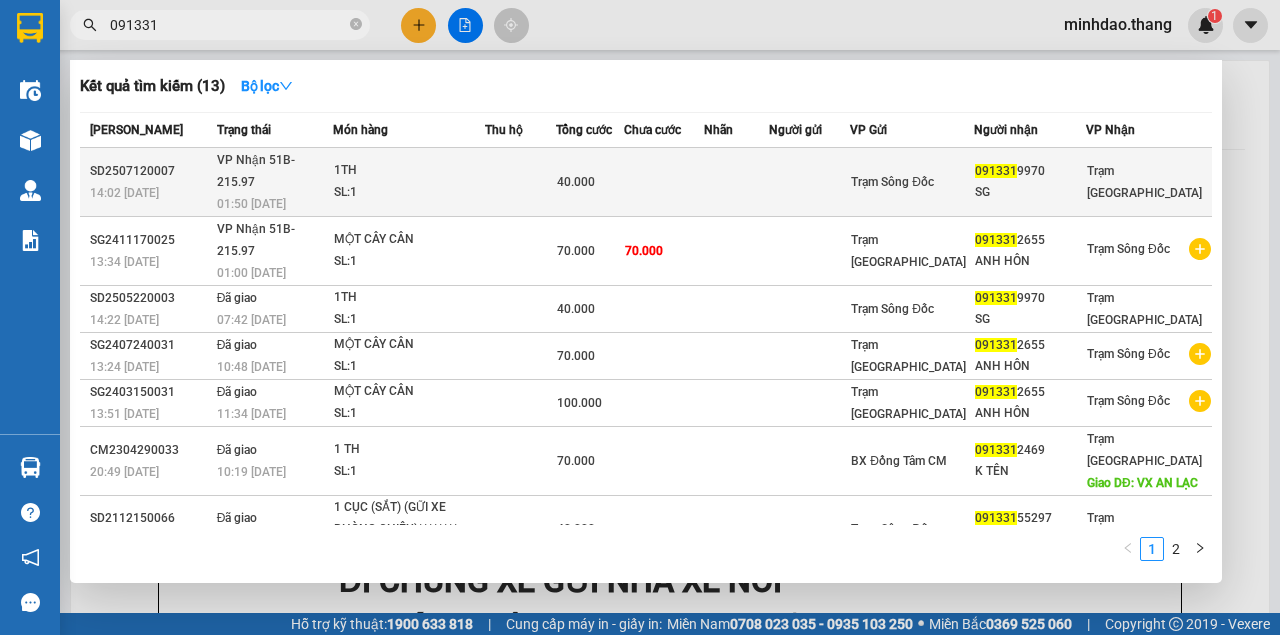 type on "091331" 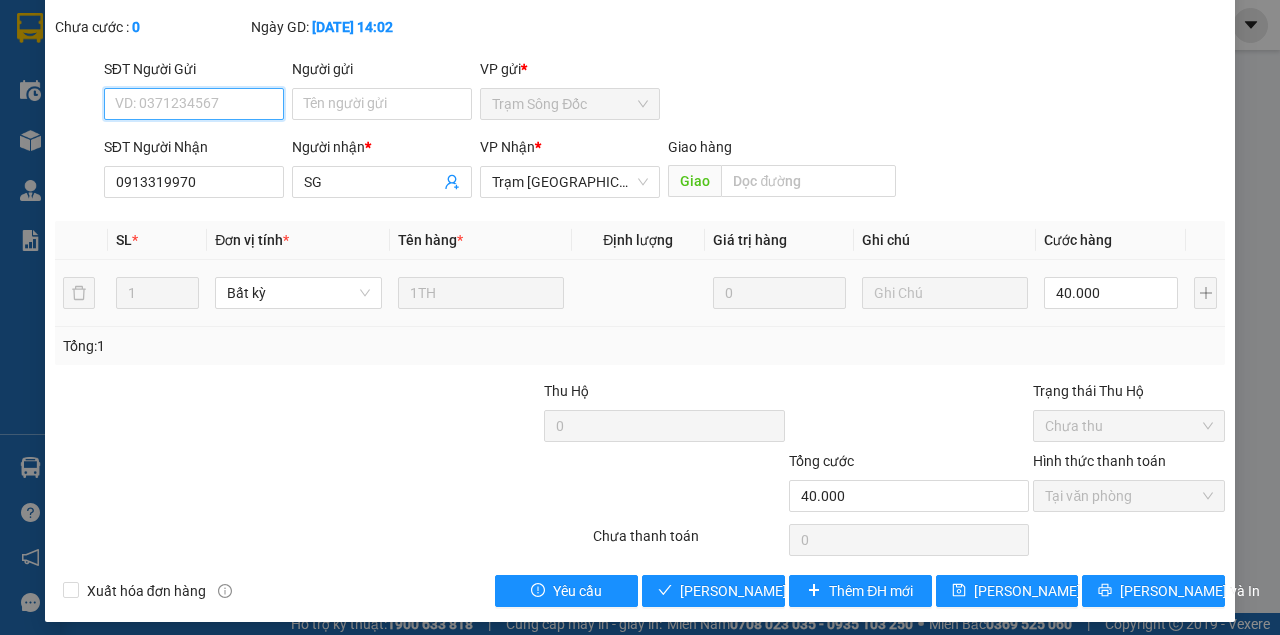 scroll, scrollTop: 129, scrollLeft: 0, axis: vertical 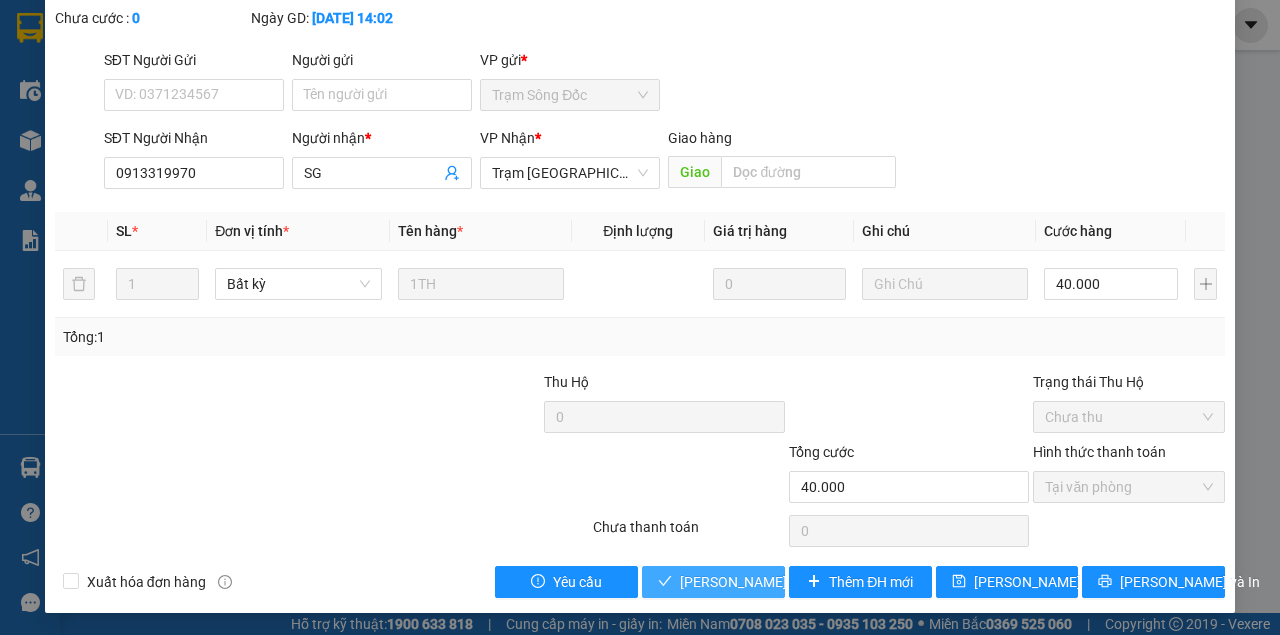 click on "Lưu và Giao hàng" at bounding box center [776, 582] 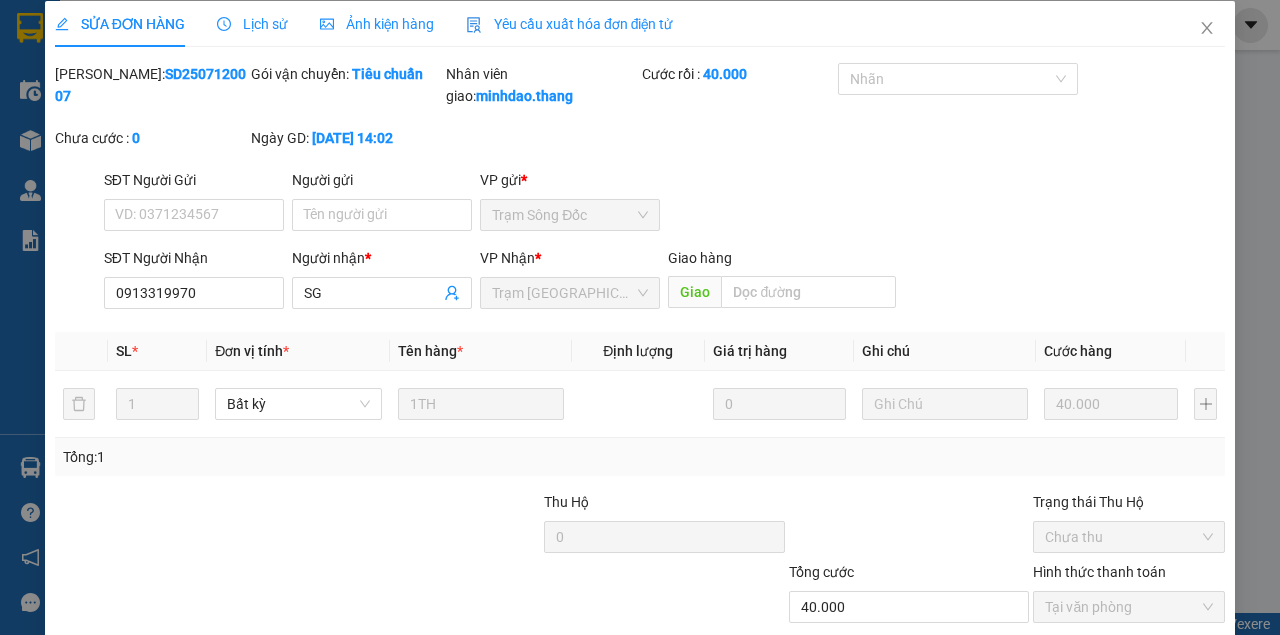 scroll, scrollTop: 0, scrollLeft: 0, axis: both 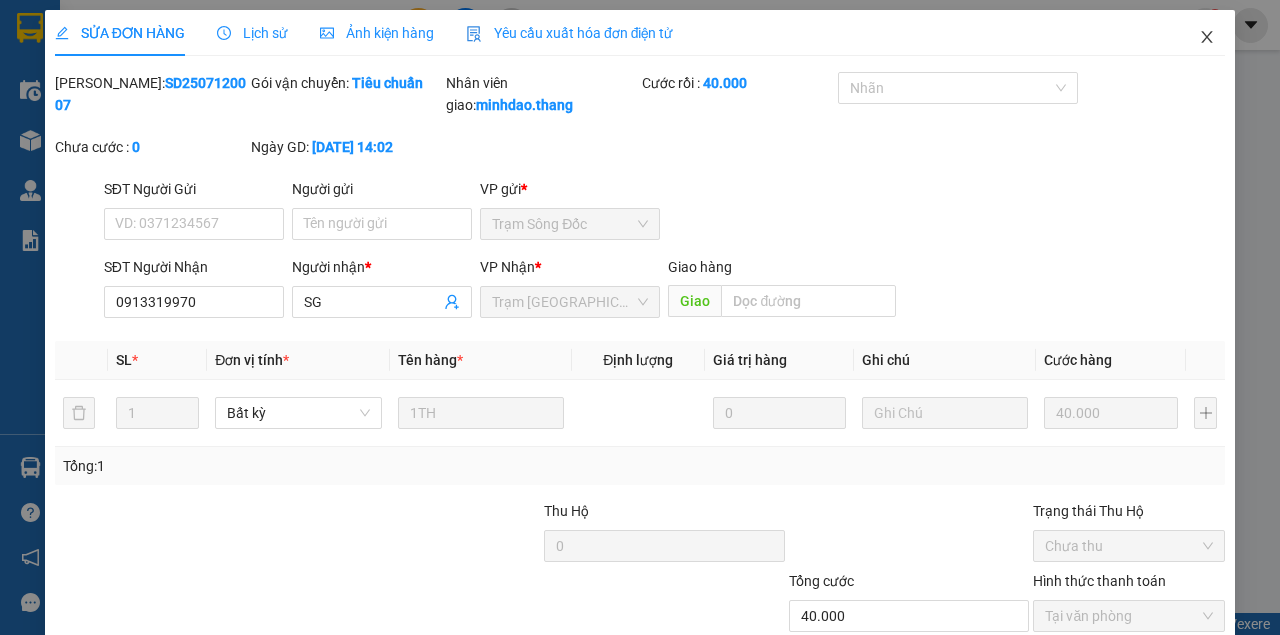 drag, startPoint x: 1194, startPoint y: 28, endPoint x: 1161, endPoint y: 50, distance: 39.661064 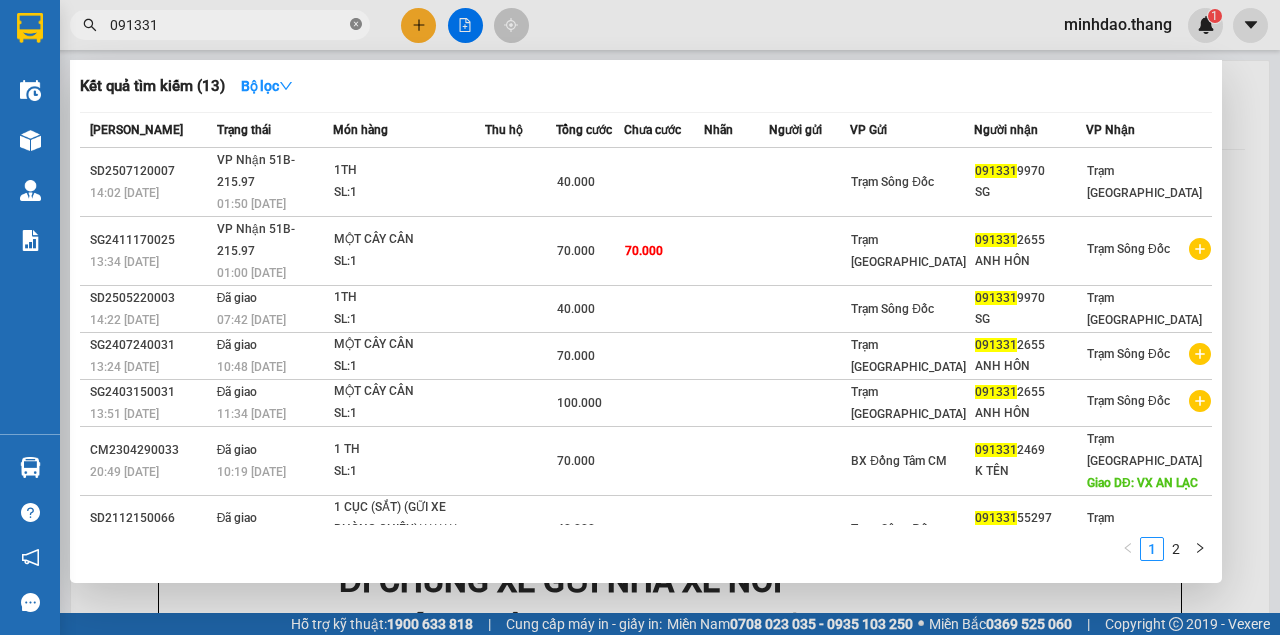 click 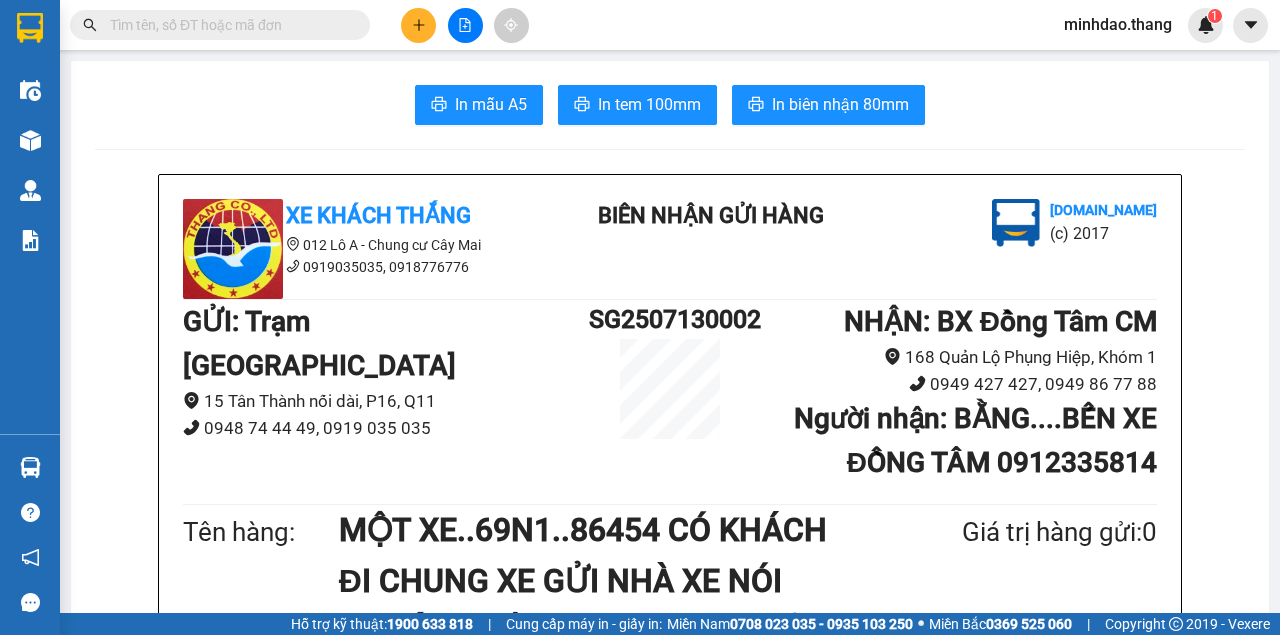 click at bounding box center (228, 25) 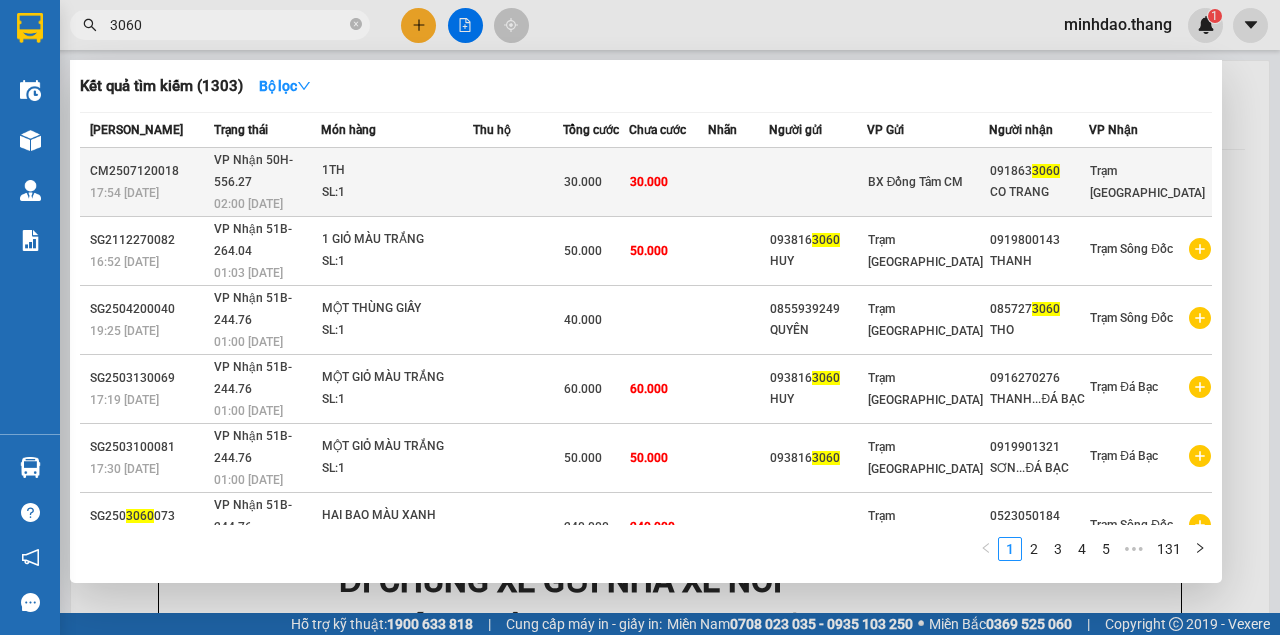 type on "3060" 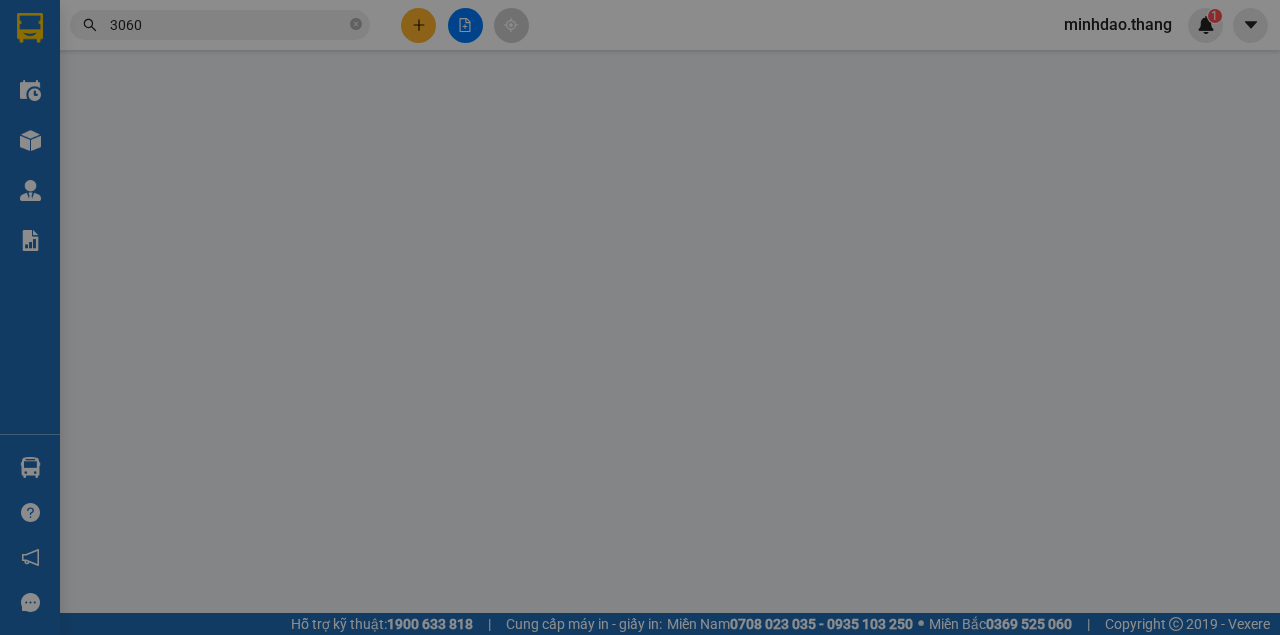 type on "0918633060" 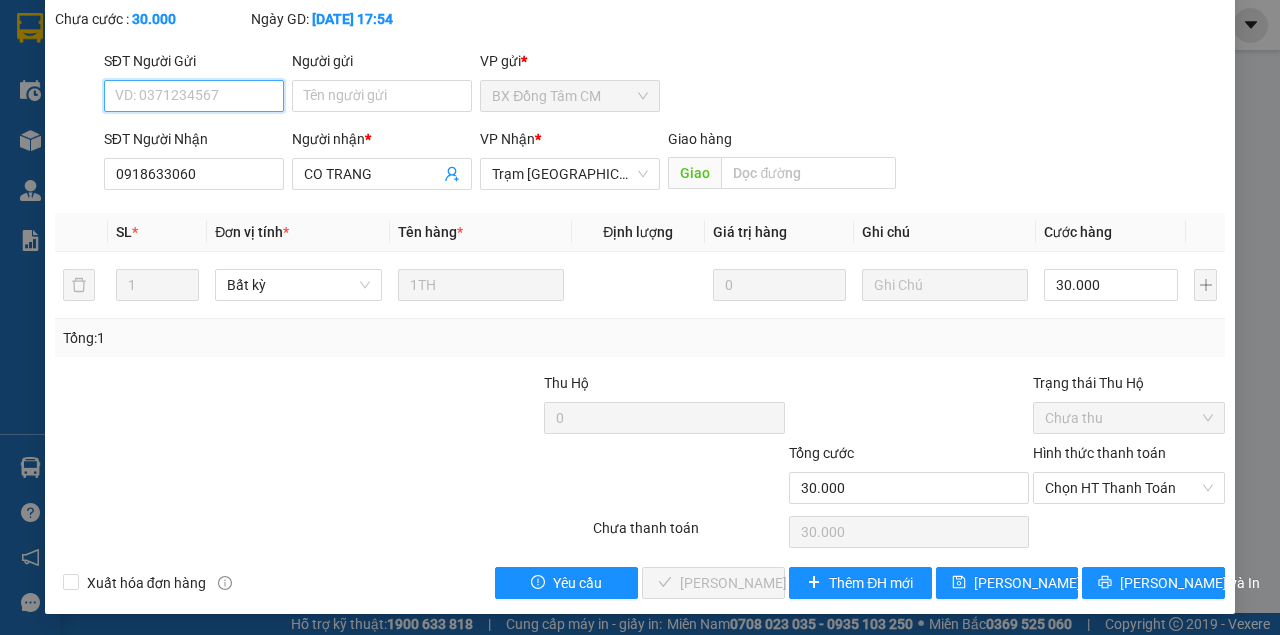scroll, scrollTop: 129, scrollLeft: 0, axis: vertical 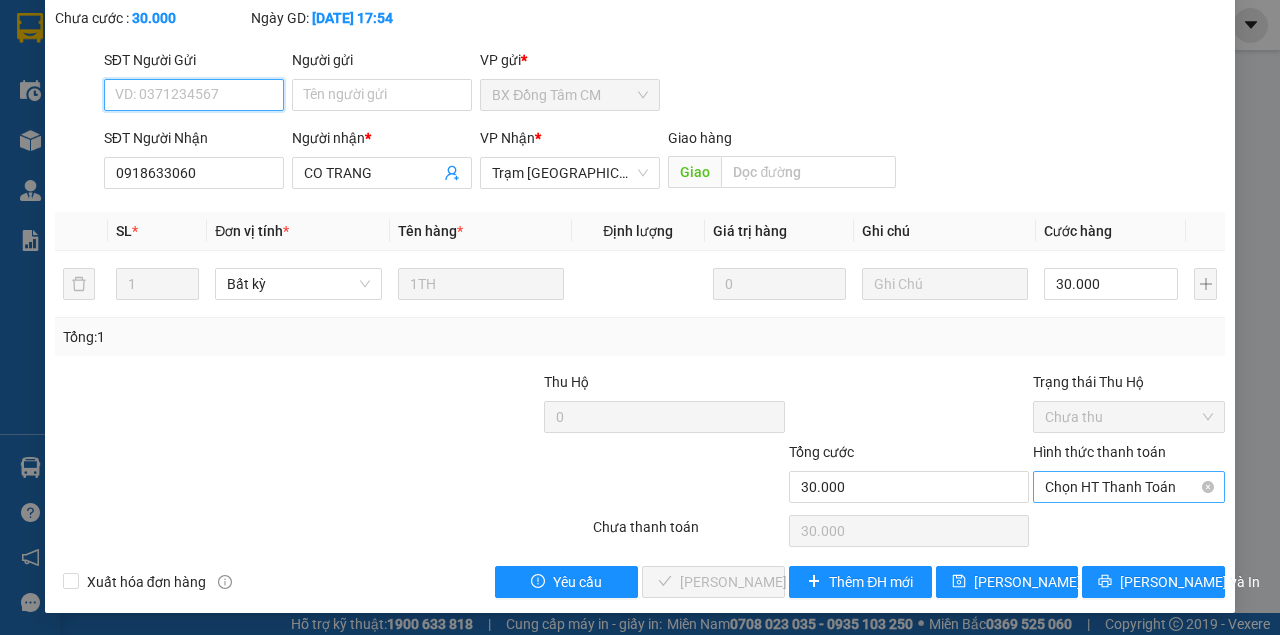 click on "Chọn HT Thanh Toán" at bounding box center [1129, 487] 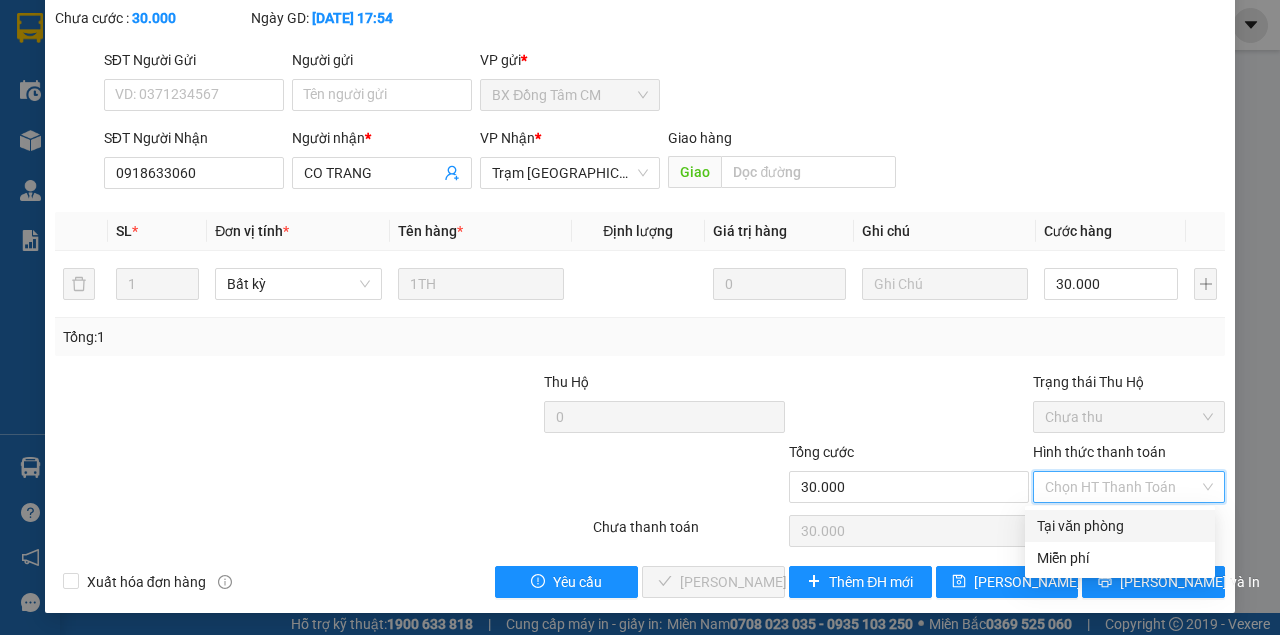 click on "Tại văn phòng" at bounding box center (1120, 526) 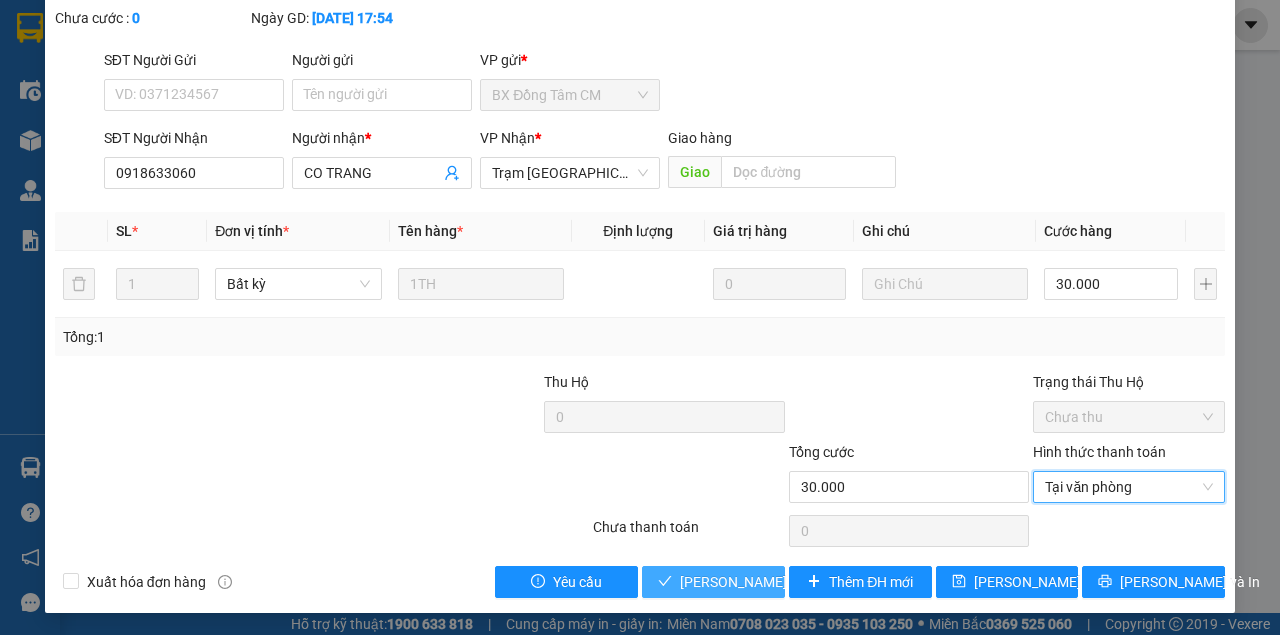 click on "Lưu và Giao hàng" at bounding box center [713, 582] 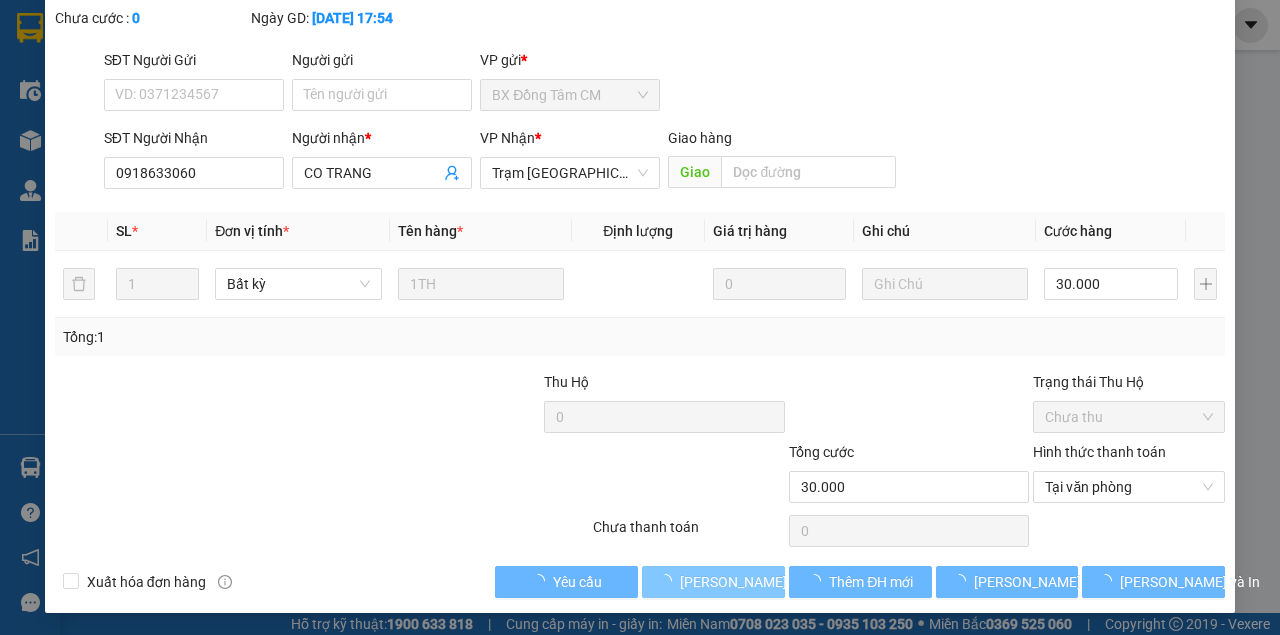 type 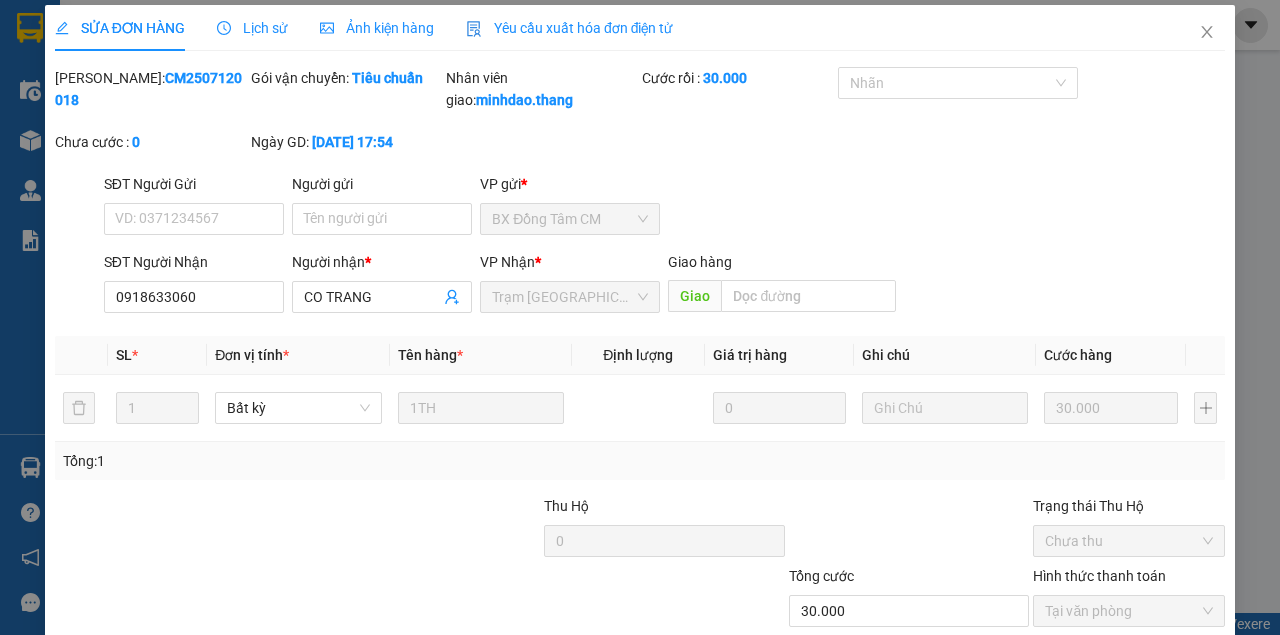 scroll, scrollTop: 0, scrollLeft: 0, axis: both 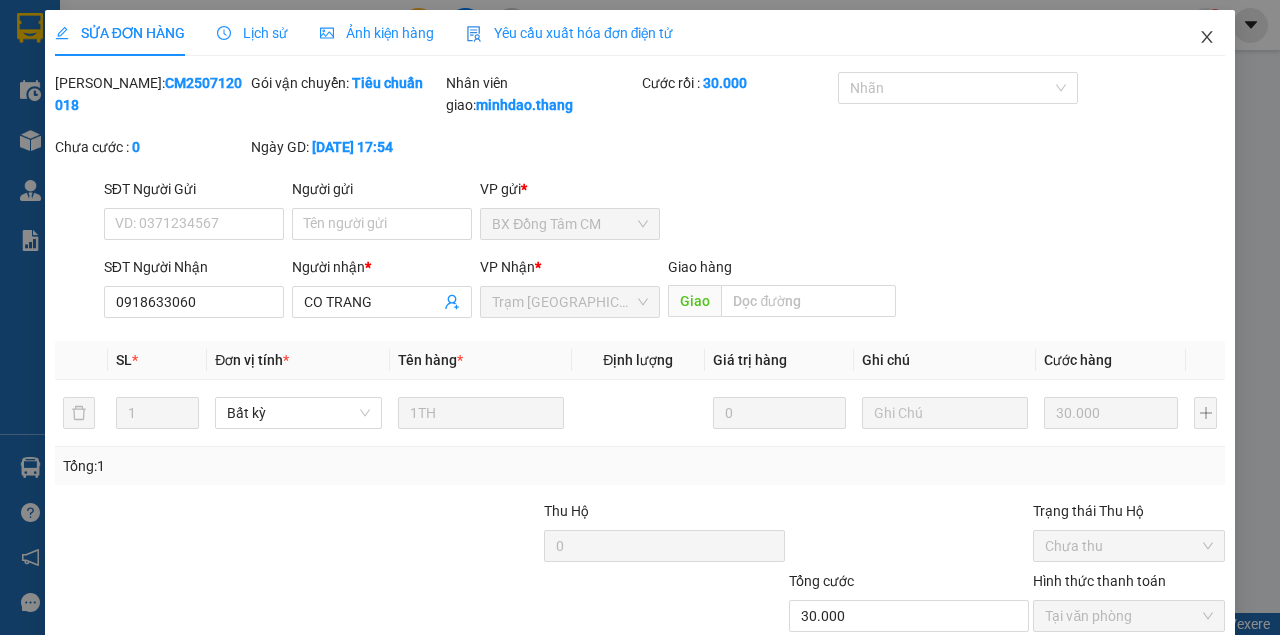 click at bounding box center (1207, 38) 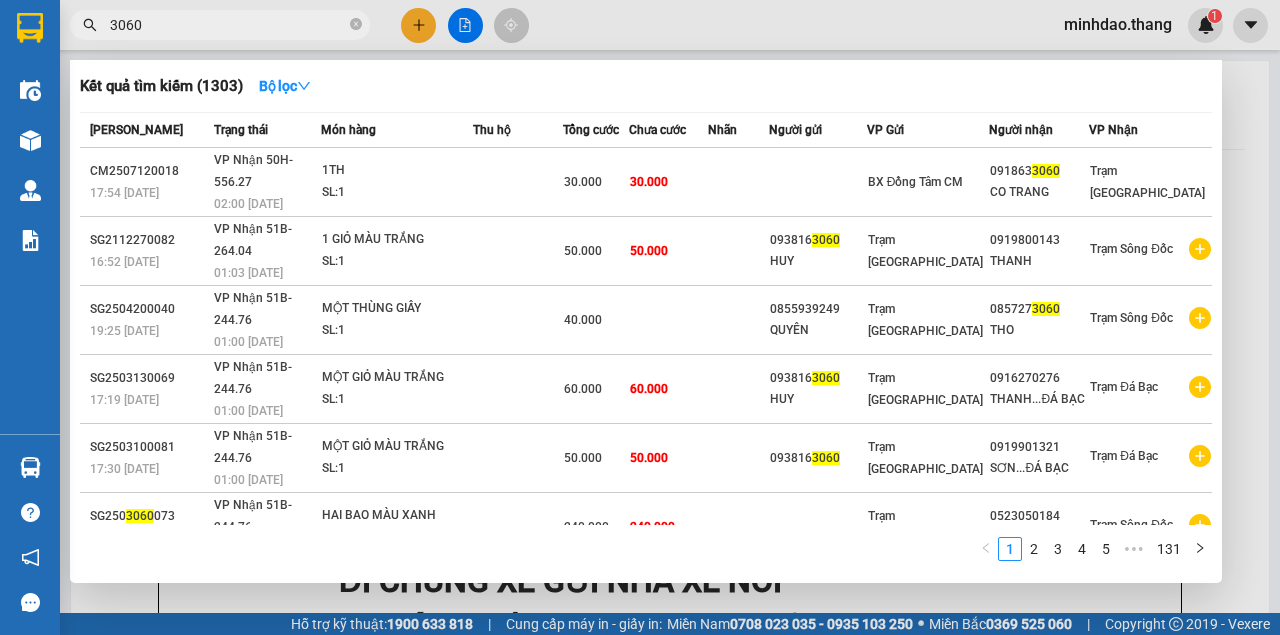 click on "3060" at bounding box center [228, 25] 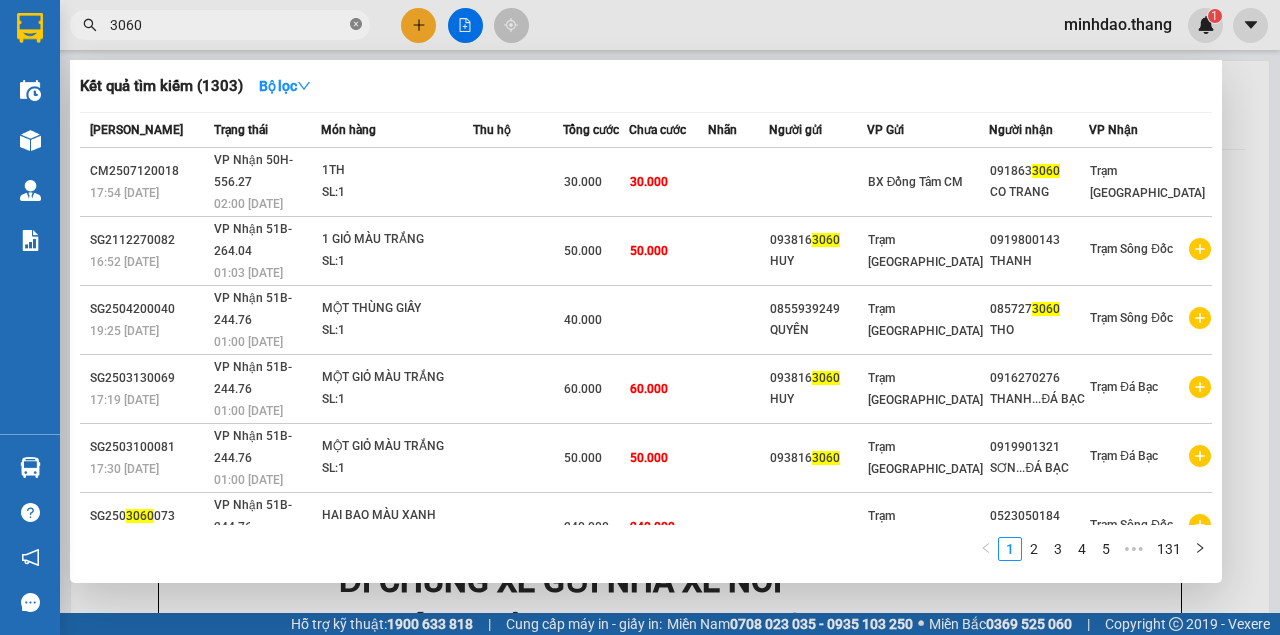 click 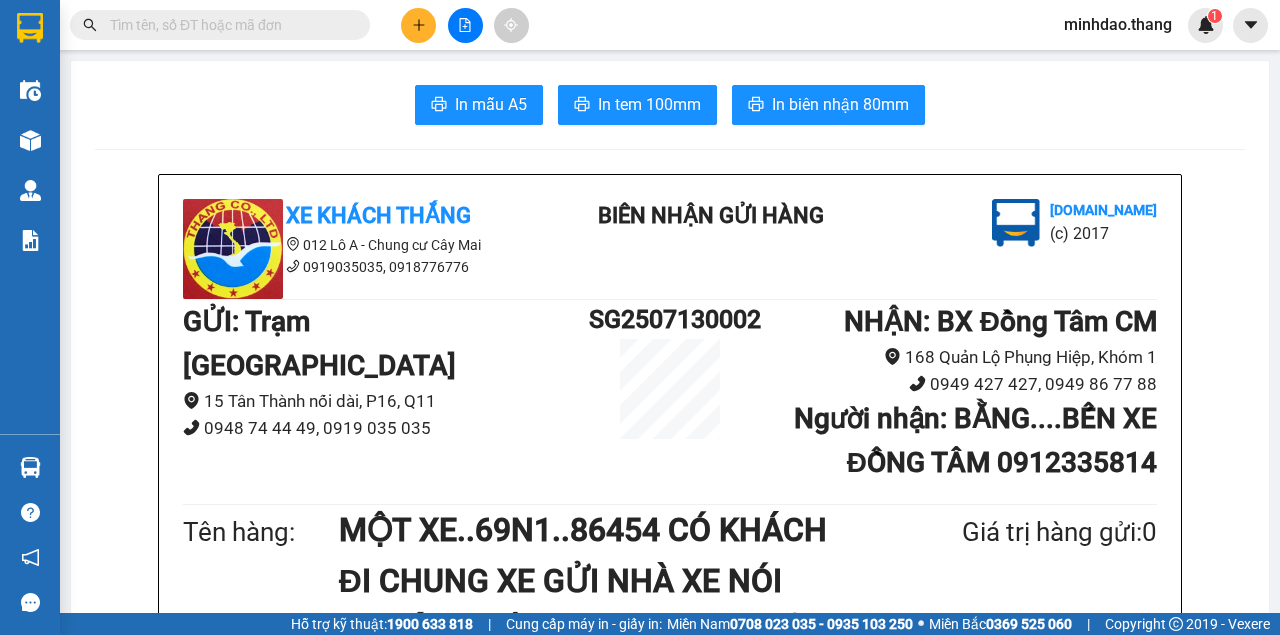 click at bounding box center [228, 25] 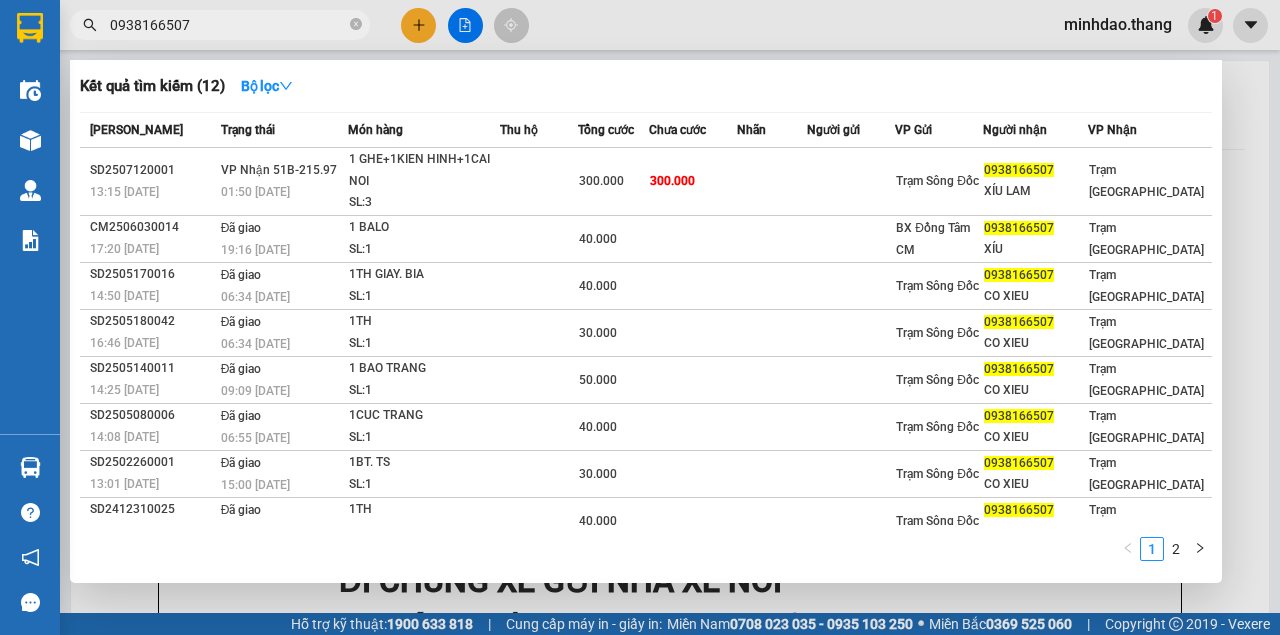 type on "0938166507" 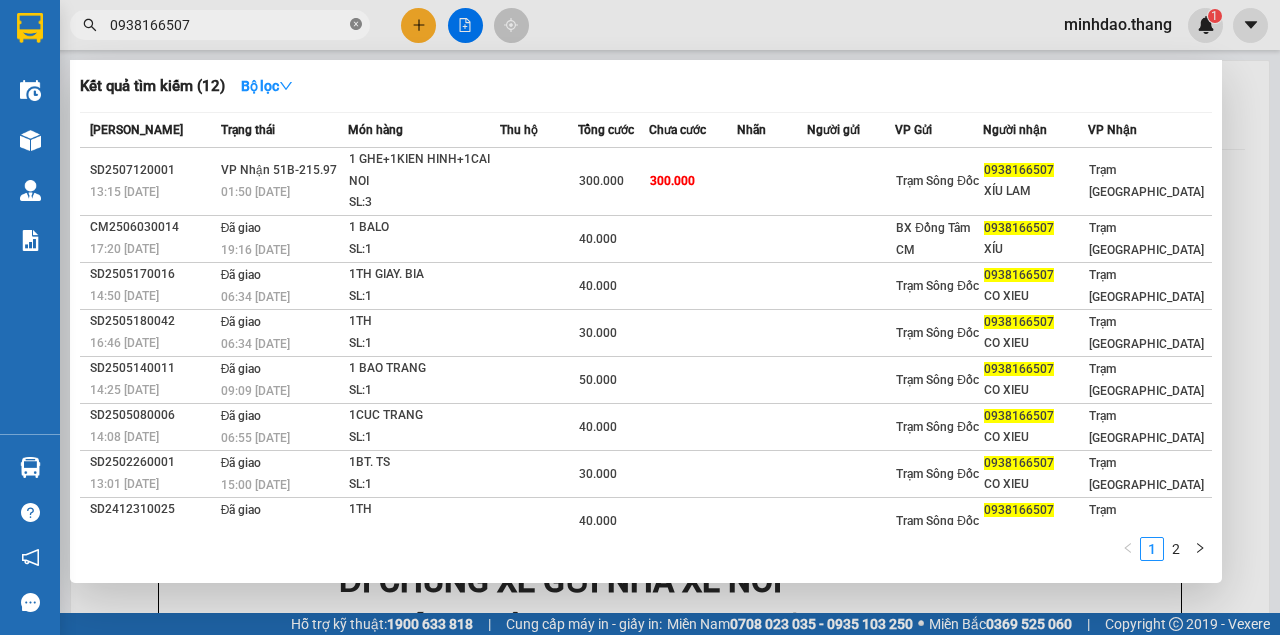 click 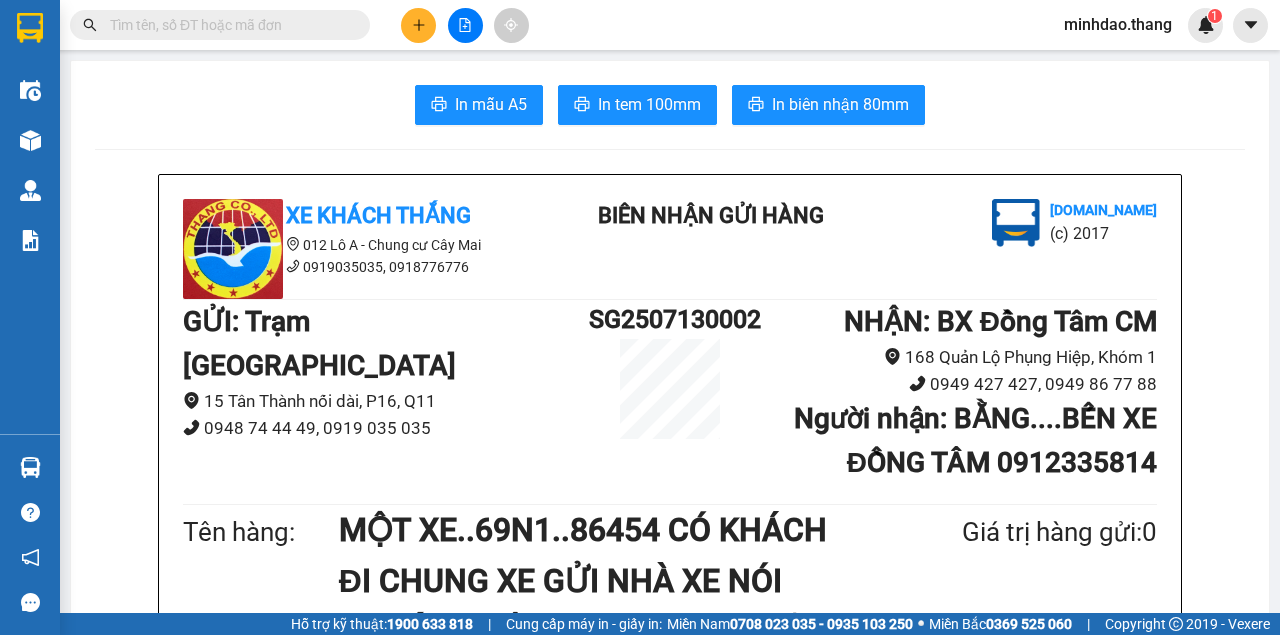 click at bounding box center [228, 25] 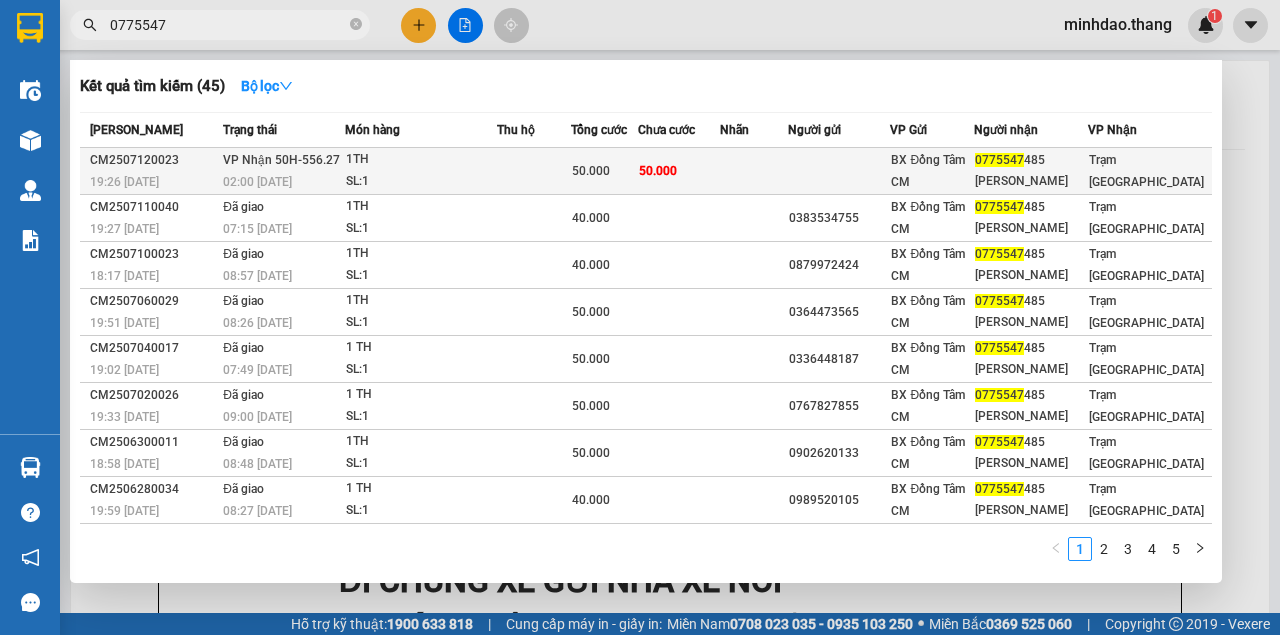 type on "0775547" 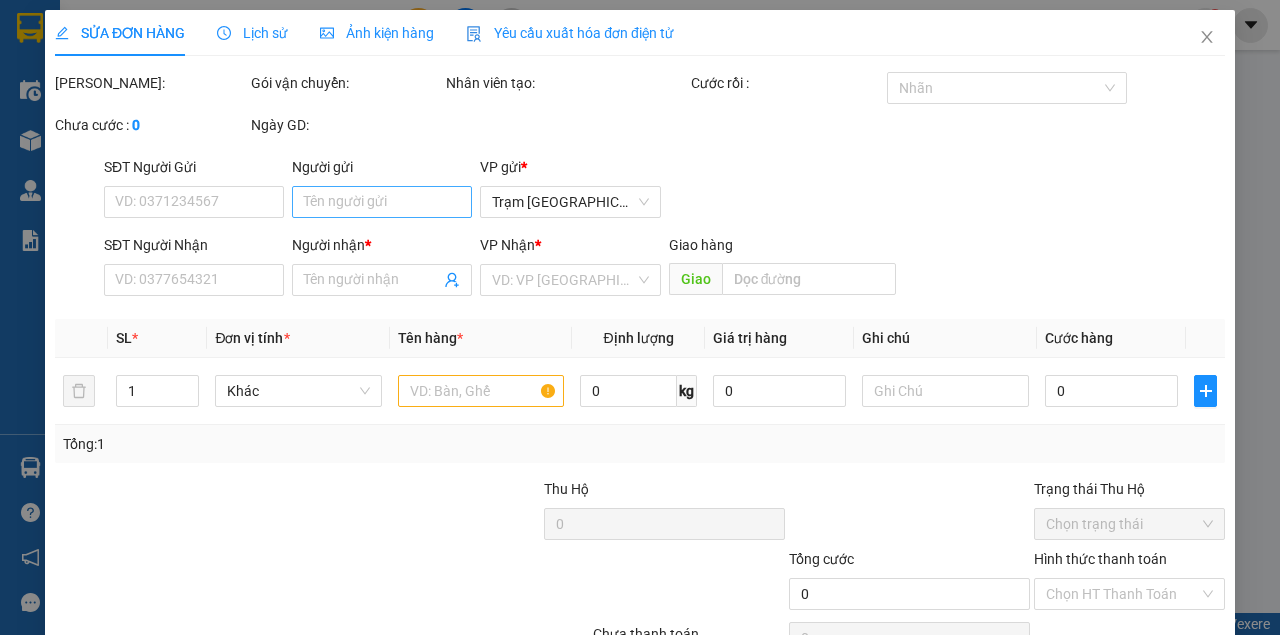 type on "0775547485" 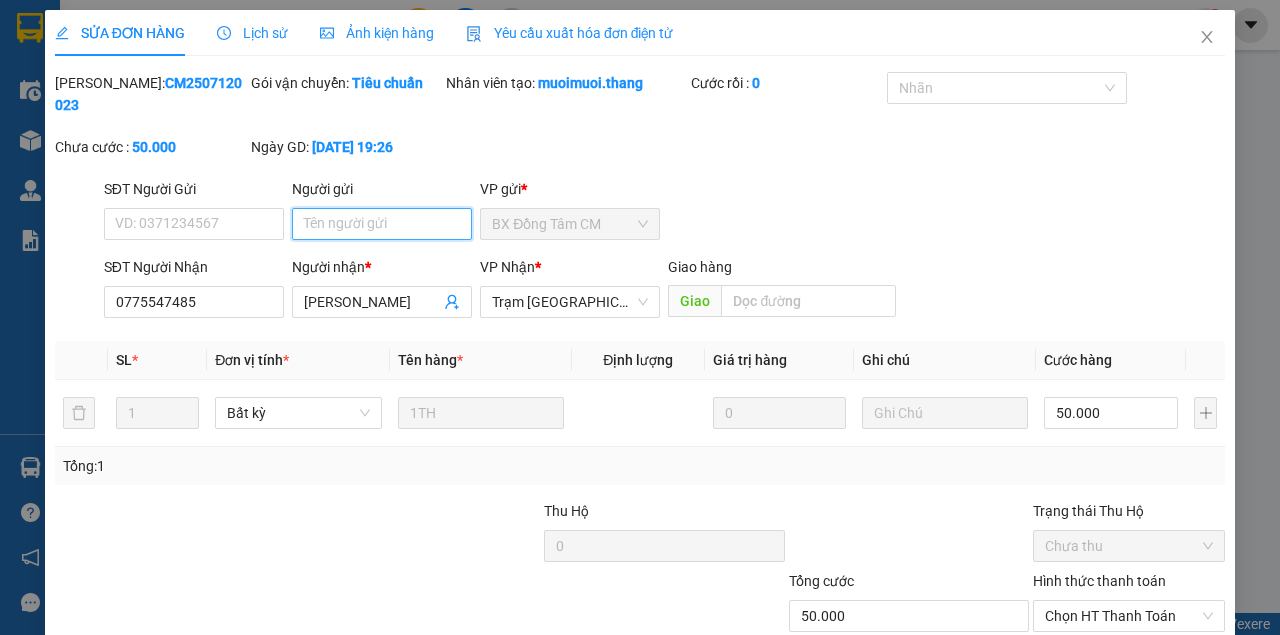 click on "Người gửi" at bounding box center [382, 224] 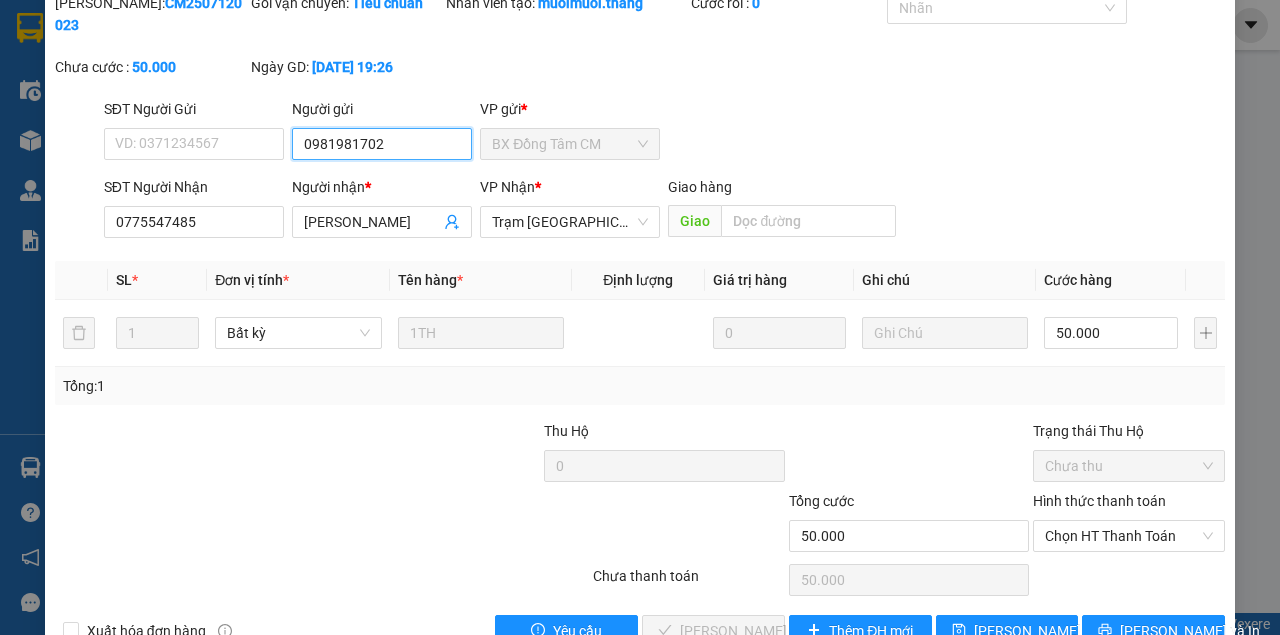 scroll, scrollTop: 129, scrollLeft: 0, axis: vertical 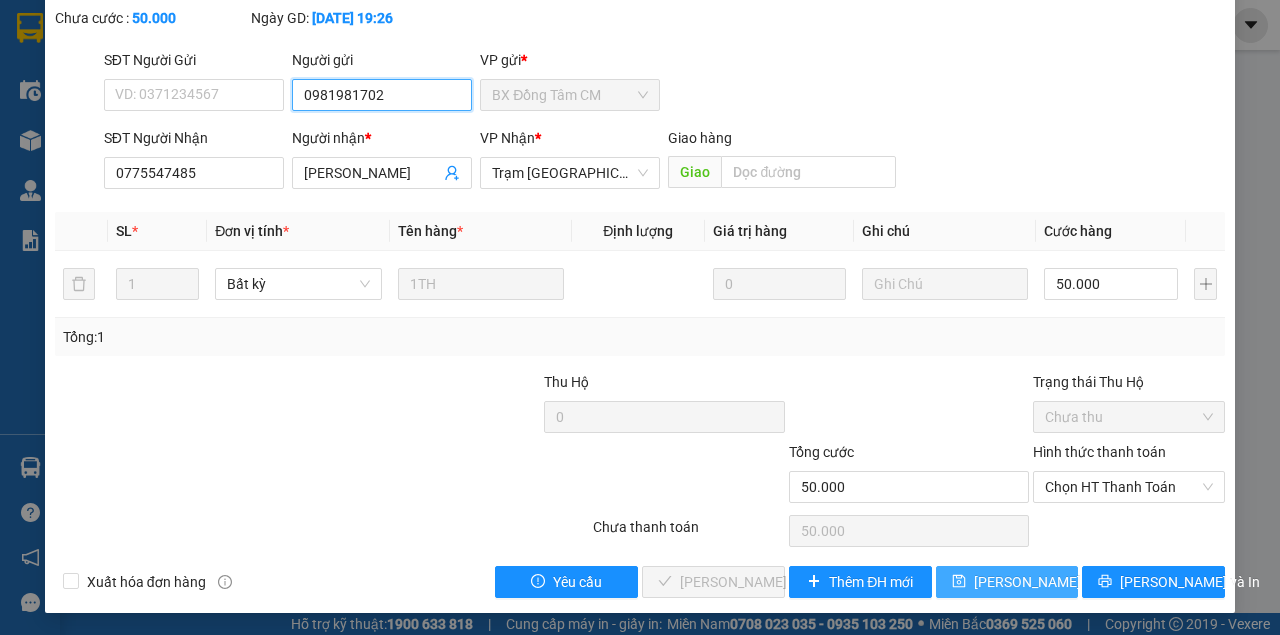 type on "0981981702" 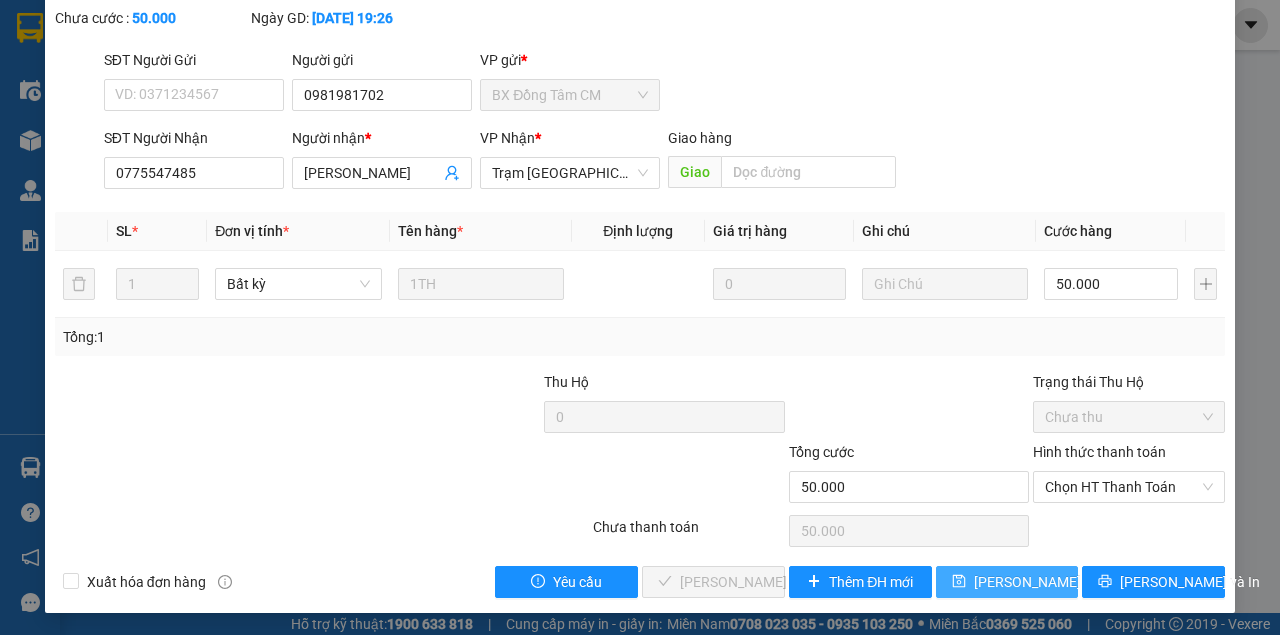 click 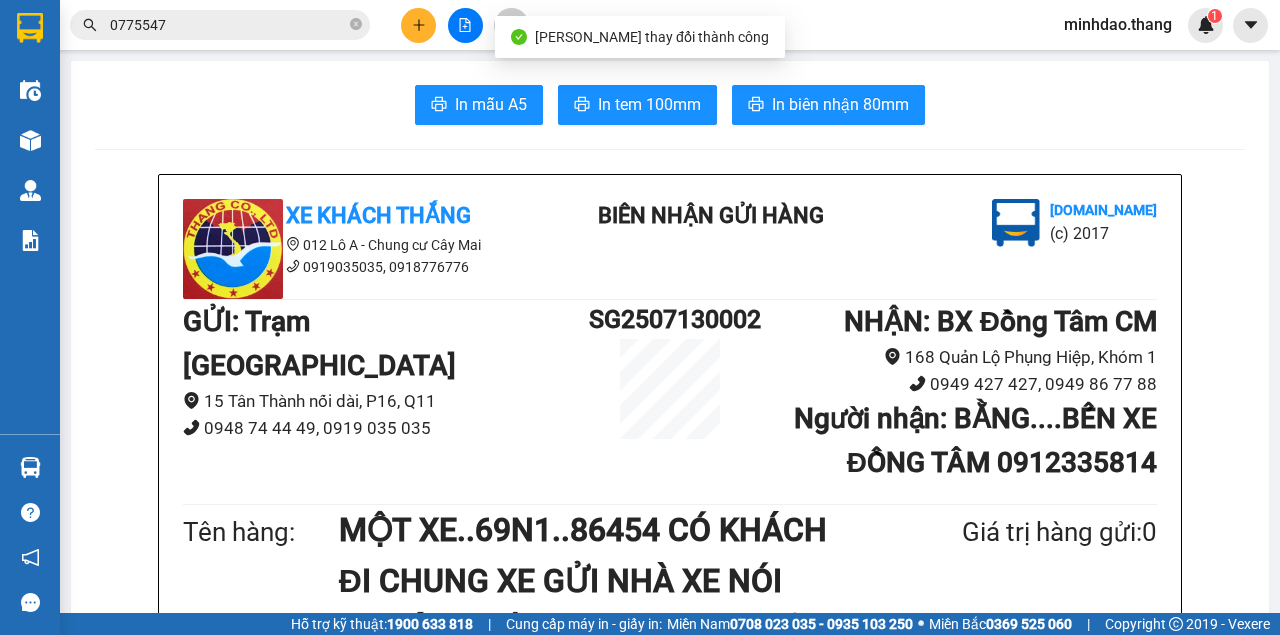 click on "0775547" at bounding box center [228, 25] 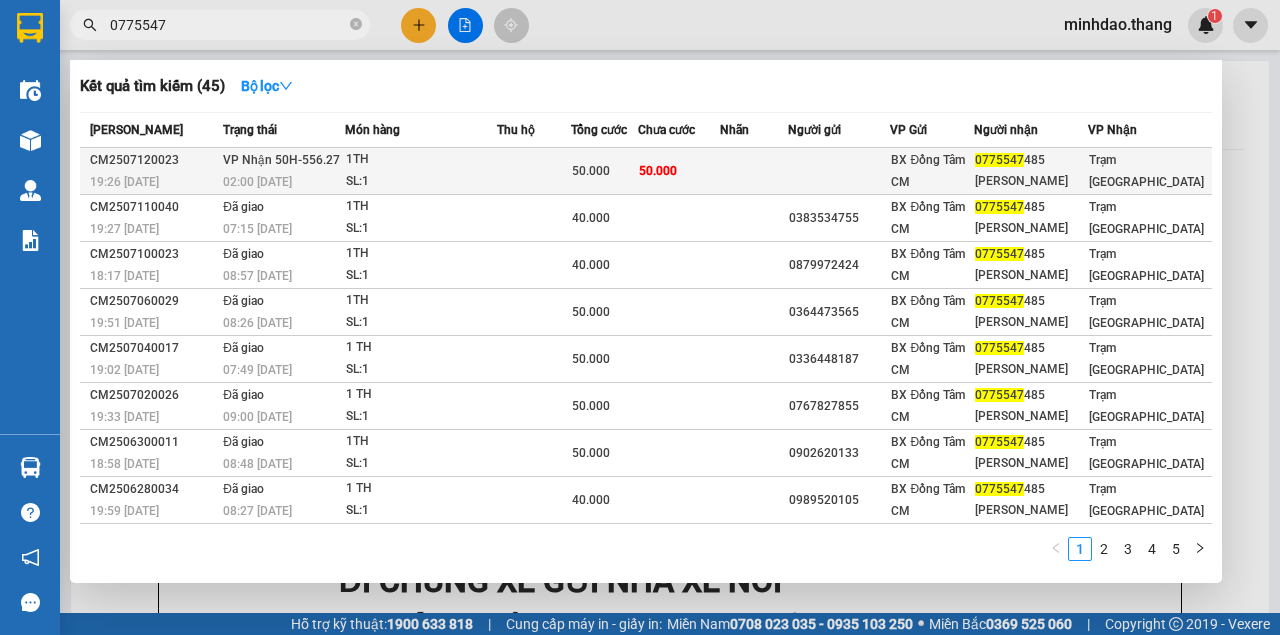 click at bounding box center [534, 171] 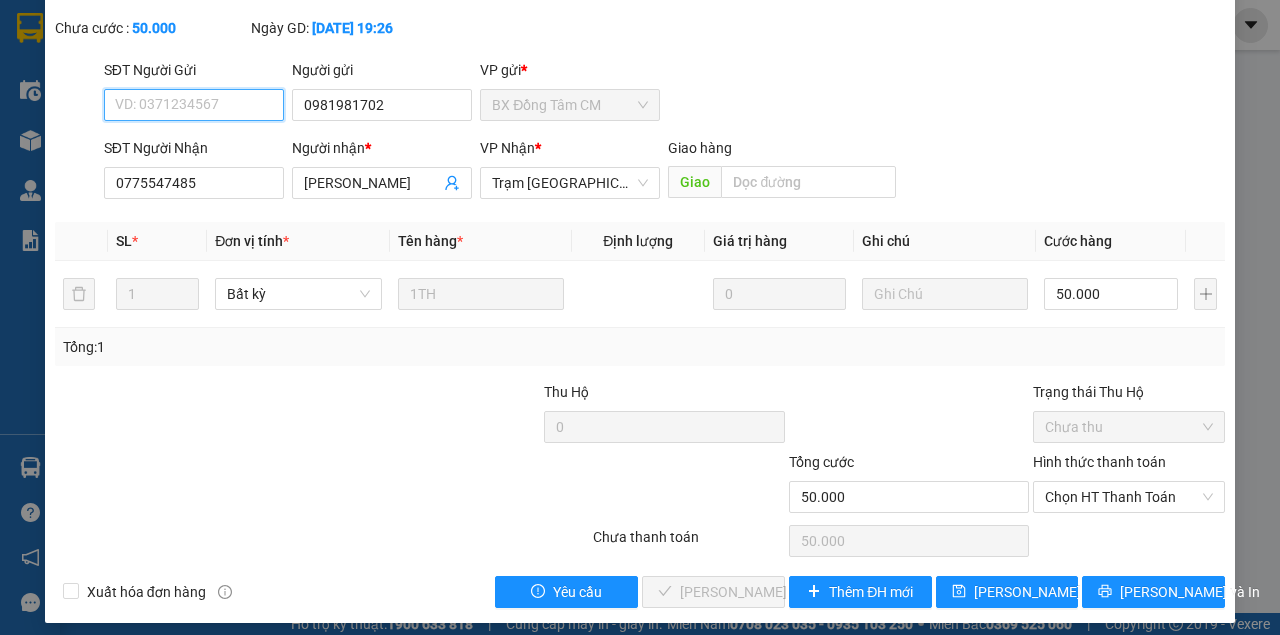 scroll, scrollTop: 129, scrollLeft: 0, axis: vertical 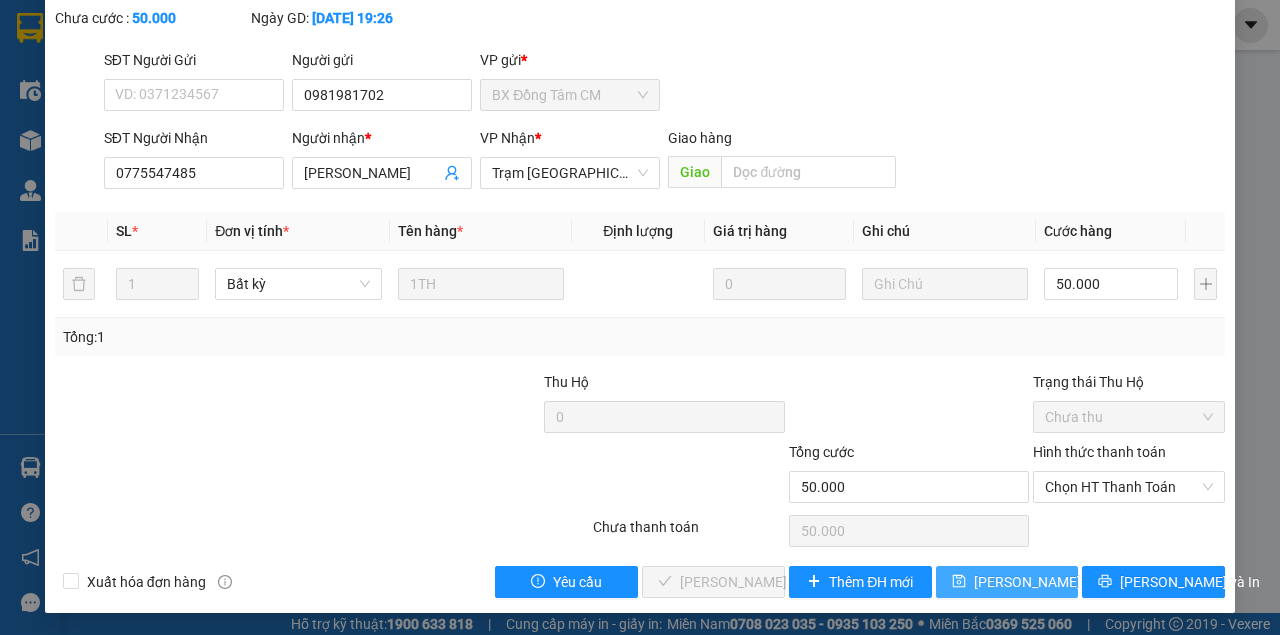 click on "Lưu thay đổi" at bounding box center (1054, 582) 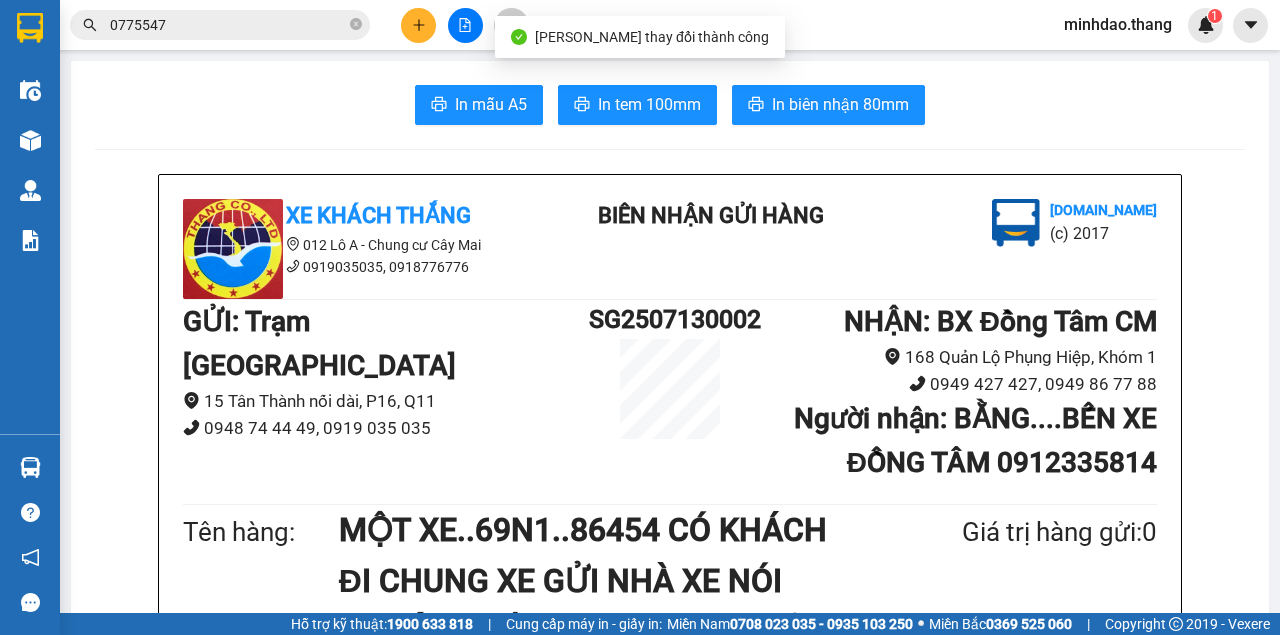 click on "0775547" at bounding box center [228, 25] 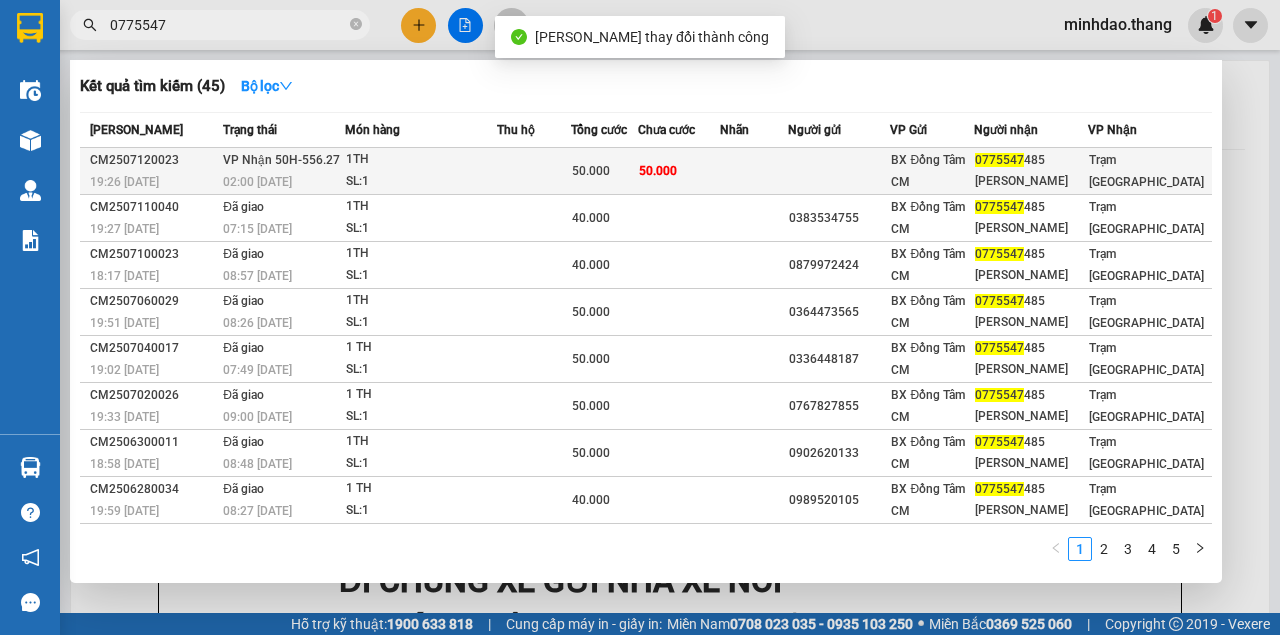 click at bounding box center (534, 171) 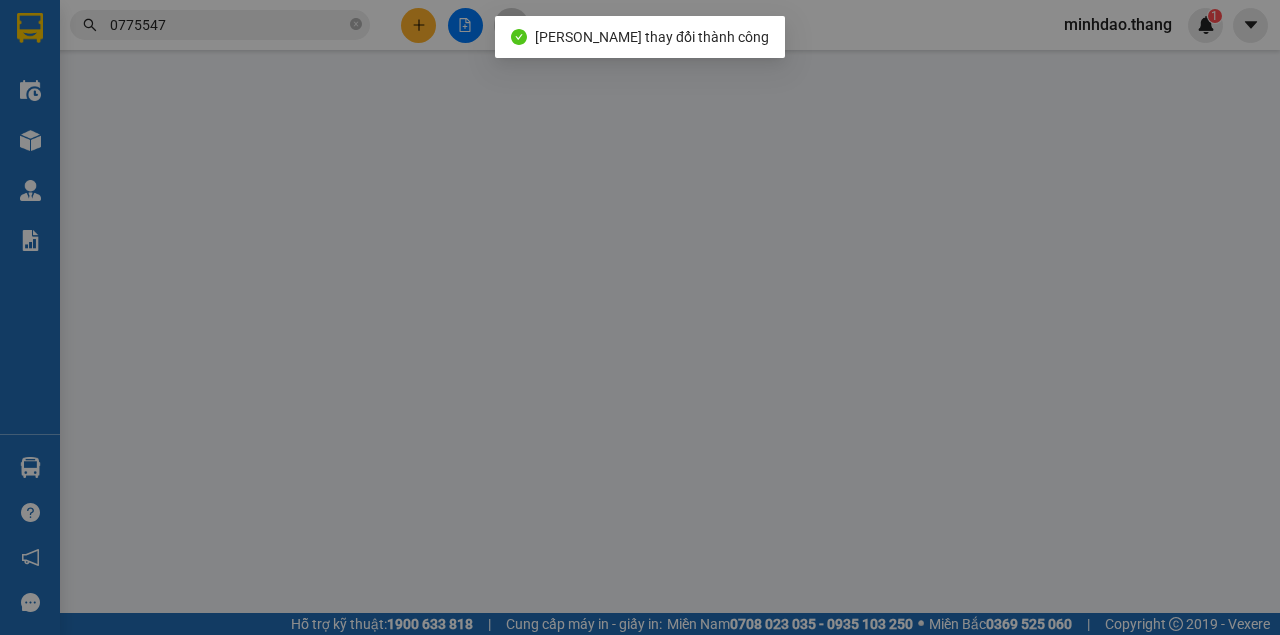 type on "0981981702" 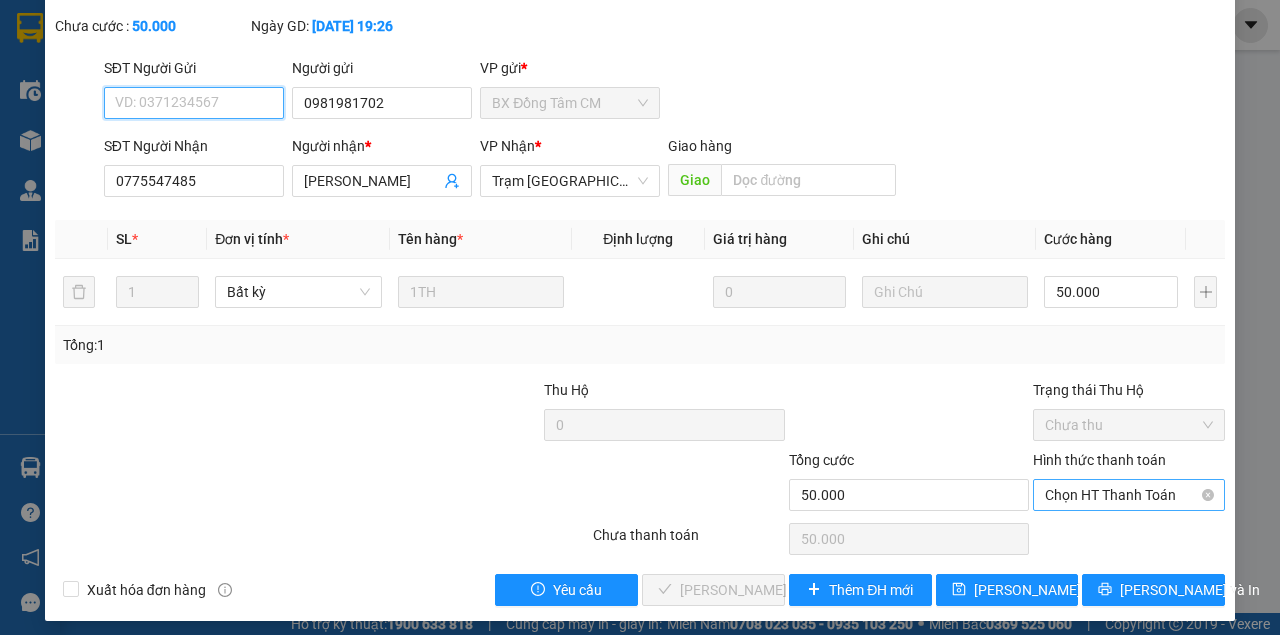 scroll, scrollTop: 129, scrollLeft: 0, axis: vertical 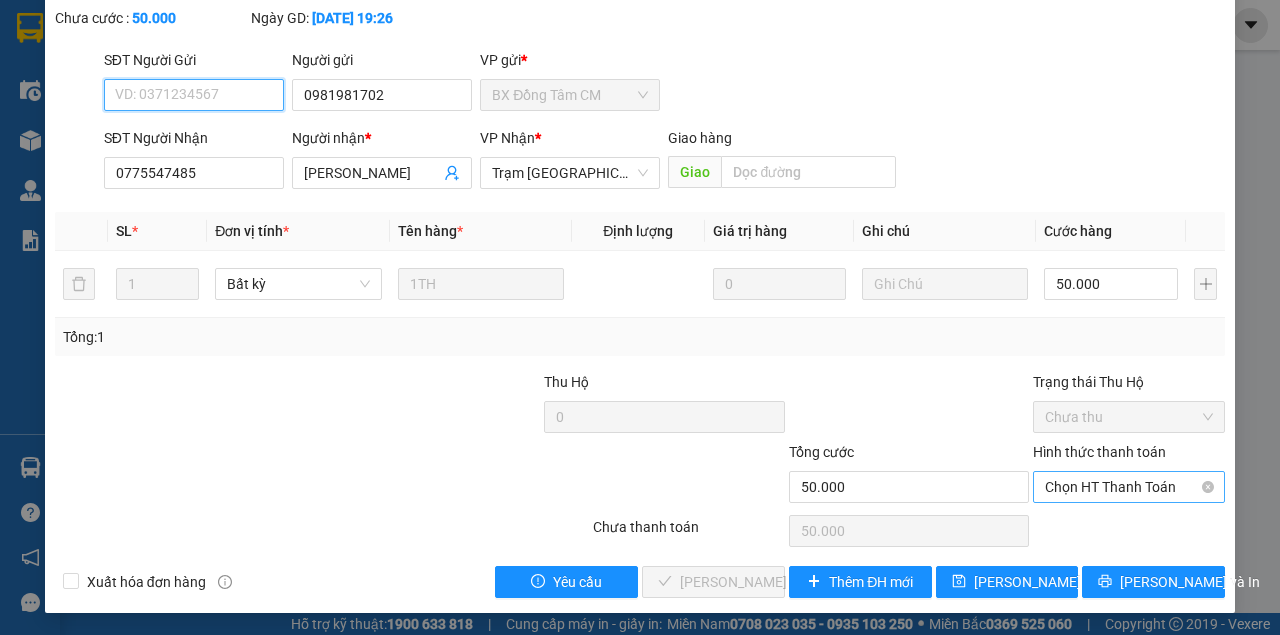 click on "Chọn HT Thanh Toán" at bounding box center (1129, 487) 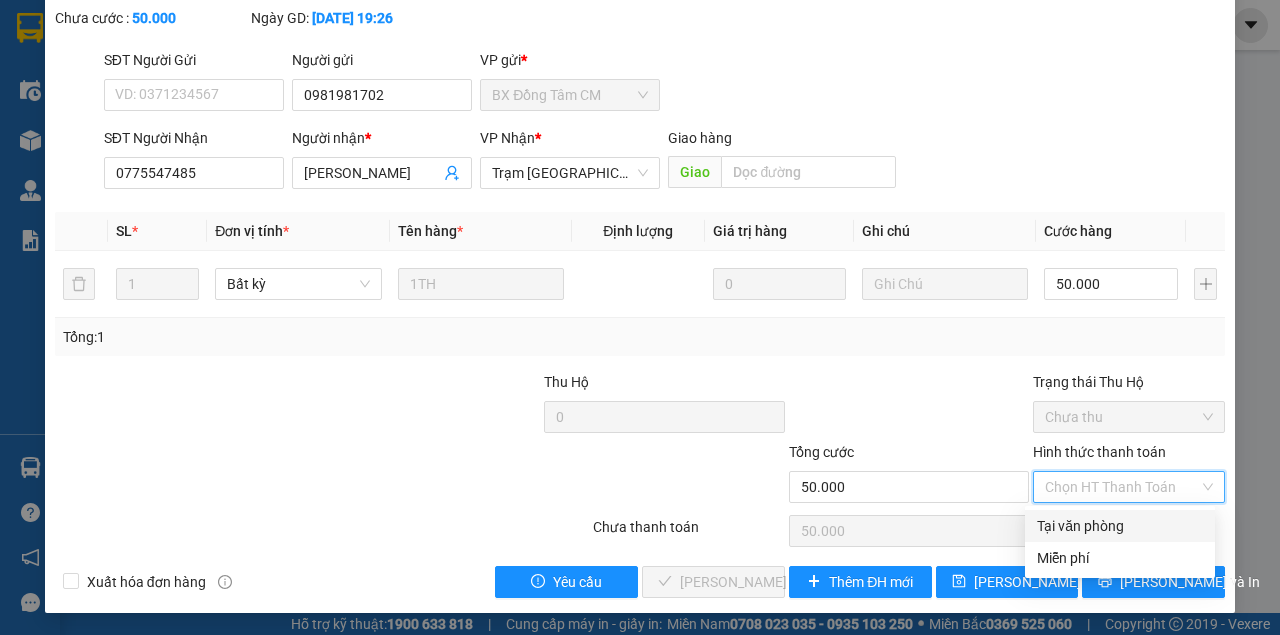 click on "Tại văn phòng" at bounding box center [1120, 526] 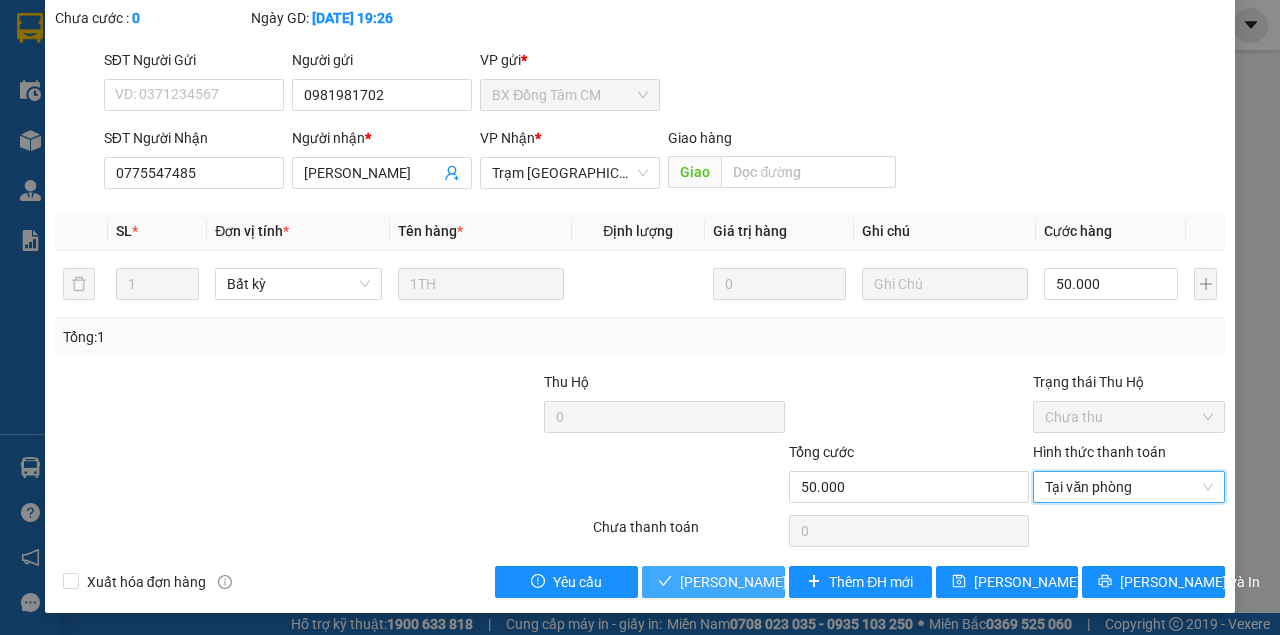 click on "Lưu và Giao hàng" at bounding box center [776, 582] 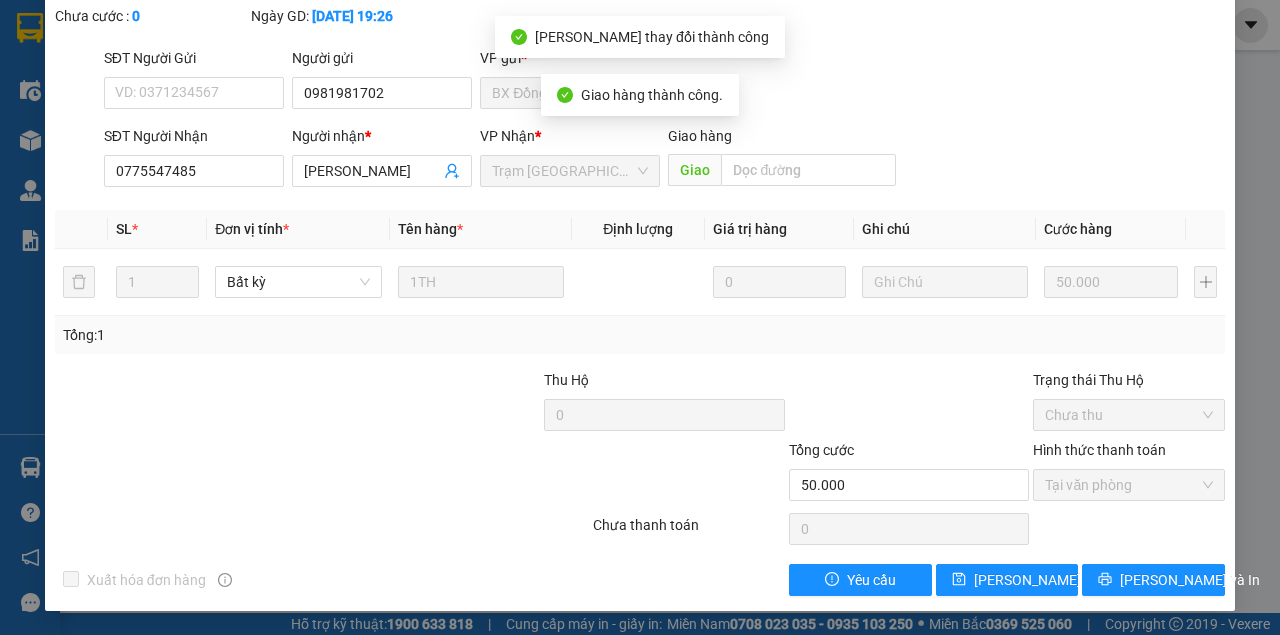 scroll, scrollTop: 0, scrollLeft: 0, axis: both 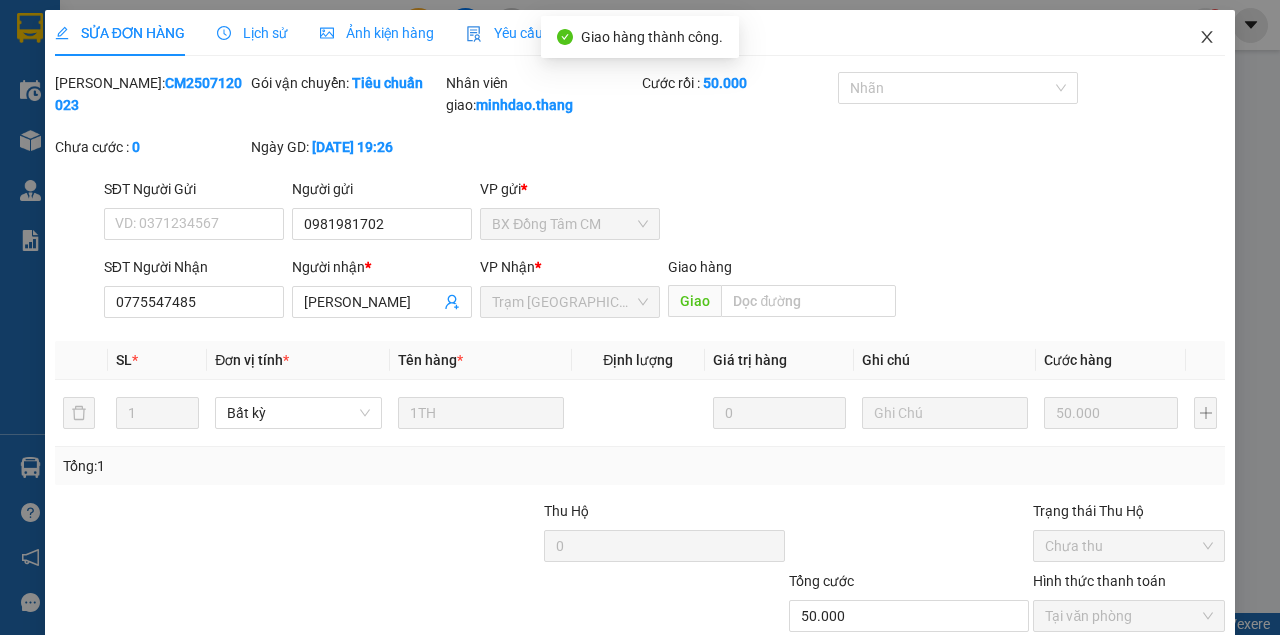 drag, startPoint x: 1200, startPoint y: 40, endPoint x: 1176, endPoint y: 59, distance: 30.610456 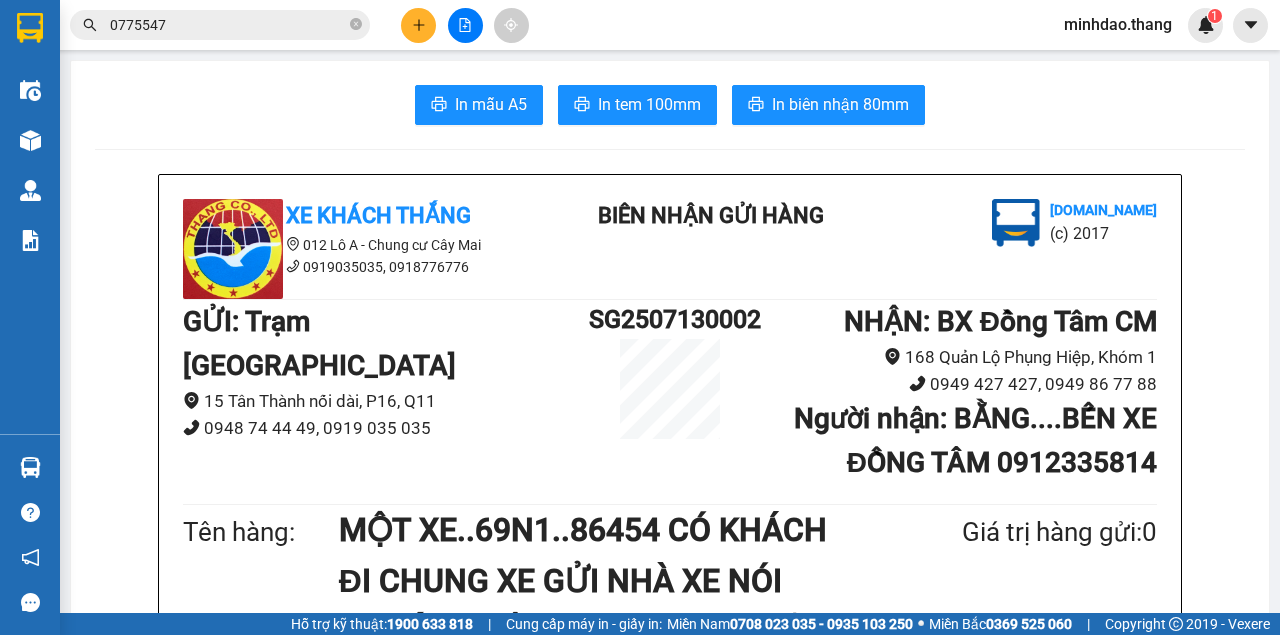 click on "0775547" at bounding box center (228, 25) 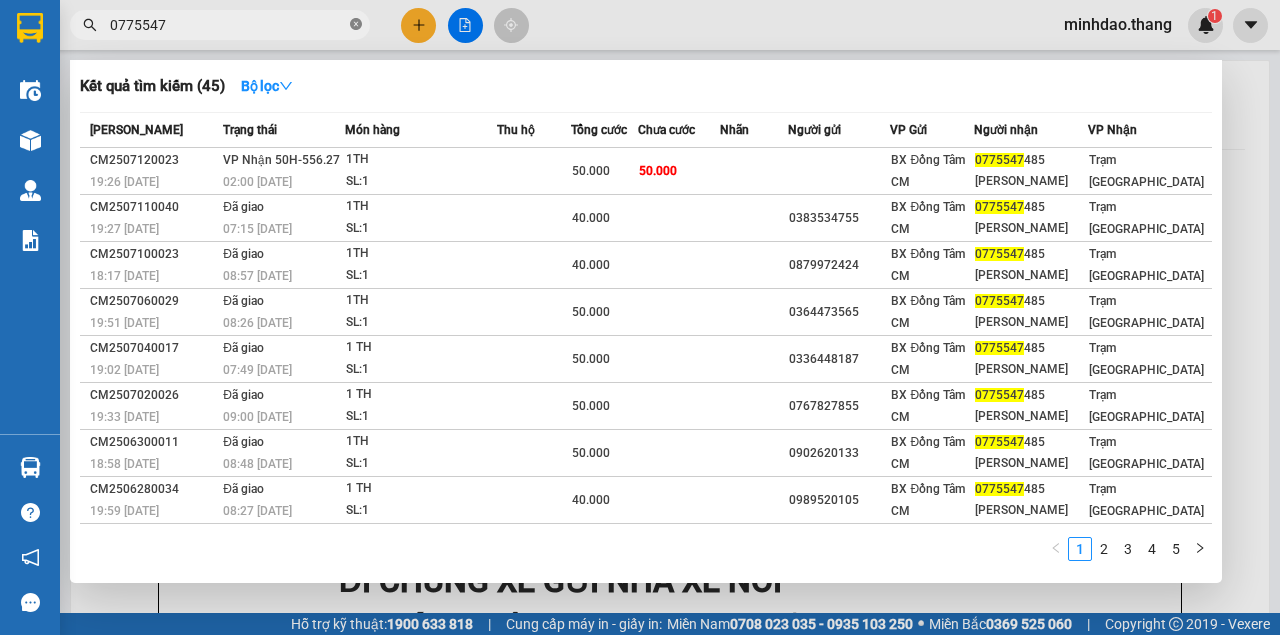 click 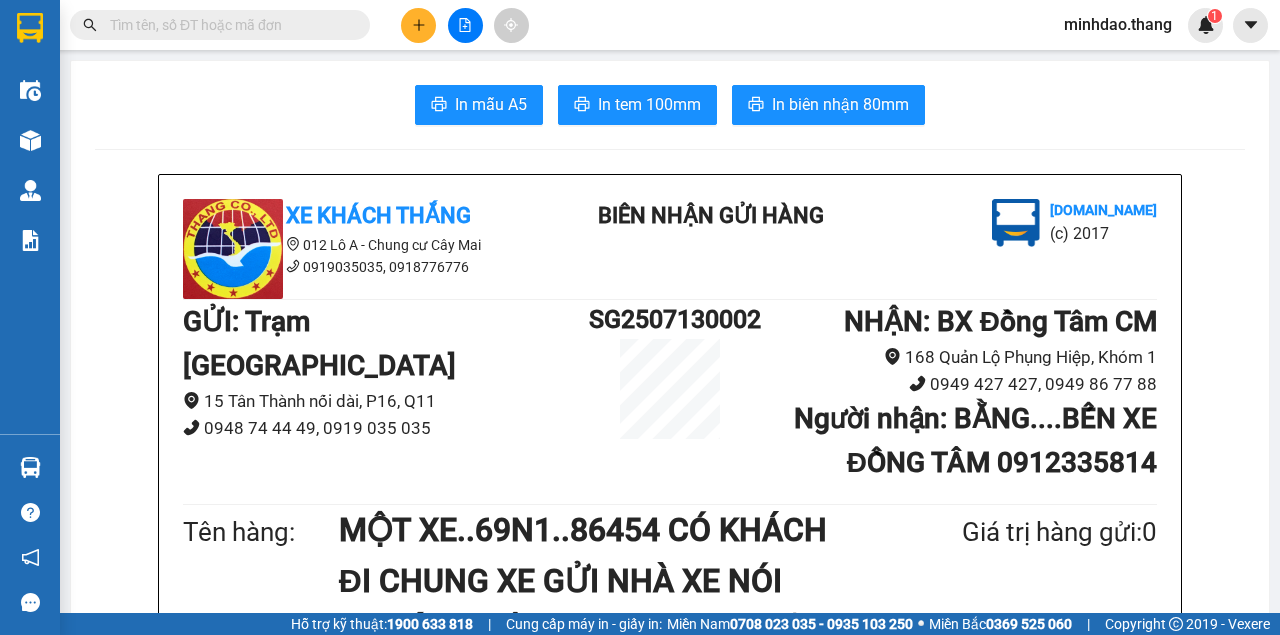 click at bounding box center [228, 25] 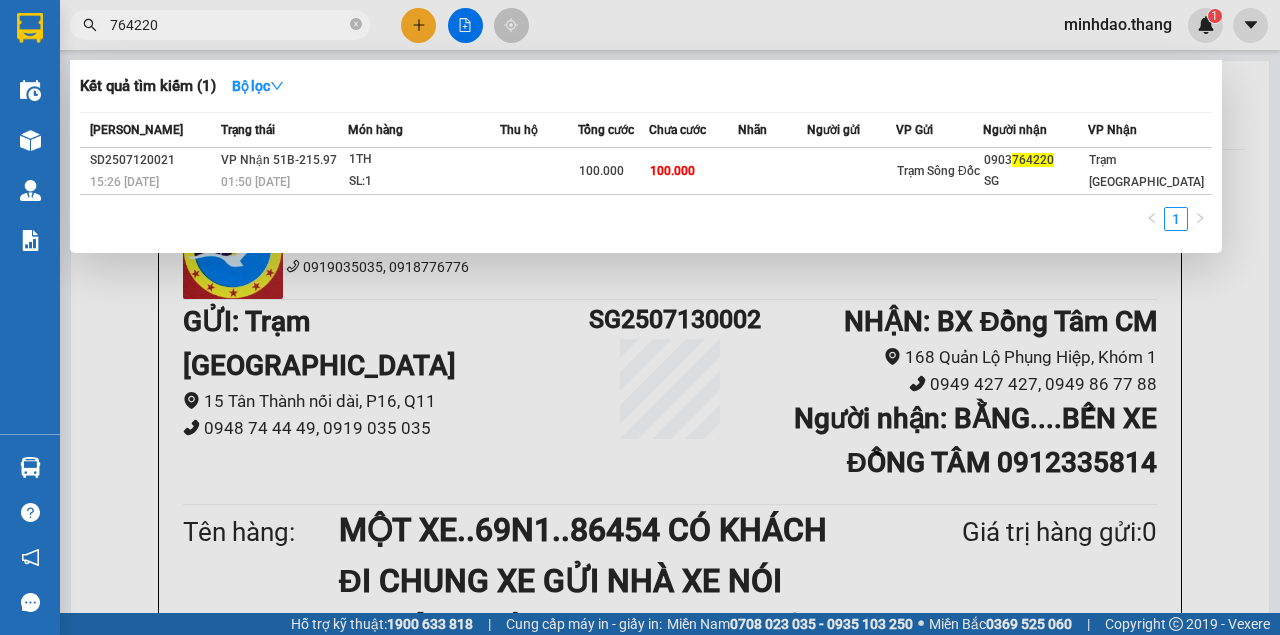 type on "764220" 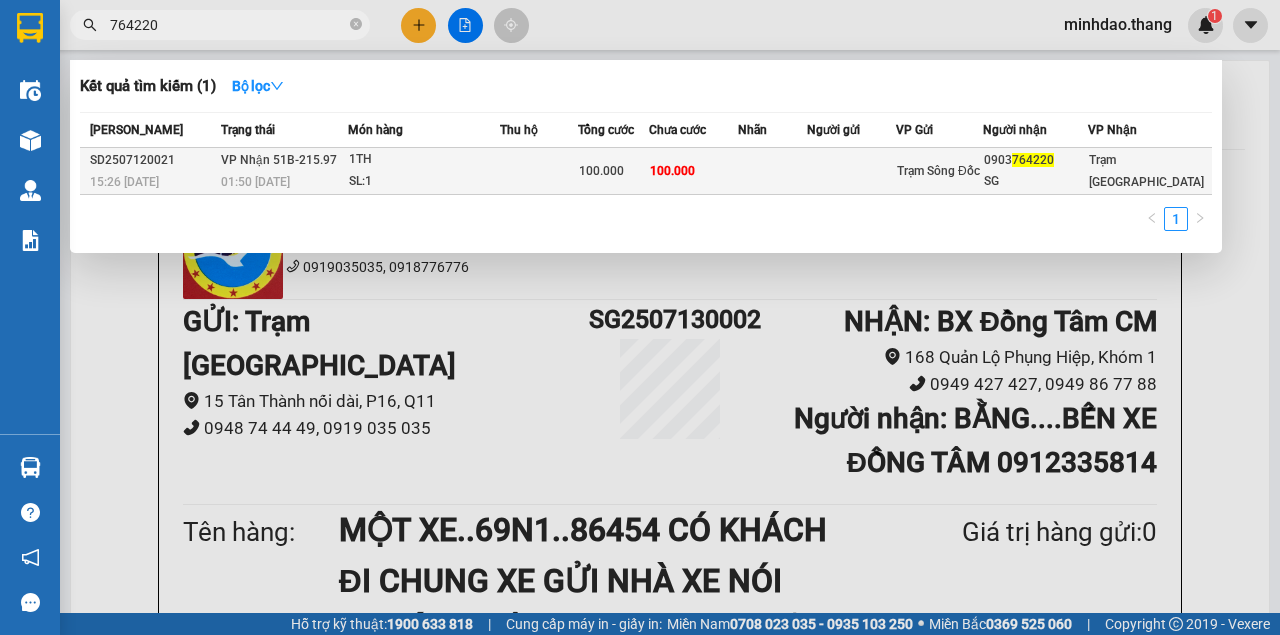 click at bounding box center [539, 171] 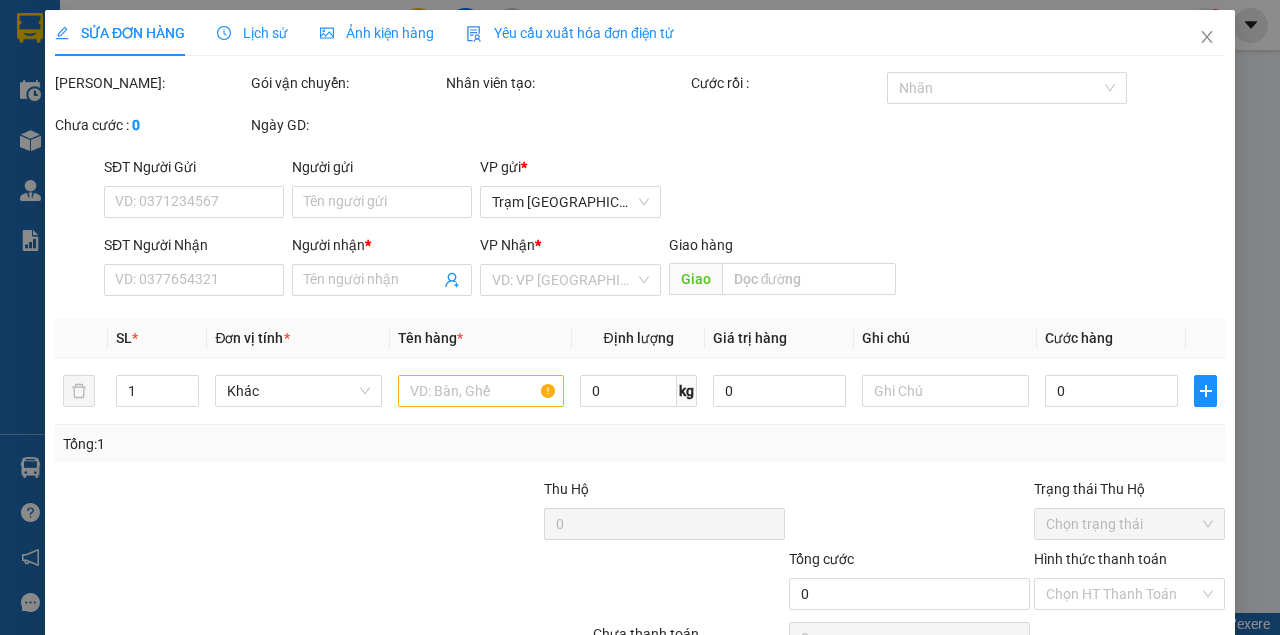 type on "0903764220" 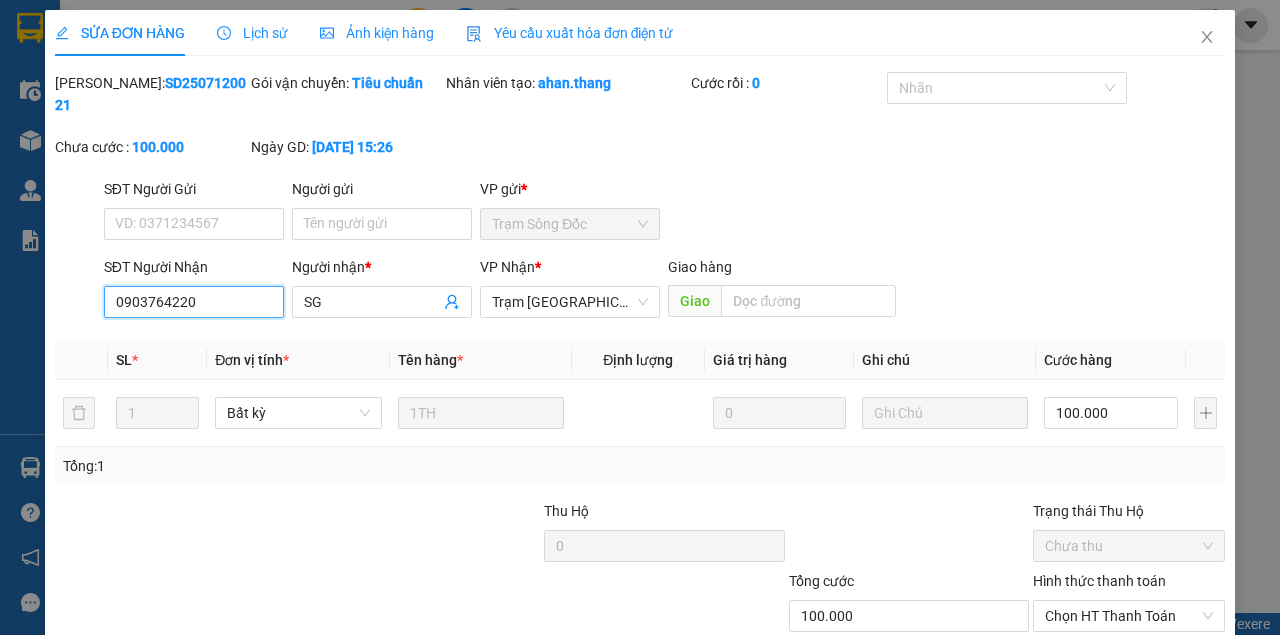 drag, startPoint x: 194, startPoint y: 312, endPoint x: 0, endPoint y: 316, distance: 194.04123 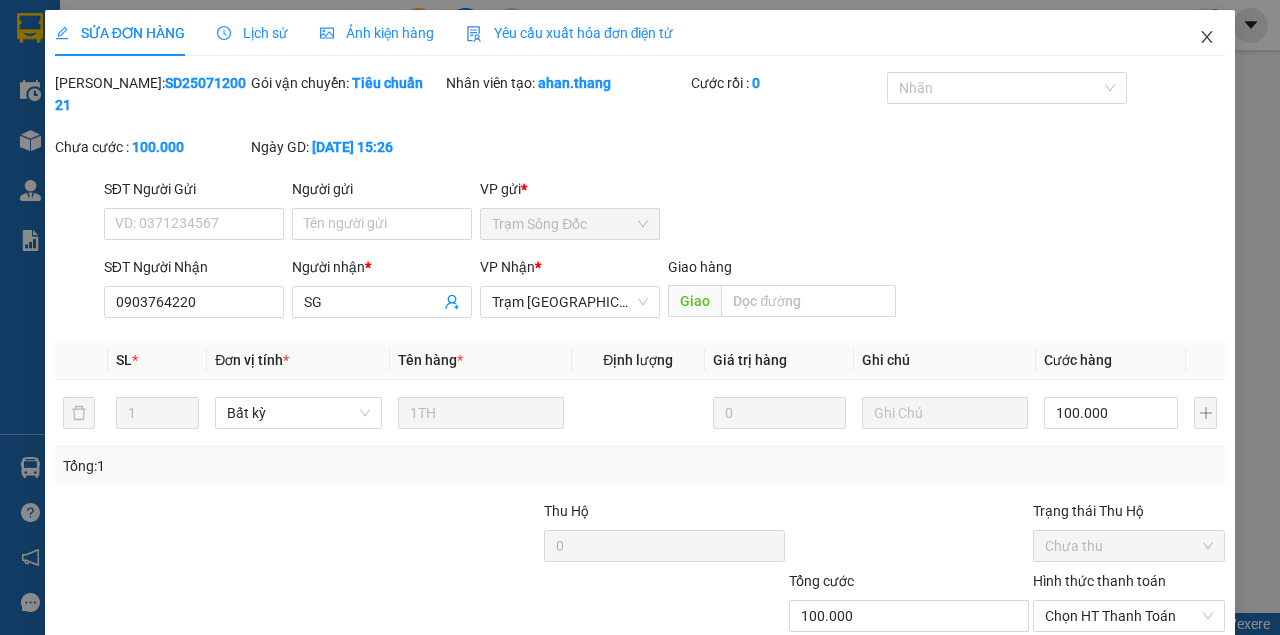 click 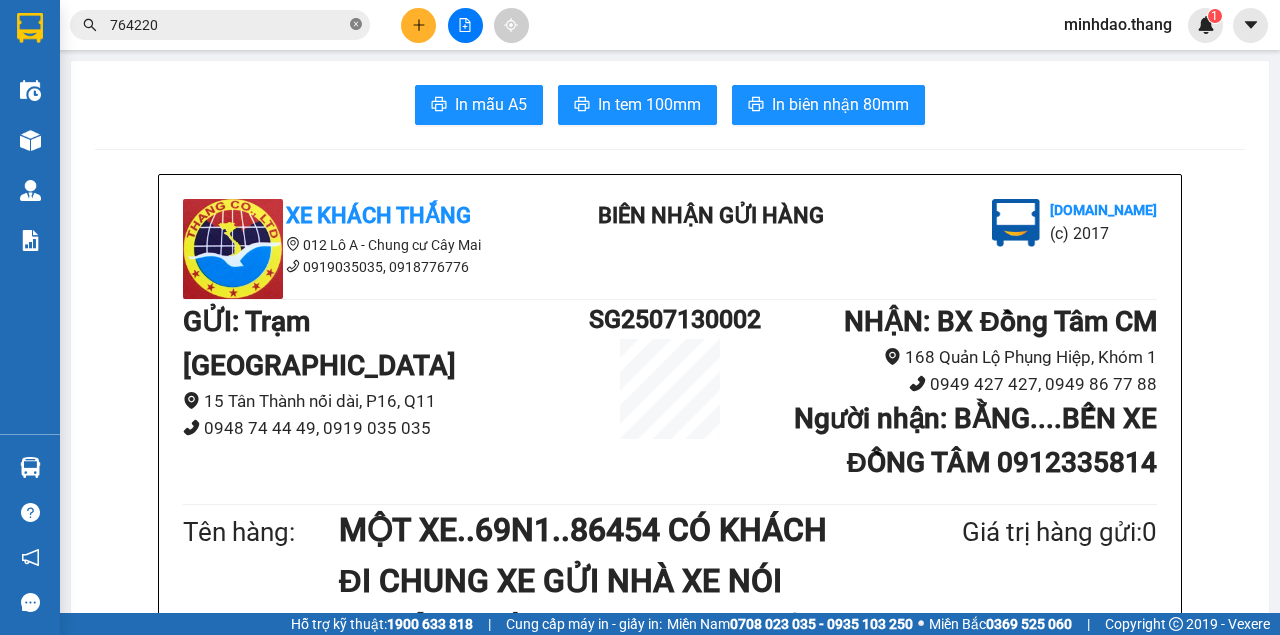 click 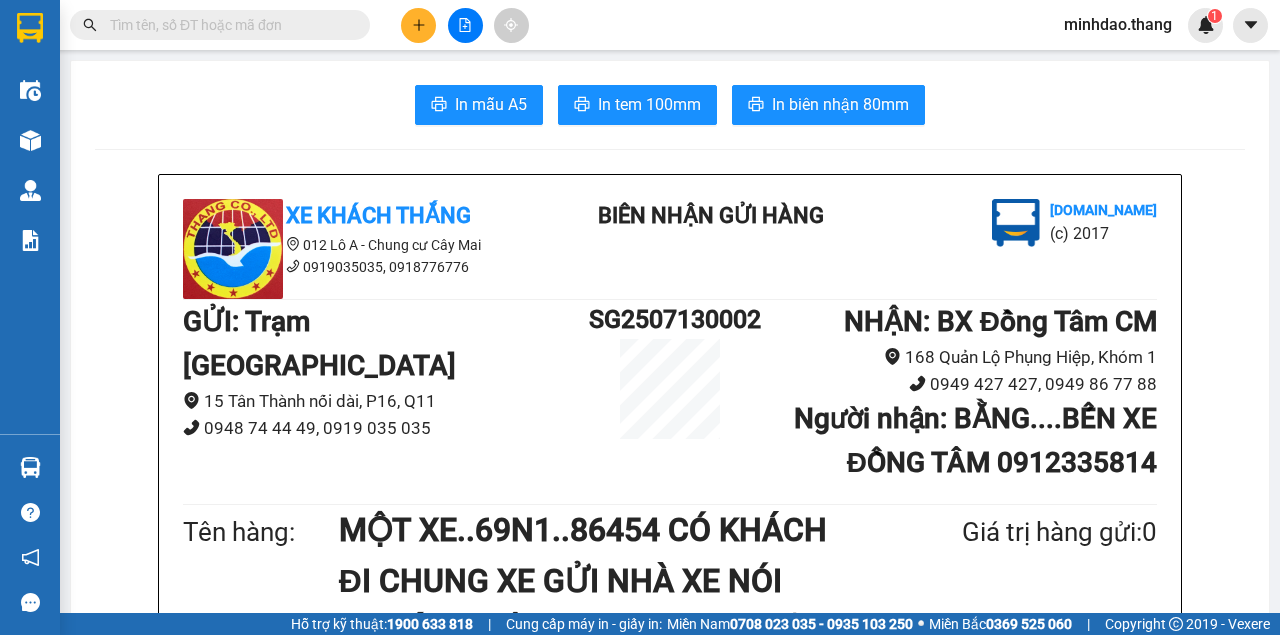 click at bounding box center [228, 25] 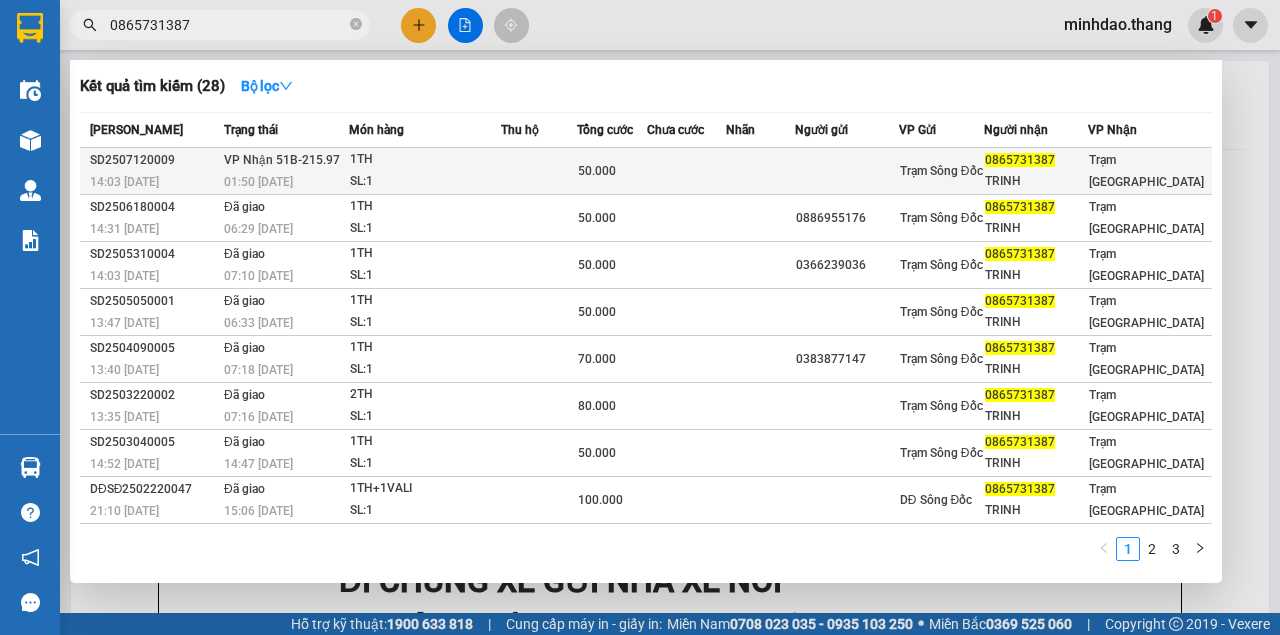type on "0865731387" 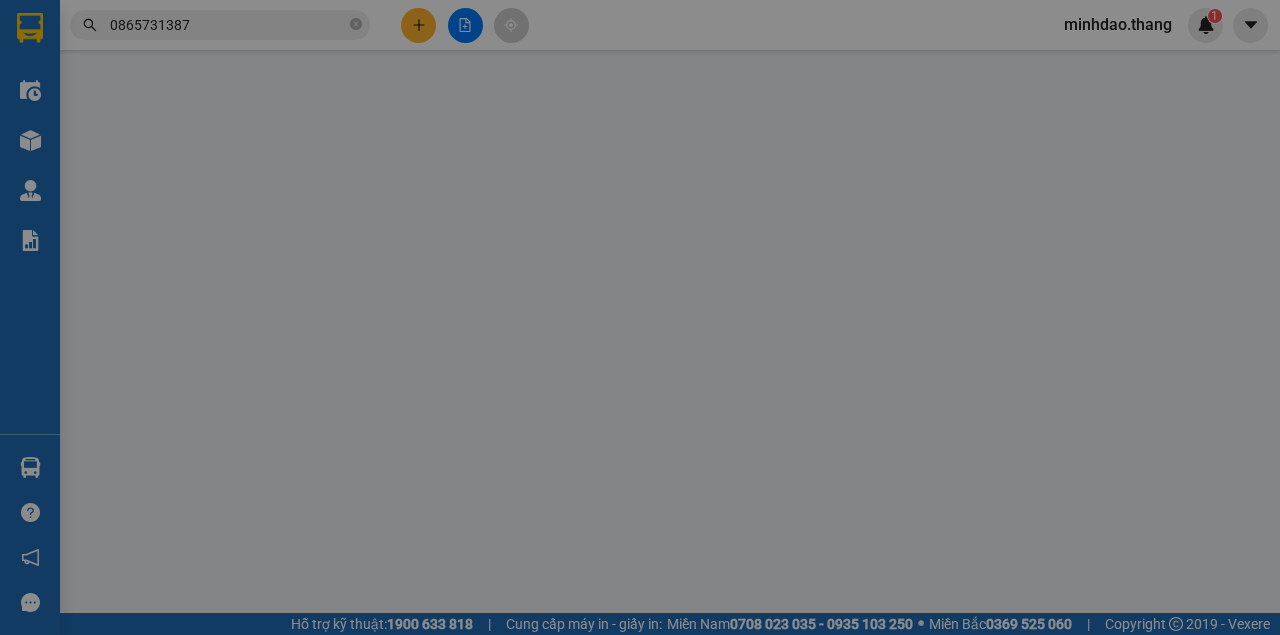 type on "0865731387" 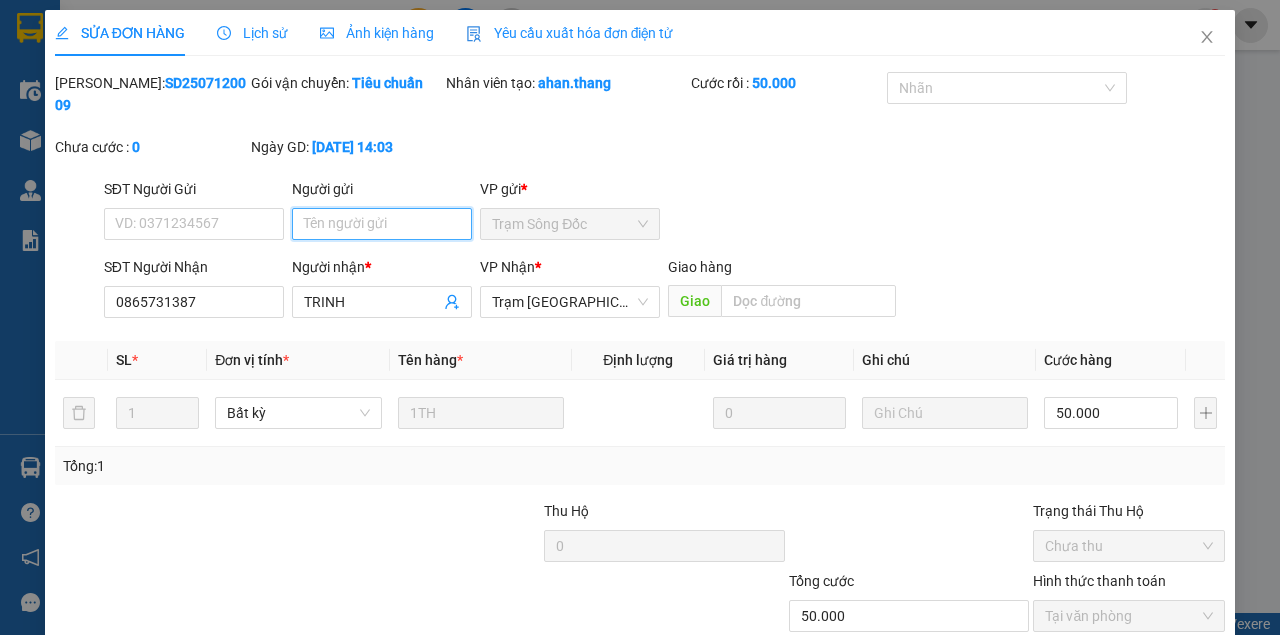 click on "Người gửi" at bounding box center [382, 224] 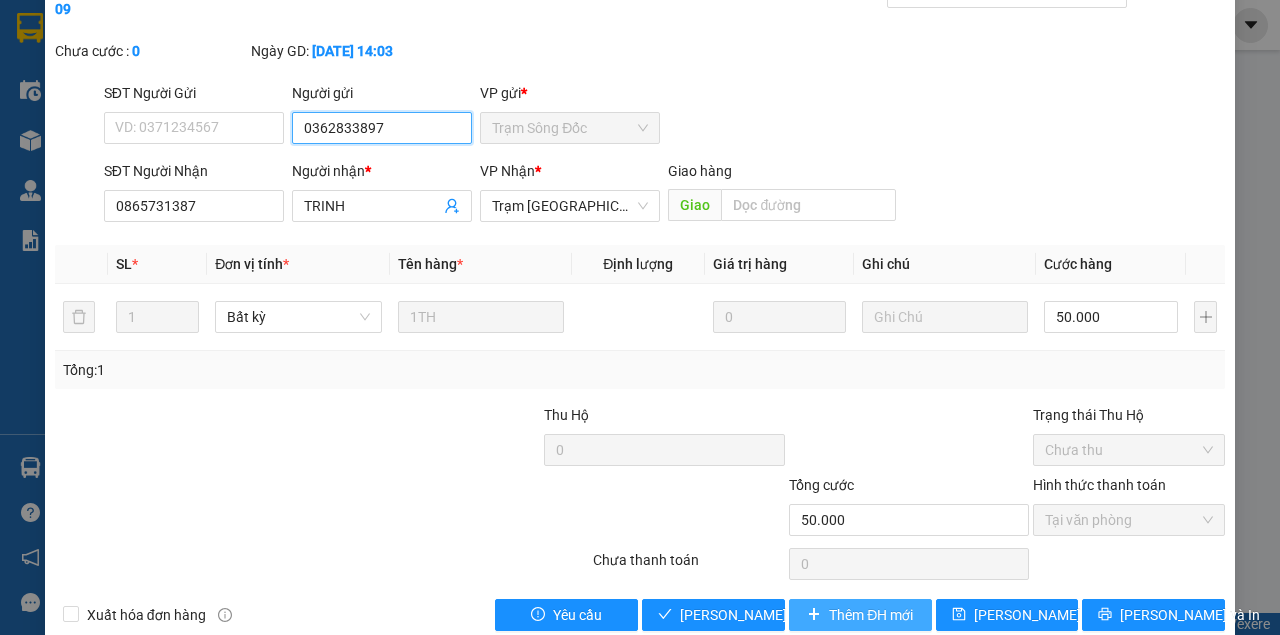 scroll, scrollTop: 129, scrollLeft: 0, axis: vertical 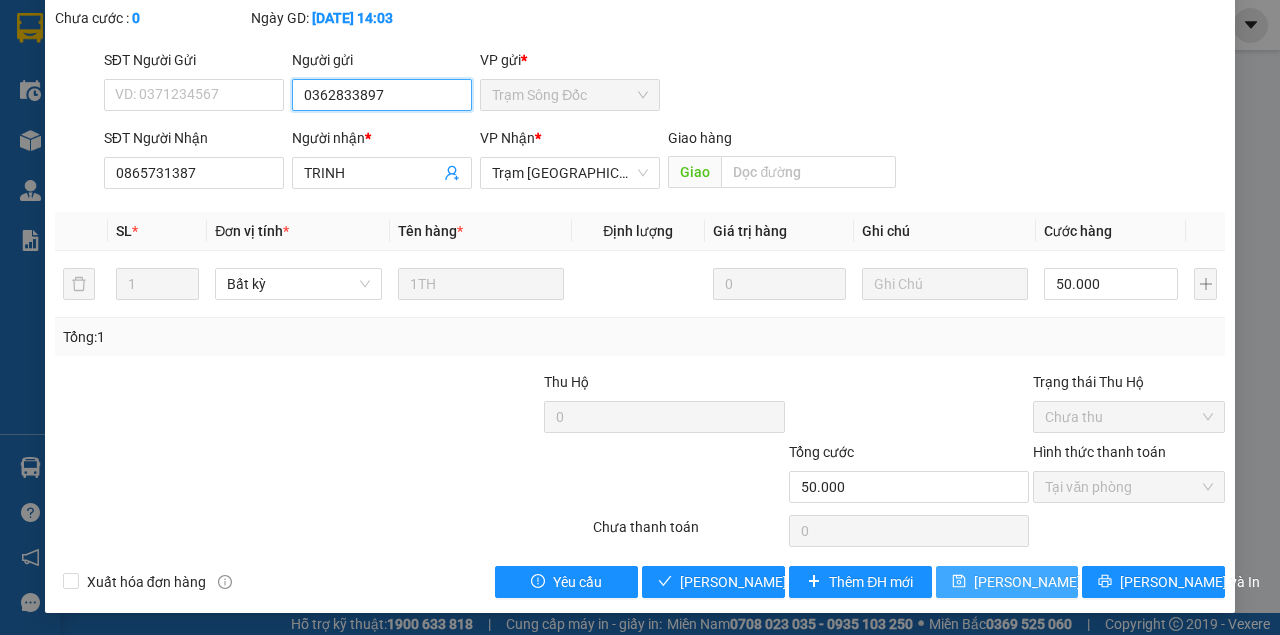 type on "0362833897" 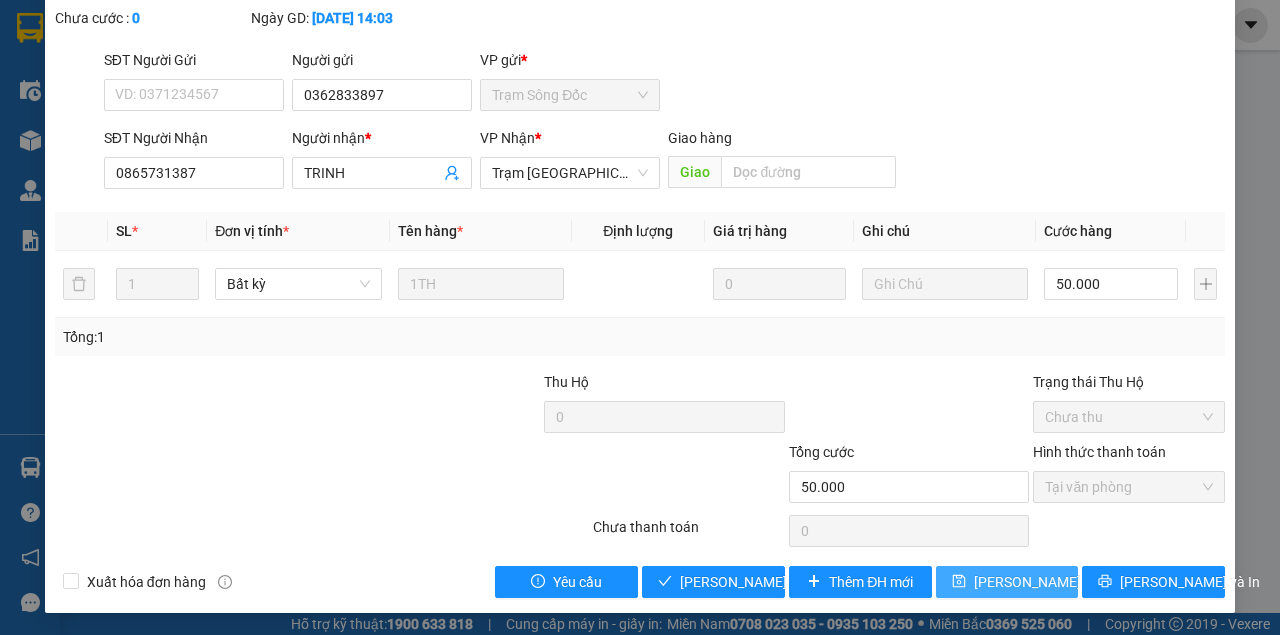 click on "Lưu thay đổi" at bounding box center [1054, 582] 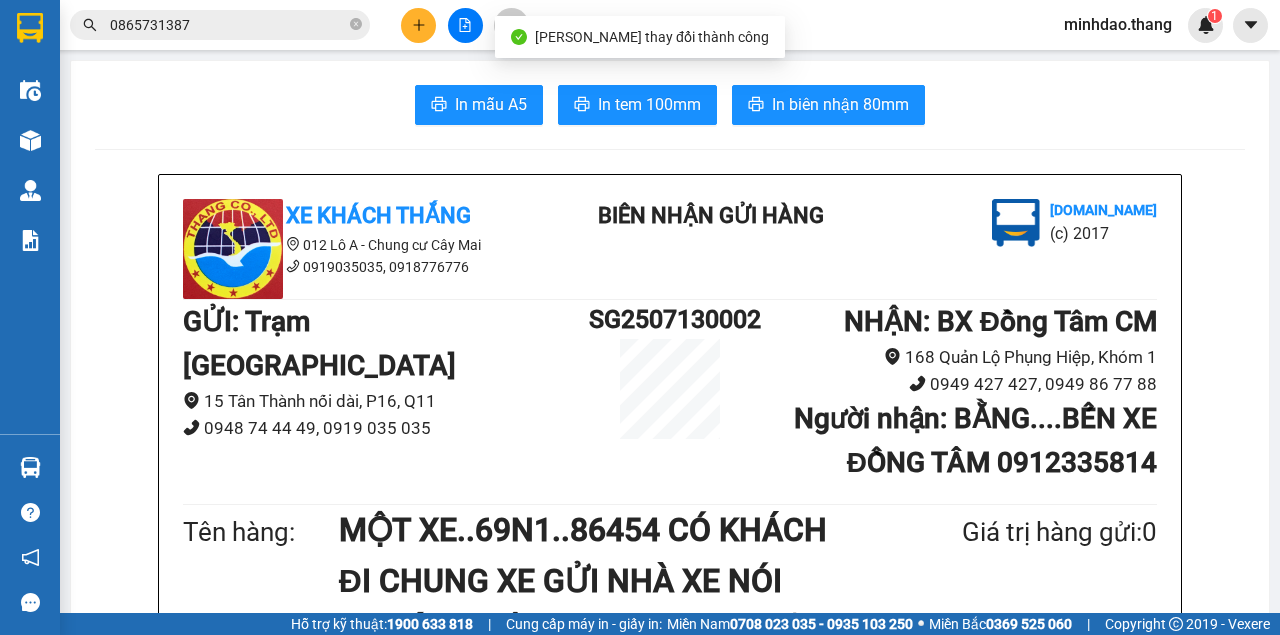 click on "0865731387" at bounding box center [228, 25] 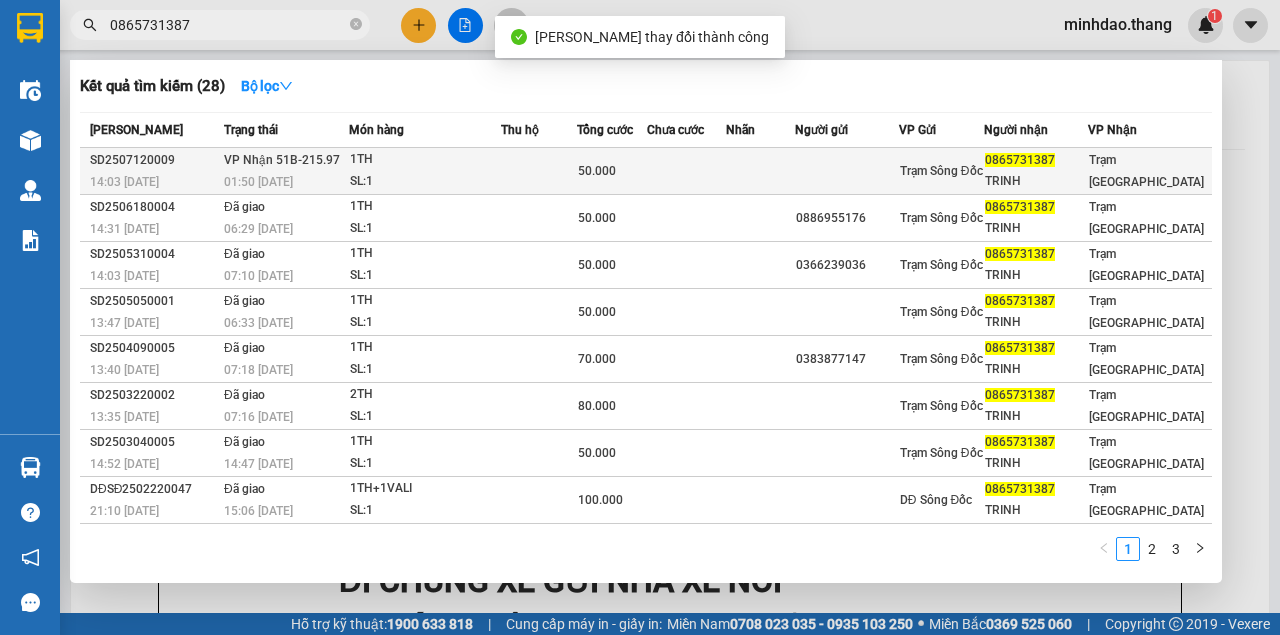 click at bounding box center (539, 171) 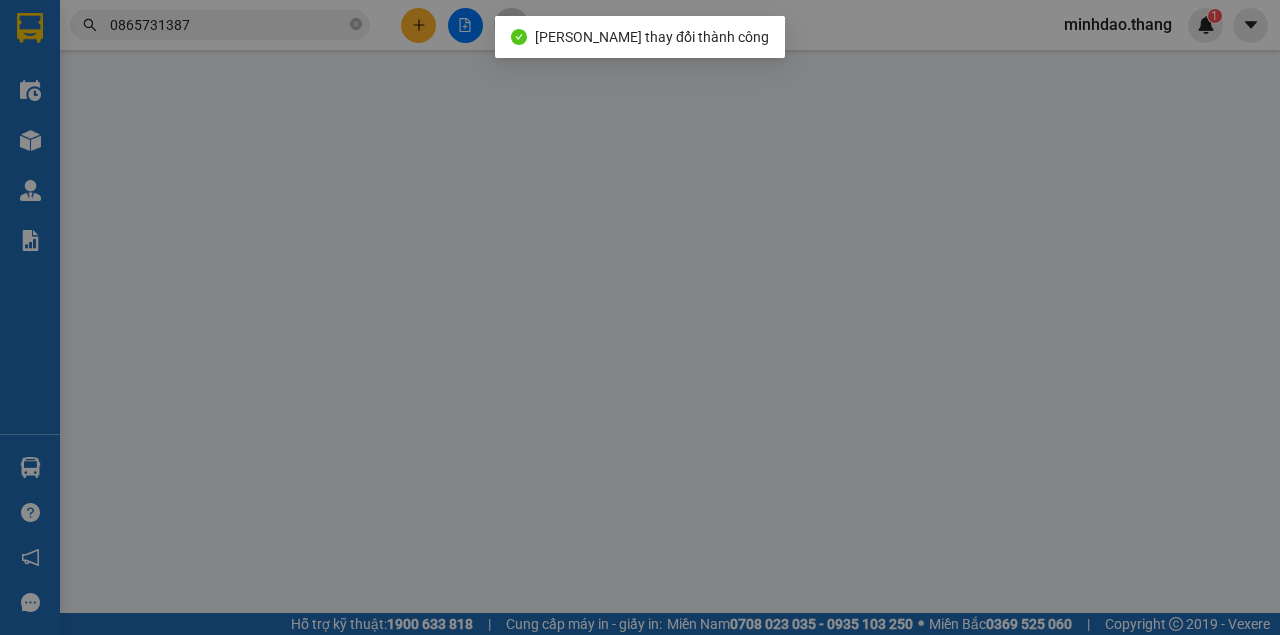 type on "0362833897" 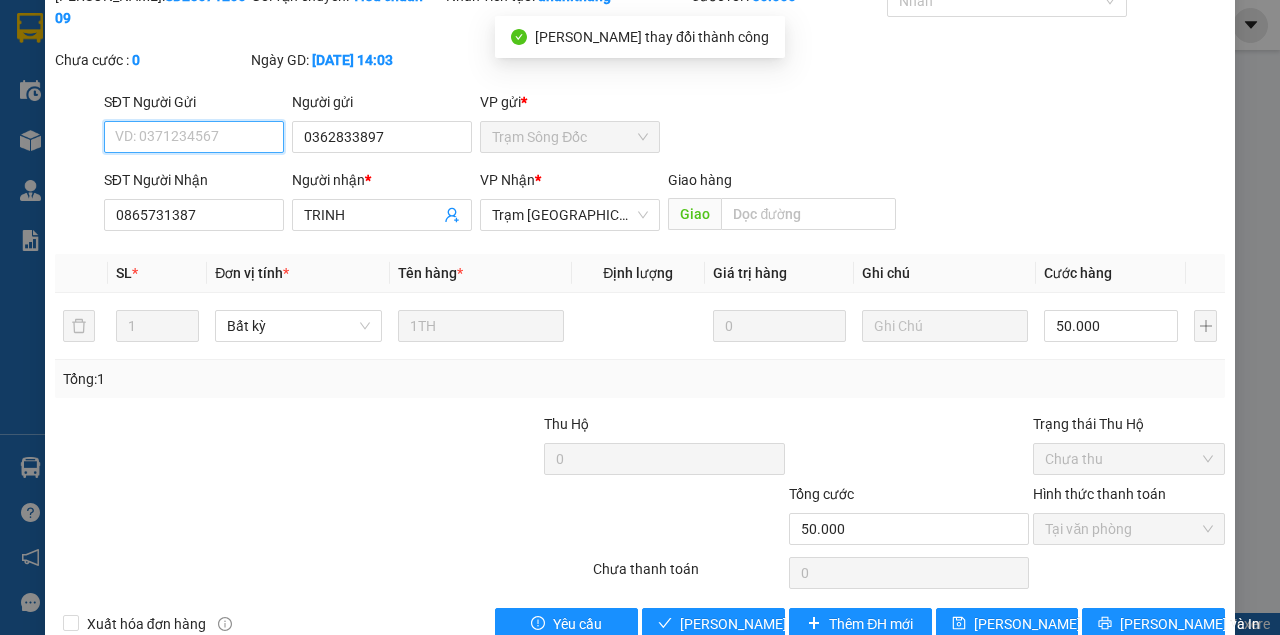 scroll, scrollTop: 129, scrollLeft: 0, axis: vertical 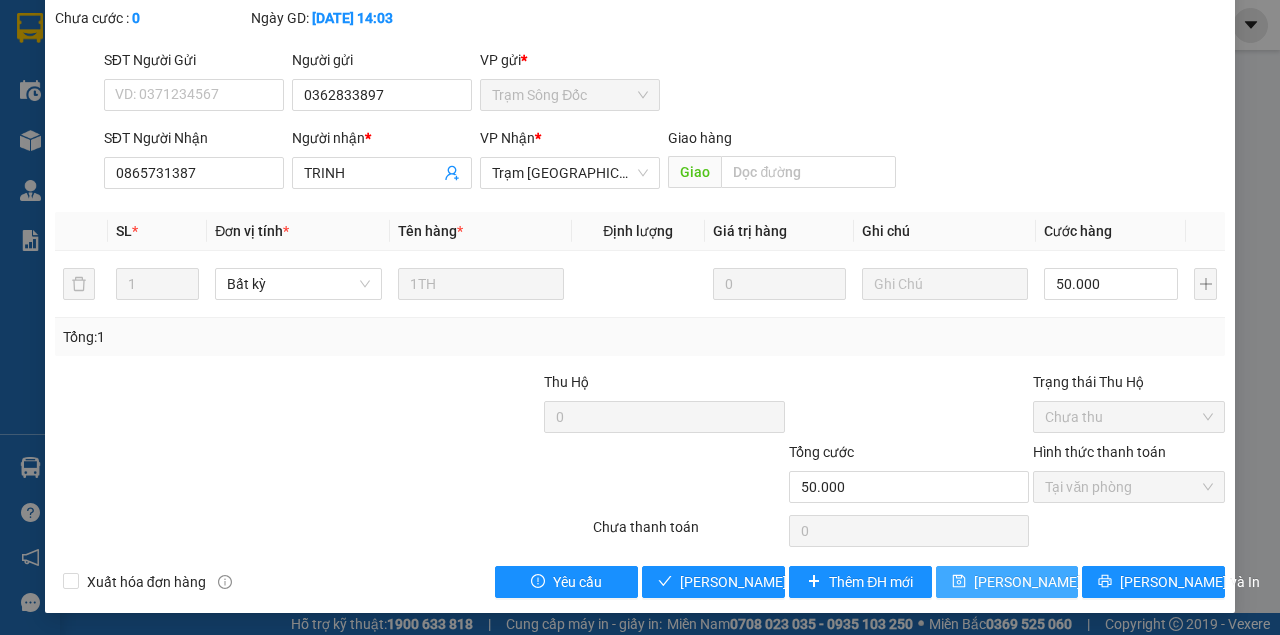 click 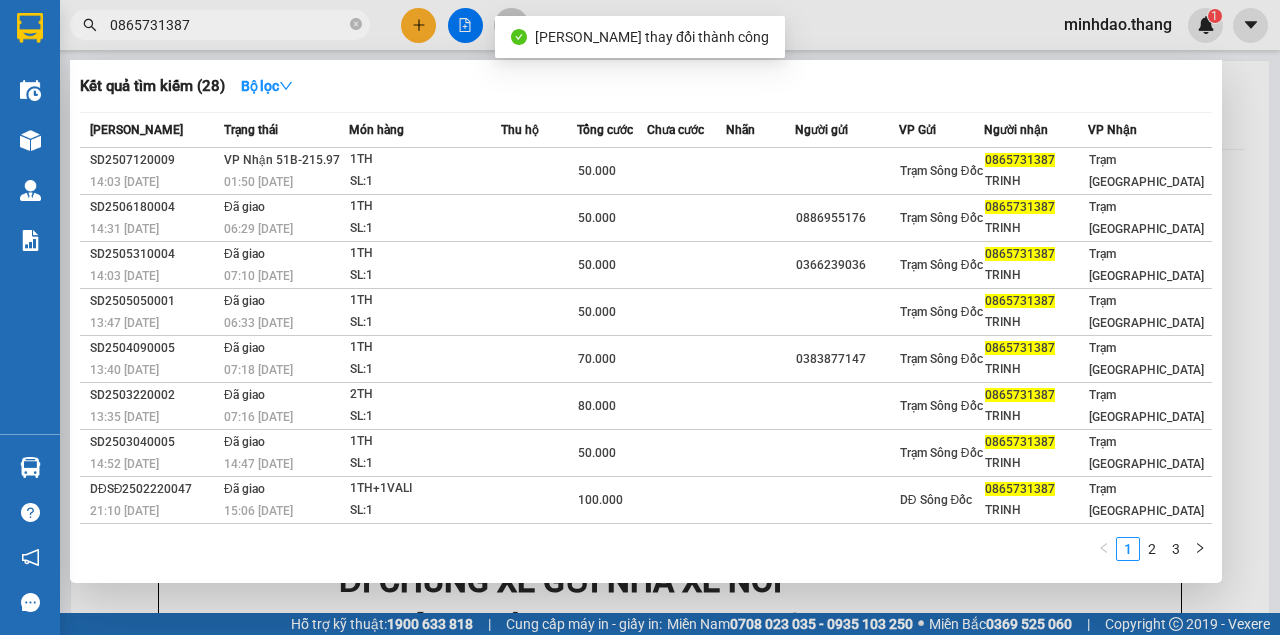 drag, startPoint x: 237, startPoint y: 32, endPoint x: 366, endPoint y: 68, distance: 133.9291 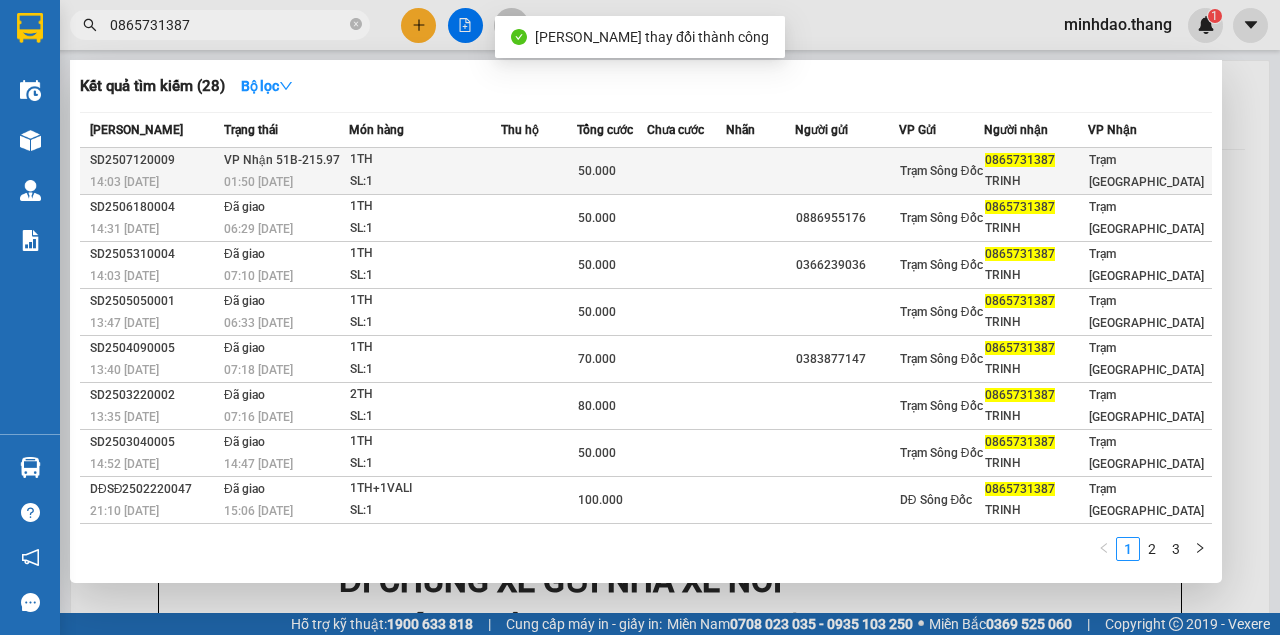 click on "SL:  1" at bounding box center [425, 182] 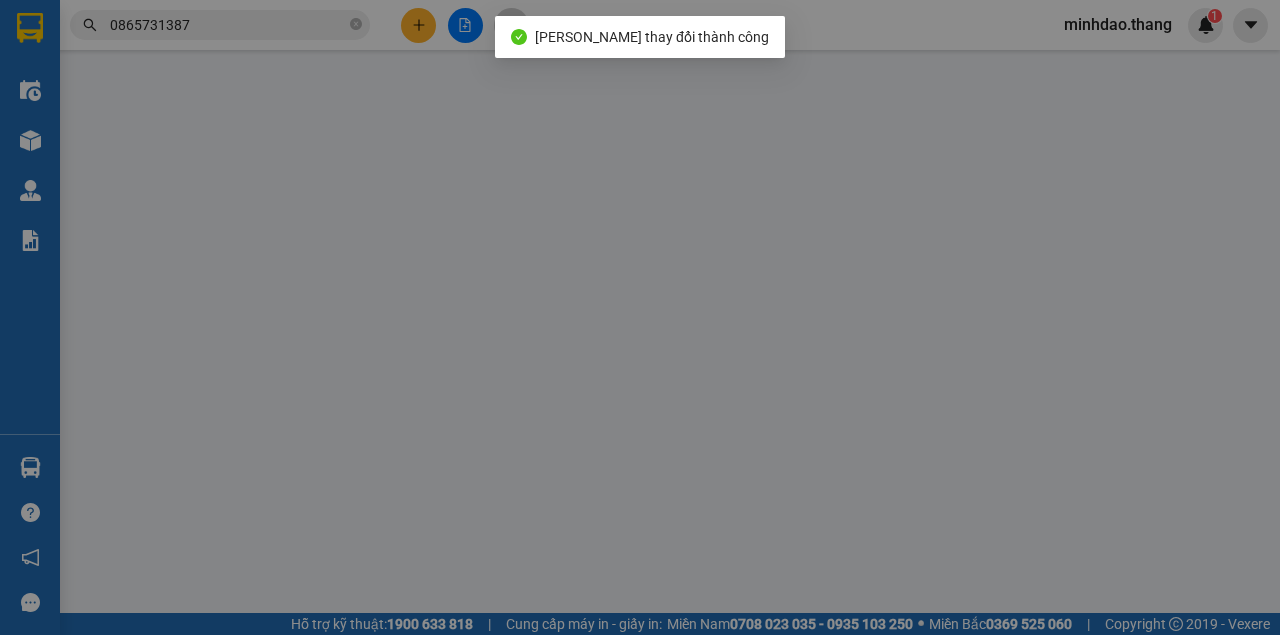 type on "0362833897" 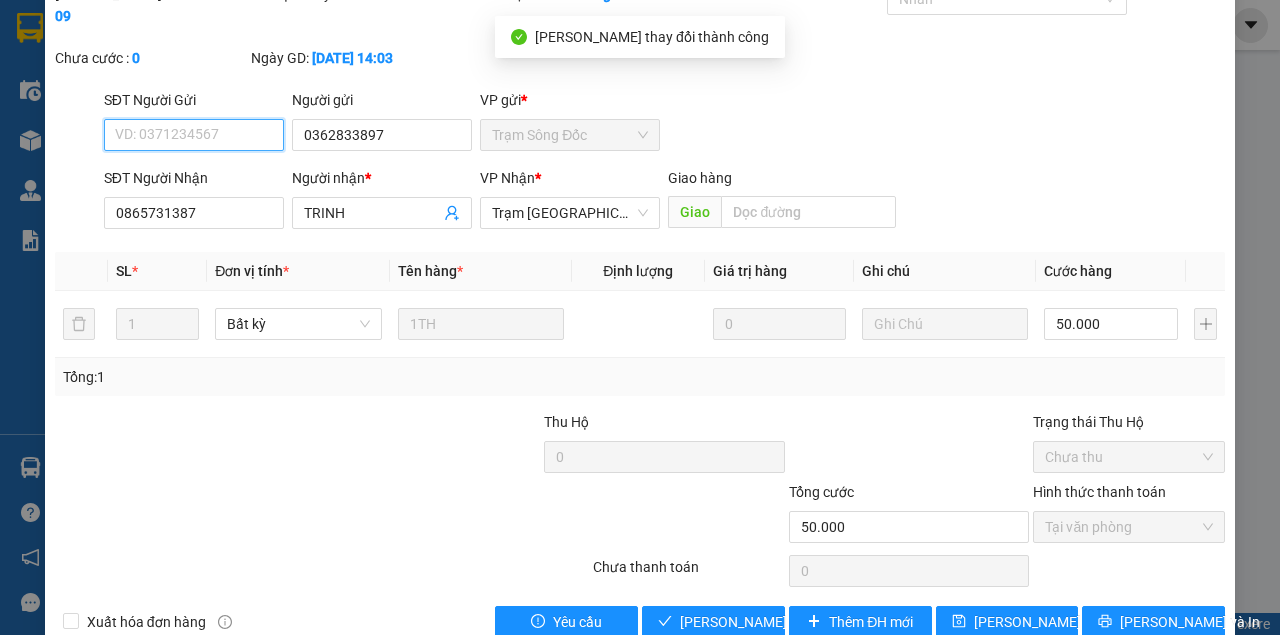 scroll, scrollTop: 129, scrollLeft: 0, axis: vertical 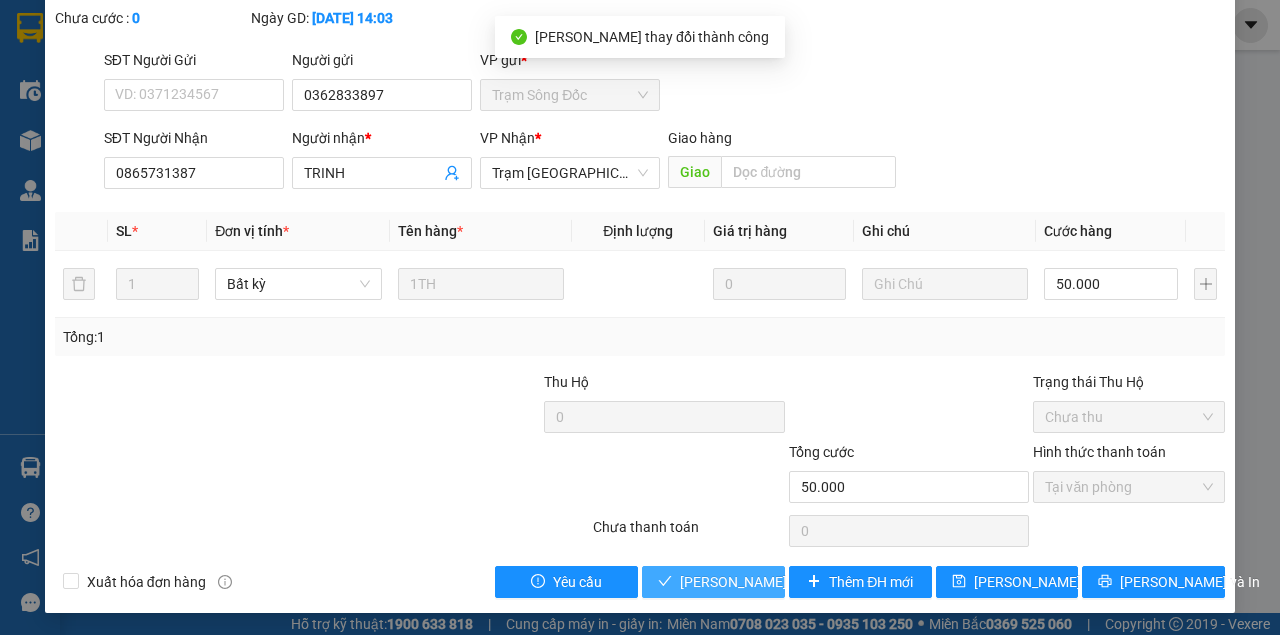 click on "Lưu và Giao hàng" at bounding box center [776, 582] 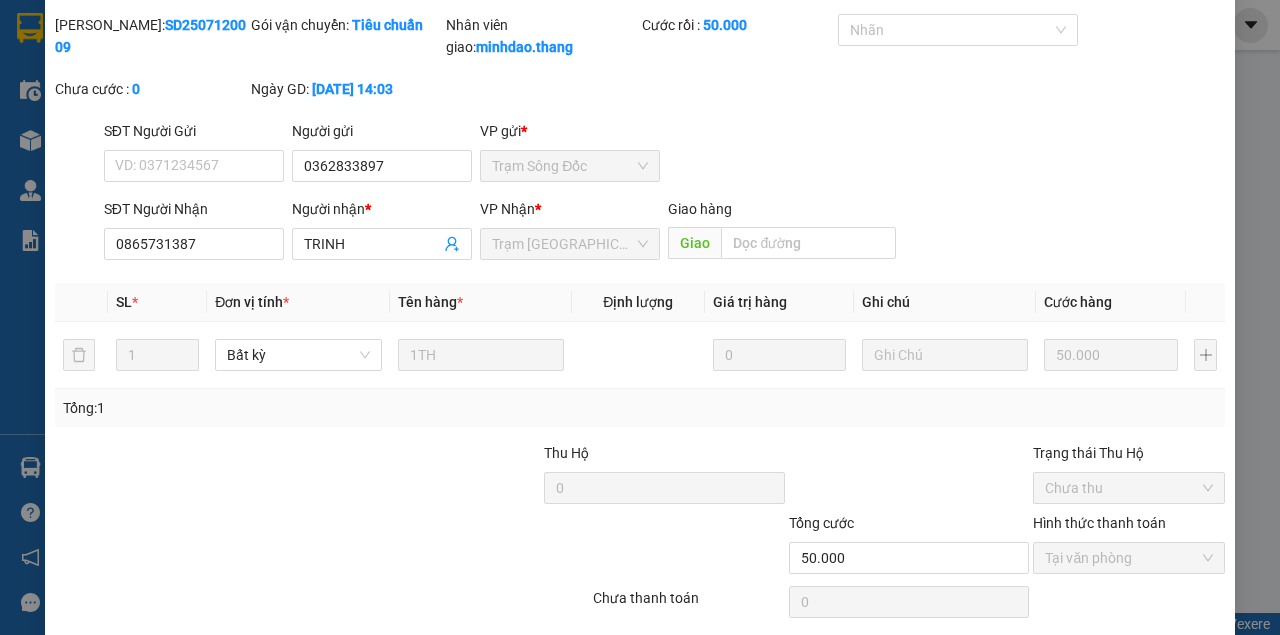 scroll, scrollTop: 0, scrollLeft: 0, axis: both 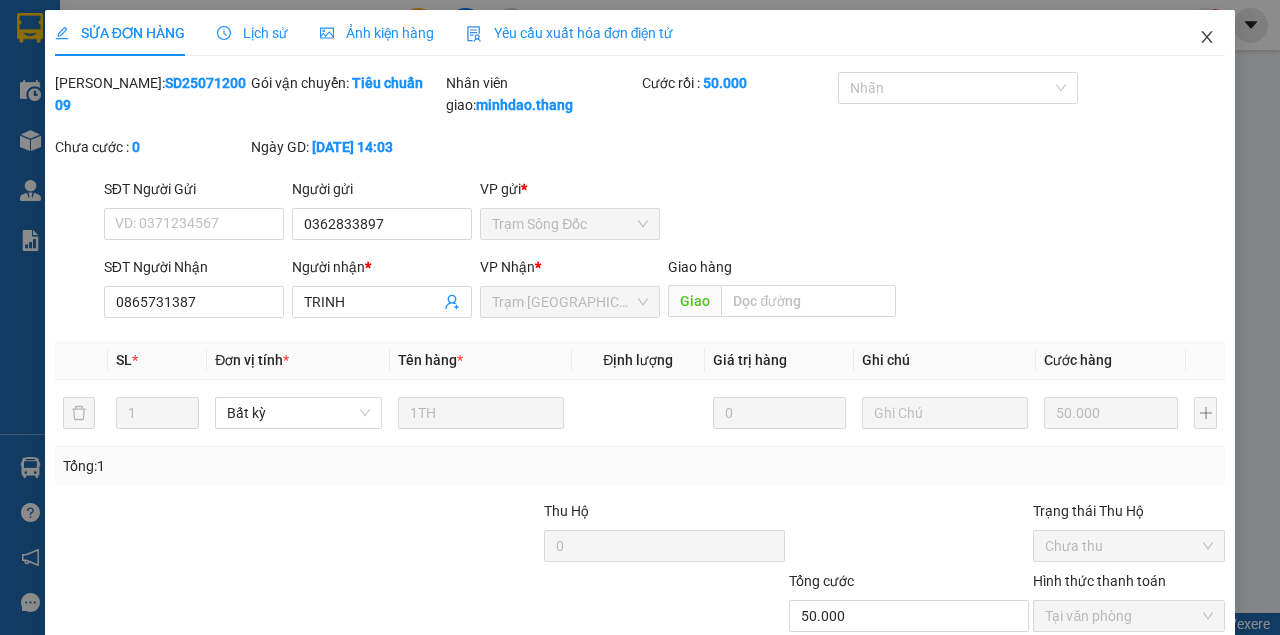 drag, startPoint x: 1205, startPoint y: 32, endPoint x: 1158, endPoint y: 44, distance: 48.507732 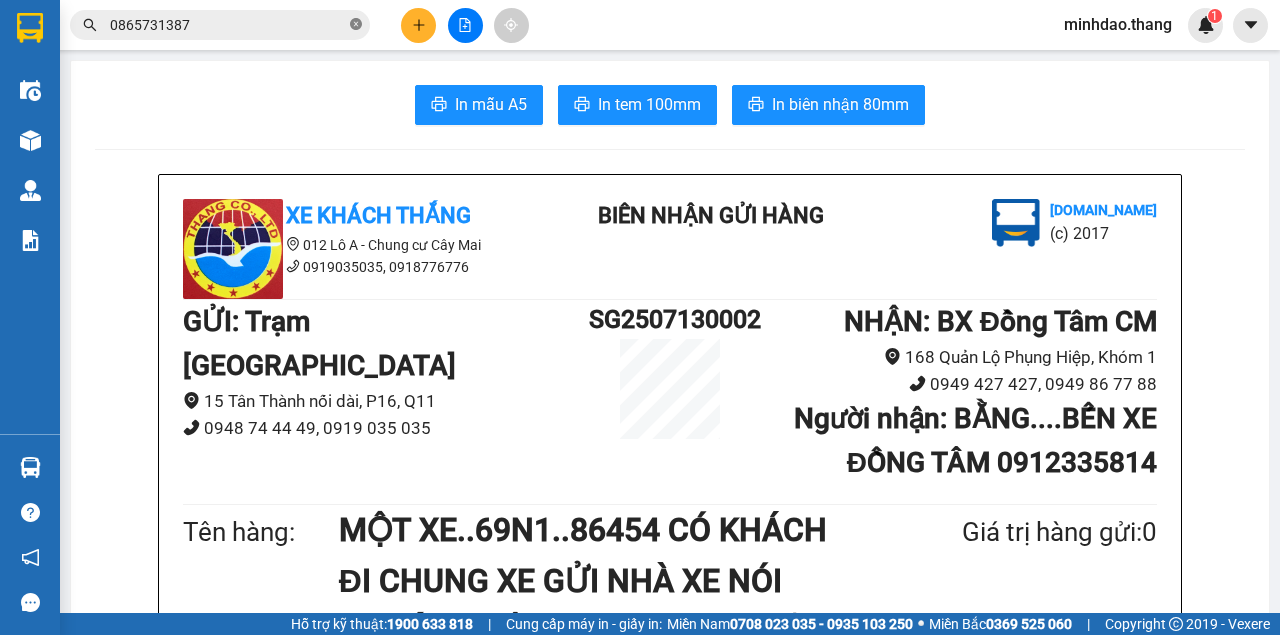click 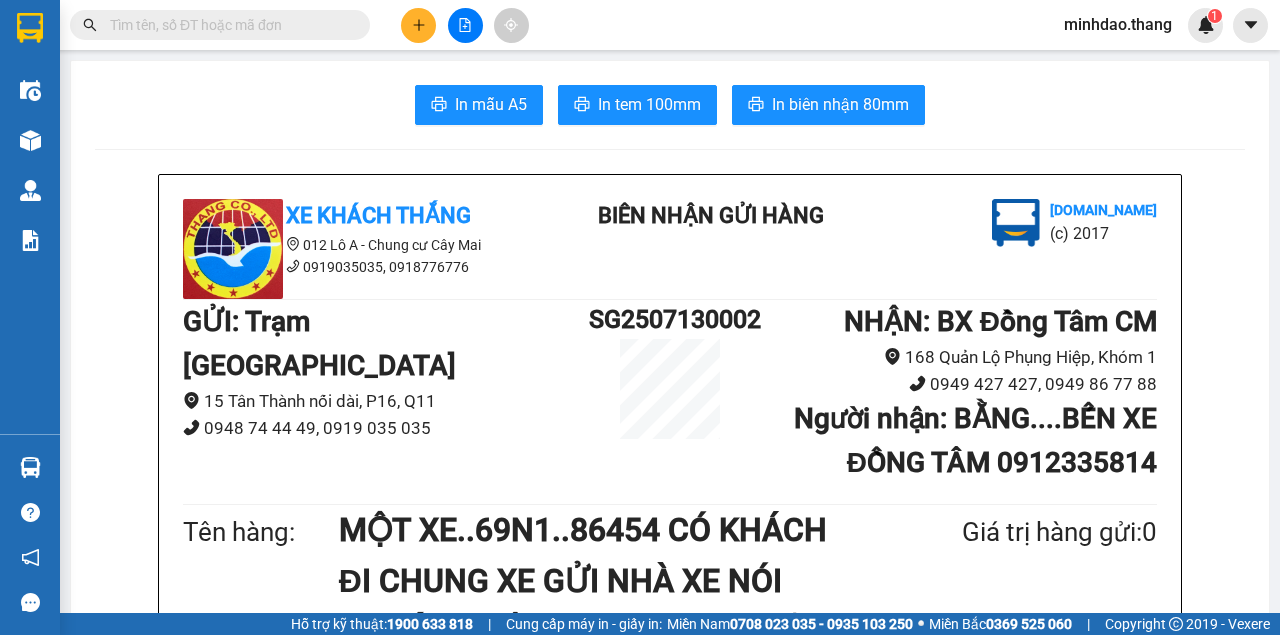 click at bounding box center (228, 25) 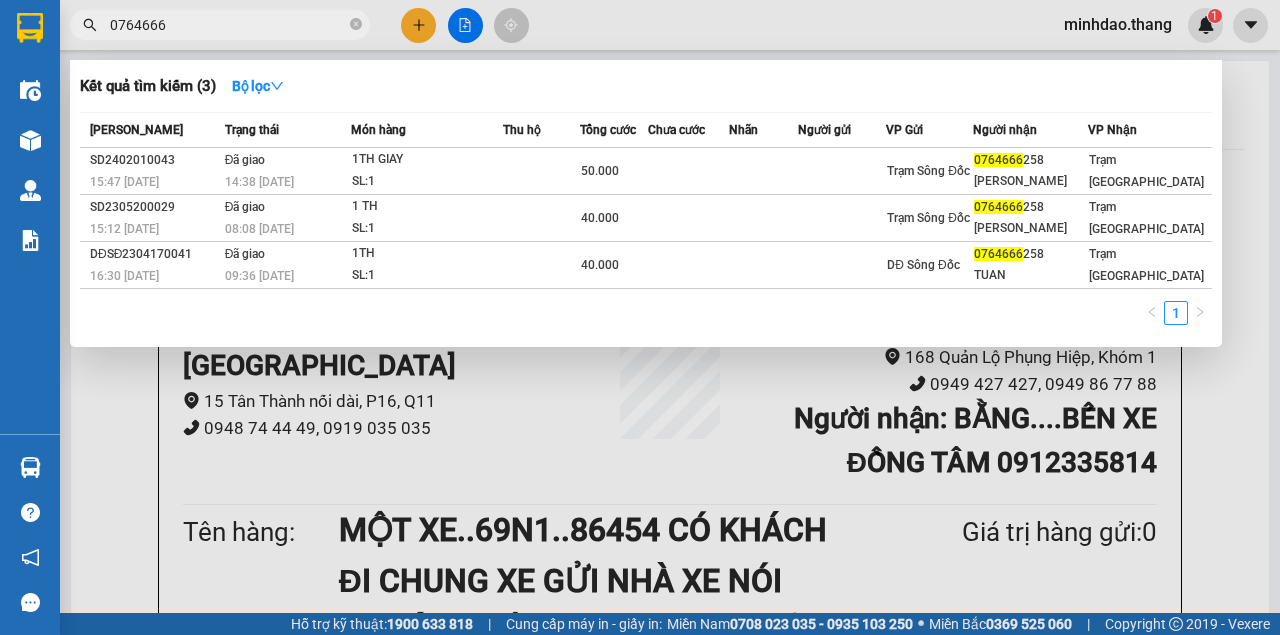 type on "0764666" 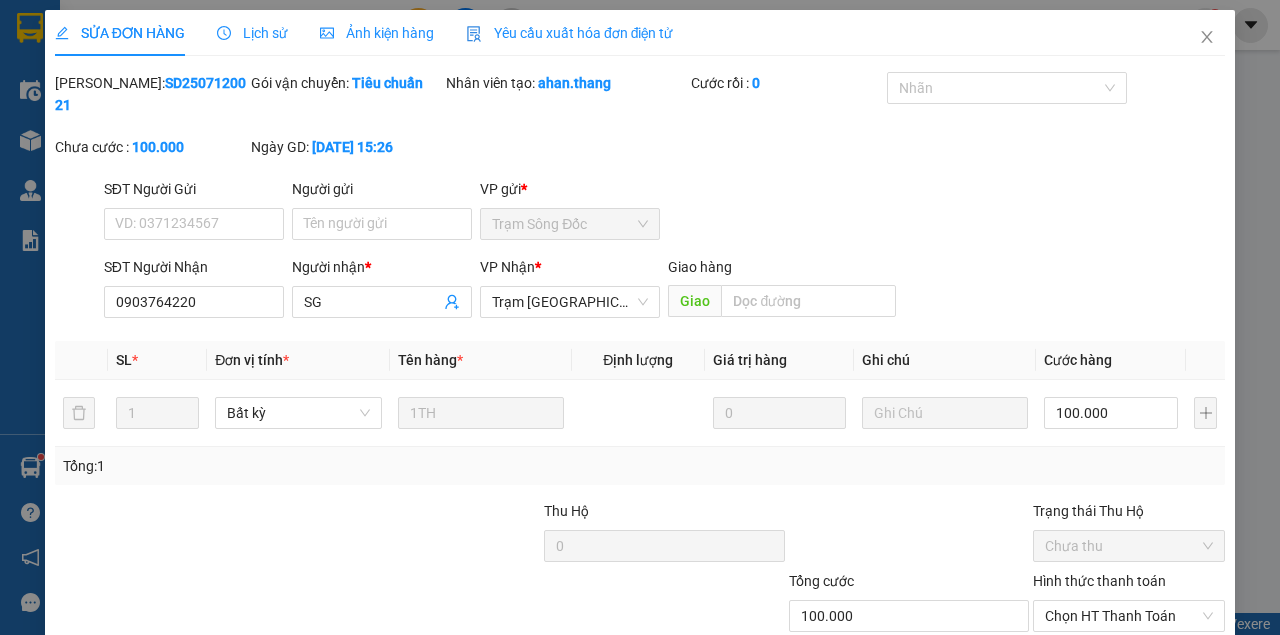 scroll, scrollTop: 0, scrollLeft: 0, axis: both 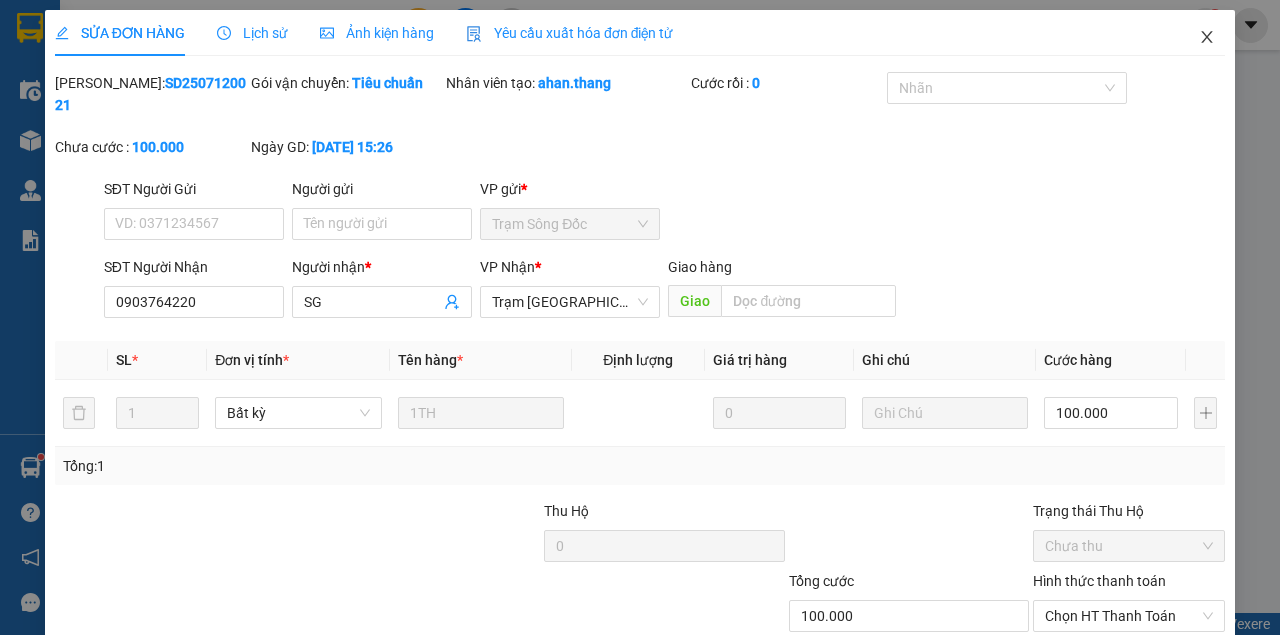 click 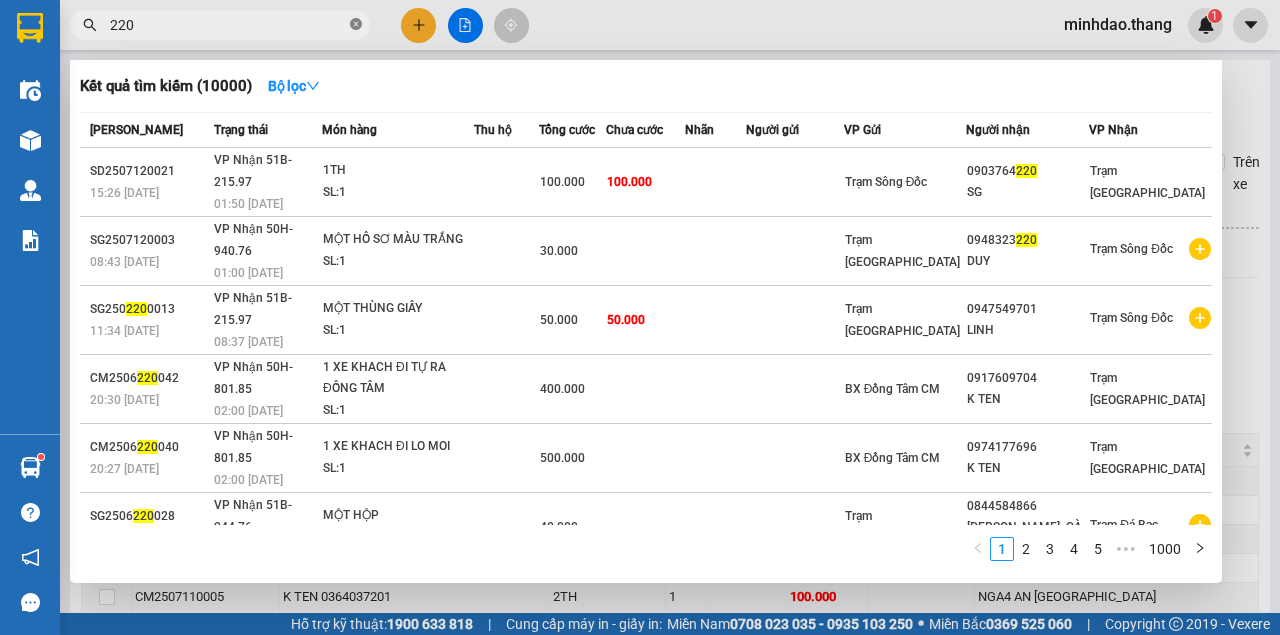 click 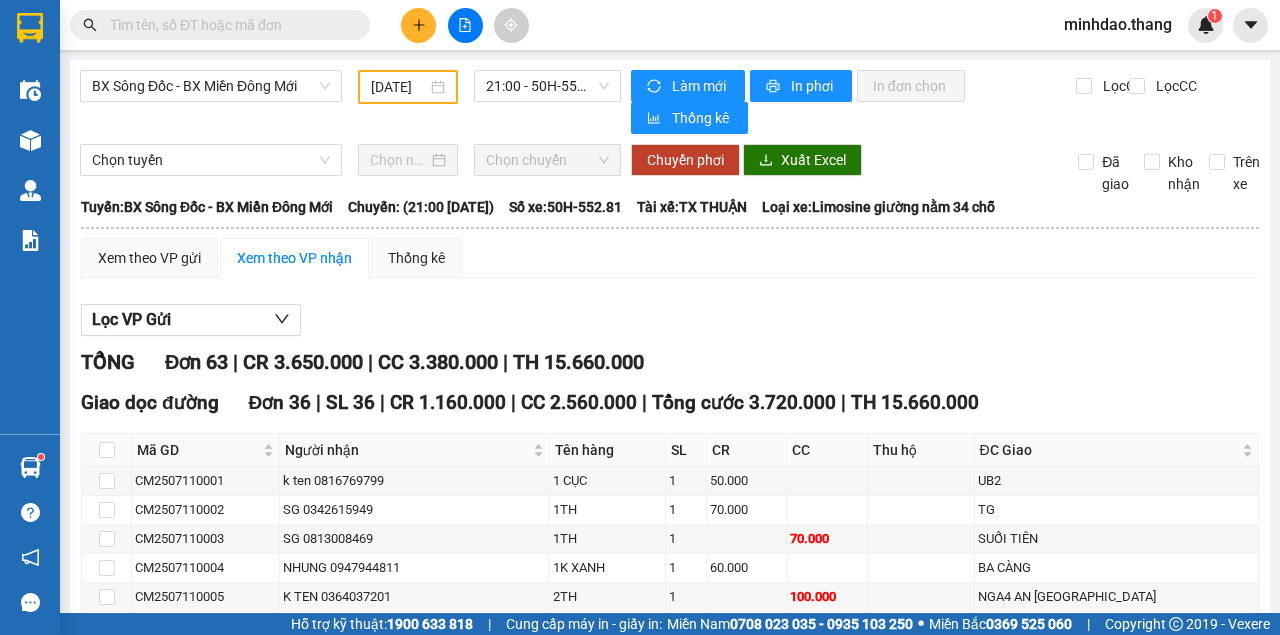 click at bounding box center (228, 25) 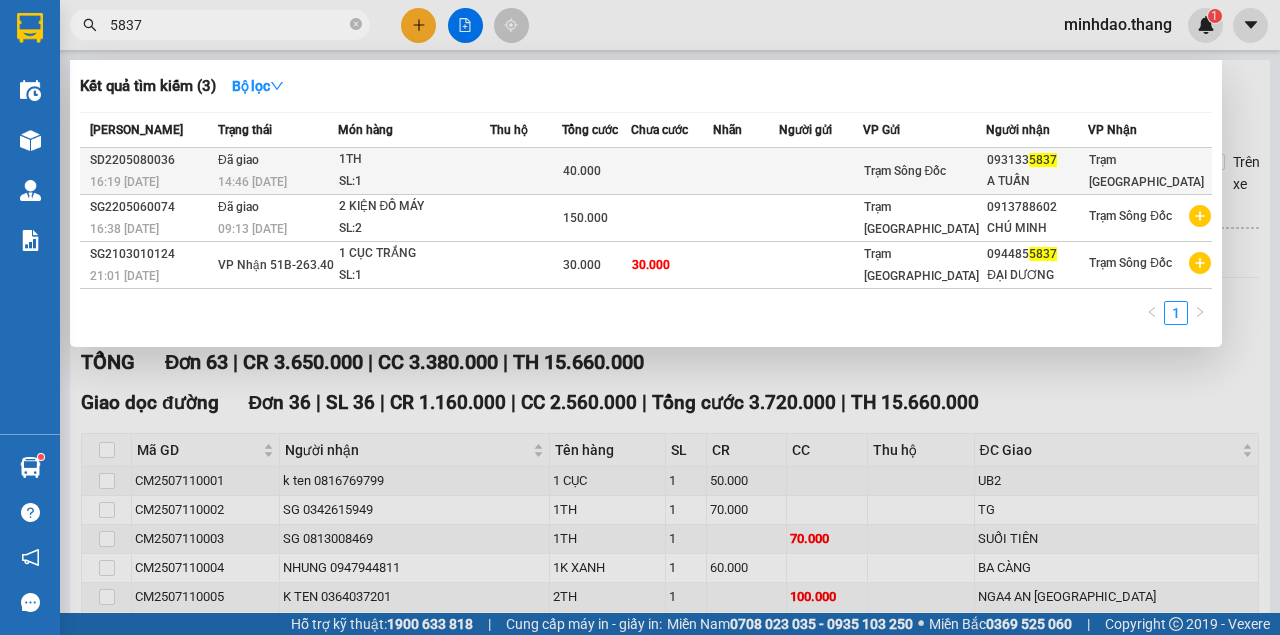type on "5837" 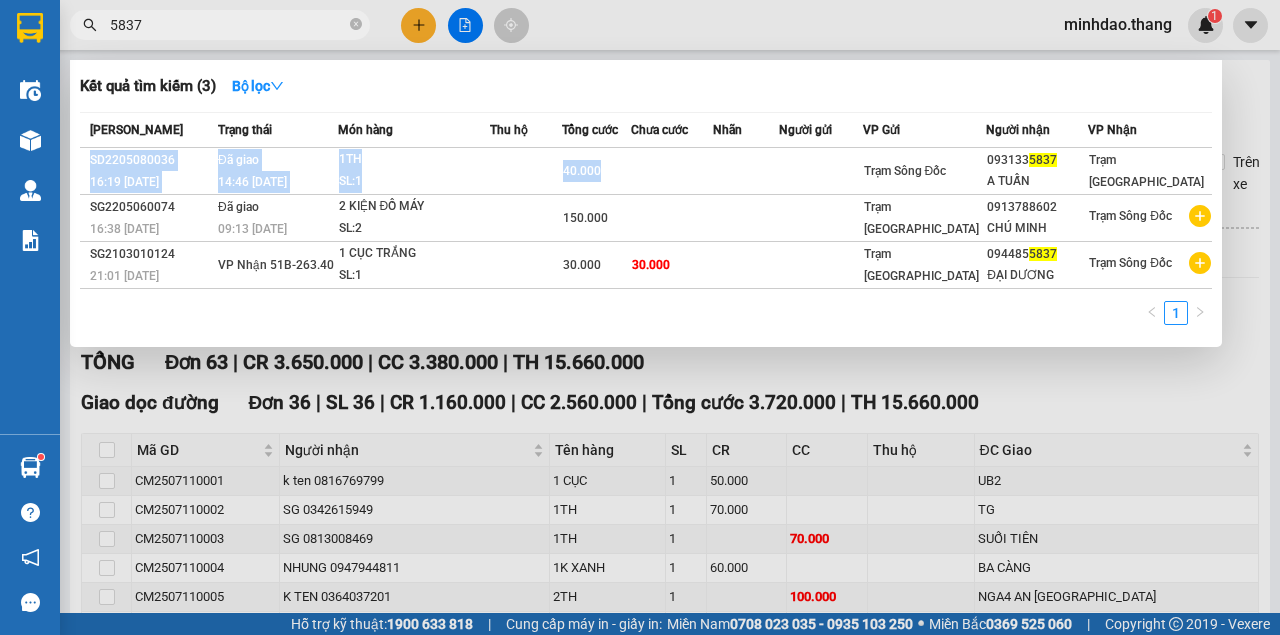 drag, startPoint x: 645, startPoint y: 170, endPoint x: 394, endPoint y: 46, distance: 279.95892 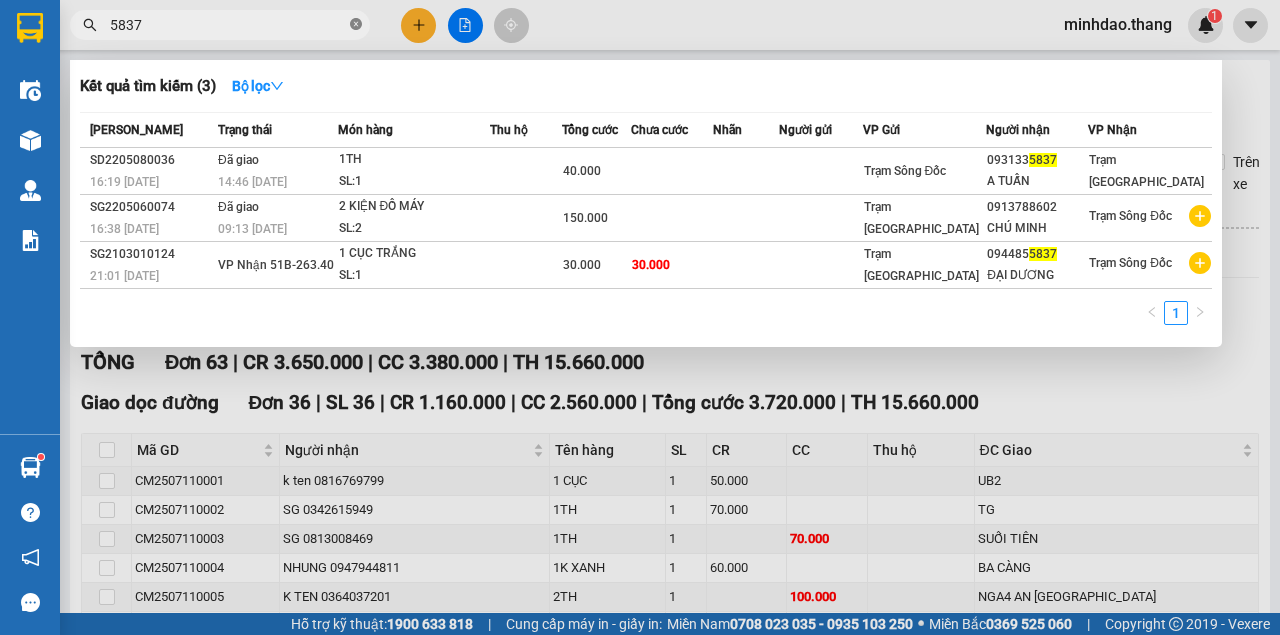 click 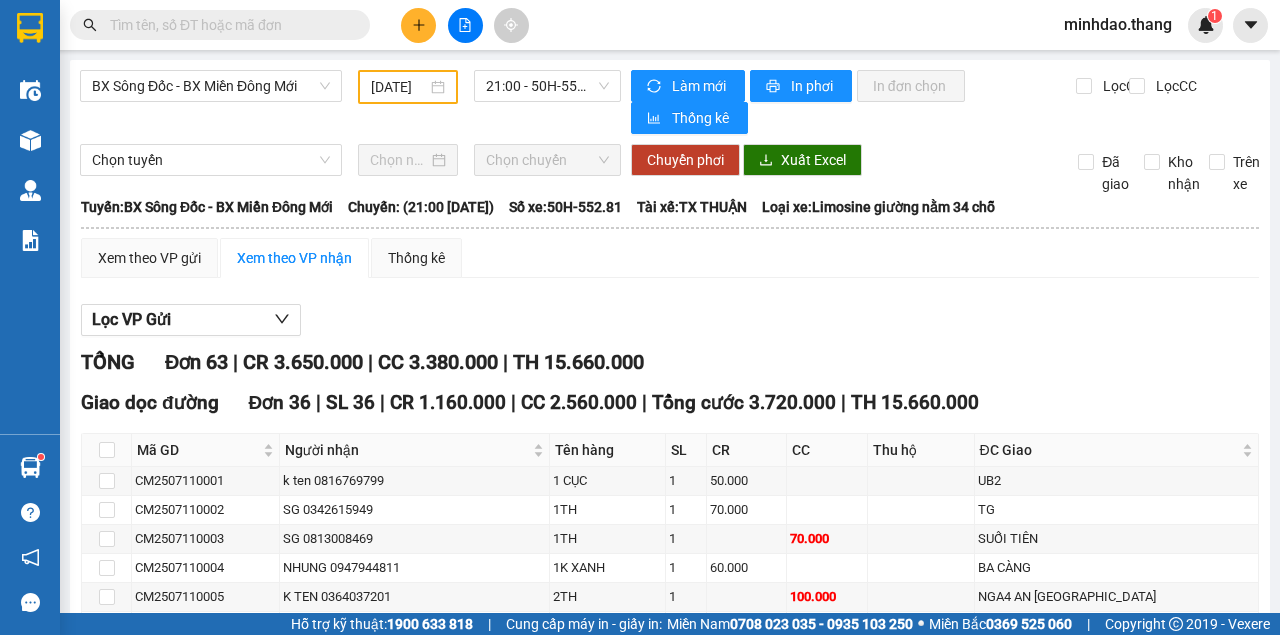click at bounding box center (228, 25) 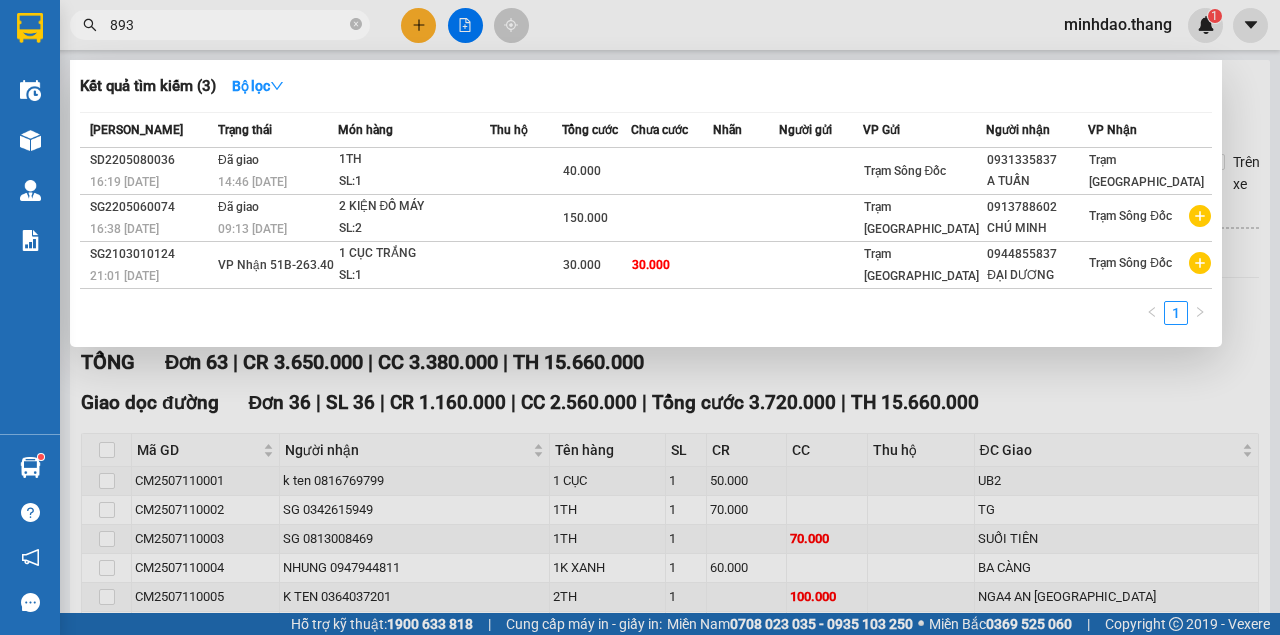 type on "8937" 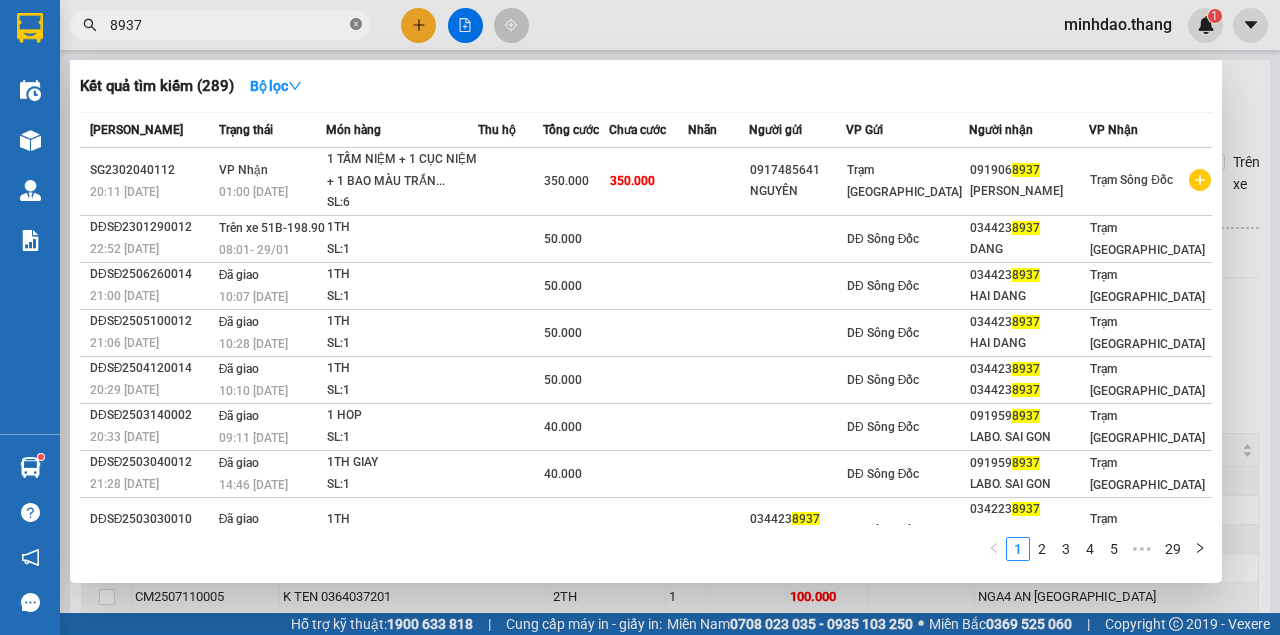 click at bounding box center (356, 25) 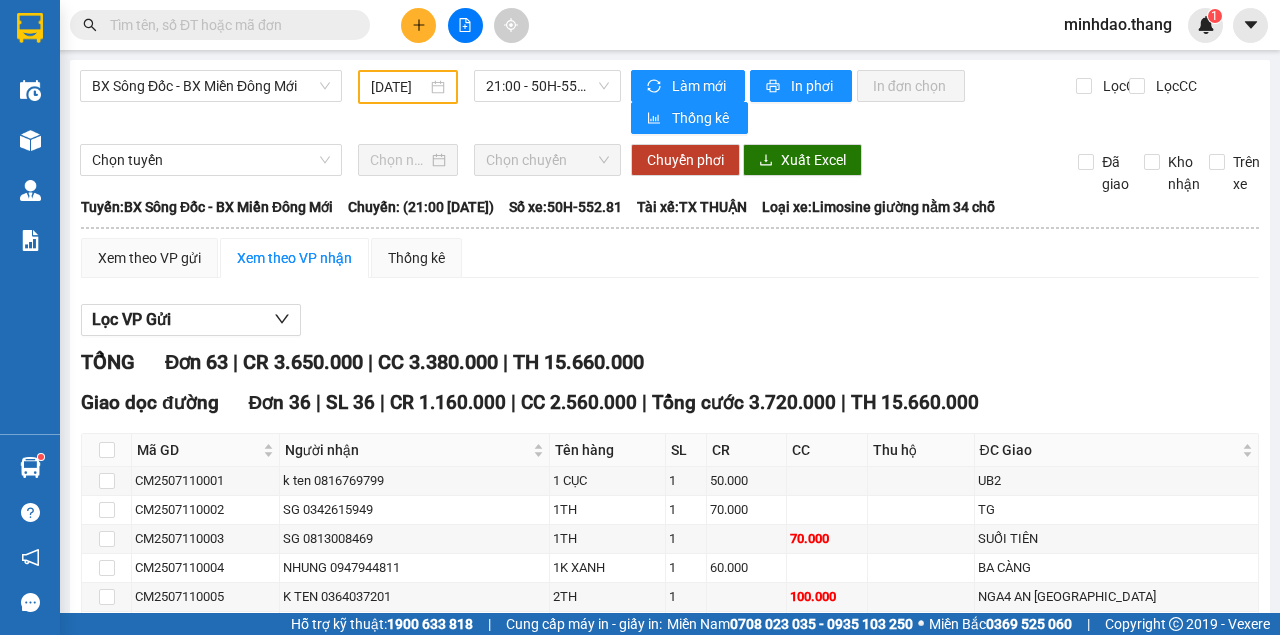 click at bounding box center [228, 25] 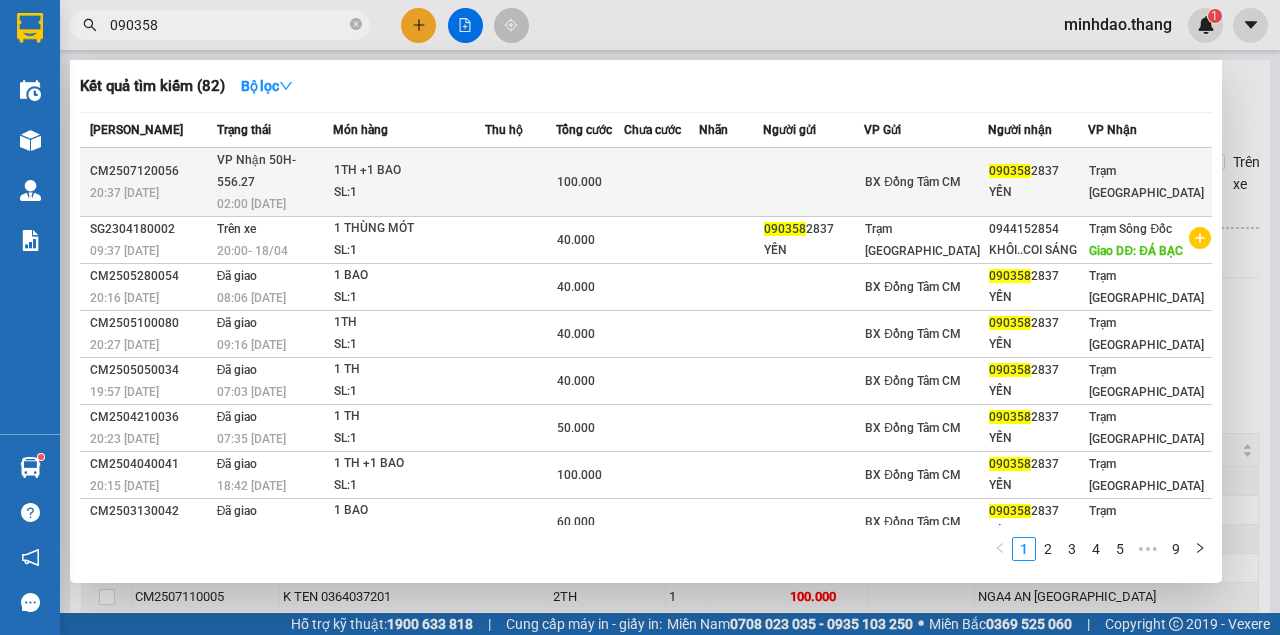 type on "090358" 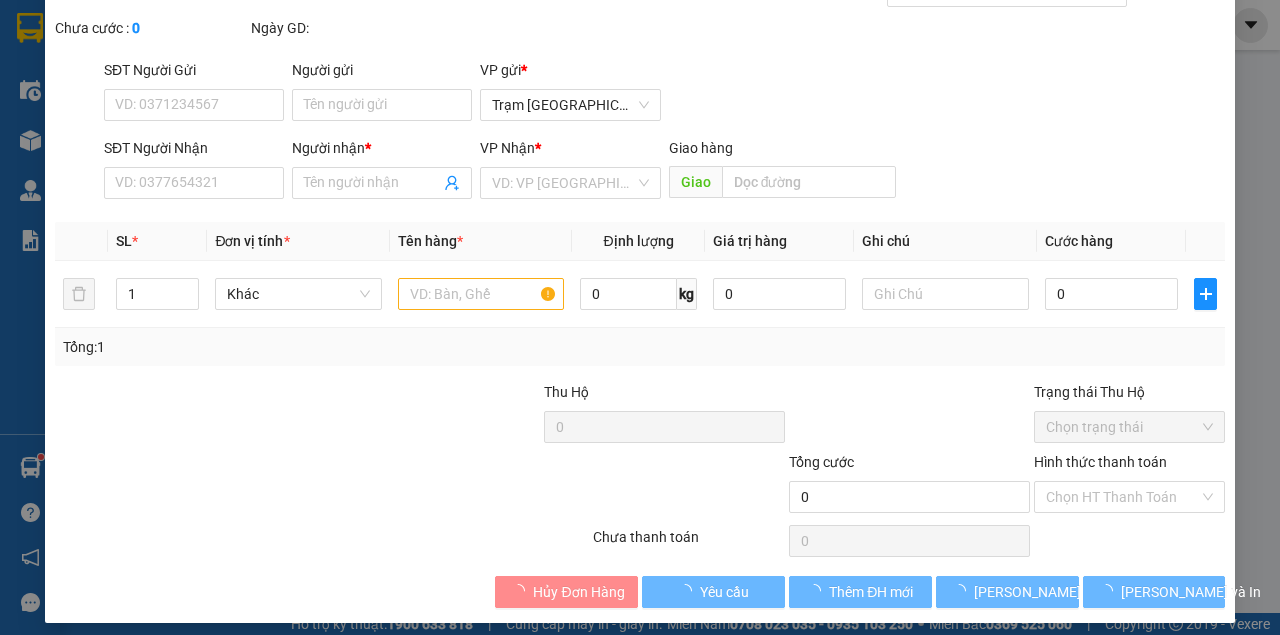 type on "0903582837" 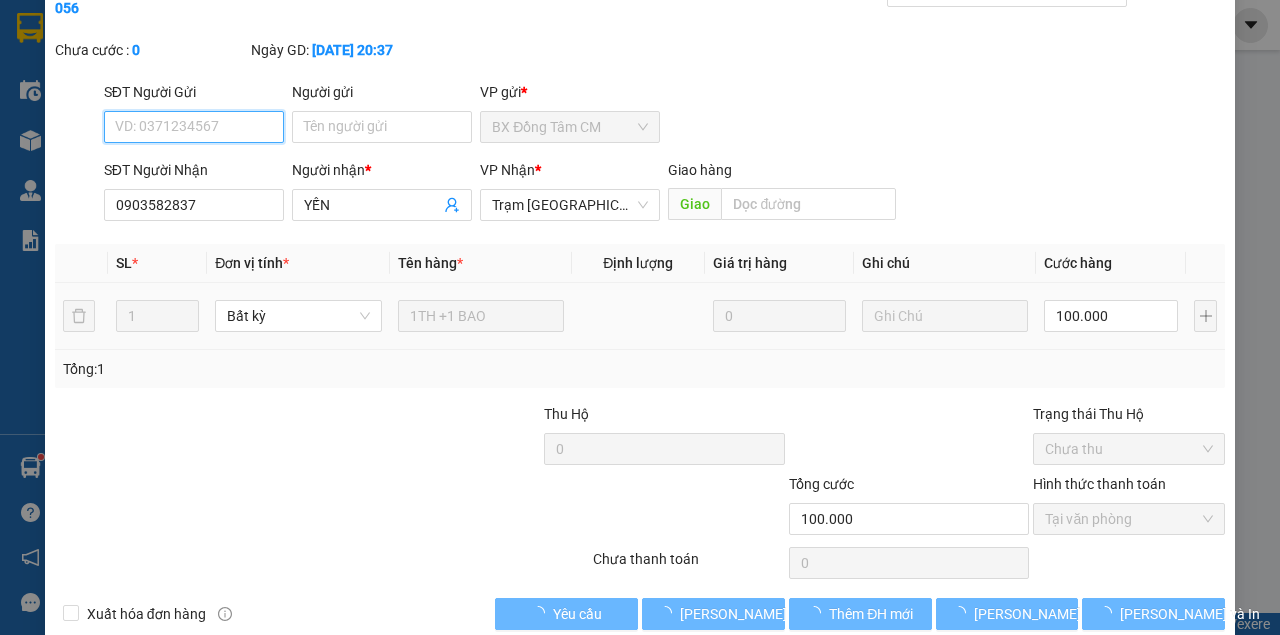 scroll, scrollTop: 129, scrollLeft: 0, axis: vertical 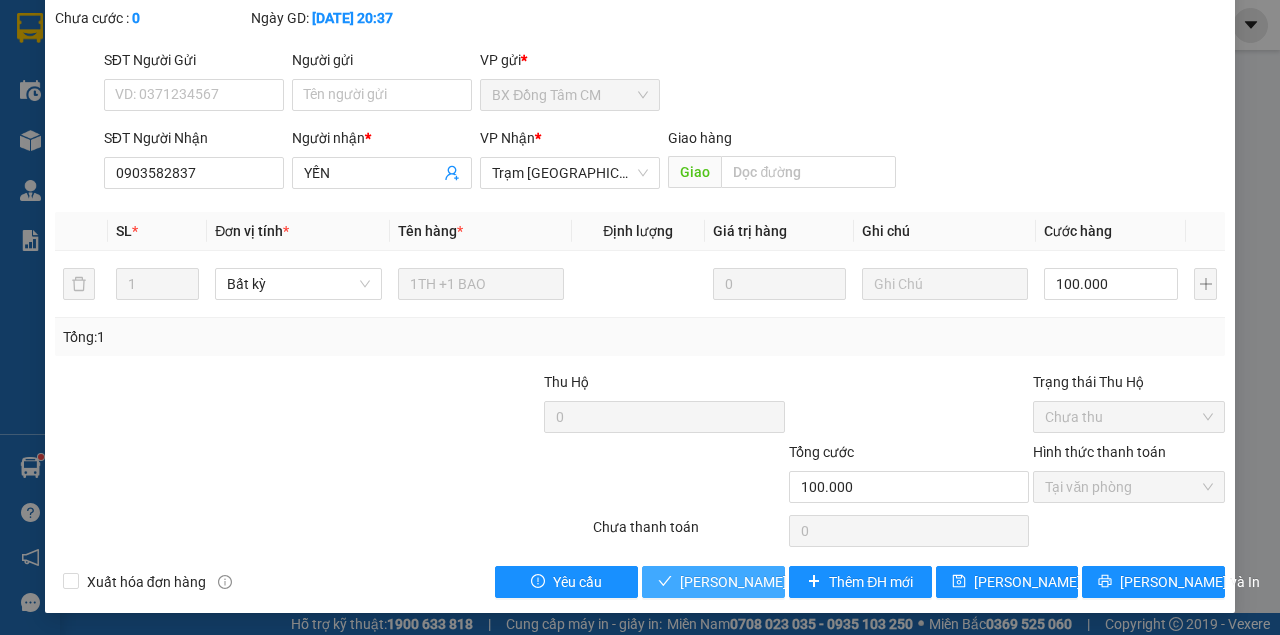 click on "[PERSON_NAME] và Giao hàng" at bounding box center [776, 582] 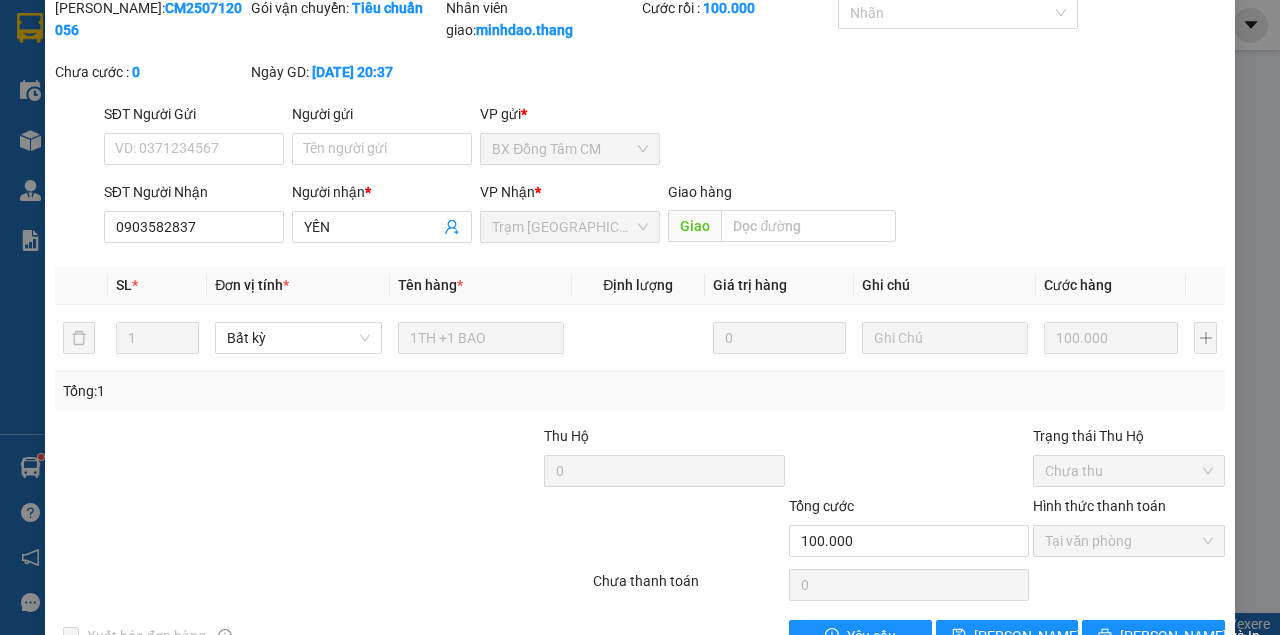 scroll, scrollTop: 0, scrollLeft: 0, axis: both 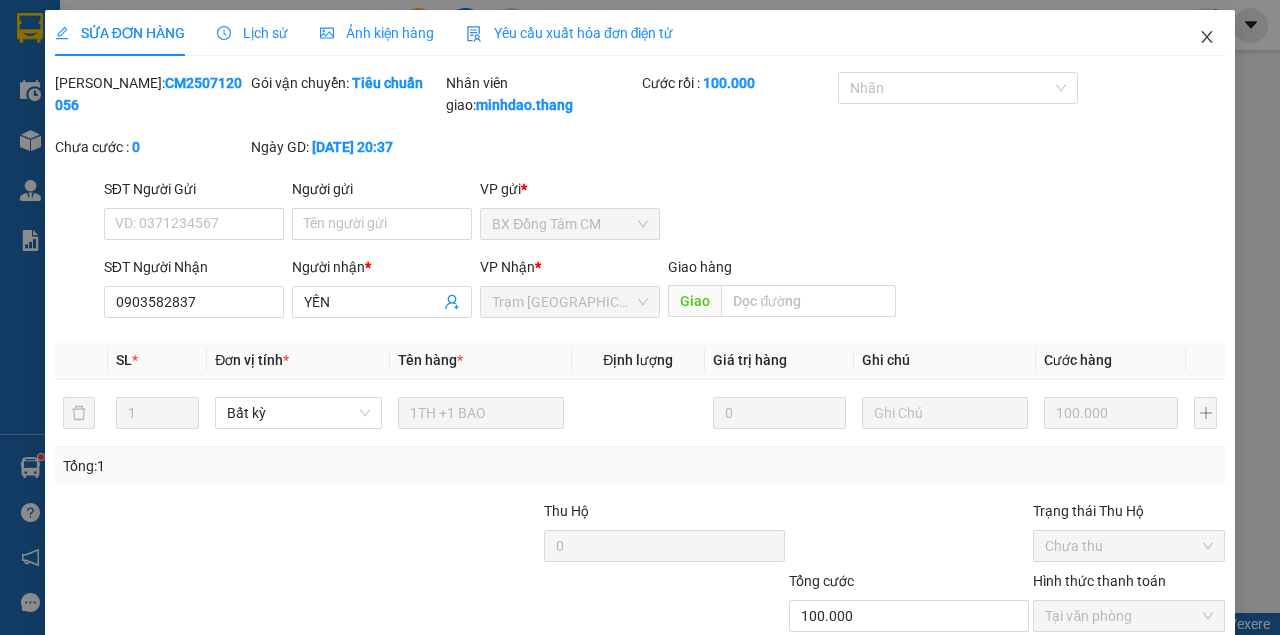 drag, startPoint x: 1206, startPoint y: 40, endPoint x: 428, endPoint y: 40, distance: 778 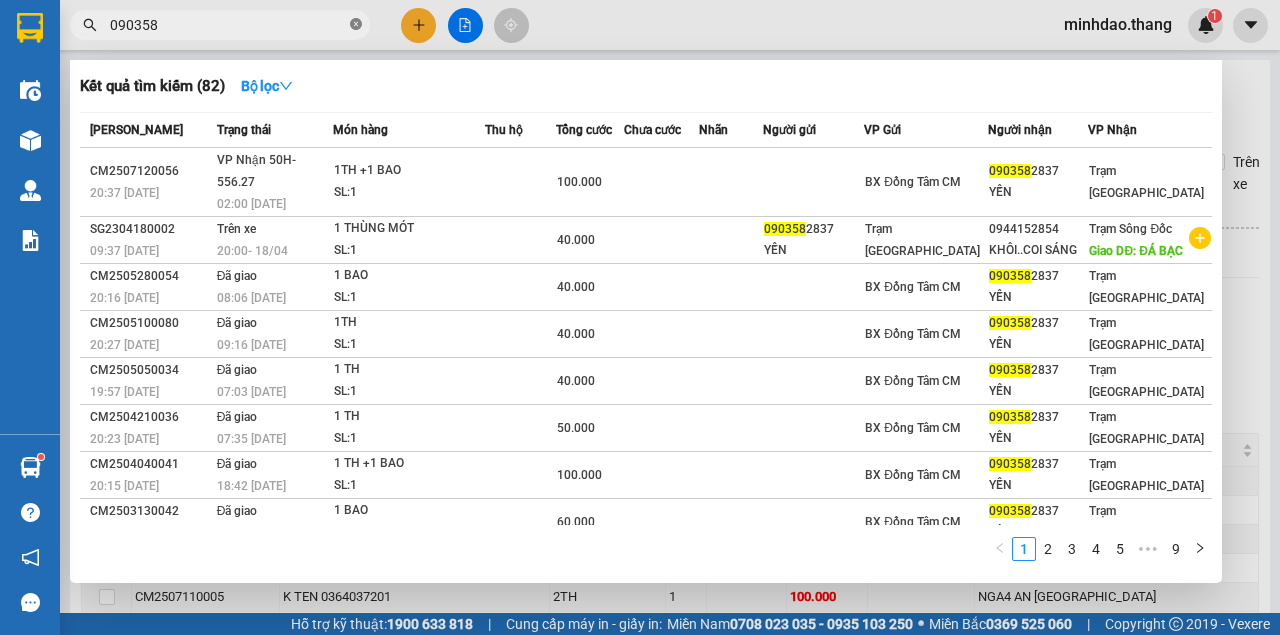 drag, startPoint x: 352, startPoint y: 31, endPoint x: 300, endPoint y: 29, distance: 52.03845 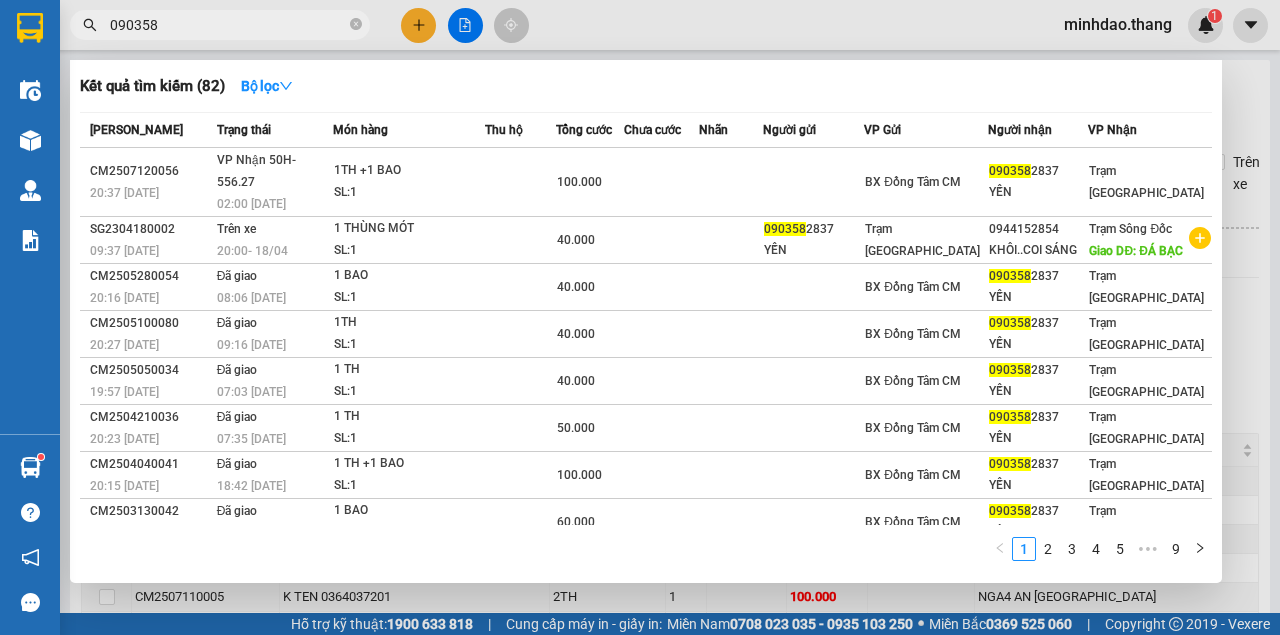 click at bounding box center [356, 25] 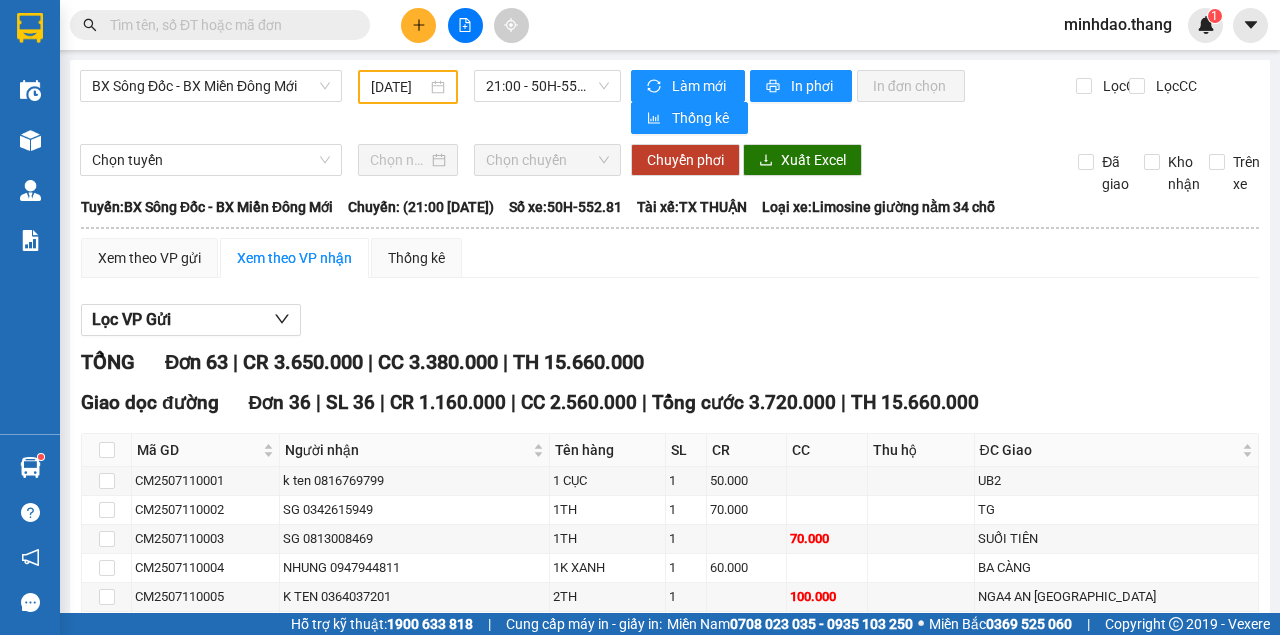click at bounding box center [228, 25] 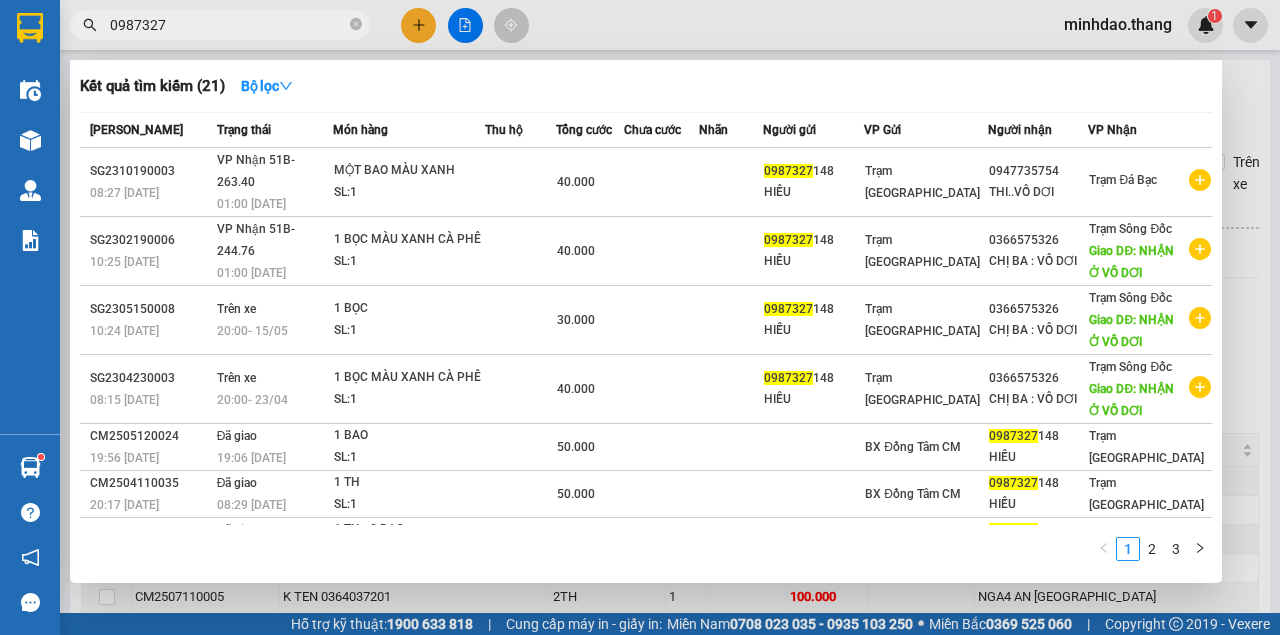 type on "0987327" 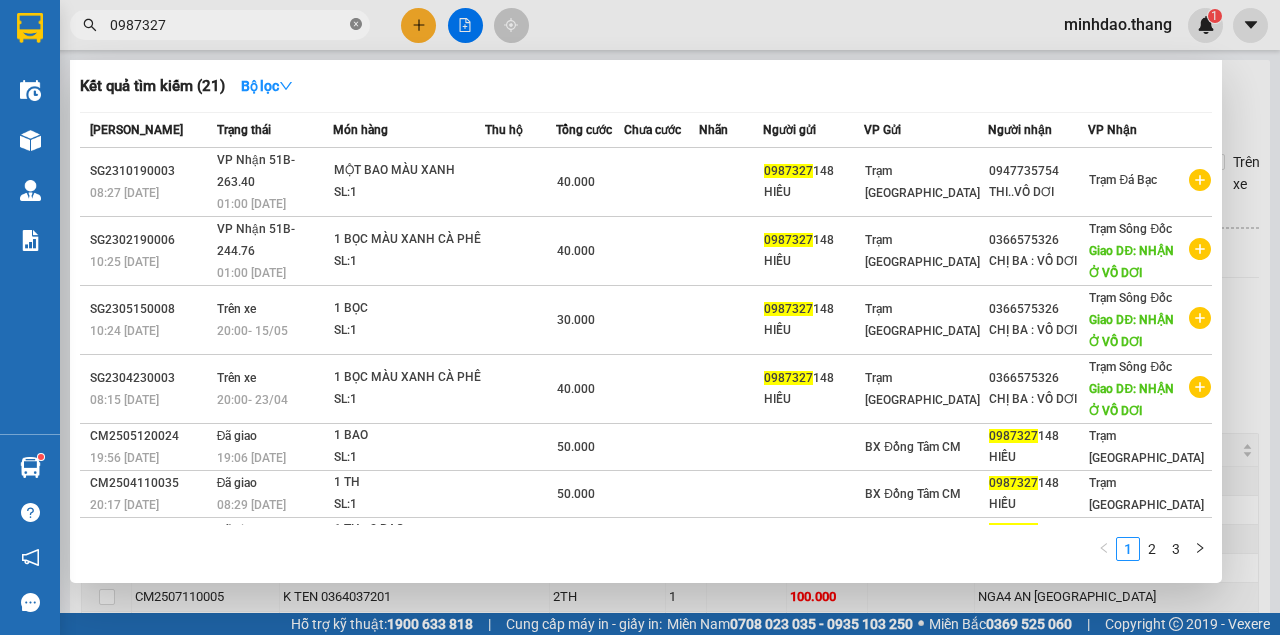 click 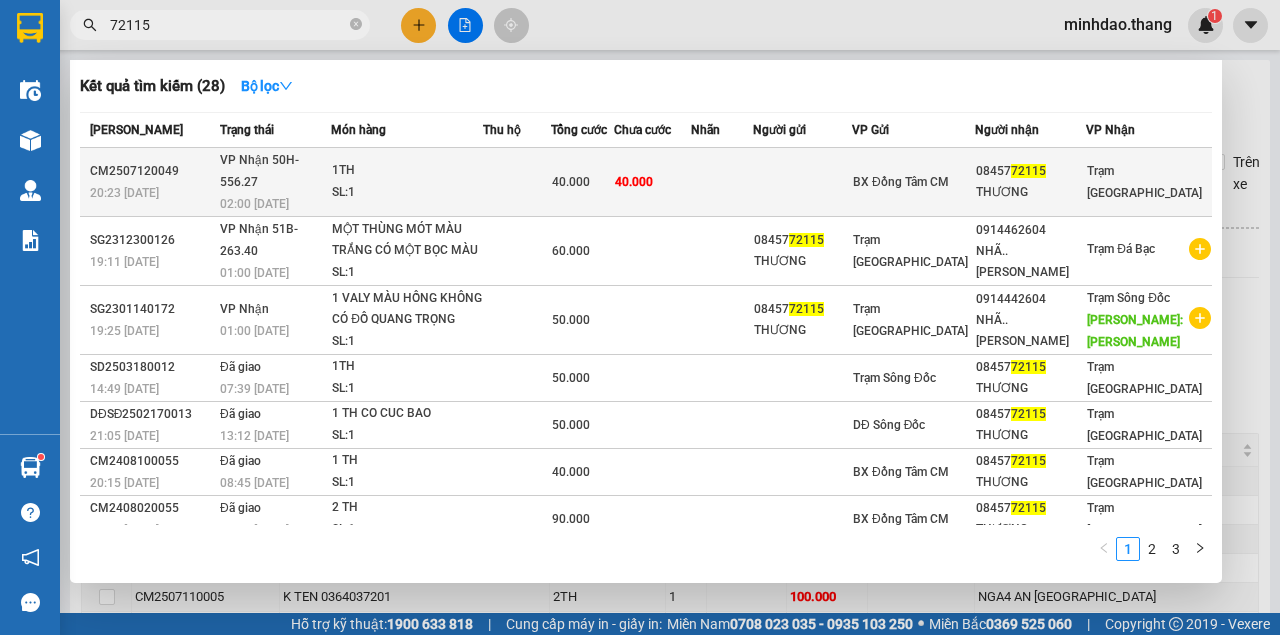 type on "72115" 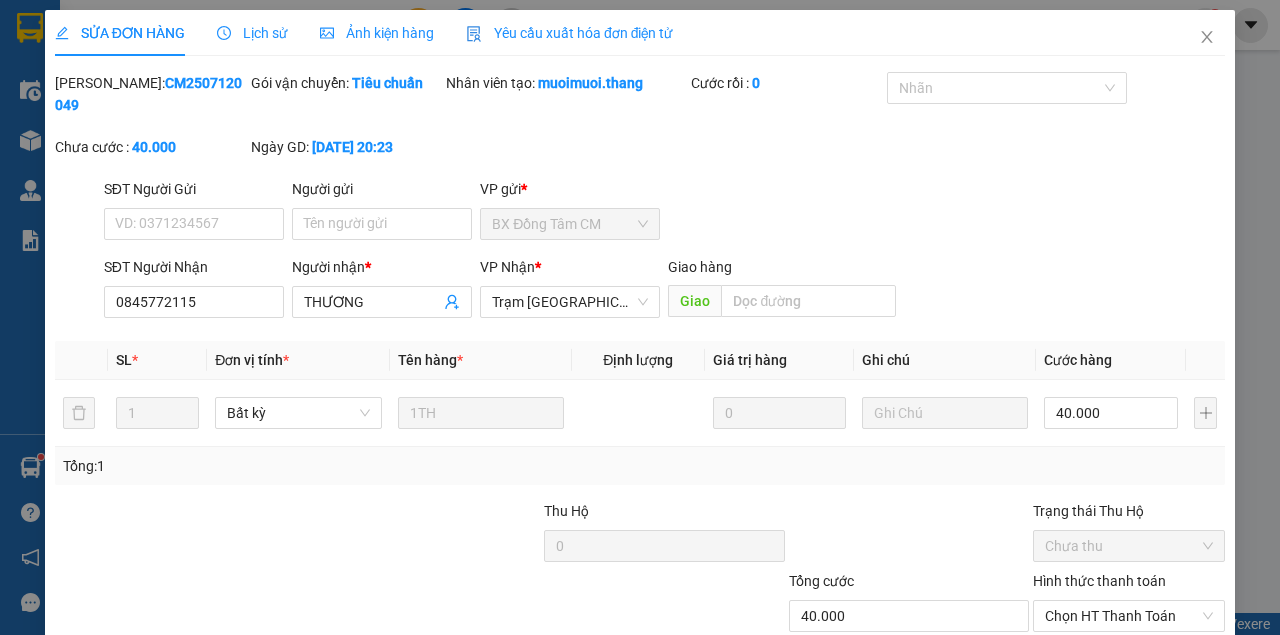 type on "0845772115" 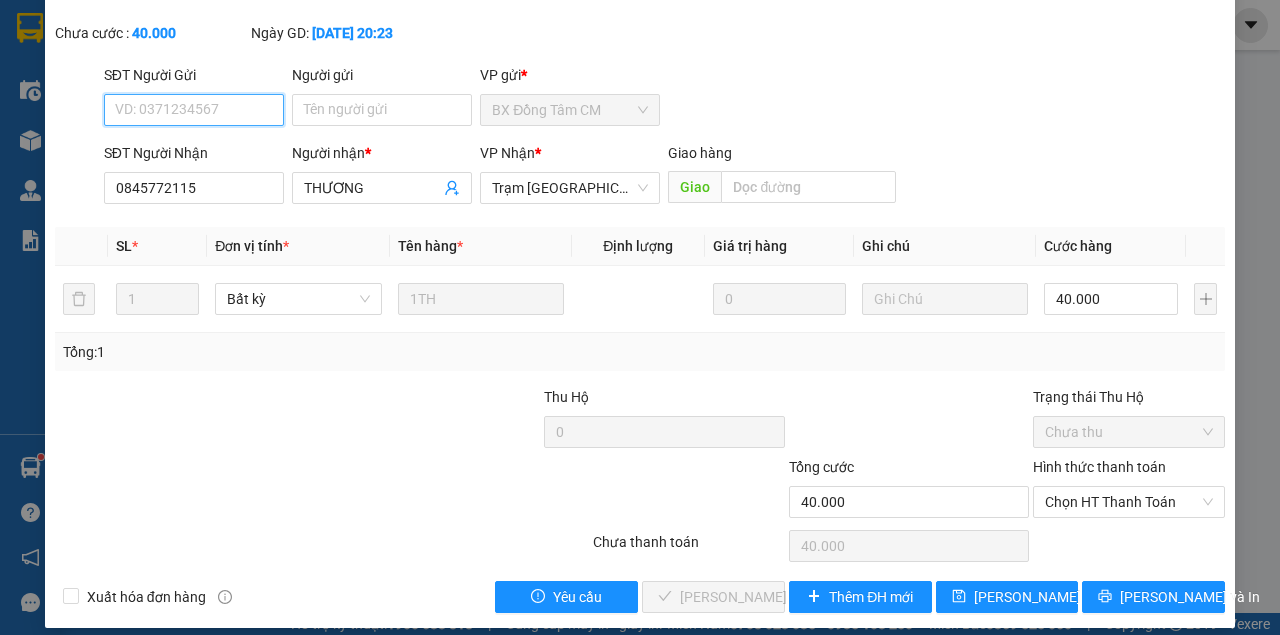 scroll, scrollTop: 129, scrollLeft: 0, axis: vertical 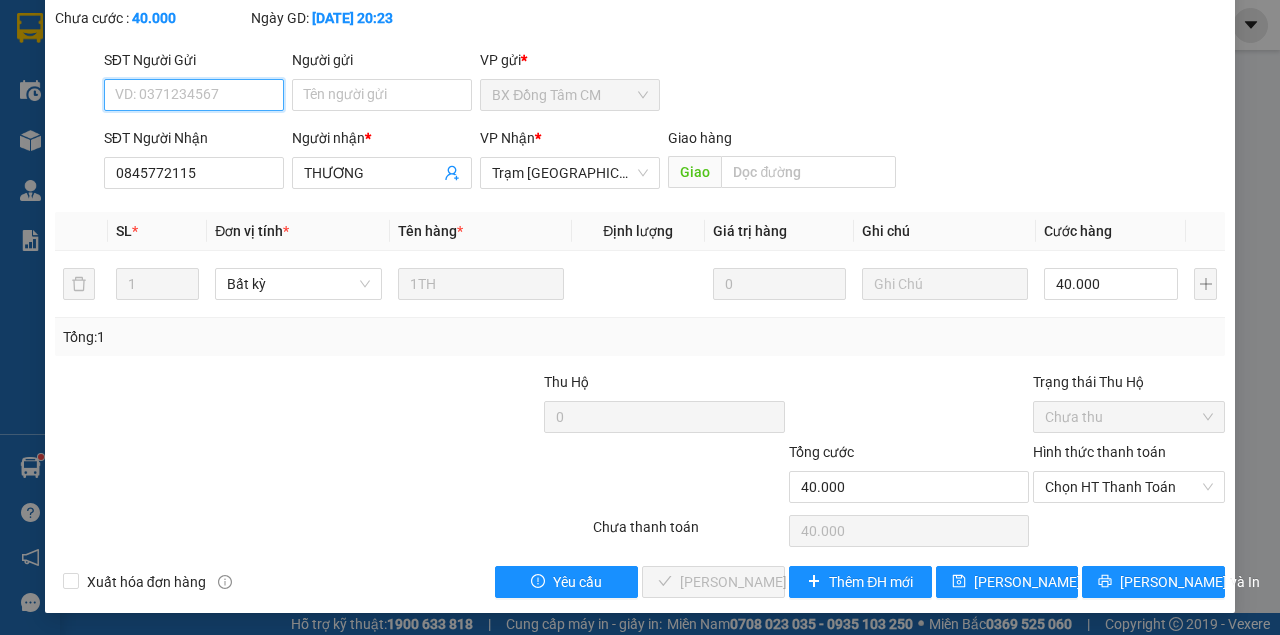 drag, startPoint x: 1155, startPoint y: 483, endPoint x: 1136, endPoint y: 502, distance: 26.870058 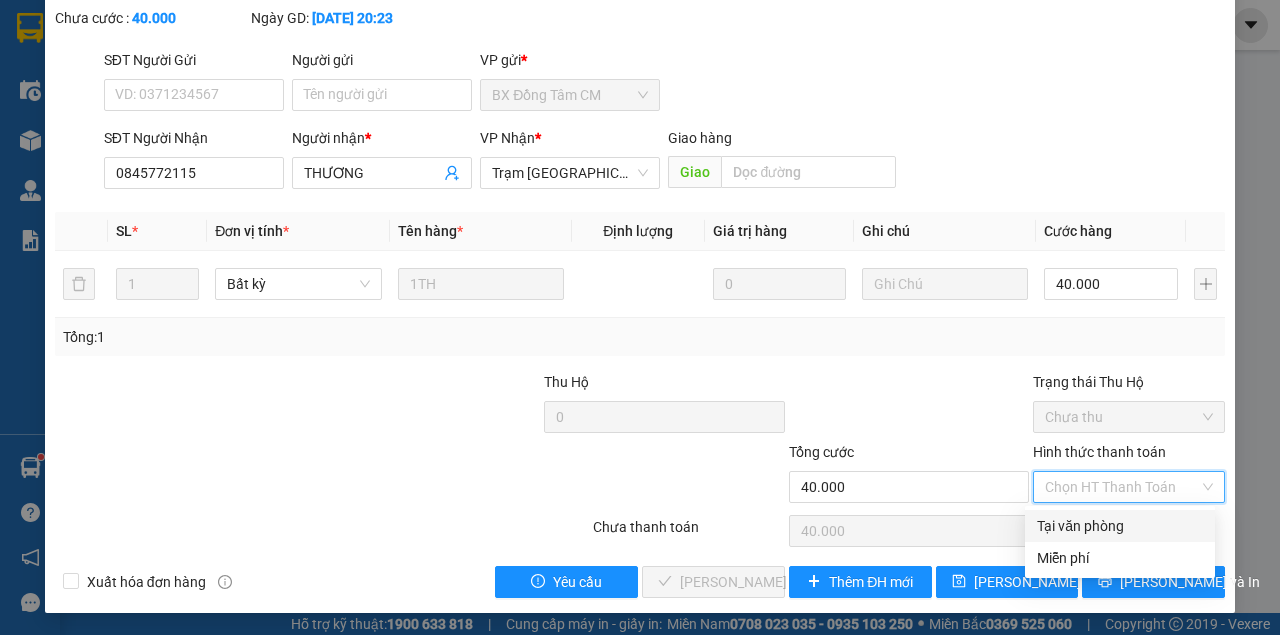 drag, startPoint x: 1100, startPoint y: 525, endPoint x: 1034, endPoint y: 532, distance: 66.37017 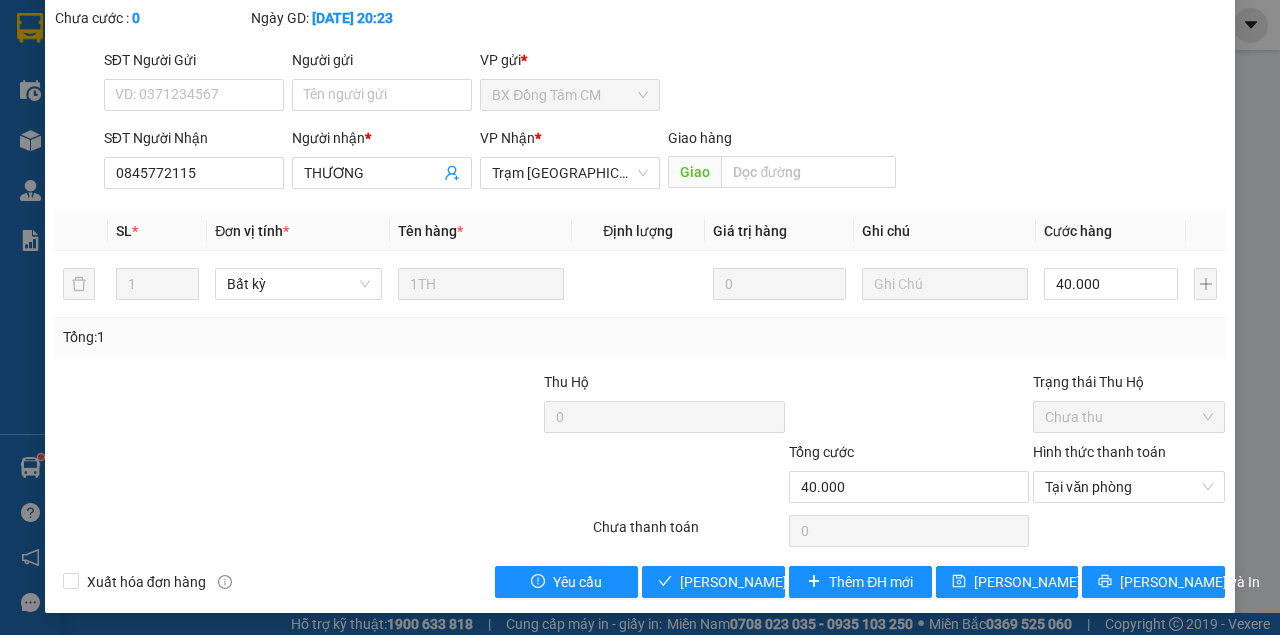 click on "SỬA ĐƠN HÀNG Lịch sử Ảnh kiện hàng Yêu cầu xuất hóa đơn điện tử Total Paid Fee 0 Total UnPaid Fee 40.000 Cash Collection Total Fee Mã ĐH:  CM2507120049 Gói vận chuyển:   Tiêu chuẩn Nhân viên tạo:   muoimuoi.thang Cước rồi :   0   Nhãn Chưa cước :   0 Ngày GD:   12-07-2025 lúc 20:23 SĐT Người Gửi VD: 0371234567 Người gửi Tên người gửi VP gửi  * BX Đồng Tâm CM SĐT Người Nhận 0845772115 Người nhận  * THƯƠNG VP Nhận  * Trạm Sài Gòn Giao hàng Giao SL  * Đơn vị tính  * Tên hàng  * Định lượng Giá trị hàng Ghi chú Cước hàng                   1 Bất kỳ 1TH 0 40.000 Tổng:  1 Thu Hộ 0 Trạng thái Thu Hộ   Chưa thu Tổng cước 40.000 Hình thức thanh toán Tại văn phòng Số tiền thu trước 0 Tại văn phòng Chưa thanh toán 0 Xuất hóa đơn hàng Yêu cầu Lưu và Giao hàng Thêm ĐH mới Lưu thay đổi Lưu và In Tại văn phòng Miễn phí Miễn phí" at bounding box center [640, 247] 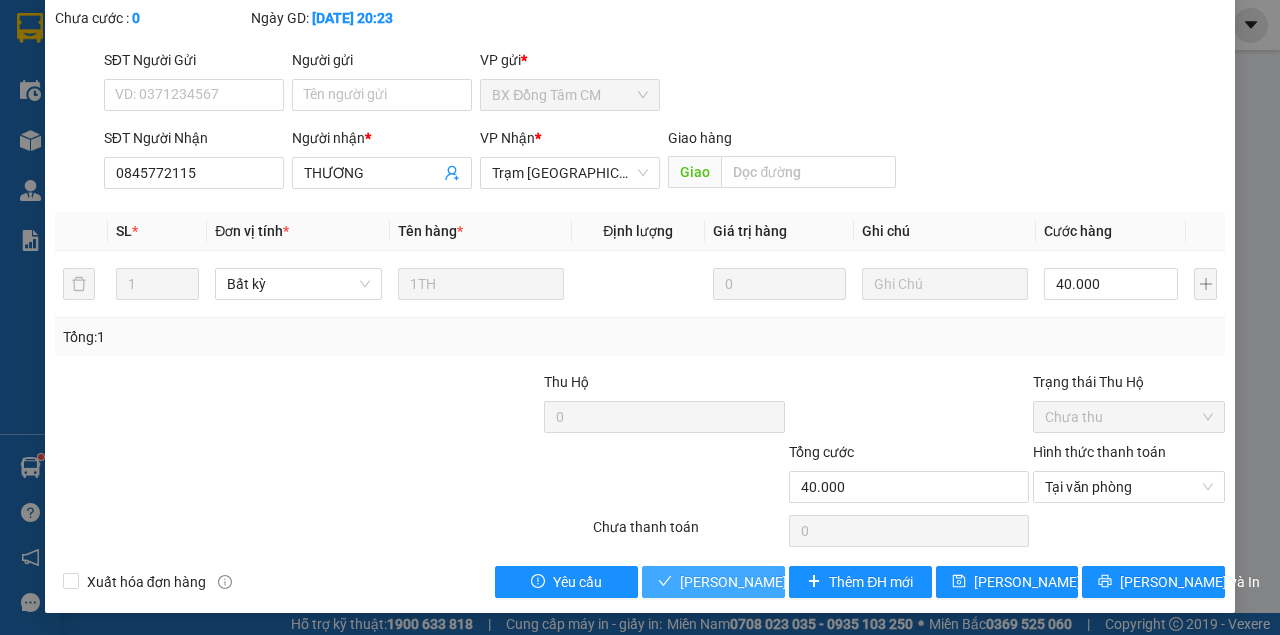click on "[PERSON_NAME] và Giao hàng" at bounding box center [776, 582] 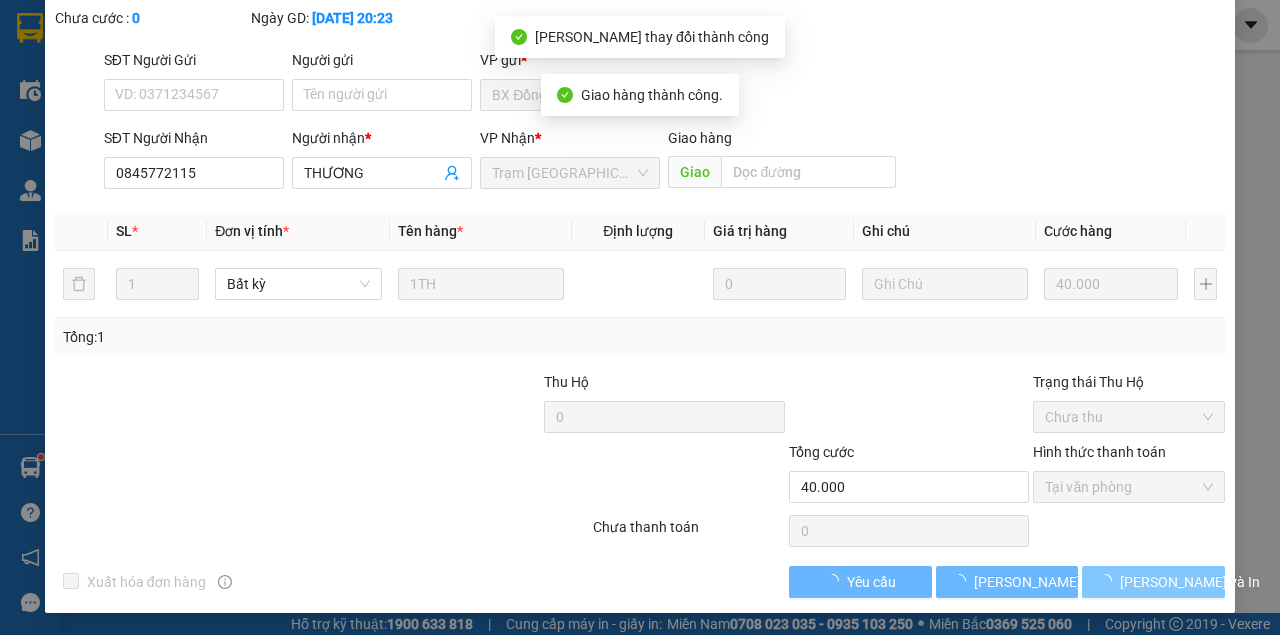 scroll, scrollTop: 151, scrollLeft: 0, axis: vertical 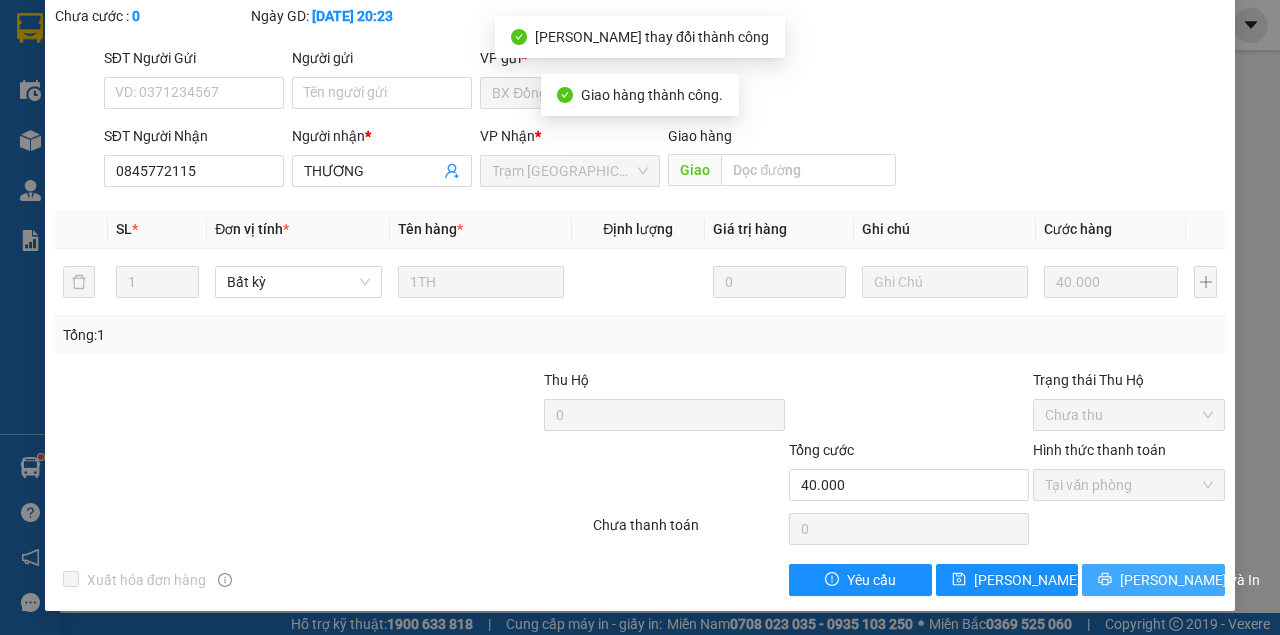 click 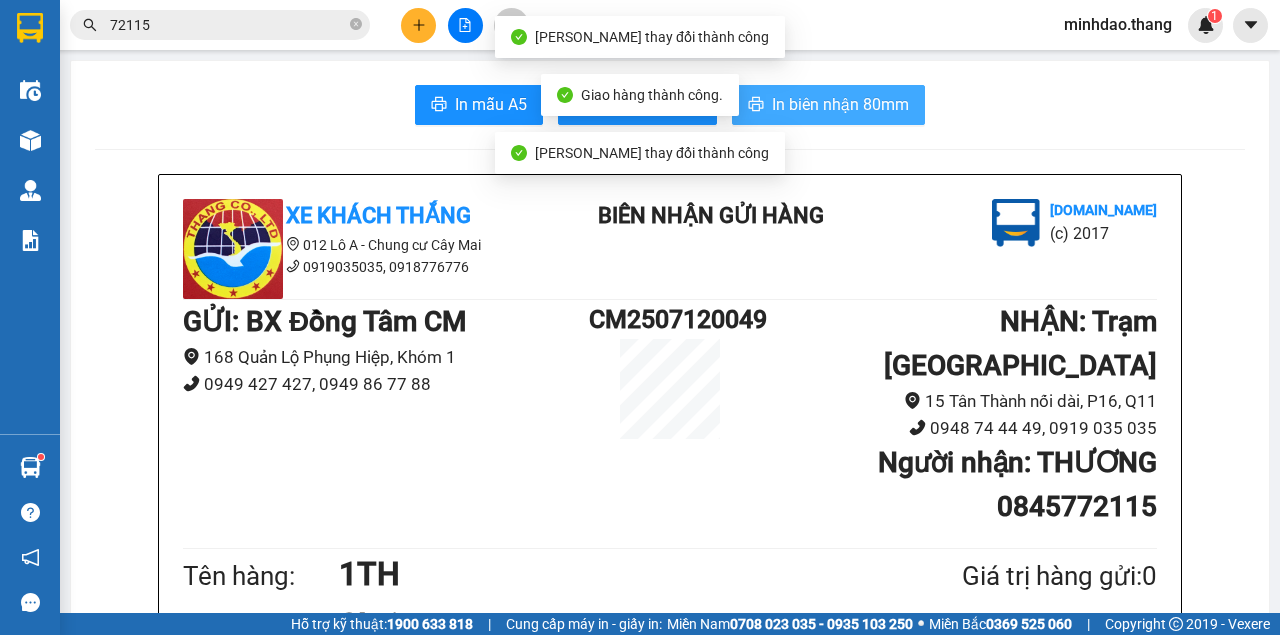 click on "In biên nhận 80mm" at bounding box center (828, 105) 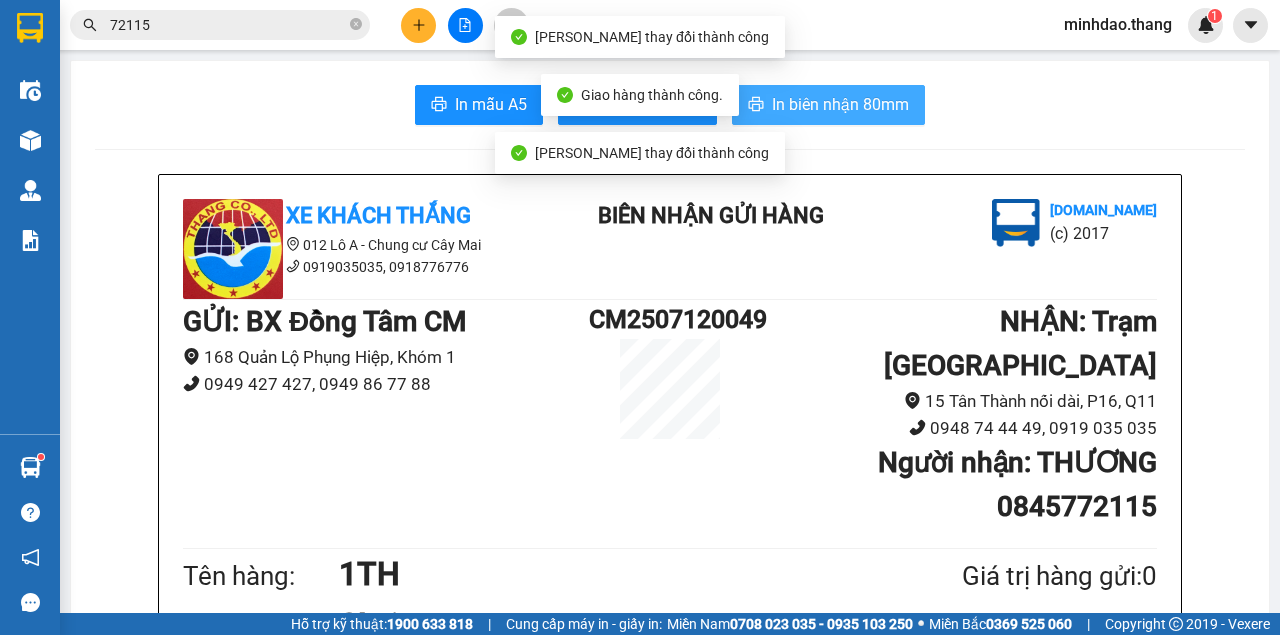 scroll, scrollTop: 0, scrollLeft: 0, axis: both 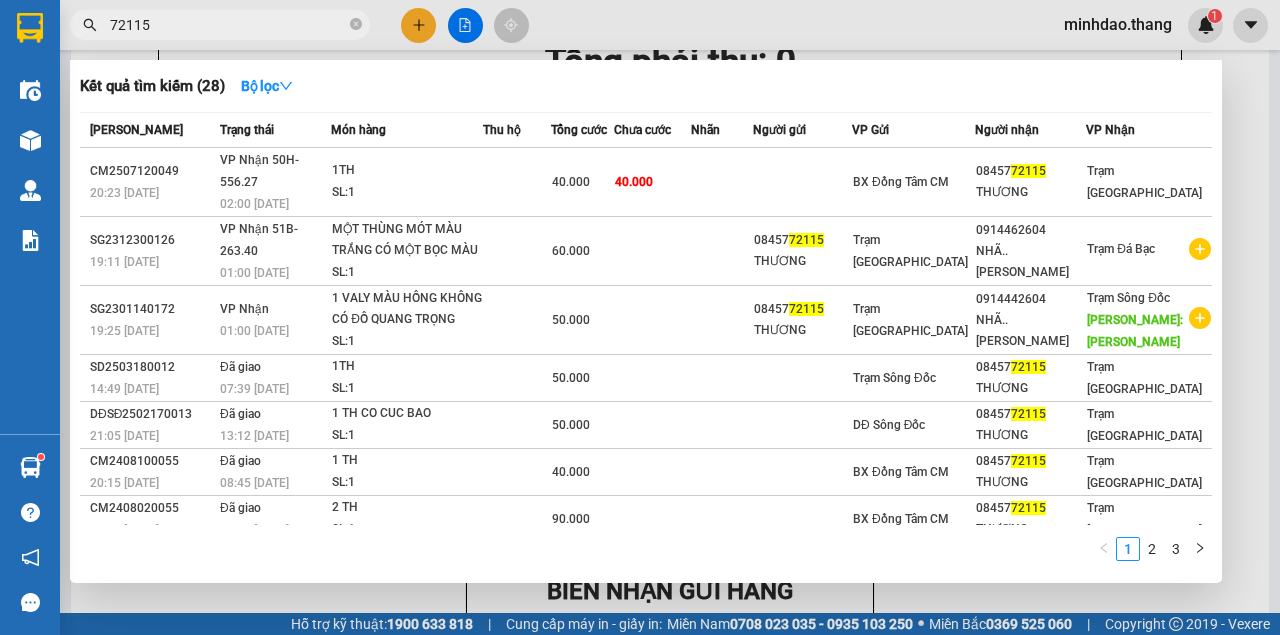 drag, startPoint x: 350, startPoint y: 24, endPoint x: 336, endPoint y: -58, distance: 83.18654 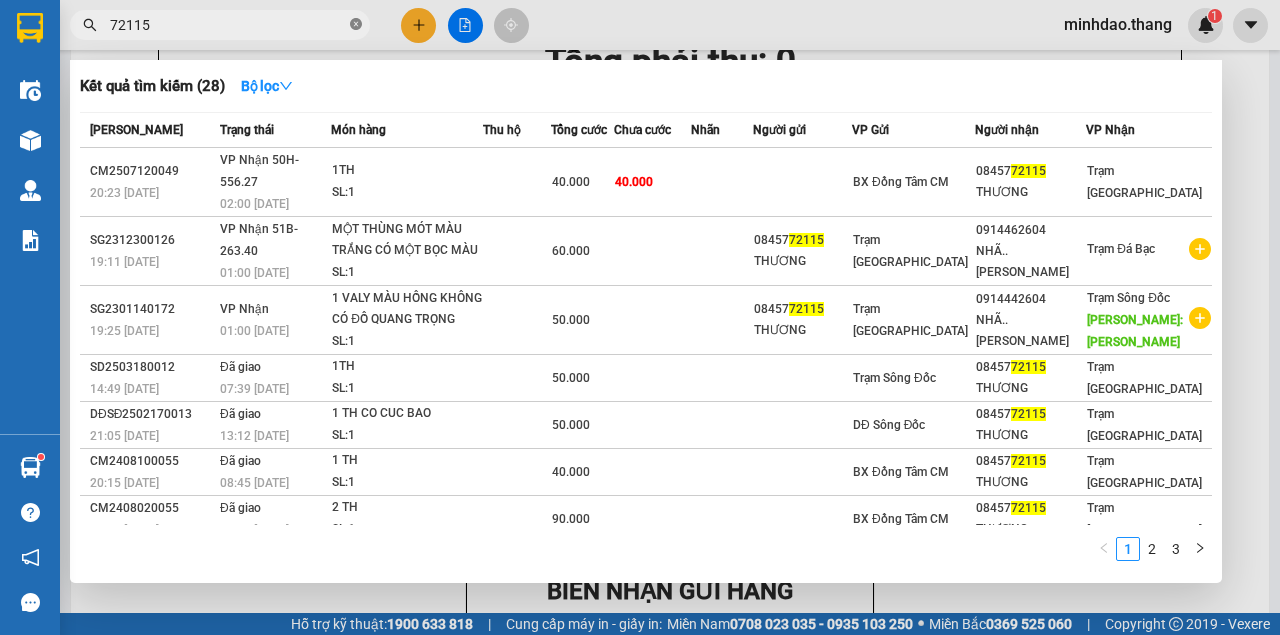 click 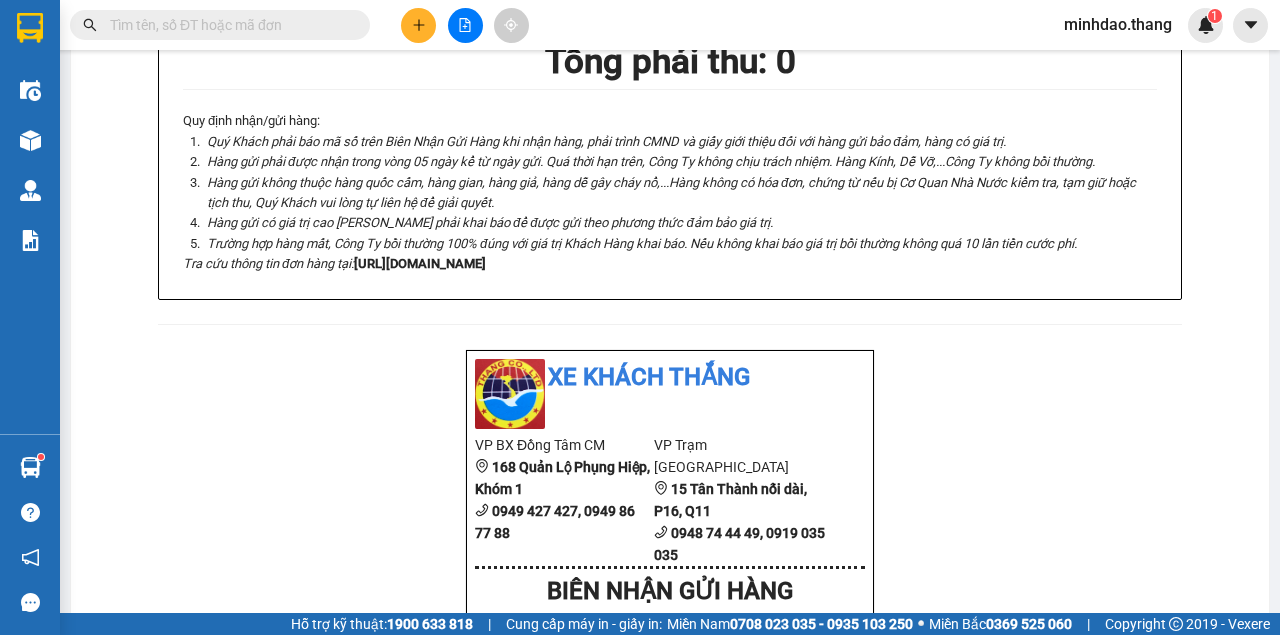 click at bounding box center [228, 25] 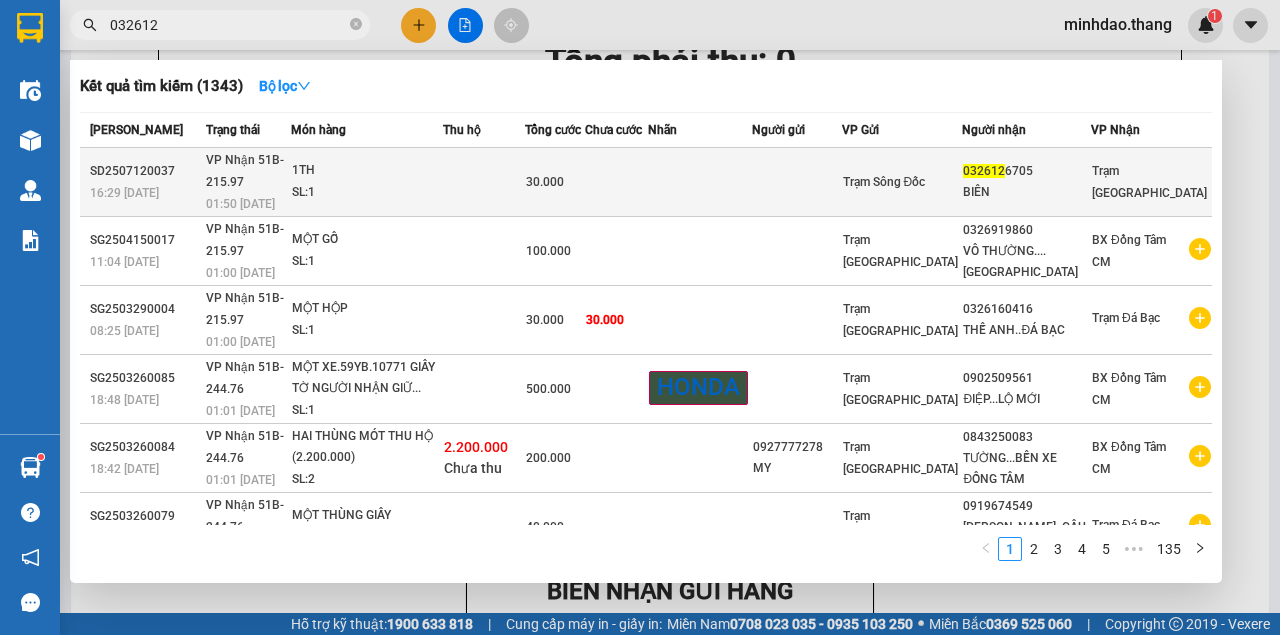 type on "032612" 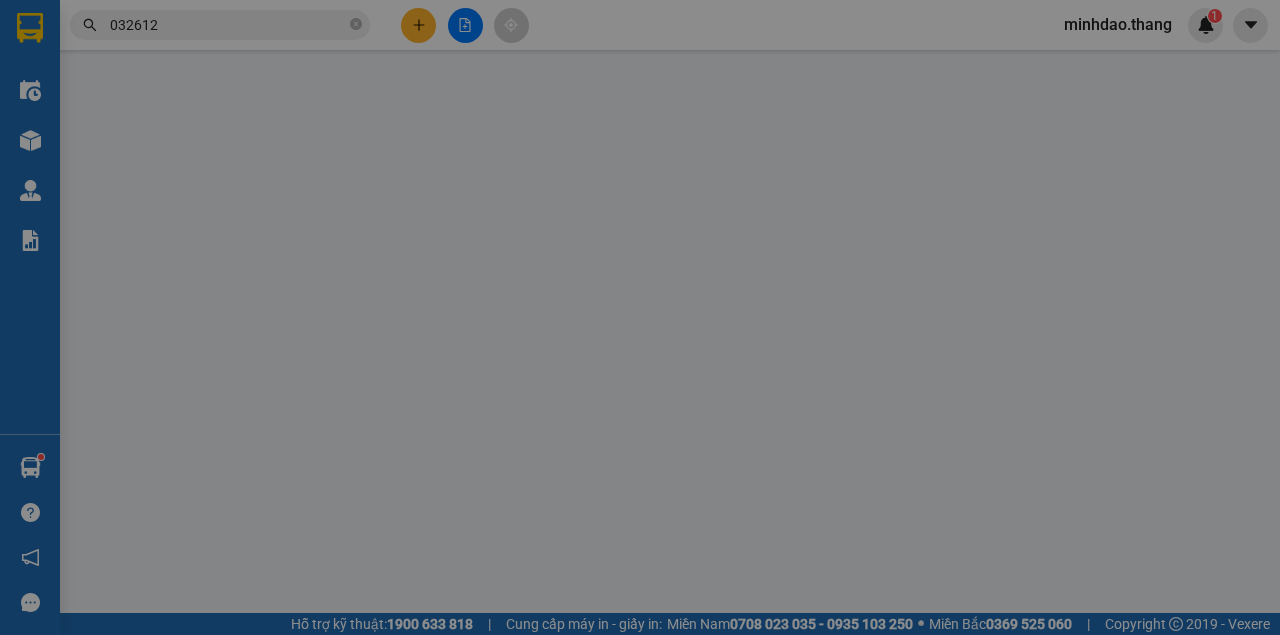 scroll, scrollTop: 0, scrollLeft: 0, axis: both 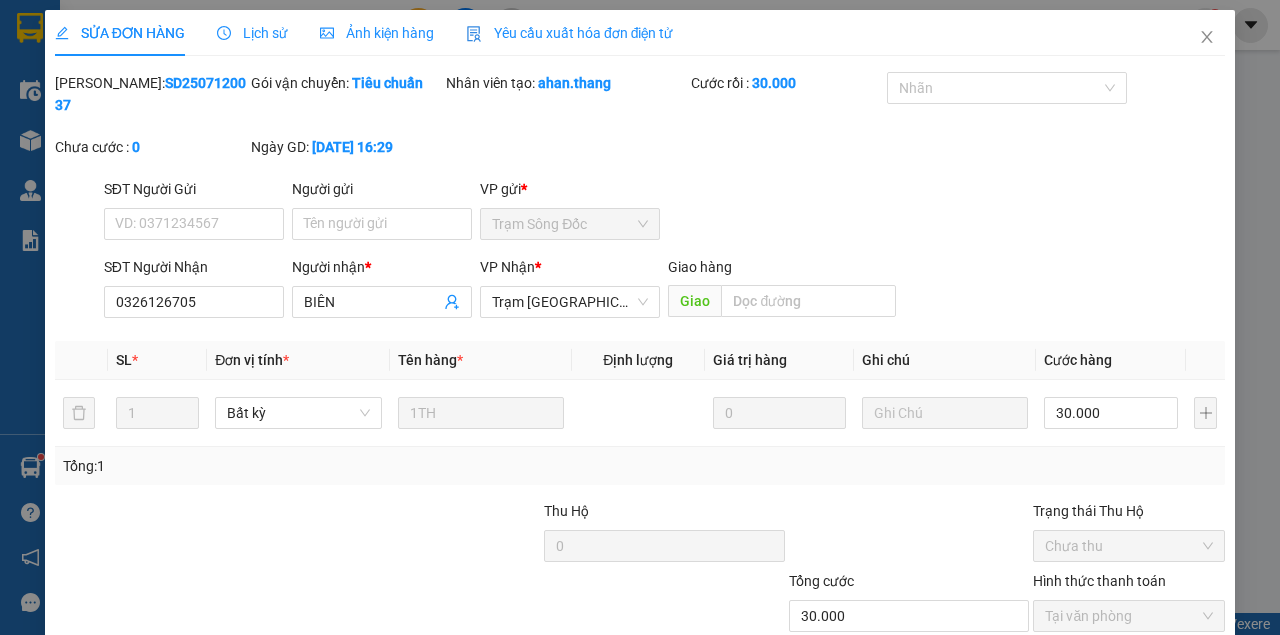 type on "0326126705" 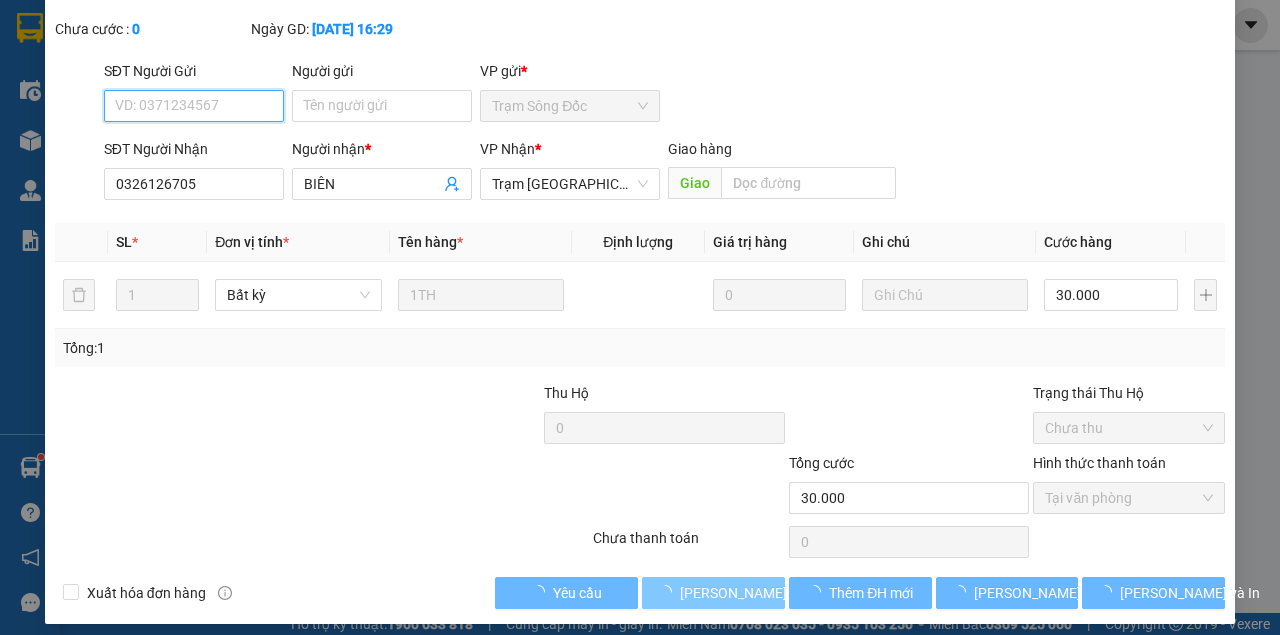 scroll, scrollTop: 129, scrollLeft: 0, axis: vertical 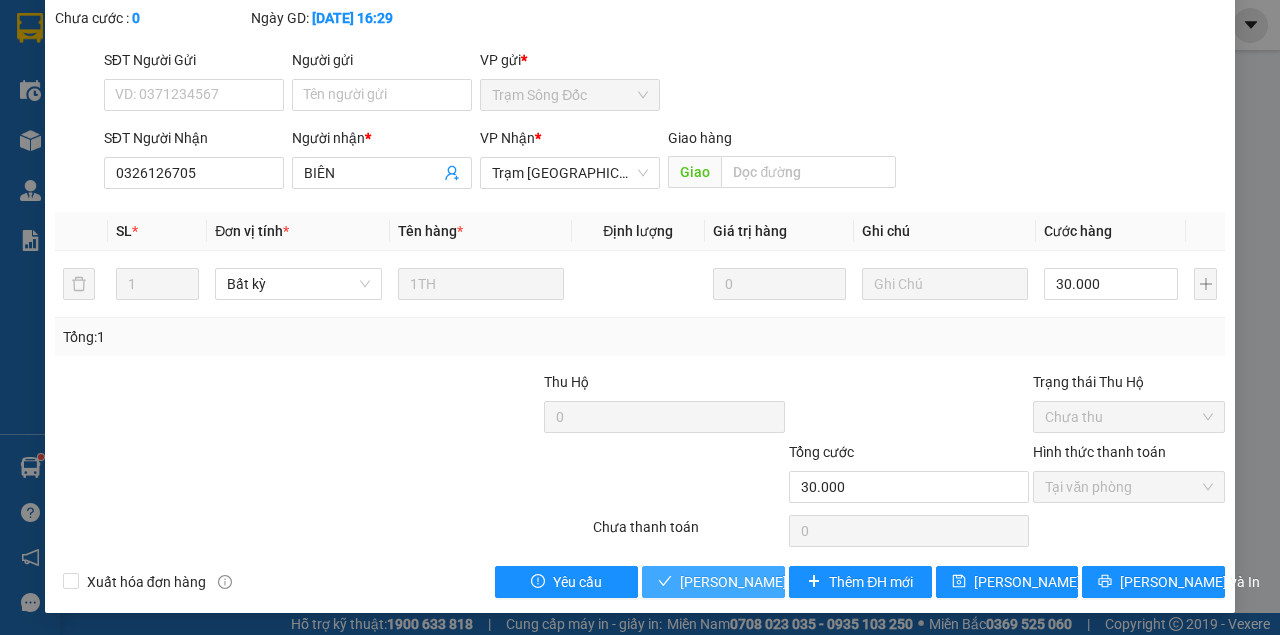 drag, startPoint x: 735, startPoint y: 599, endPoint x: 742, endPoint y: 585, distance: 15.652476 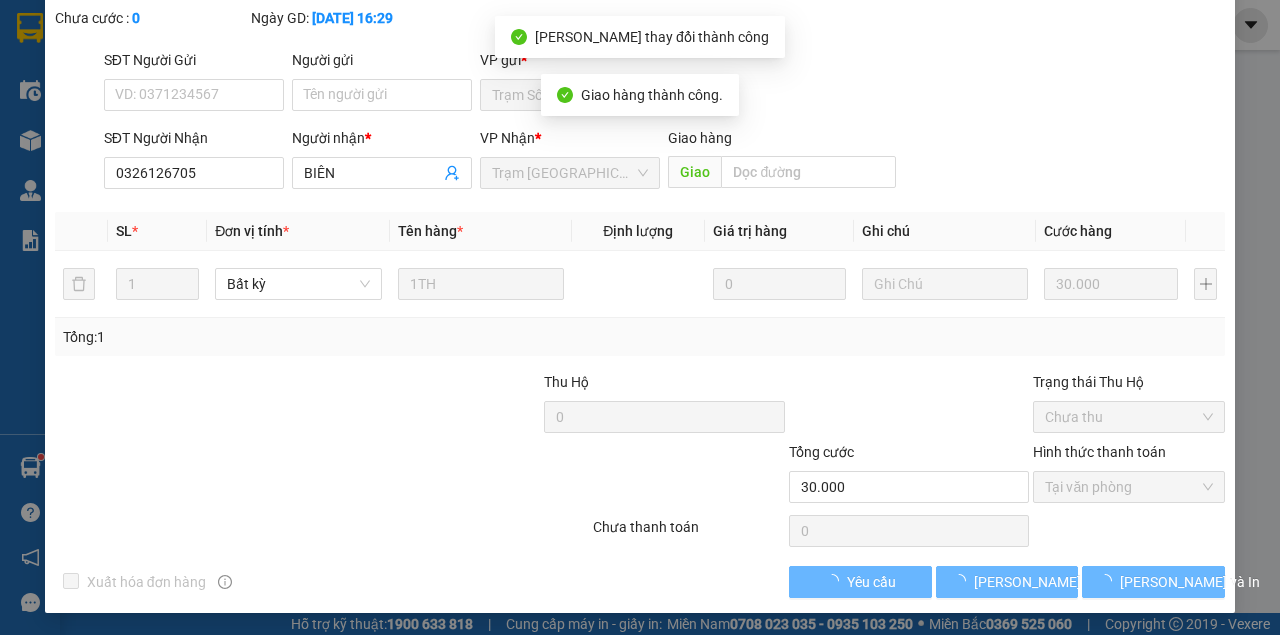 scroll, scrollTop: 151, scrollLeft: 0, axis: vertical 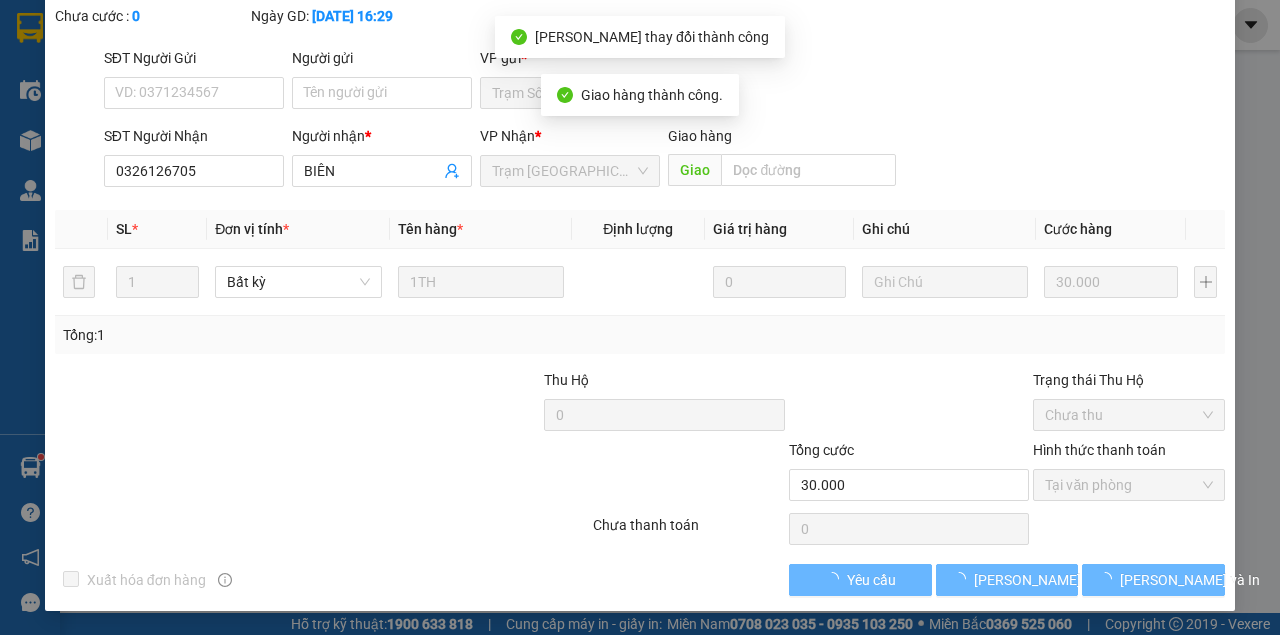 click on "[PERSON_NAME] và In" at bounding box center (1190, 580) 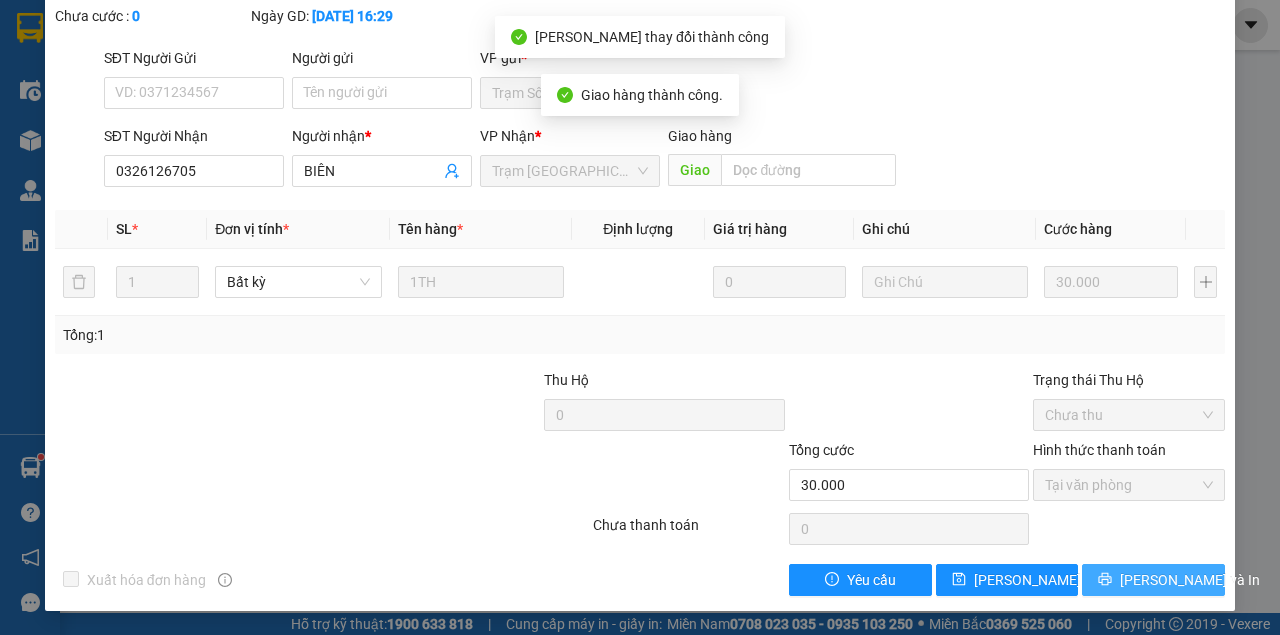 click on "[PERSON_NAME] và In" at bounding box center [1190, 580] 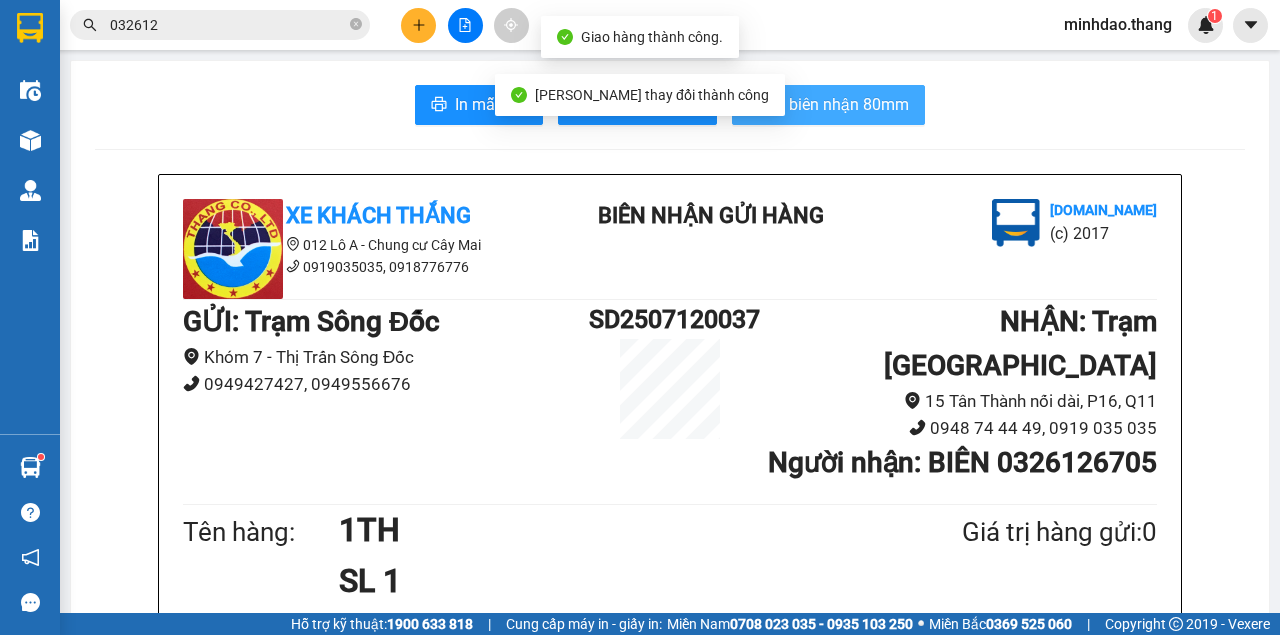 click on "In biên nhận 80mm" at bounding box center [828, 105] 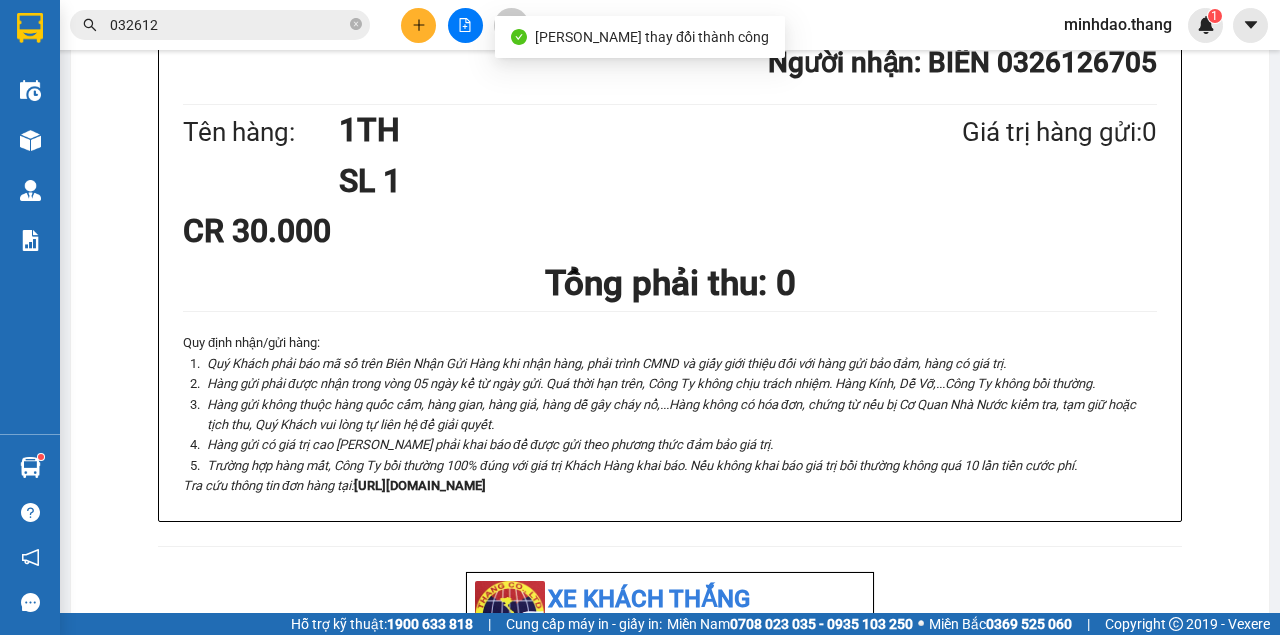 scroll, scrollTop: 483, scrollLeft: 0, axis: vertical 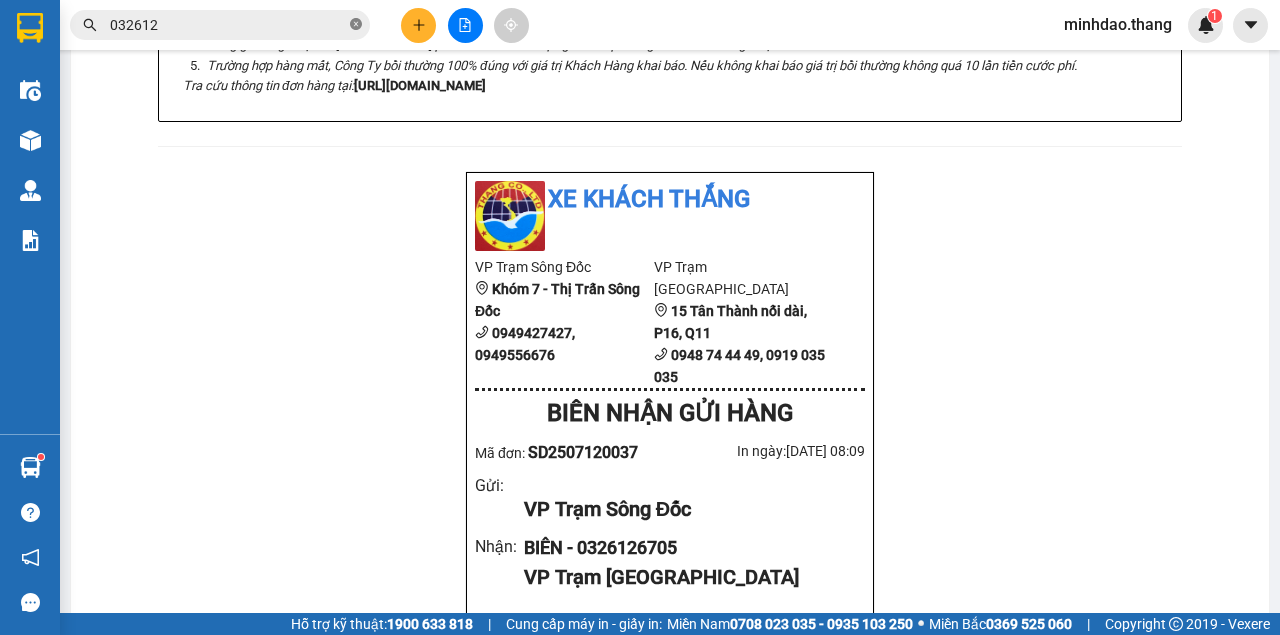 click 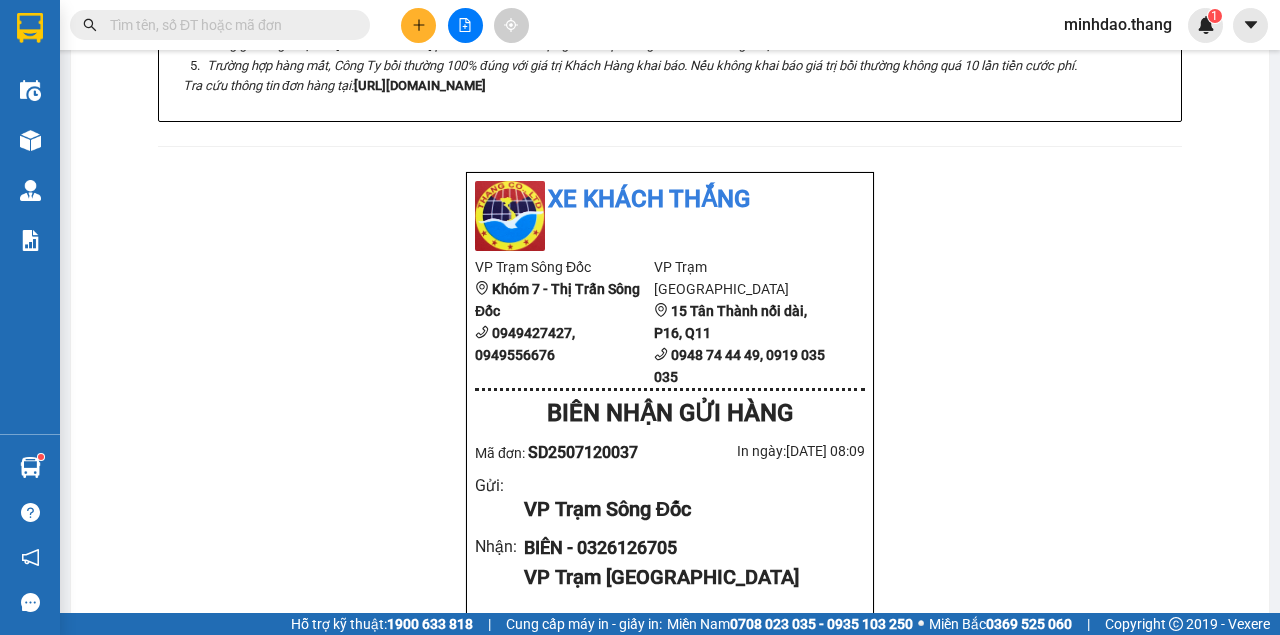click at bounding box center (228, 25) 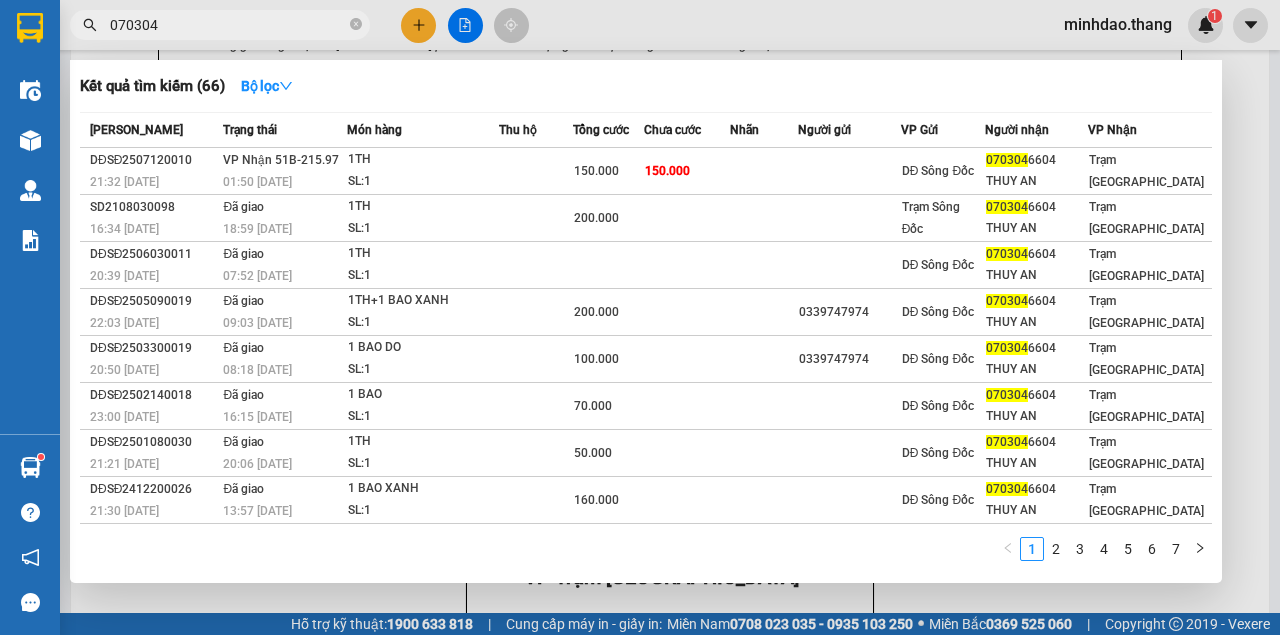 type on "070304" 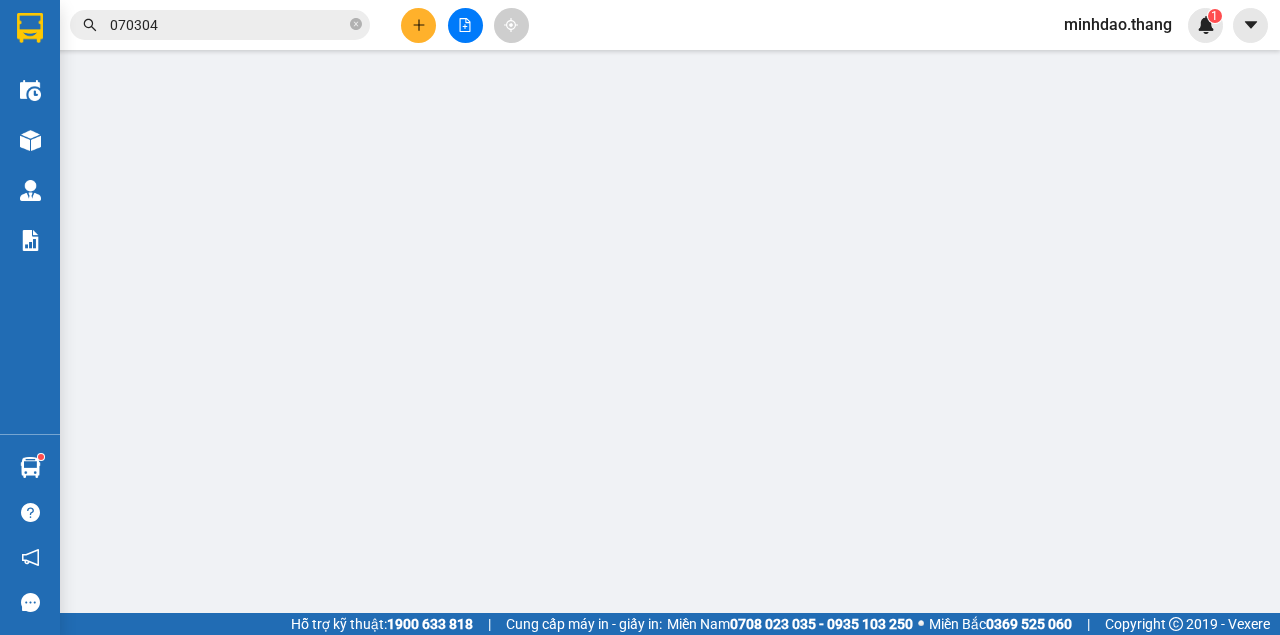 scroll, scrollTop: 0, scrollLeft: 0, axis: both 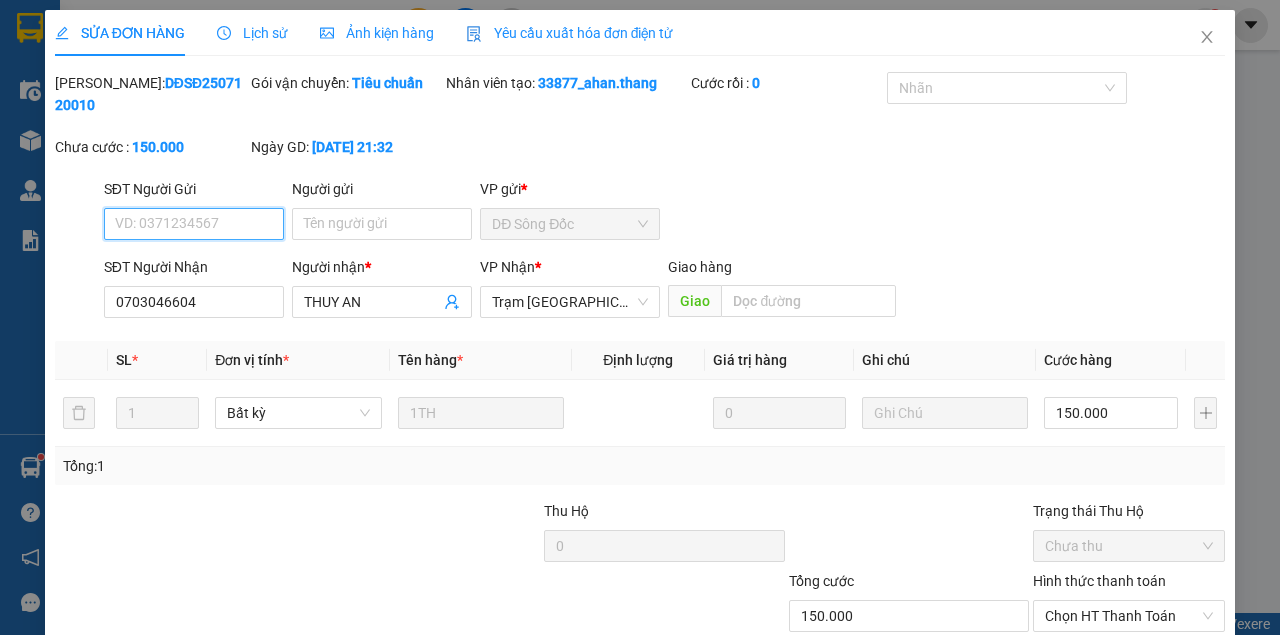 click on "Người gửi" at bounding box center (382, 189) 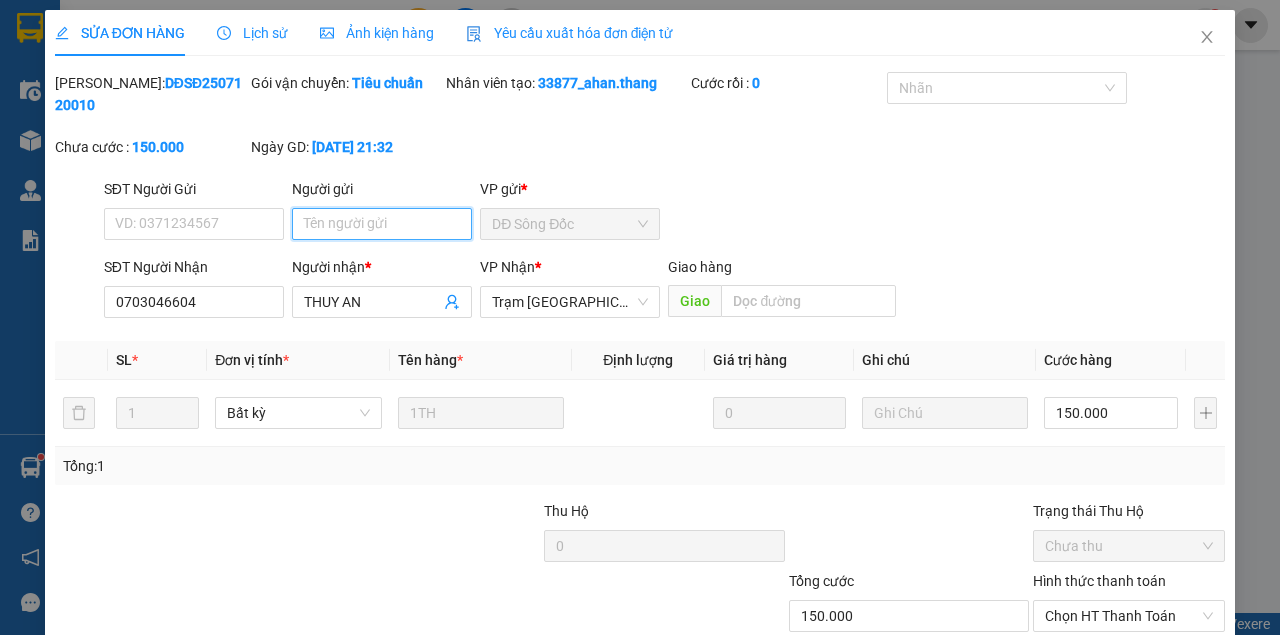 click on "Người gửi" at bounding box center (382, 224) 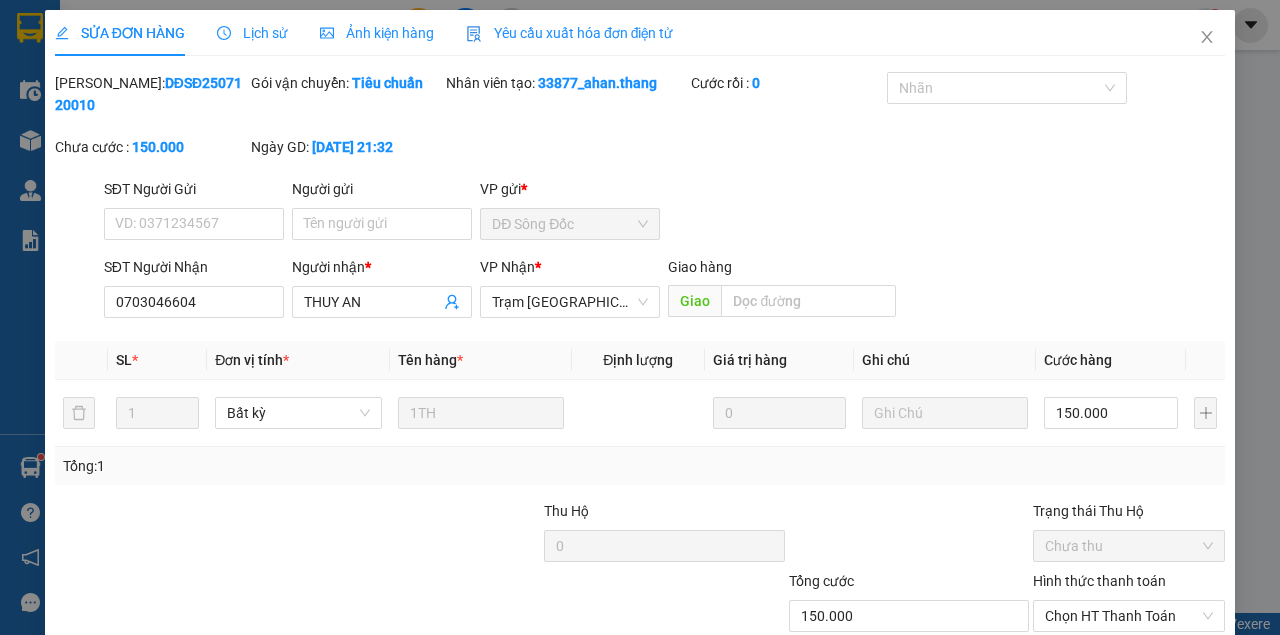 click on "Người gửi" at bounding box center [382, 189] 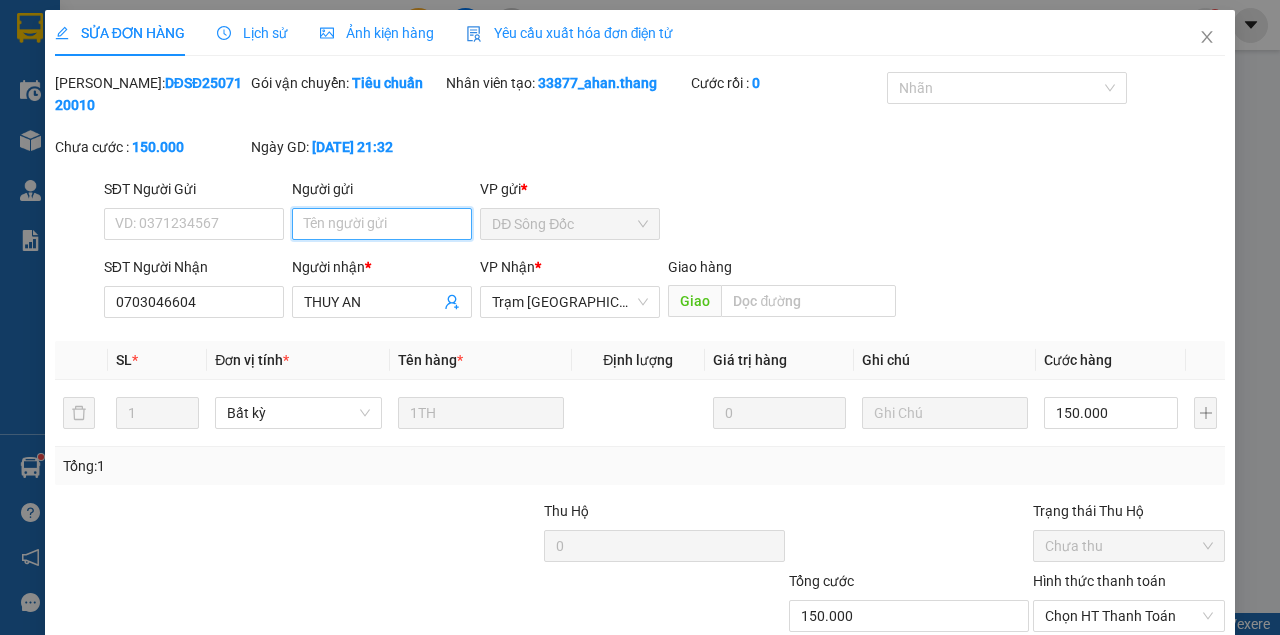 click on "Người gửi" at bounding box center [382, 224] 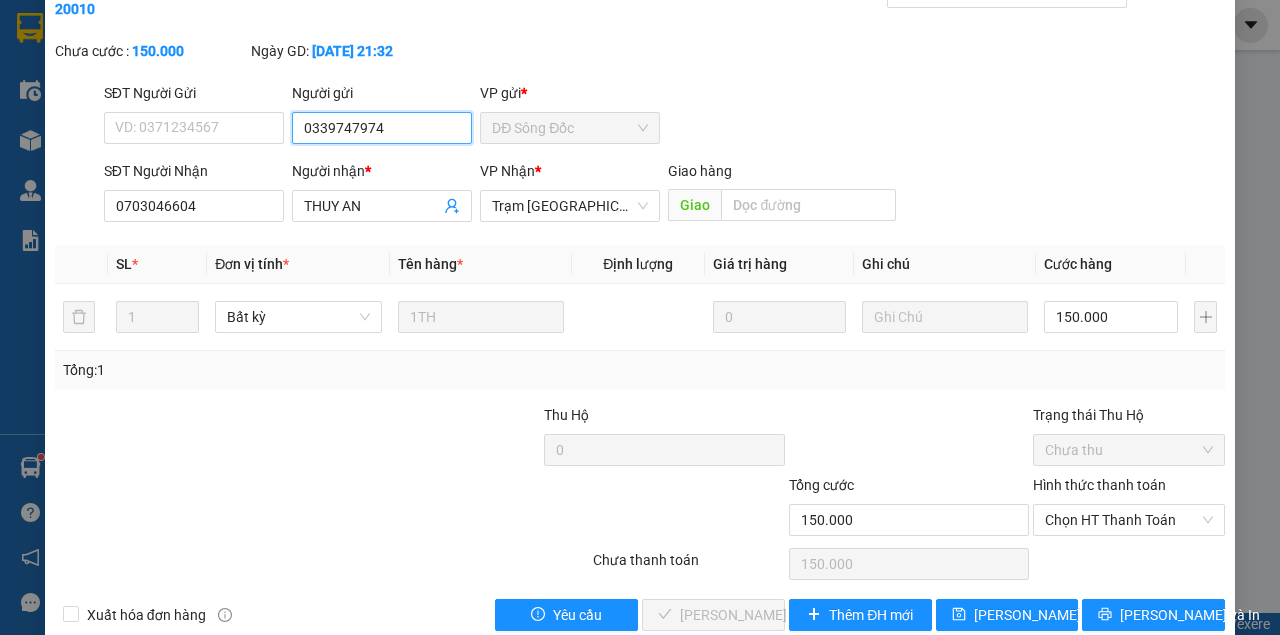 scroll, scrollTop: 129, scrollLeft: 0, axis: vertical 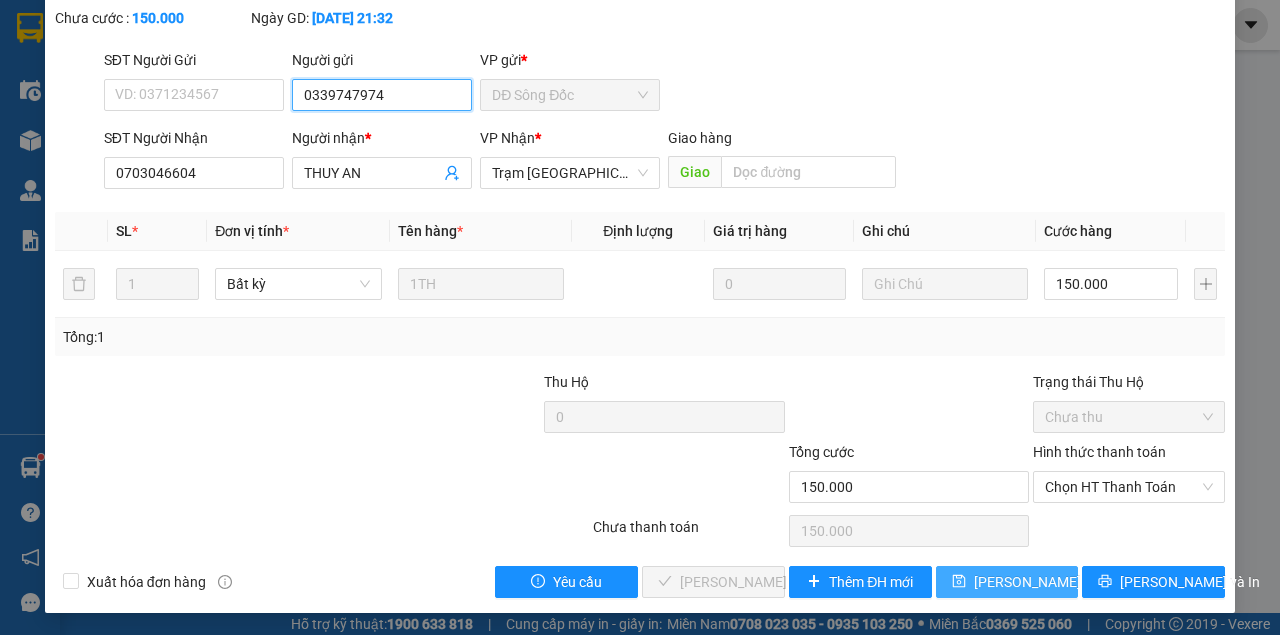 type on "0339747974" 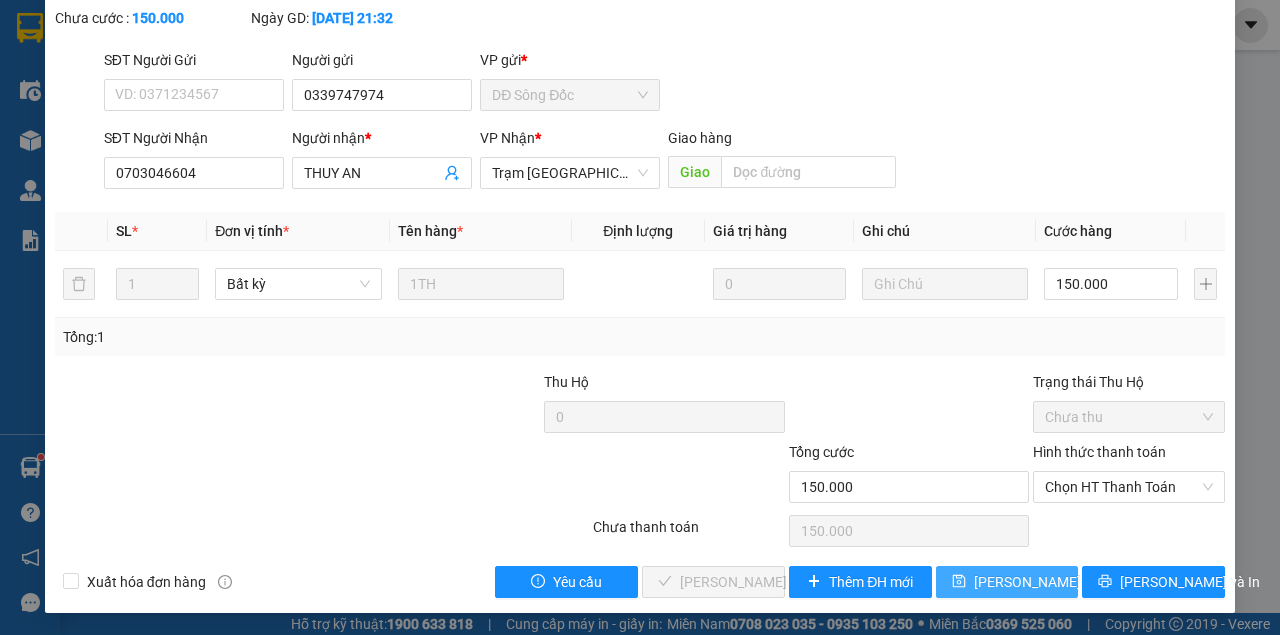 type 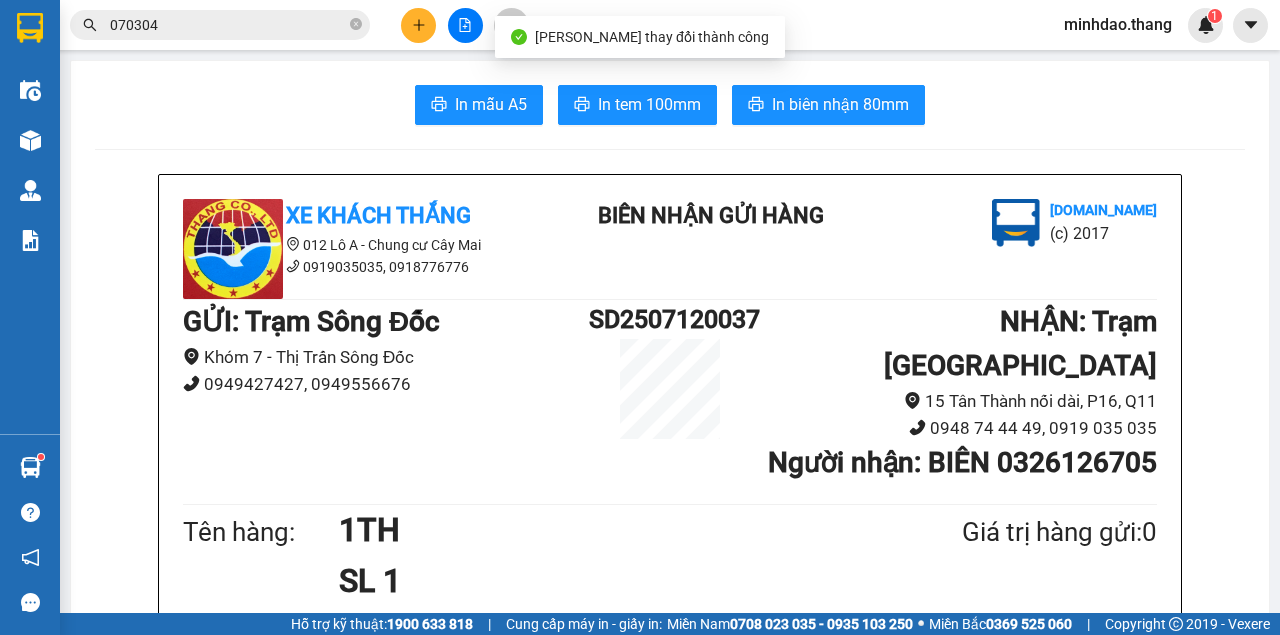 click on "070304" at bounding box center [228, 25] 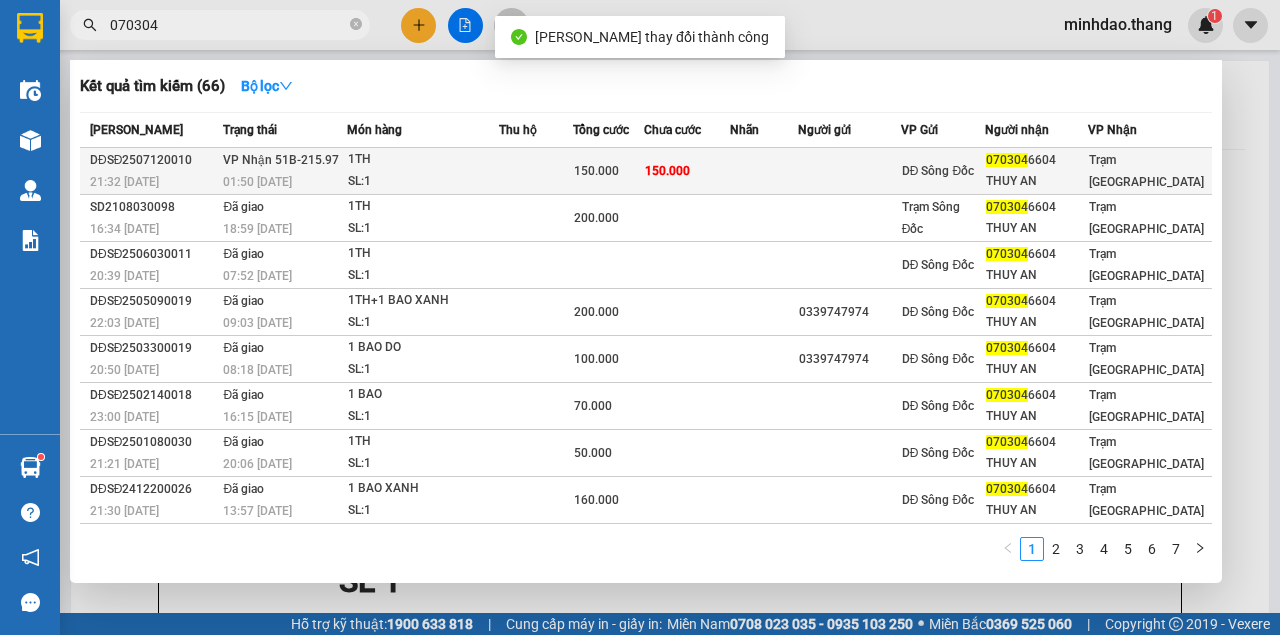 click on "150.000" at bounding box center (608, 171) 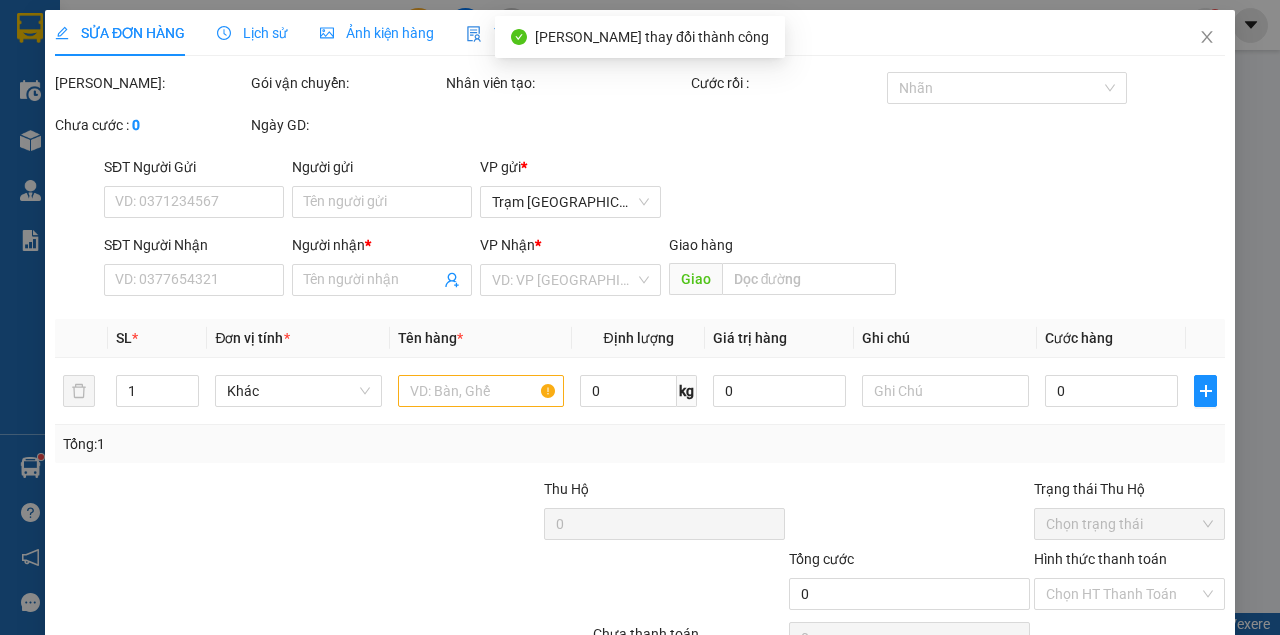 type on "0339747974" 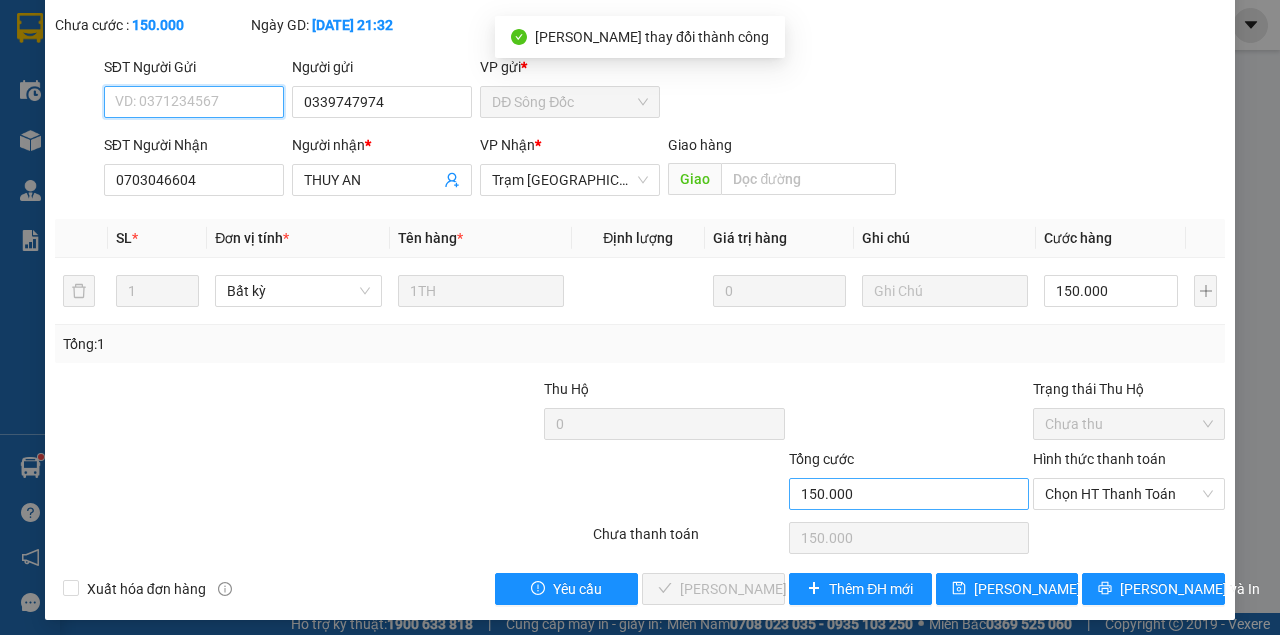 scroll, scrollTop: 129, scrollLeft: 0, axis: vertical 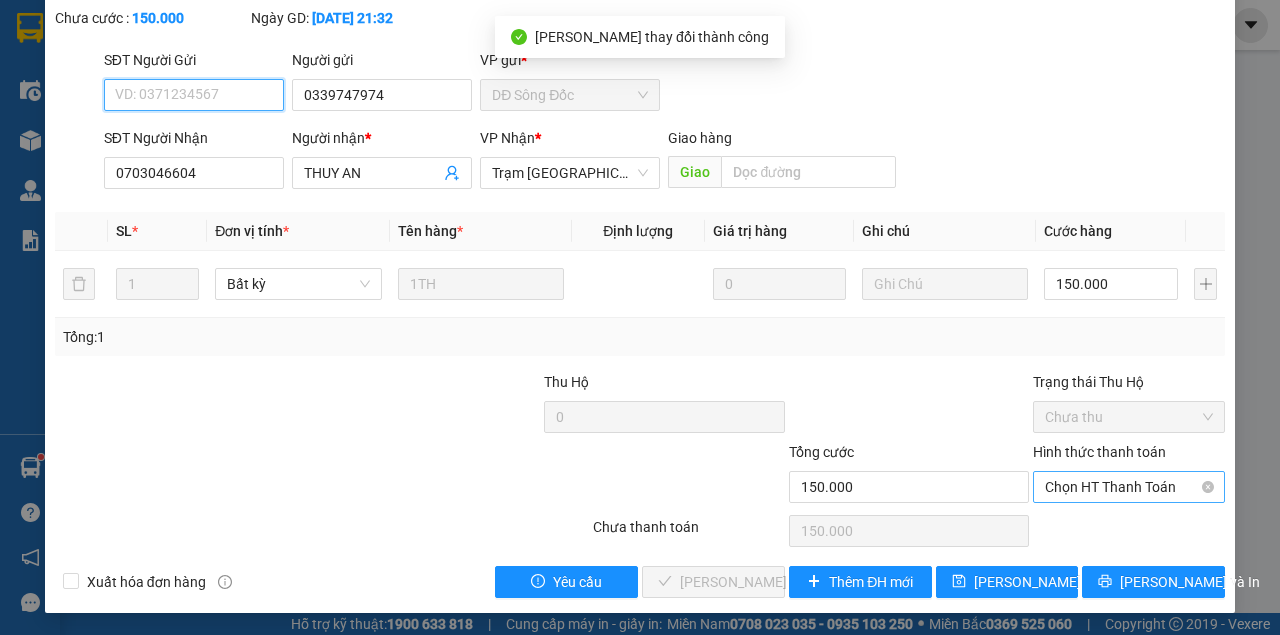 click on "Chọn HT Thanh Toán" at bounding box center (1129, 487) 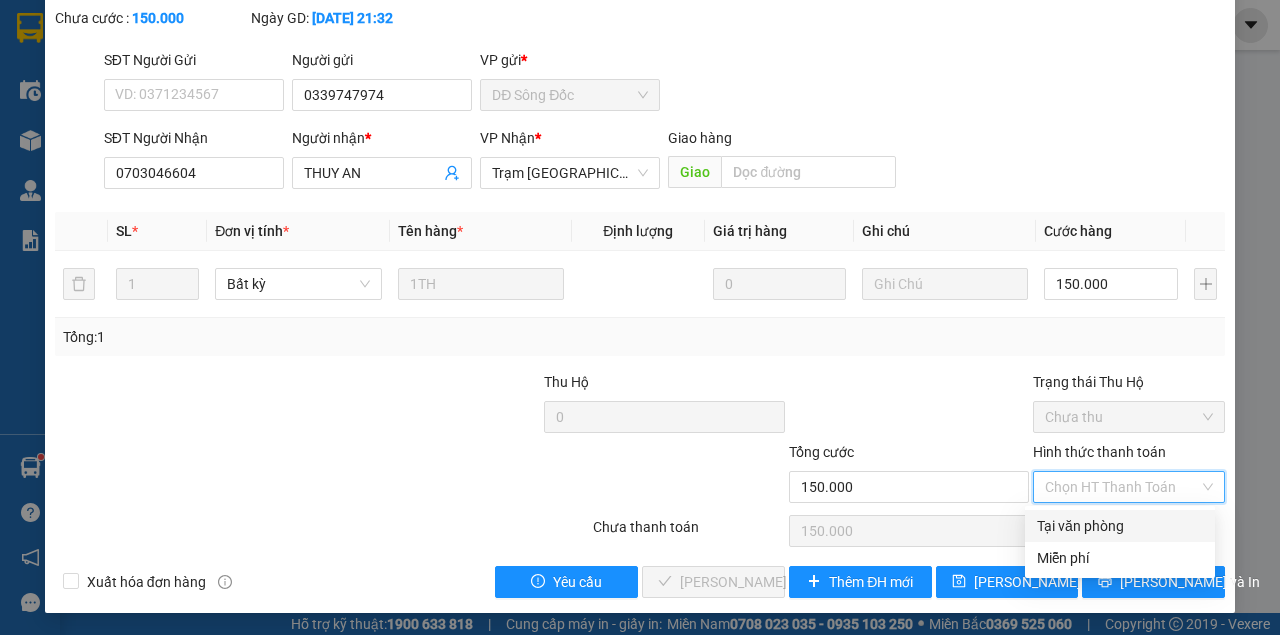 click on "Tại văn phòng" at bounding box center (1120, 526) 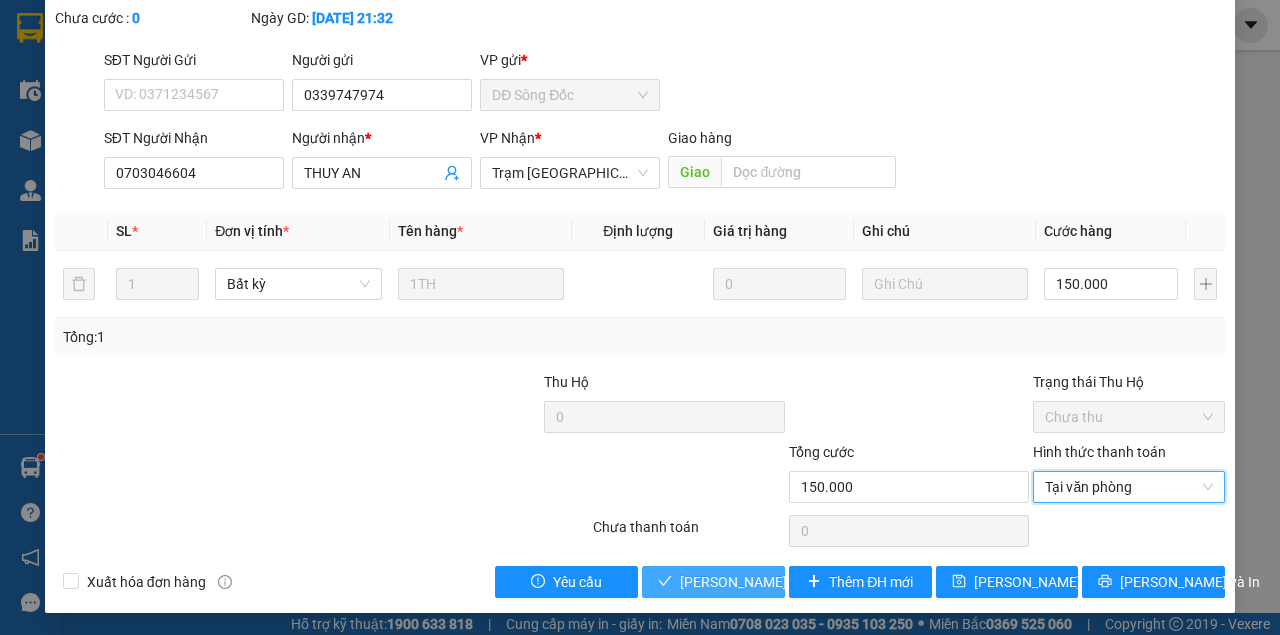 click on "Lưu và Giao hàng" at bounding box center [776, 582] 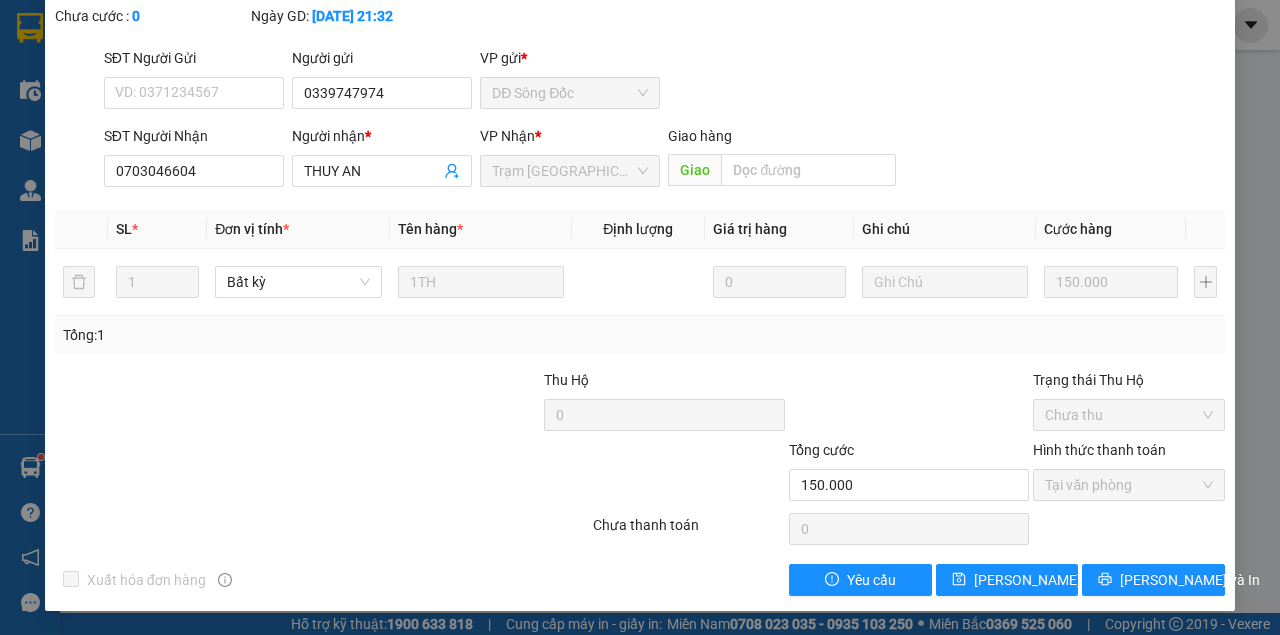 scroll, scrollTop: 66, scrollLeft: 0, axis: vertical 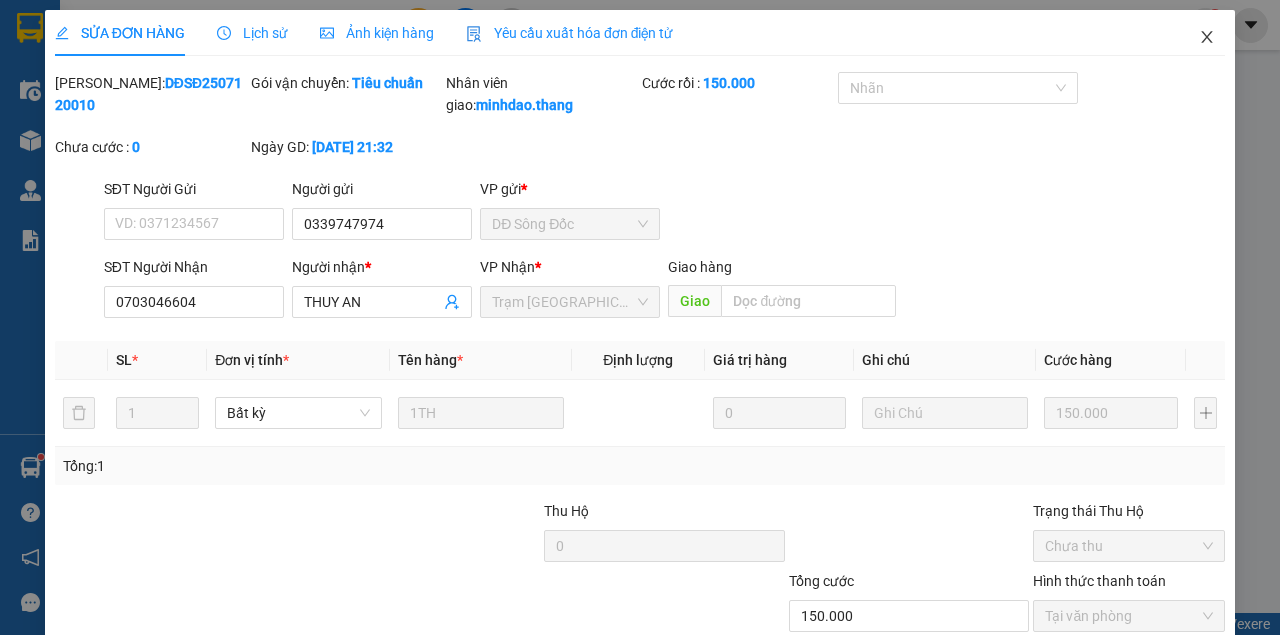 click at bounding box center [1207, 38] 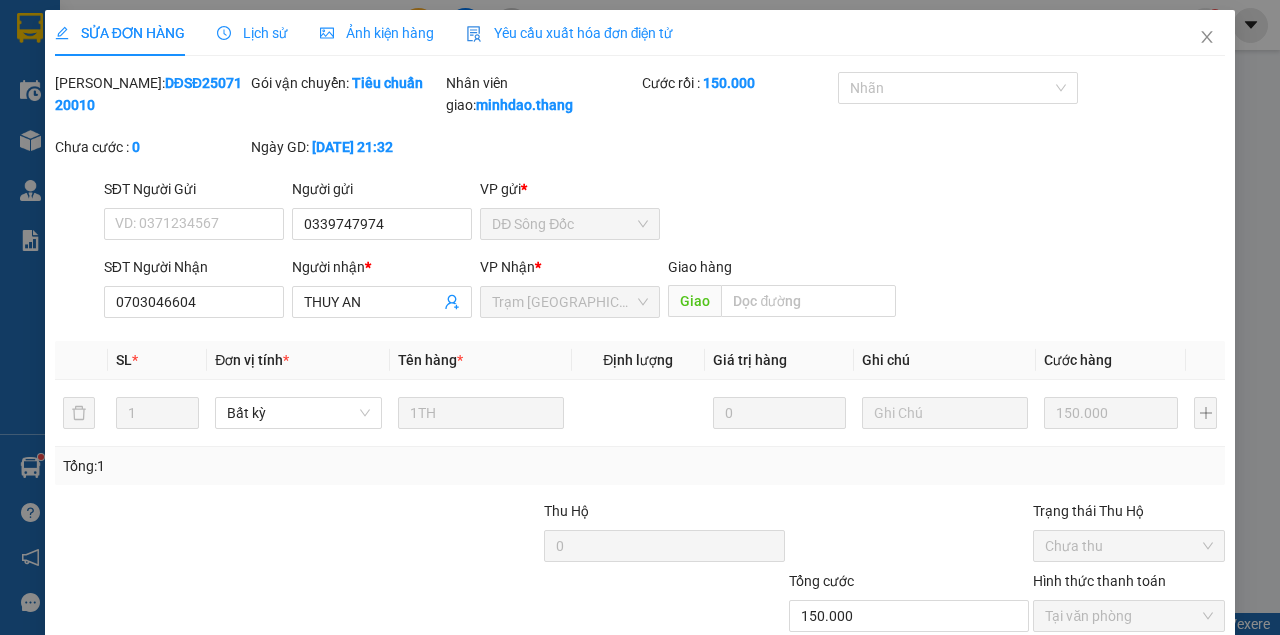 scroll, scrollTop: 0, scrollLeft: 0, axis: both 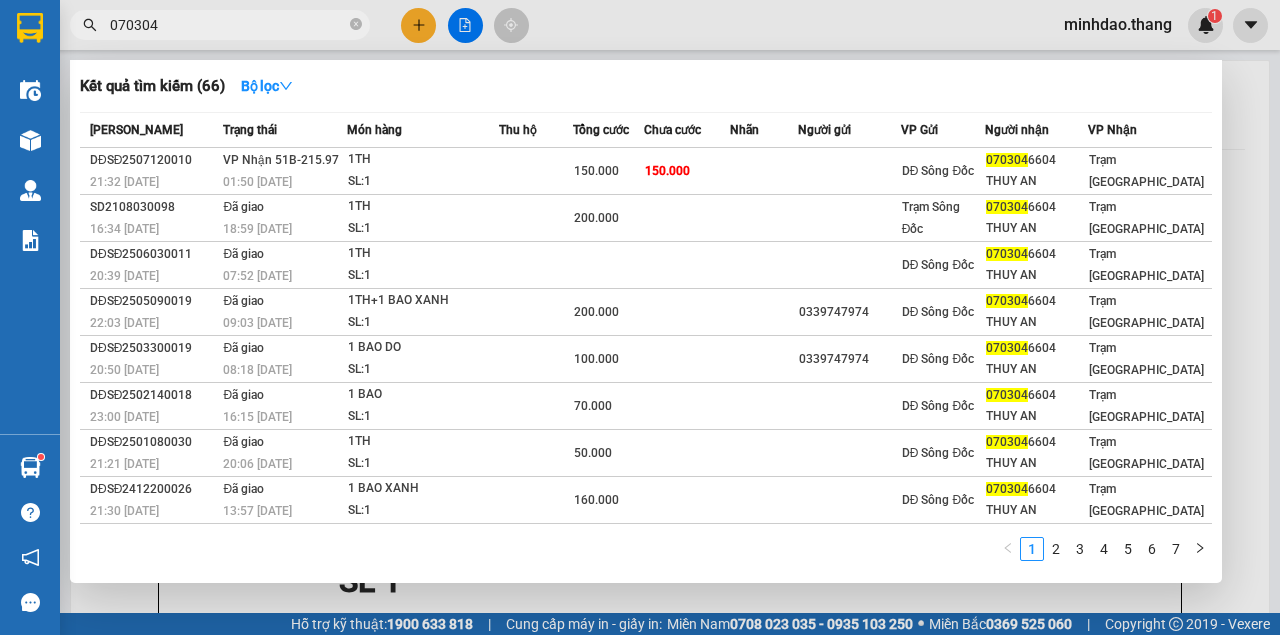 drag, startPoint x: 358, startPoint y: 20, endPoint x: 325, endPoint y: 27, distance: 33.734257 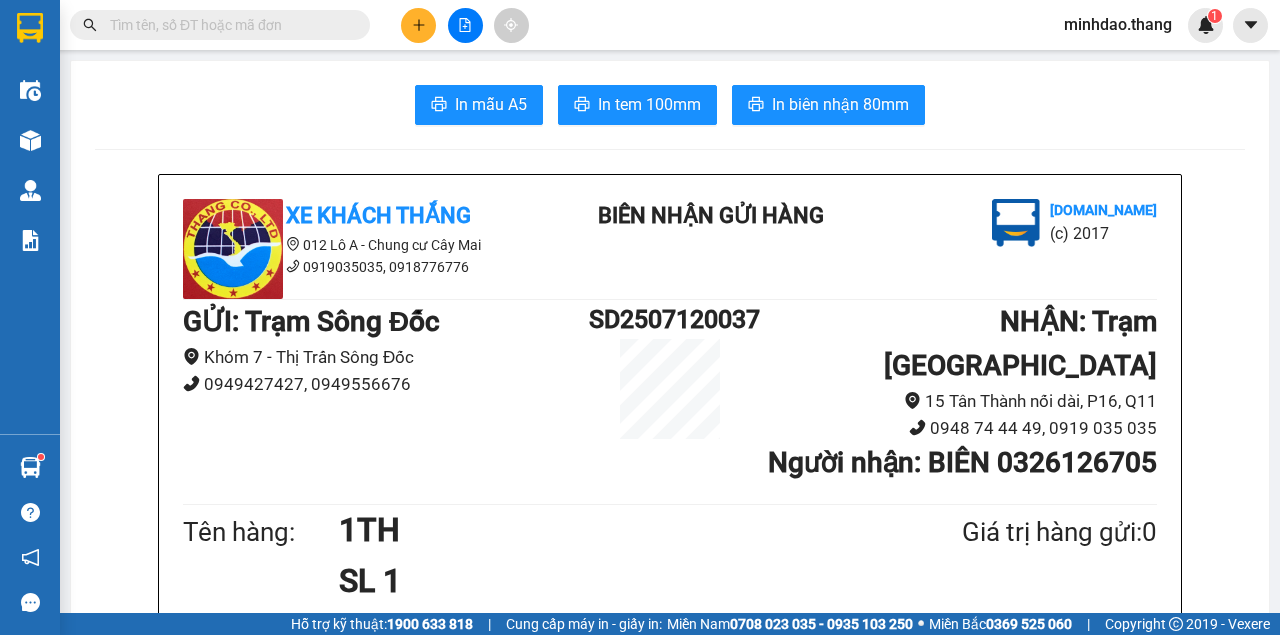 click at bounding box center (228, 25) 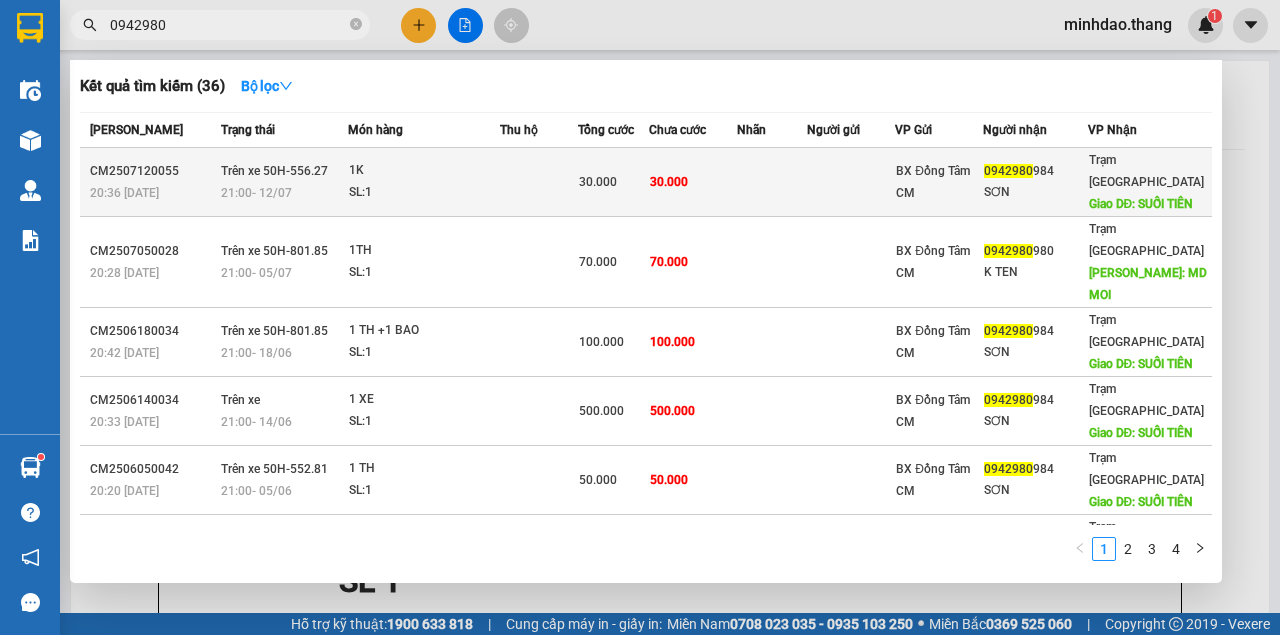 type on "0942980" 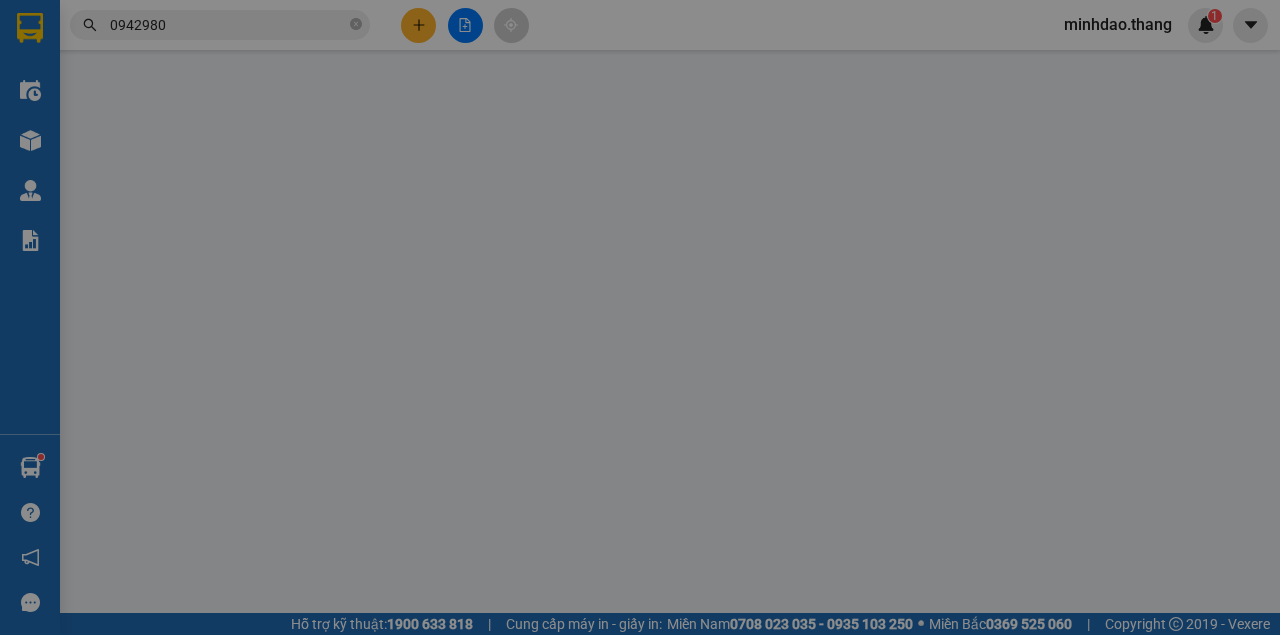 type on "0942980984" 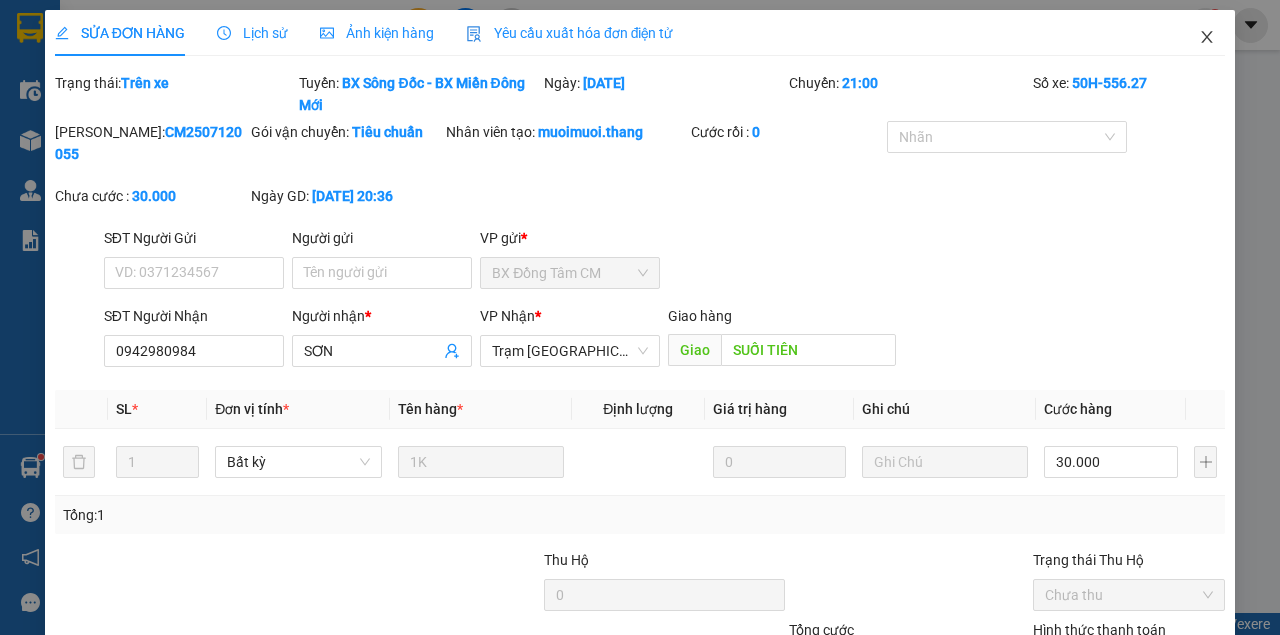 click 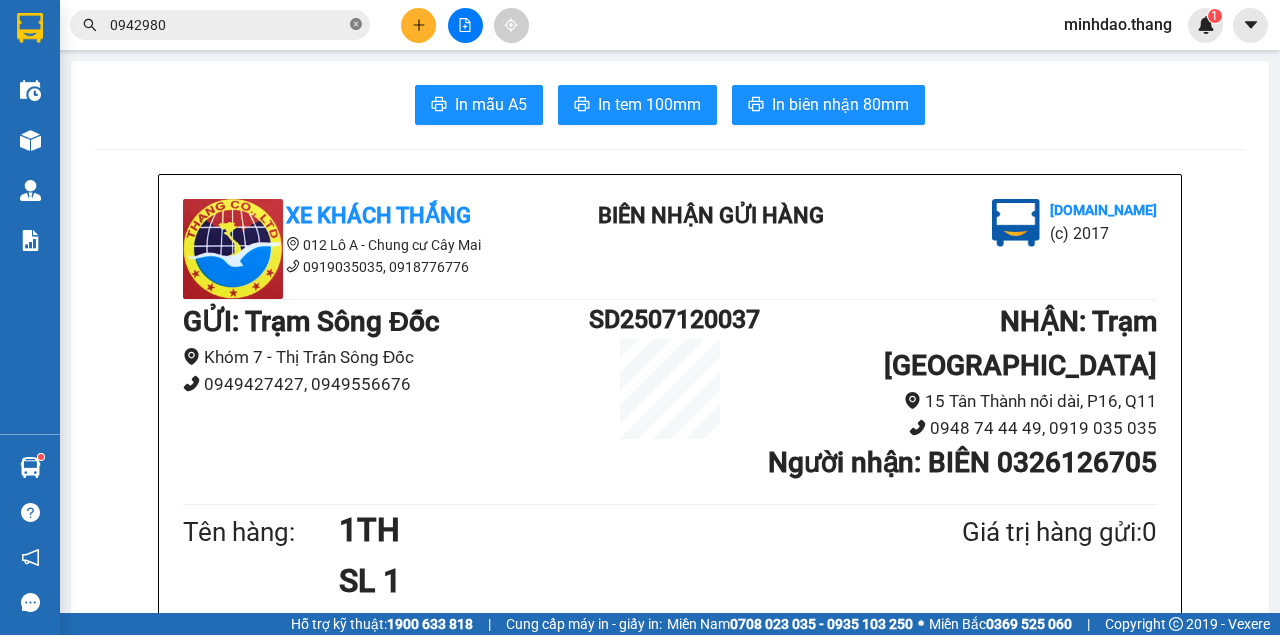 click 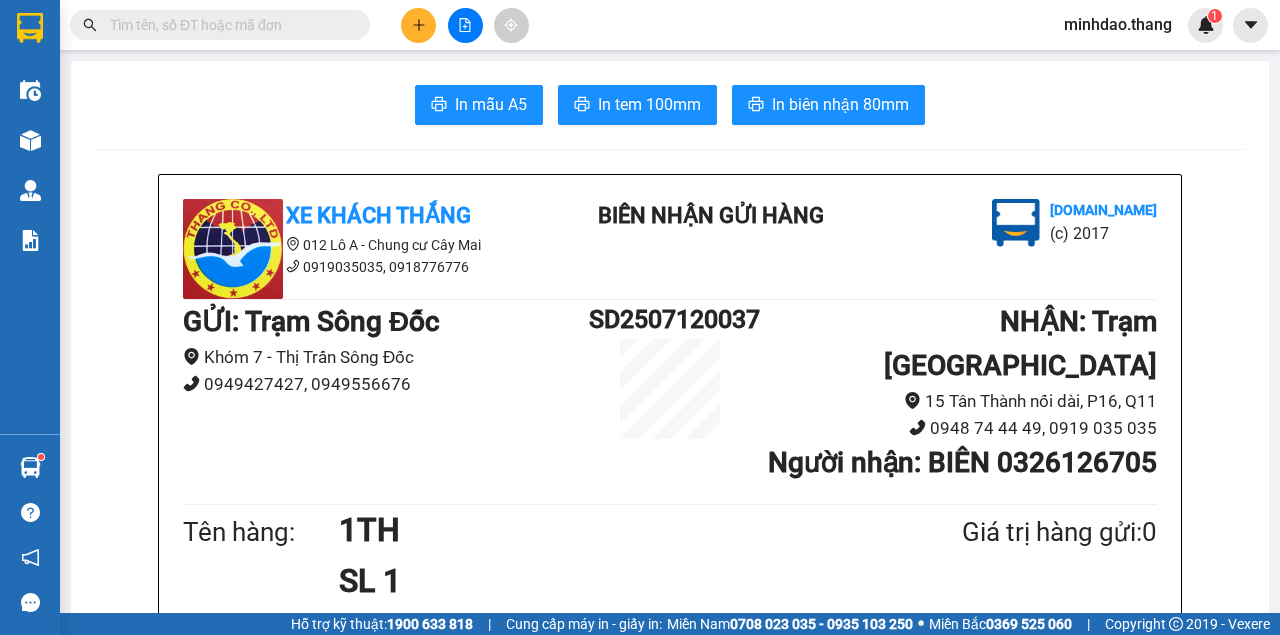 click at bounding box center [228, 25] 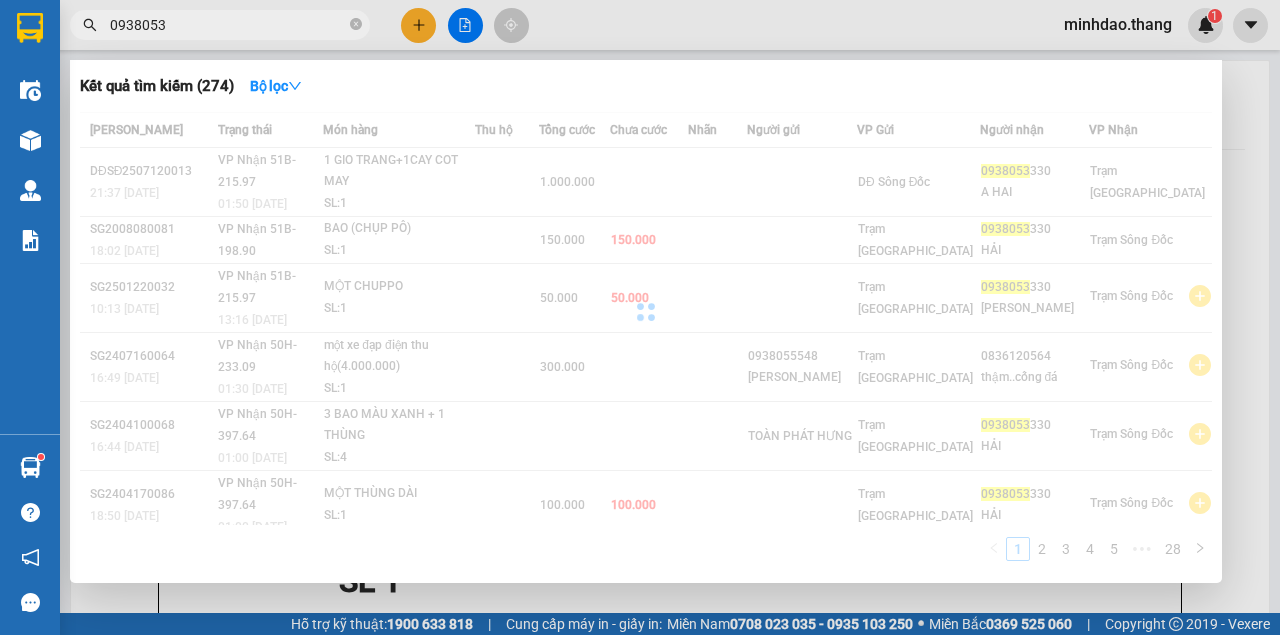 type on "0938053" 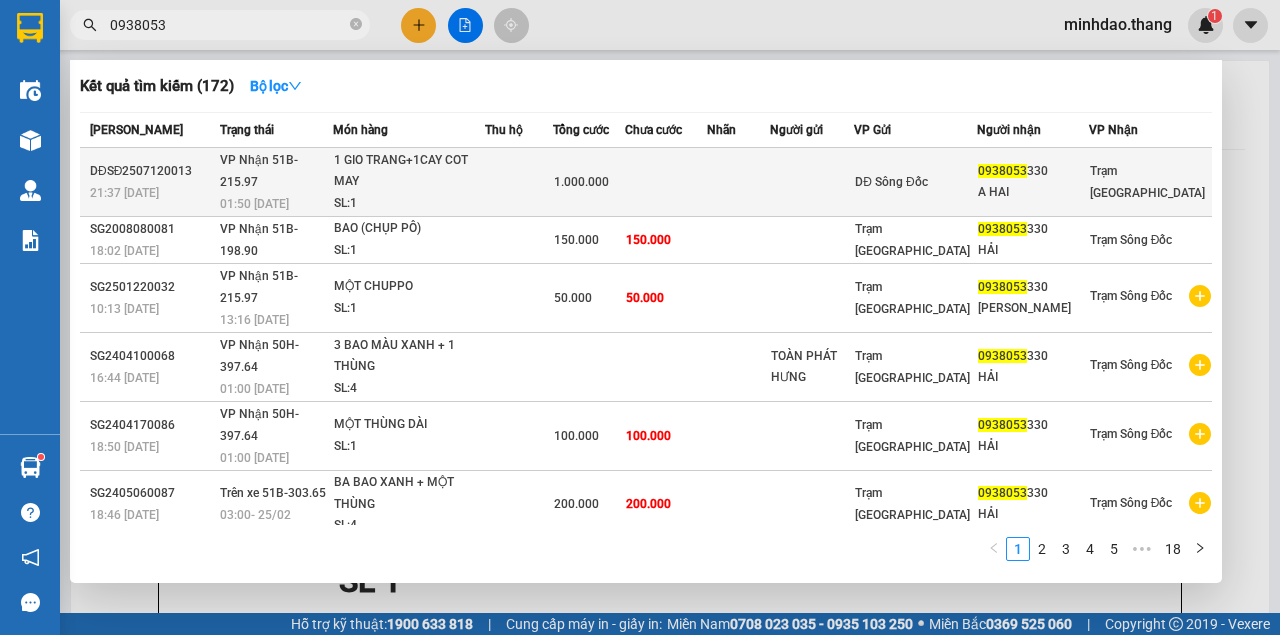 click on "1 GIO TRANG+1CAY COT MAY" at bounding box center (409, 171) 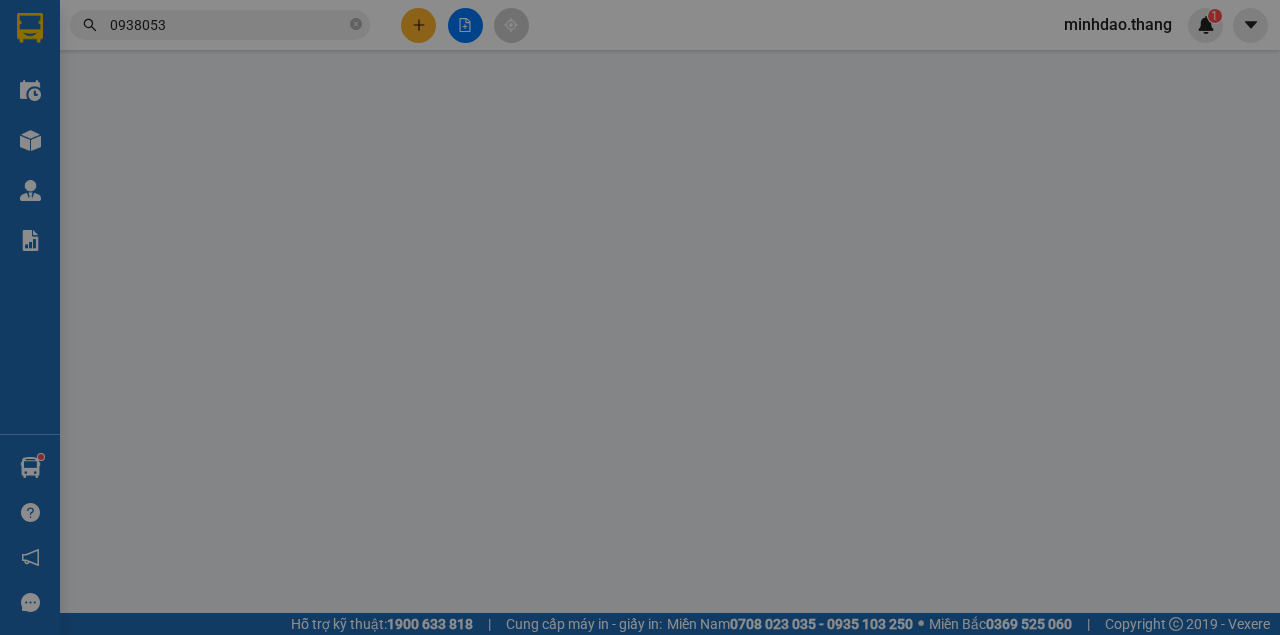 type on "0938053330" 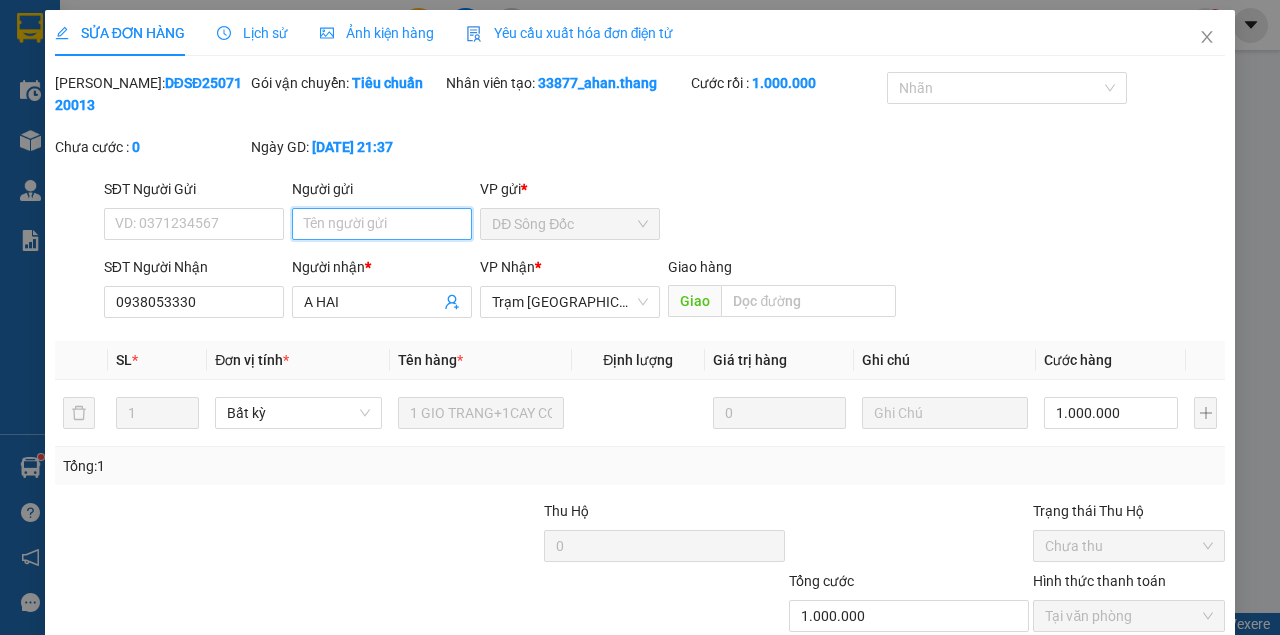 click on "Người gửi" at bounding box center (382, 224) 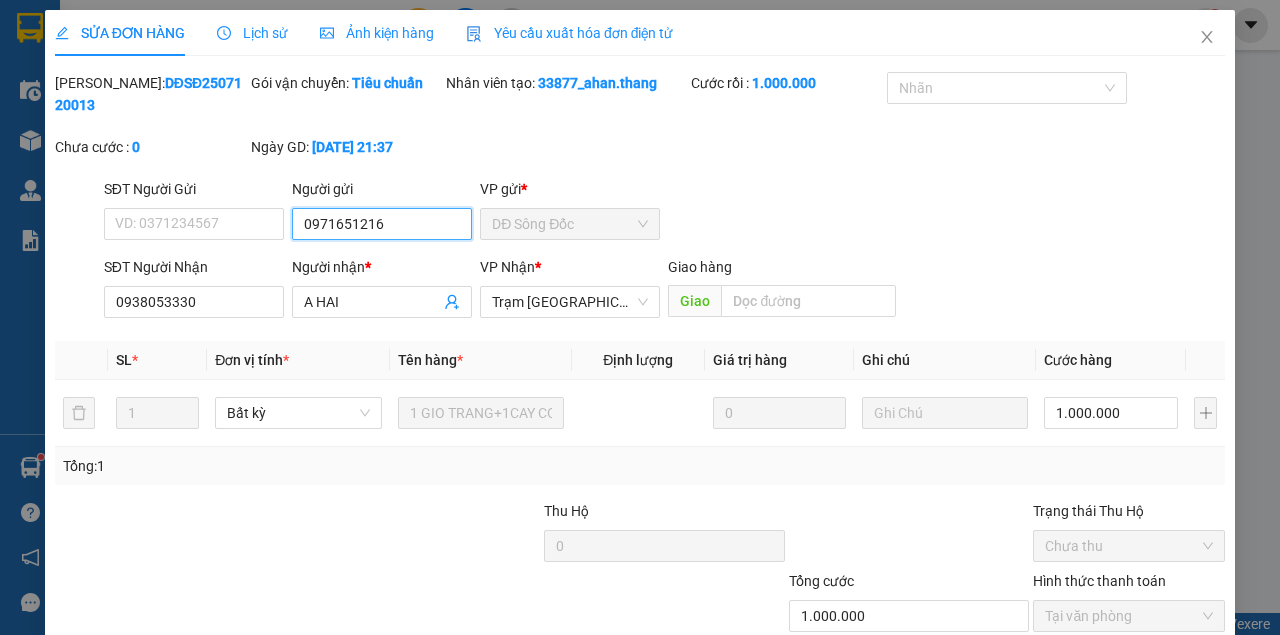 scroll, scrollTop: 129, scrollLeft: 0, axis: vertical 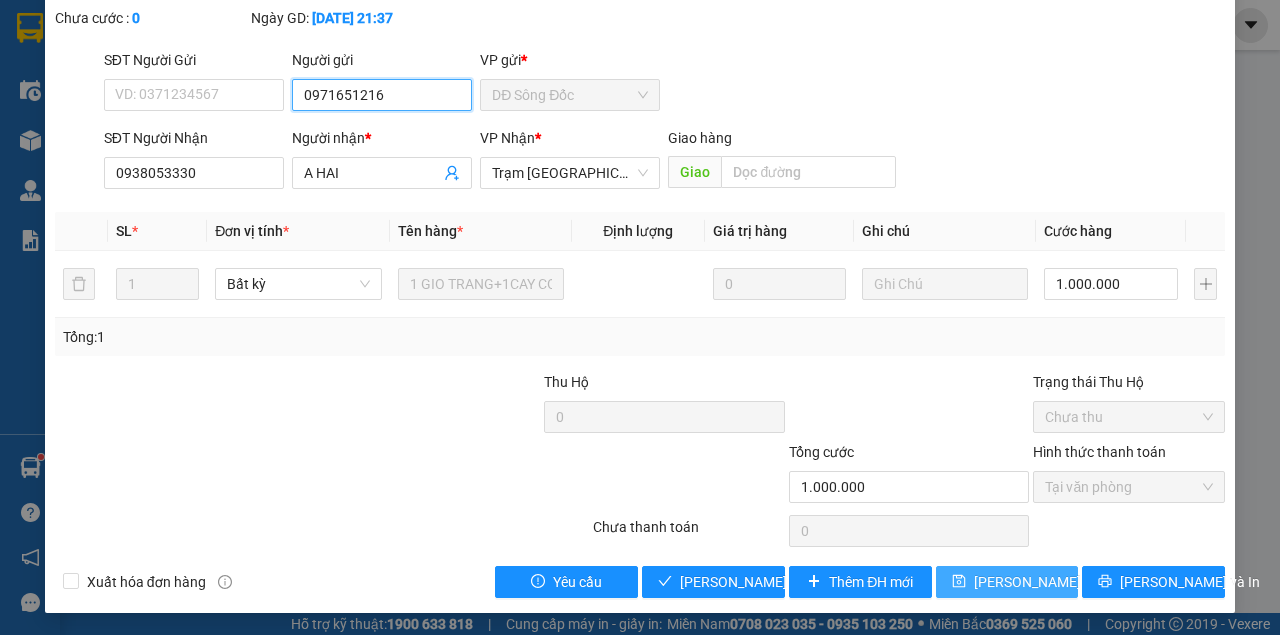type on "0971651216" 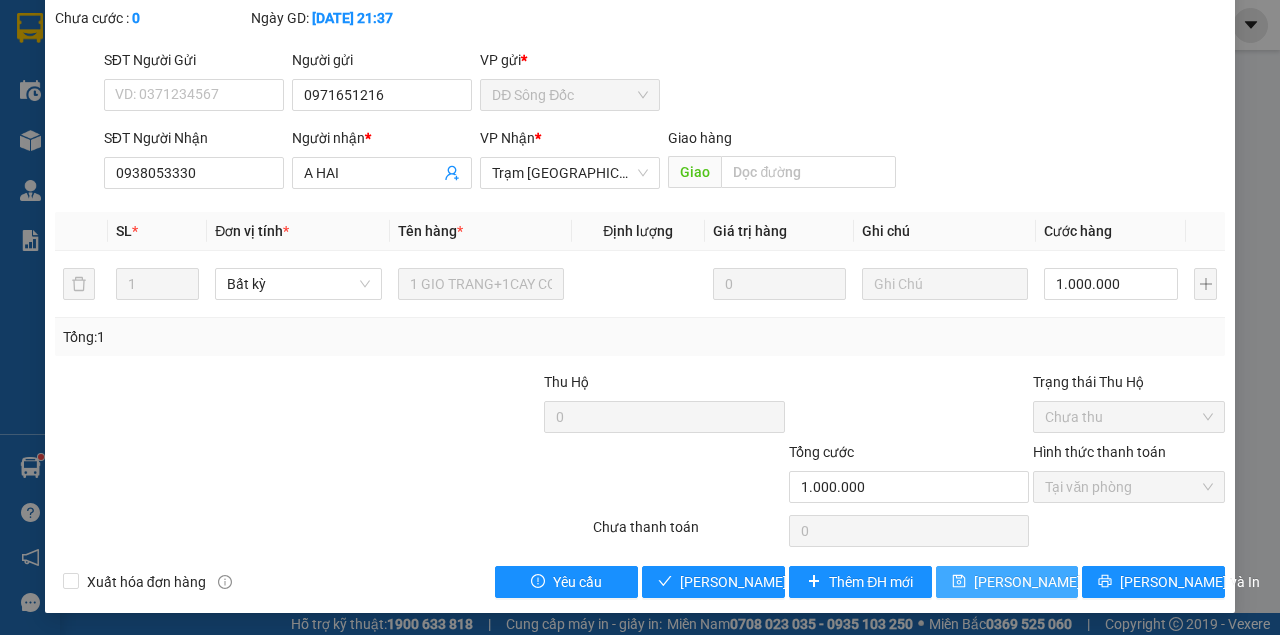 type 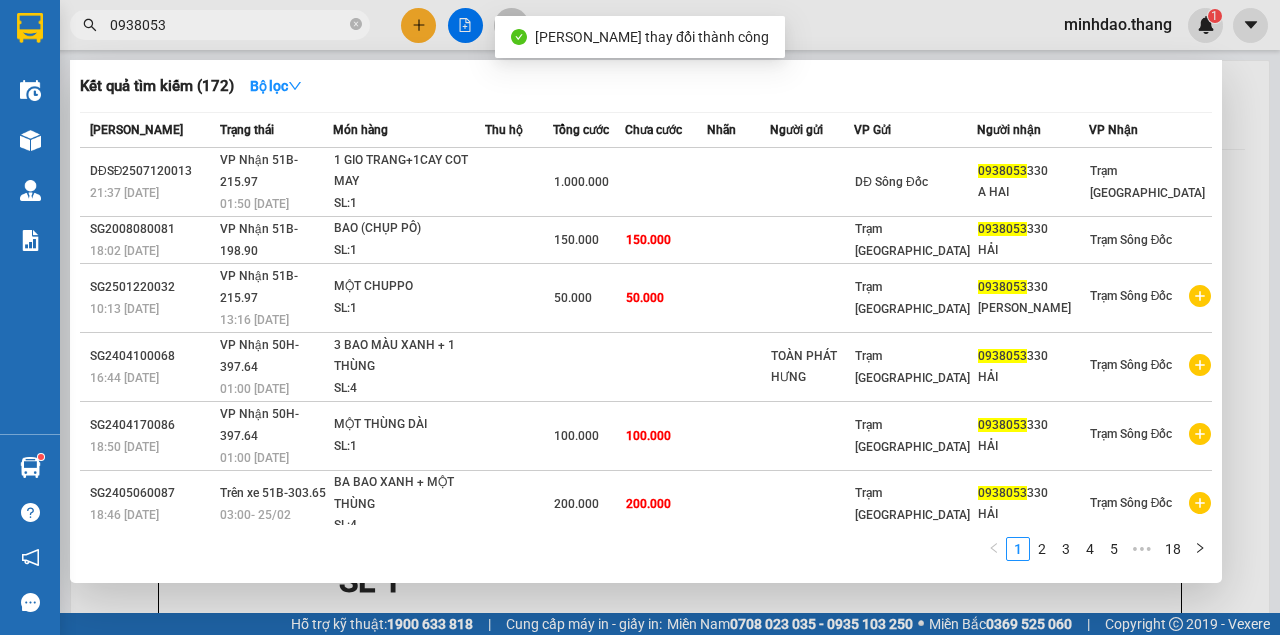 click on "0938053" at bounding box center (228, 25) 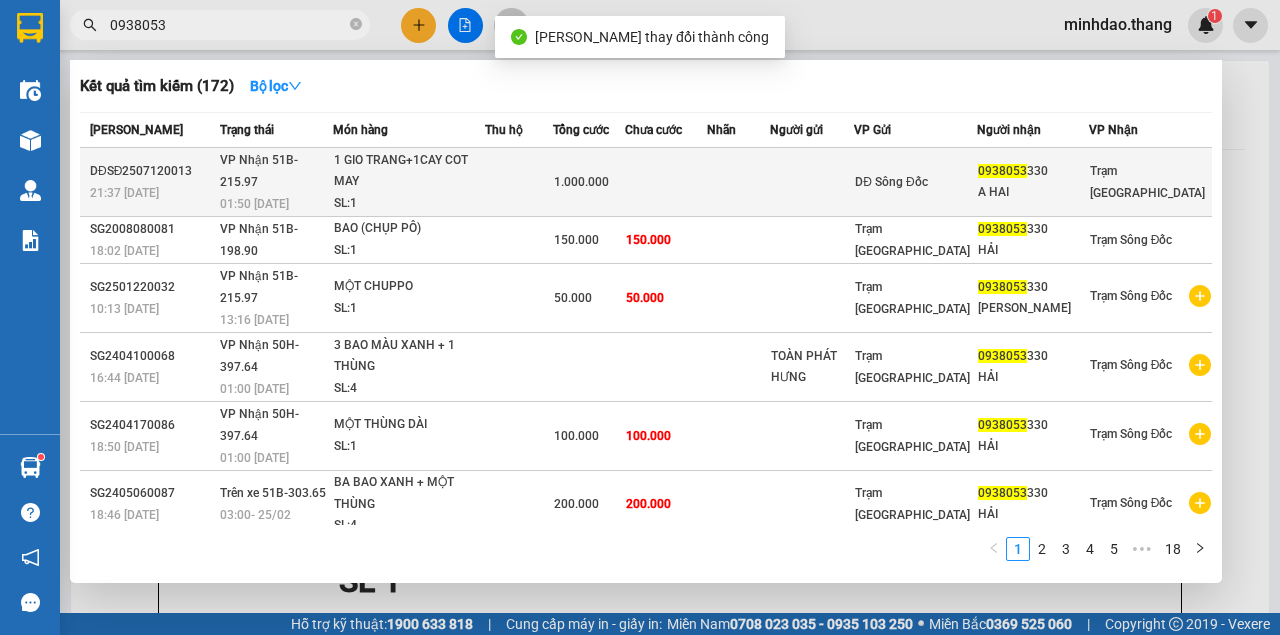 click on "1.000.000" at bounding box center (589, 182) 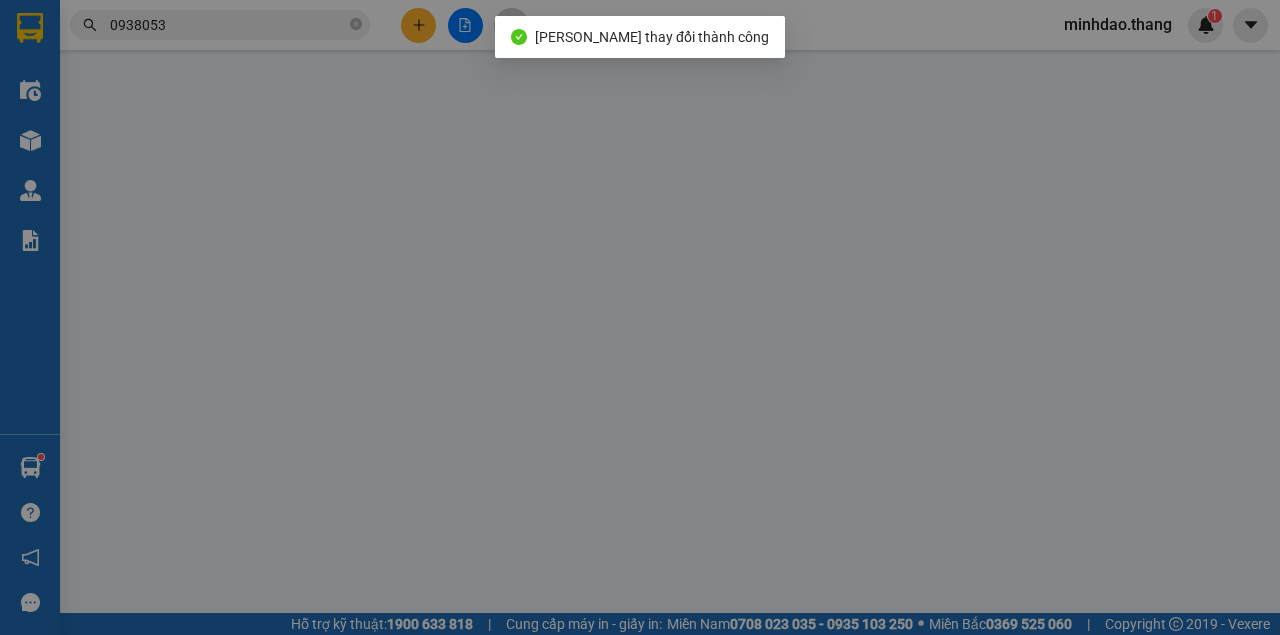 type on "0971651216" 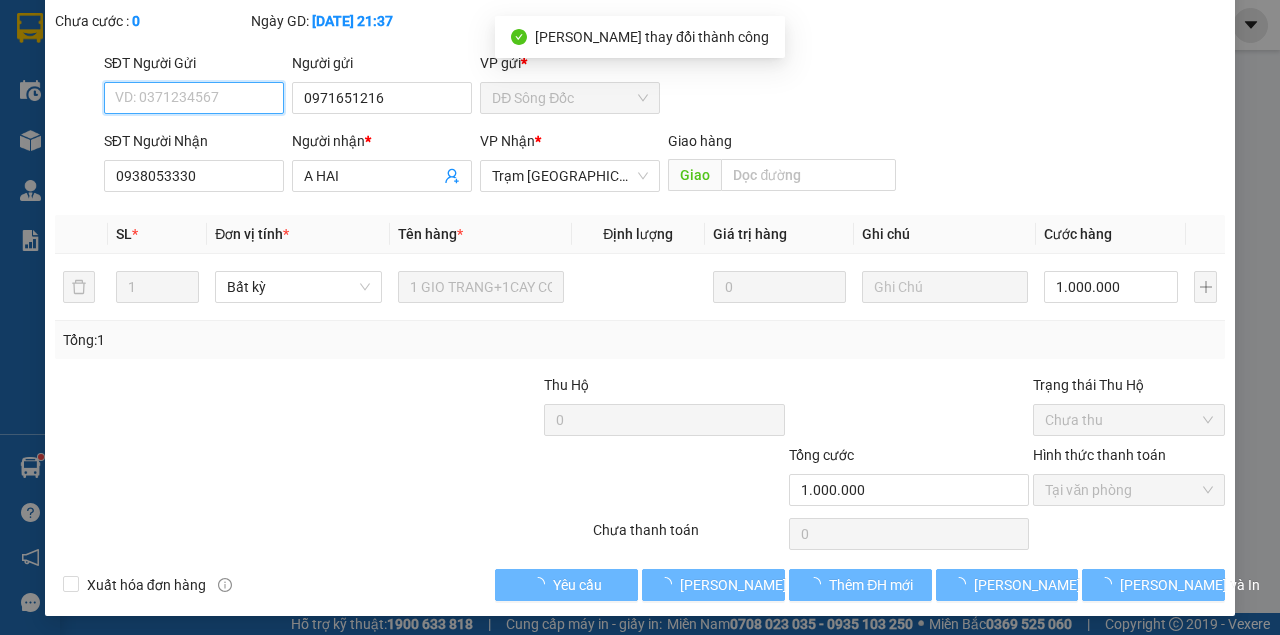 scroll, scrollTop: 129, scrollLeft: 0, axis: vertical 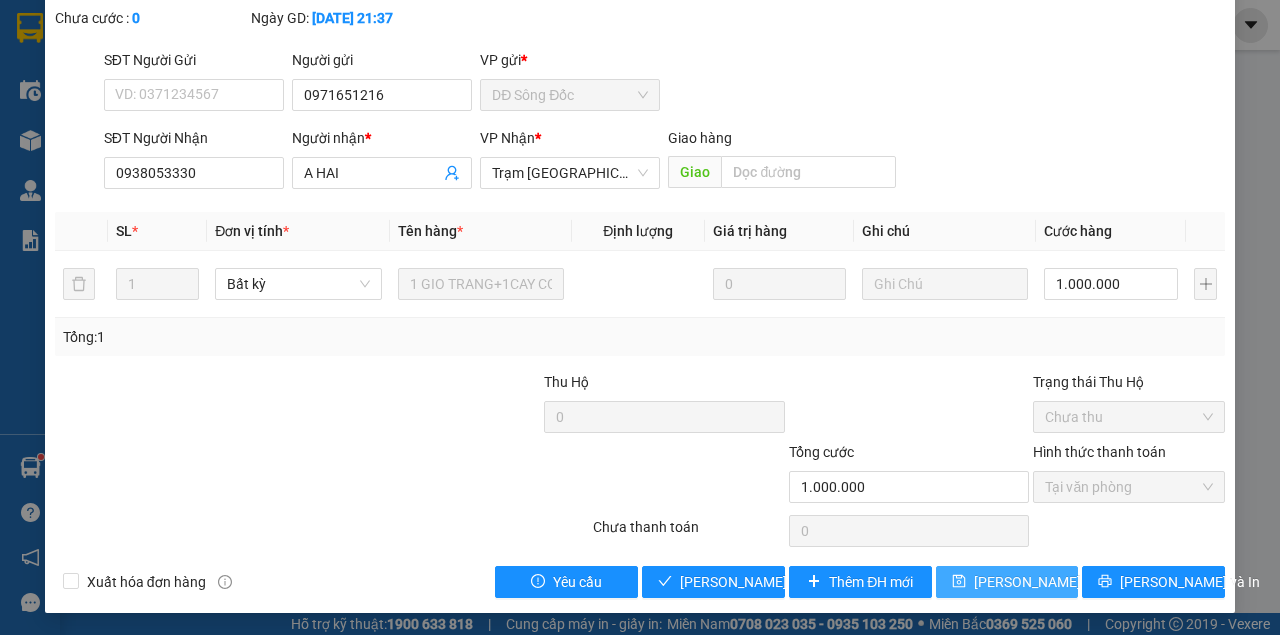 click on "[PERSON_NAME] thay đổi" at bounding box center [1054, 582] 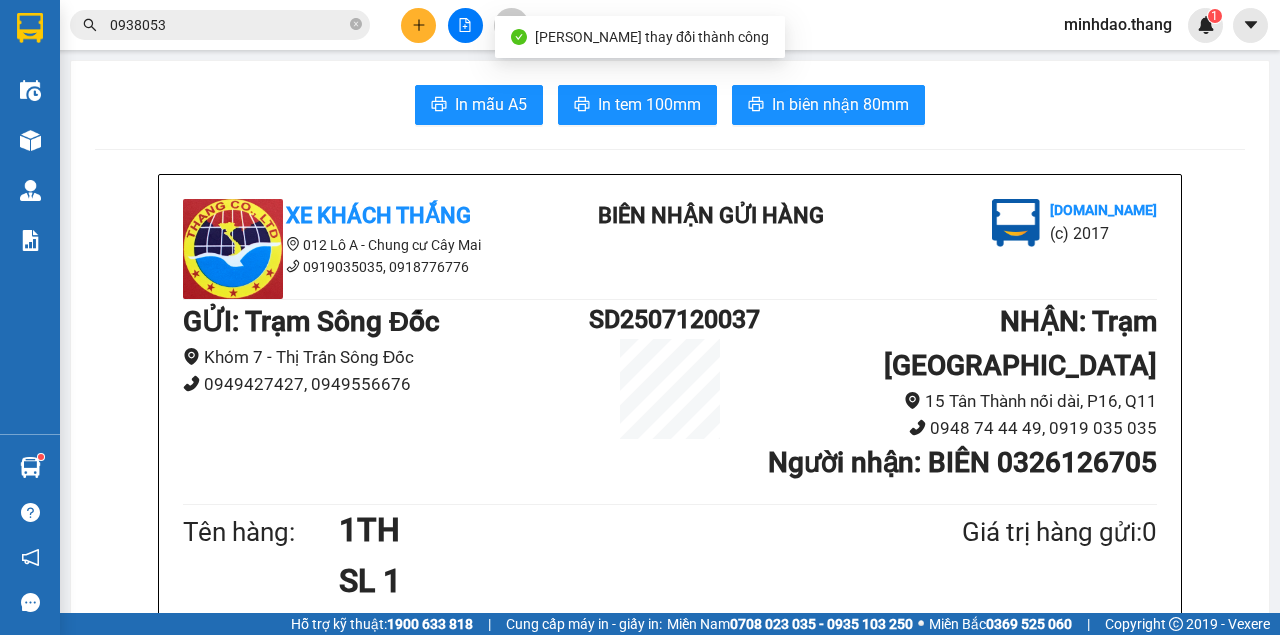 click on "0938053" at bounding box center (228, 25) 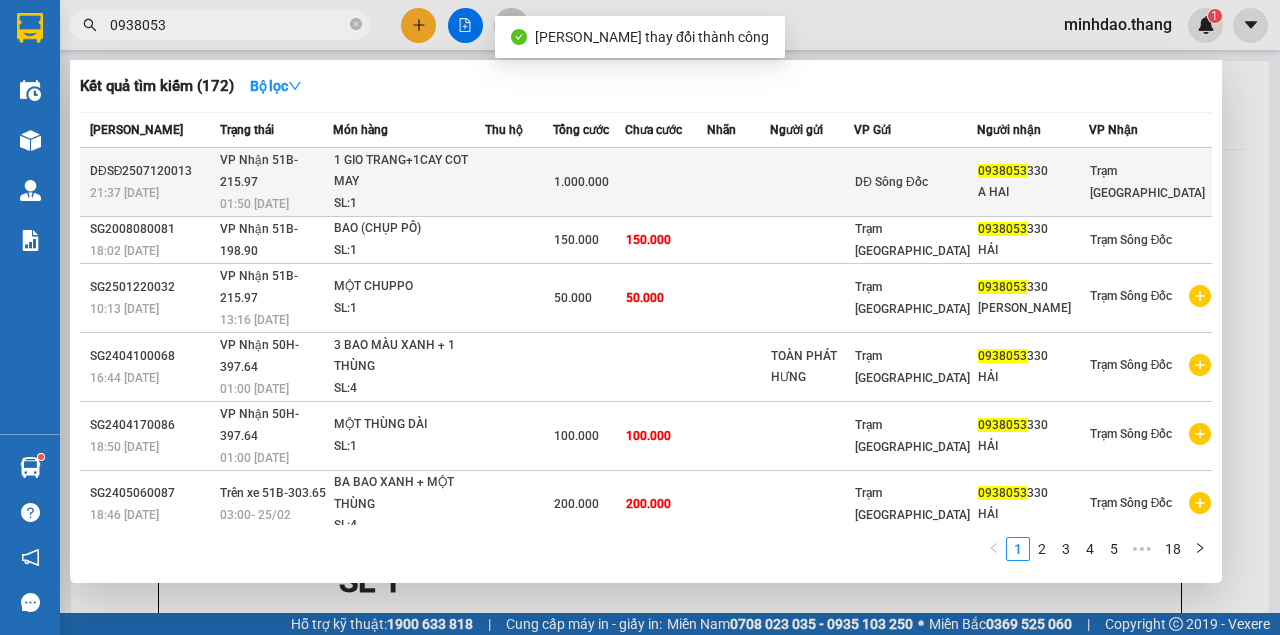 click on "1.000.000" at bounding box center [589, 182] 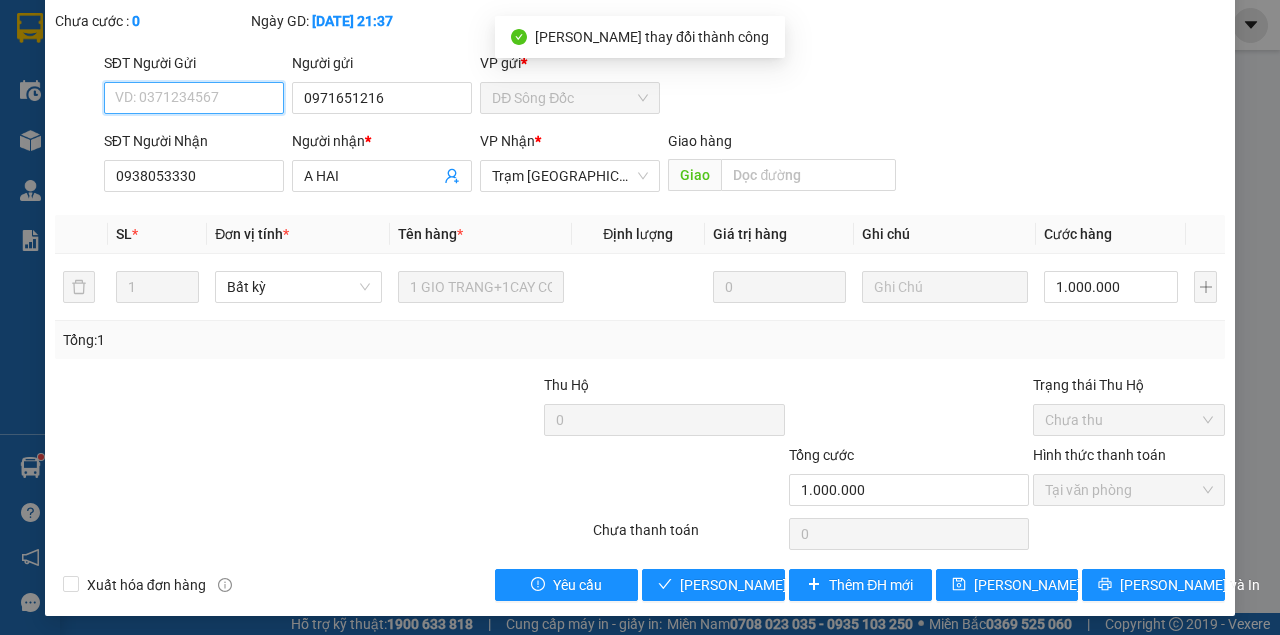 scroll, scrollTop: 129, scrollLeft: 0, axis: vertical 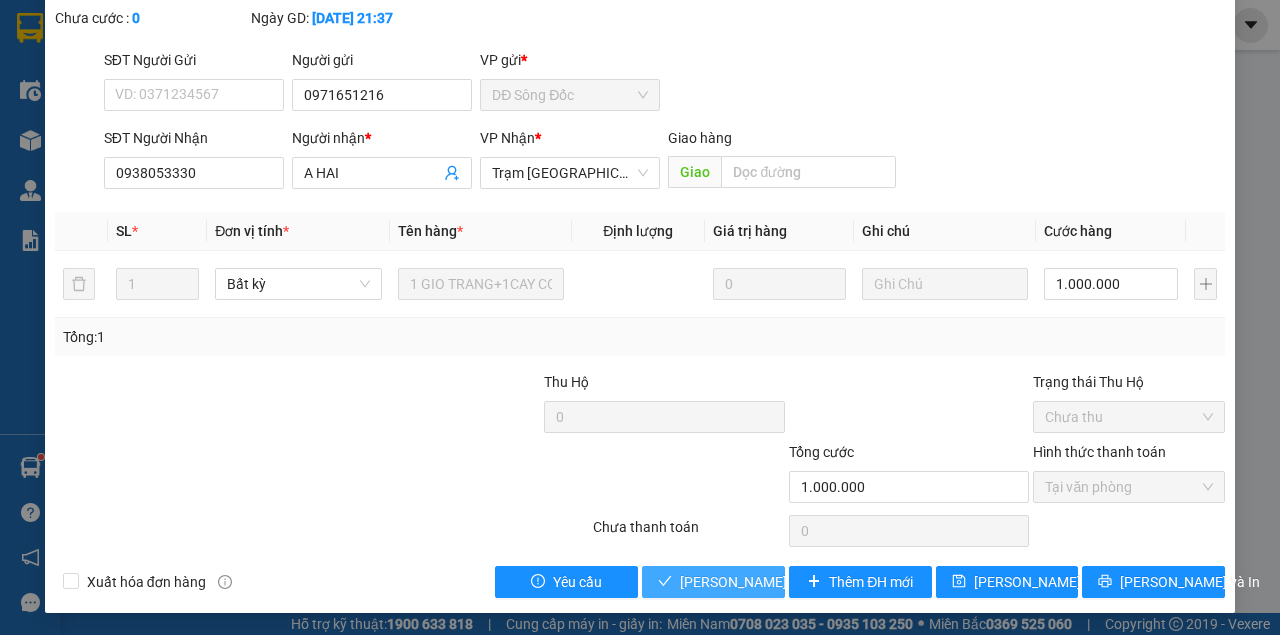 click on "Lưu và Giao hàng" at bounding box center (776, 582) 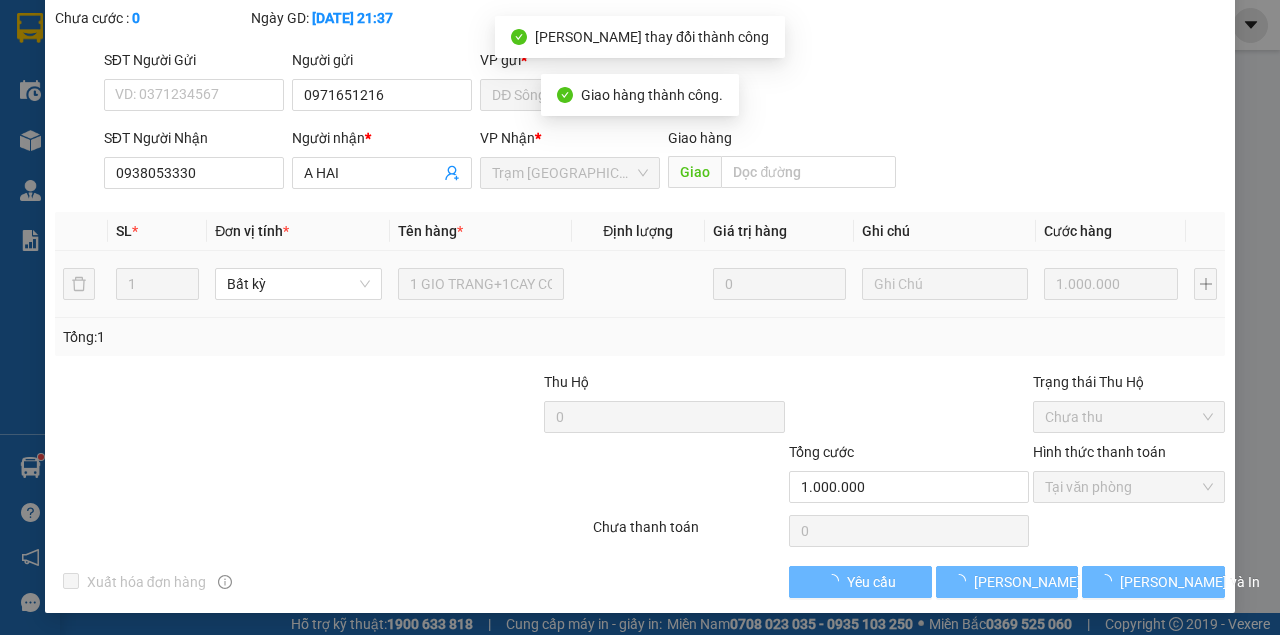 scroll, scrollTop: 151, scrollLeft: 0, axis: vertical 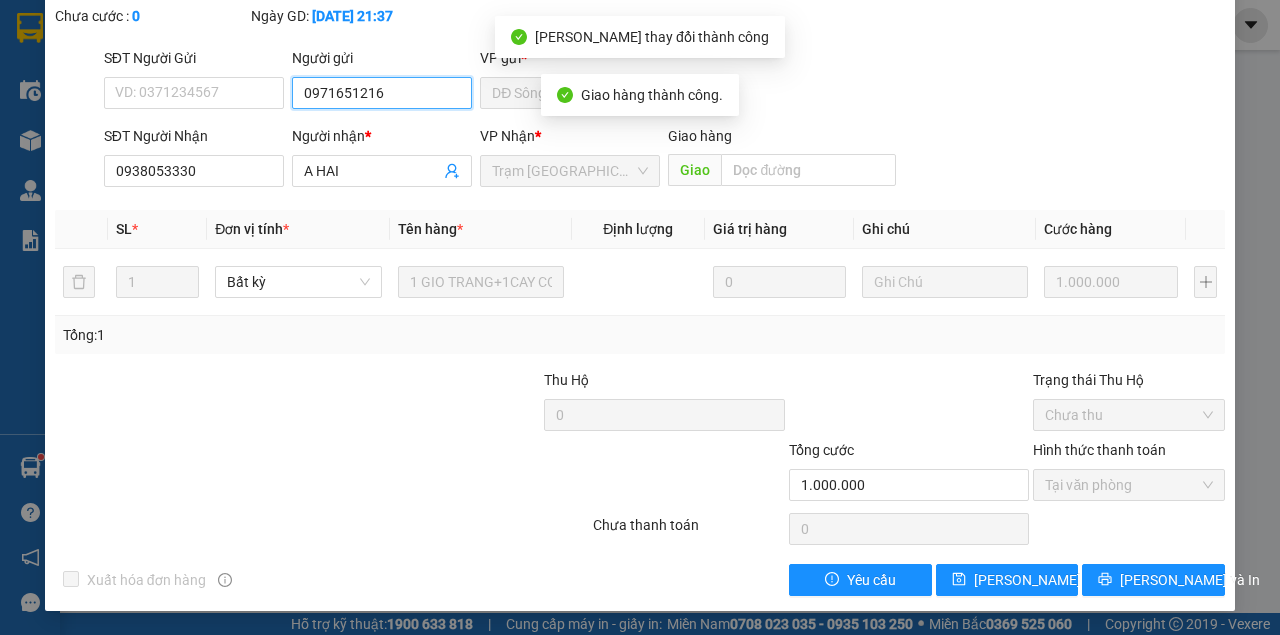 click on "0971651216" at bounding box center [382, 93] 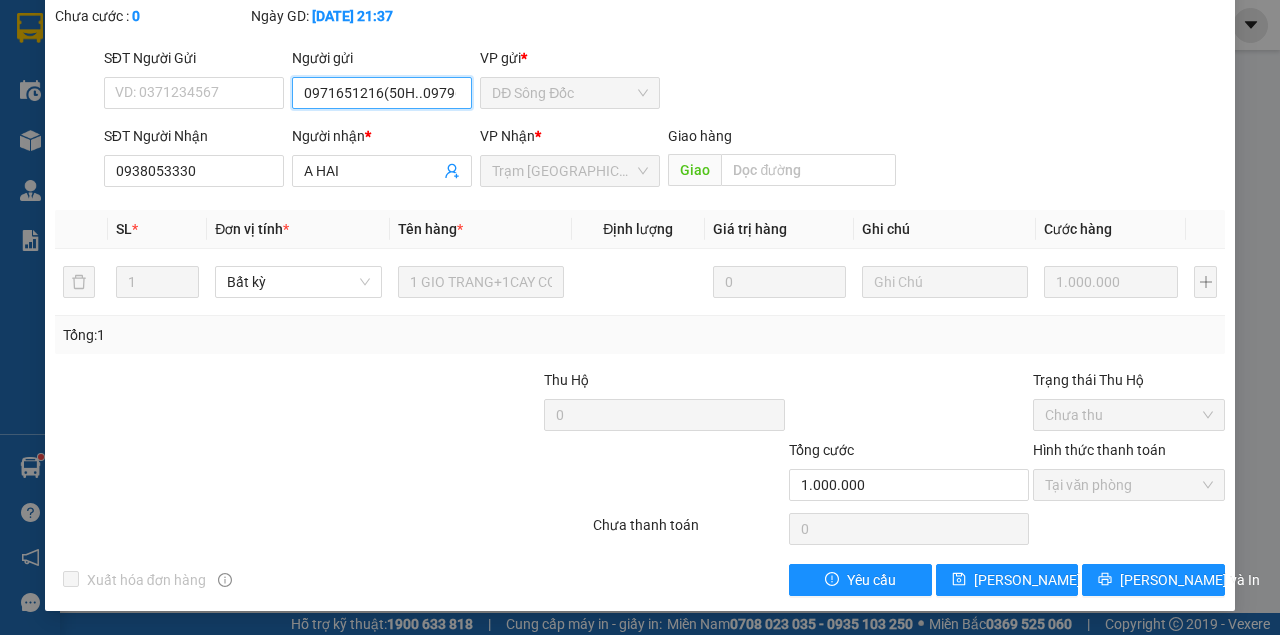 scroll, scrollTop: 0, scrollLeft: 1, axis: horizontal 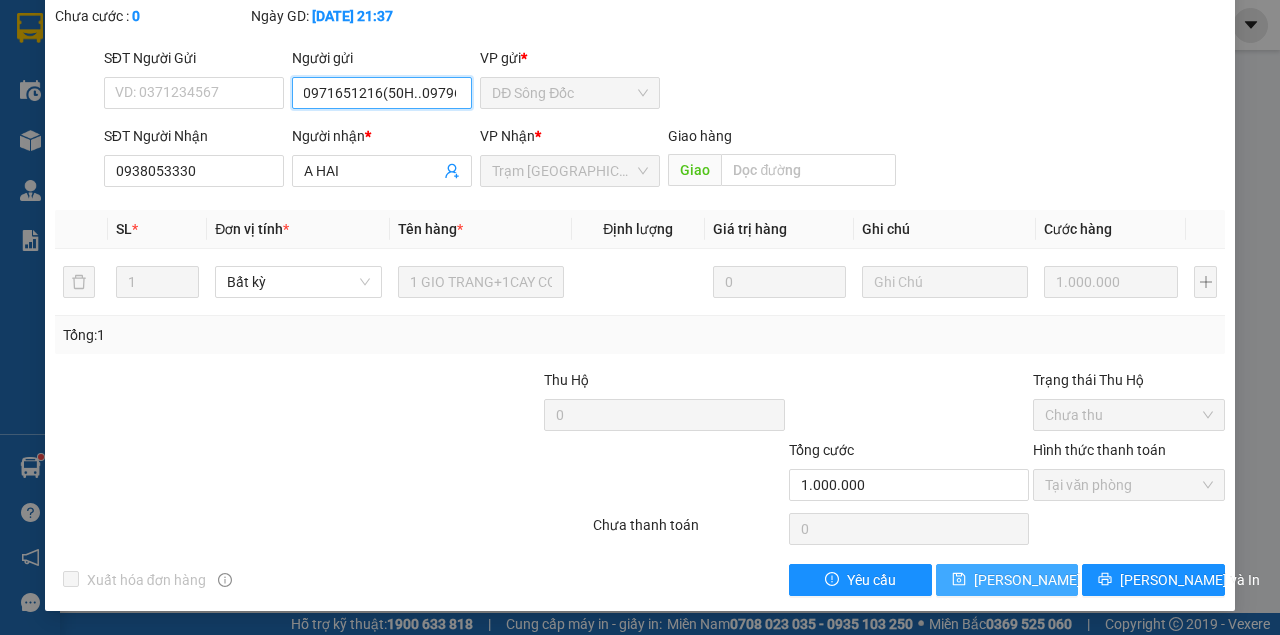 type on "0971651216(50H..09796)" 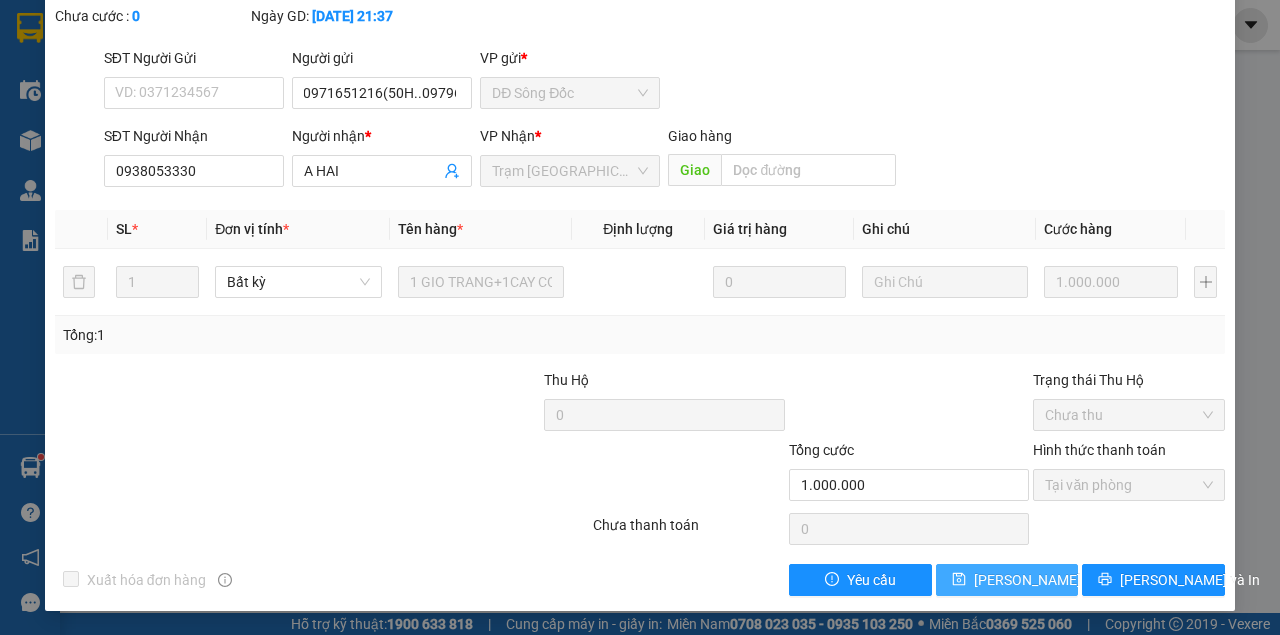 scroll, scrollTop: 0, scrollLeft: 0, axis: both 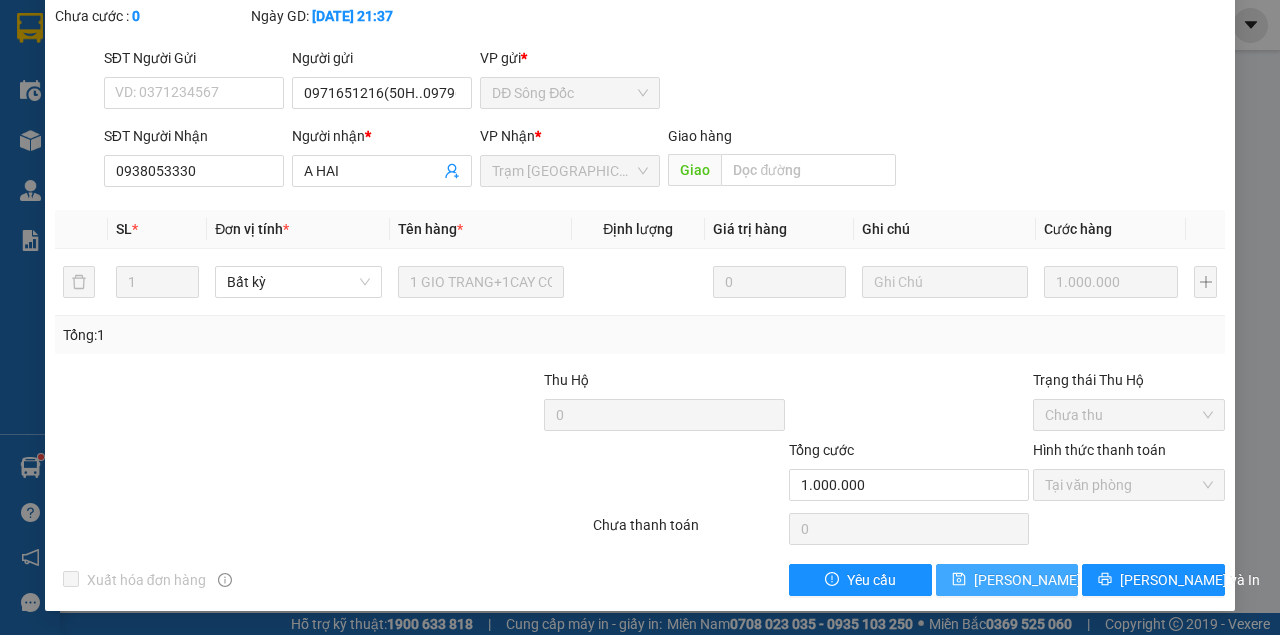 click on "[PERSON_NAME] thay đổi" at bounding box center [1007, 580] 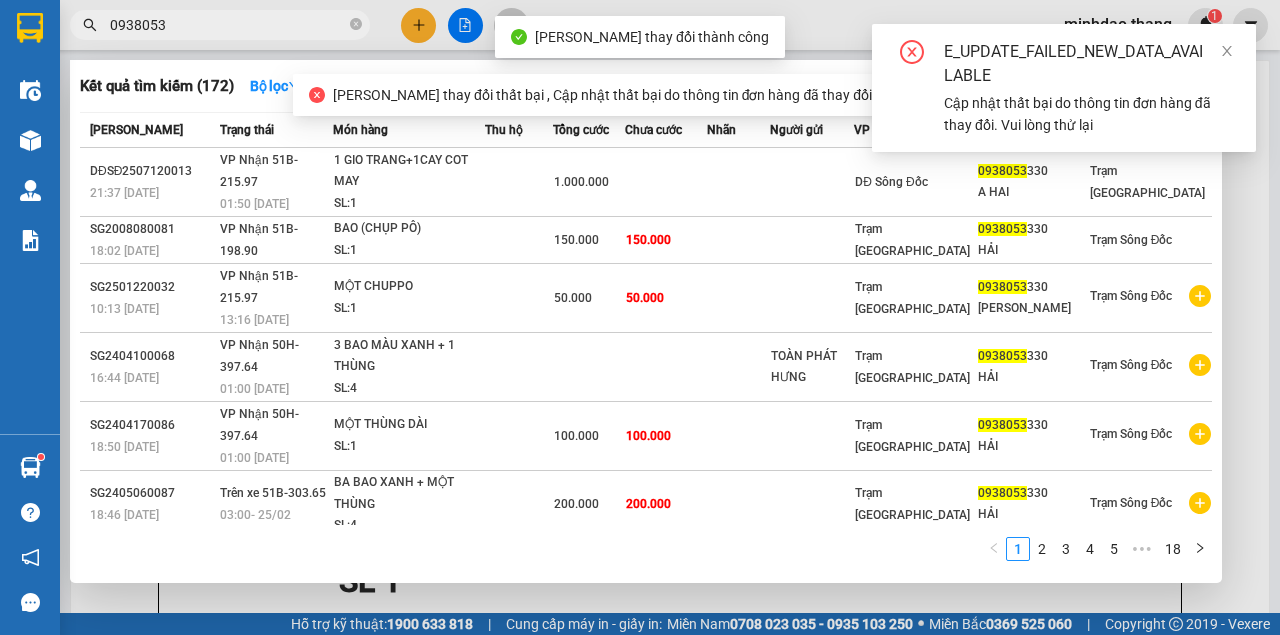 click on "0938053" at bounding box center [228, 25] 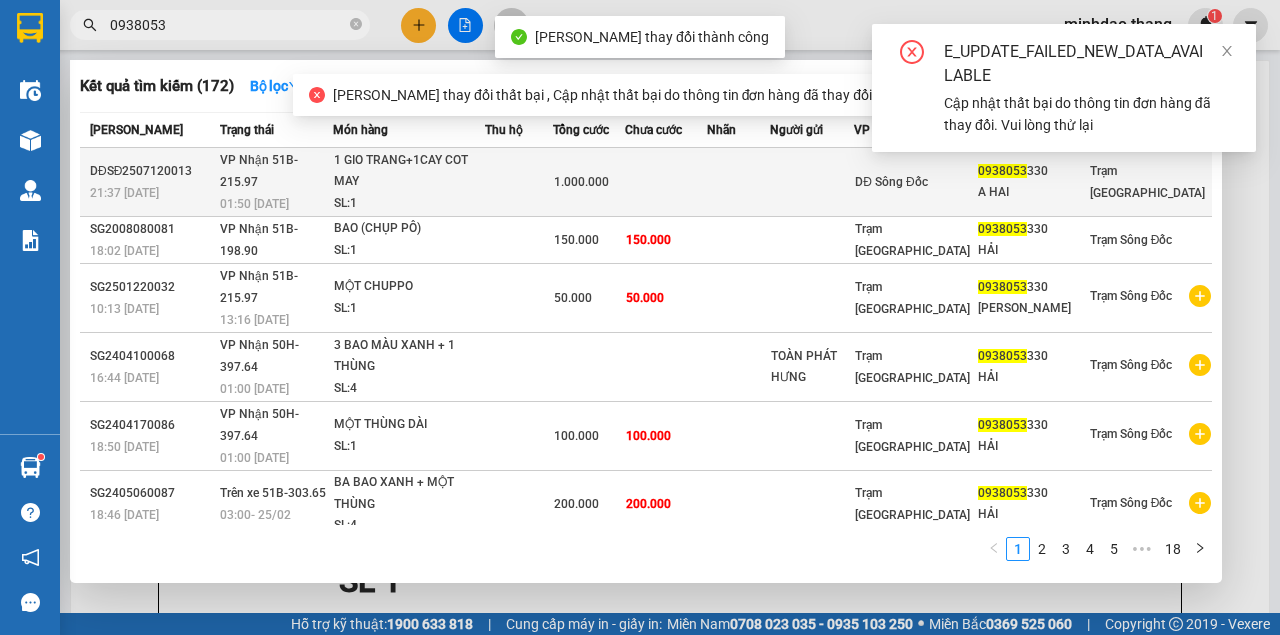 click on "1.000.000" at bounding box center [589, 182] 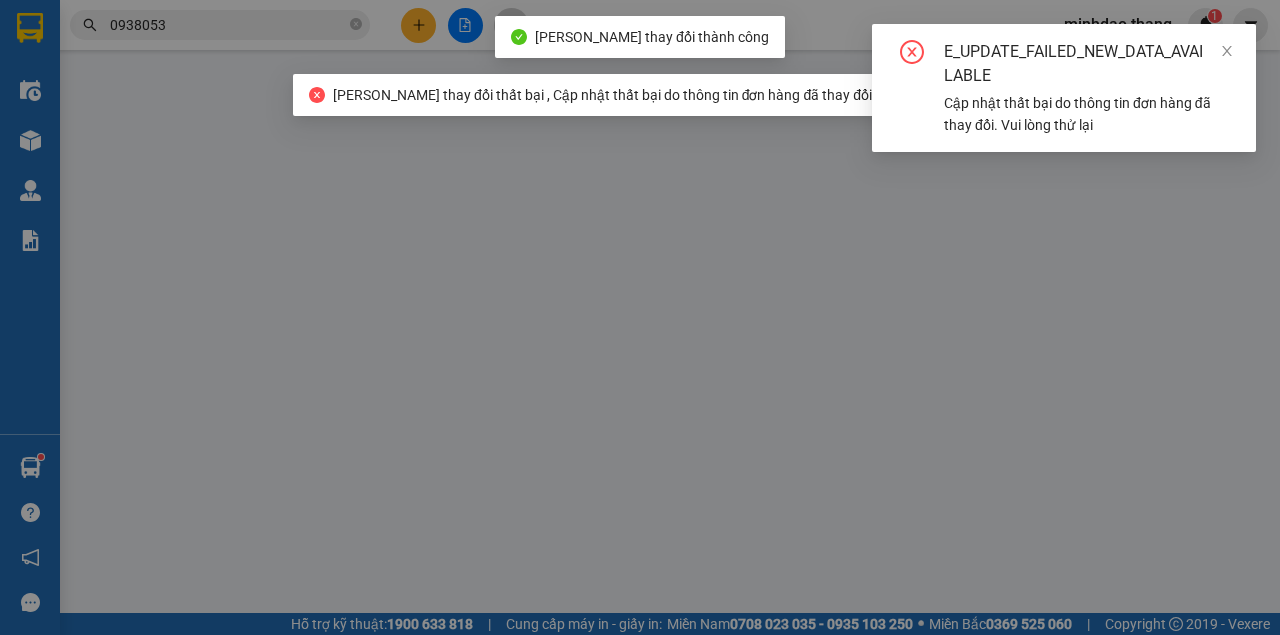 type on "0971651216(50H..09796)" 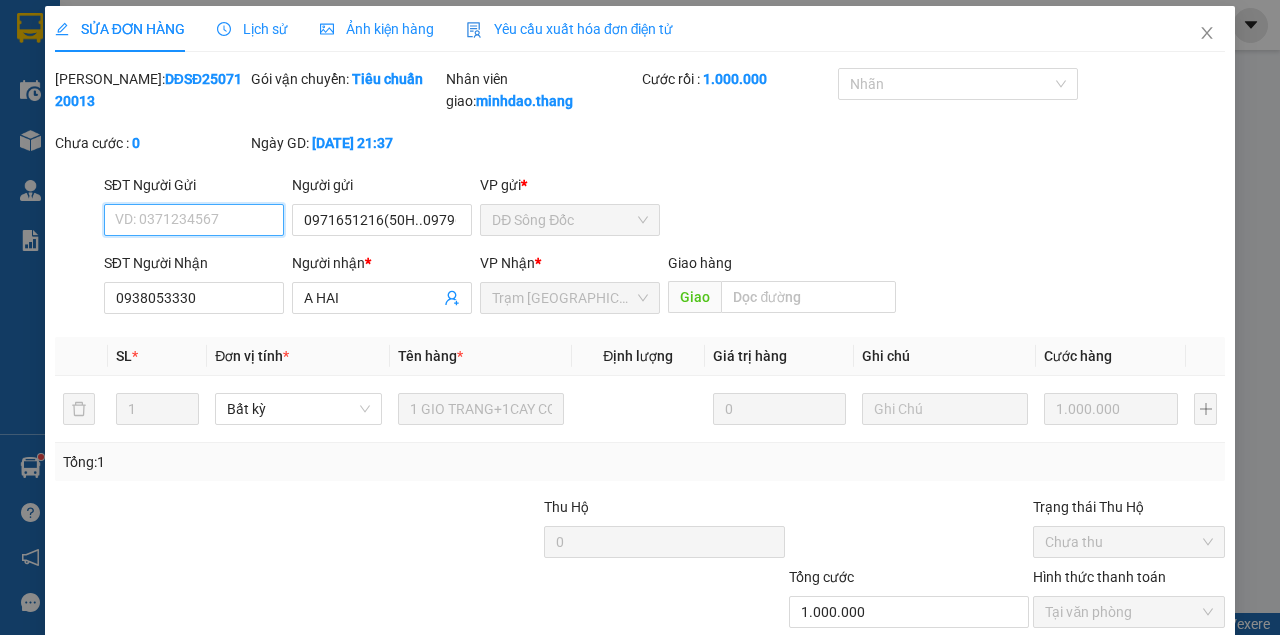 scroll, scrollTop: 0, scrollLeft: 0, axis: both 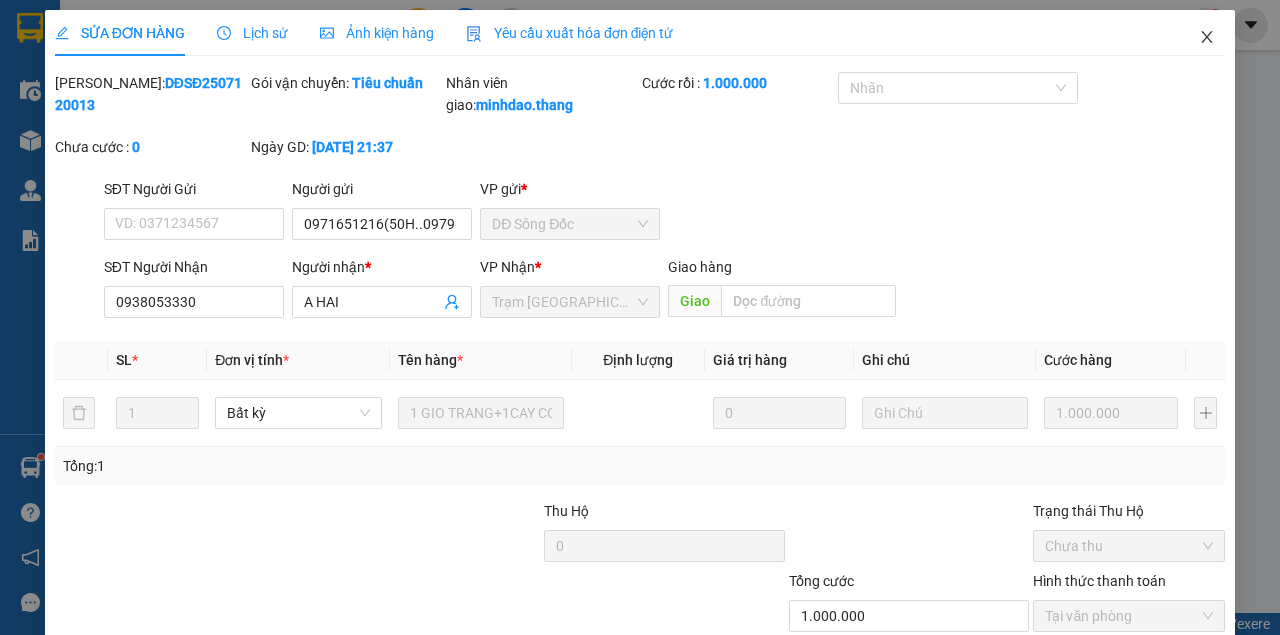 click 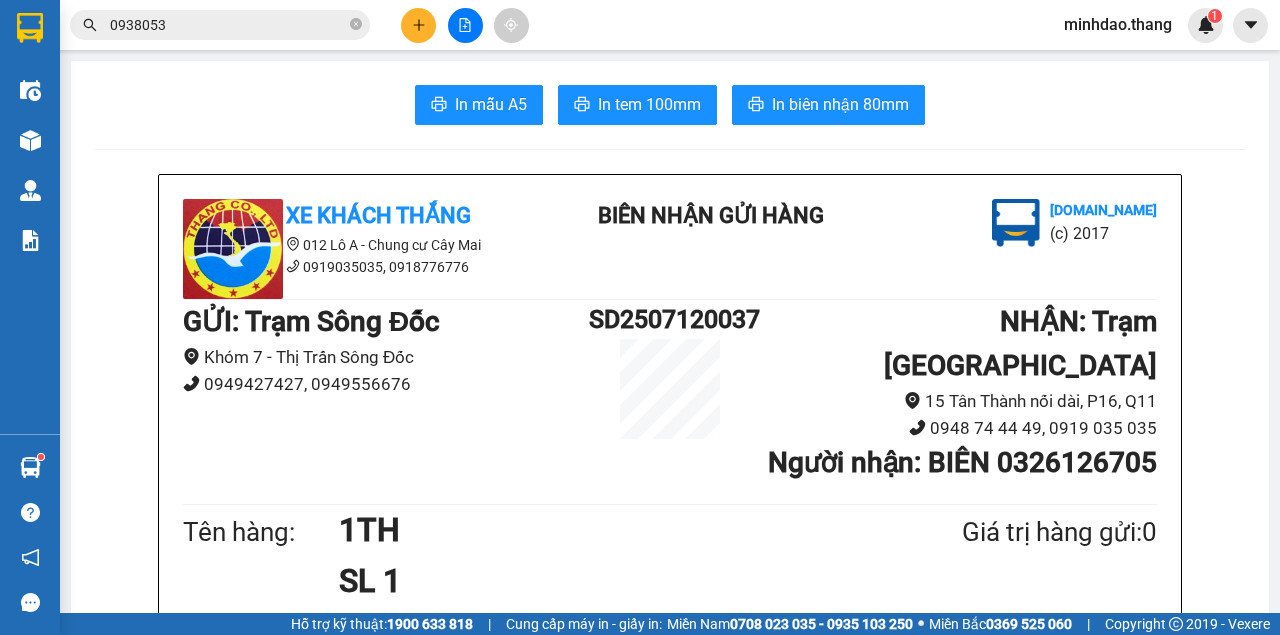 click at bounding box center [418, 25] 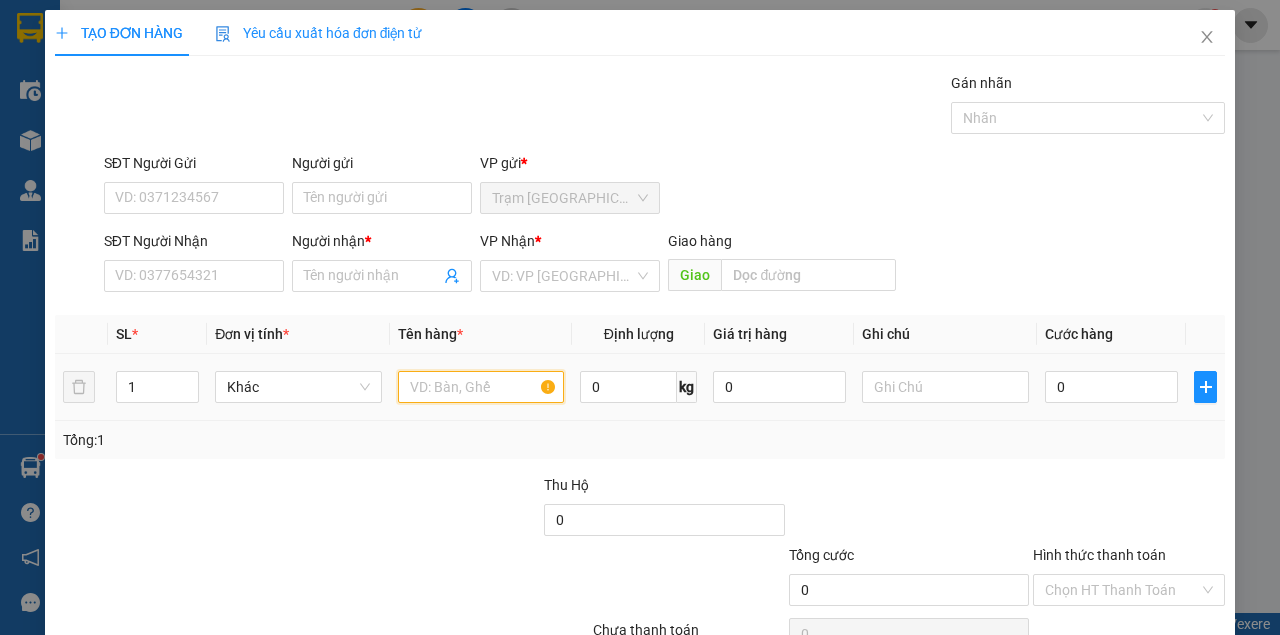click at bounding box center [481, 387] 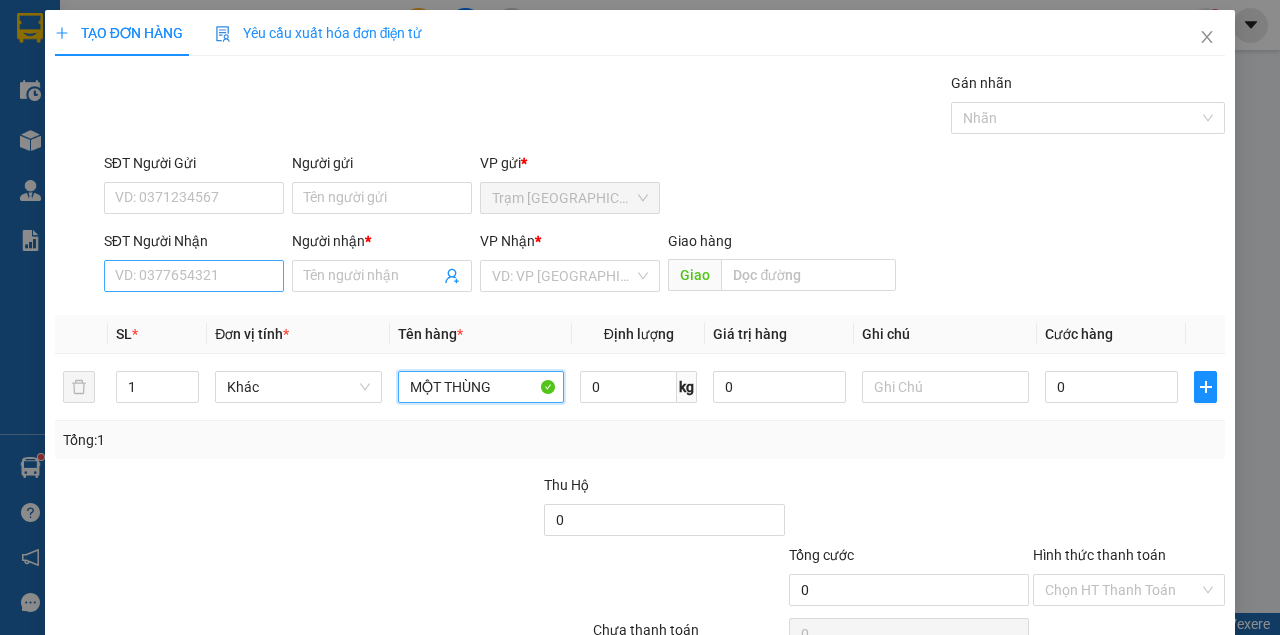 type on "MỘT THÙNG" 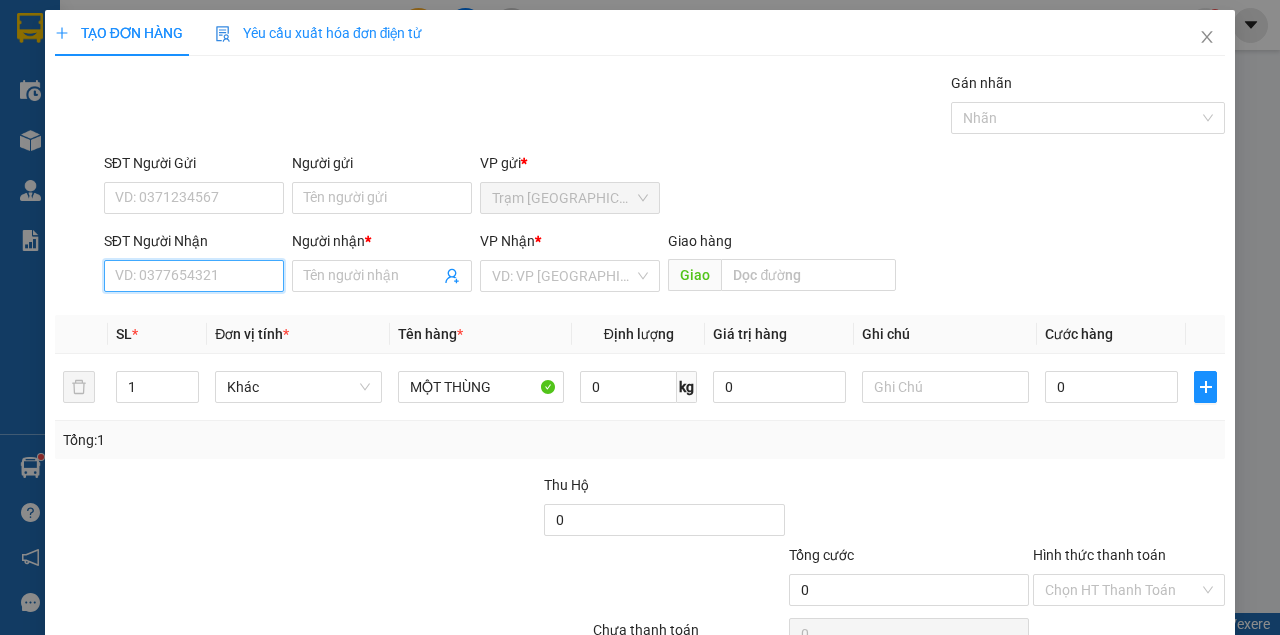 click on "SĐT Người Nhận" at bounding box center [194, 276] 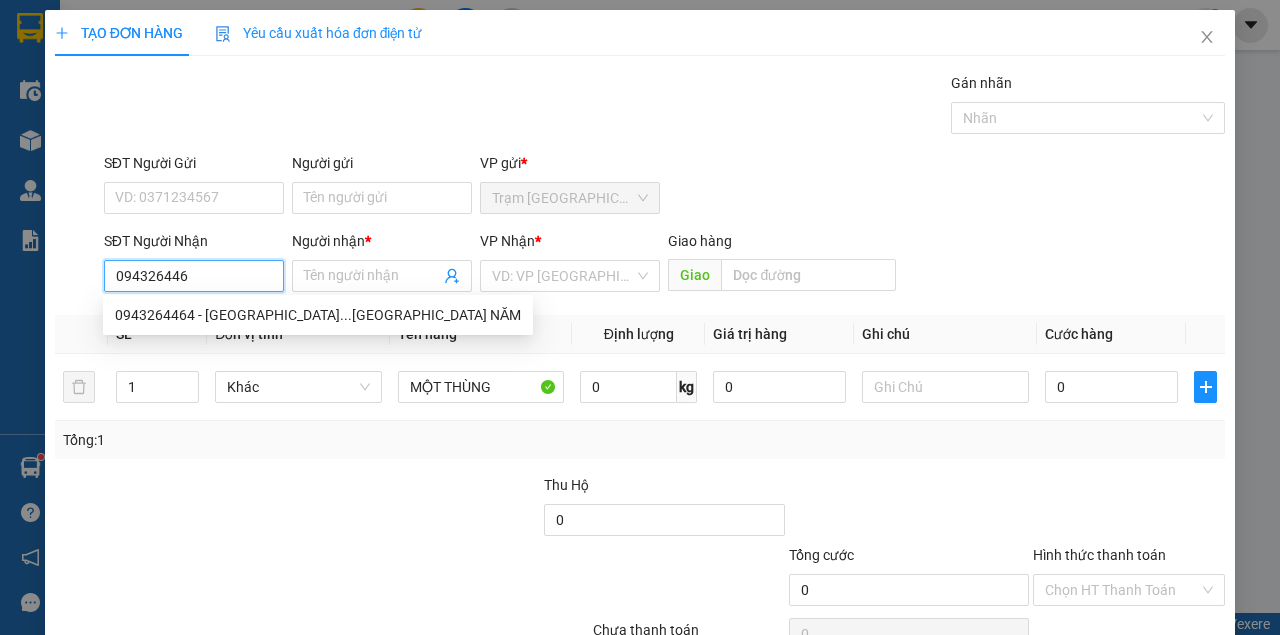 type on "0943264464" 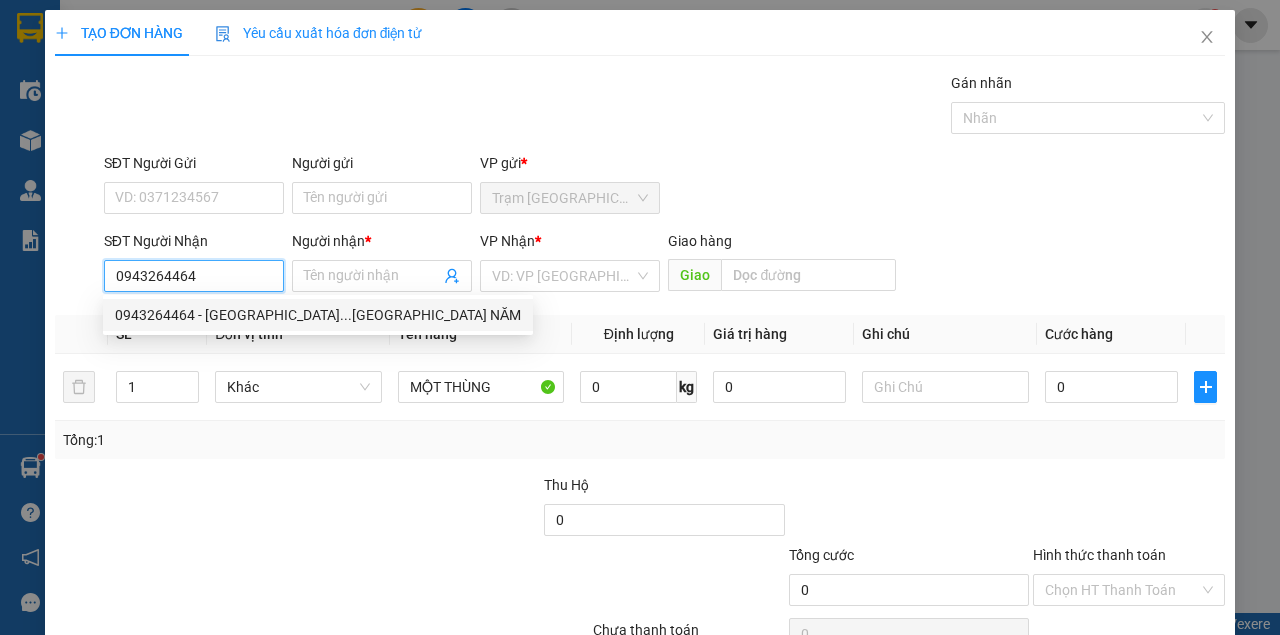 drag, startPoint x: 241, startPoint y: 301, endPoint x: 358, endPoint y: 333, distance: 121.29716 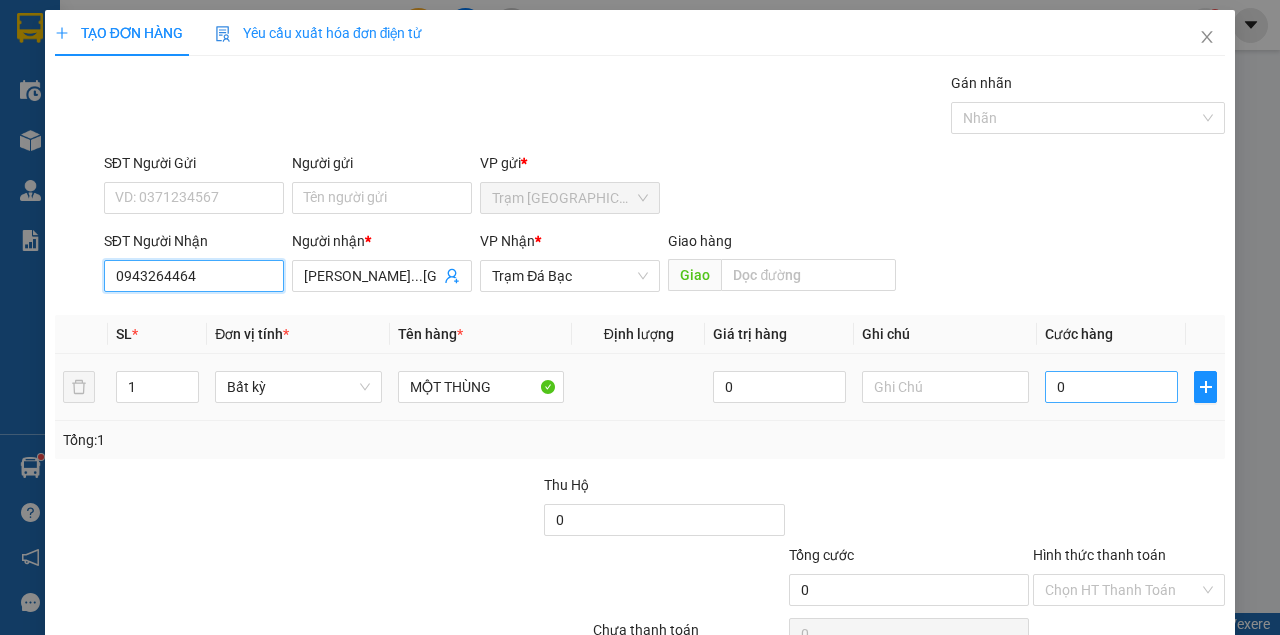 type on "0943264464" 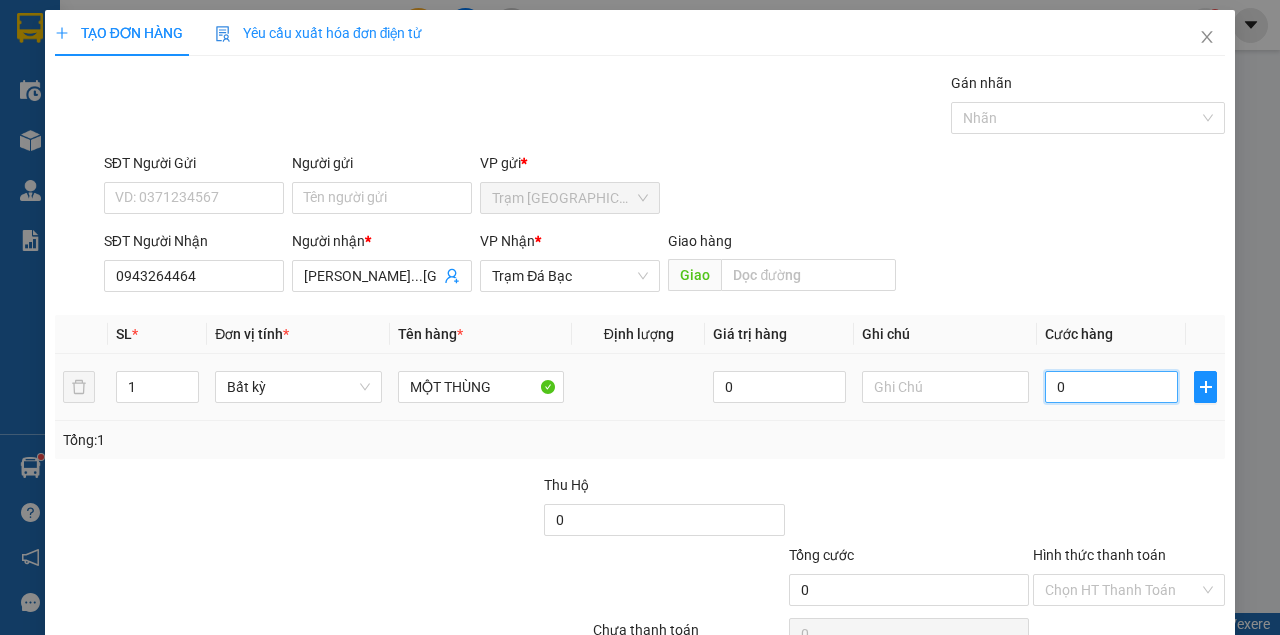 click on "0" at bounding box center [1111, 387] 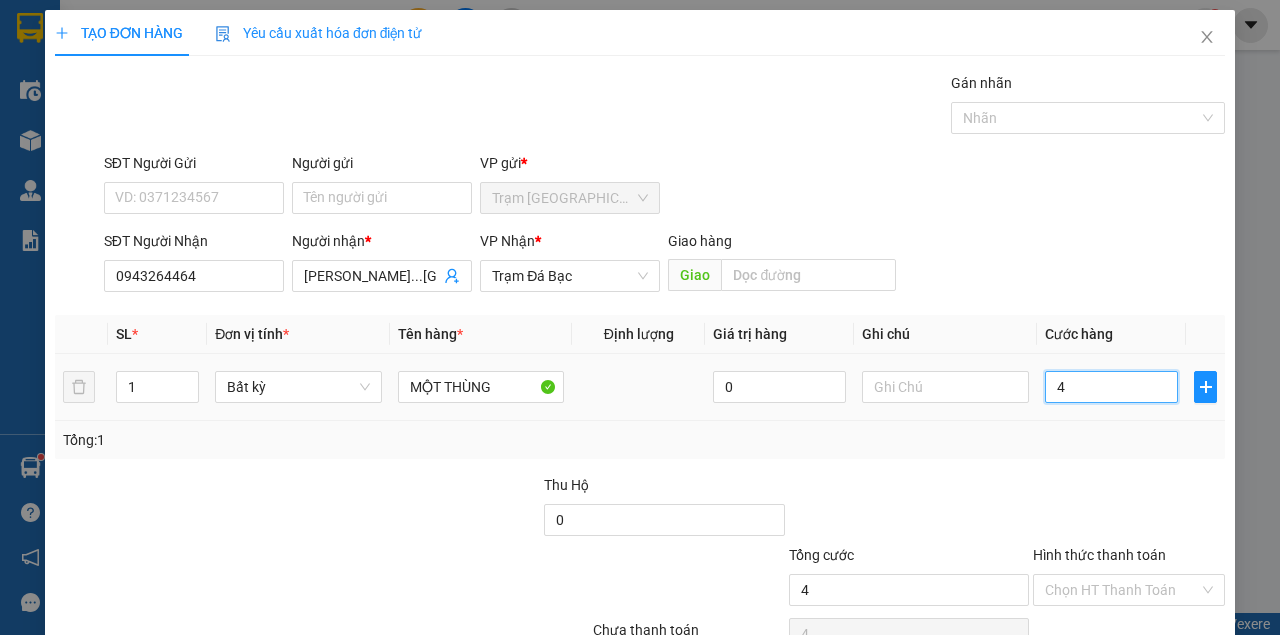 type on "40" 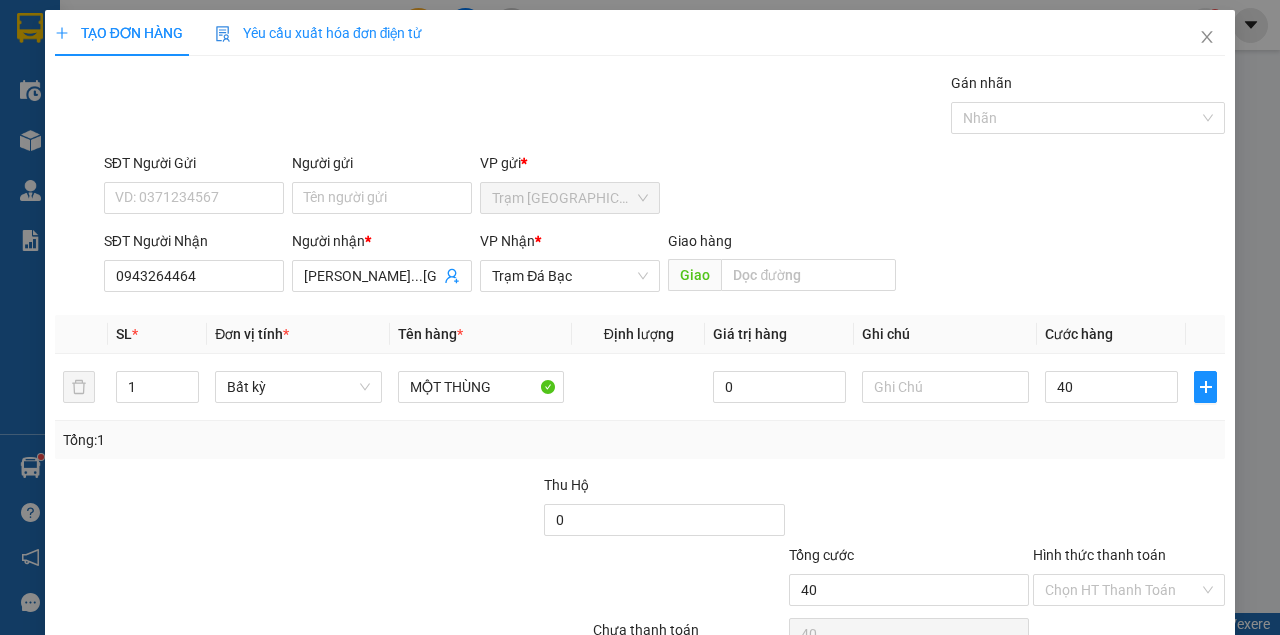 type on "40.000" 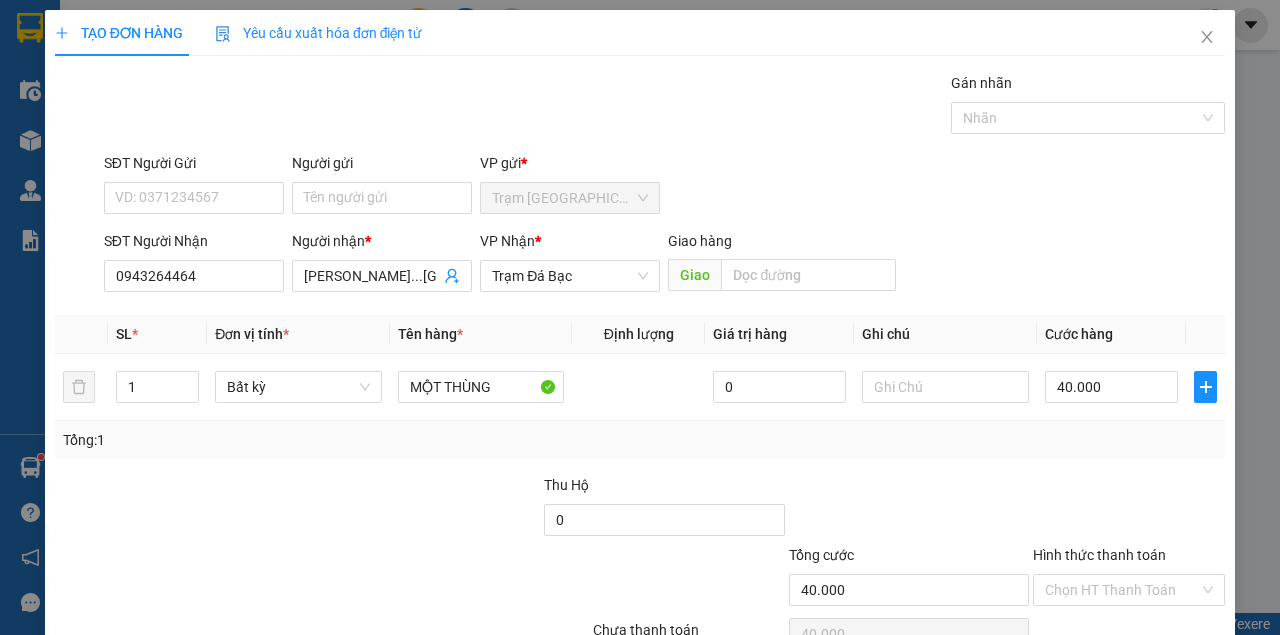 click on "SĐT Người Nhận 0943264464 Người nhận  * HỒNG CẨM...CHỢ CƠI NĂM VP Nhận  * Trạm Đá Bạc Giao hàng Giao" at bounding box center [664, 265] 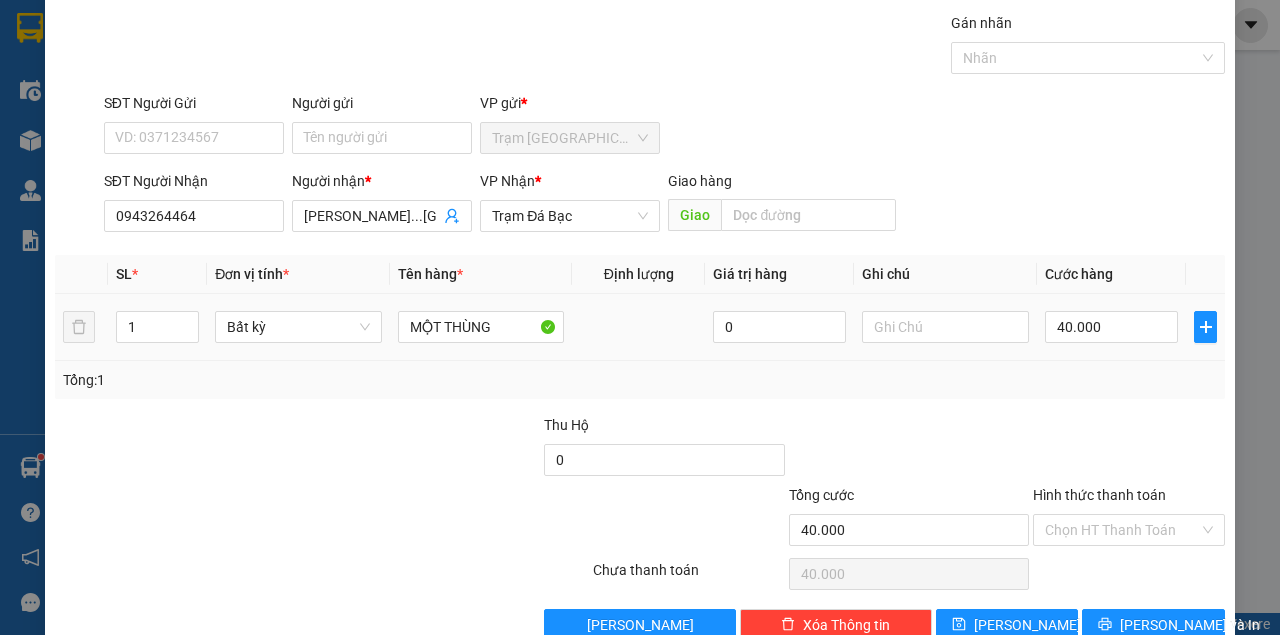 scroll, scrollTop: 102, scrollLeft: 0, axis: vertical 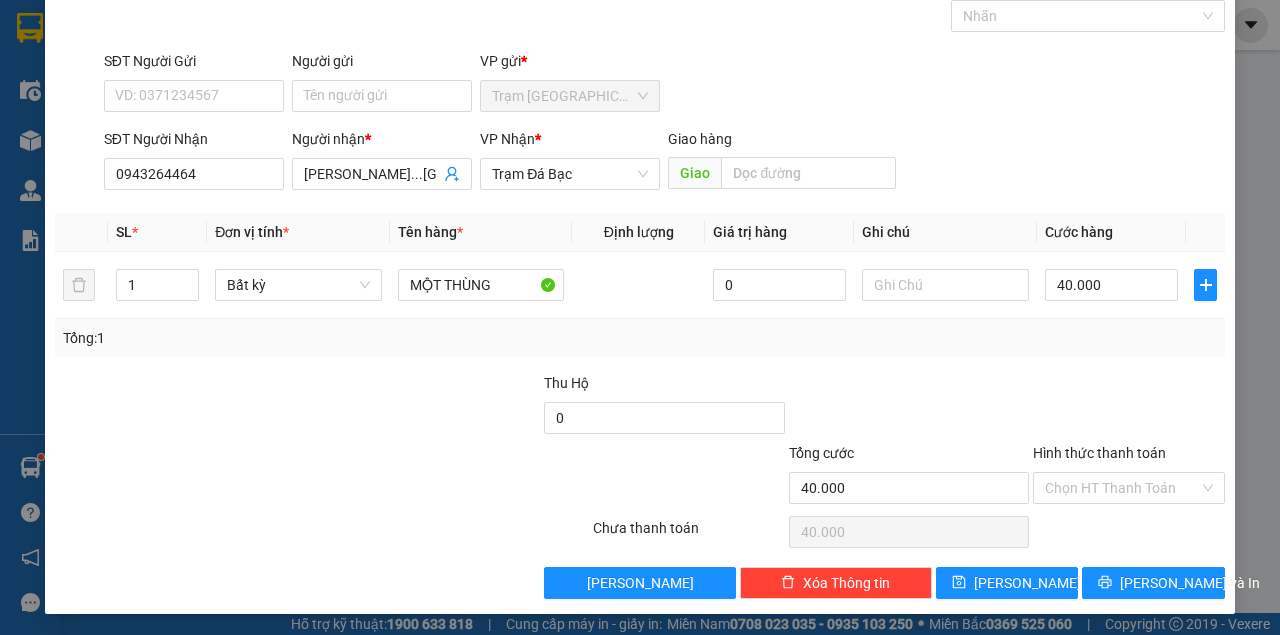 click on "Tổng:  1" at bounding box center (640, 338) 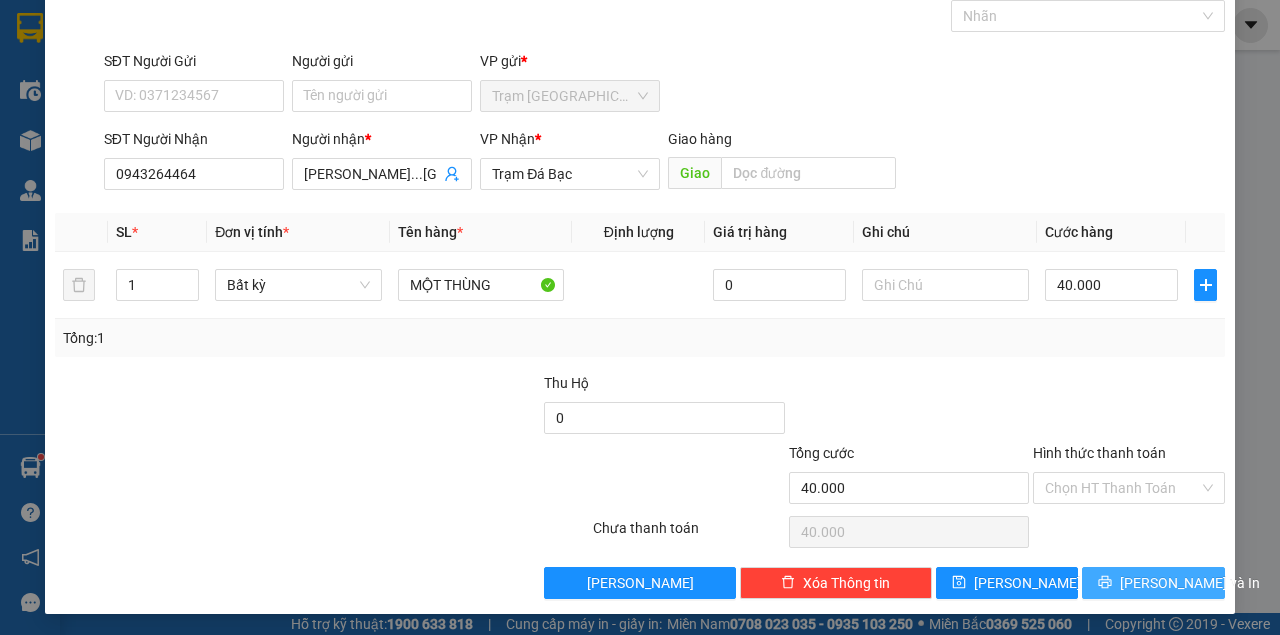 click on "[PERSON_NAME] và In" at bounding box center [1190, 583] 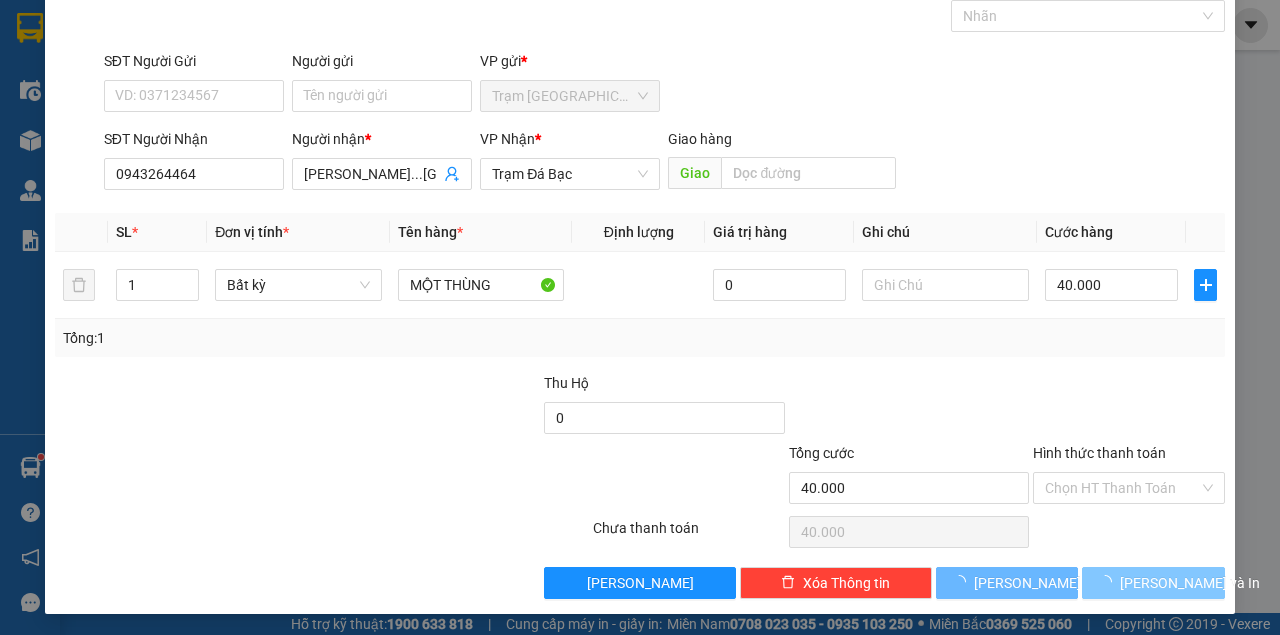 click on "[PERSON_NAME] và In" at bounding box center [1153, 583] 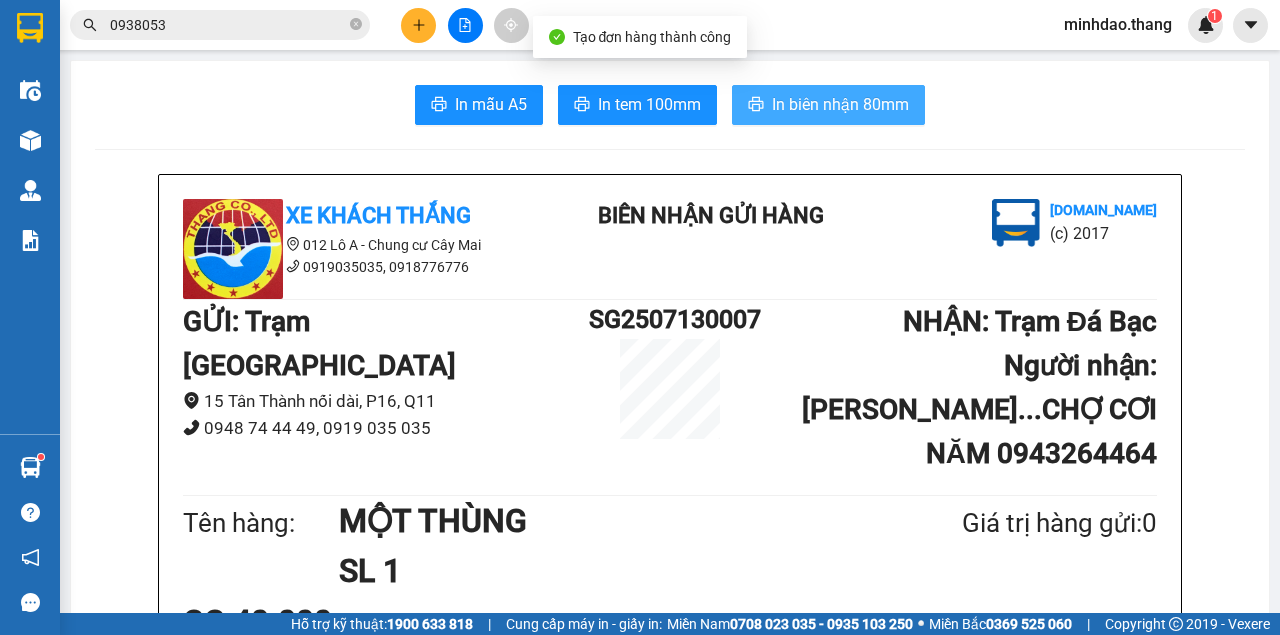 click on "In biên nhận 80mm" at bounding box center [840, 104] 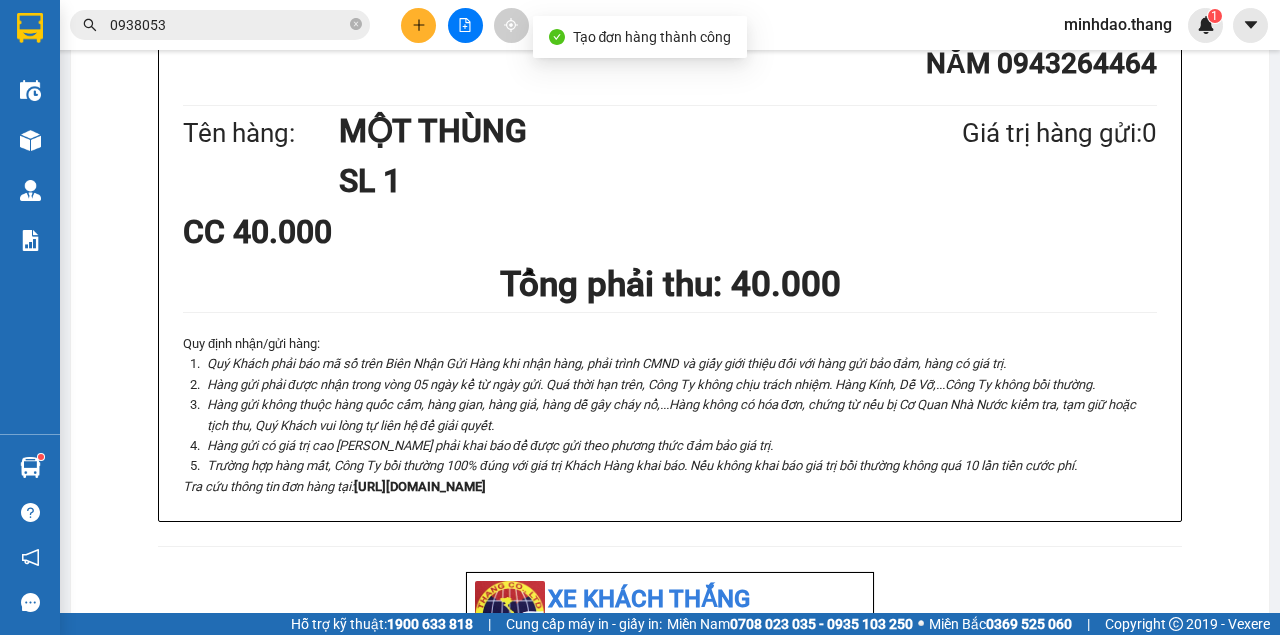 scroll, scrollTop: 400, scrollLeft: 0, axis: vertical 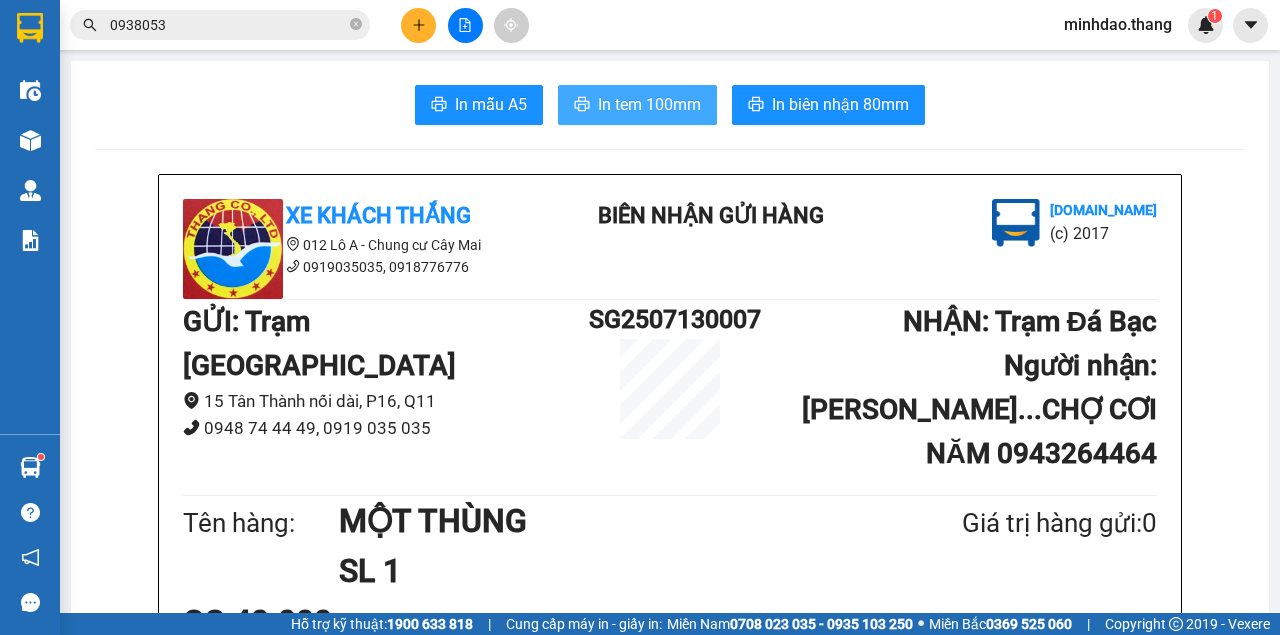 click on "In tem 100mm" at bounding box center (637, 105) 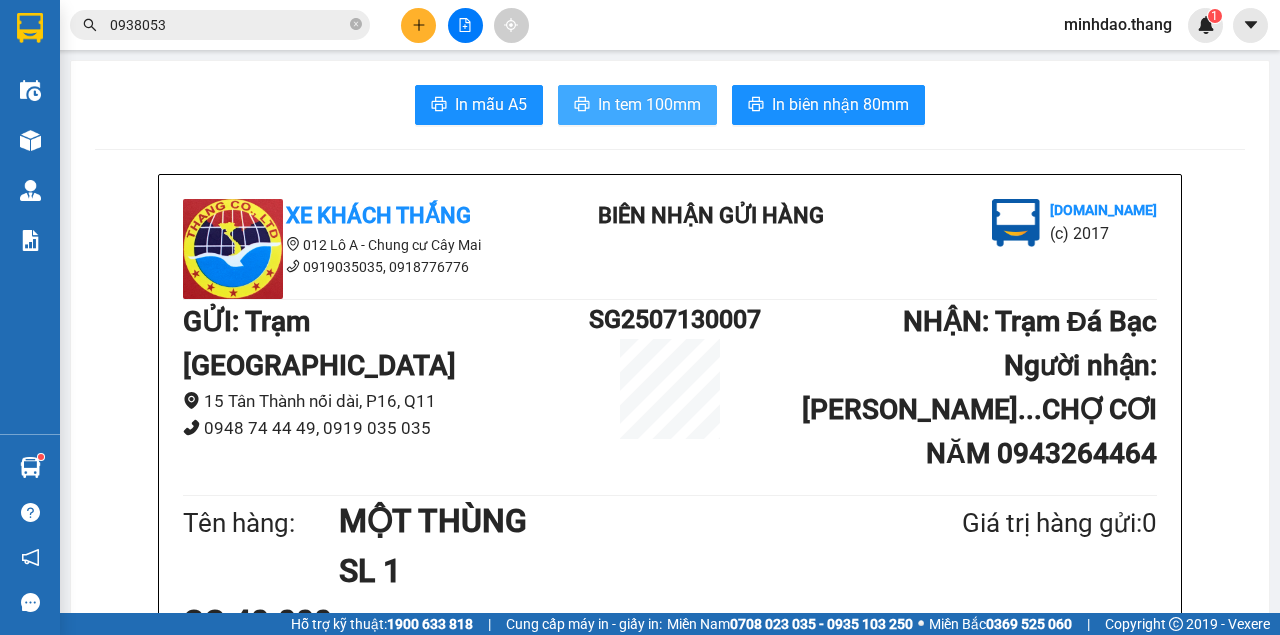 scroll, scrollTop: 0, scrollLeft: 0, axis: both 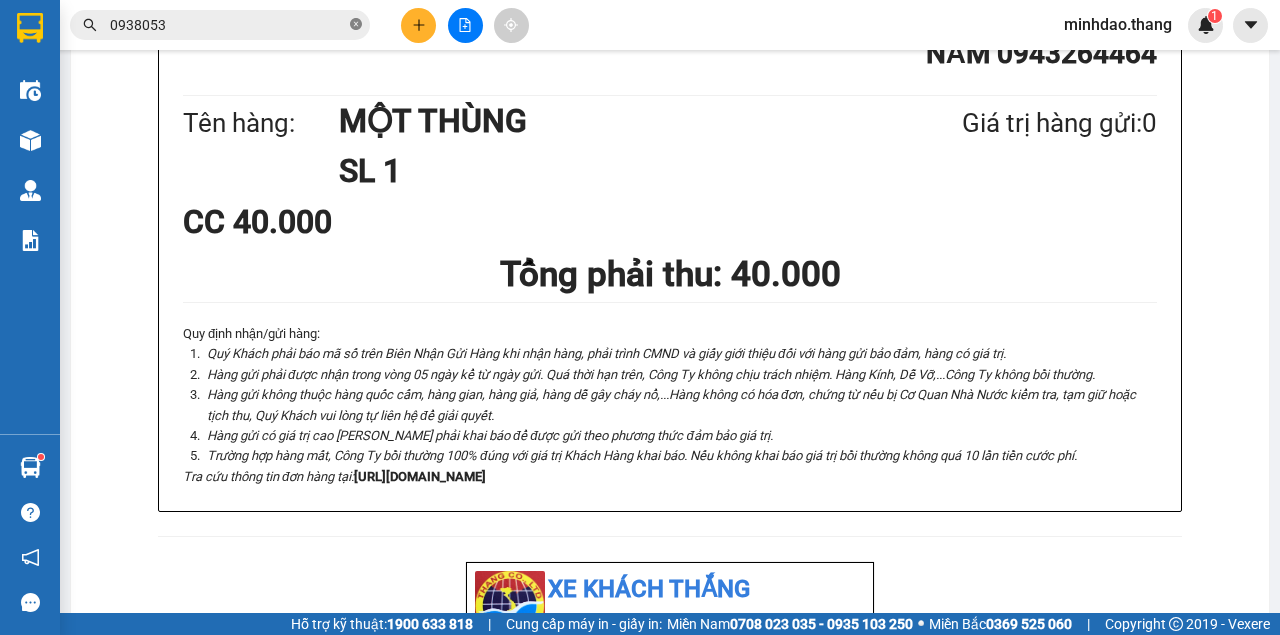 click 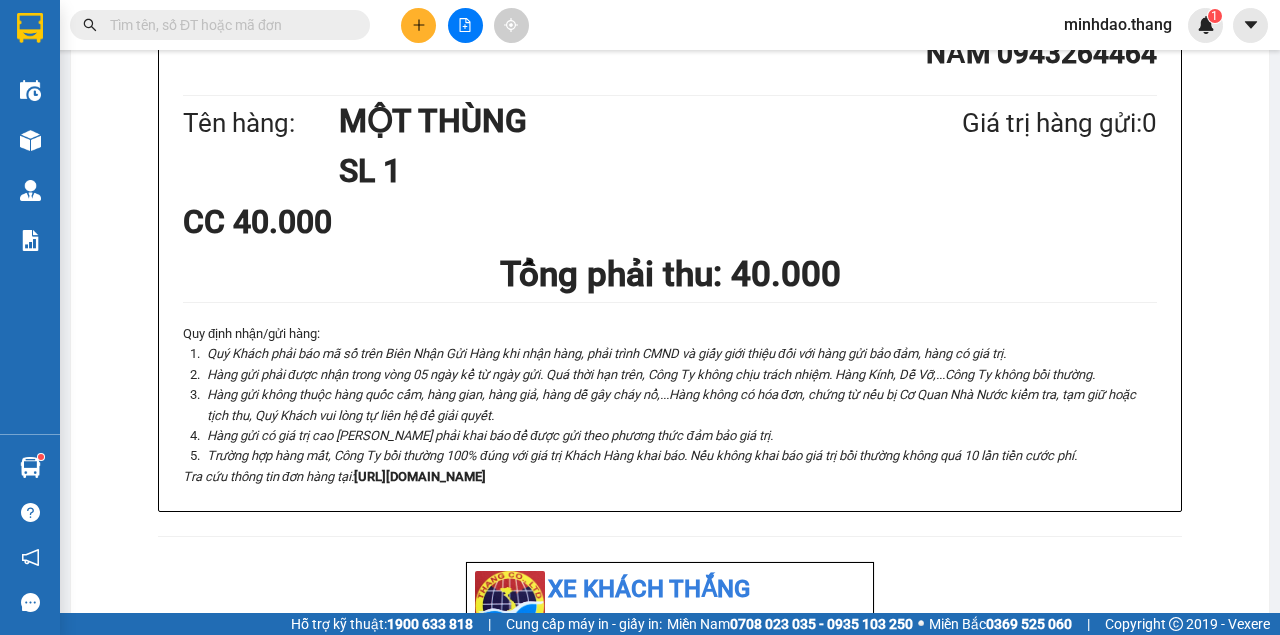 paste on "0911747092" 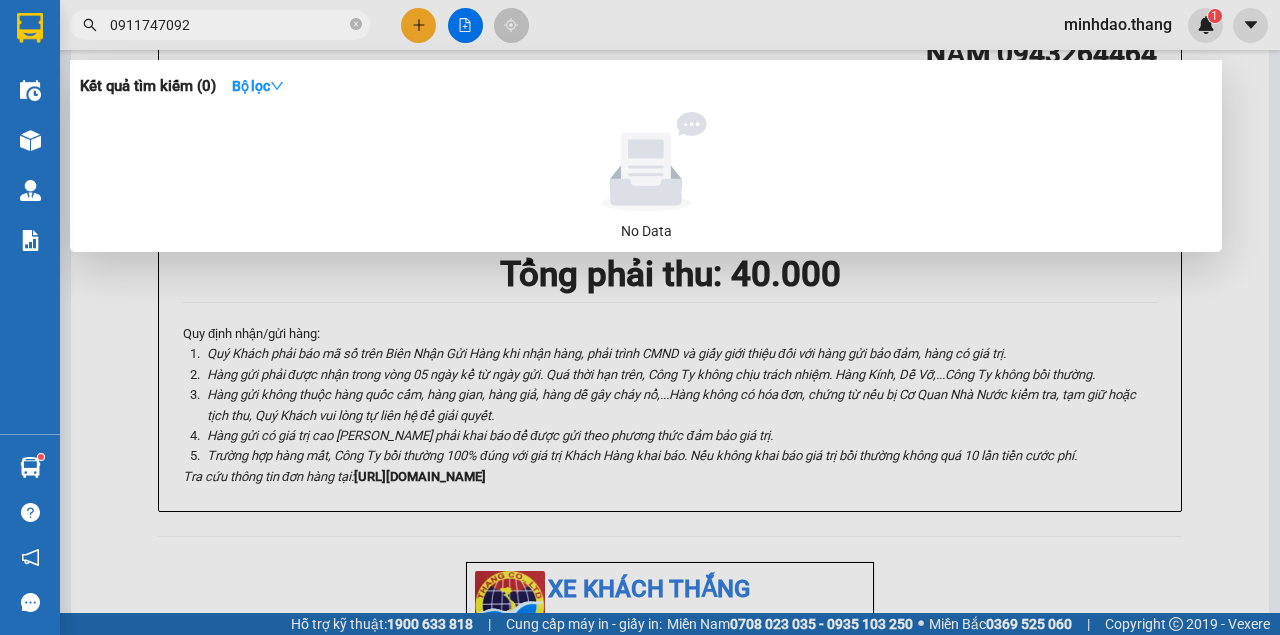 type on "0911747092" 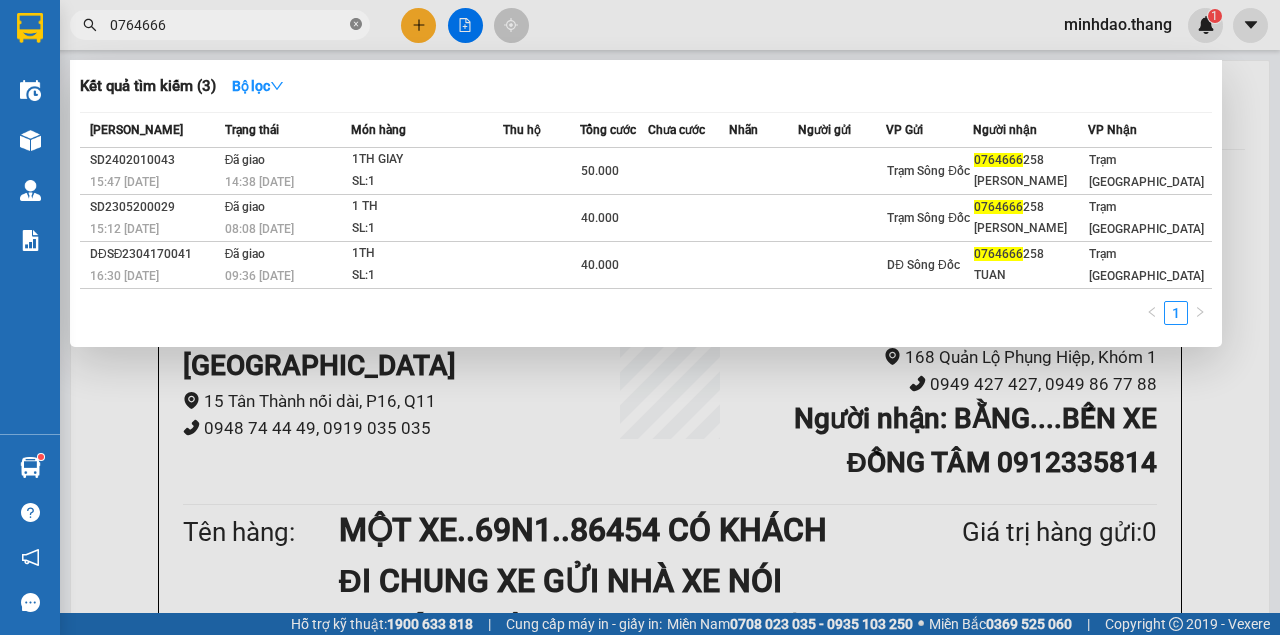 scroll, scrollTop: 0, scrollLeft: 0, axis: both 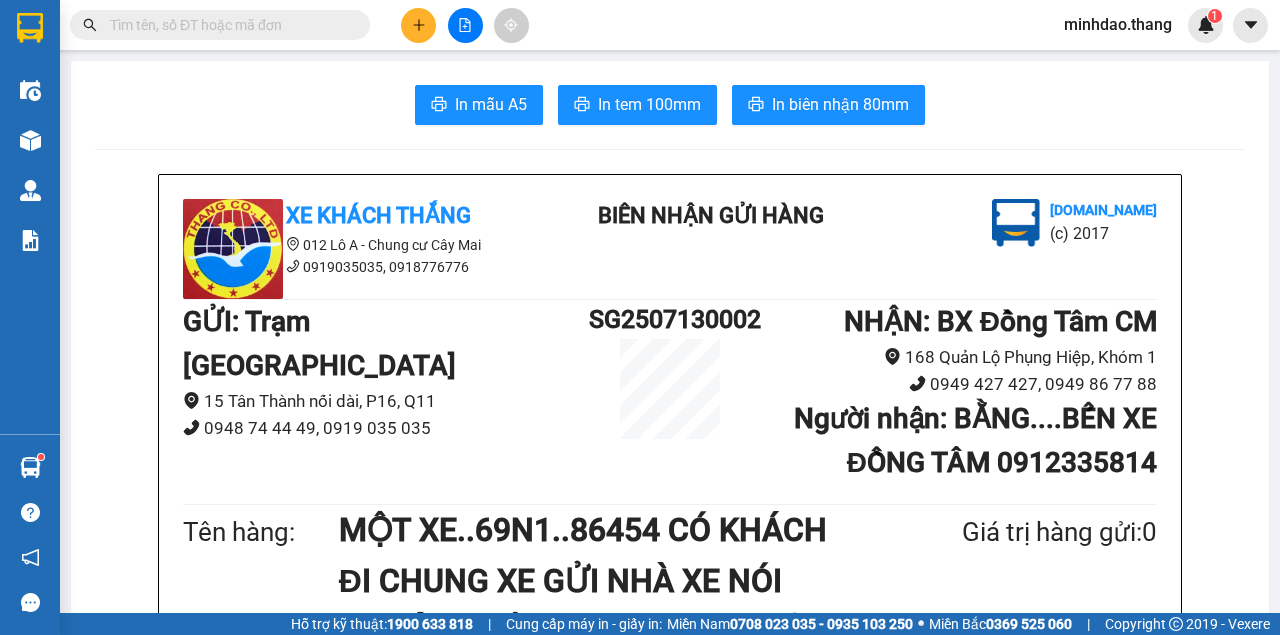 click at bounding box center (228, 25) 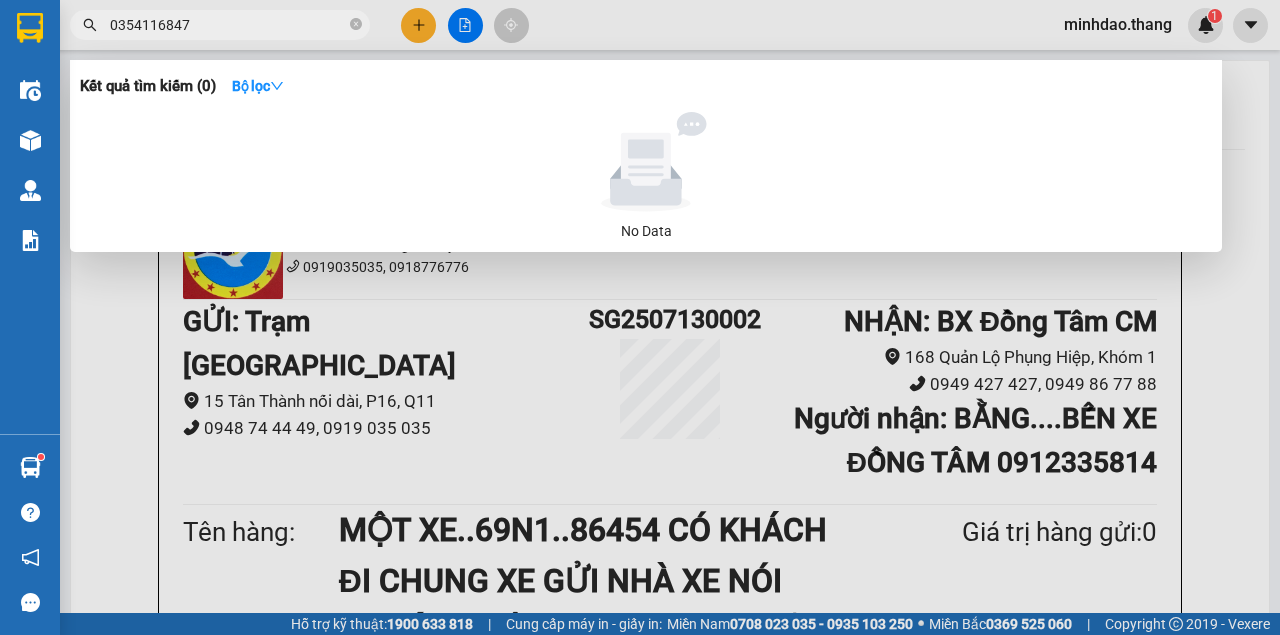 drag, startPoint x: 246, startPoint y: 24, endPoint x: 97, endPoint y: 24, distance: 149 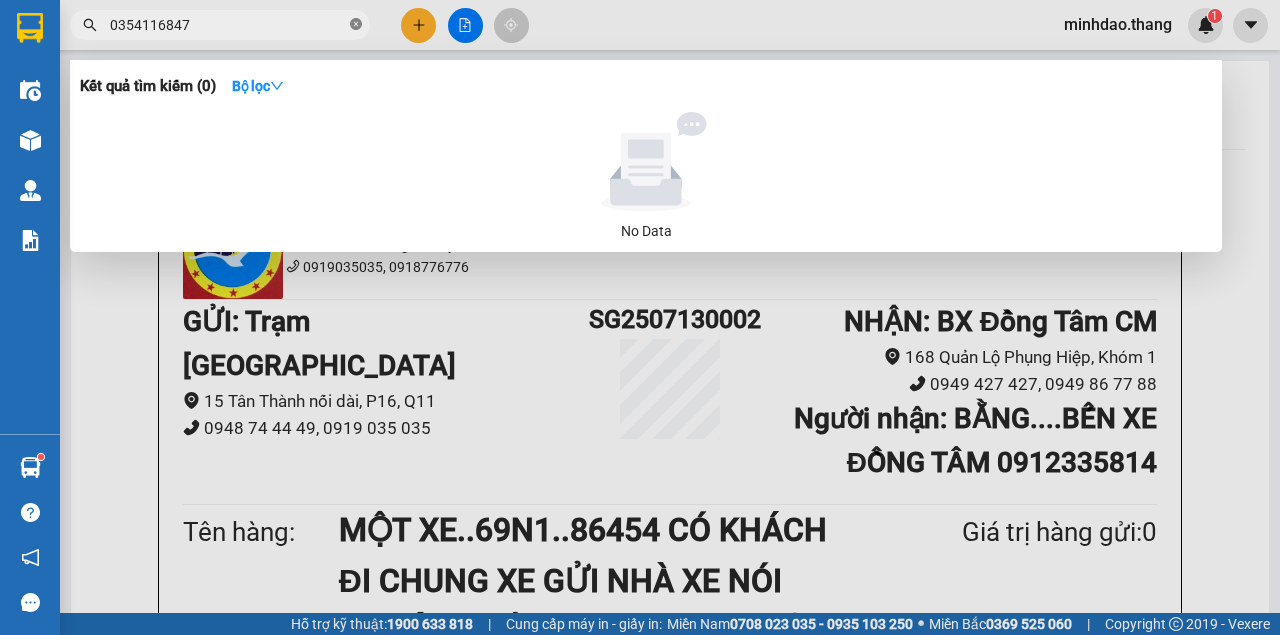 click 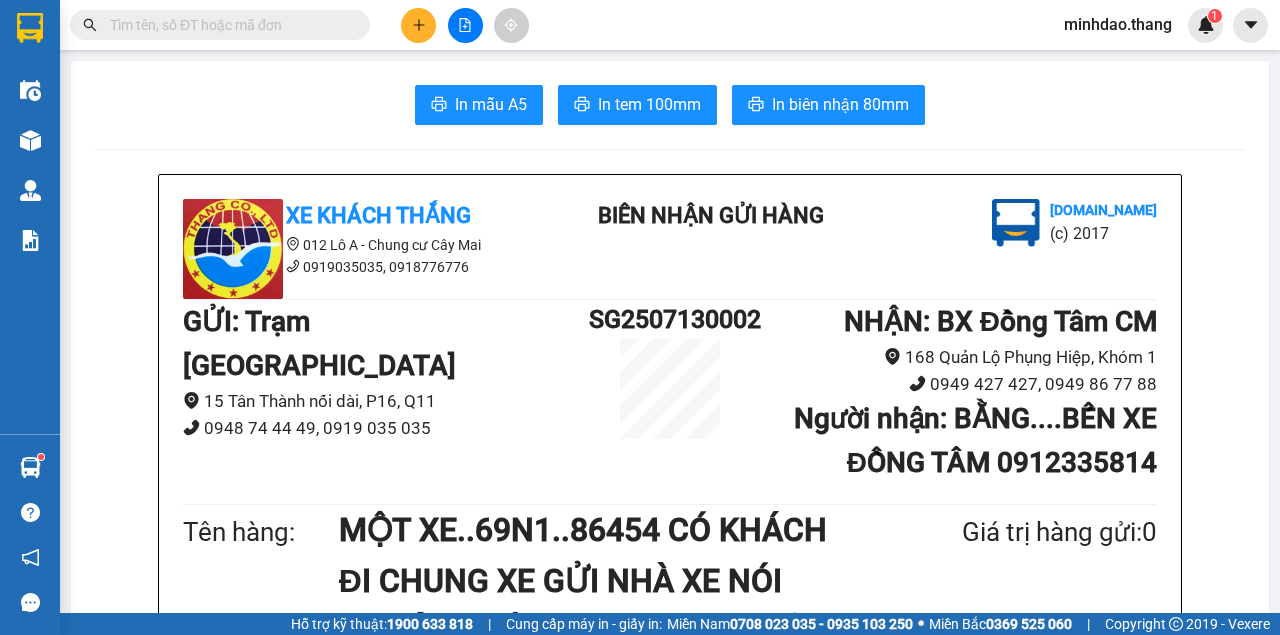 click at bounding box center (228, 25) 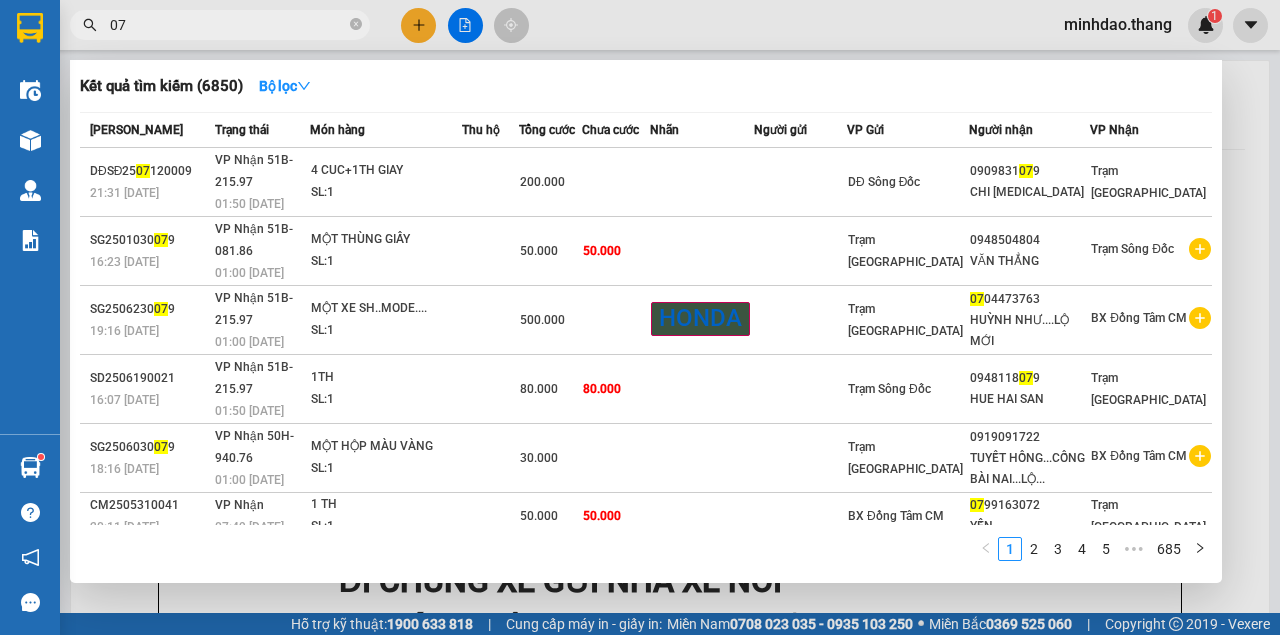 type on "0" 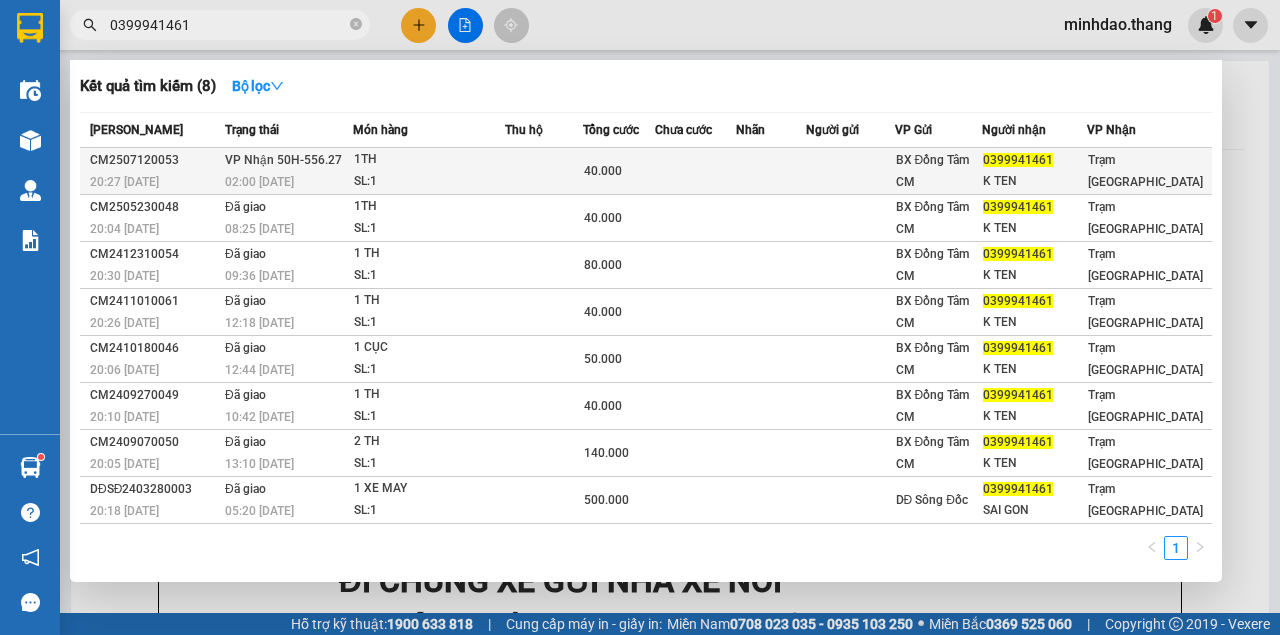 type on "0399941461" 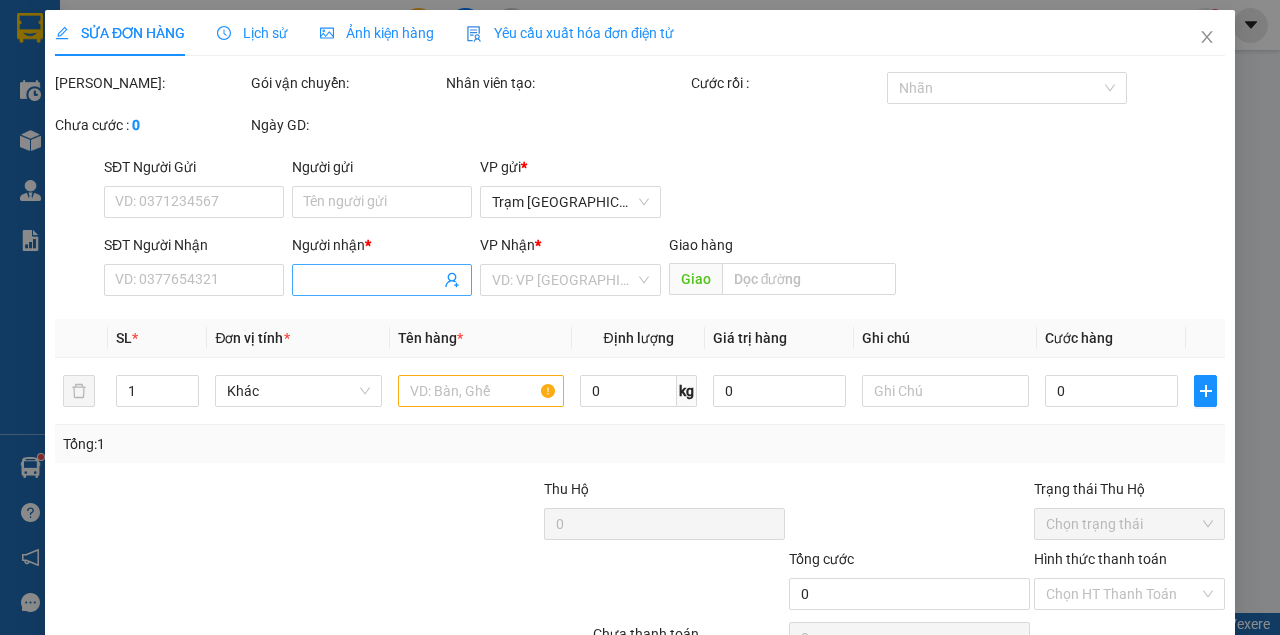 type on "0399941461" 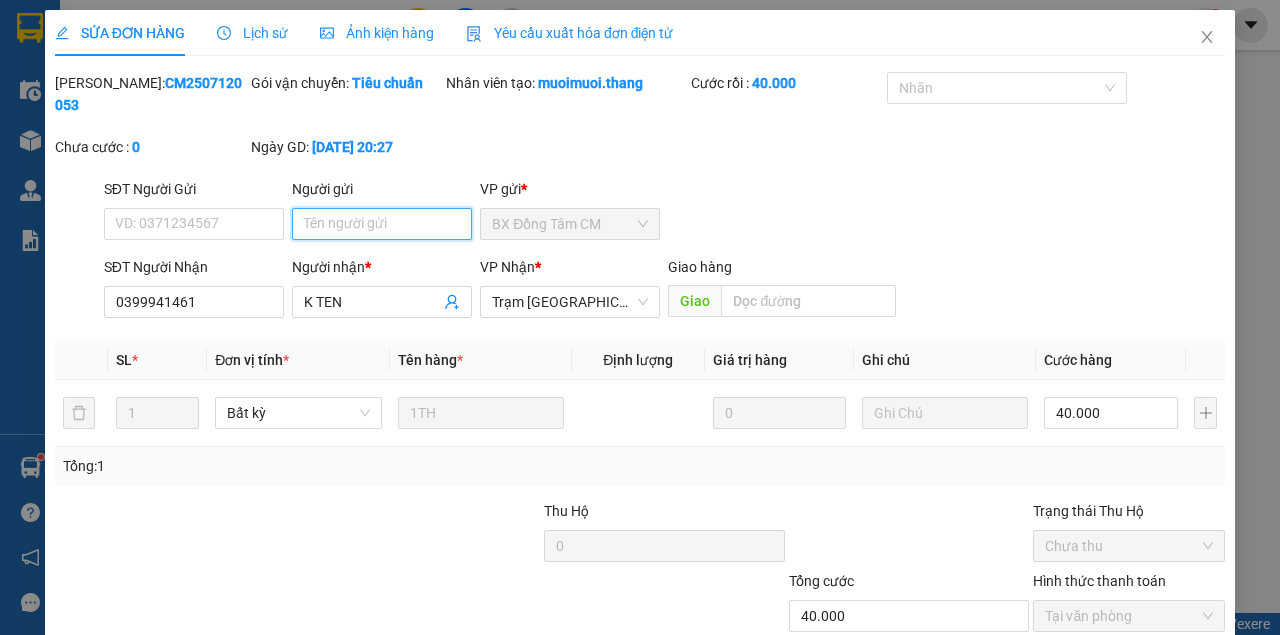 click on "Người gửi" at bounding box center [382, 224] 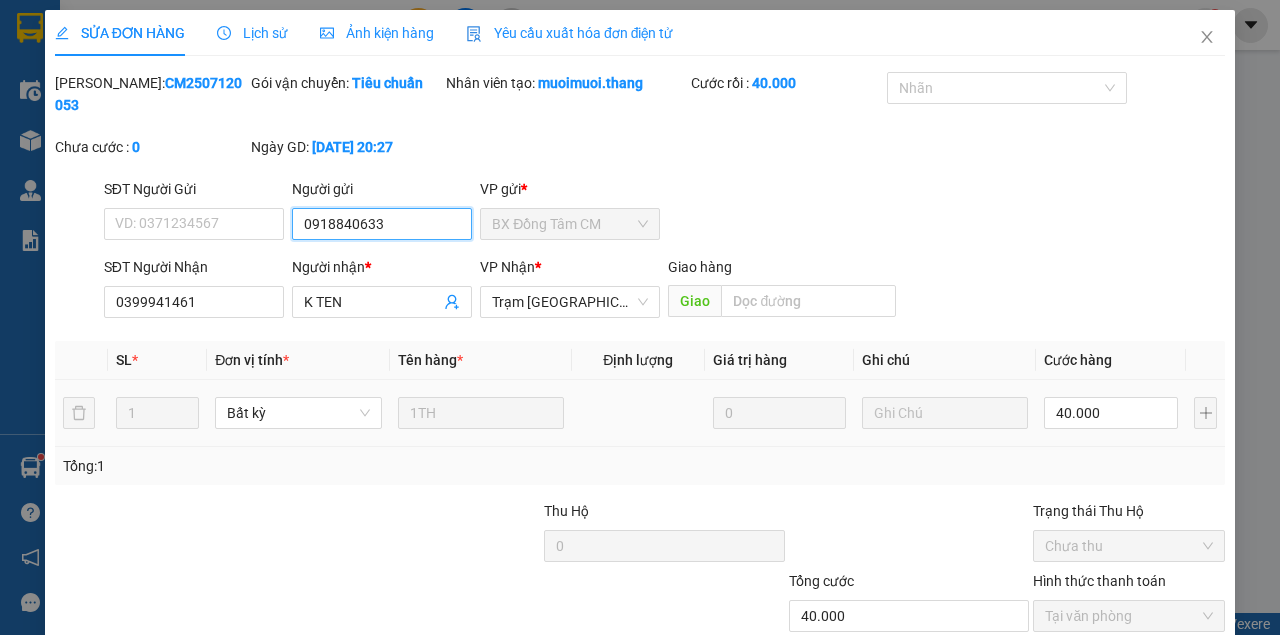 scroll, scrollTop: 129, scrollLeft: 0, axis: vertical 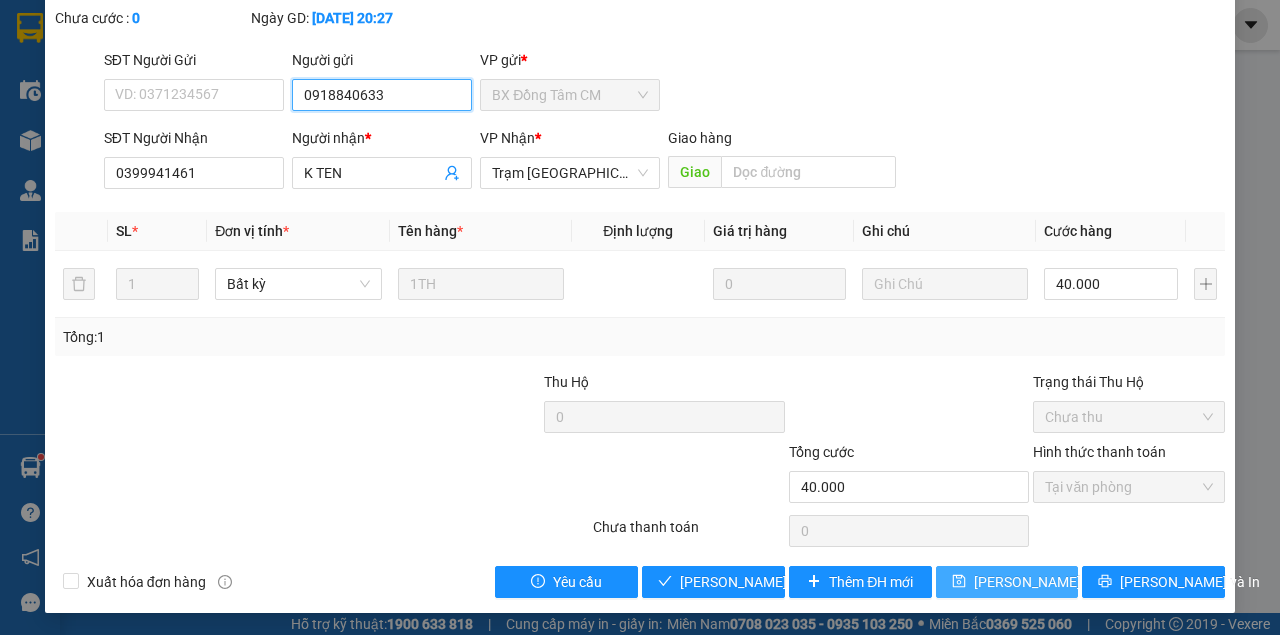 type on "0918840633" 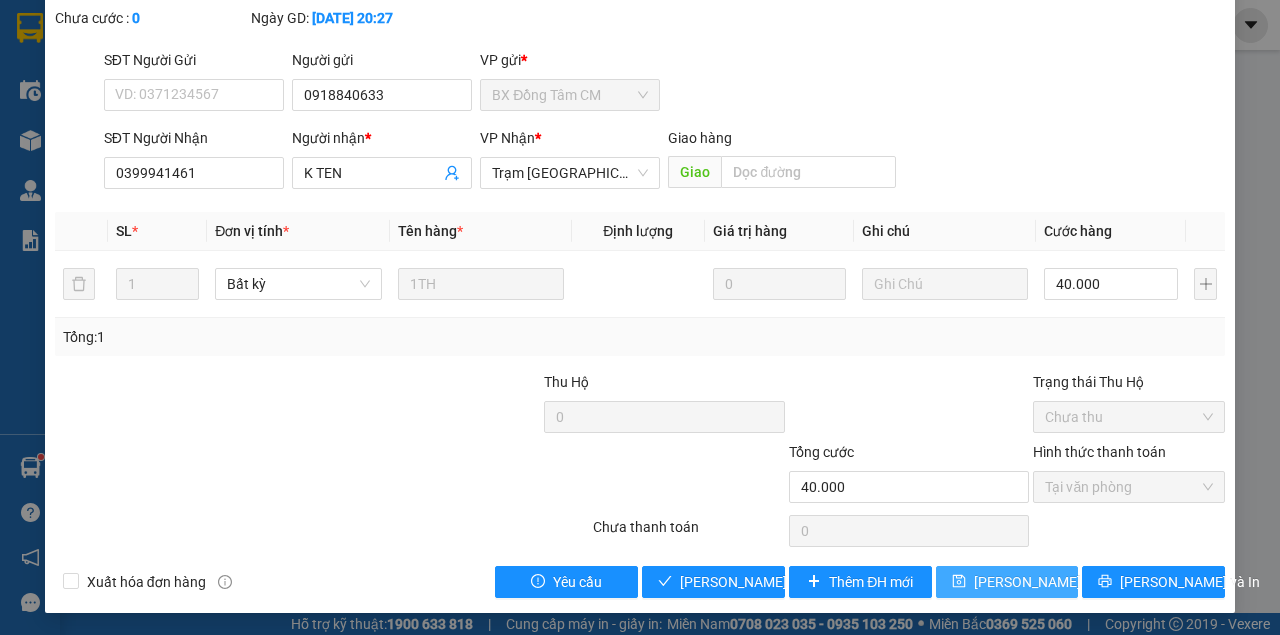 click on "[PERSON_NAME] thay đổi" at bounding box center [1054, 582] 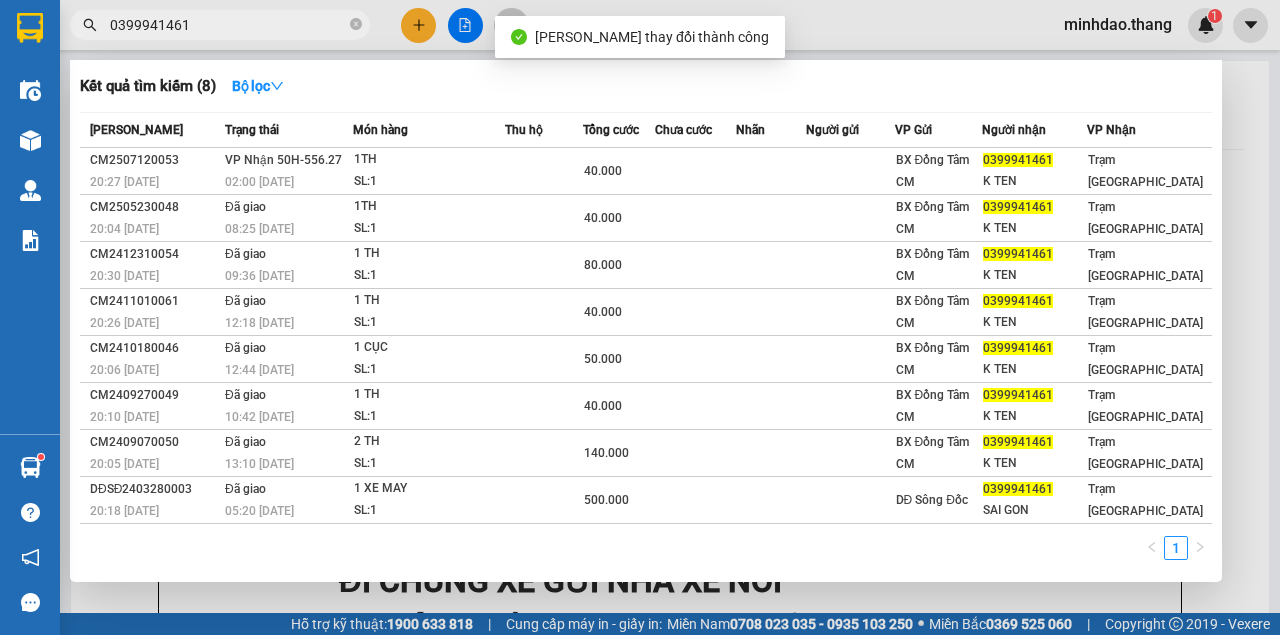 click on "0399941461" at bounding box center [228, 25] 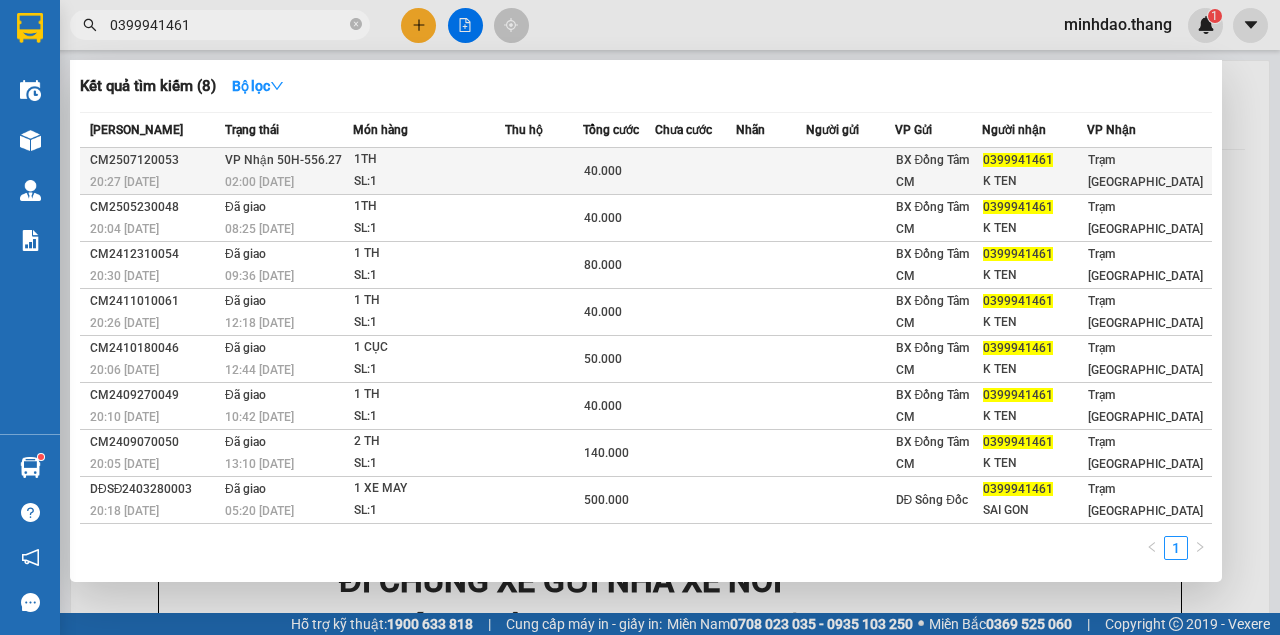 click on "40.000" at bounding box center [619, 171] 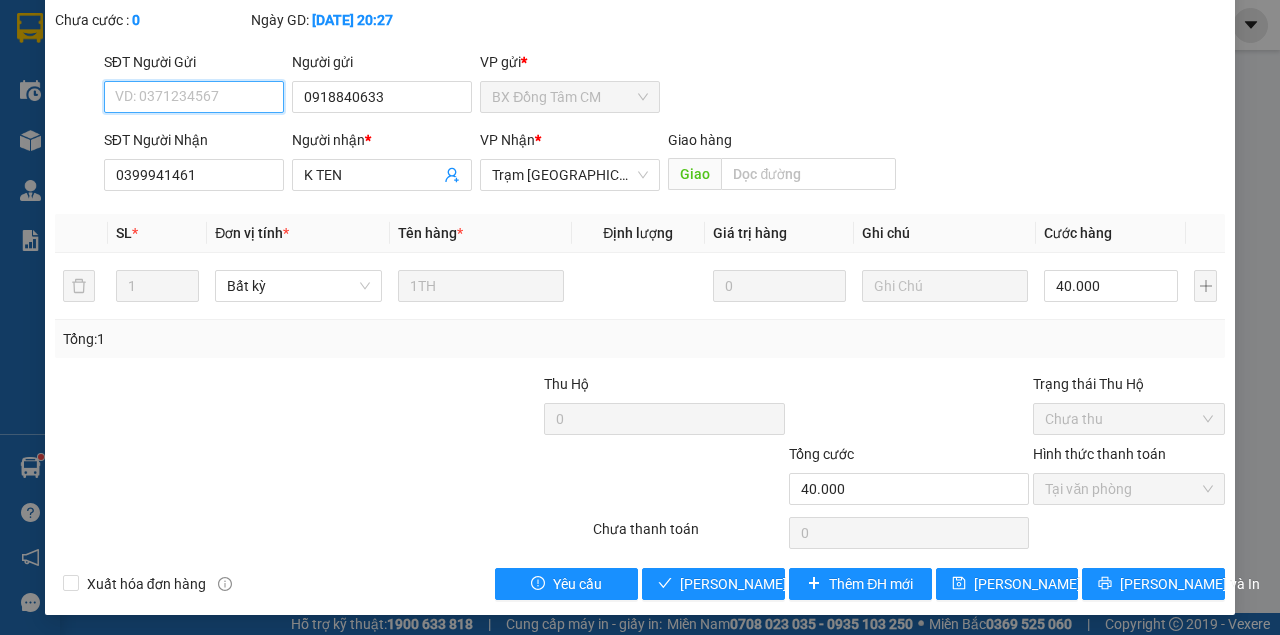 scroll, scrollTop: 129, scrollLeft: 0, axis: vertical 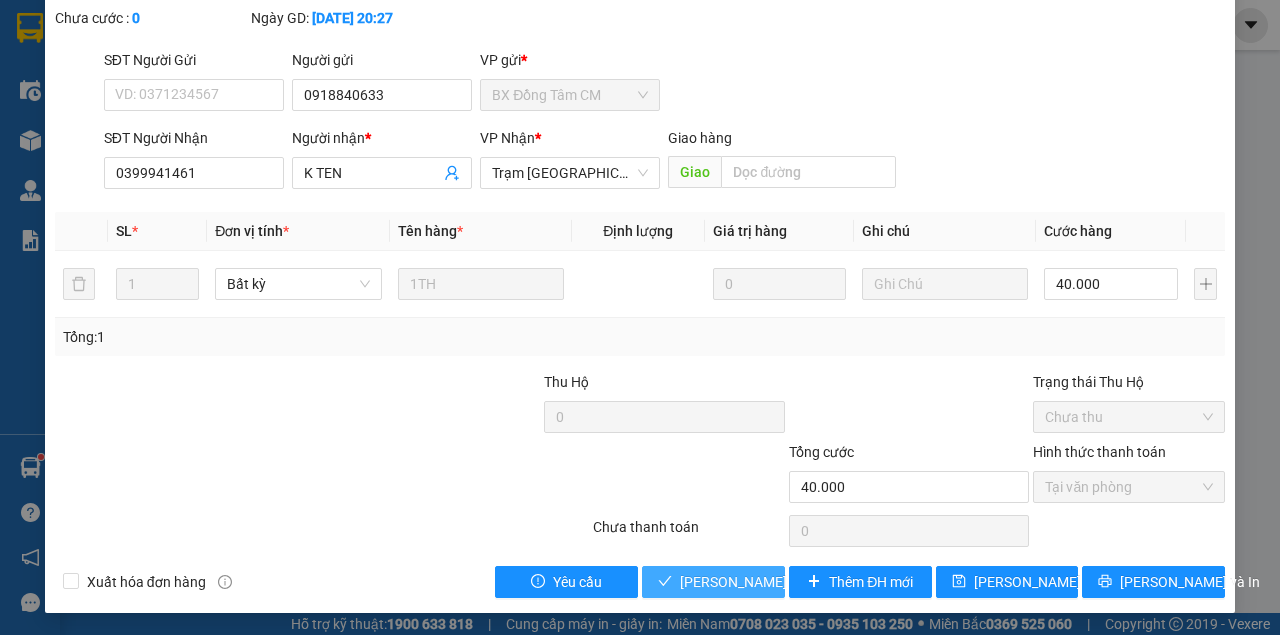 type 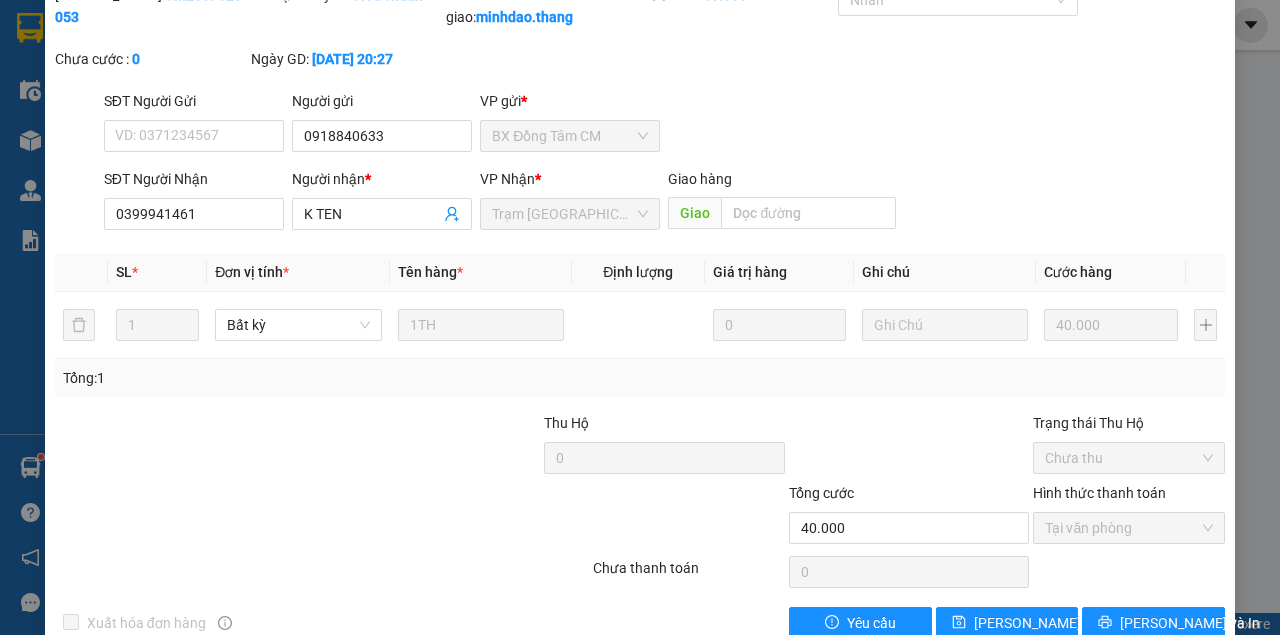 scroll, scrollTop: 0, scrollLeft: 0, axis: both 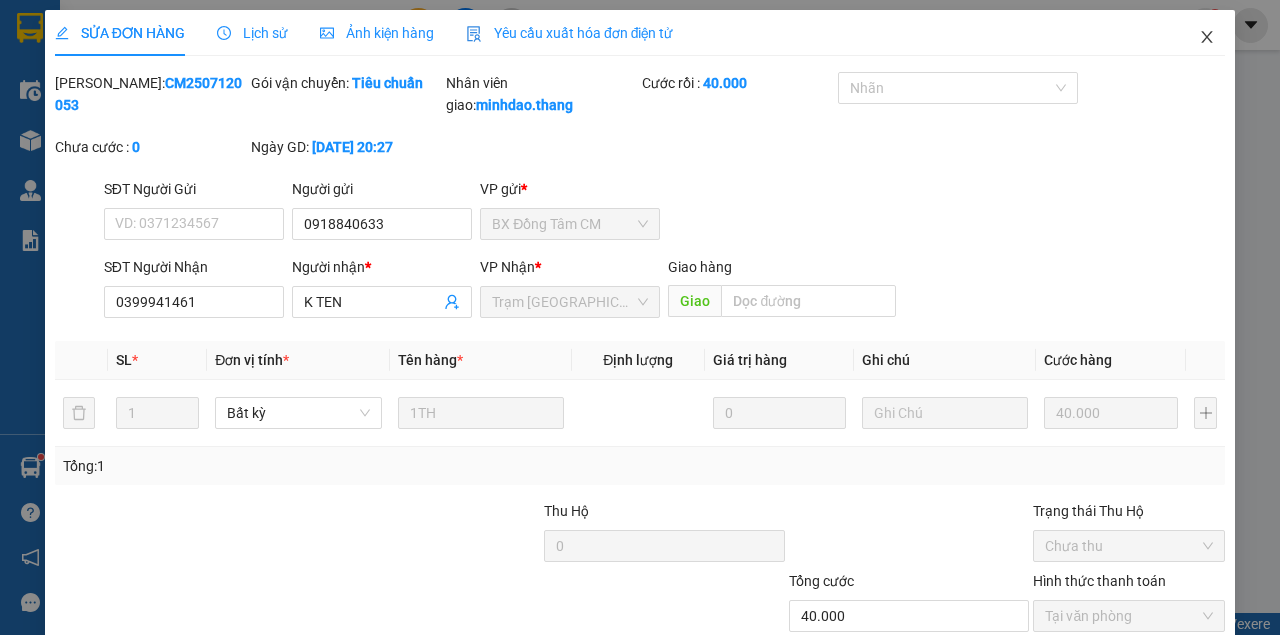 drag, startPoint x: 1202, startPoint y: 34, endPoint x: 1192, endPoint y: 37, distance: 10.440307 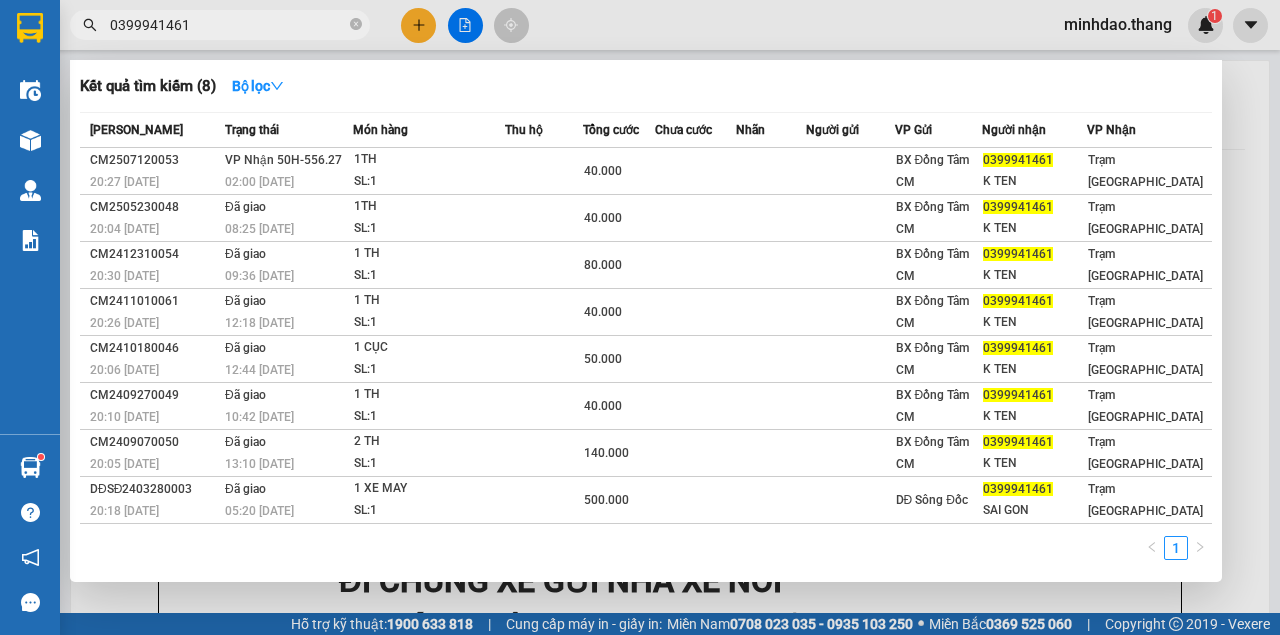 click on "0399941461" at bounding box center (228, 25) 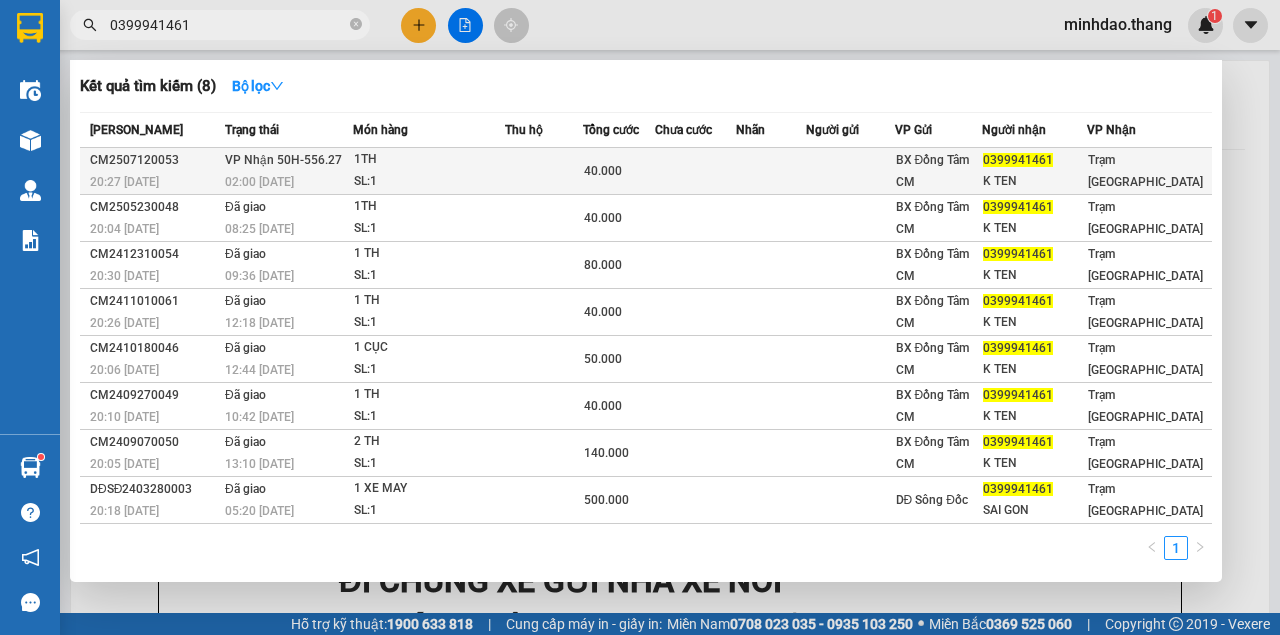 click on "40.000" at bounding box center [619, 171] 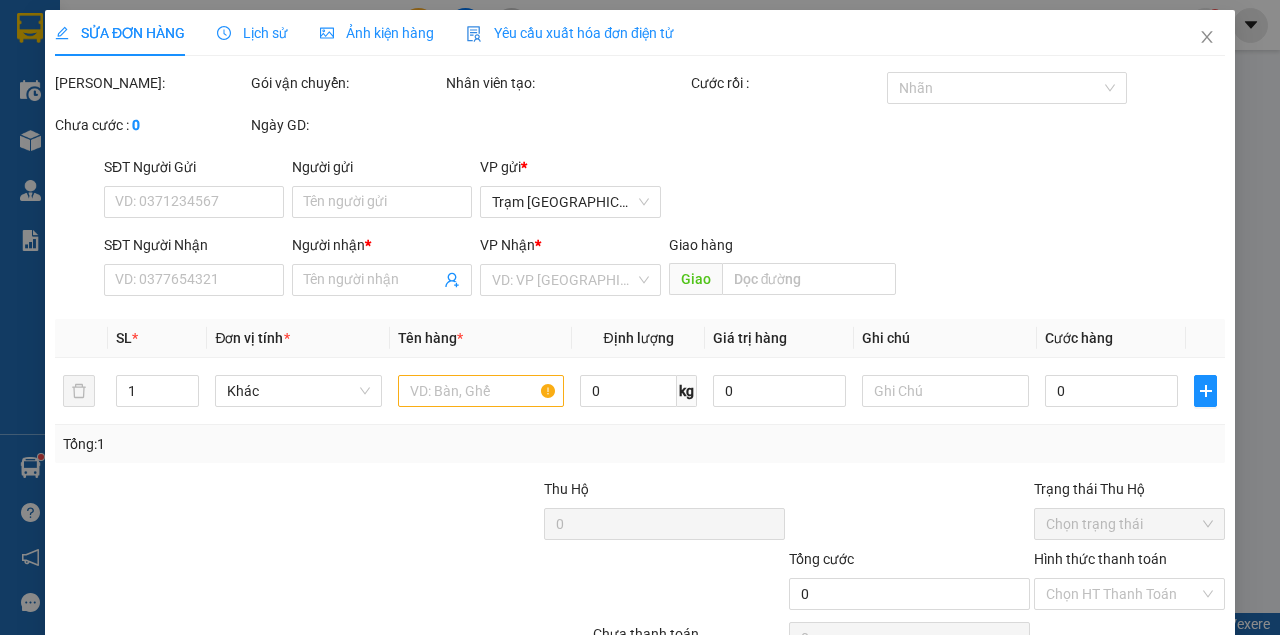 type on "0918840633" 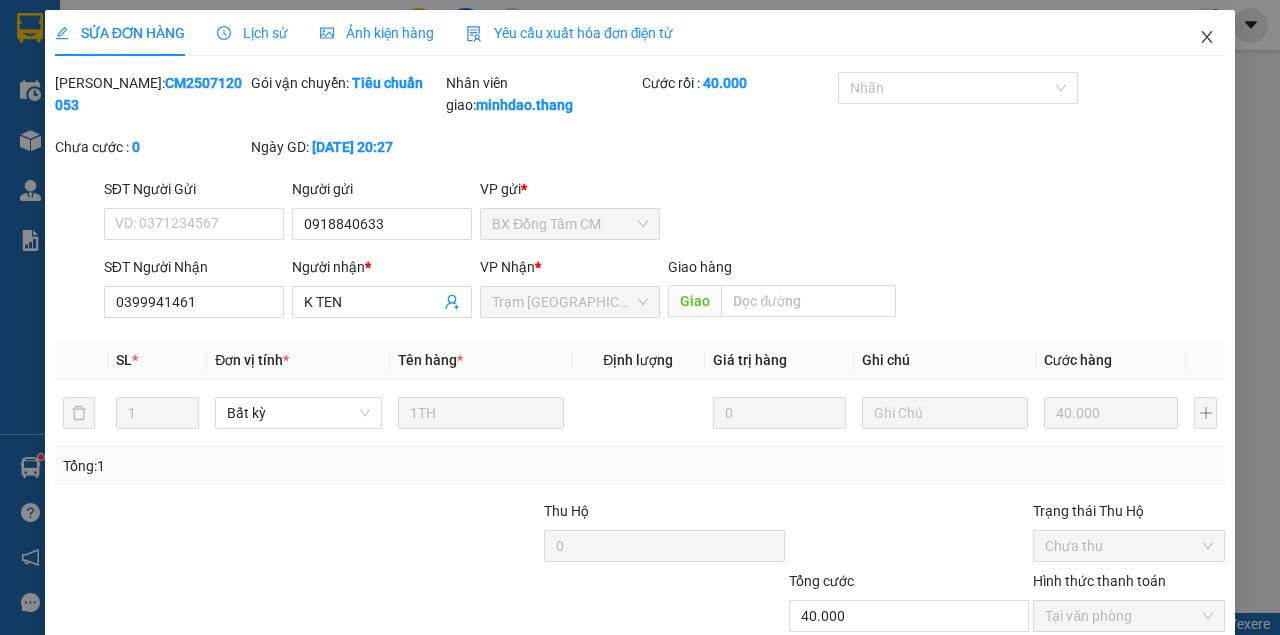 click at bounding box center [1207, 38] 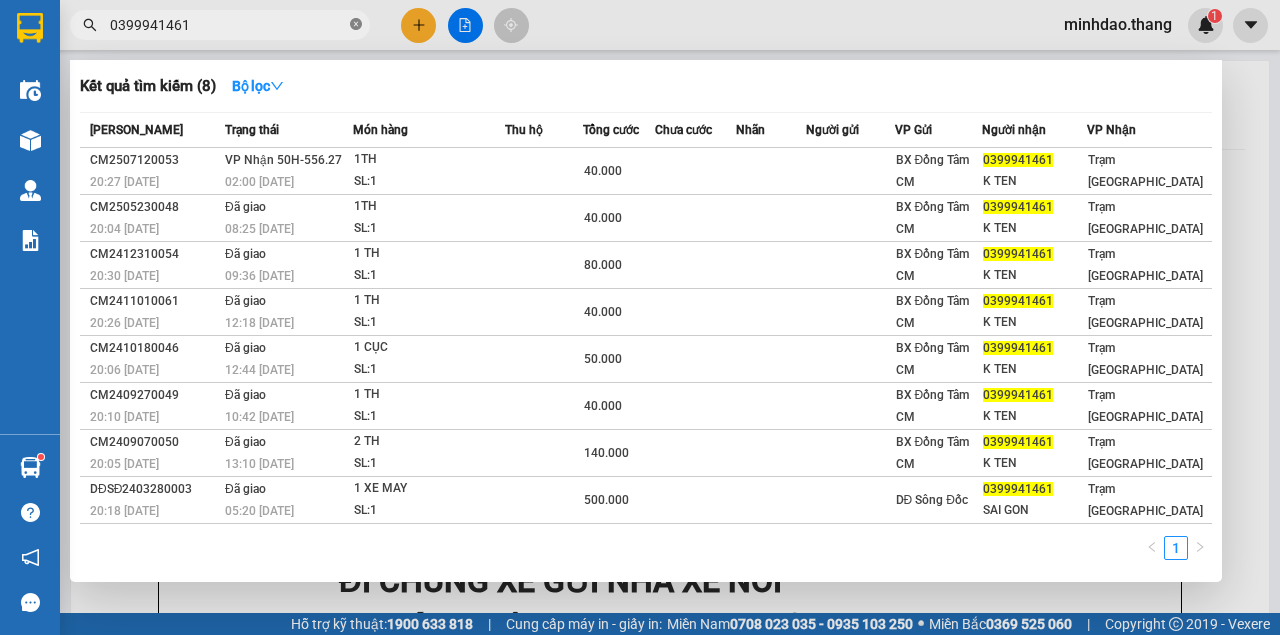 click 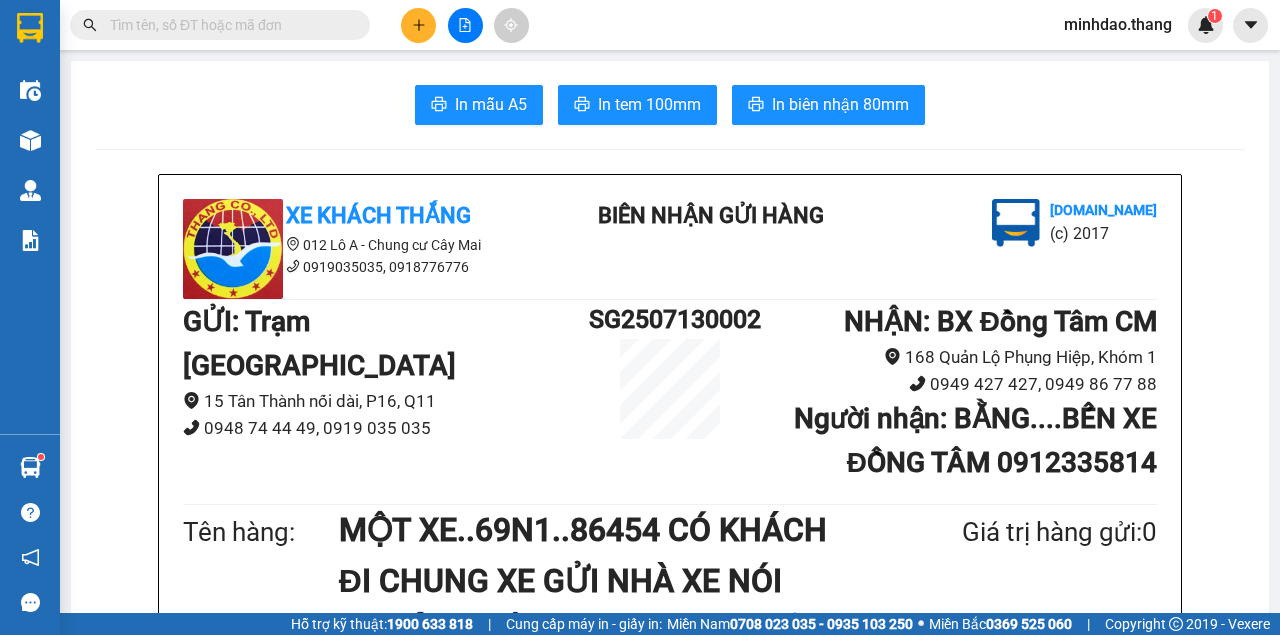 click at bounding box center [228, 25] 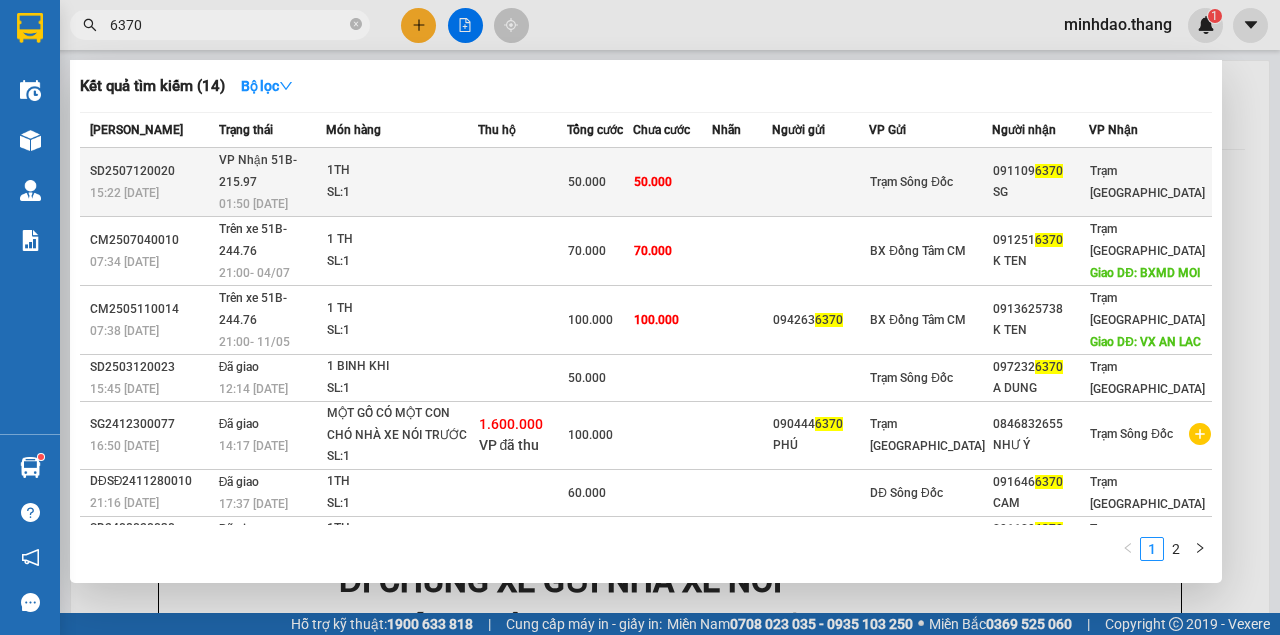 type on "6370" 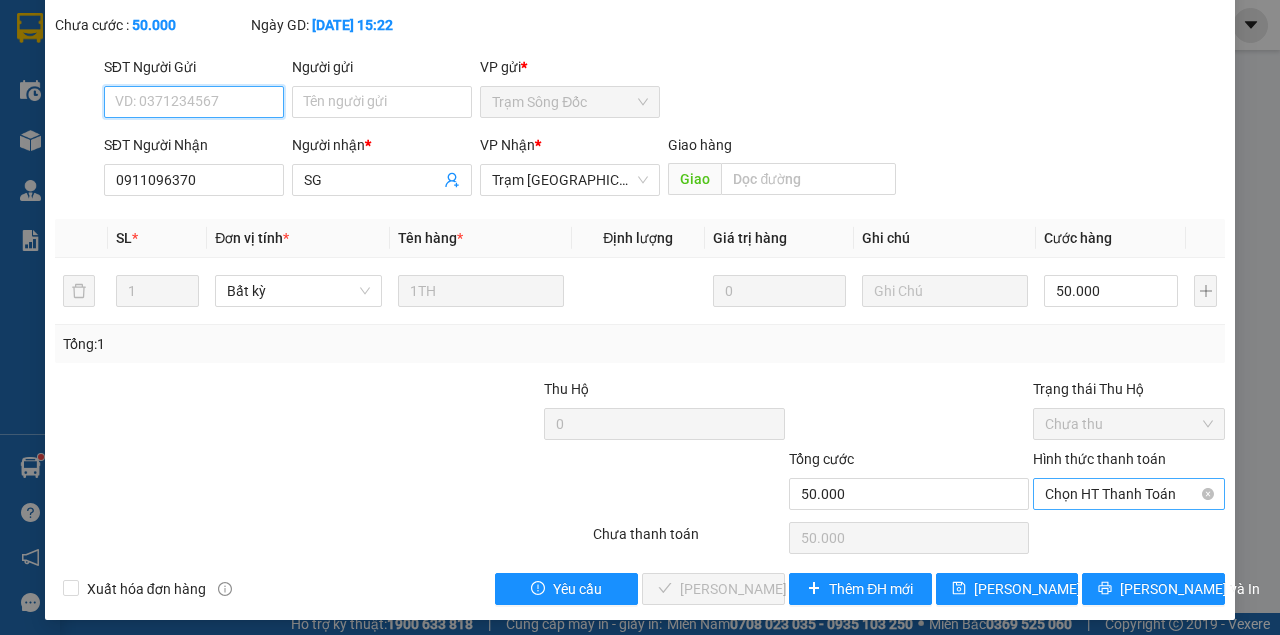 scroll, scrollTop: 129, scrollLeft: 0, axis: vertical 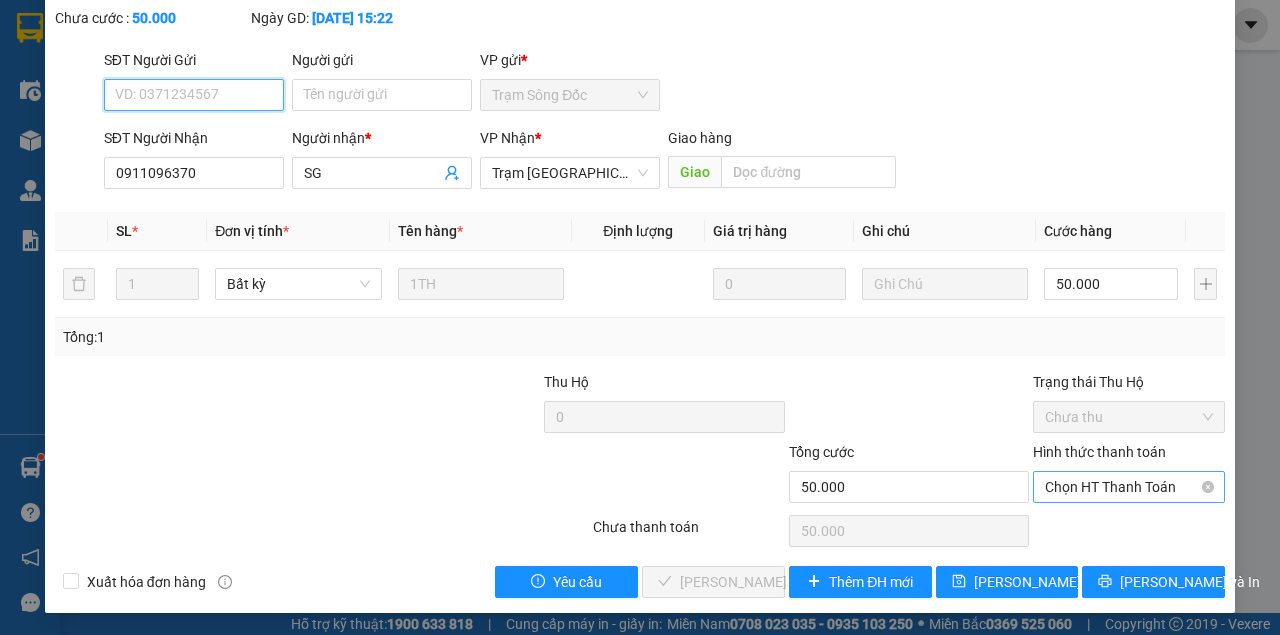 click on "Chọn HT Thanh Toán" at bounding box center (1129, 487) 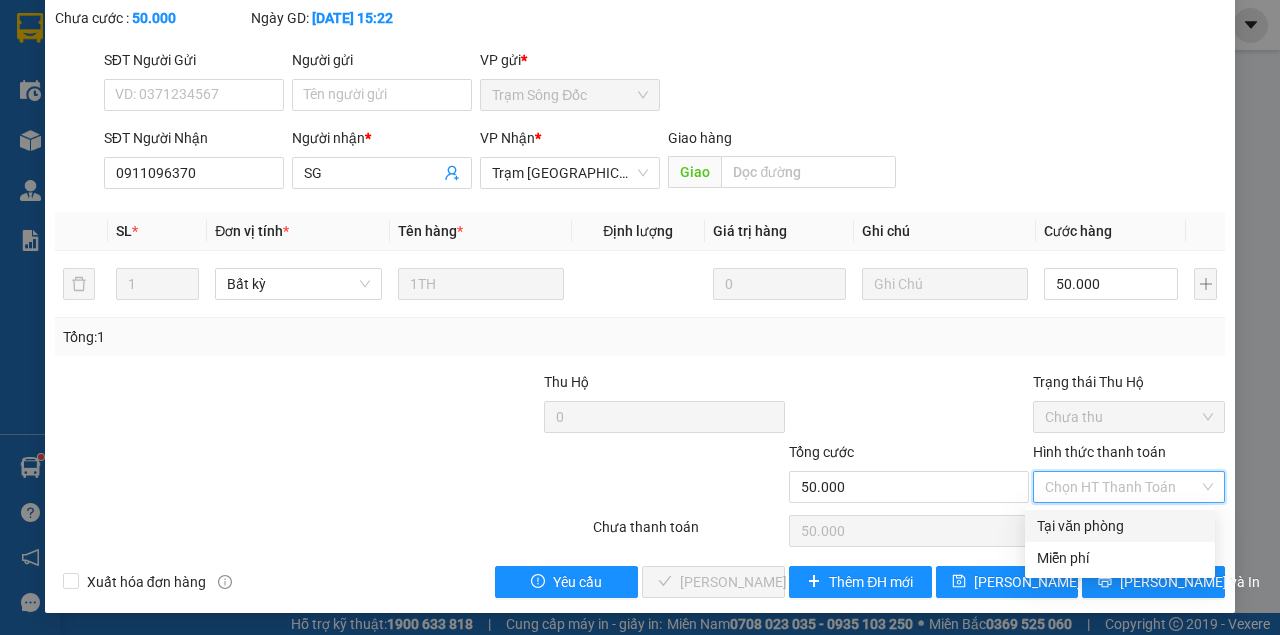 drag, startPoint x: 1068, startPoint y: 529, endPoint x: 1050, endPoint y: 542, distance: 22.203604 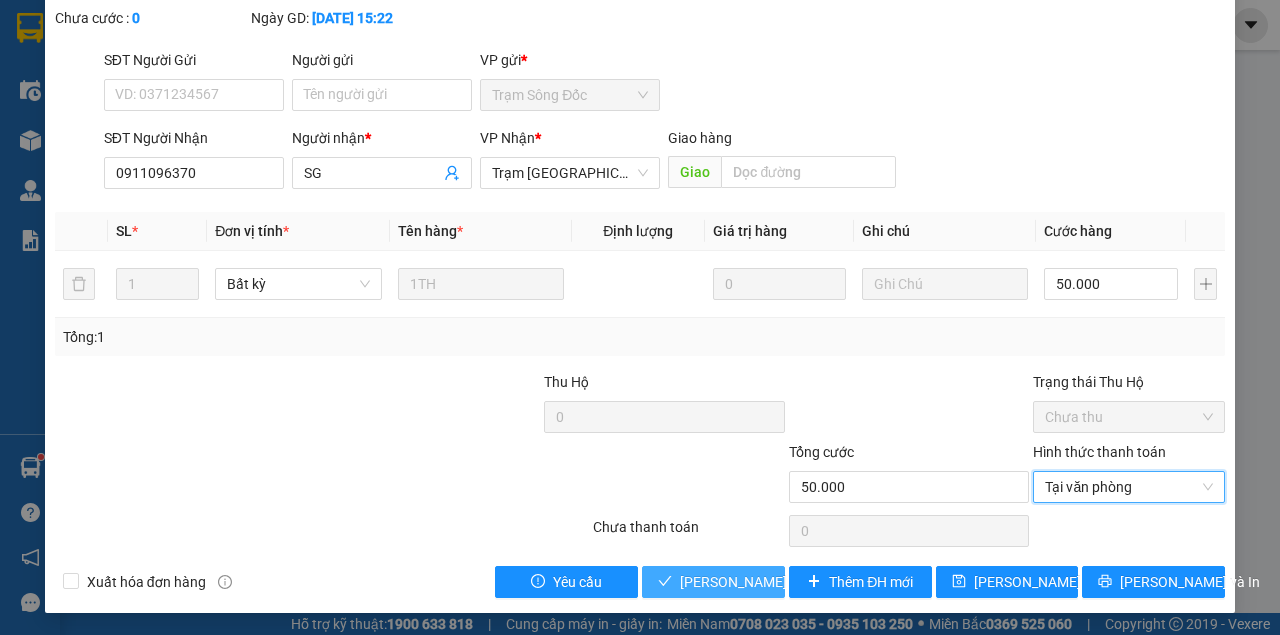 type 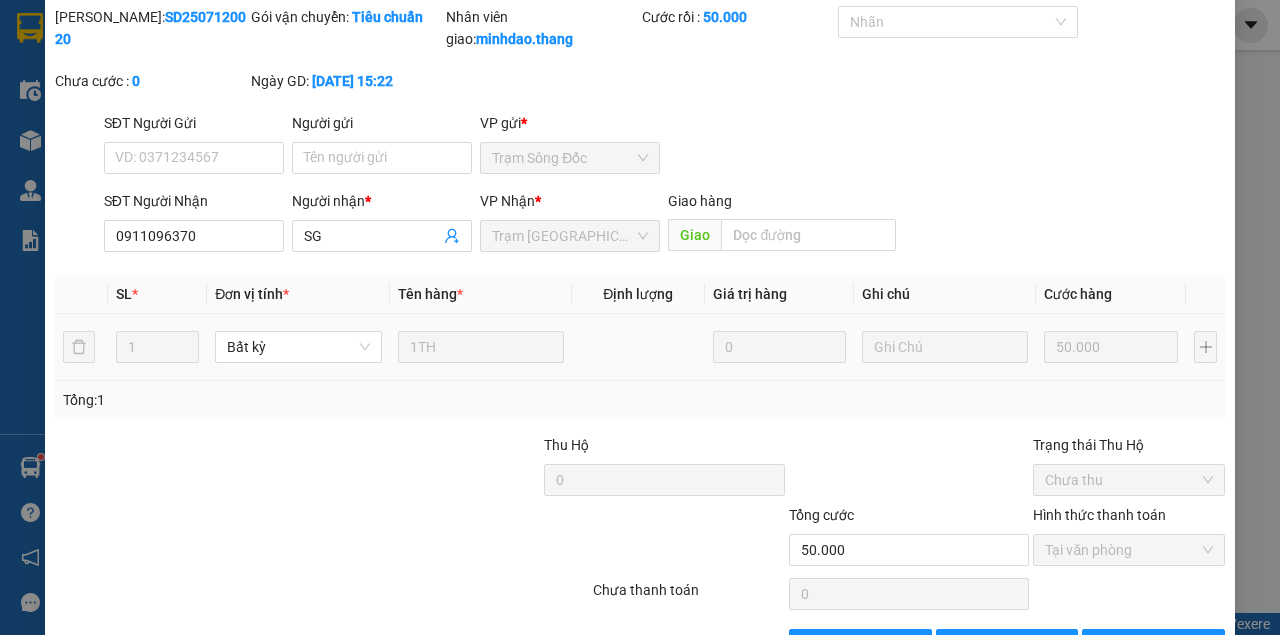 scroll, scrollTop: 0, scrollLeft: 0, axis: both 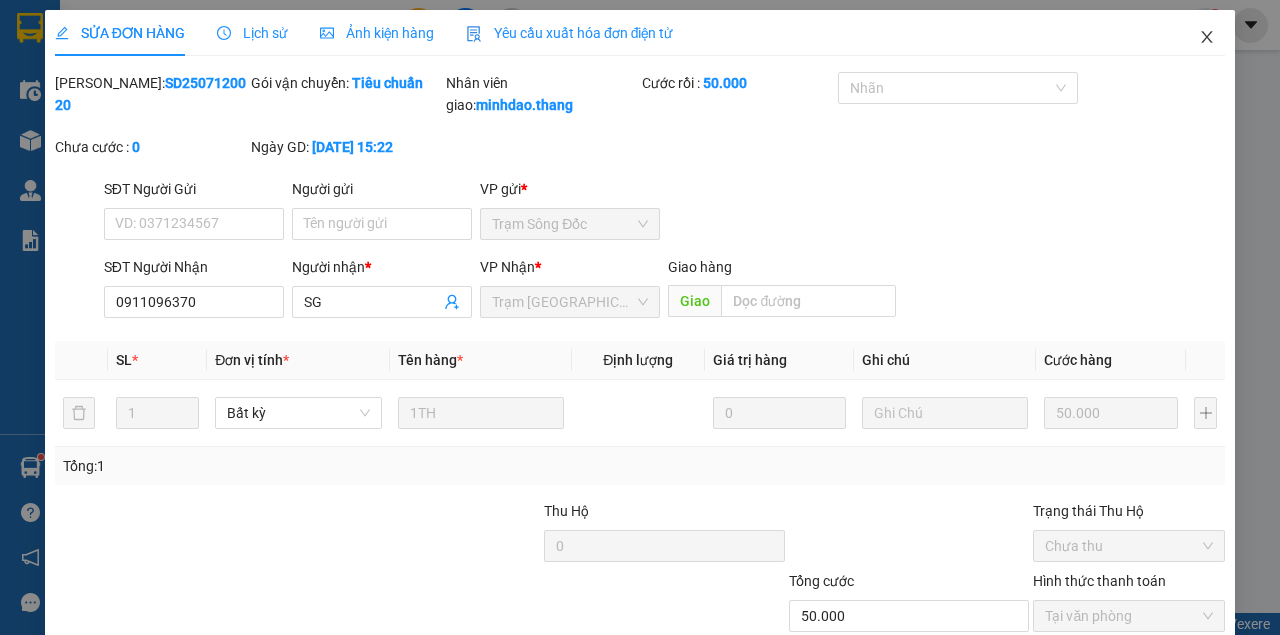 click at bounding box center [1207, 38] 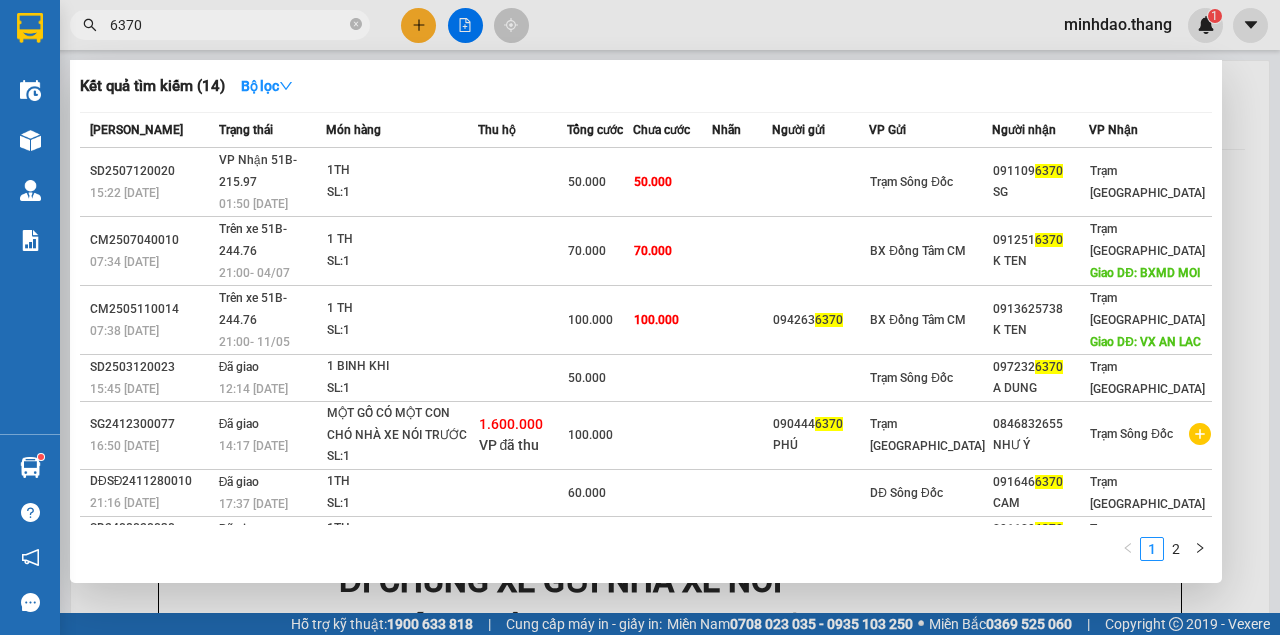 click on "6370" at bounding box center (228, 25) 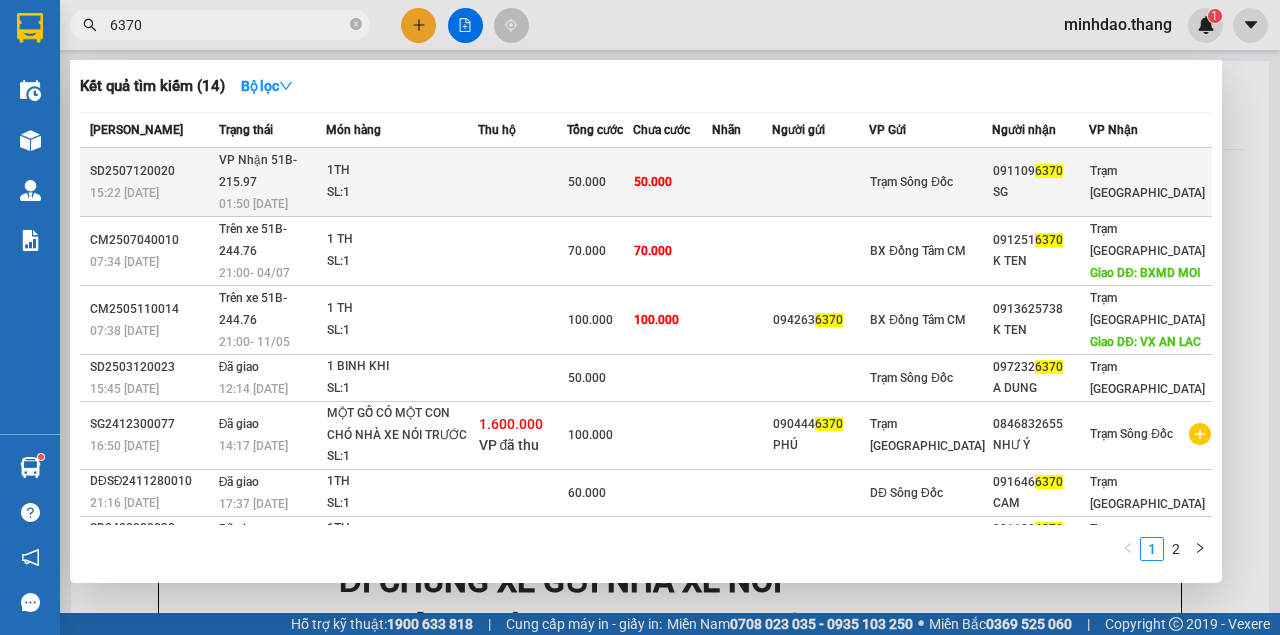 click at bounding box center (742, 182) 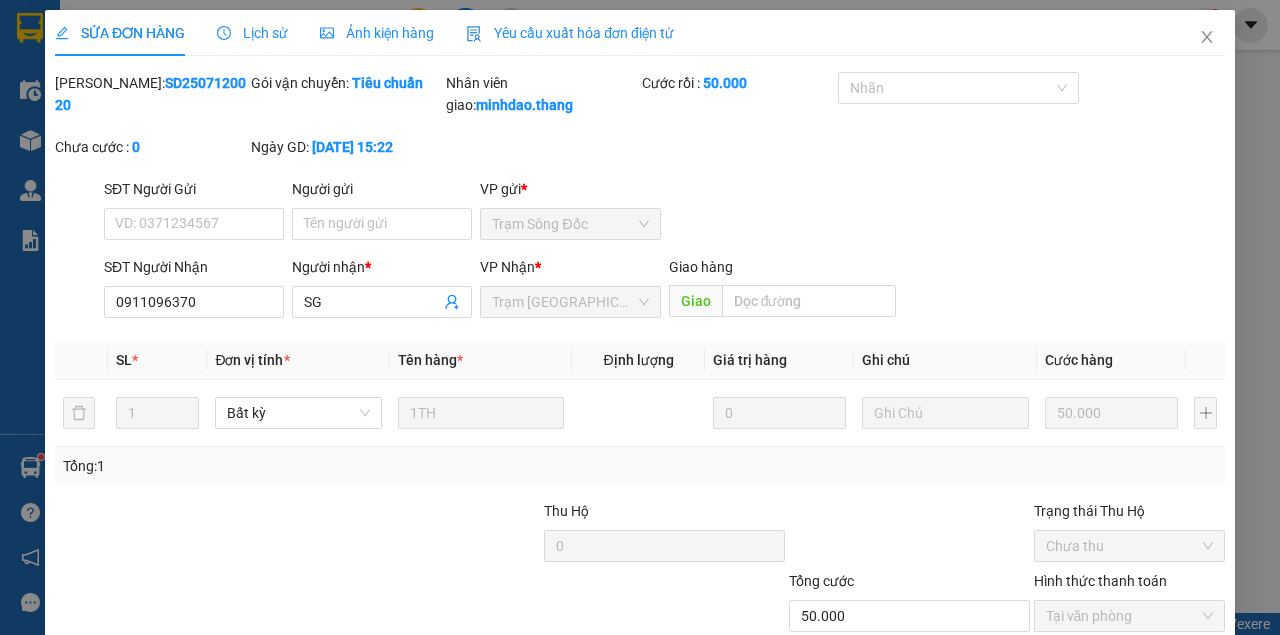 scroll, scrollTop: 0, scrollLeft: 0, axis: both 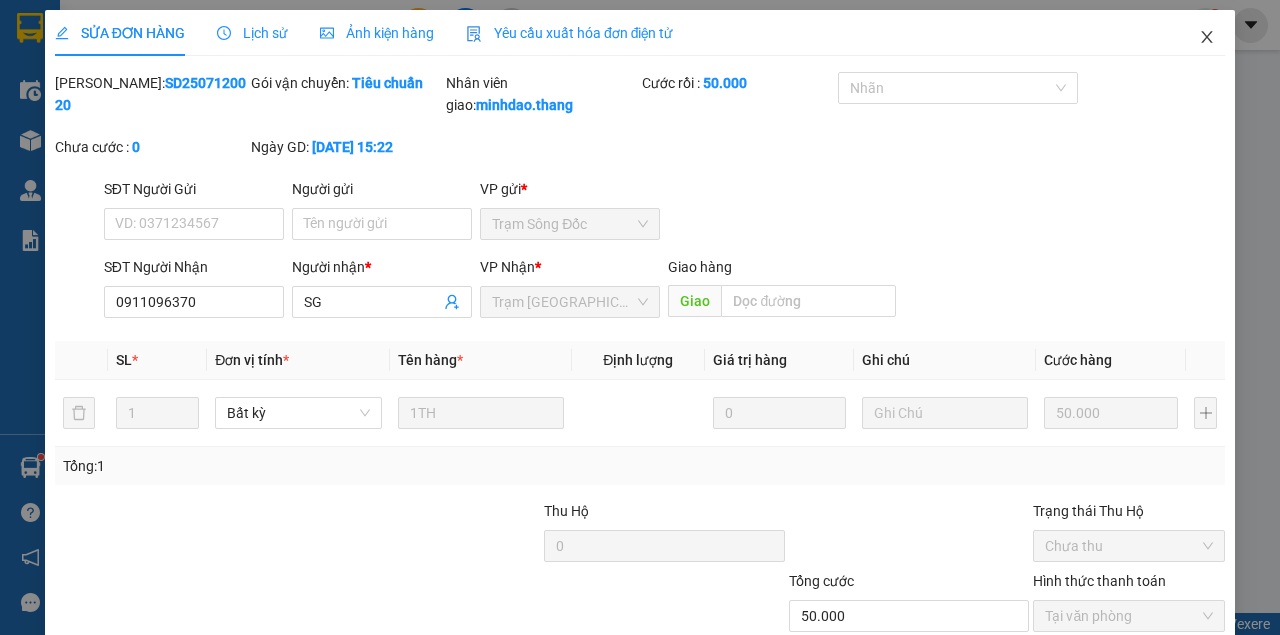 click at bounding box center [1207, 38] 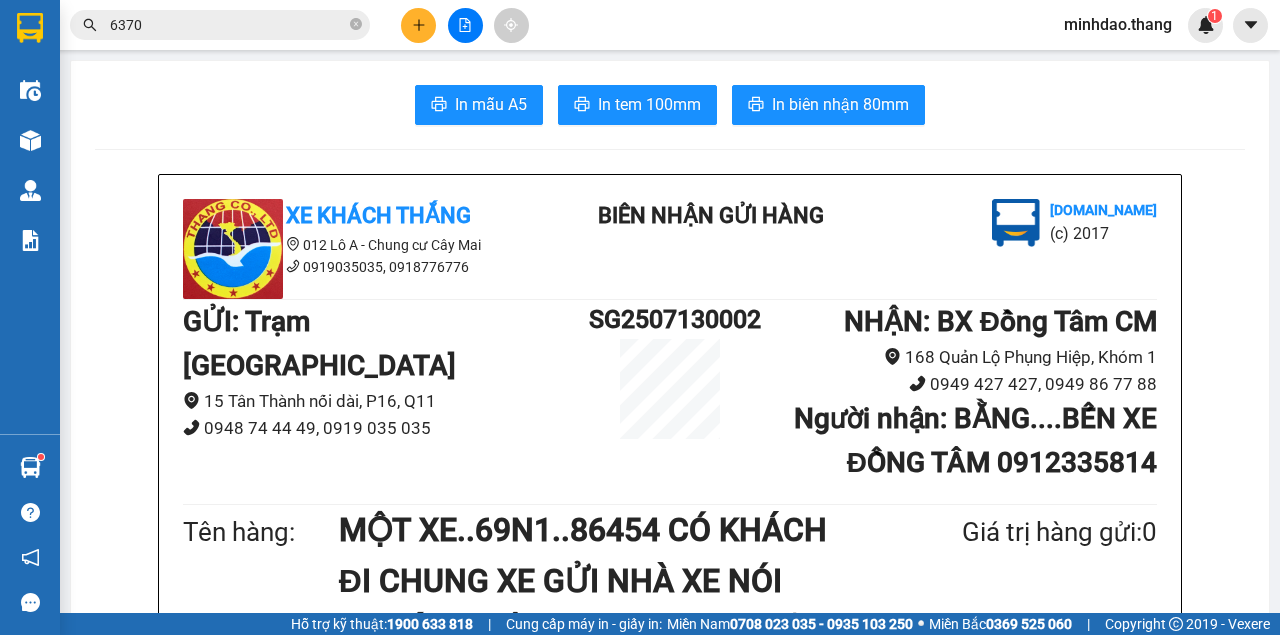 click on "6370" at bounding box center [220, 25] 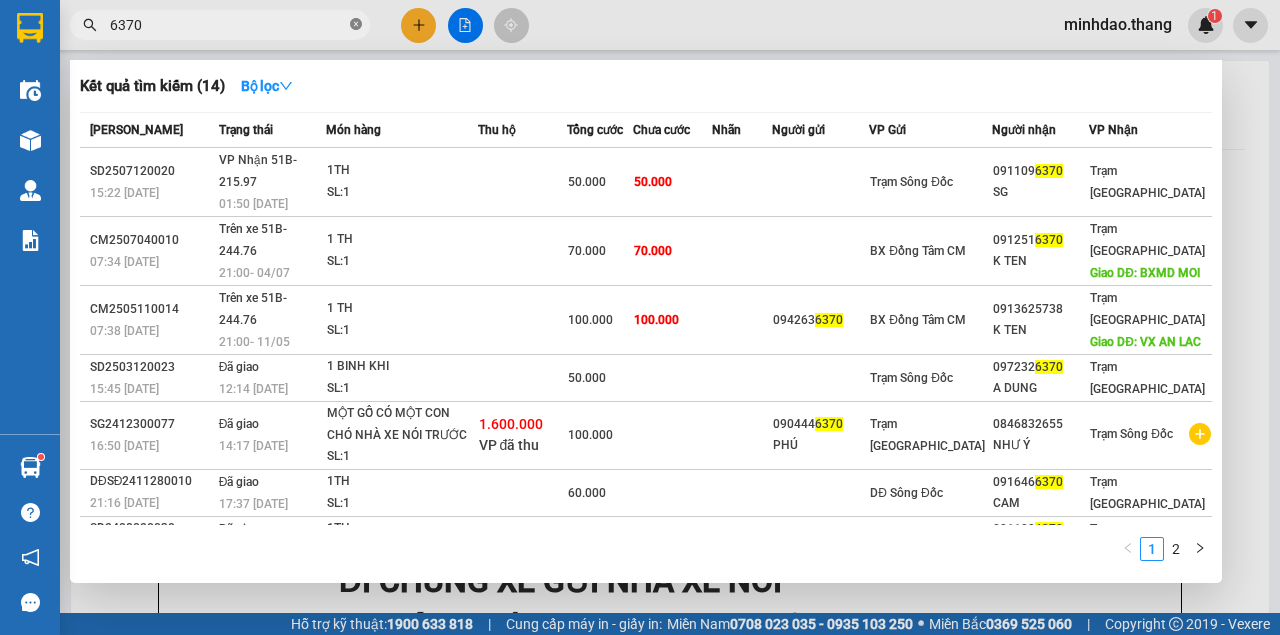 click 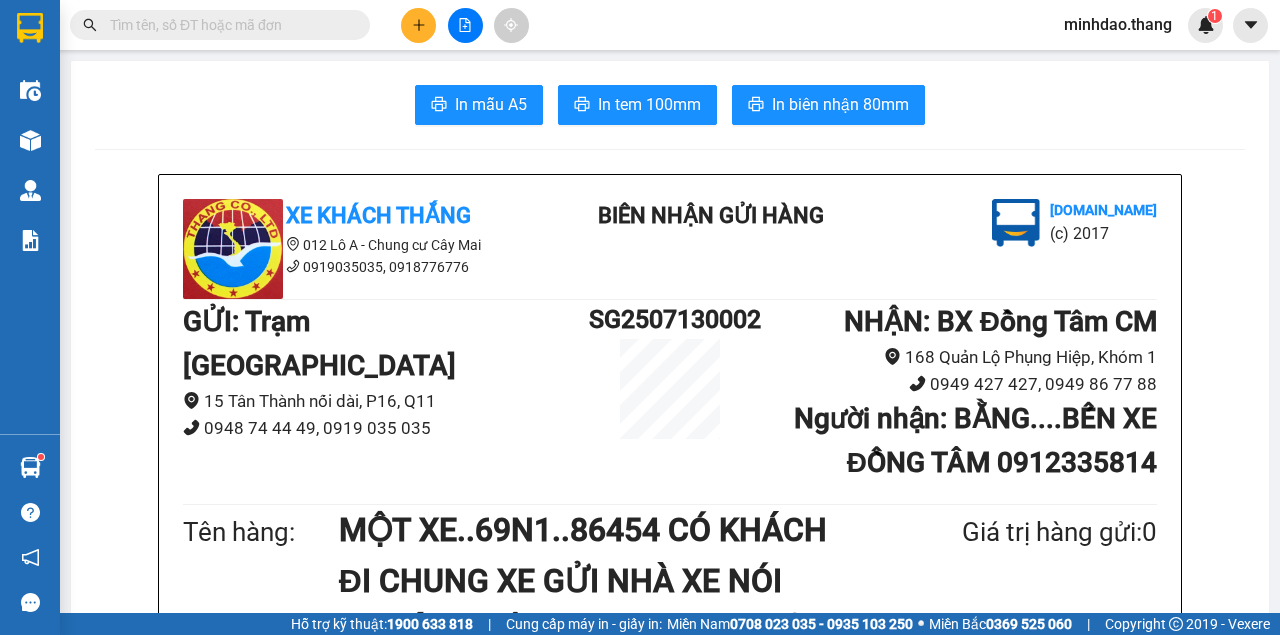 click at bounding box center (228, 25) 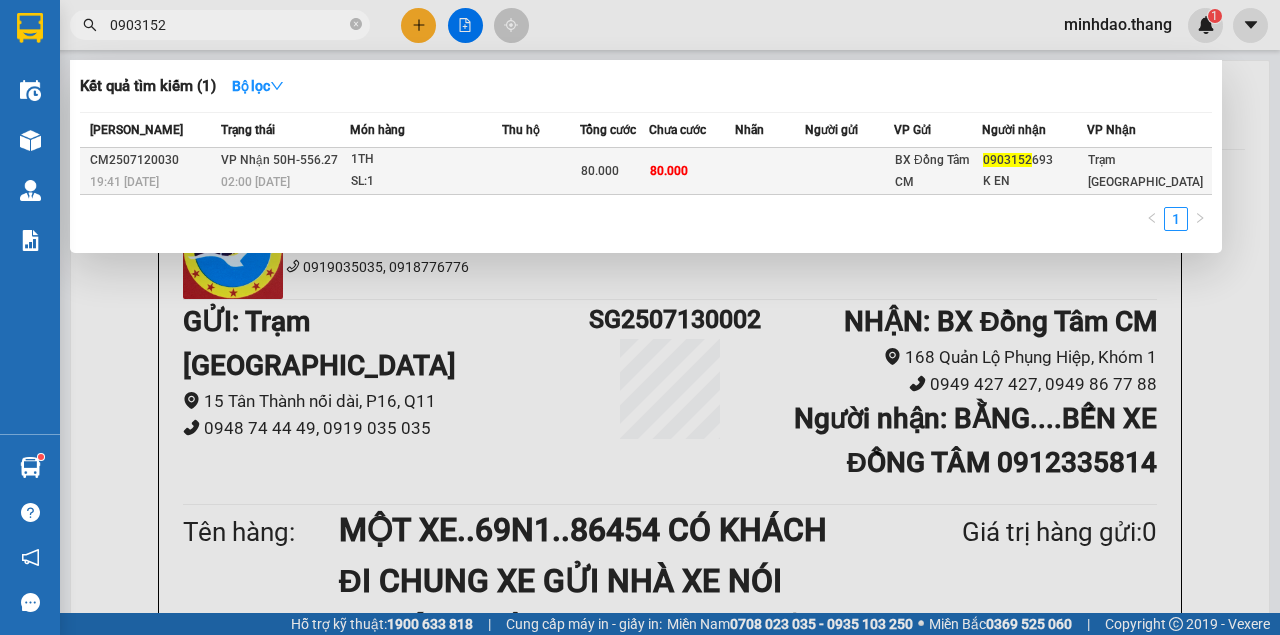 type on "0903152" 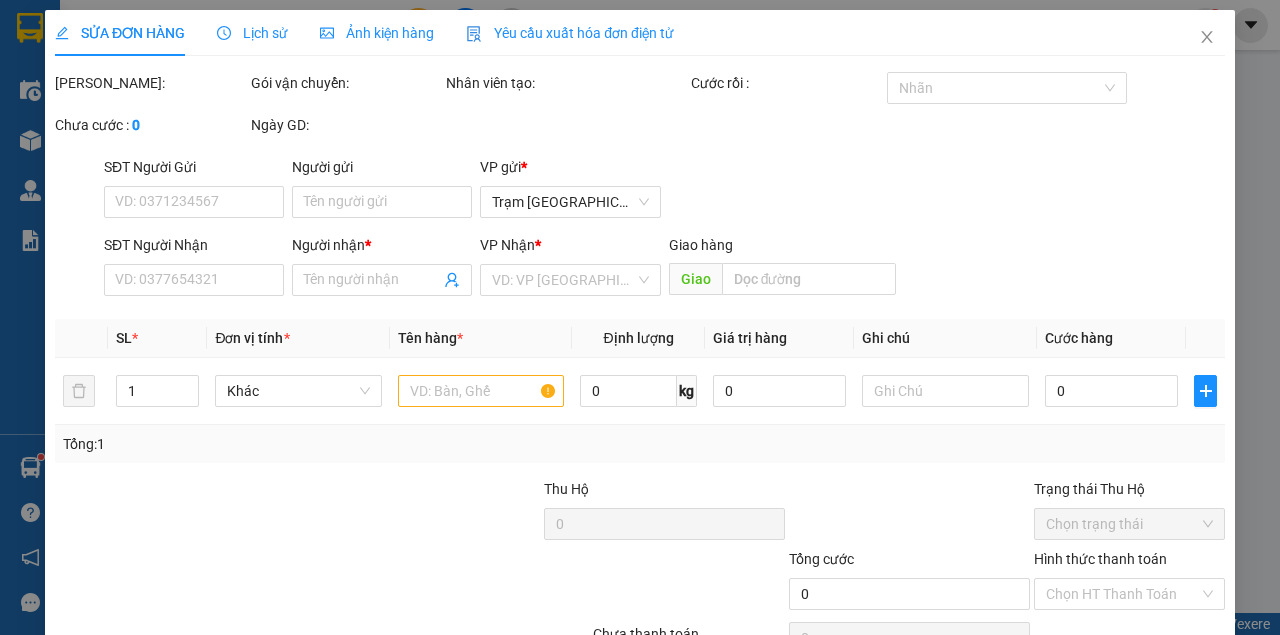 type on "0903152693" 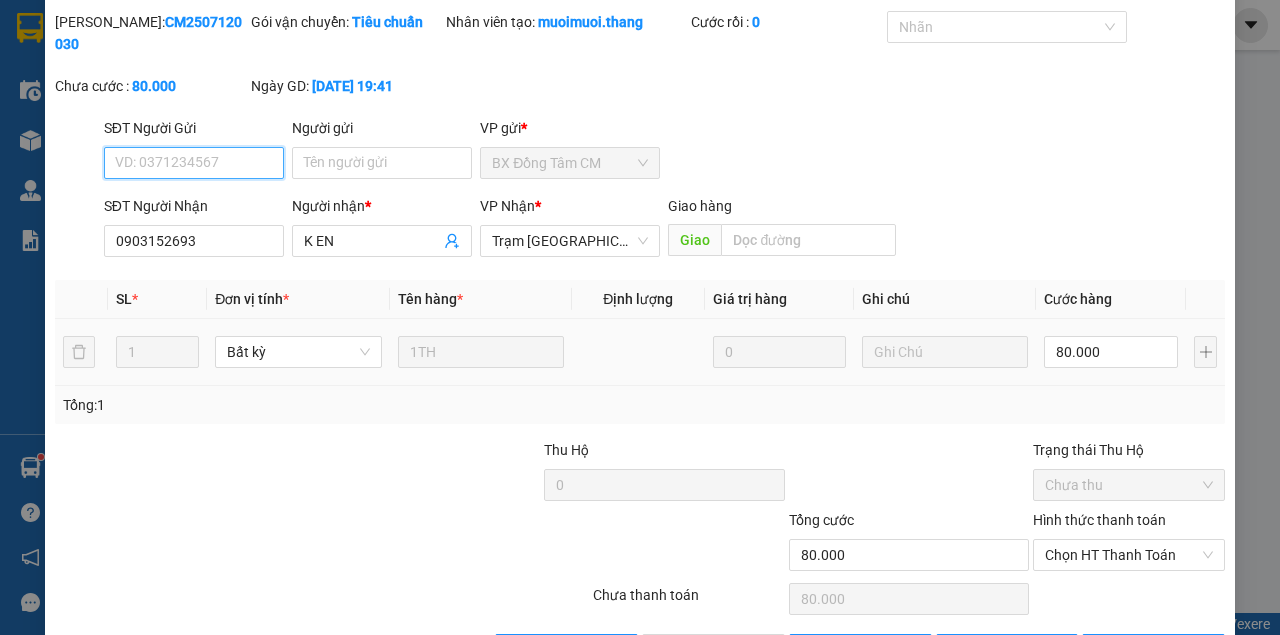 scroll, scrollTop: 129, scrollLeft: 0, axis: vertical 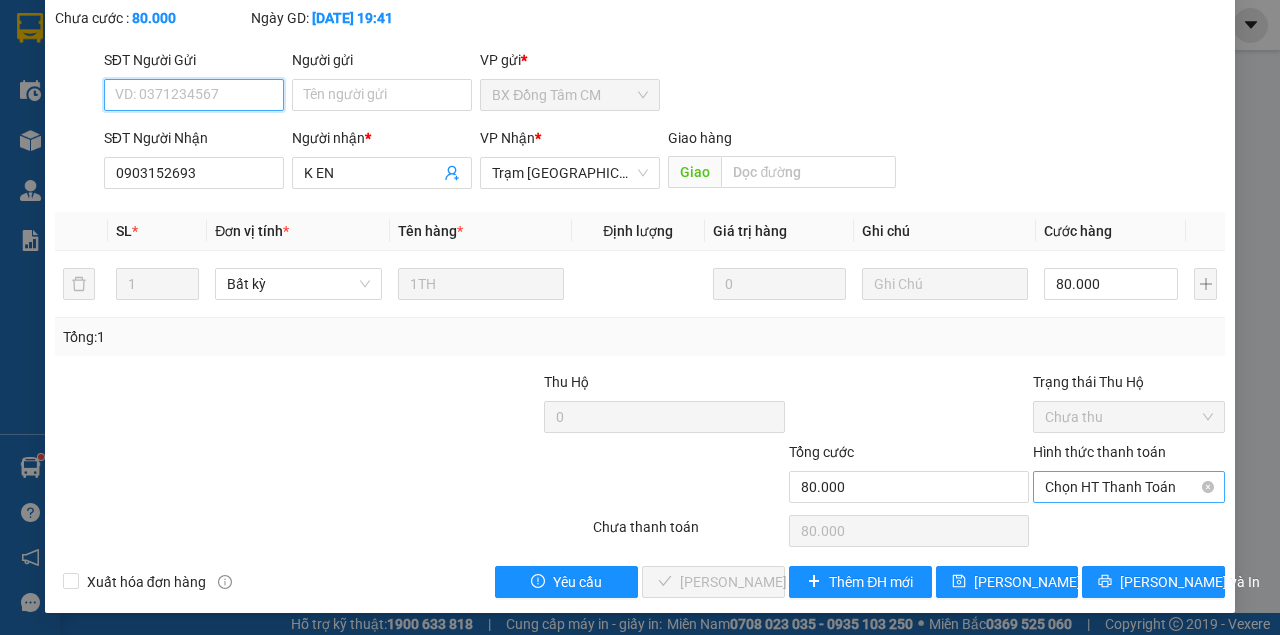 click on "Chọn HT Thanh Toán" at bounding box center (1129, 487) 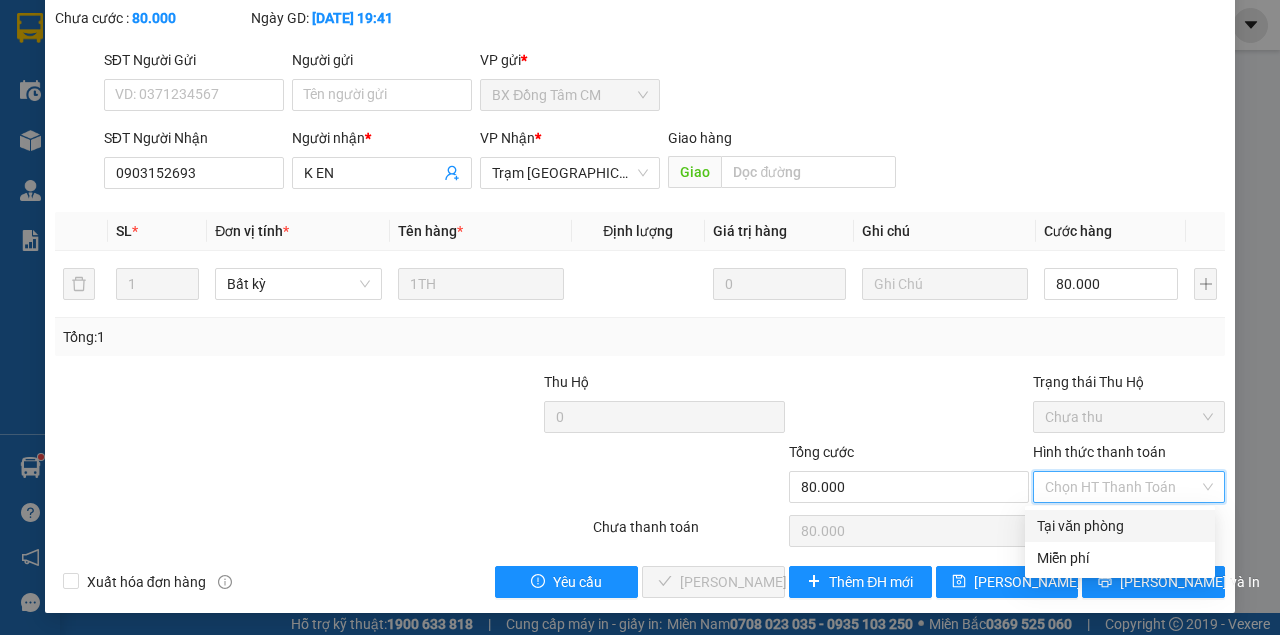 drag, startPoint x: 1069, startPoint y: 520, endPoint x: 1012, endPoint y: 540, distance: 60.40695 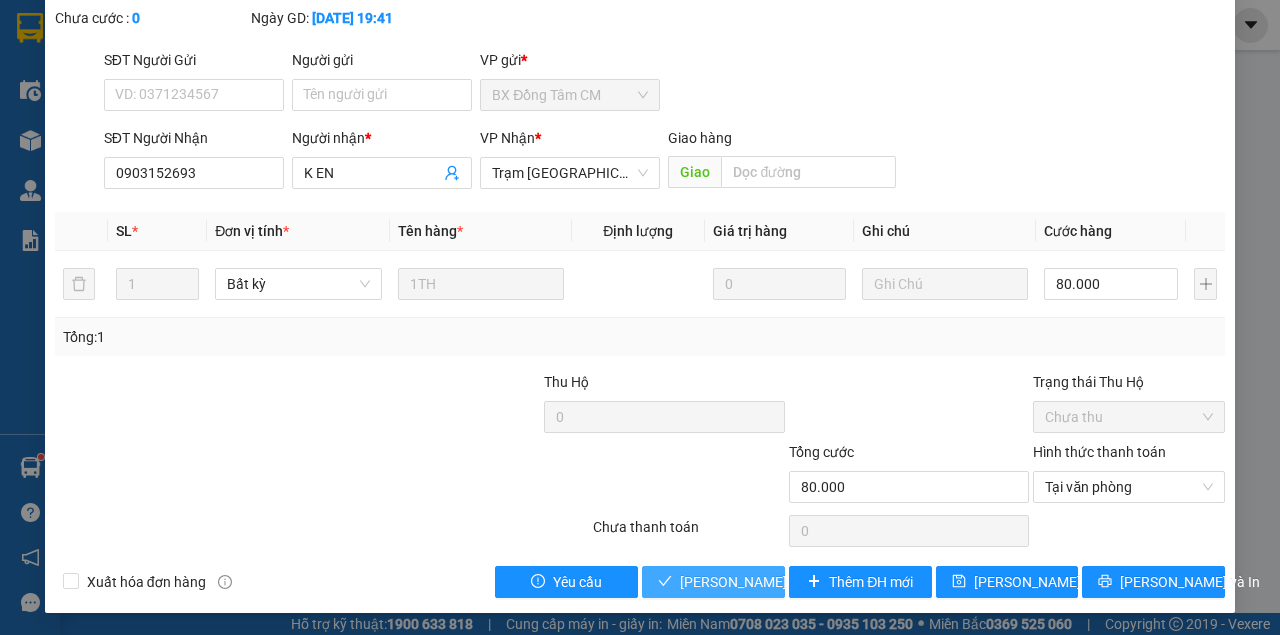 type 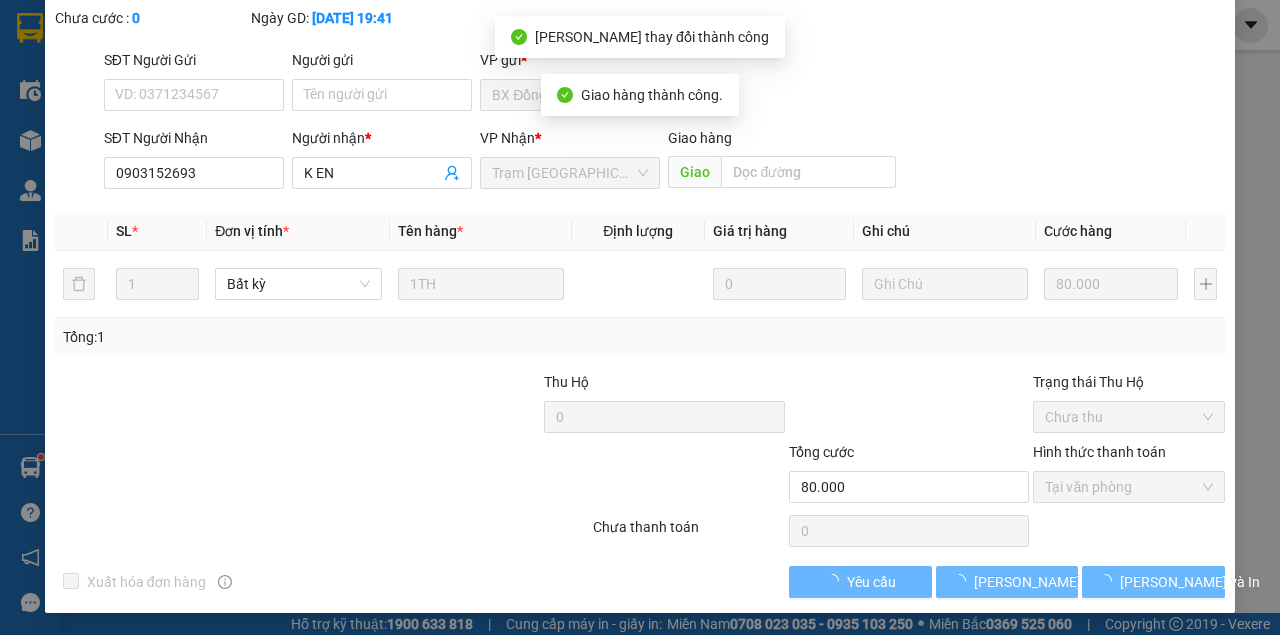 scroll, scrollTop: 151, scrollLeft: 0, axis: vertical 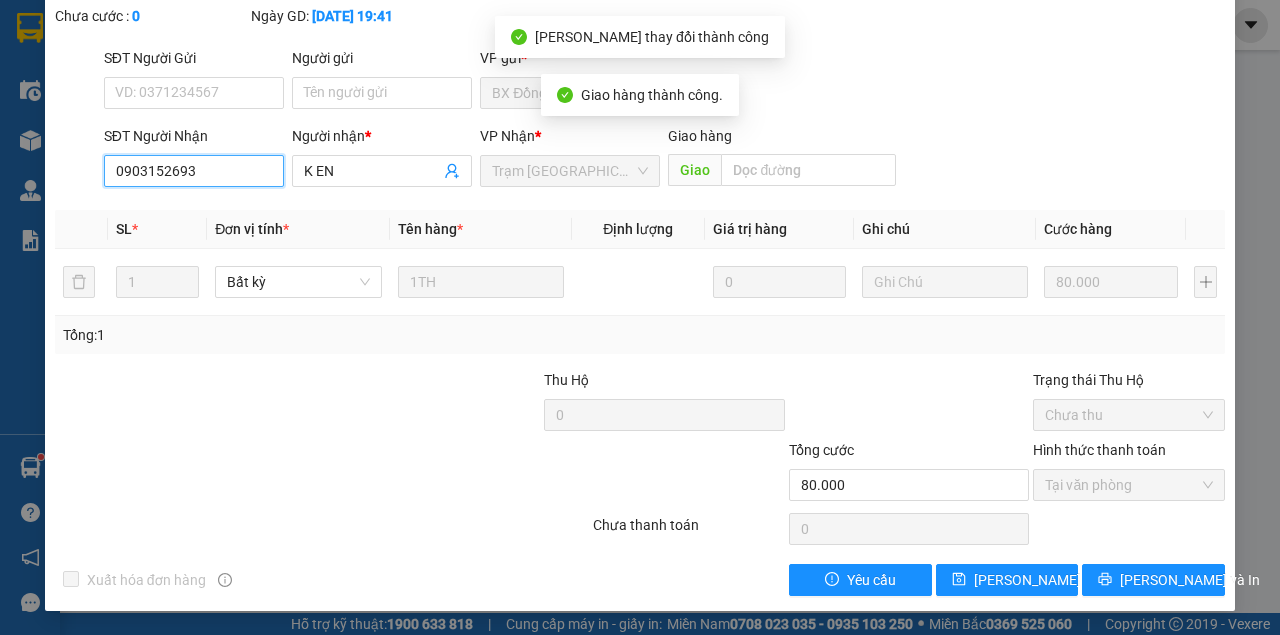 drag, startPoint x: 240, startPoint y: 184, endPoint x: 18, endPoint y: 170, distance: 222.44101 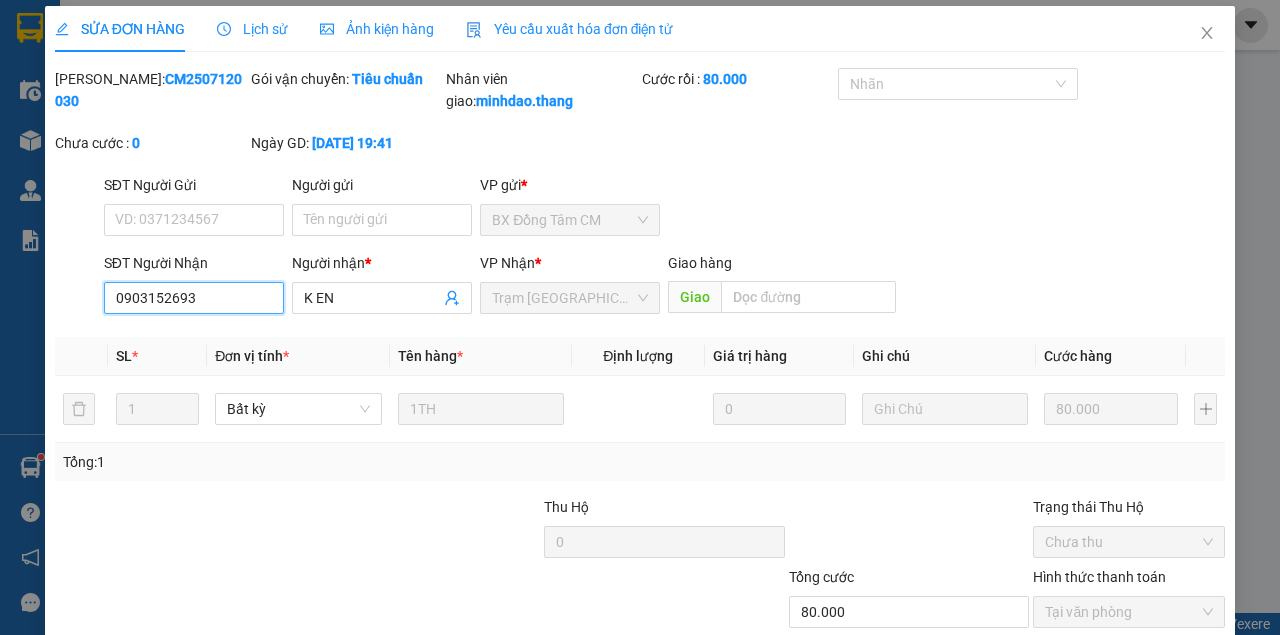 scroll, scrollTop: 0, scrollLeft: 0, axis: both 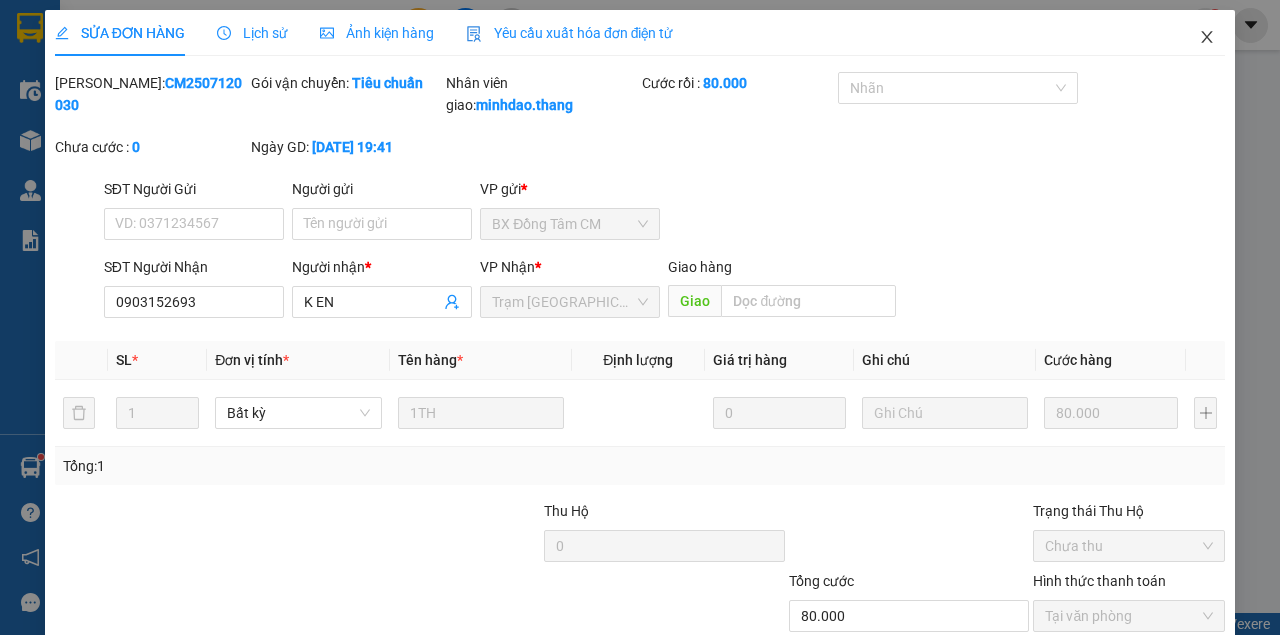 click 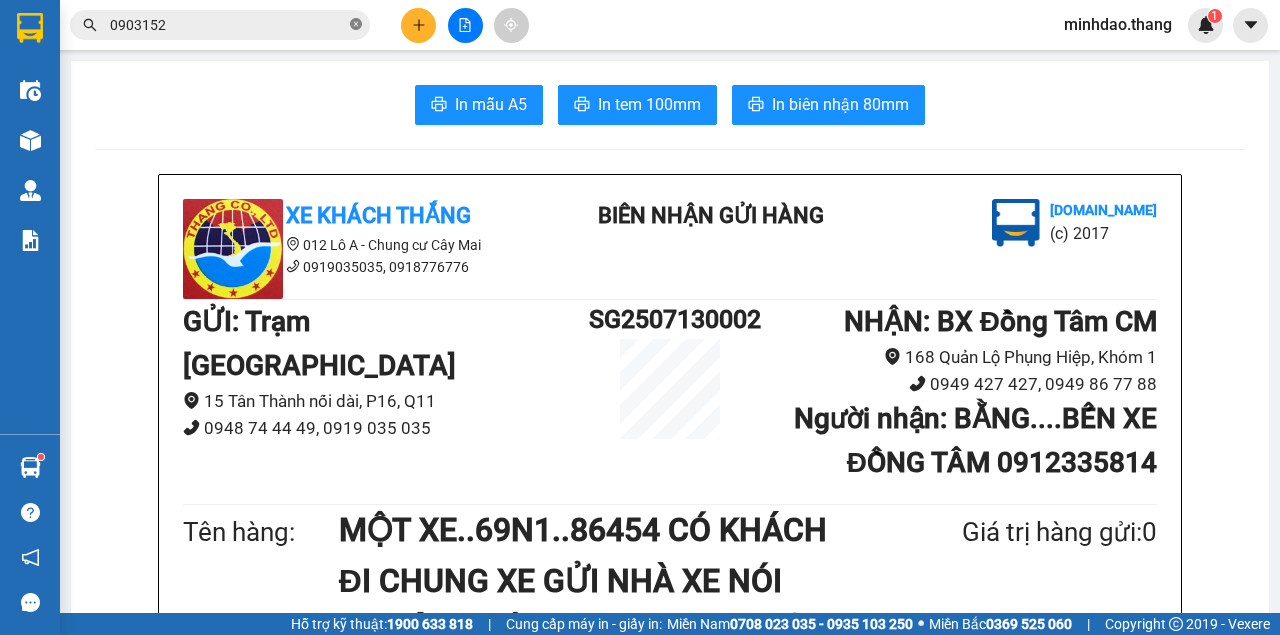 click 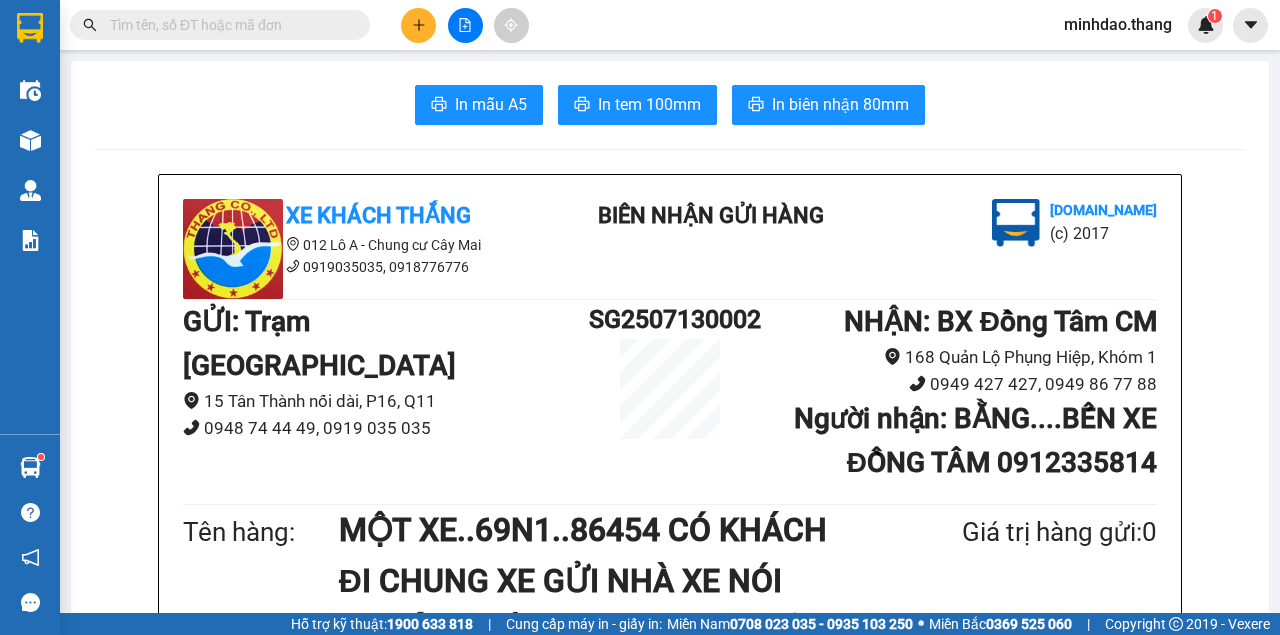 click at bounding box center (228, 25) 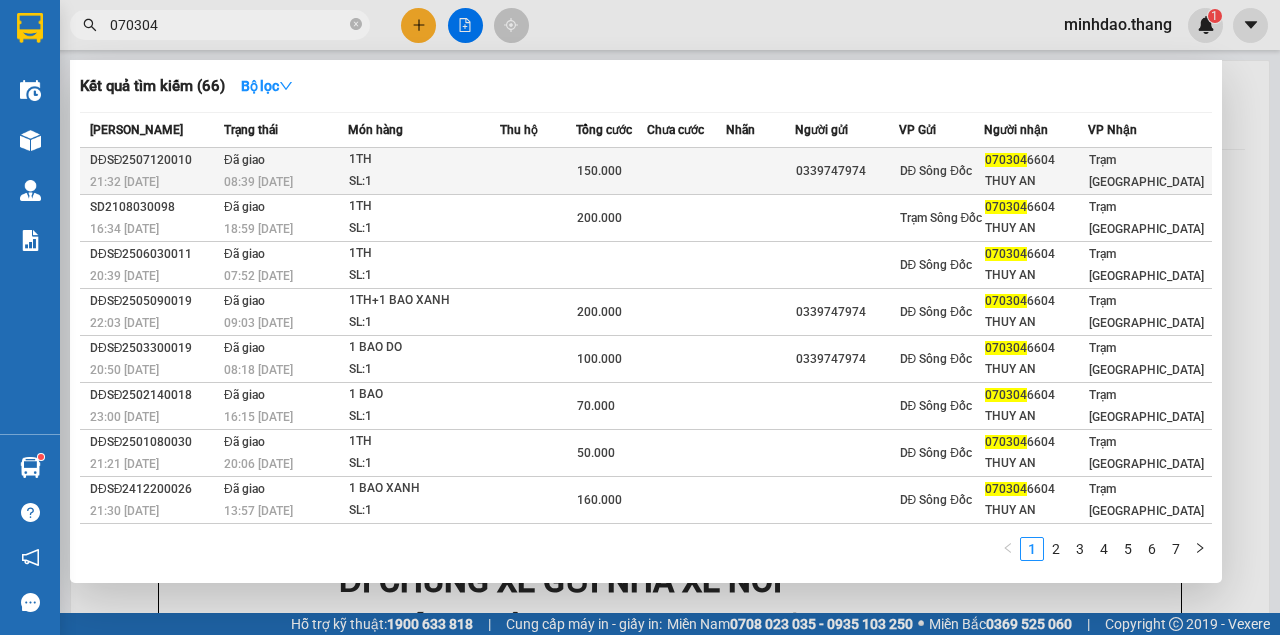 type on "070304" 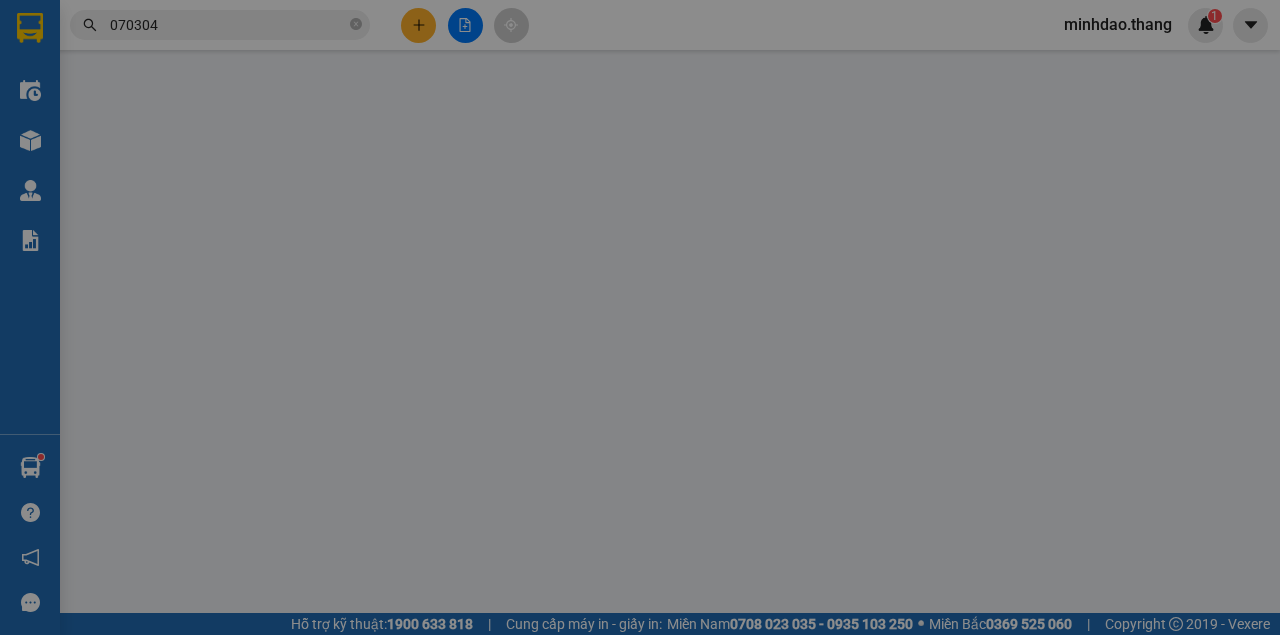type on "0339747974" 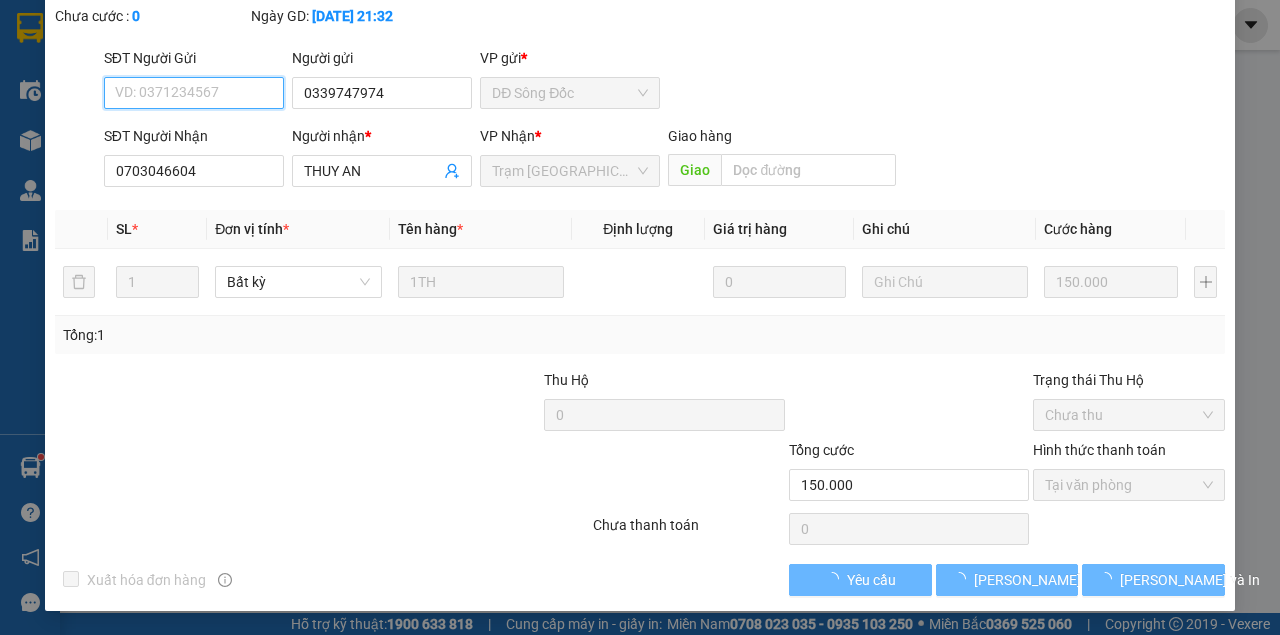 scroll, scrollTop: 151, scrollLeft: 0, axis: vertical 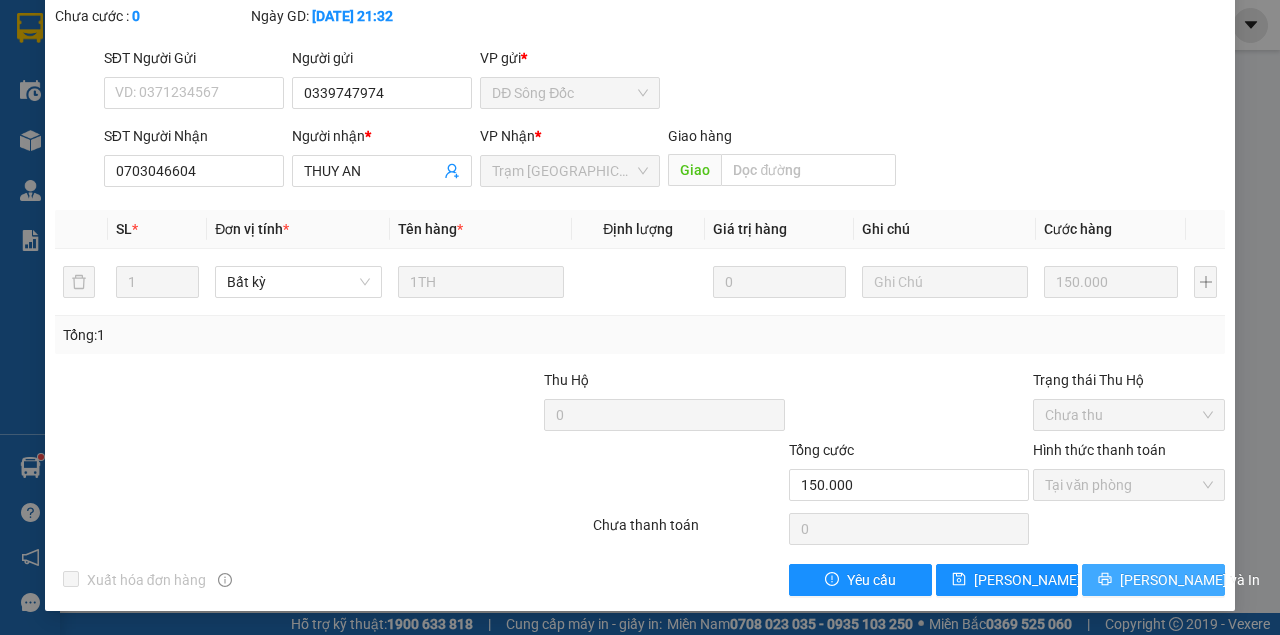 click on "[PERSON_NAME] và In" at bounding box center [1153, 580] 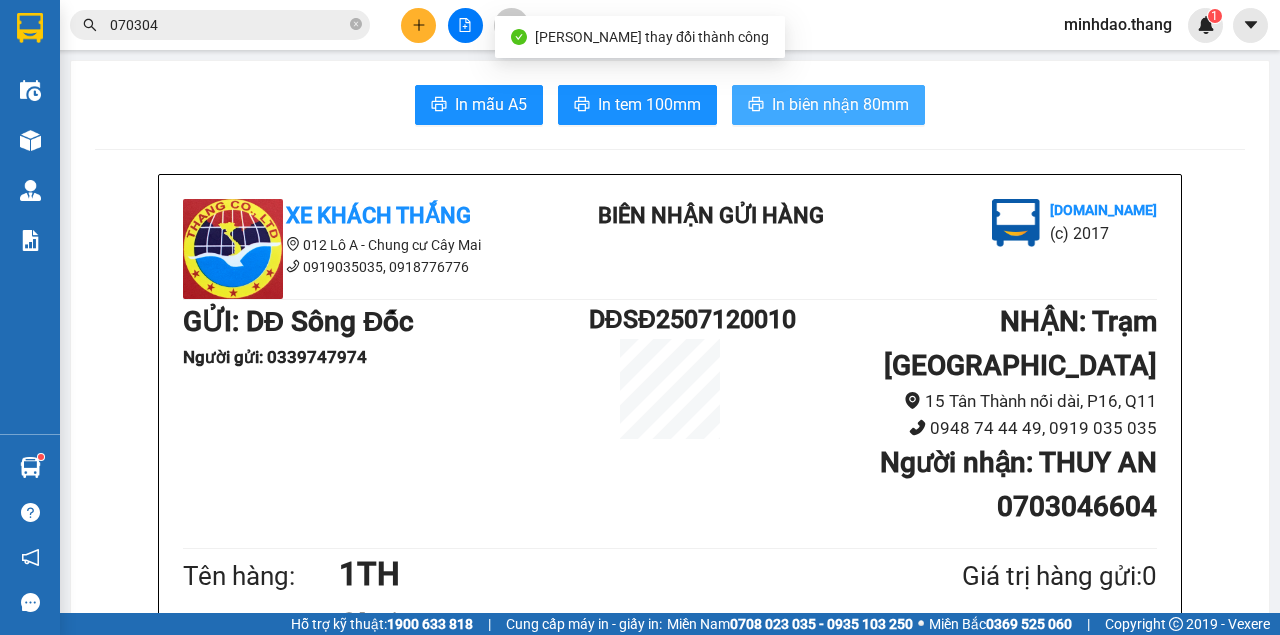click on "In biên nhận 80mm" at bounding box center [840, 104] 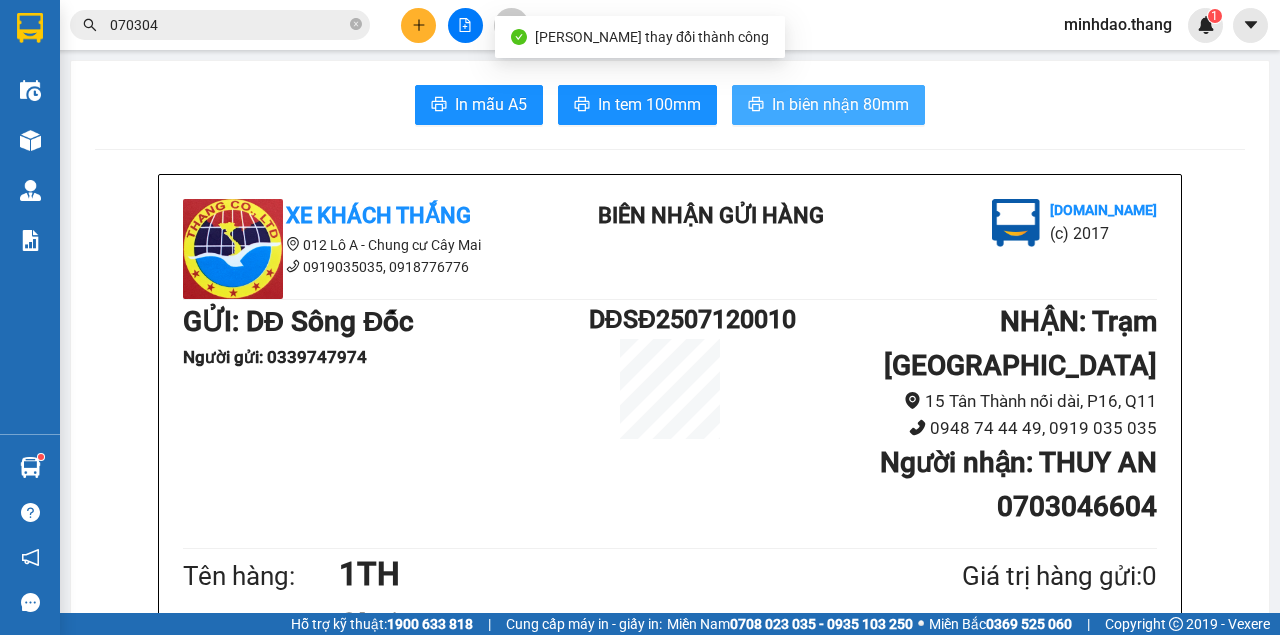 scroll, scrollTop: 400, scrollLeft: 0, axis: vertical 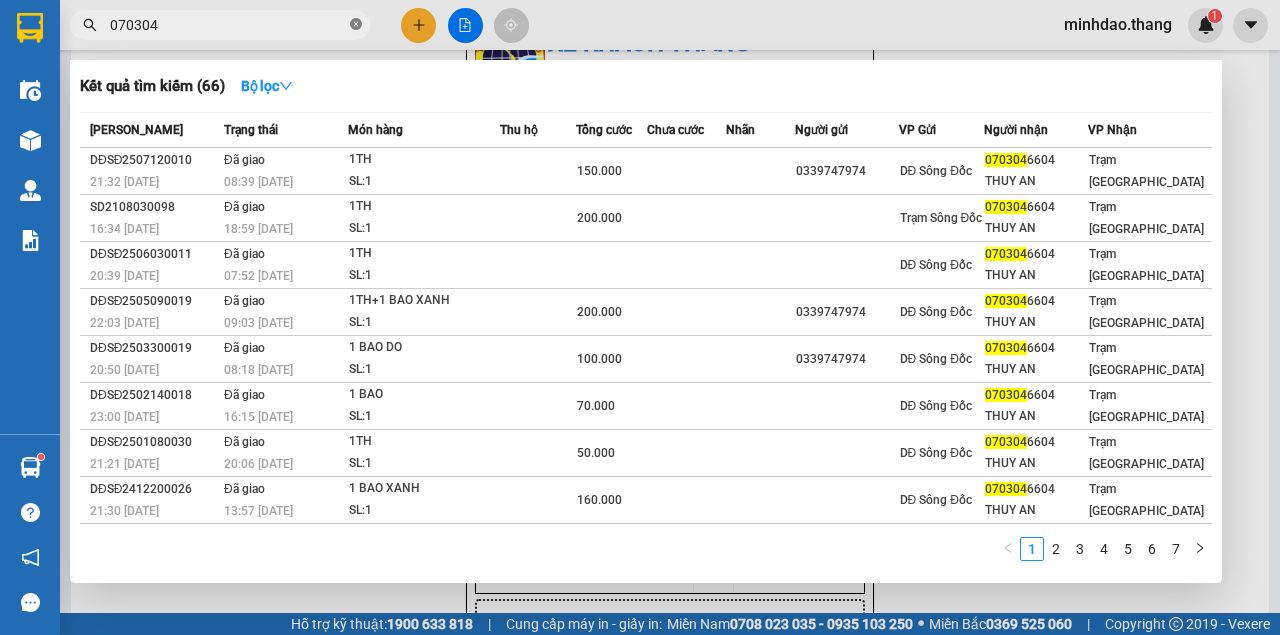click 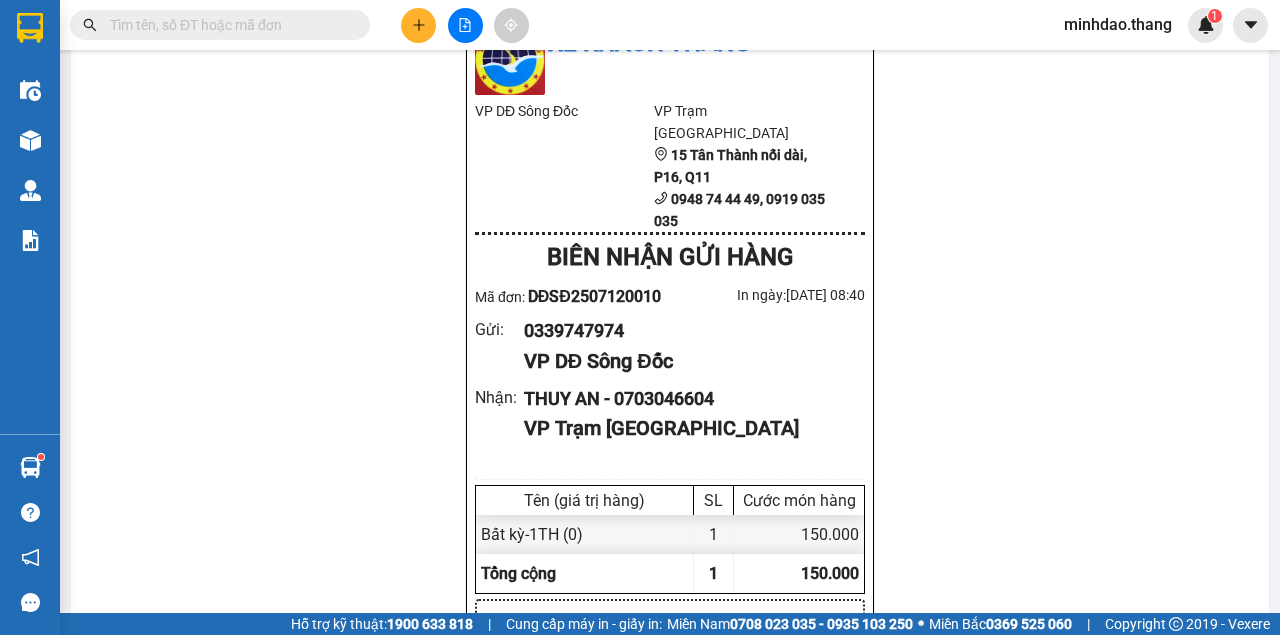 click at bounding box center [228, 25] 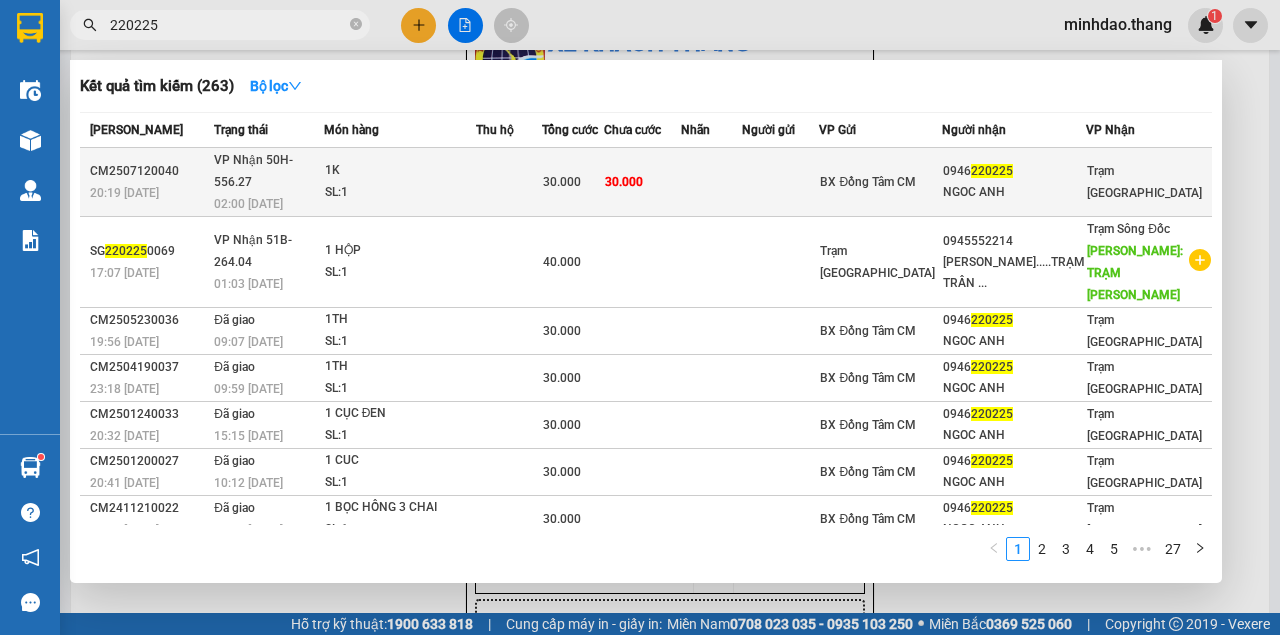 type on "220225" 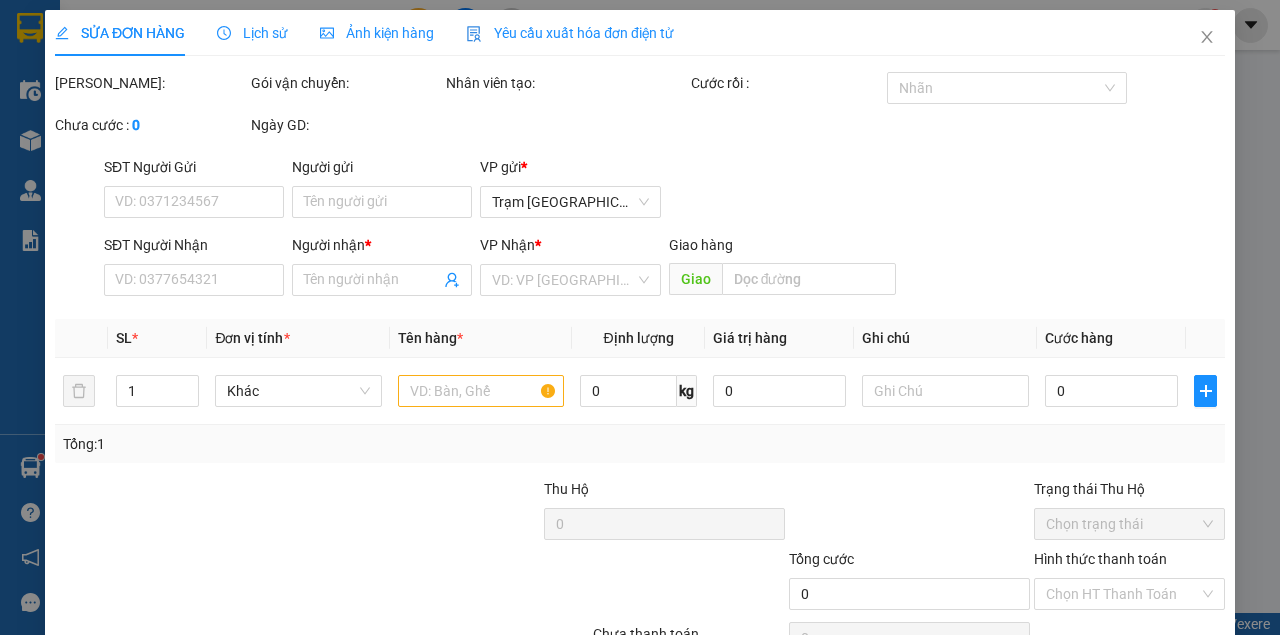 scroll, scrollTop: 0, scrollLeft: 0, axis: both 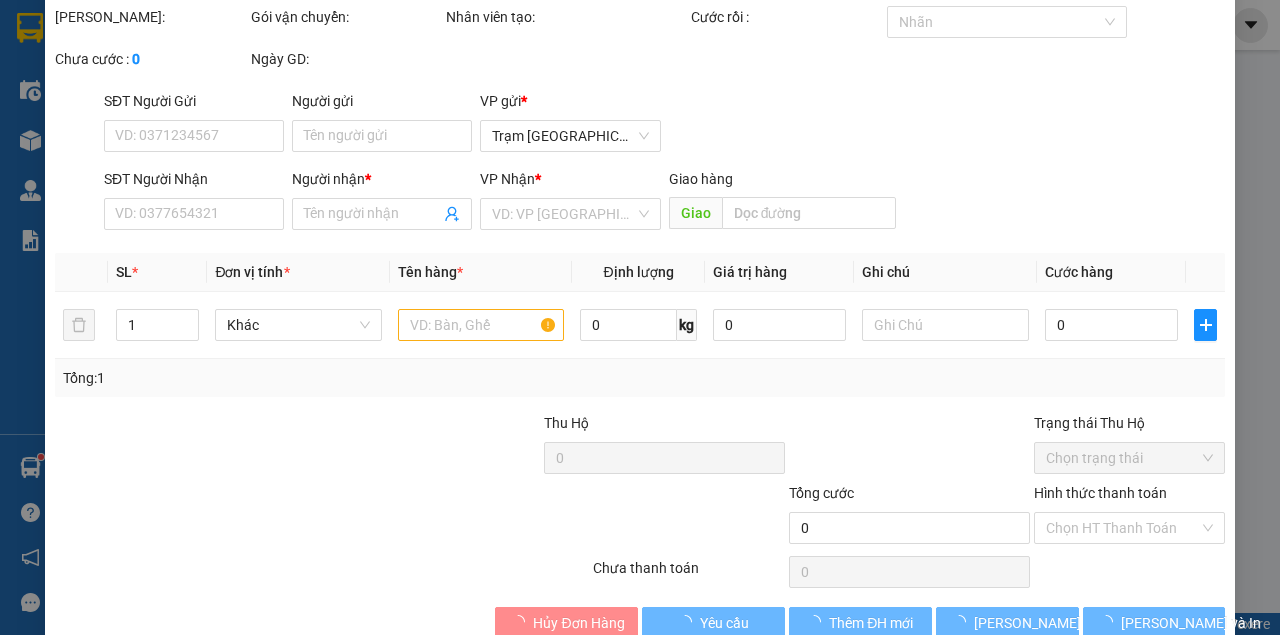 type on "0946220225" 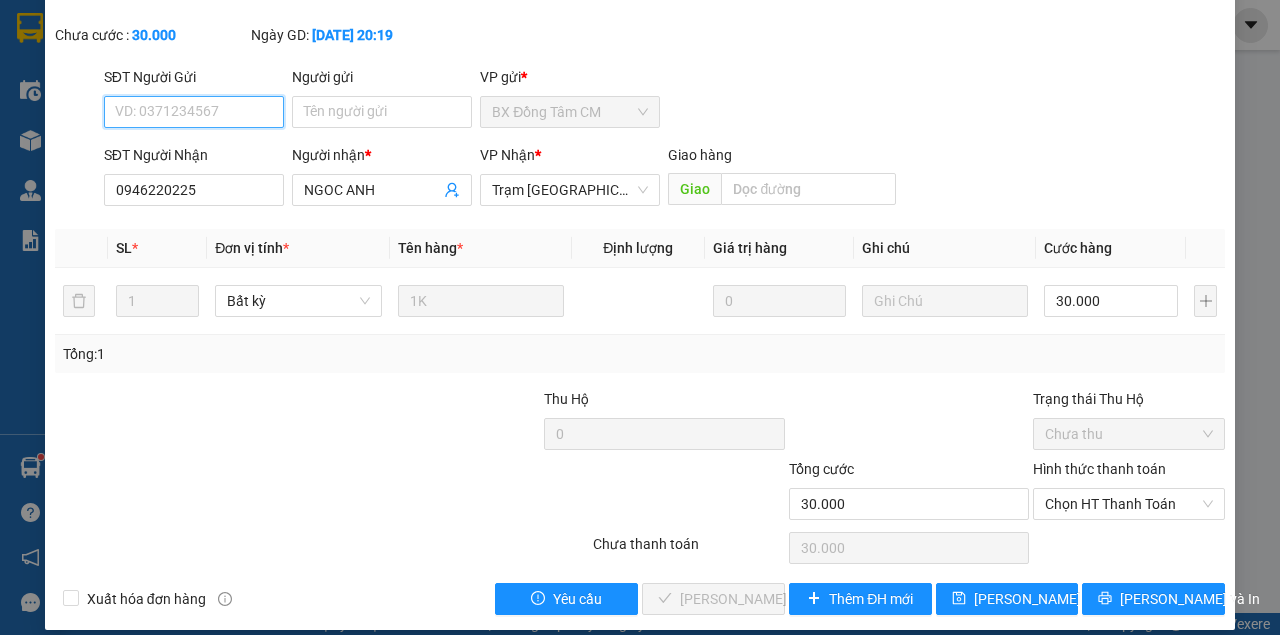 scroll, scrollTop: 129, scrollLeft: 0, axis: vertical 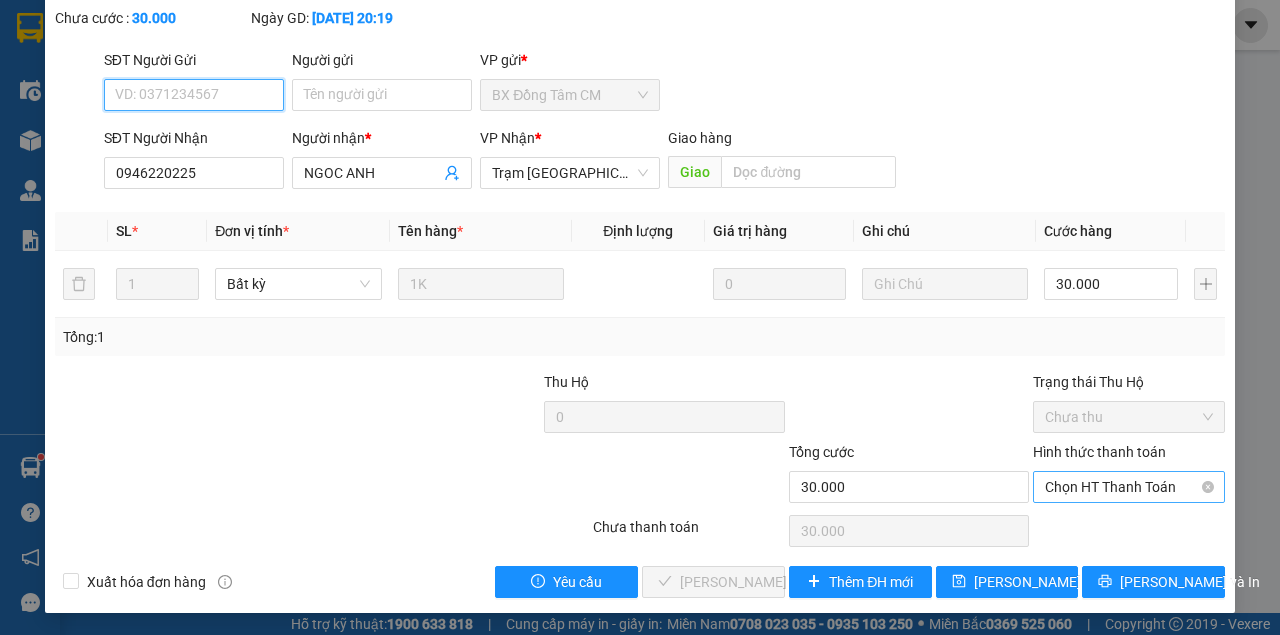click on "Chọn HT Thanh Toán" at bounding box center (1129, 487) 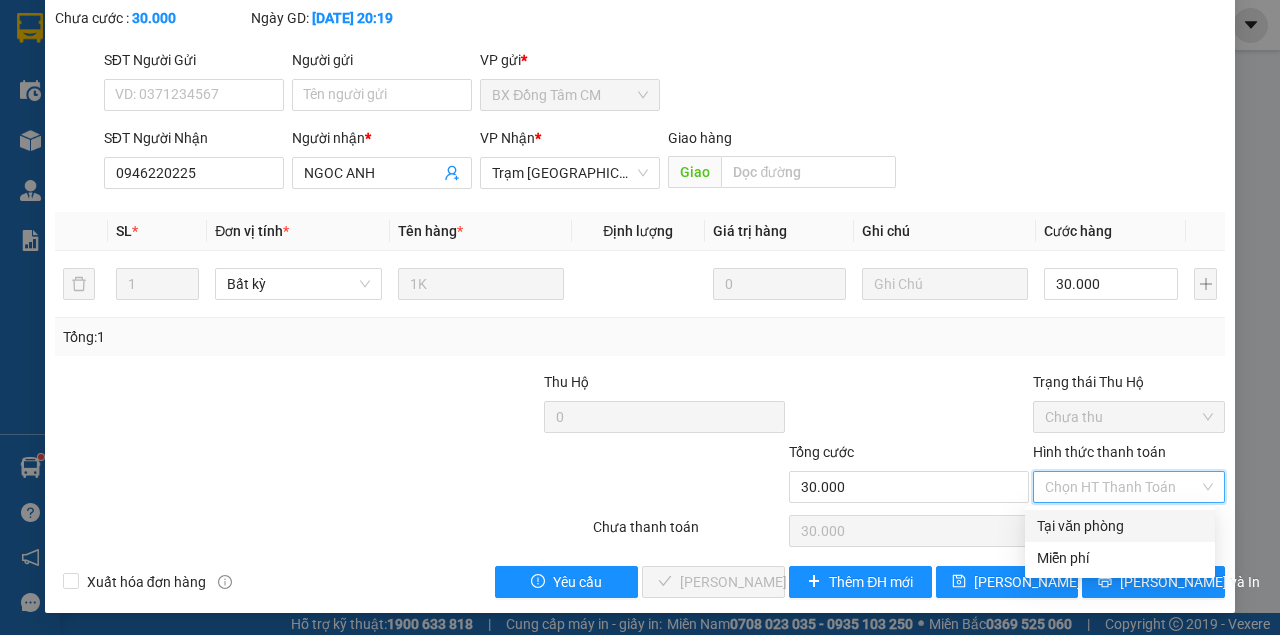 drag, startPoint x: 1064, startPoint y: 522, endPoint x: 1013, endPoint y: 529, distance: 51.47815 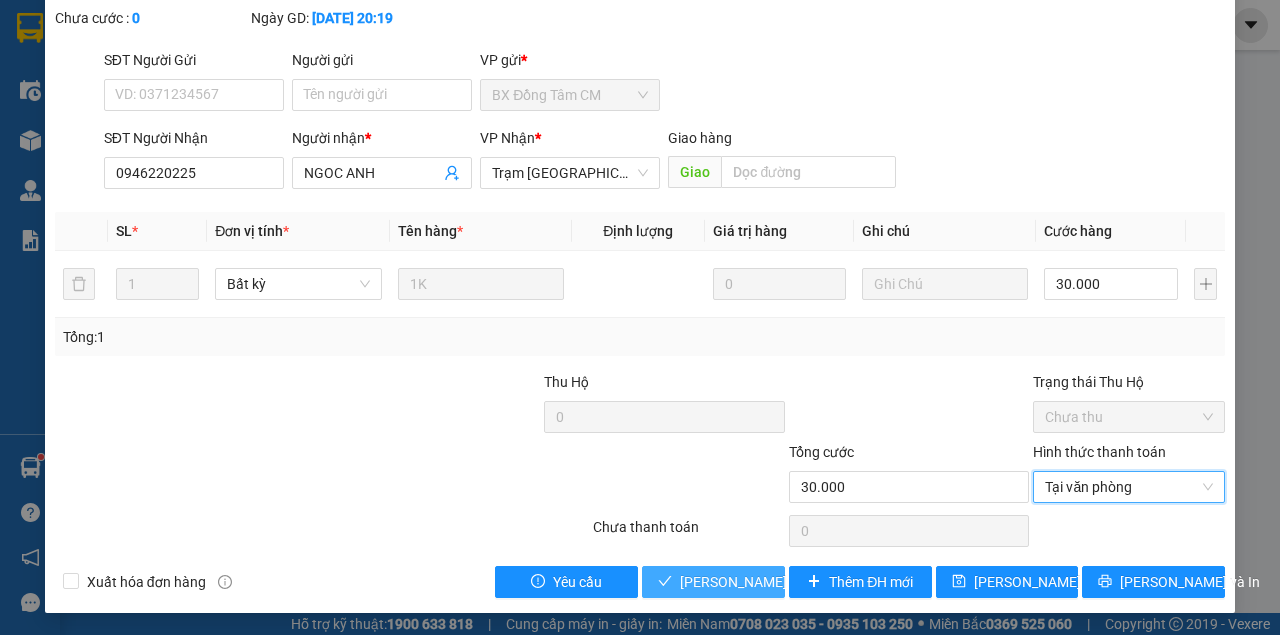 type 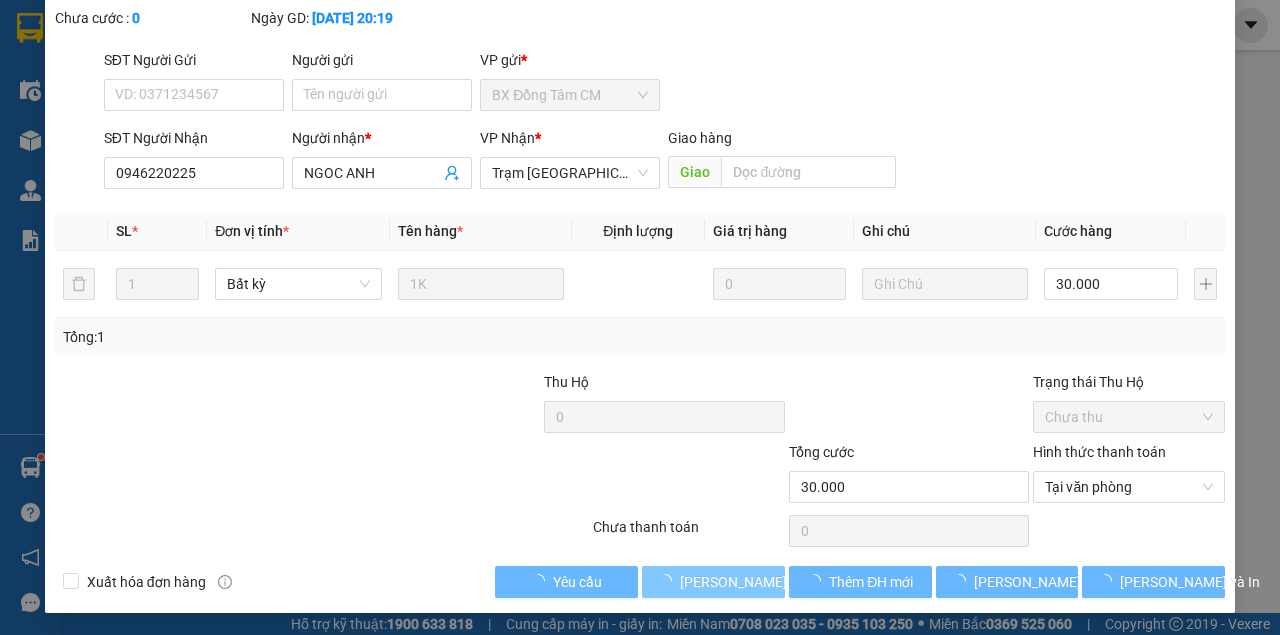 click on "[PERSON_NAME] và Giao hàng" at bounding box center (776, 582) 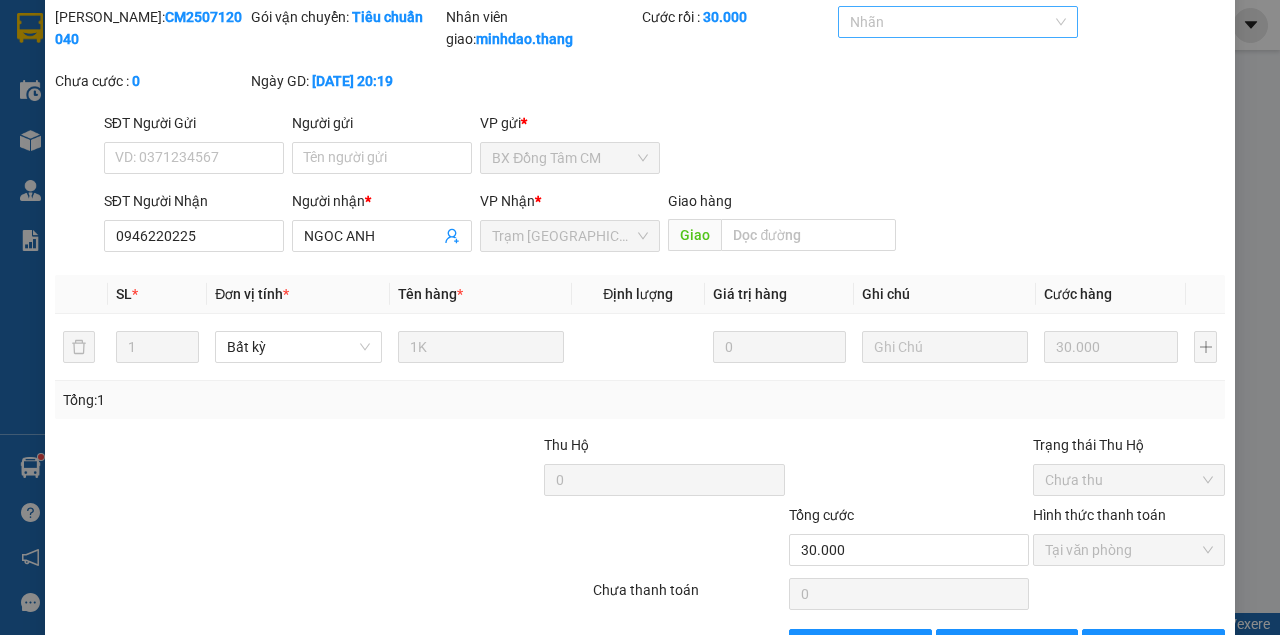 scroll, scrollTop: 0, scrollLeft: 0, axis: both 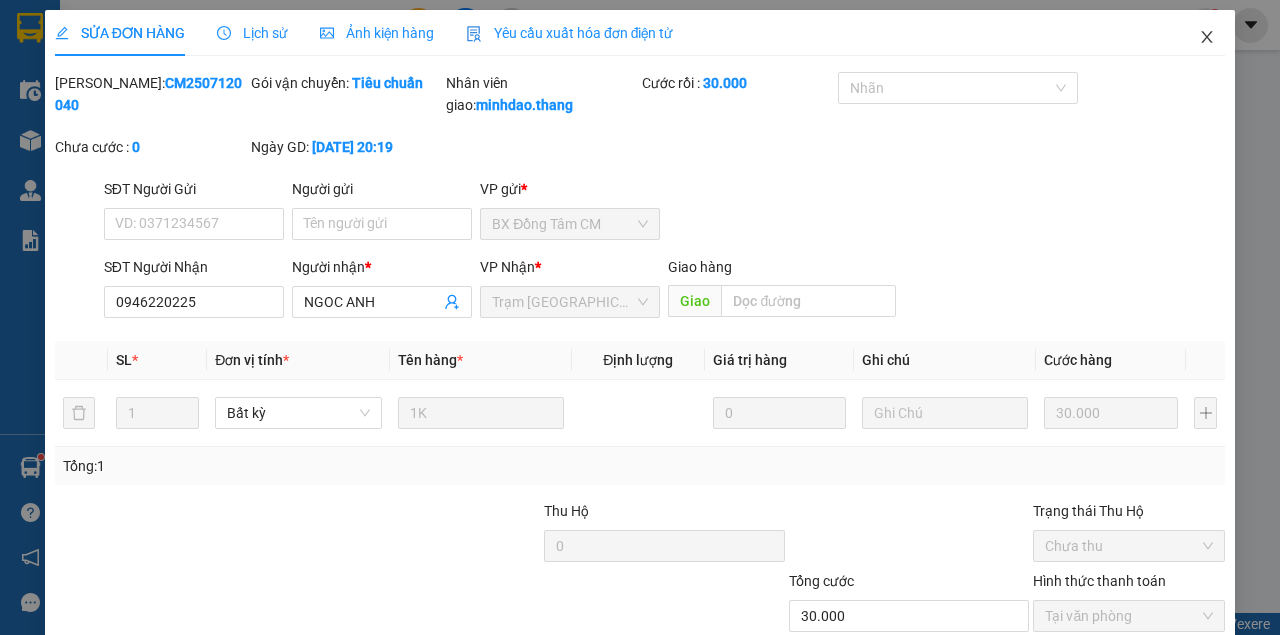 click at bounding box center (1207, 38) 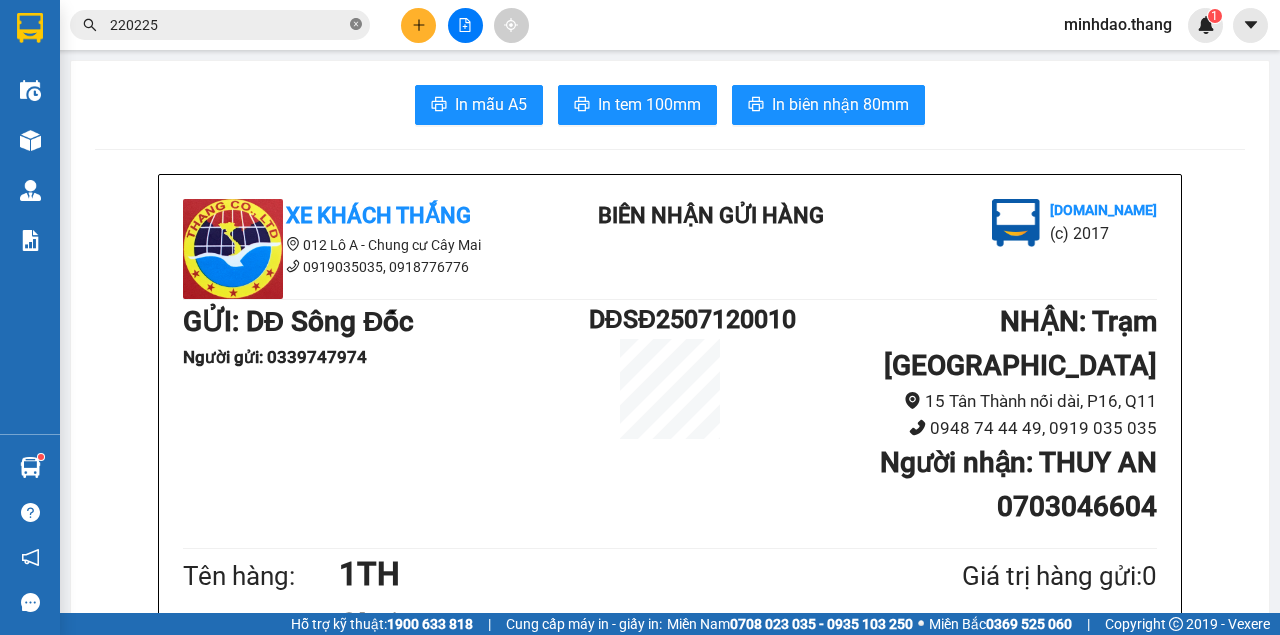 click 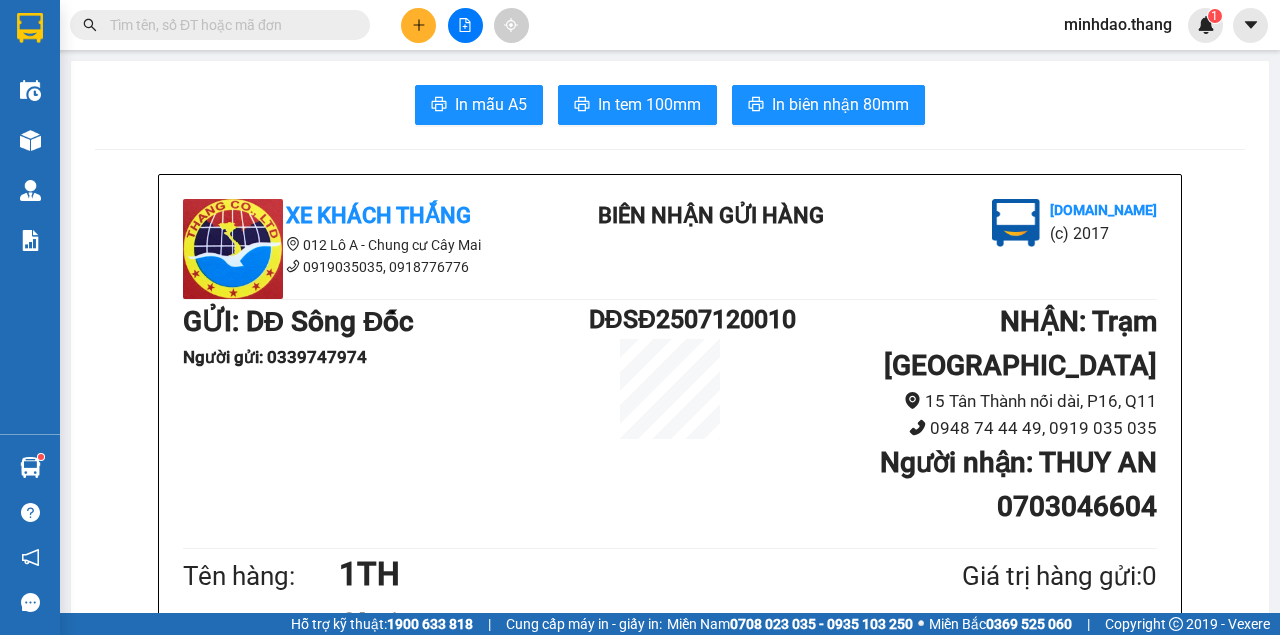 click at bounding box center (228, 25) 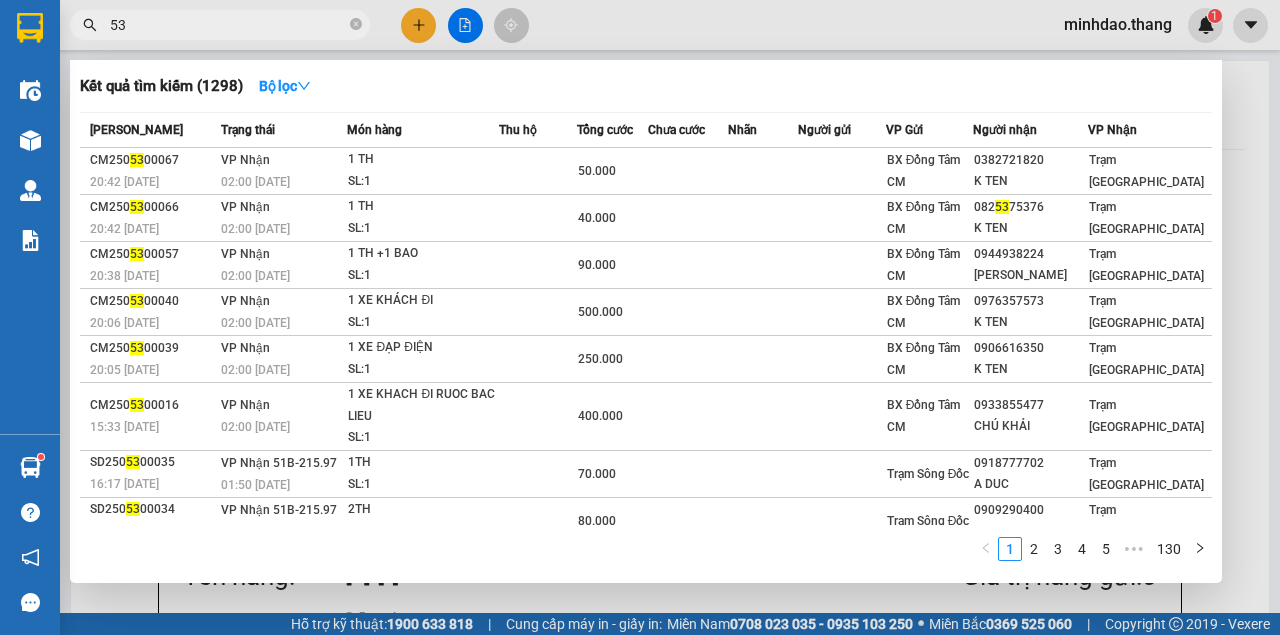 type on "5" 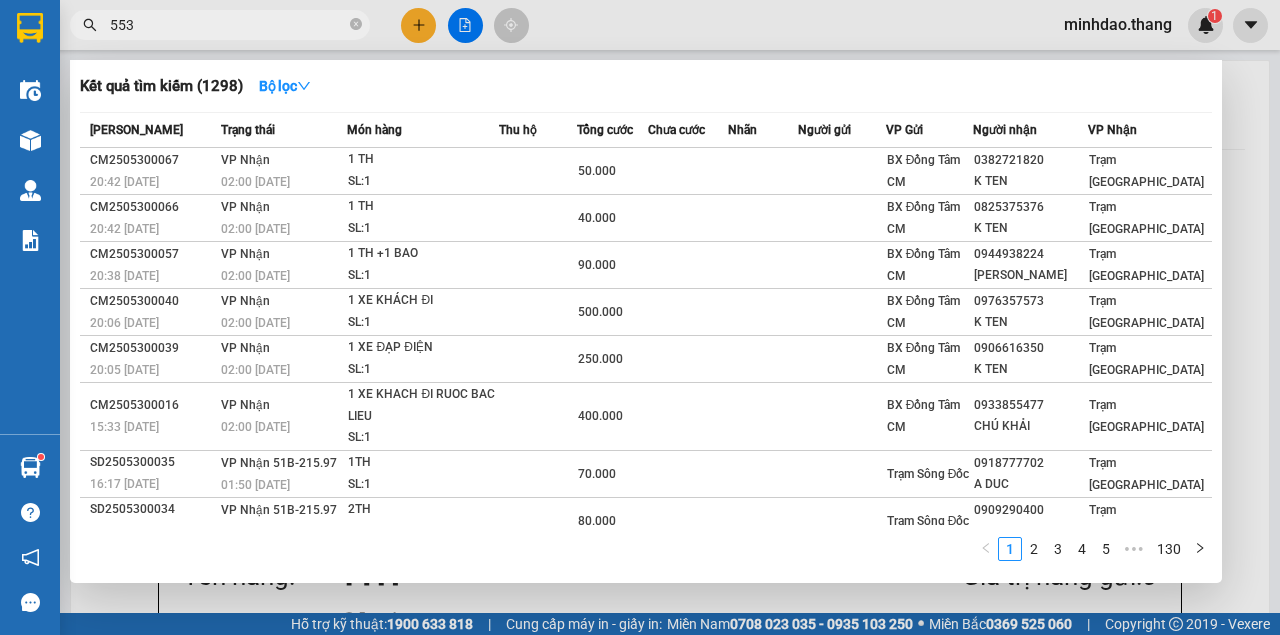 type on "5530" 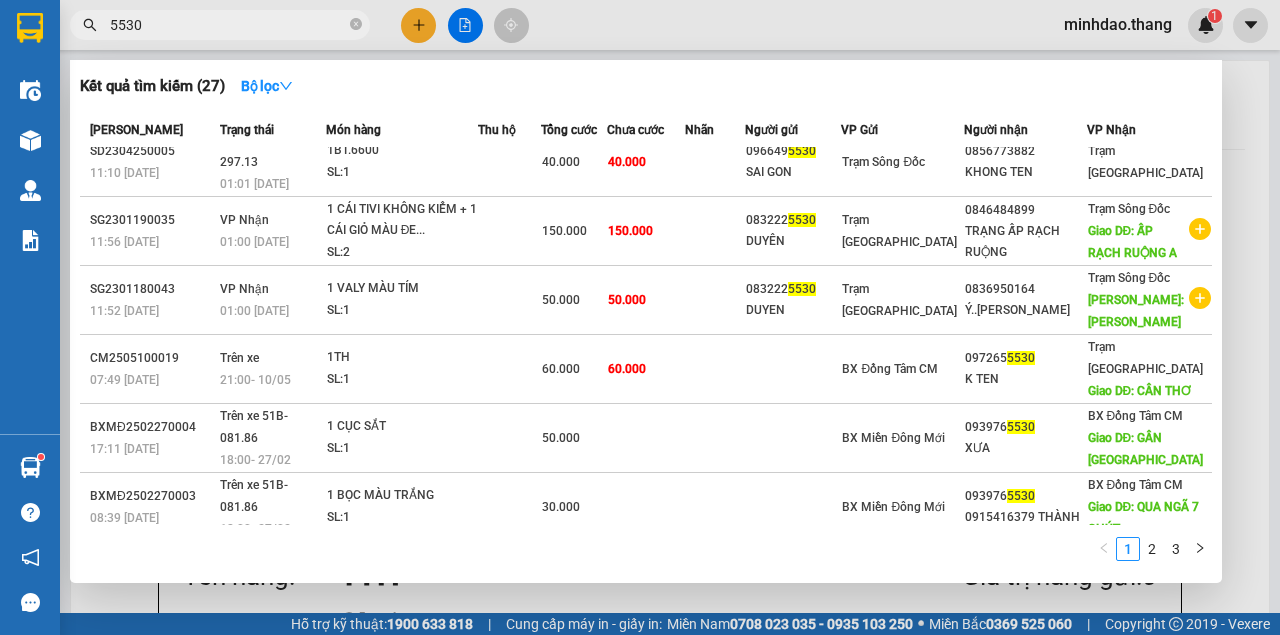 scroll, scrollTop: 0, scrollLeft: 0, axis: both 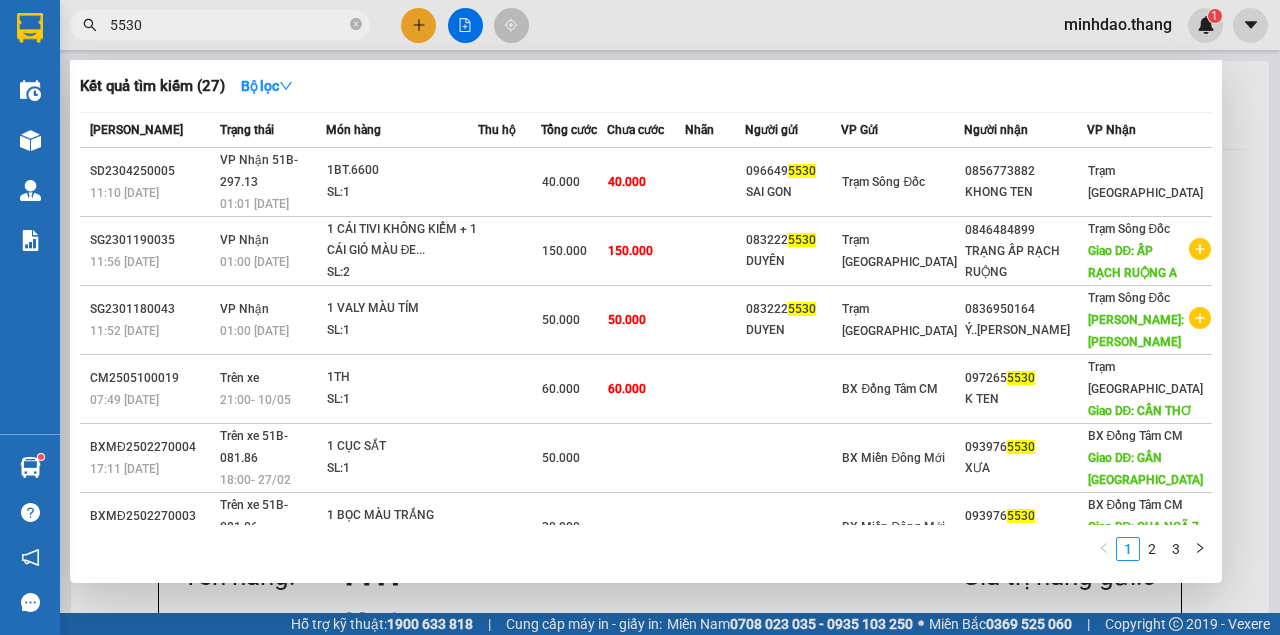 click 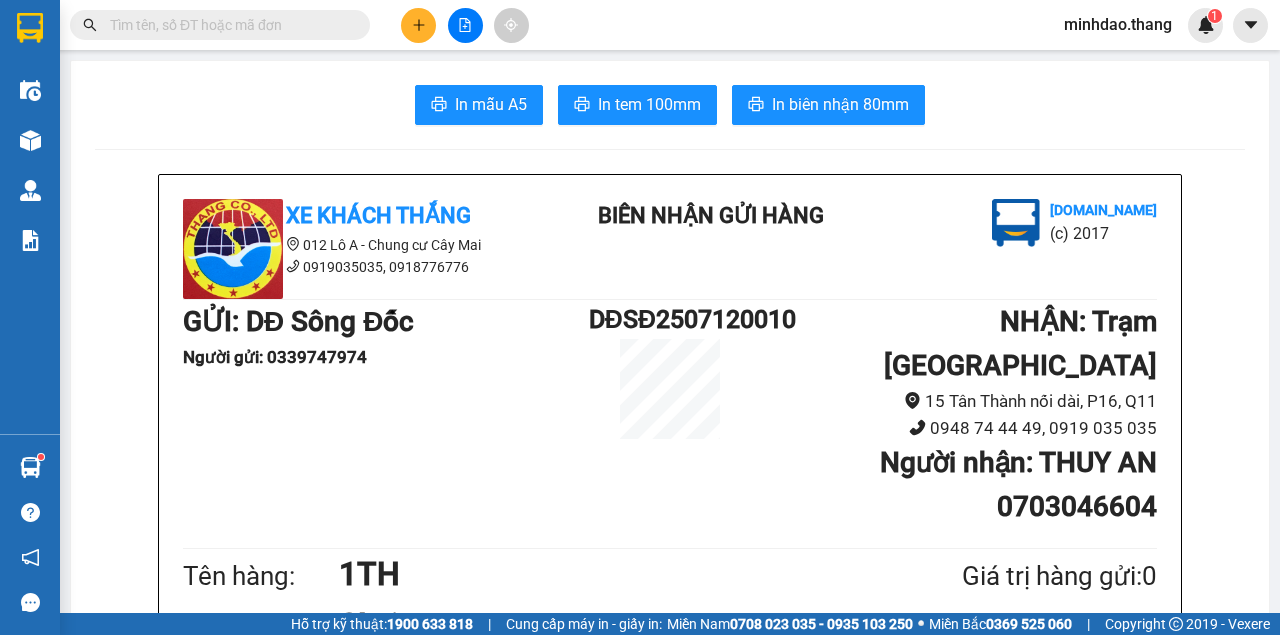 click at bounding box center (228, 25) 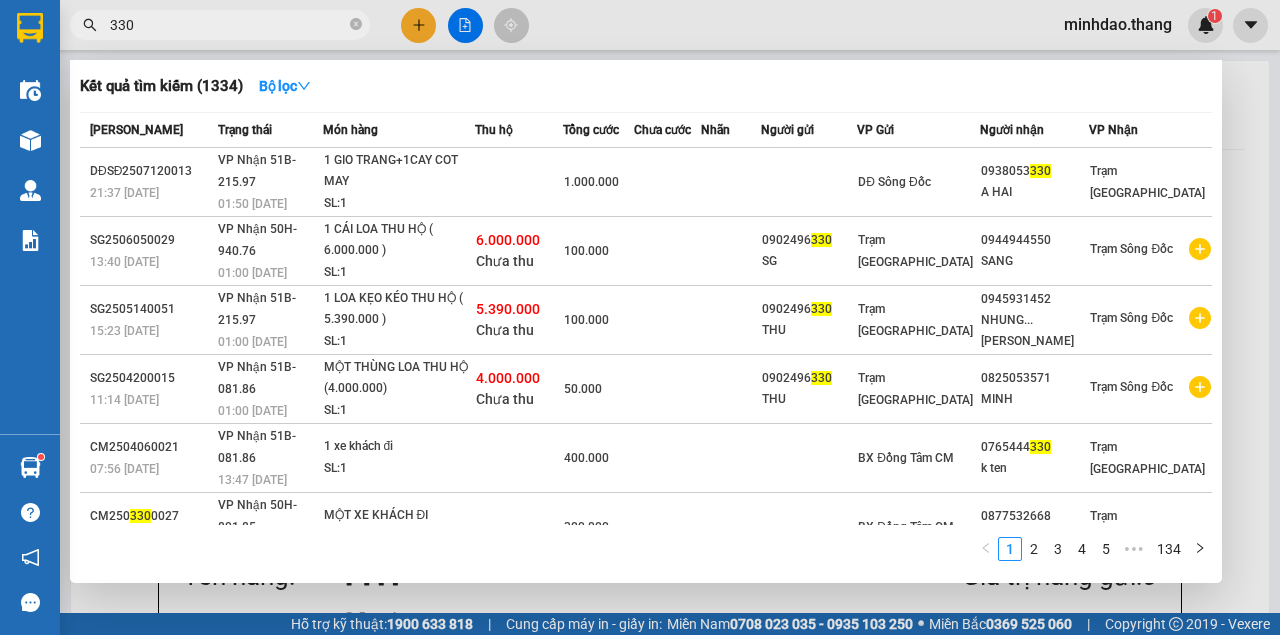 type on "330" 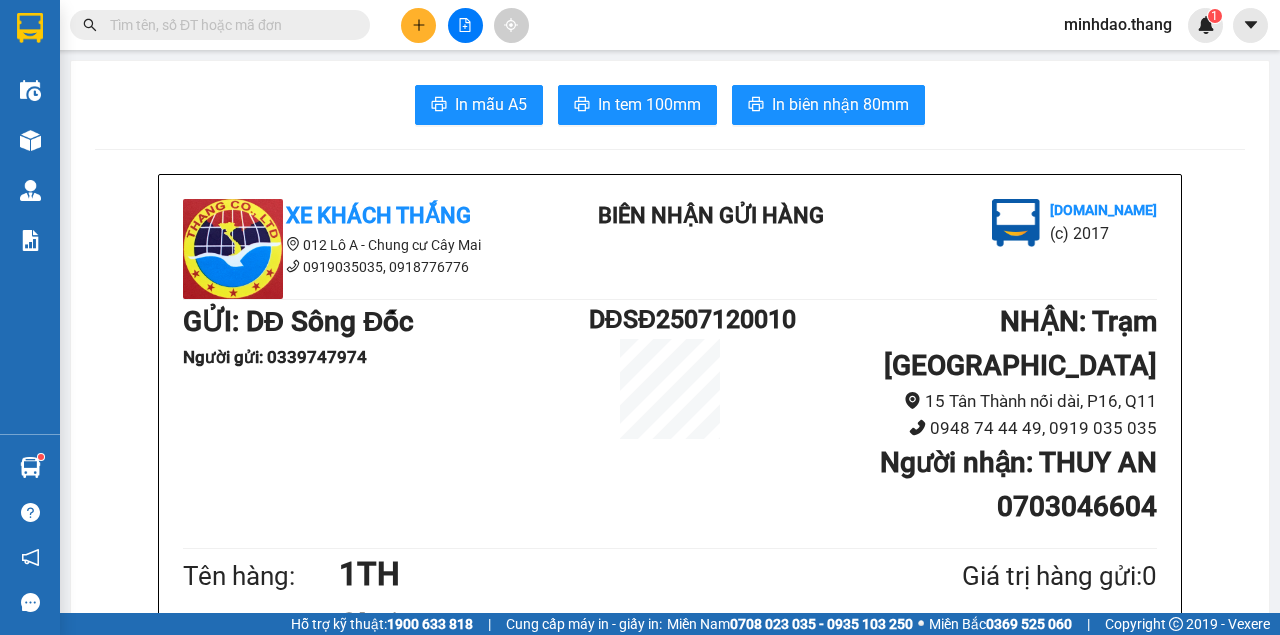 drag, startPoint x: 359, startPoint y: 21, endPoint x: 335, endPoint y: 27, distance: 24.738634 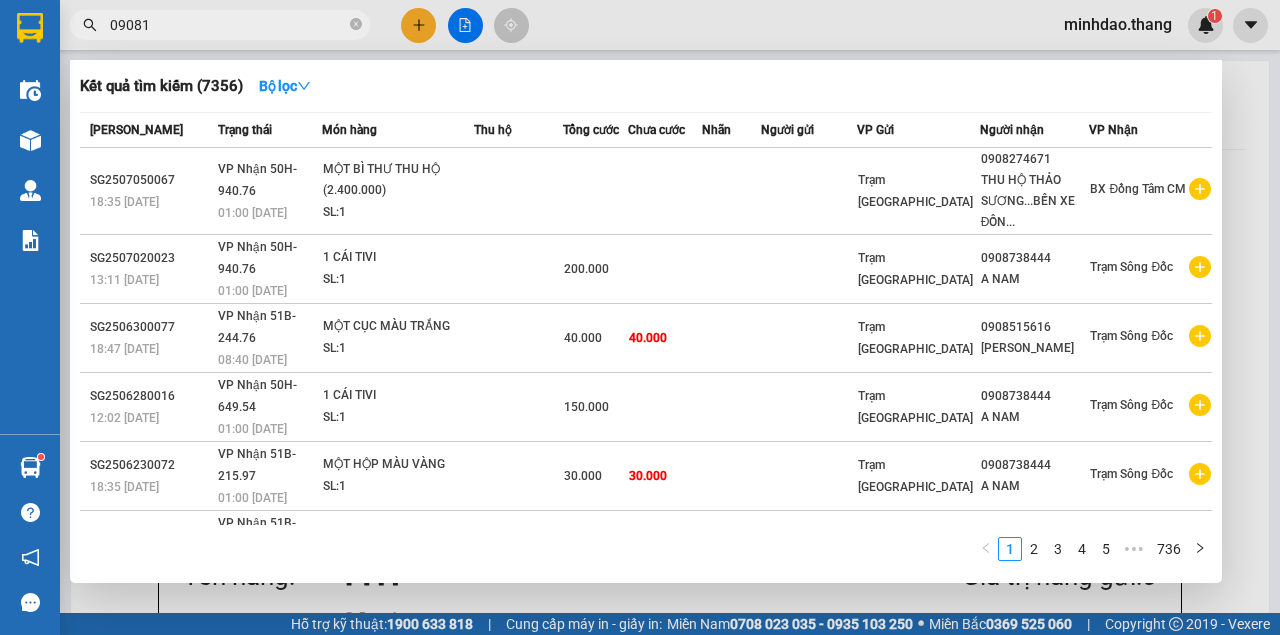 type on "090812" 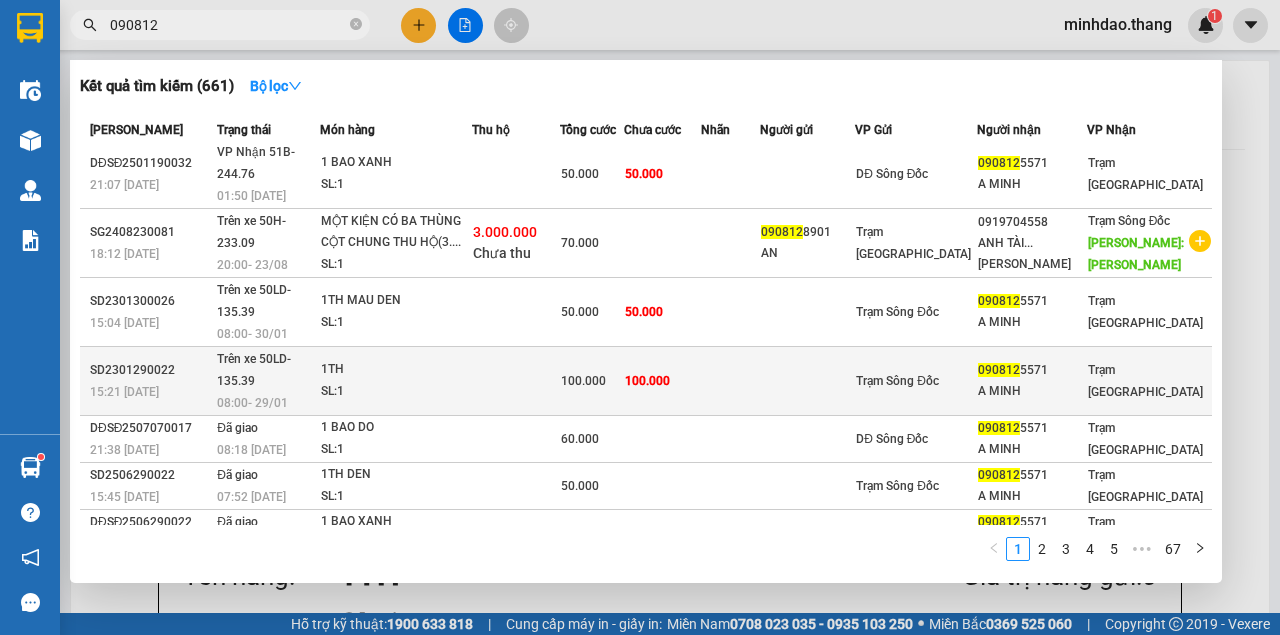scroll, scrollTop: 0, scrollLeft: 0, axis: both 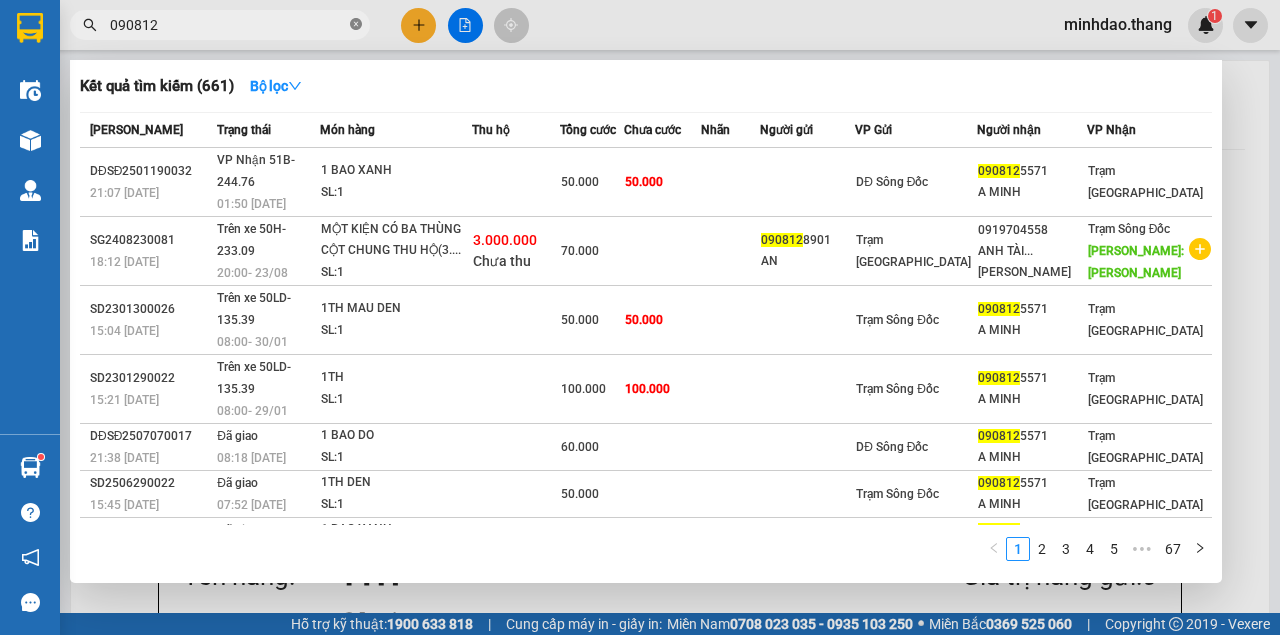 click 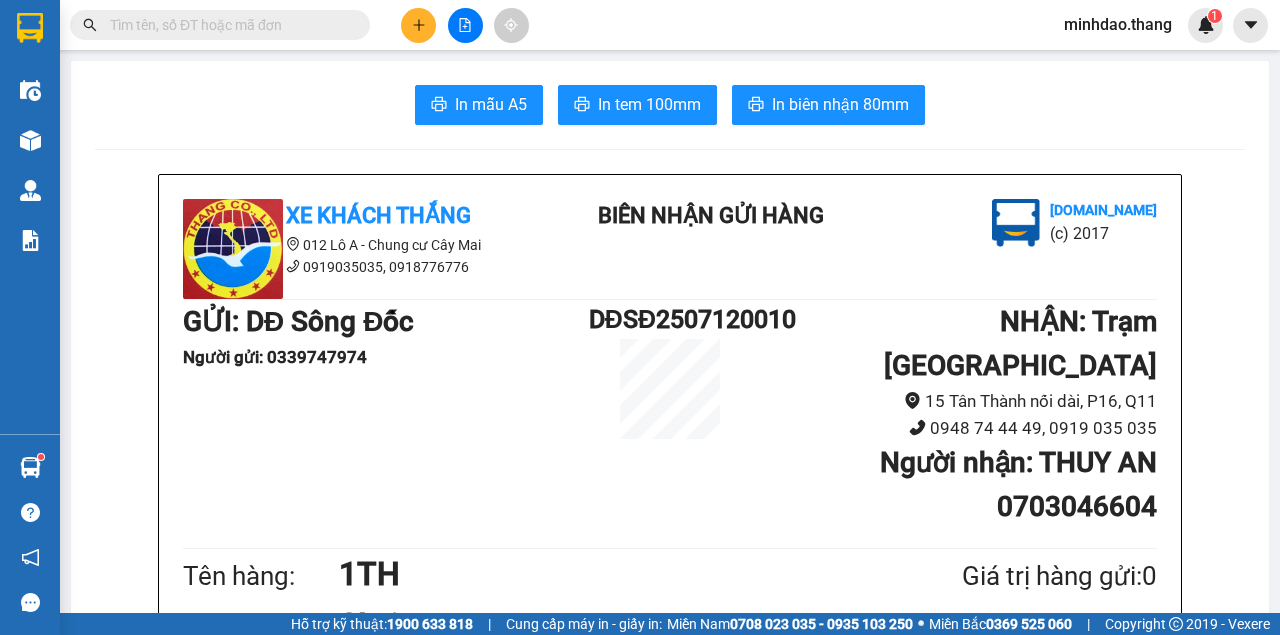 click at bounding box center (228, 25) 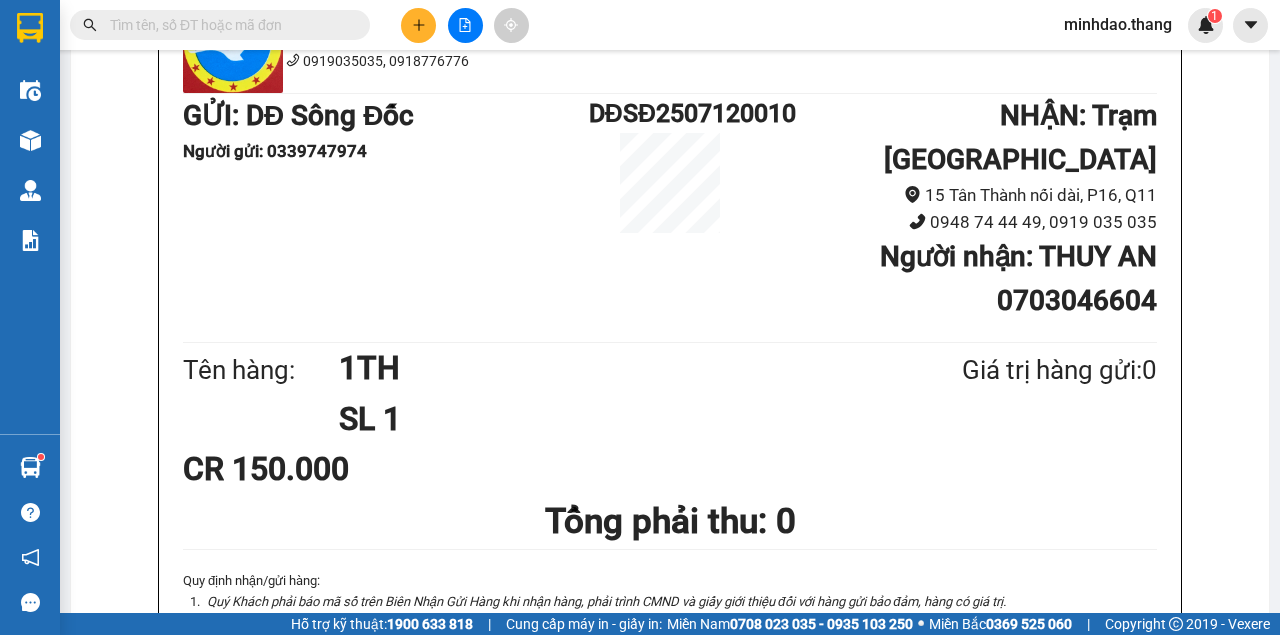 scroll, scrollTop: 133, scrollLeft: 0, axis: vertical 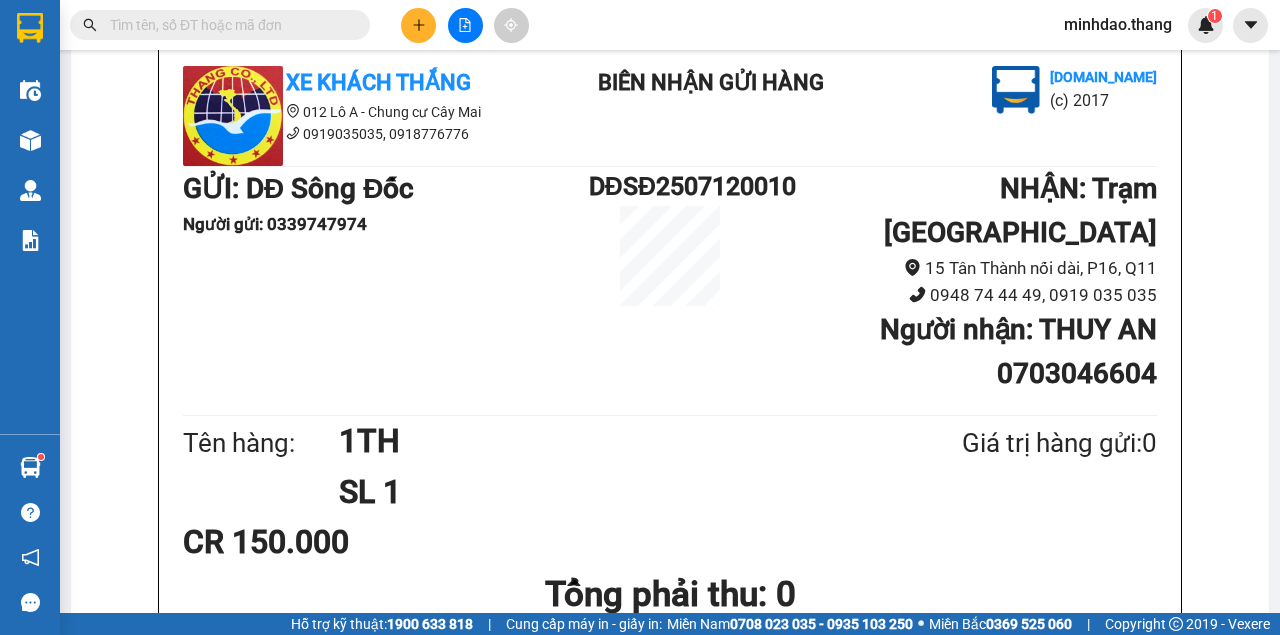 click at bounding box center (228, 25) 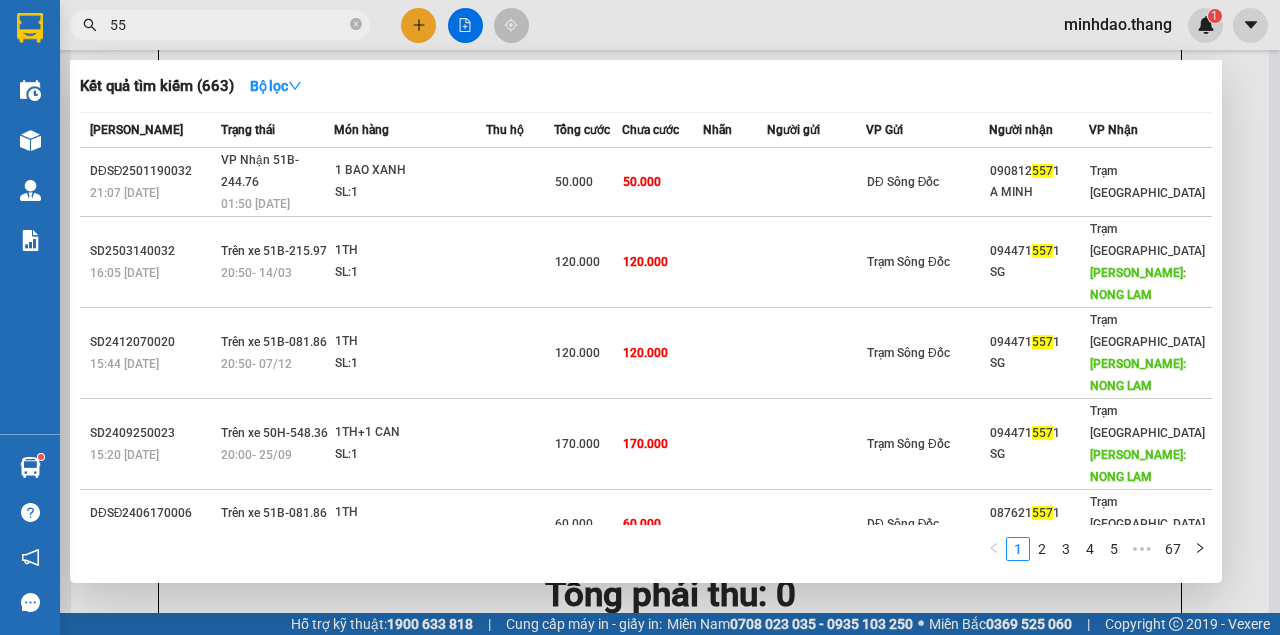type on "5" 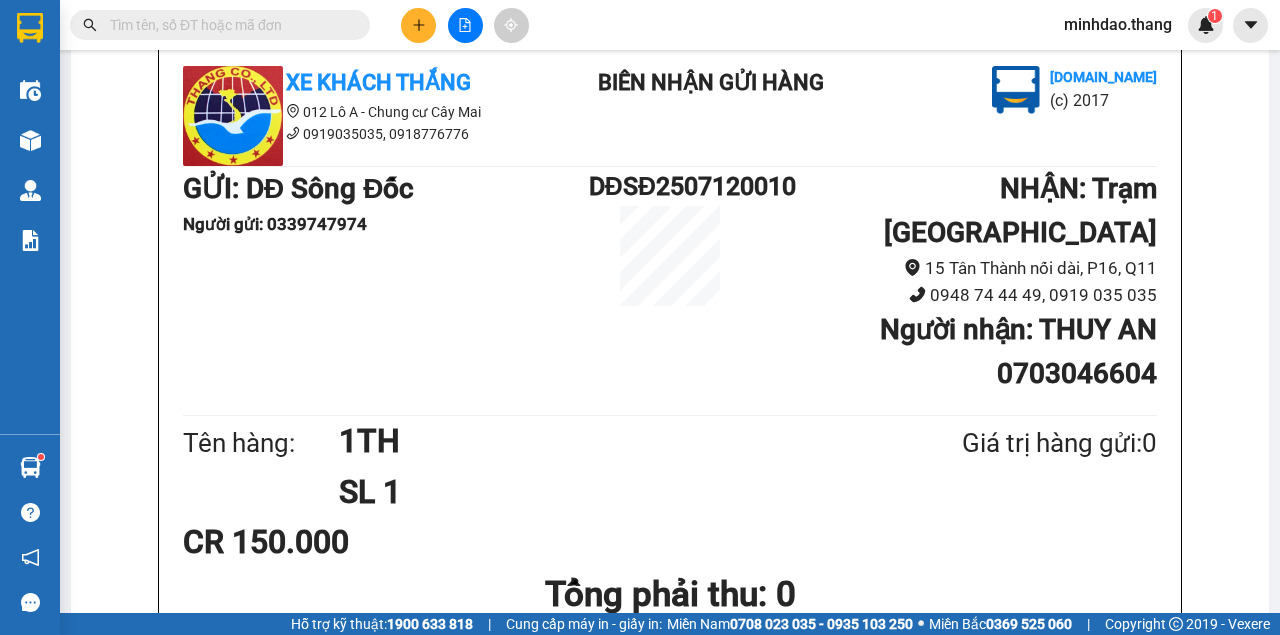 type on "1" 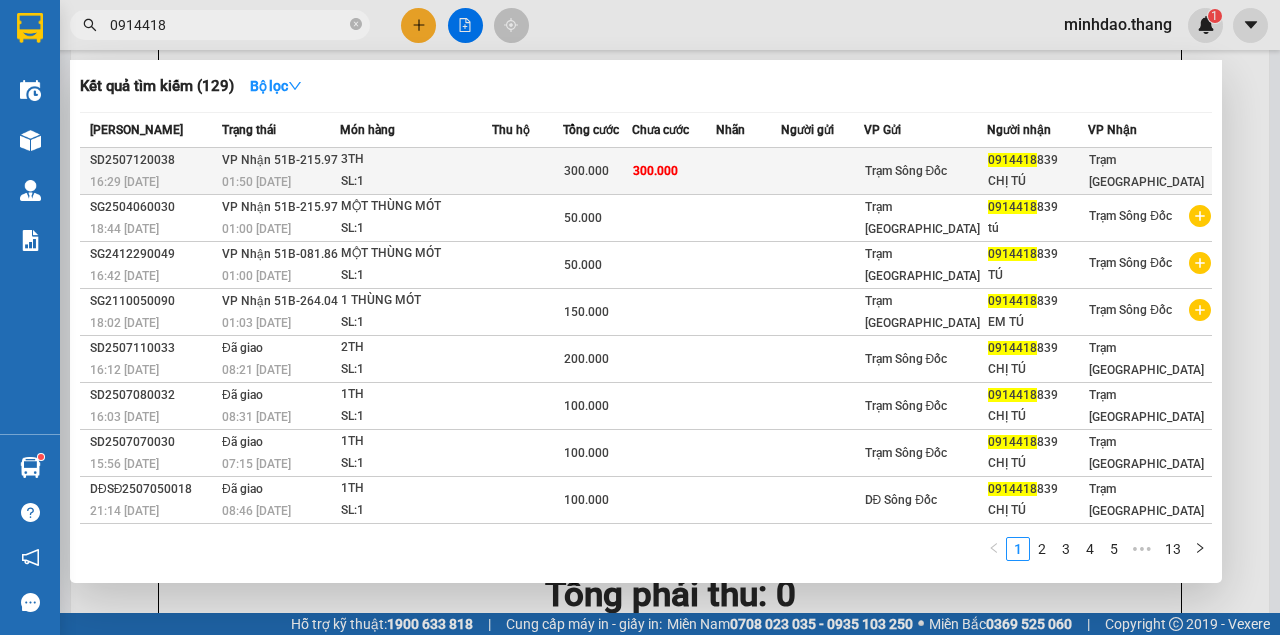 type on "0914418" 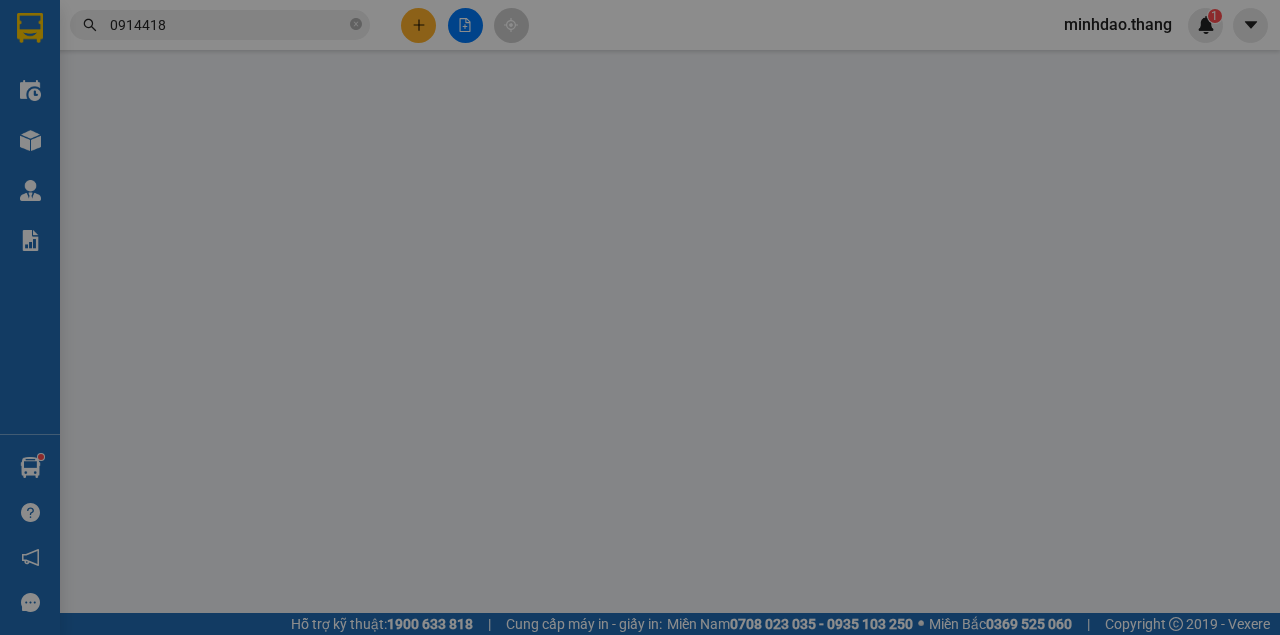 scroll, scrollTop: 0, scrollLeft: 0, axis: both 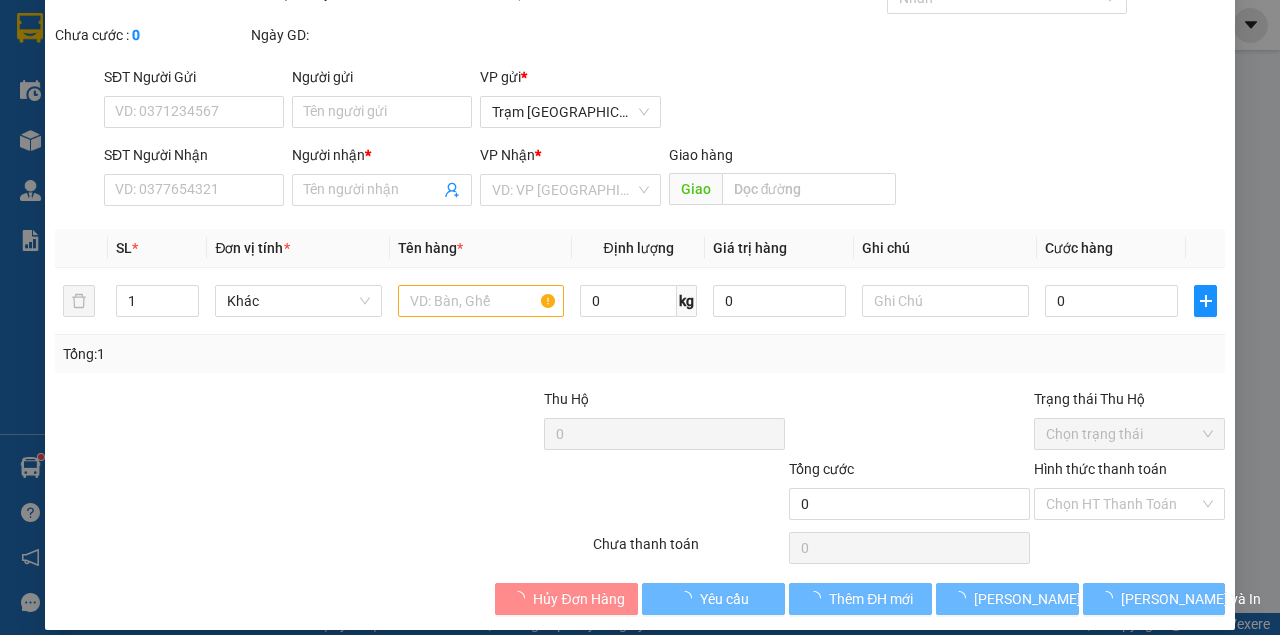 type on "0914418839" 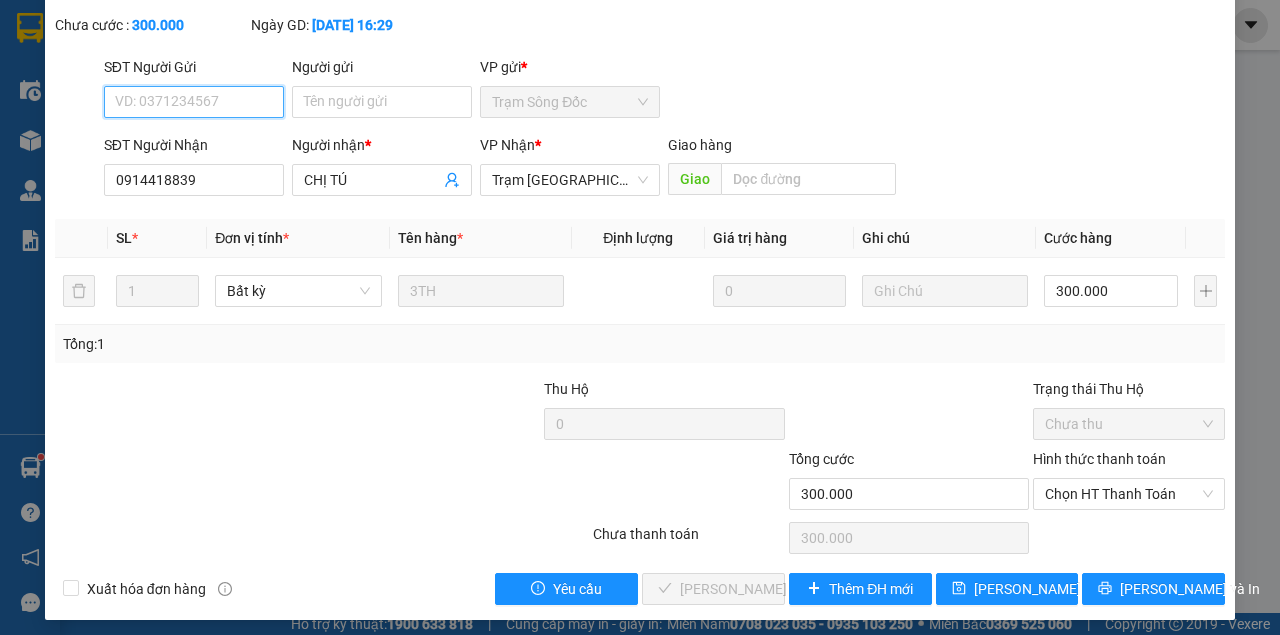 scroll, scrollTop: 129, scrollLeft: 0, axis: vertical 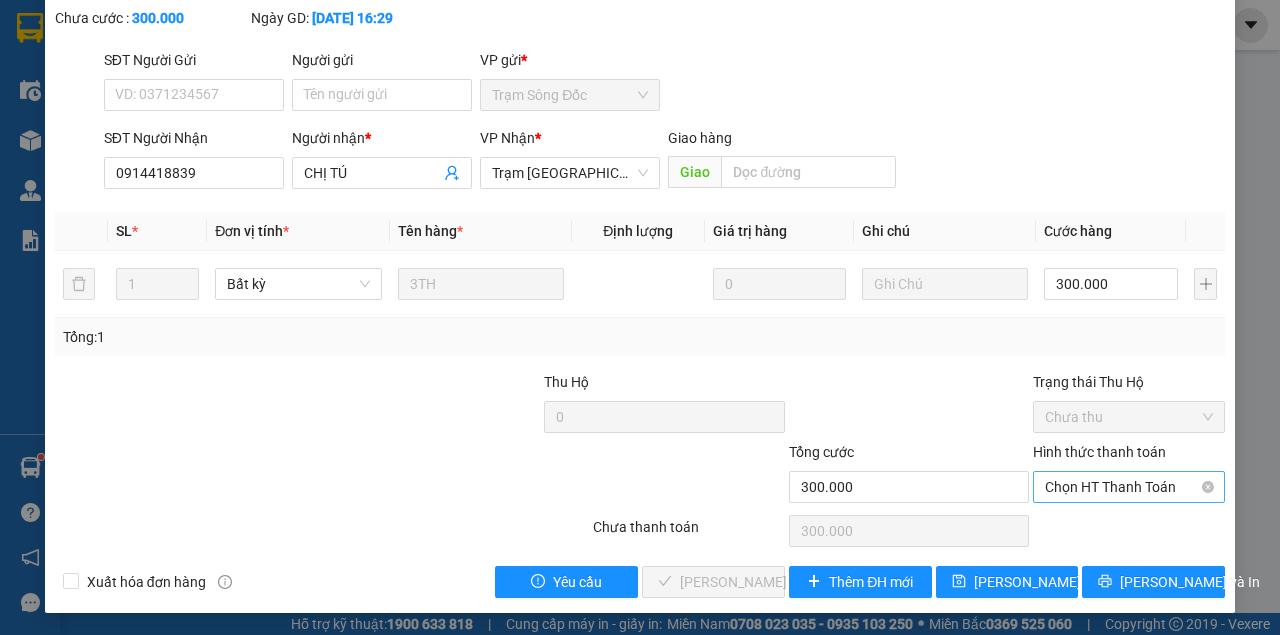 drag, startPoint x: 1086, startPoint y: 468, endPoint x: 1086, endPoint y: 479, distance: 11 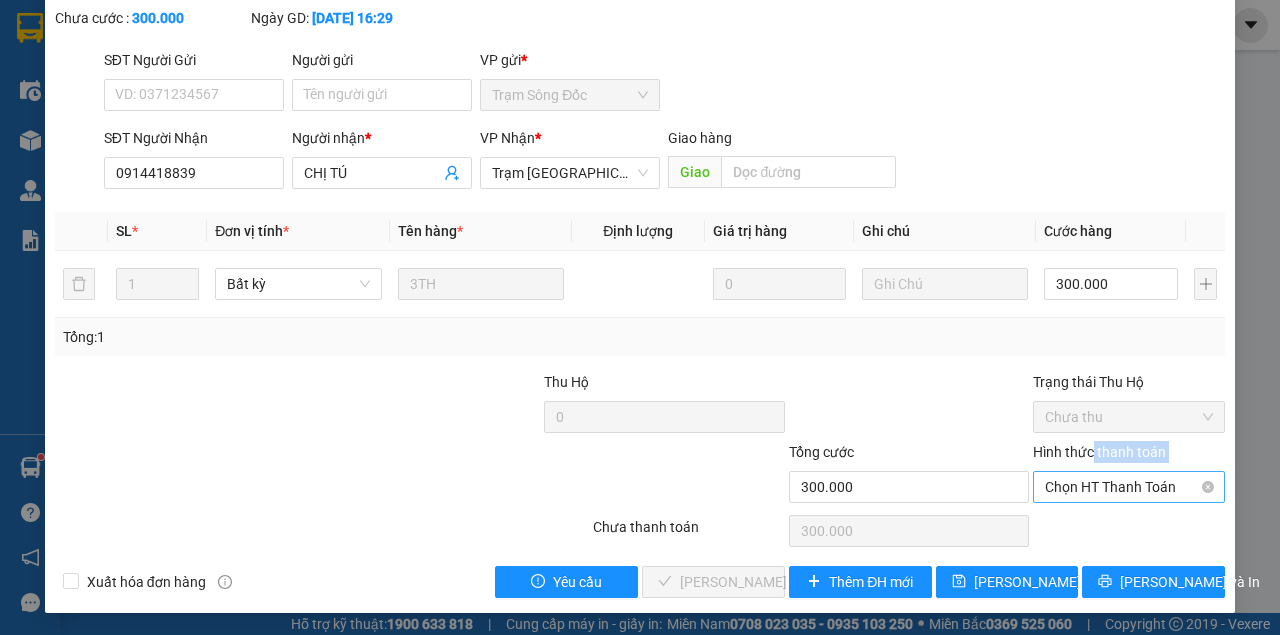 click on "Chọn HT Thanh Toán" at bounding box center (1129, 487) 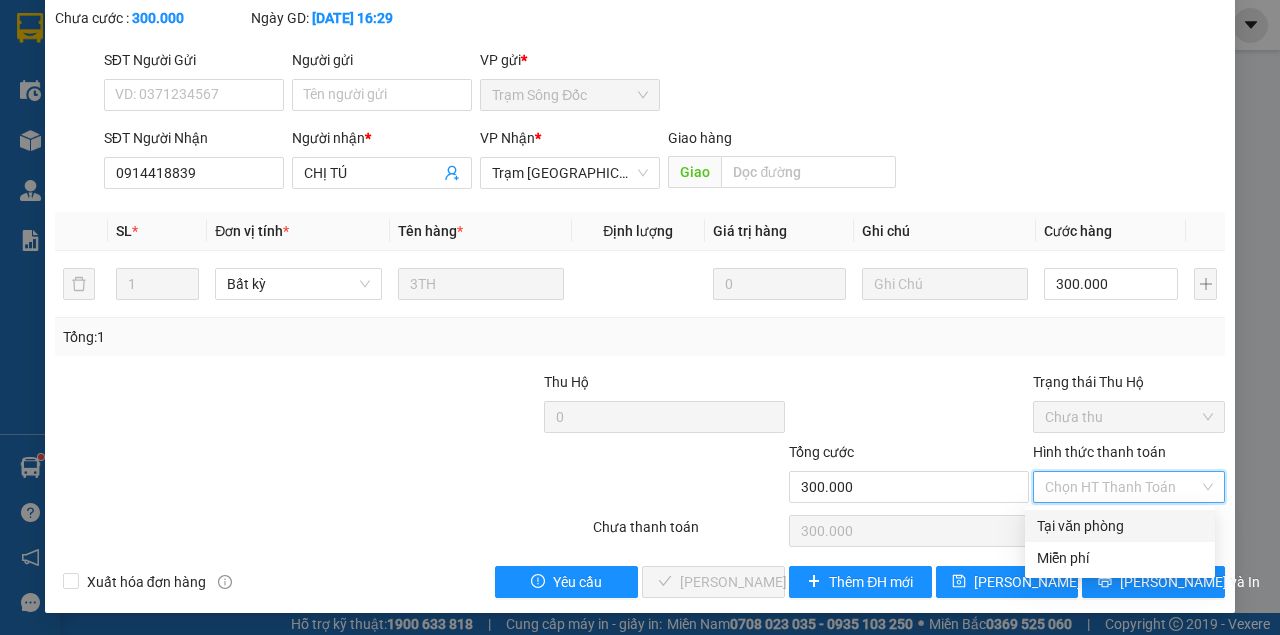 click on "Tại văn phòng" at bounding box center [1120, 526] 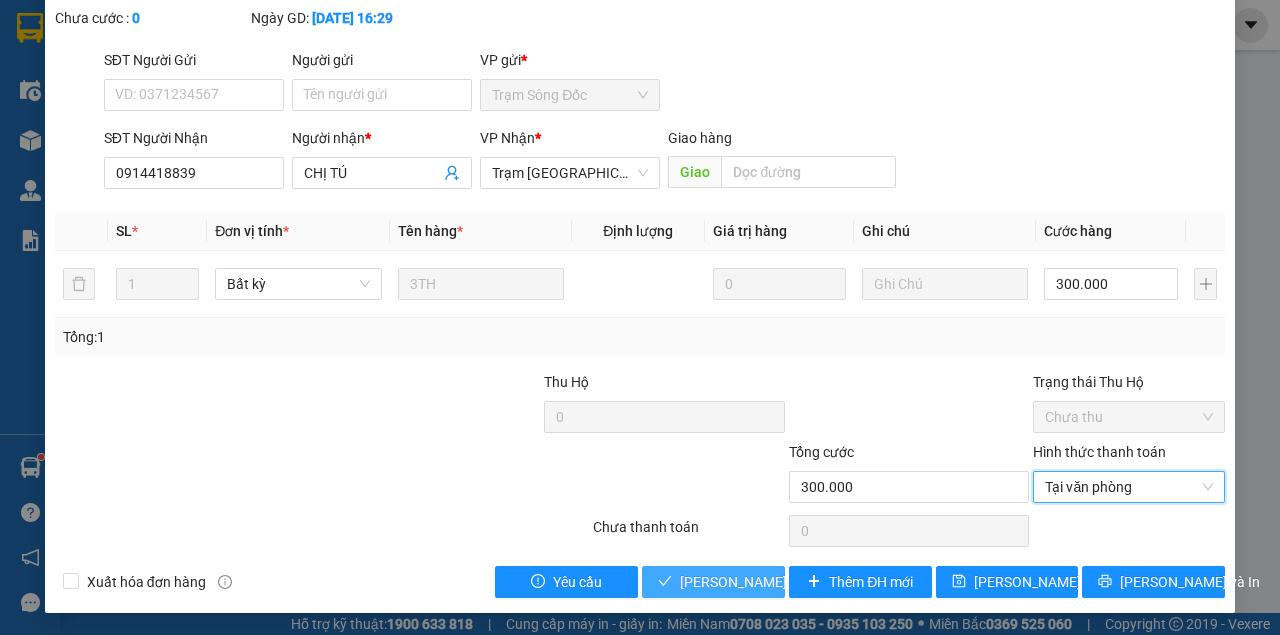 click on "Lưu và Giao hàng" at bounding box center (776, 582) 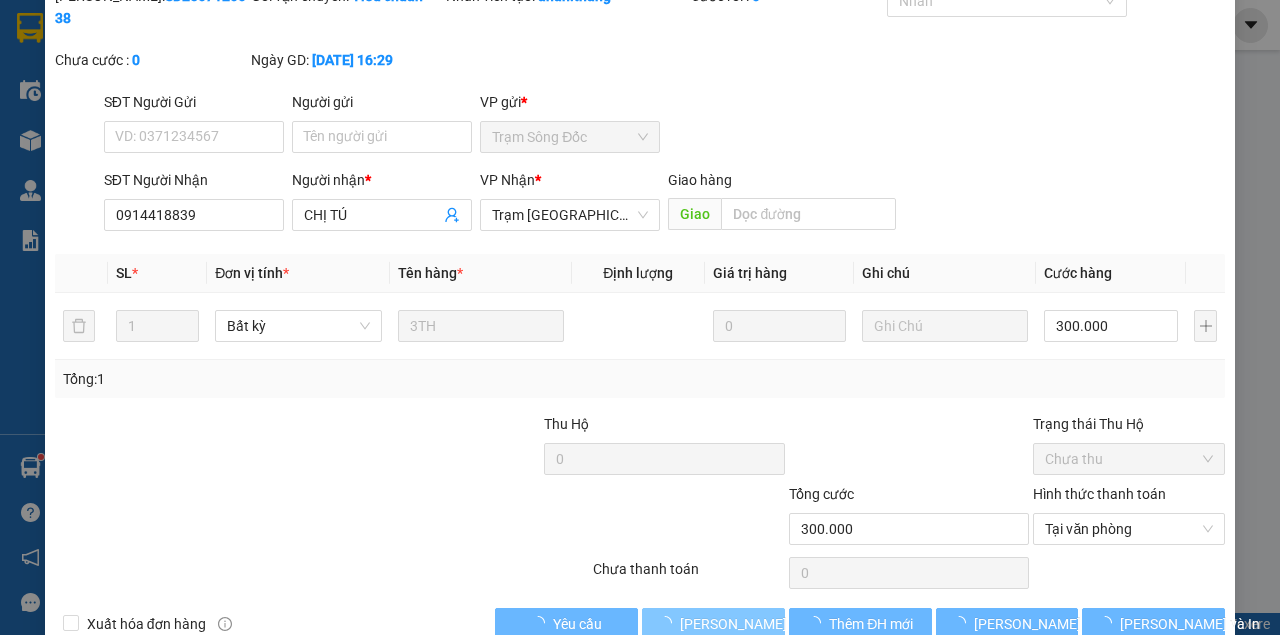 scroll, scrollTop: 0, scrollLeft: 0, axis: both 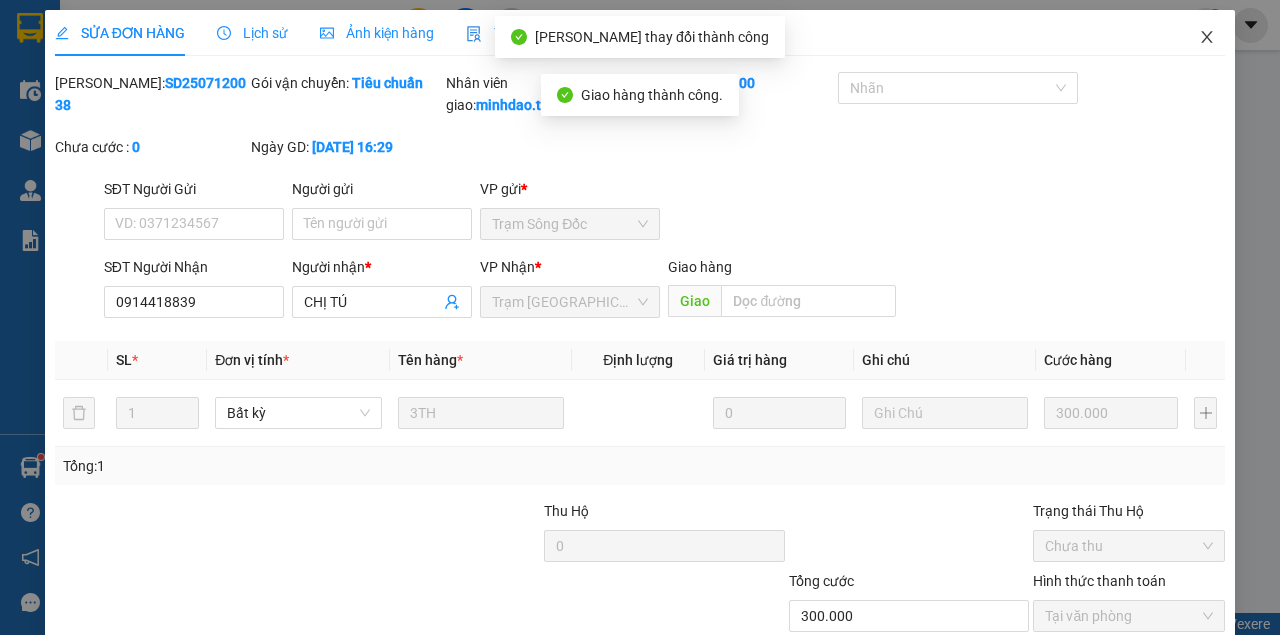 click 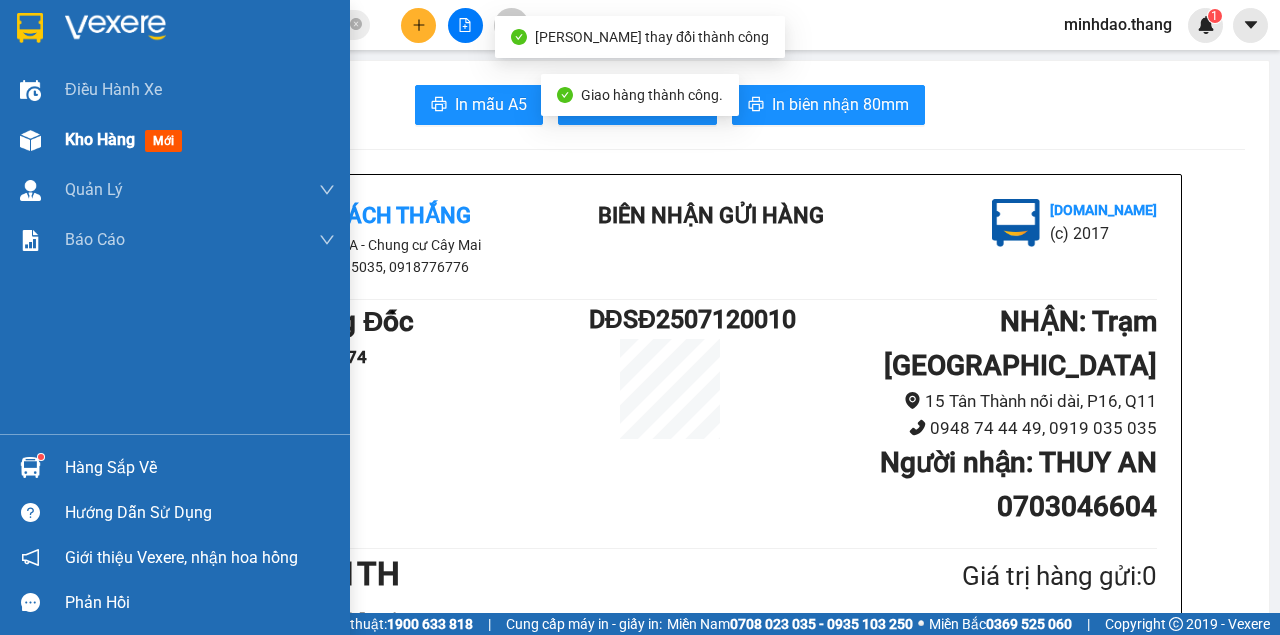 click on "Kho hàng mới" at bounding box center [200, 140] 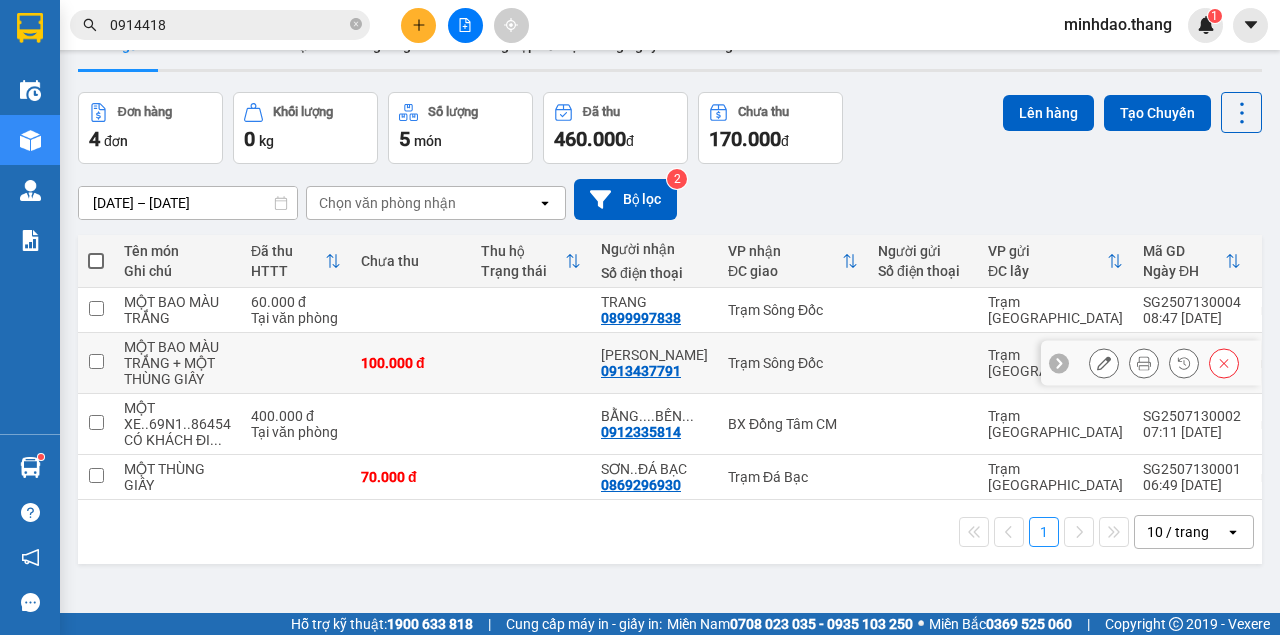 scroll, scrollTop: 92, scrollLeft: 0, axis: vertical 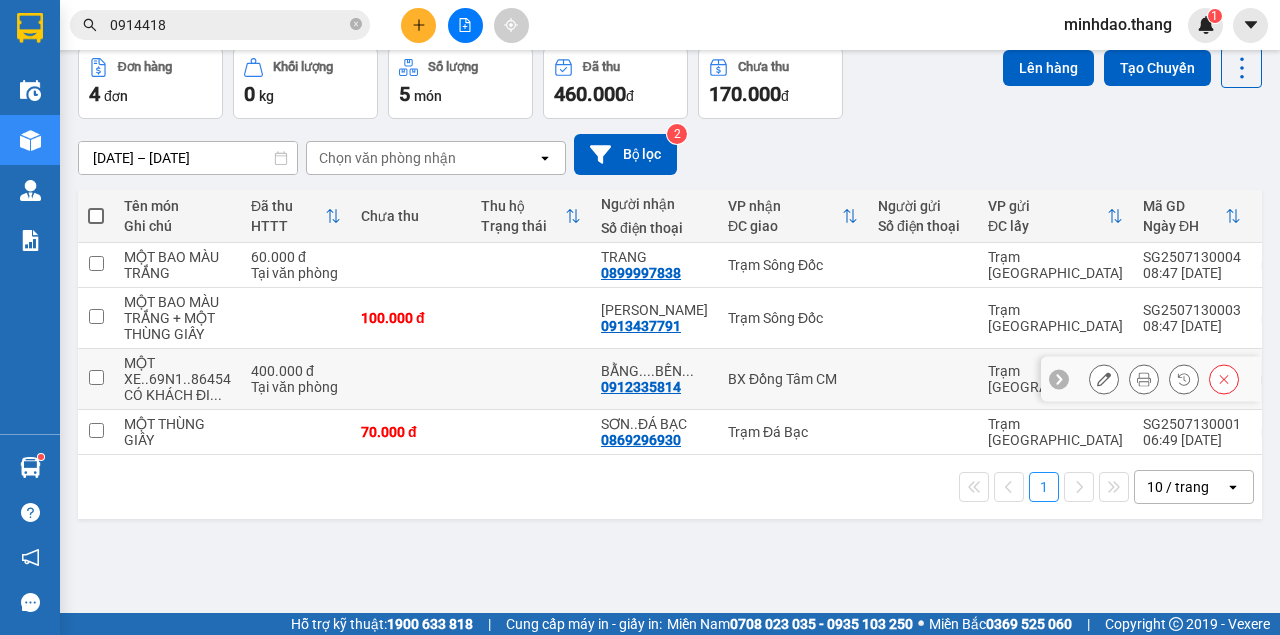 click 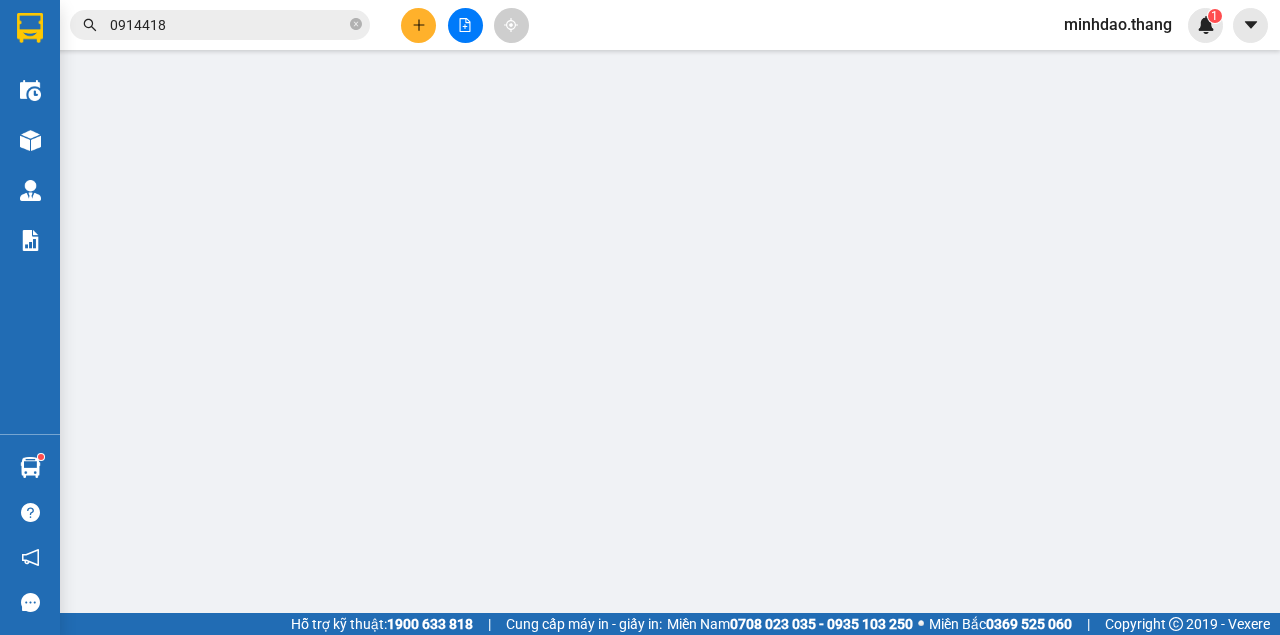 type on "0912335814" 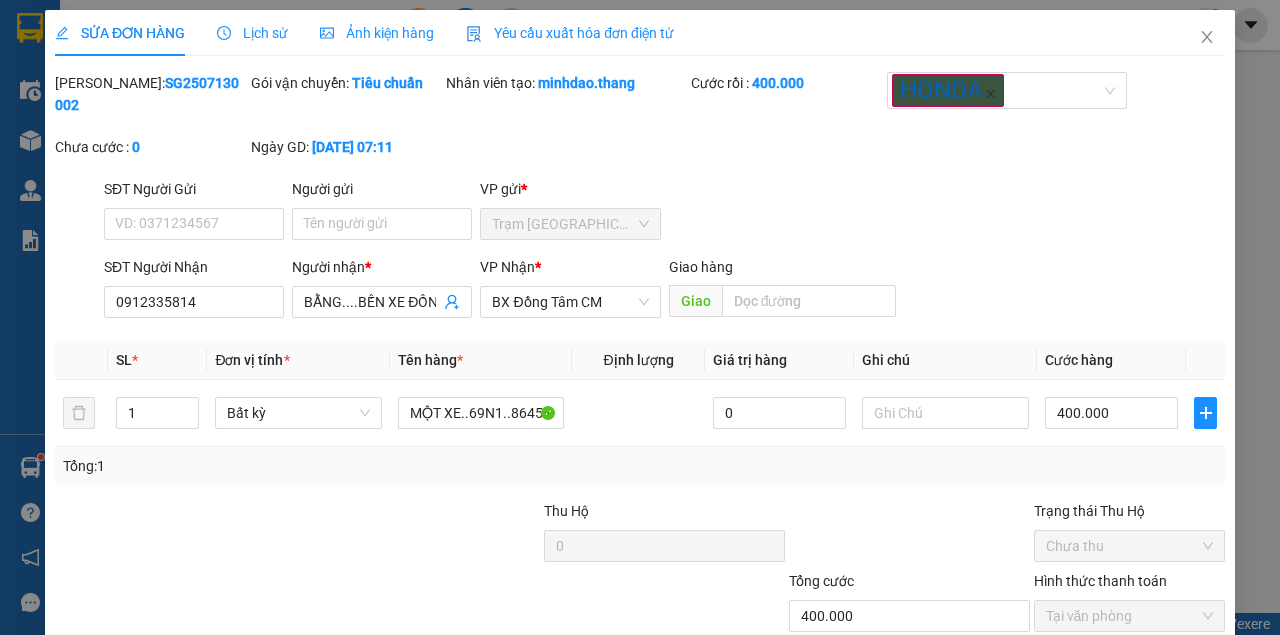 scroll, scrollTop: 0, scrollLeft: 0, axis: both 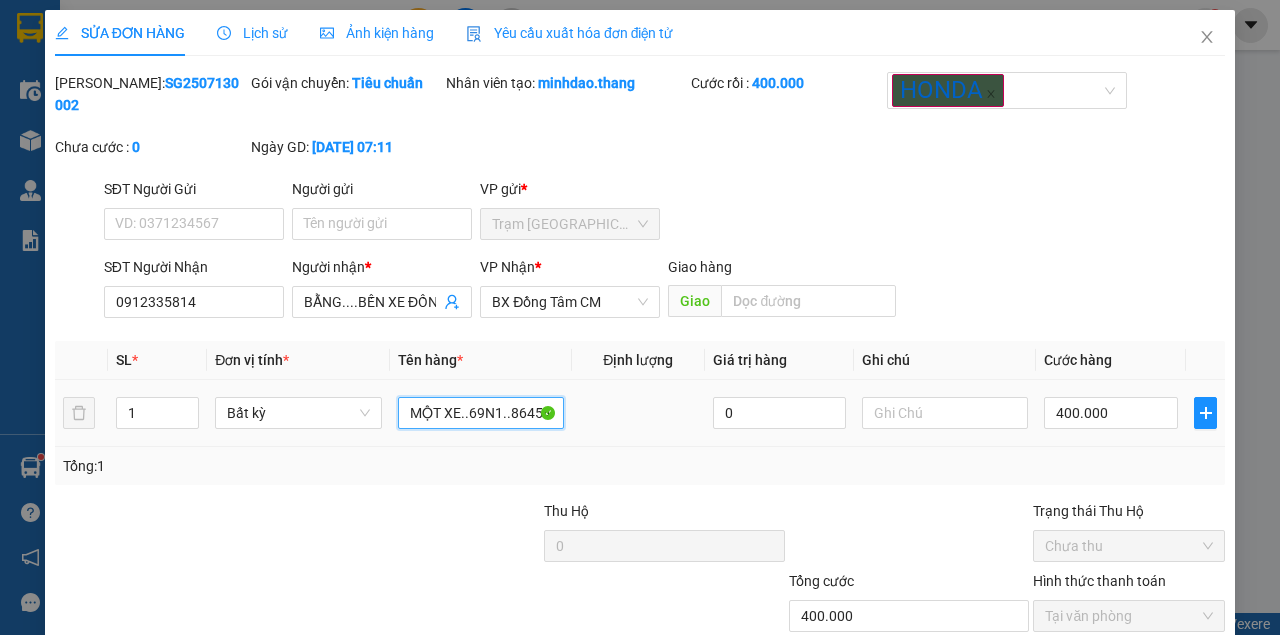 click on "MỘT XE..69N1..86454  CÓ KHÁCH ĐI CHUNG XE GỬI NHÀ XE NÓI TRƯỚC NHẬN KHÔNG BAO TRẦY SƯỚC NHA" at bounding box center [481, 413] 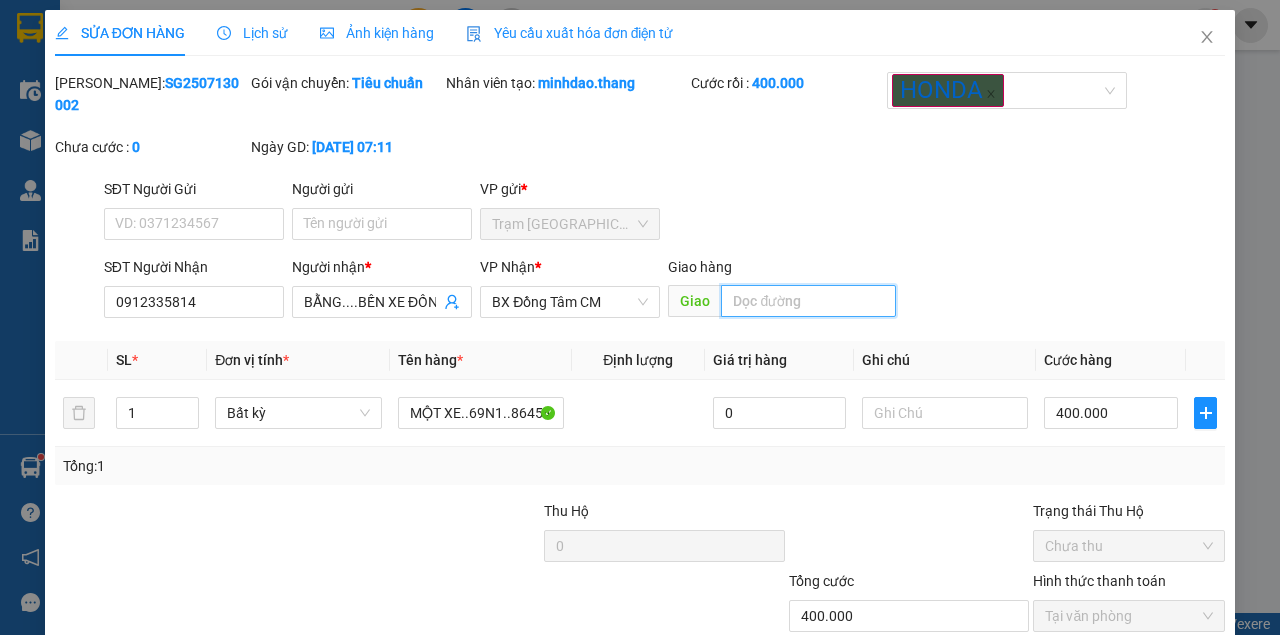 click at bounding box center [808, 301] 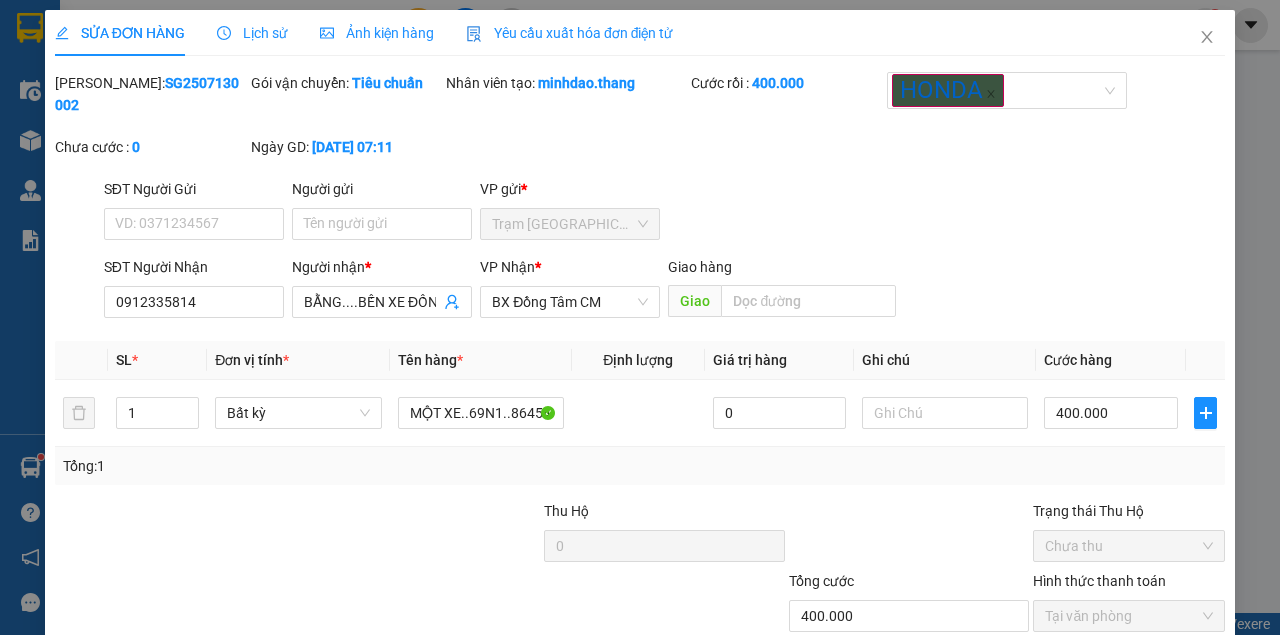 click on "Giao" at bounding box center [694, 301] 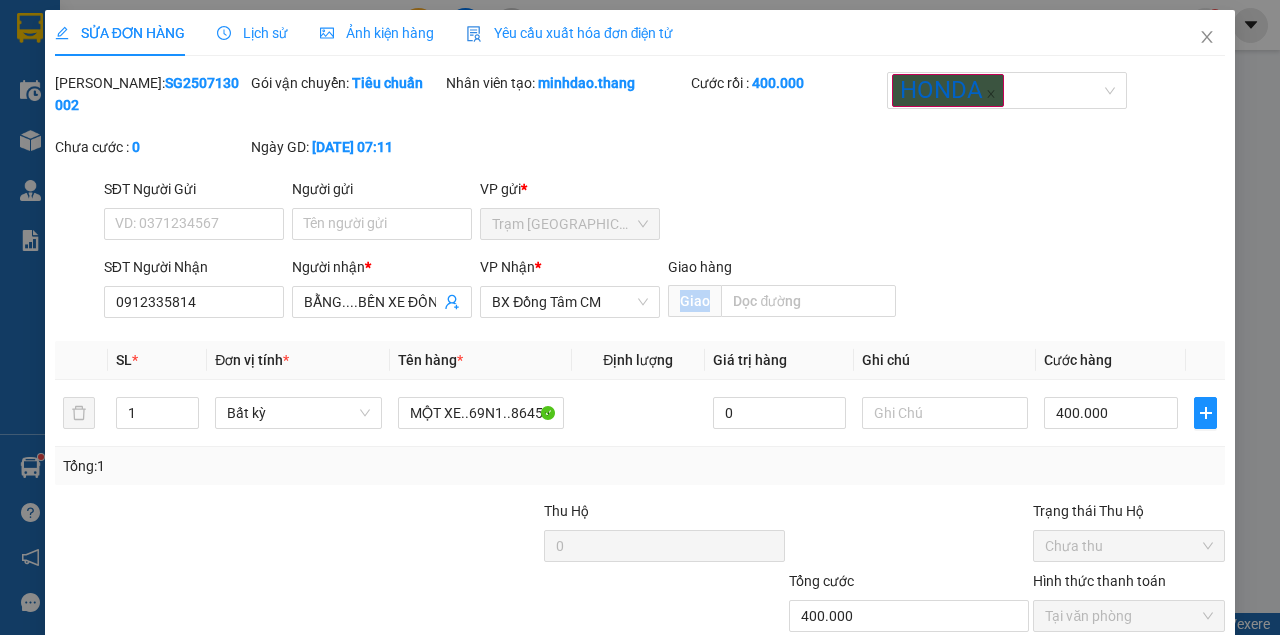 click on "Giao" at bounding box center [694, 301] 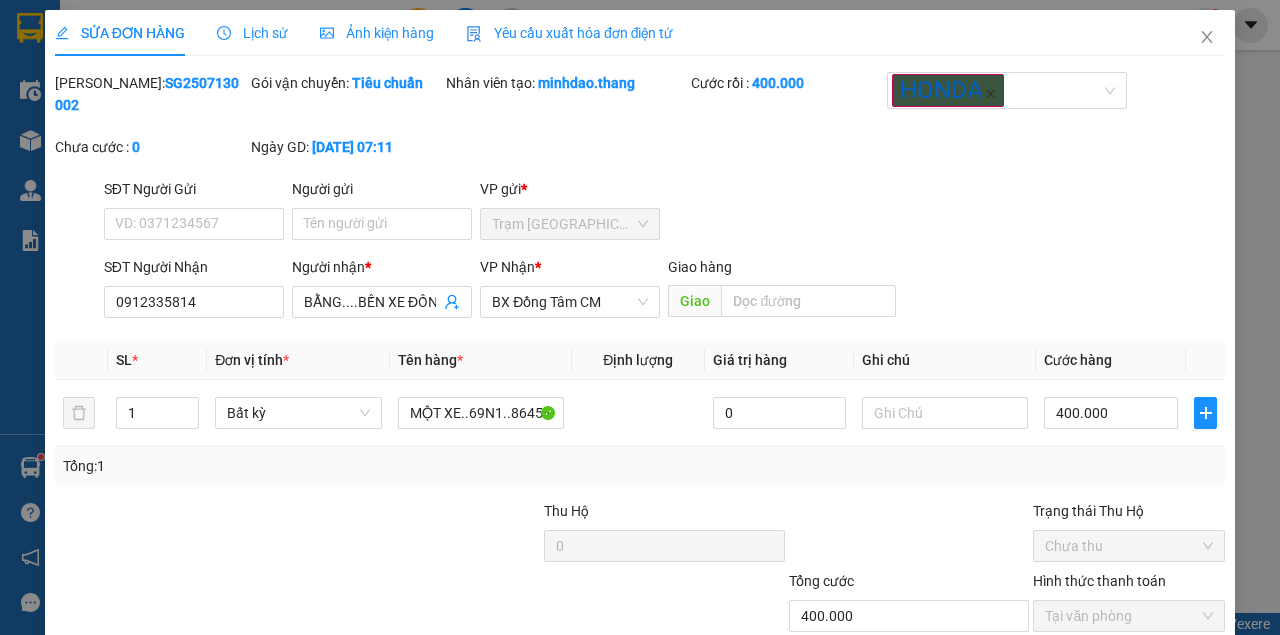 click on "Giao" at bounding box center [694, 301] 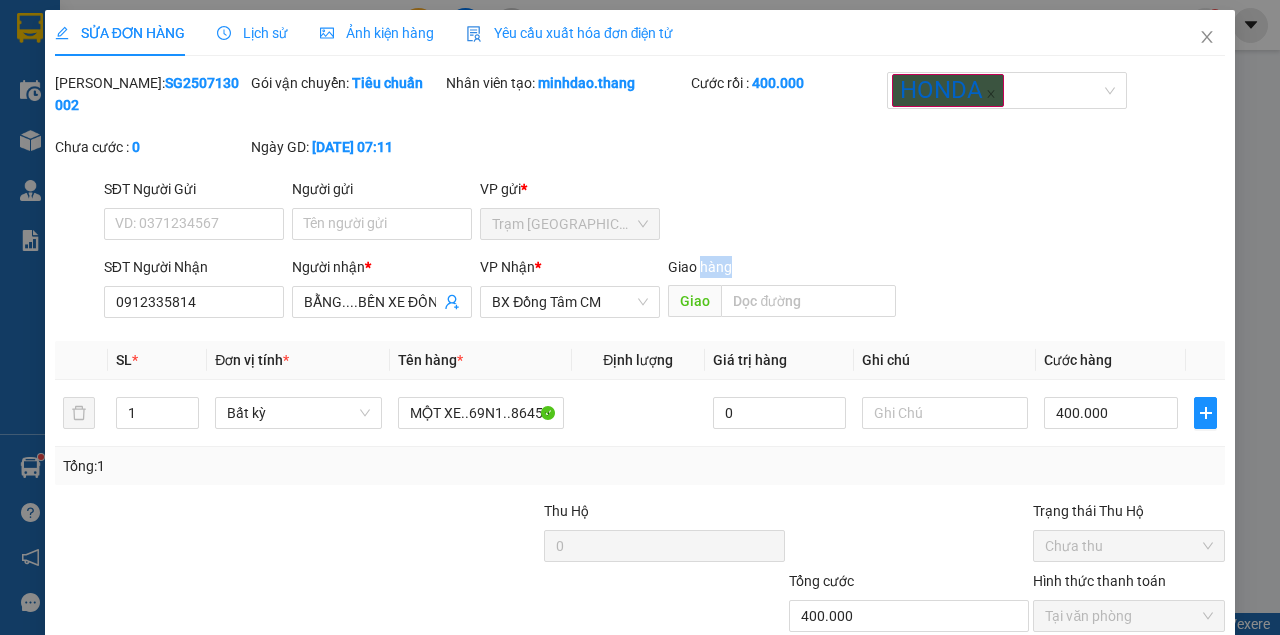 click on "Giao hàng" at bounding box center (700, 267) 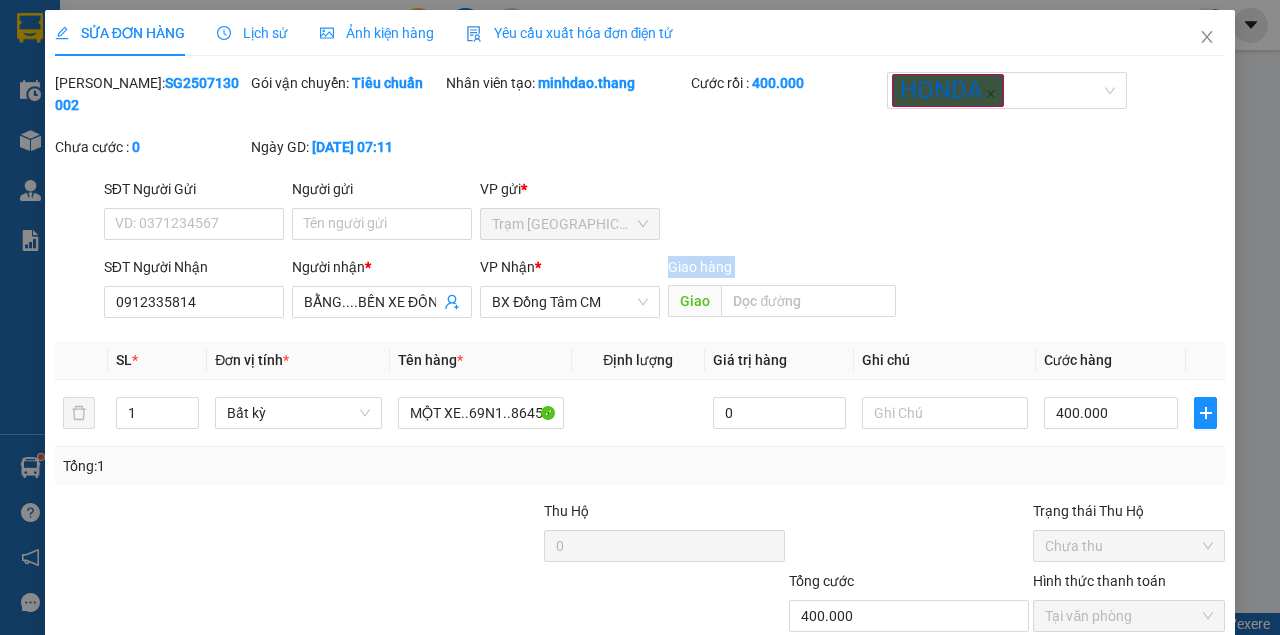 click on "Giao hàng" at bounding box center (700, 267) 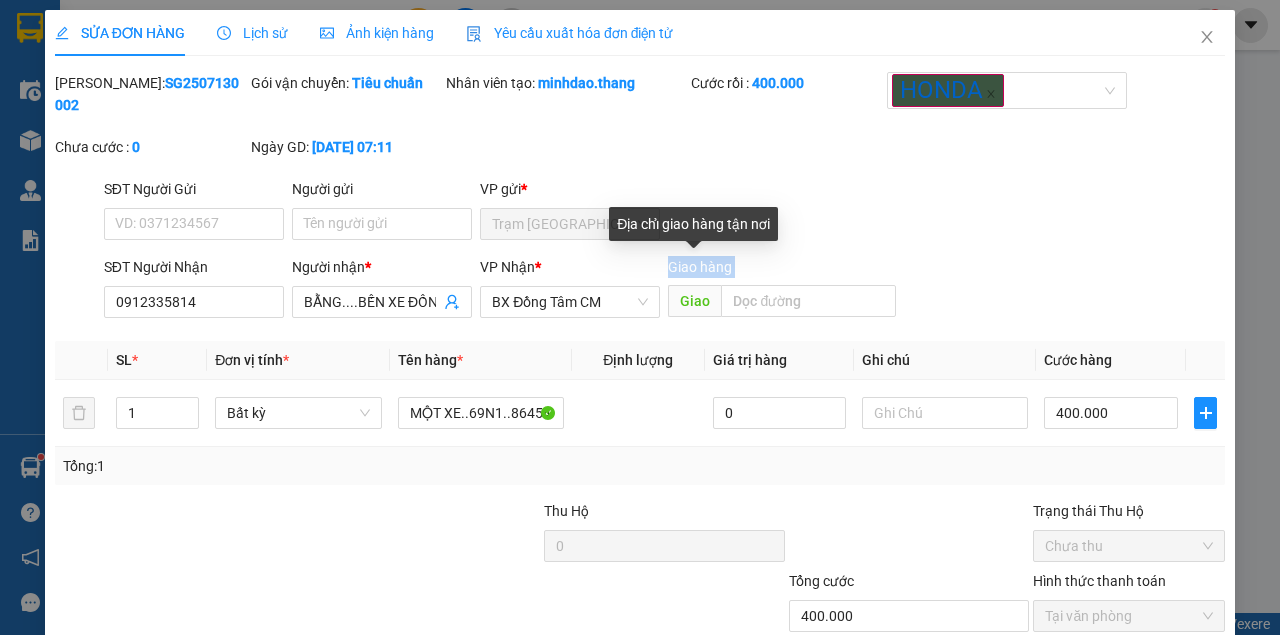 click on "Giao hàng" at bounding box center (700, 267) 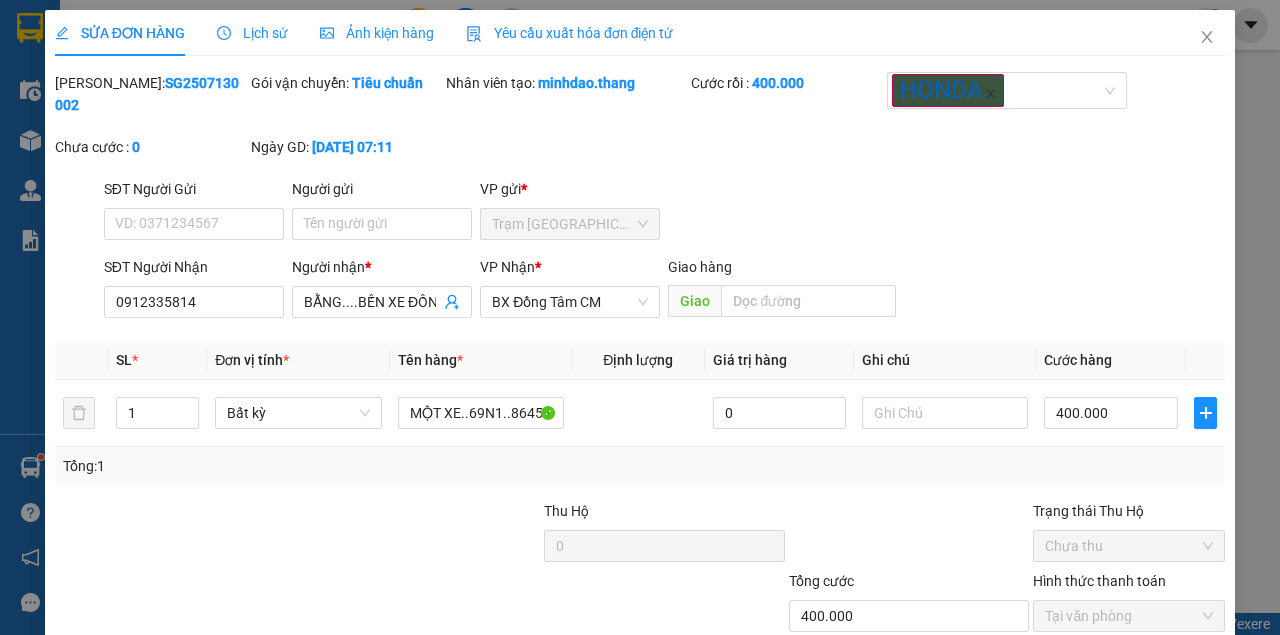 click on "VP Nhận  *" at bounding box center (570, 267) 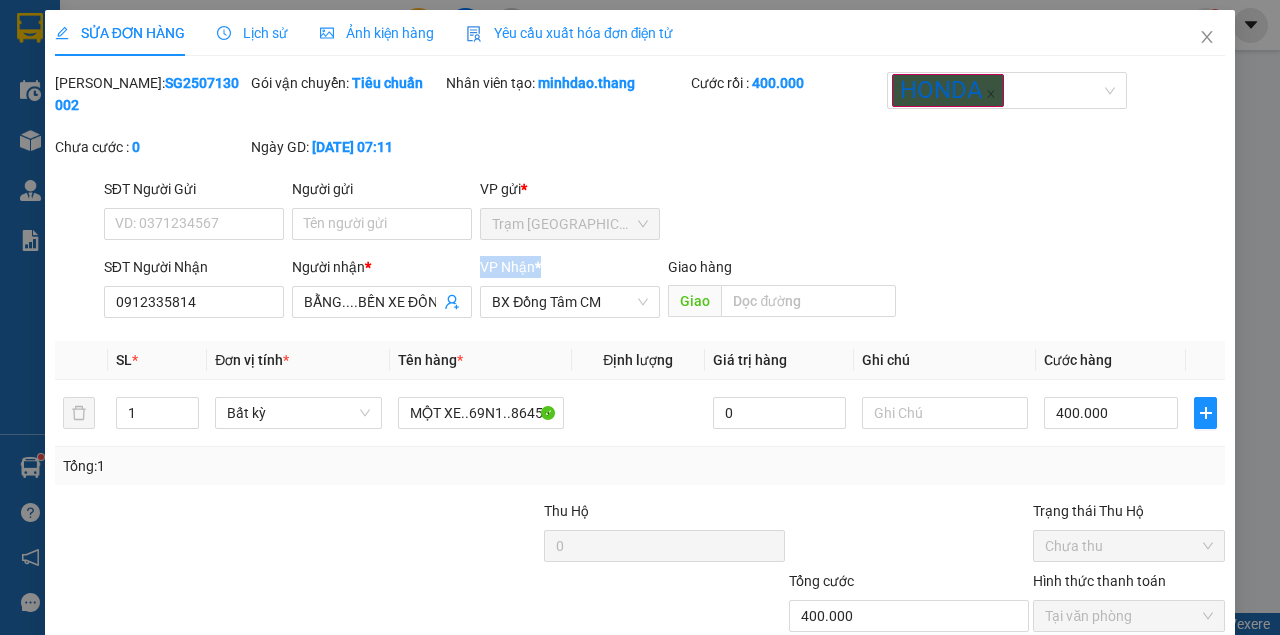 click on "VP Nhận  *" at bounding box center [570, 267] 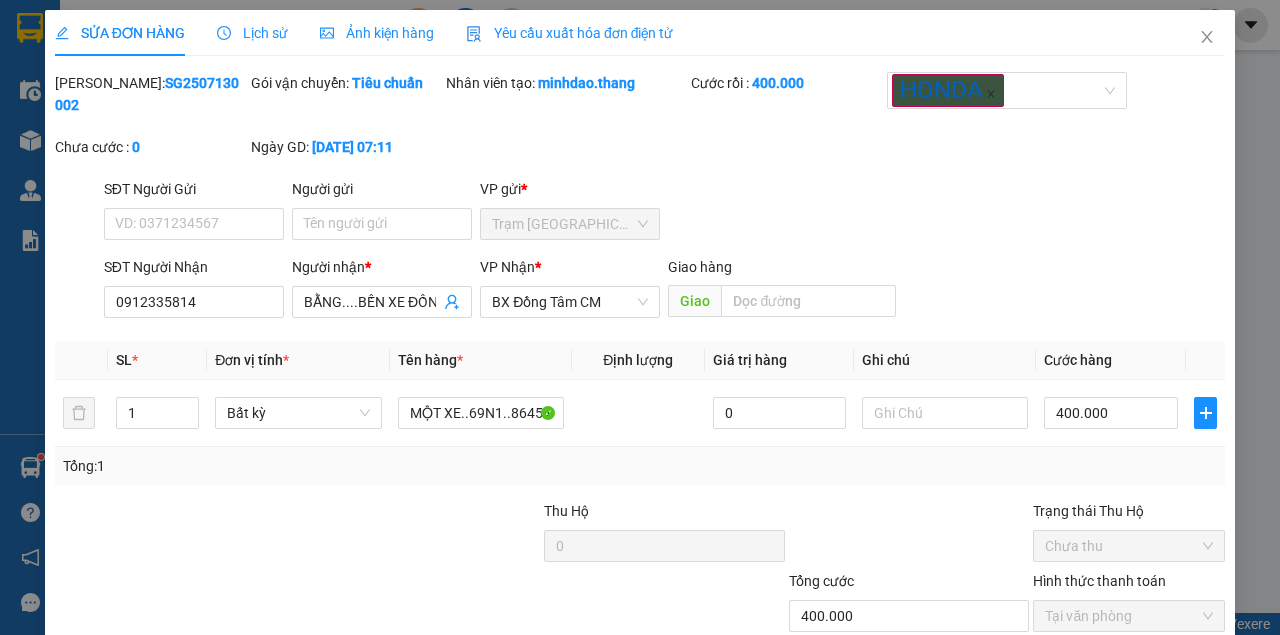 click on "Người nhận  *" at bounding box center (382, 267) 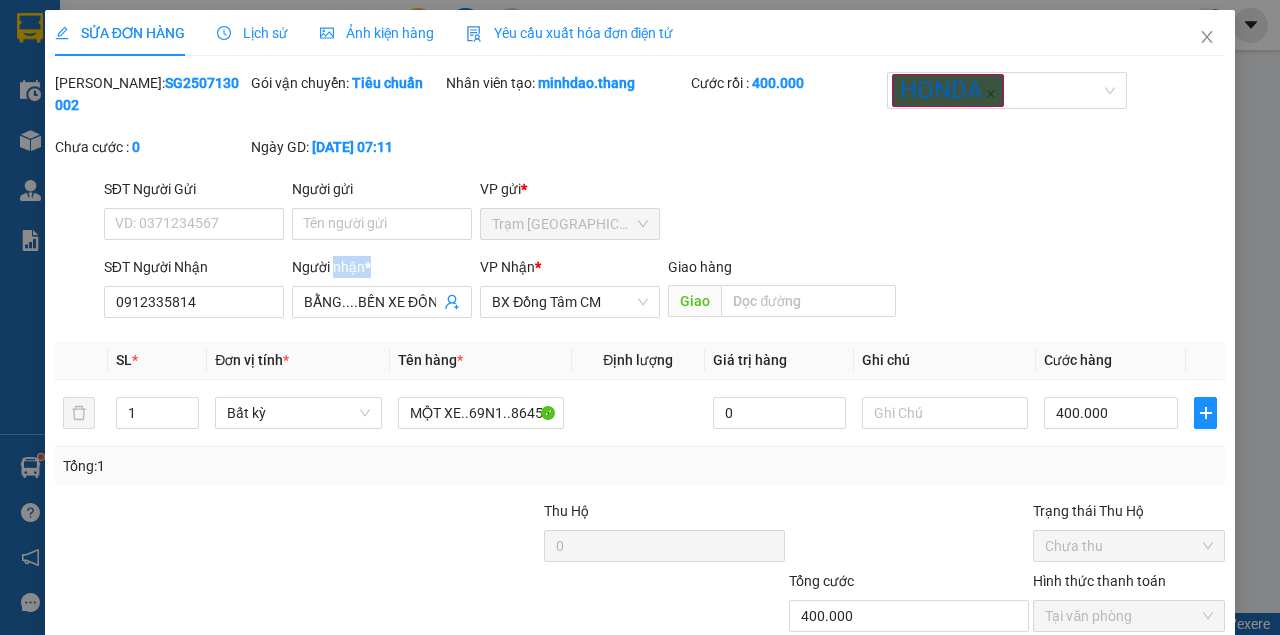 click on "Người nhận  *" at bounding box center (382, 267) 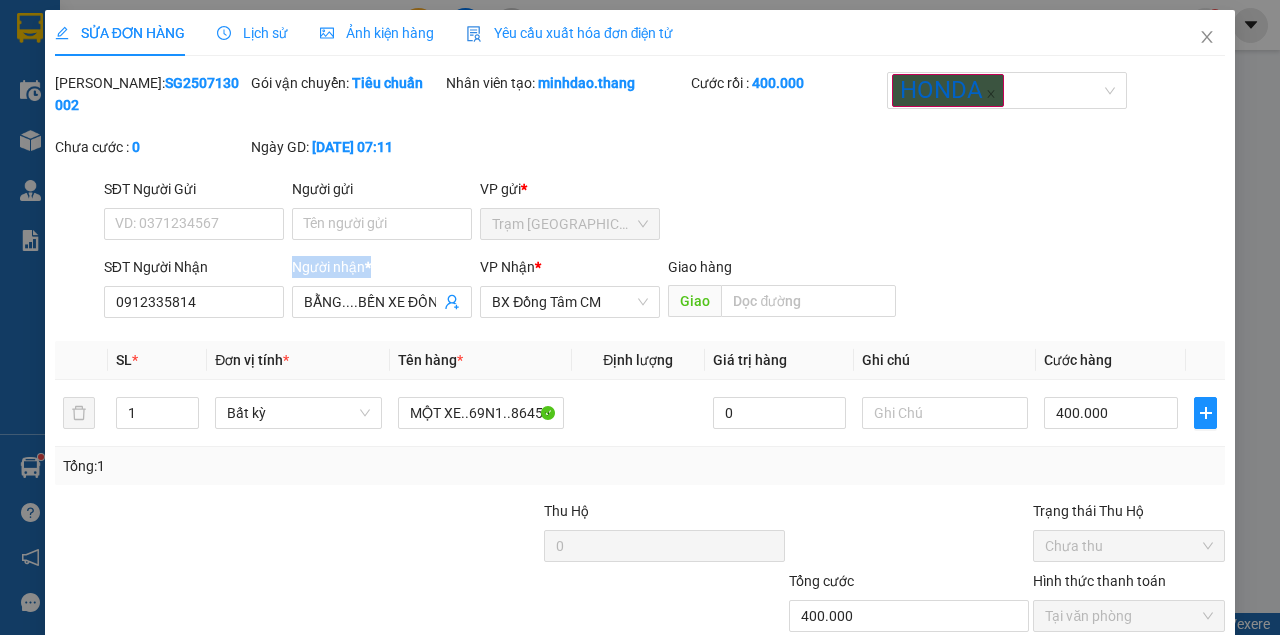 click on "Người nhận  *" at bounding box center [382, 267] 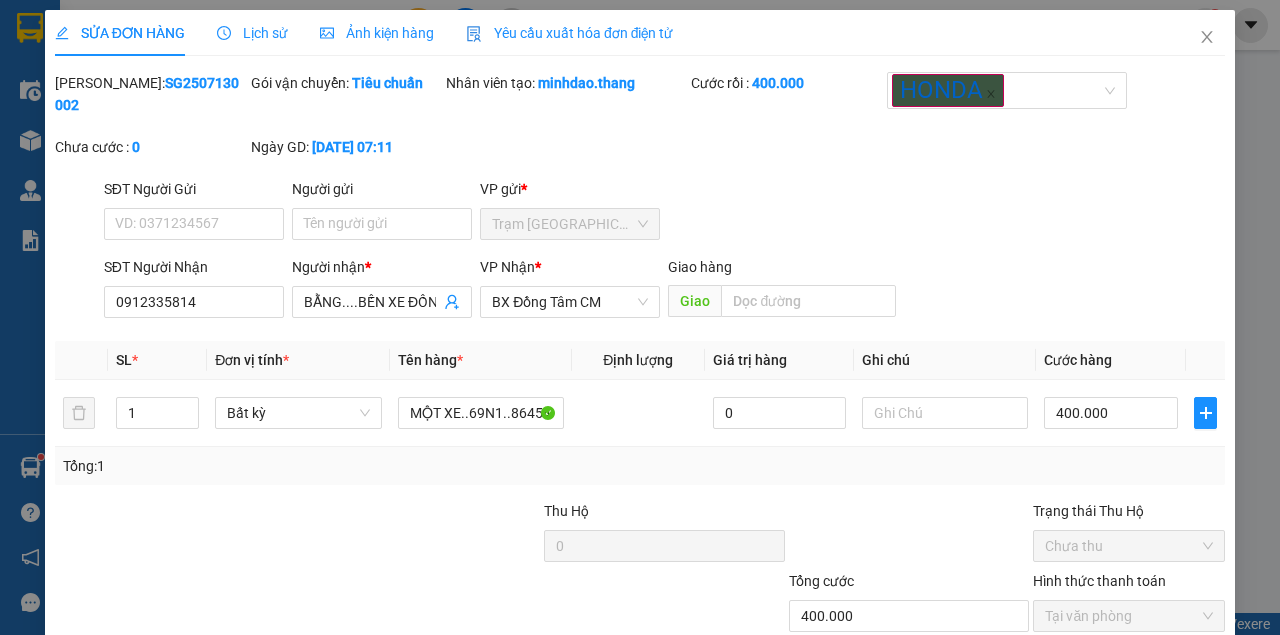 scroll, scrollTop: 0, scrollLeft: 42, axis: horizontal 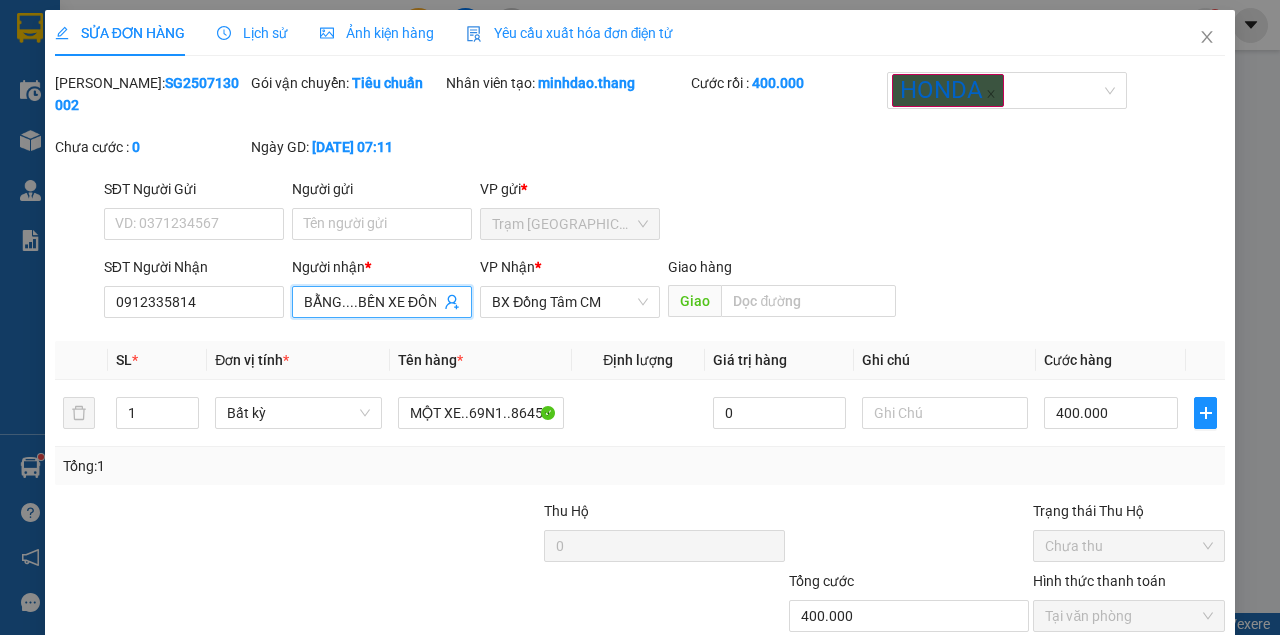 click on "SĐT Người Nhận" at bounding box center [194, 267] 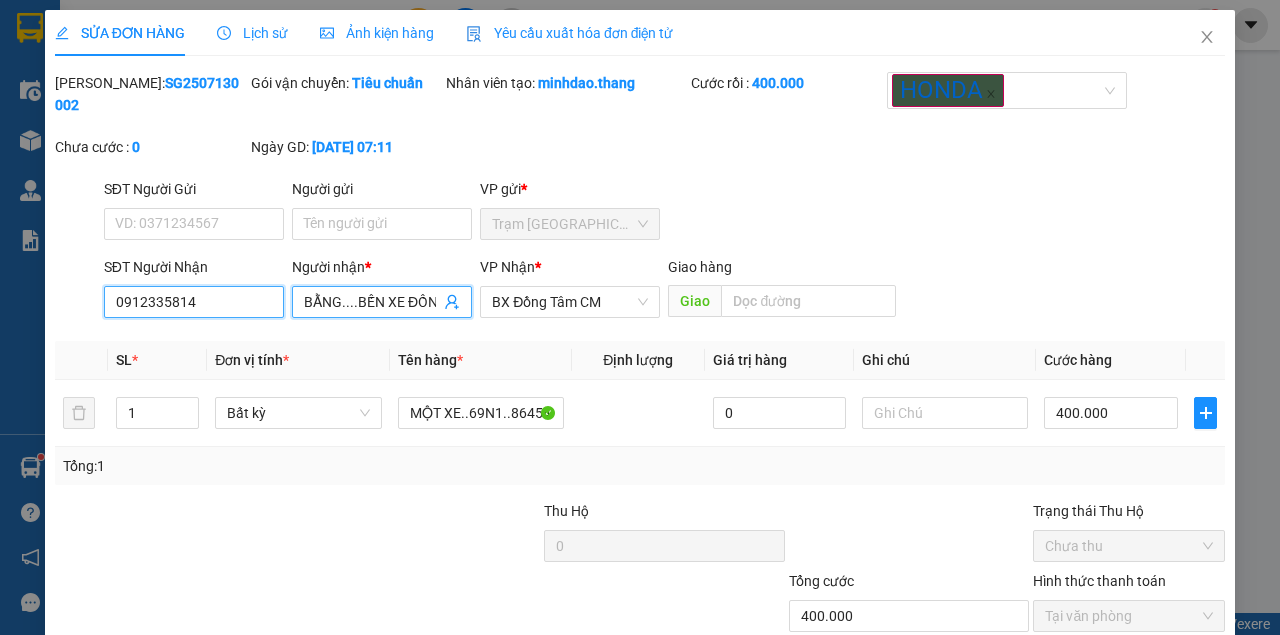 click on "0912335814" at bounding box center [194, 302] 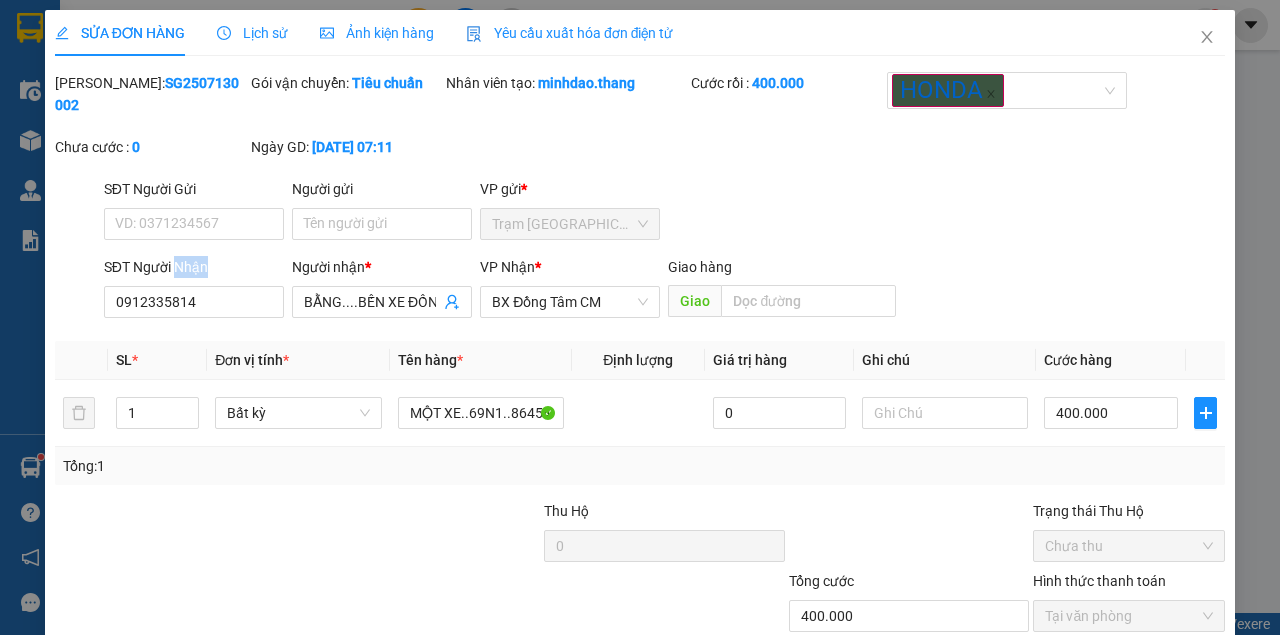 click on "SĐT Người Nhận" at bounding box center [194, 267] 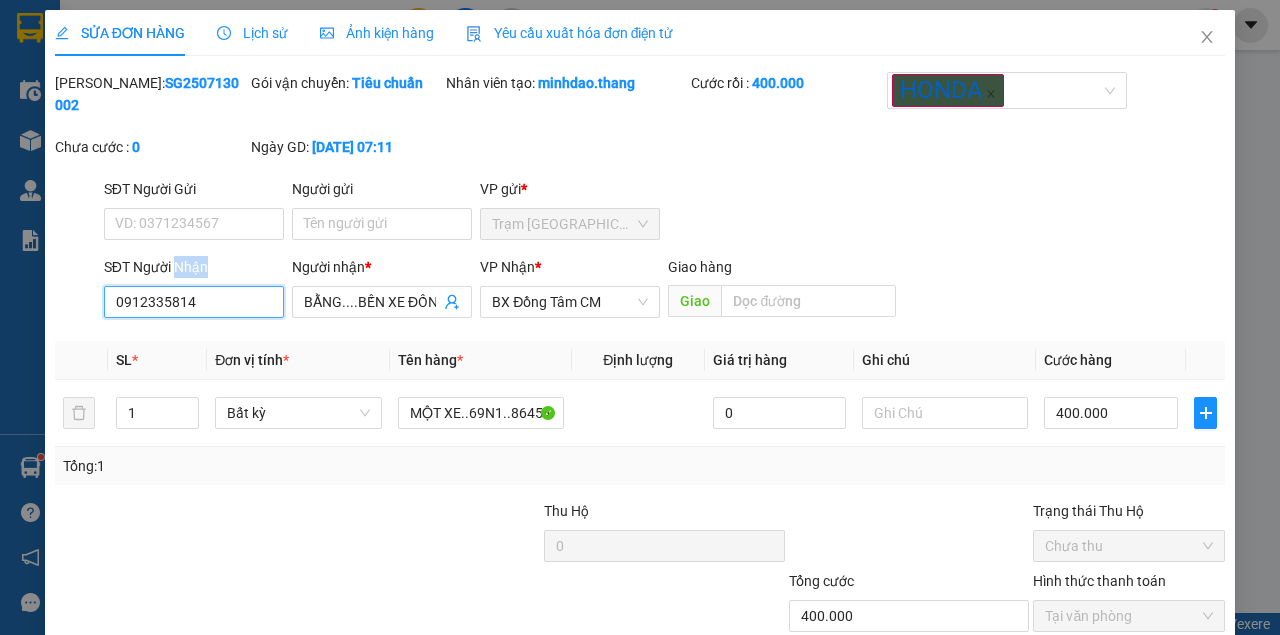 click on "0912335814" at bounding box center [194, 302] 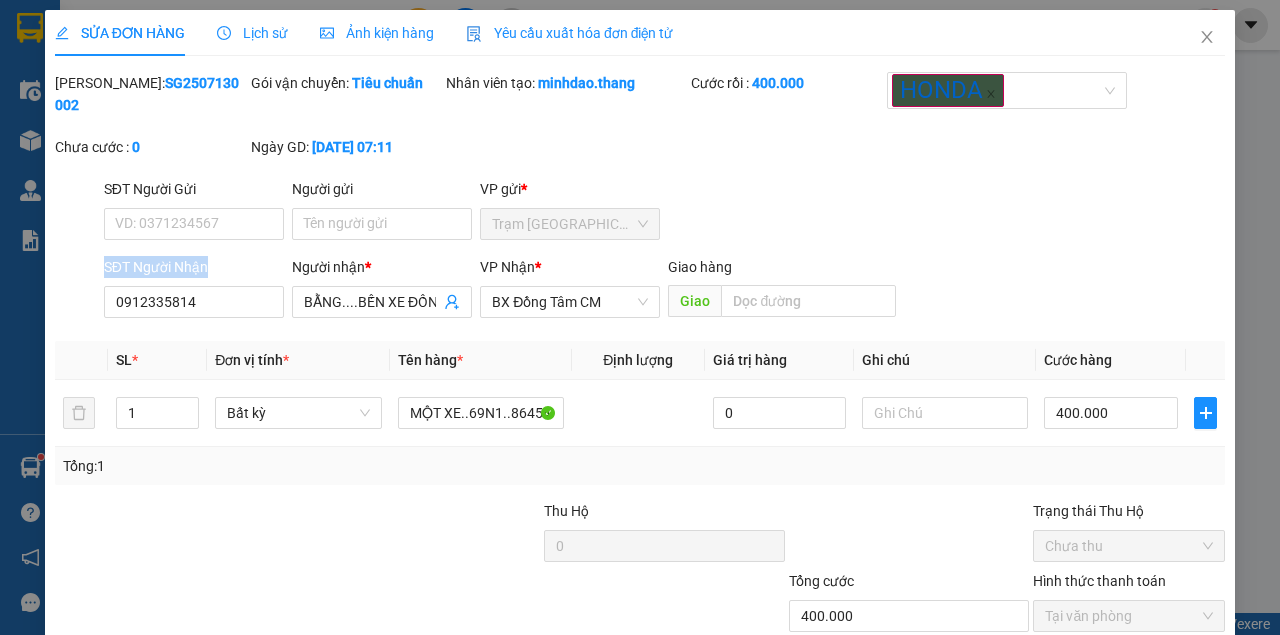 click on "SĐT Người Nhận" at bounding box center [194, 267] 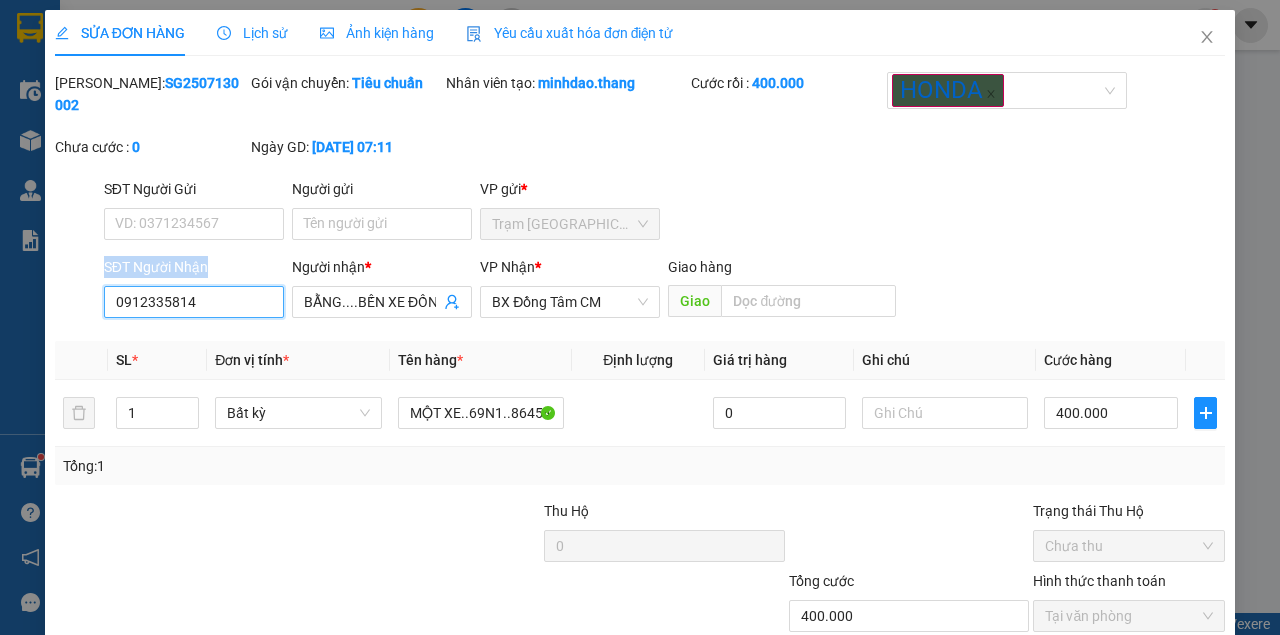 click on "0912335814" at bounding box center (194, 302) 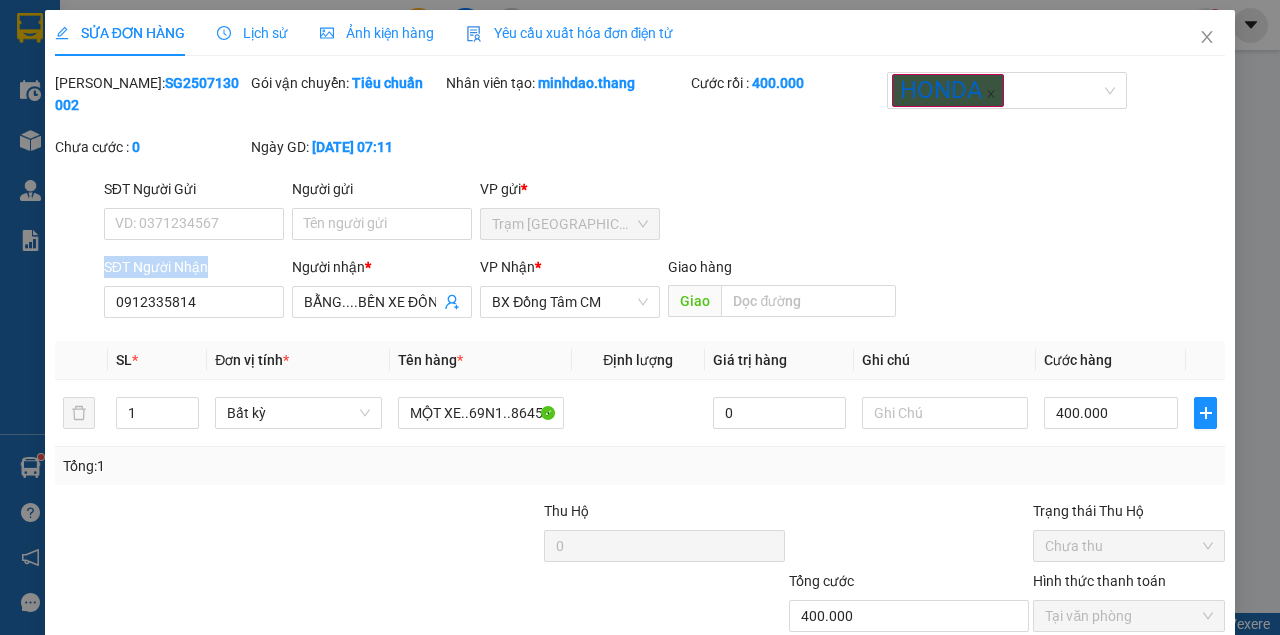 click on "SĐT Người Nhận" at bounding box center [194, 267] 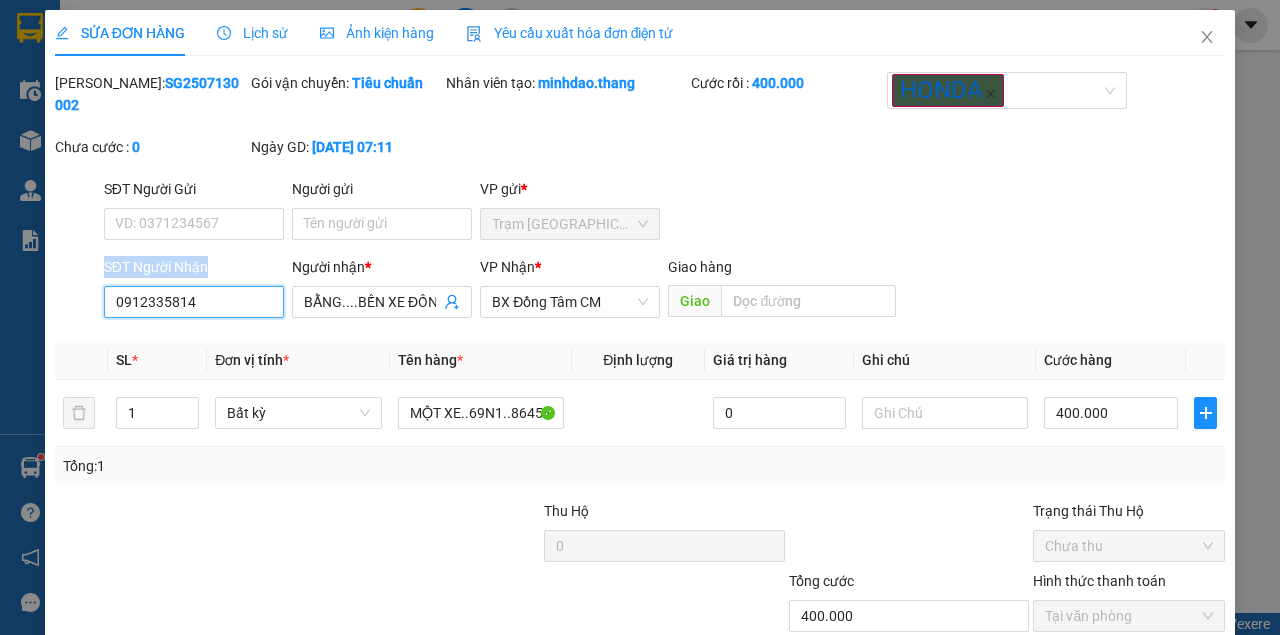 click on "0912335814" at bounding box center (194, 302) 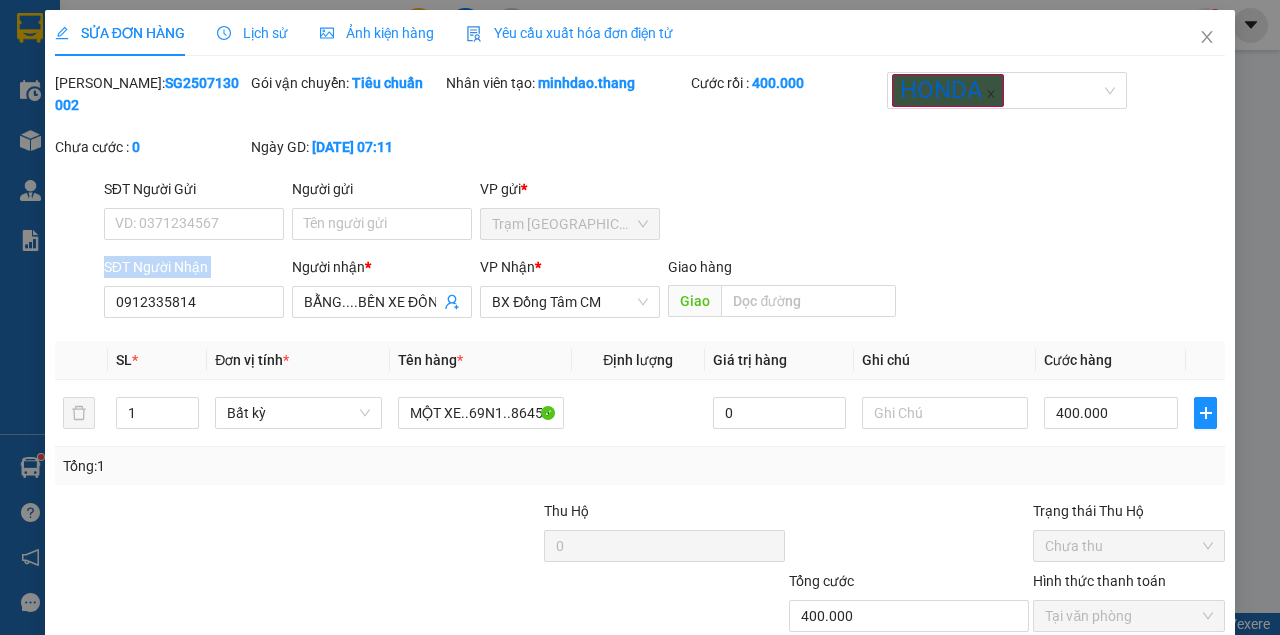 click on "SĐT Người Nhận" at bounding box center (194, 267) 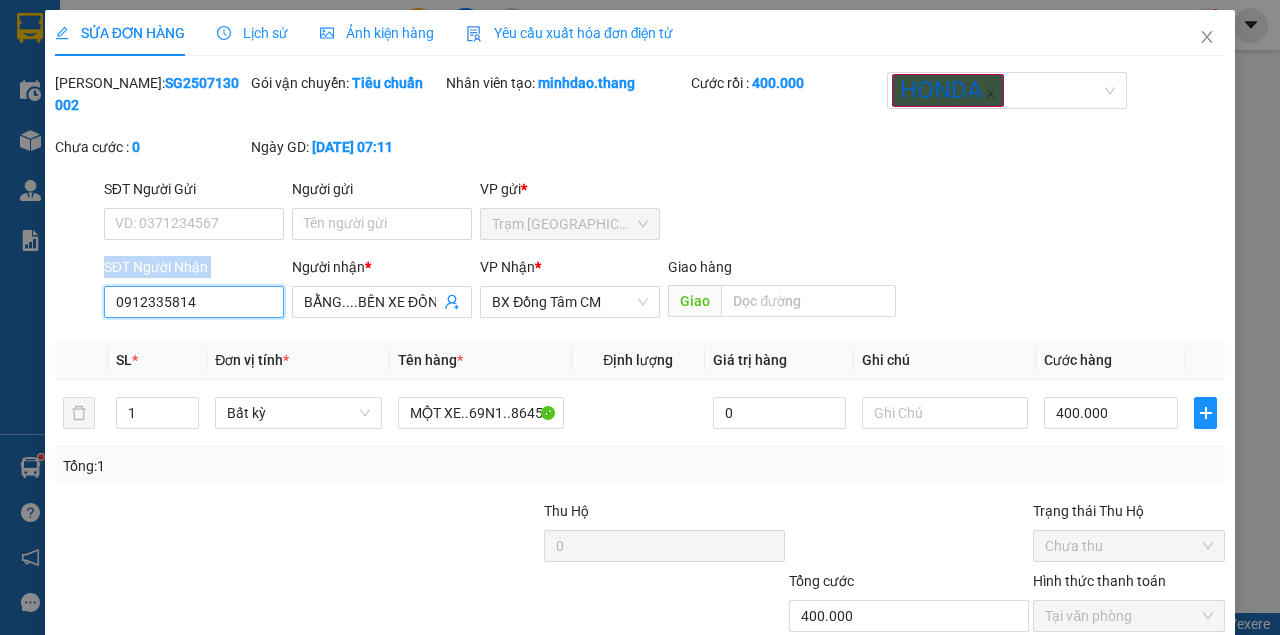 click on "0912335814" at bounding box center (194, 302) 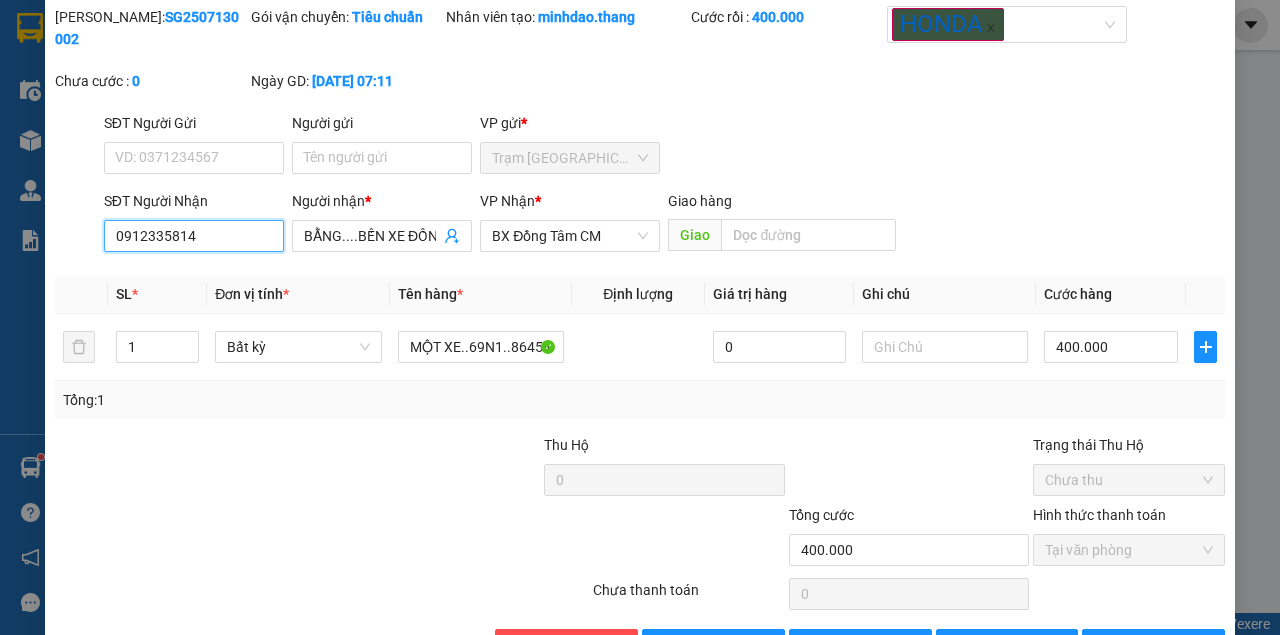 scroll, scrollTop: 0, scrollLeft: 0, axis: both 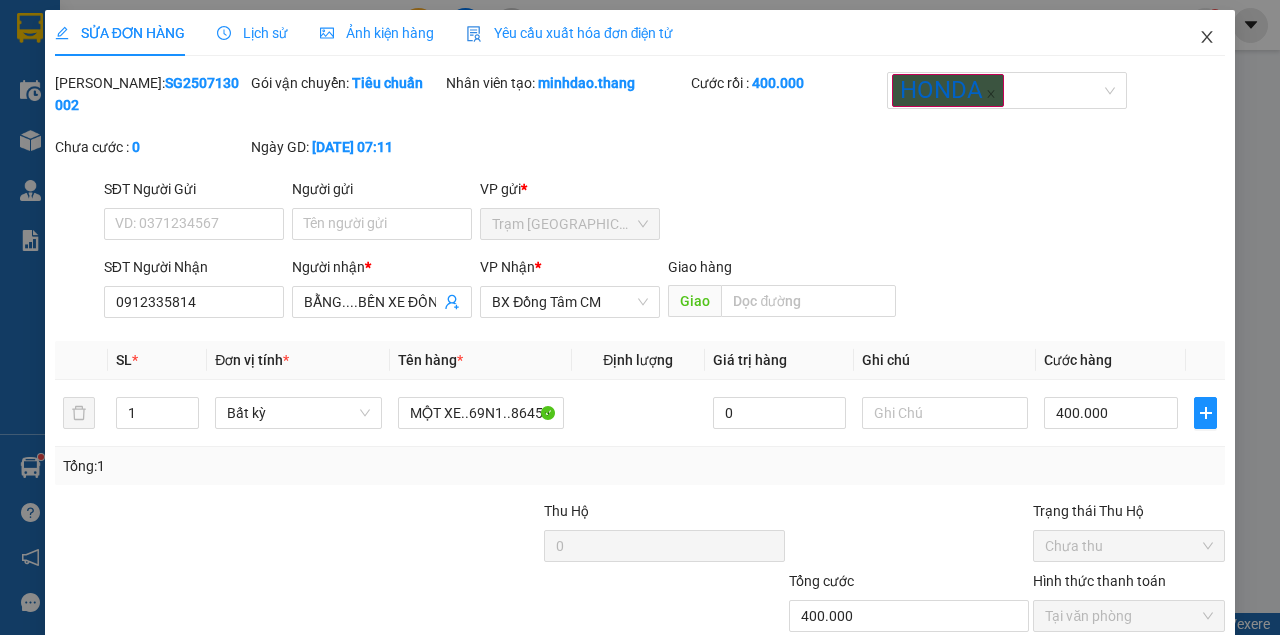 click 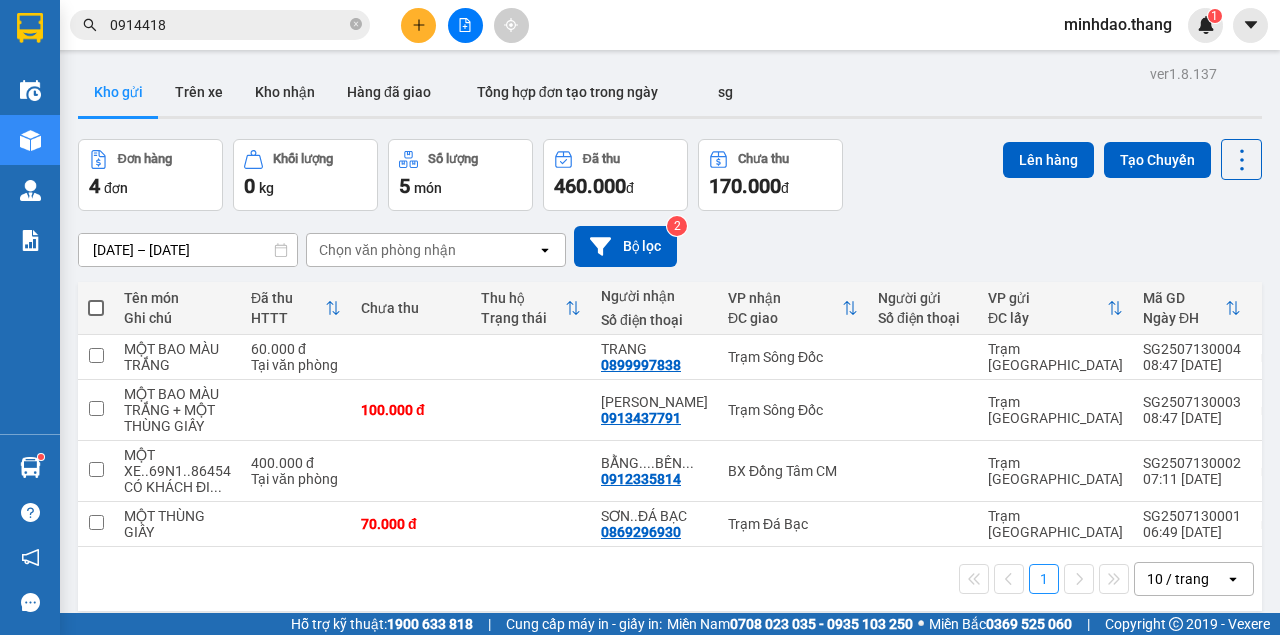 click on "0914418" at bounding box center [228, 25] 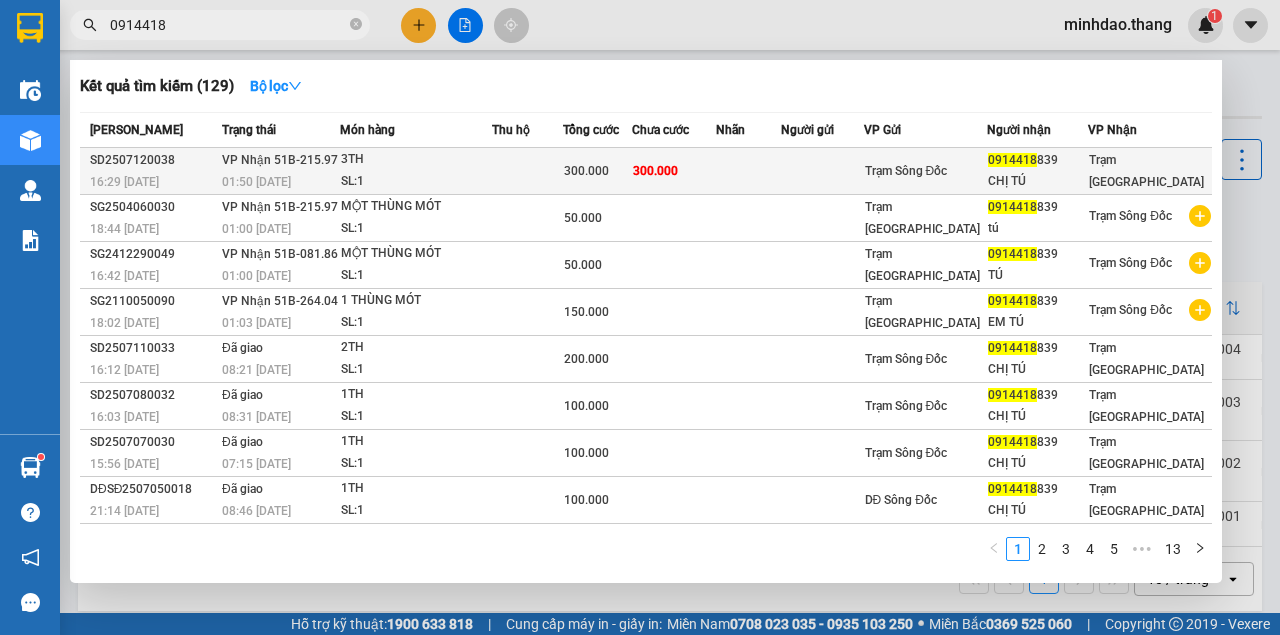click at bounding box center (527, 171) 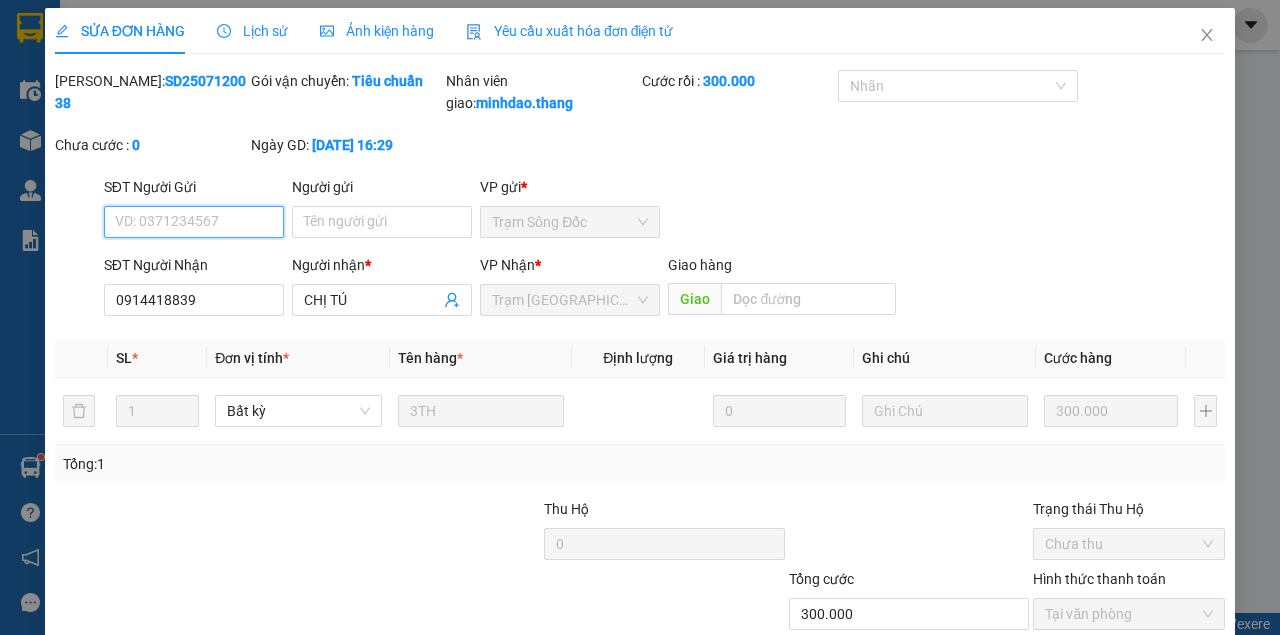 scroll, scrollTop: 0, scrollLeft: 0, axis: both 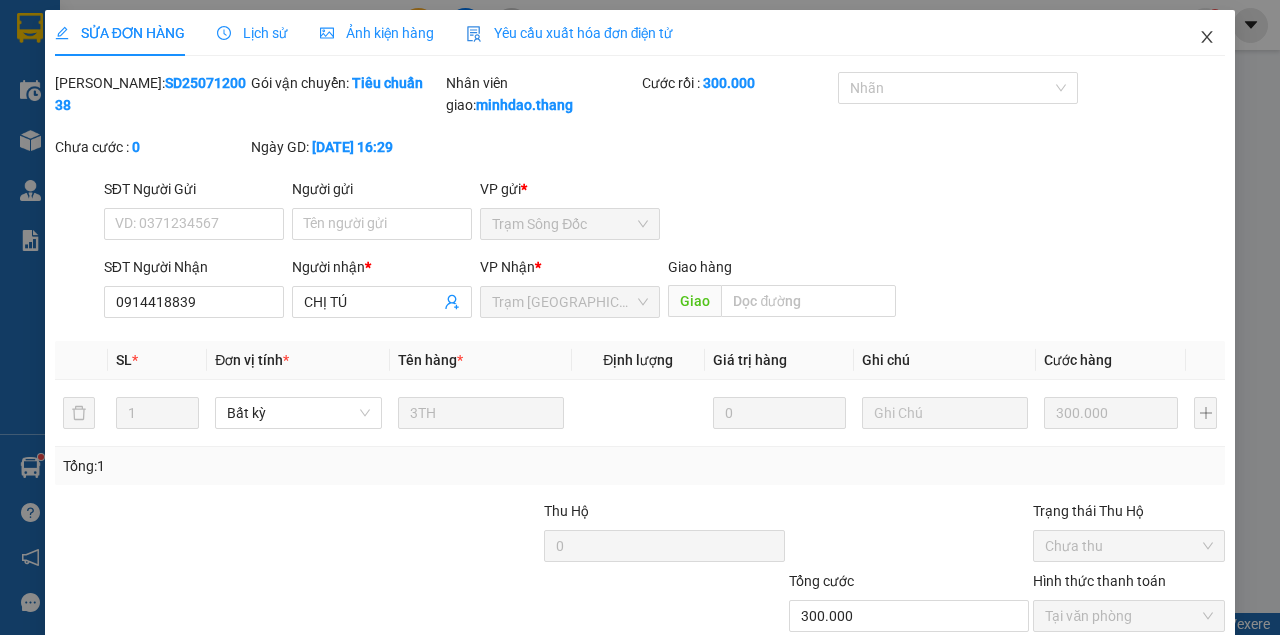 click at bounding box center [1207, 38] 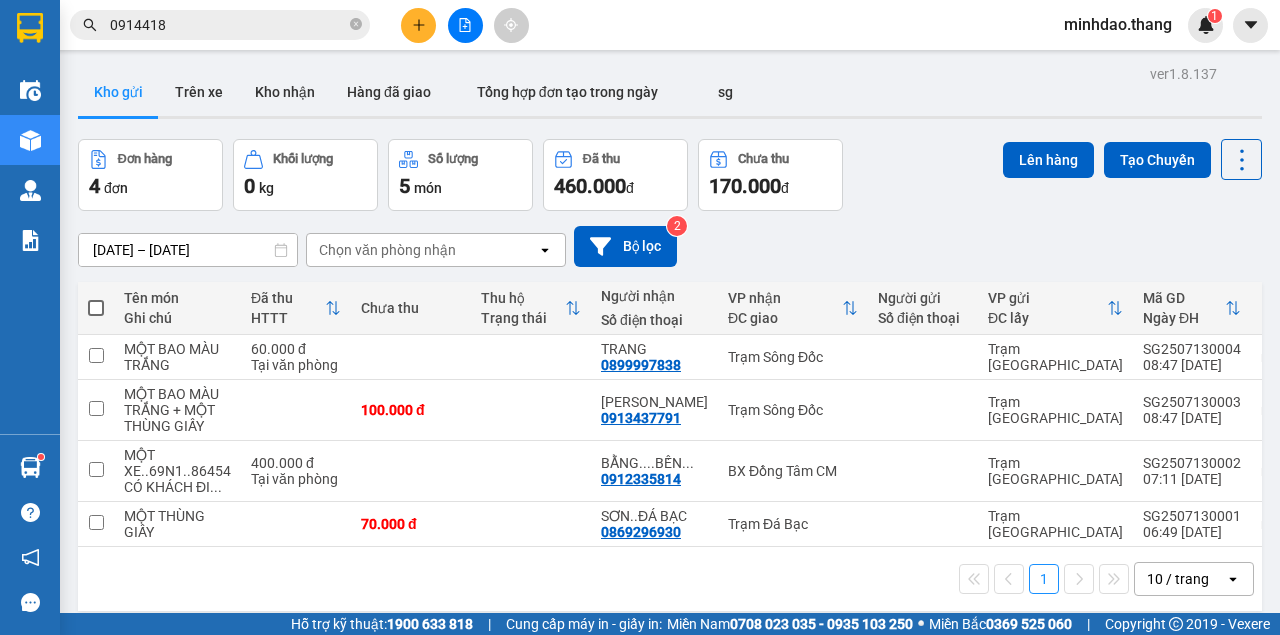 click on "0914418" at bounding box center [228, 25] 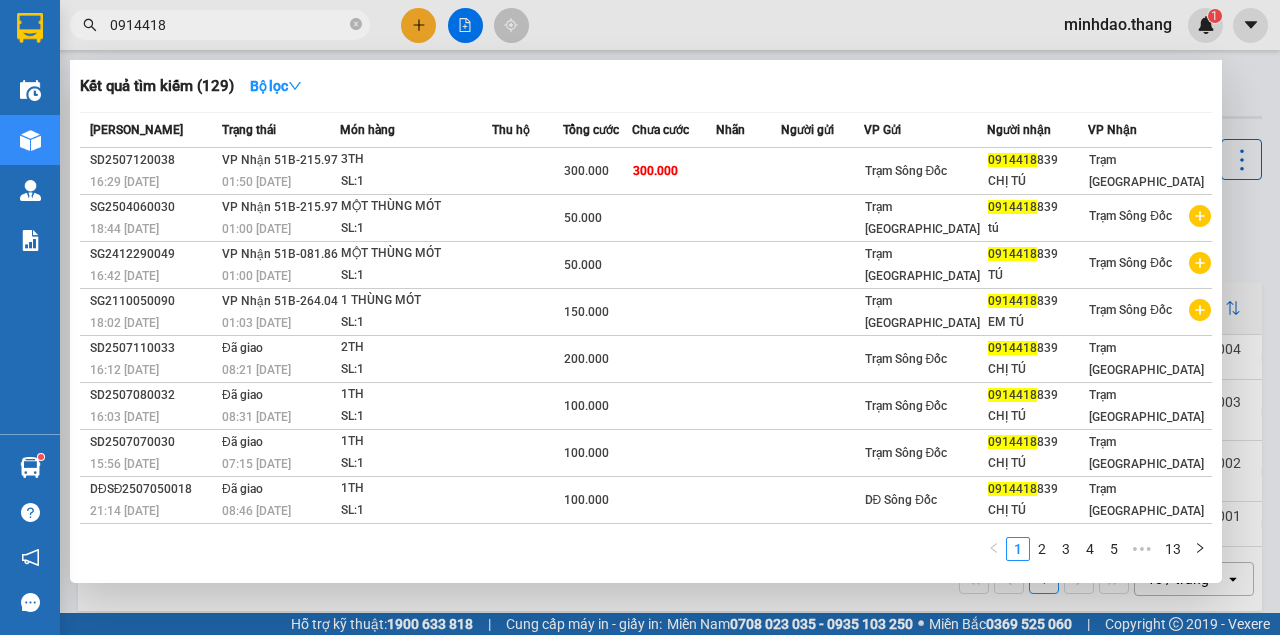 click at bounding box center [640, 317] 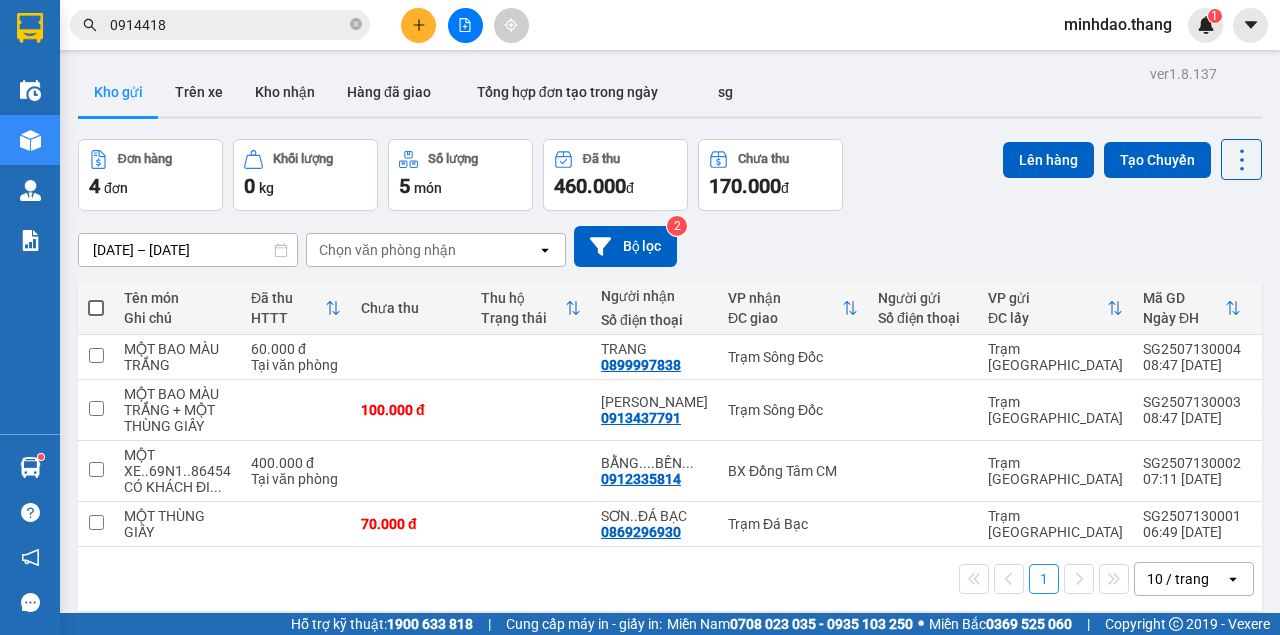 click 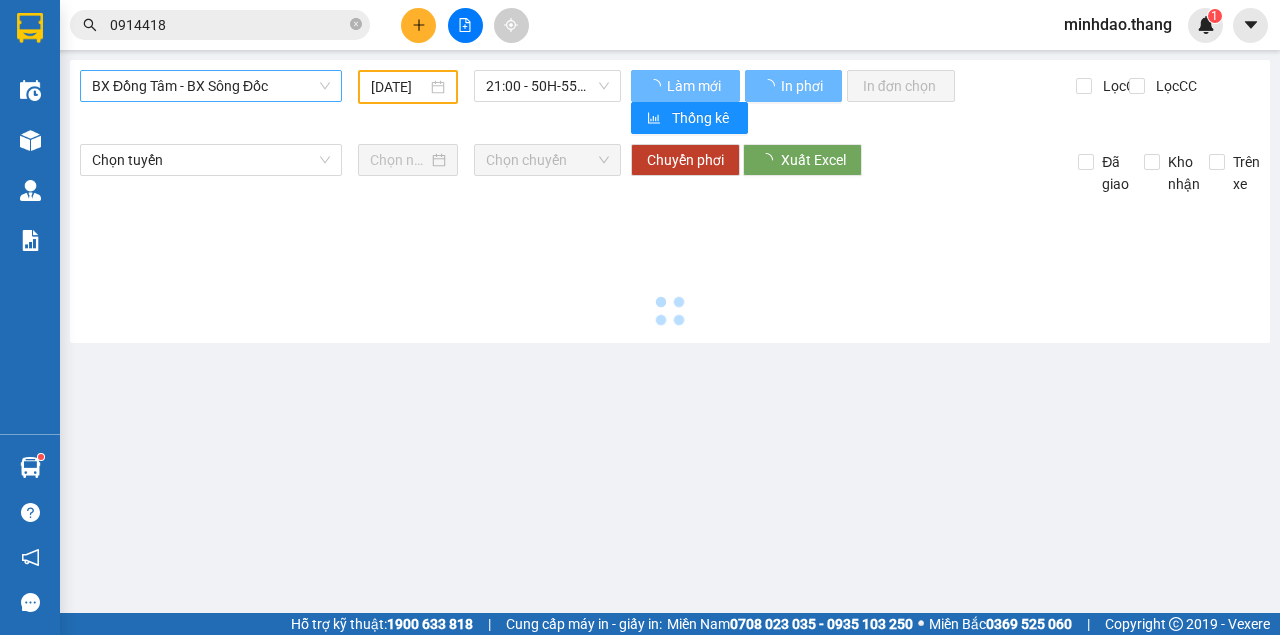 type on "[DATE]" 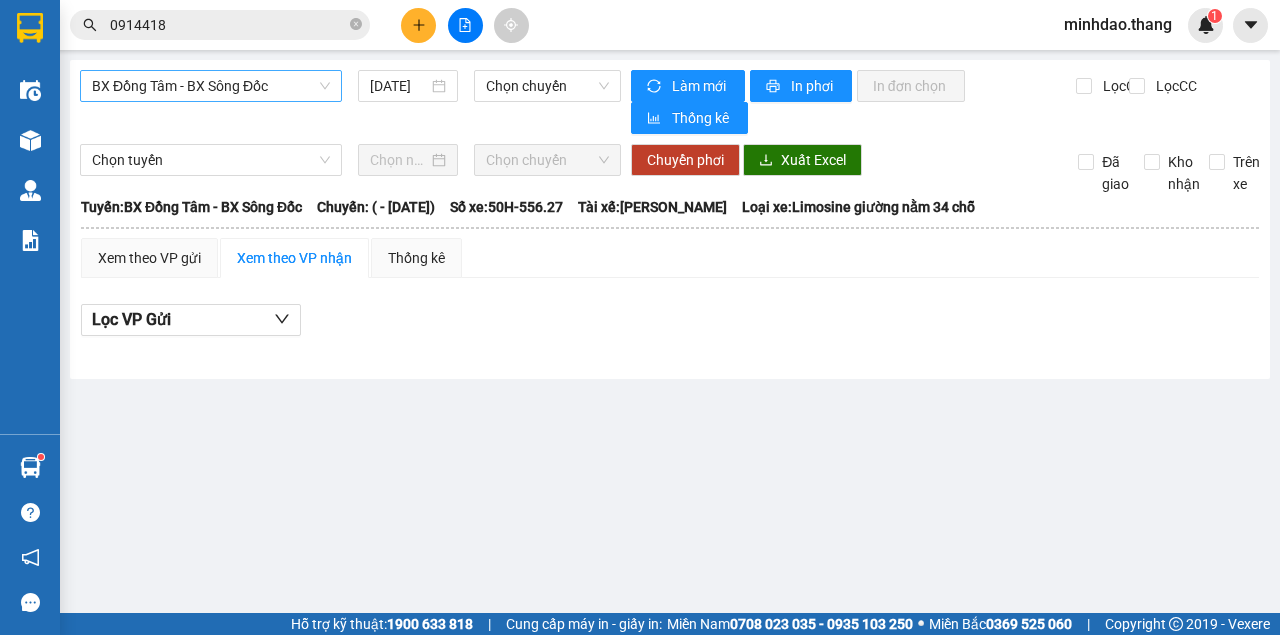 click on "BX Đồng Tâm - BX Sông Đốc" at bounding box center [211, 86] 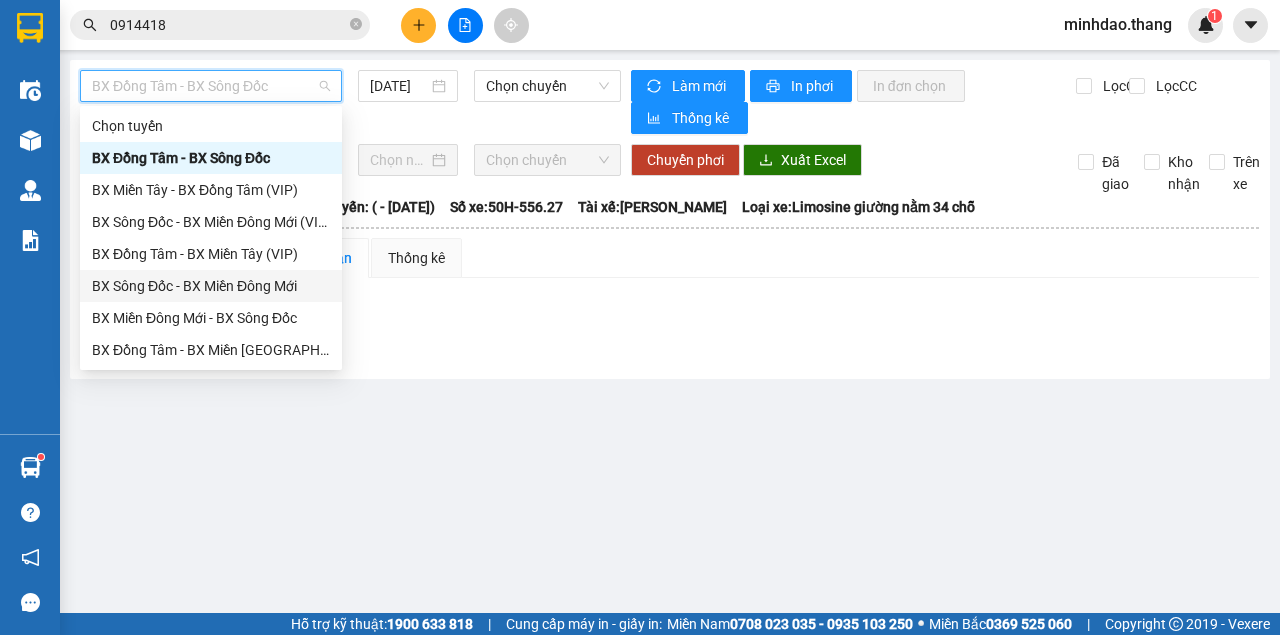 scroll, scrollTop: 192, scrollLeft: 0, axis: vertical 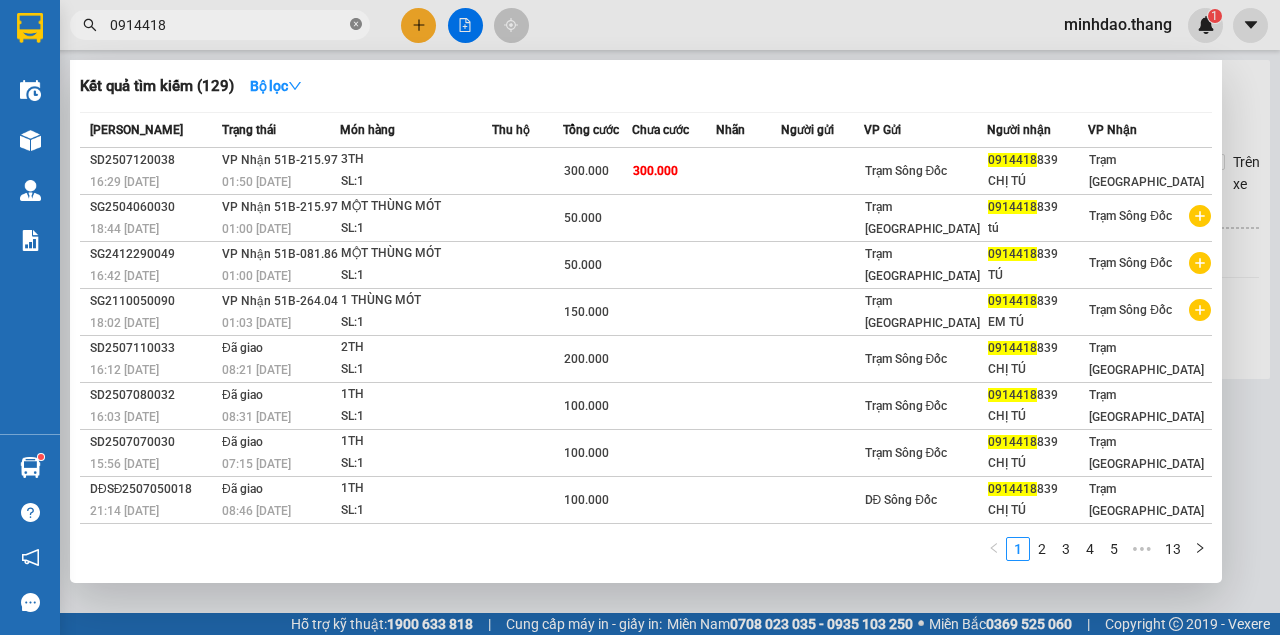 click 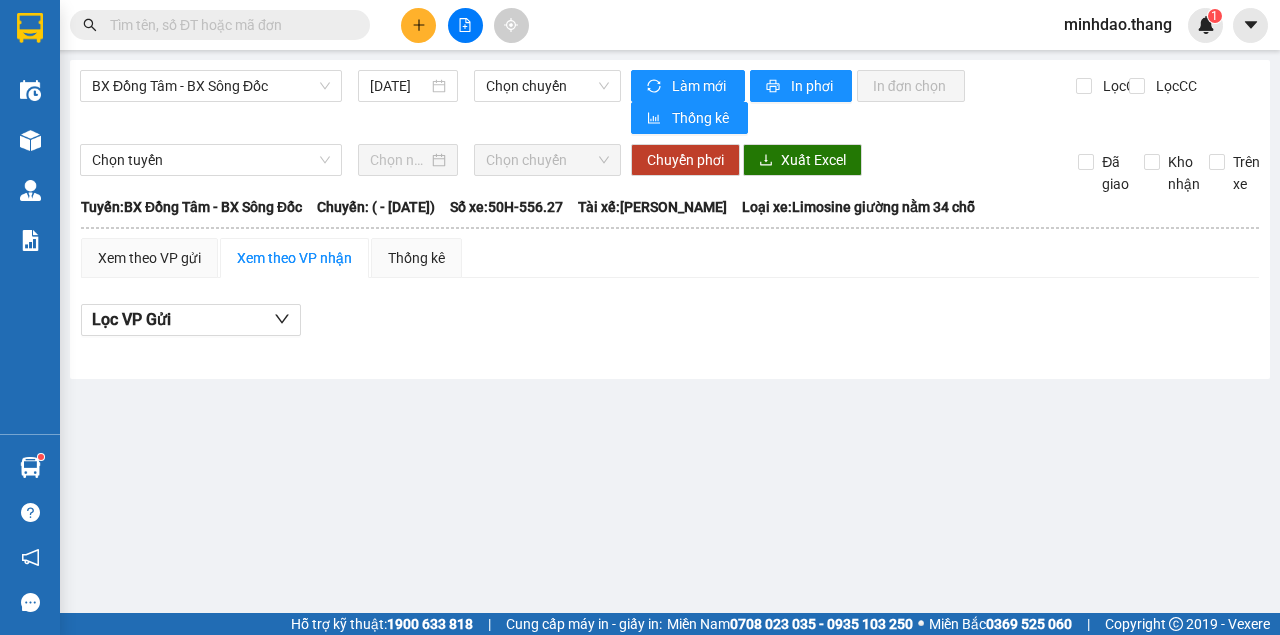 click at bounding box center (228, 25) 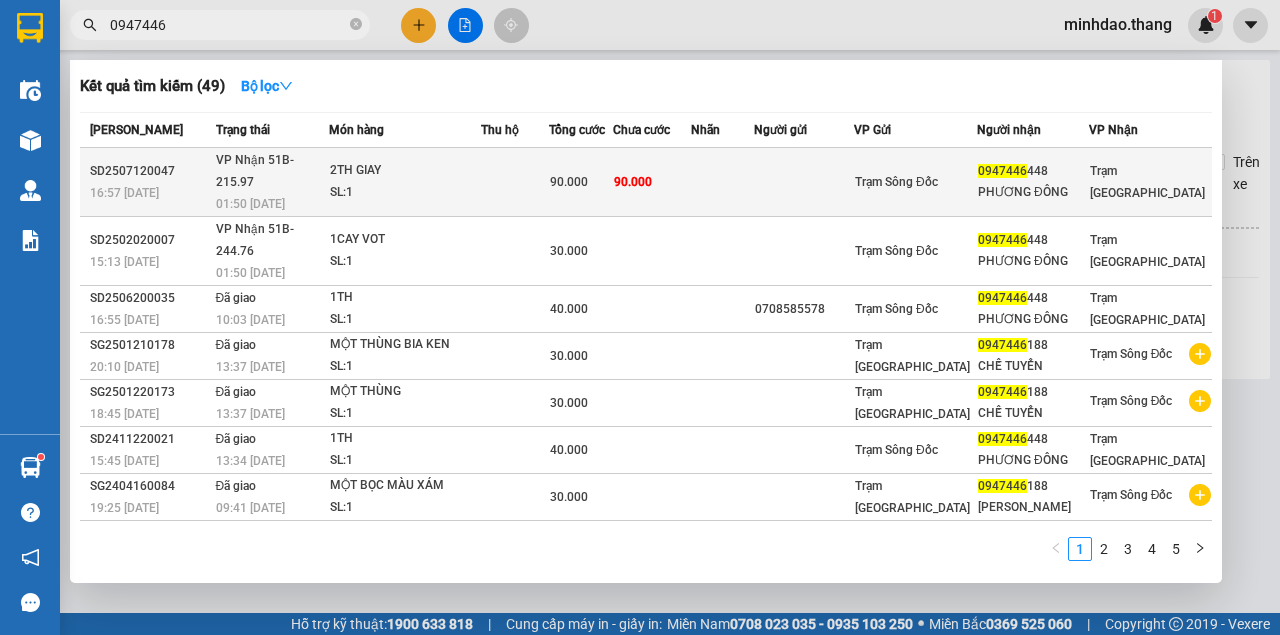 type on "0947446" 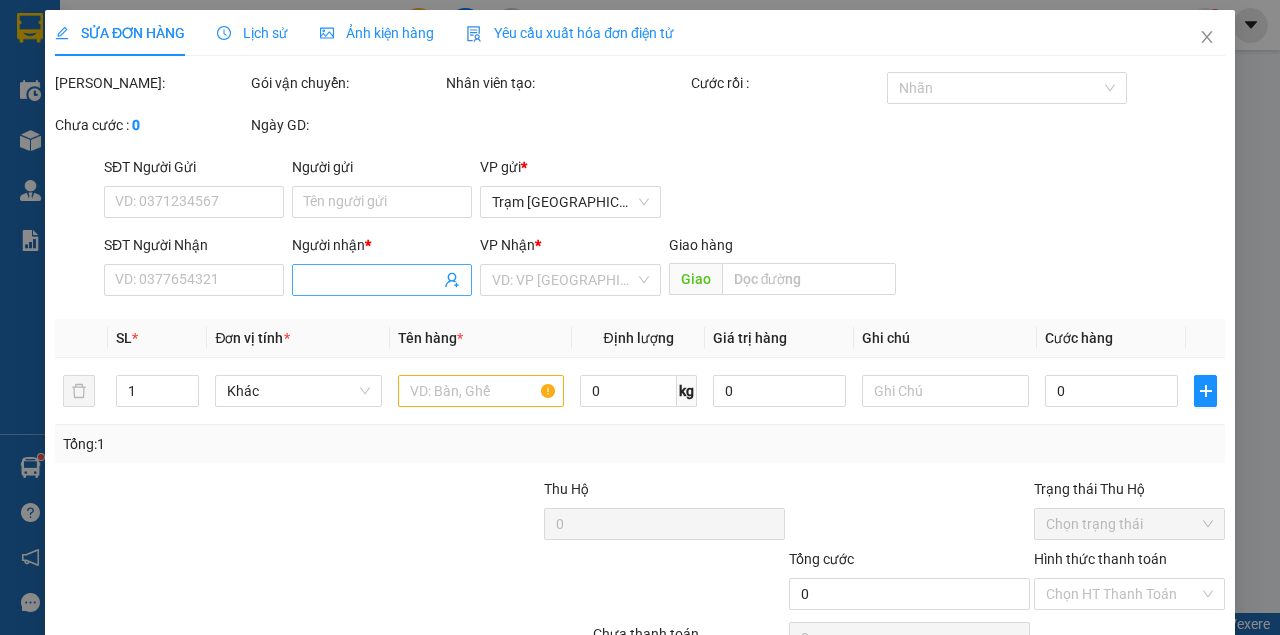 type on "0947446448" 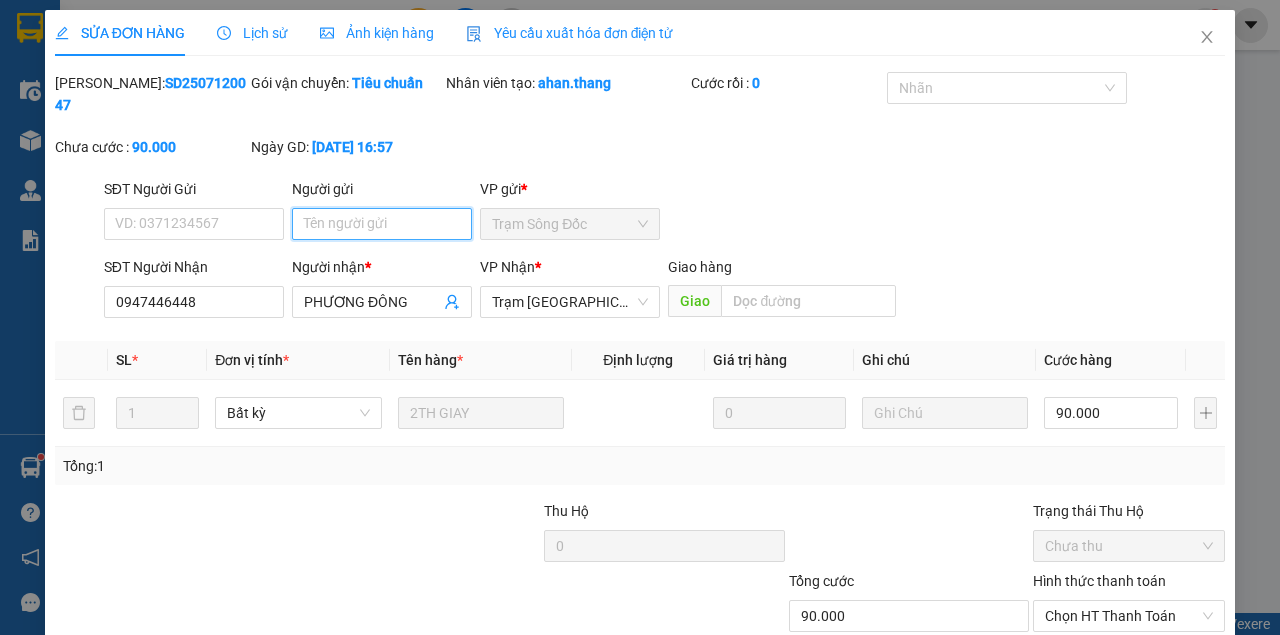click on "Người gửi" at bounding box center [382, 224] 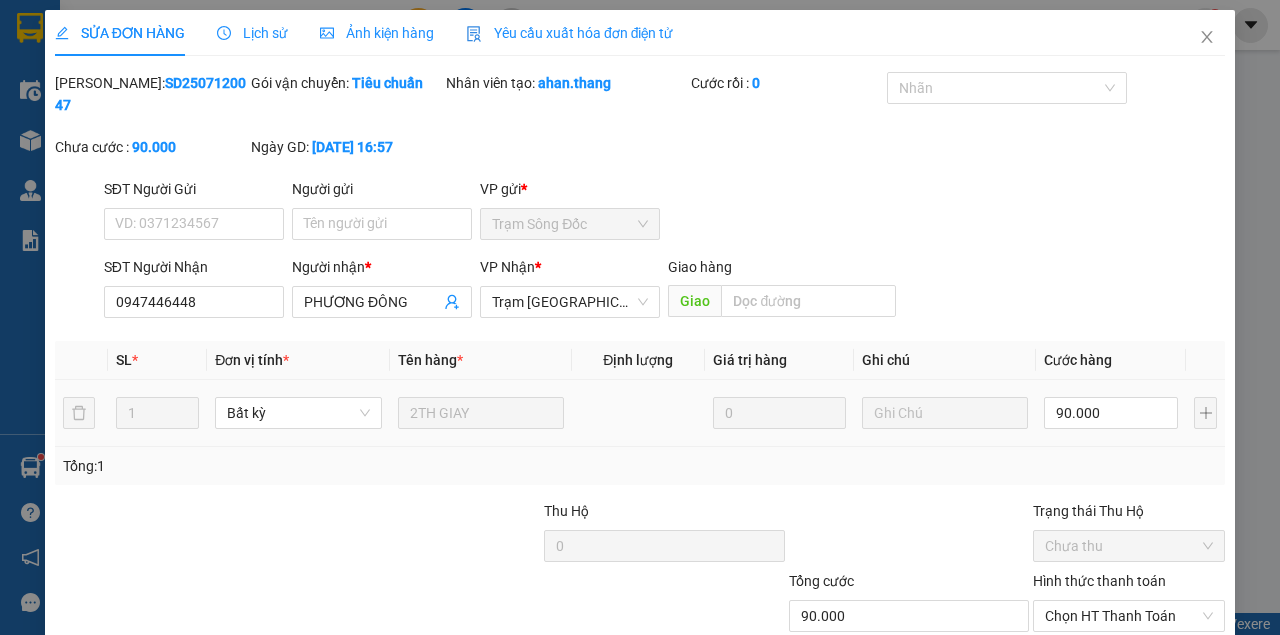 click on "1 Bất kỳ 2TH GIAY 0 90.000" at bounding box center [640, 413] 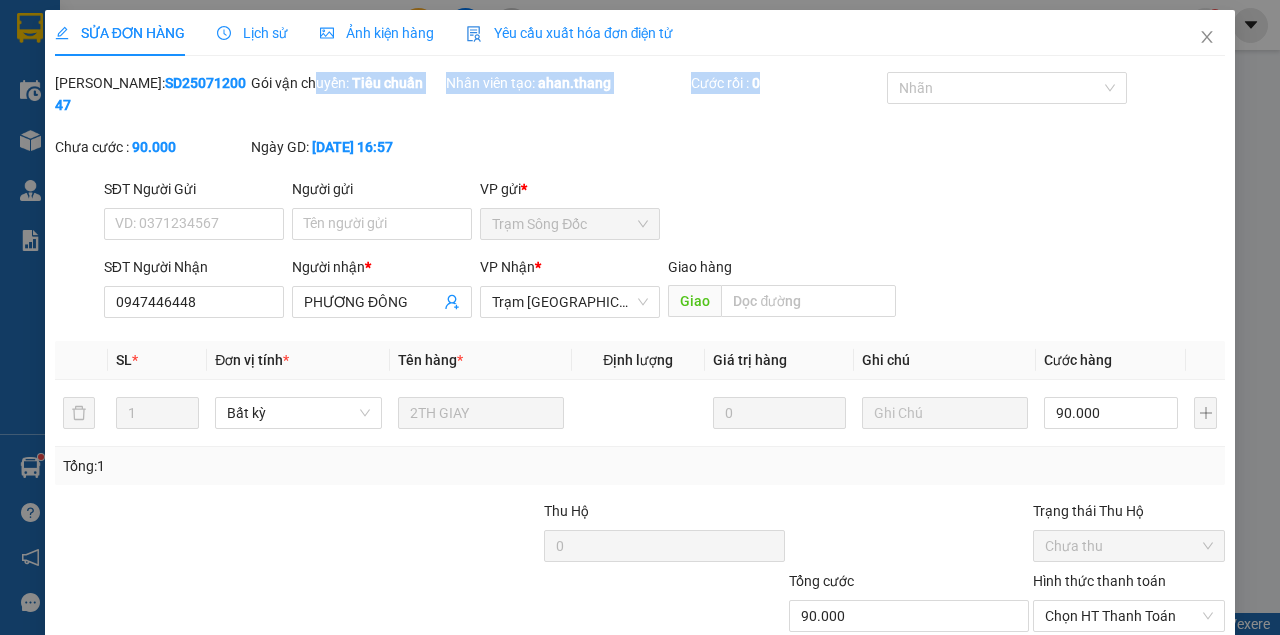 drag, startPoint x: 737, startPoint y: 98, endPoint x: 307, endPoint y: 98, distance: 430 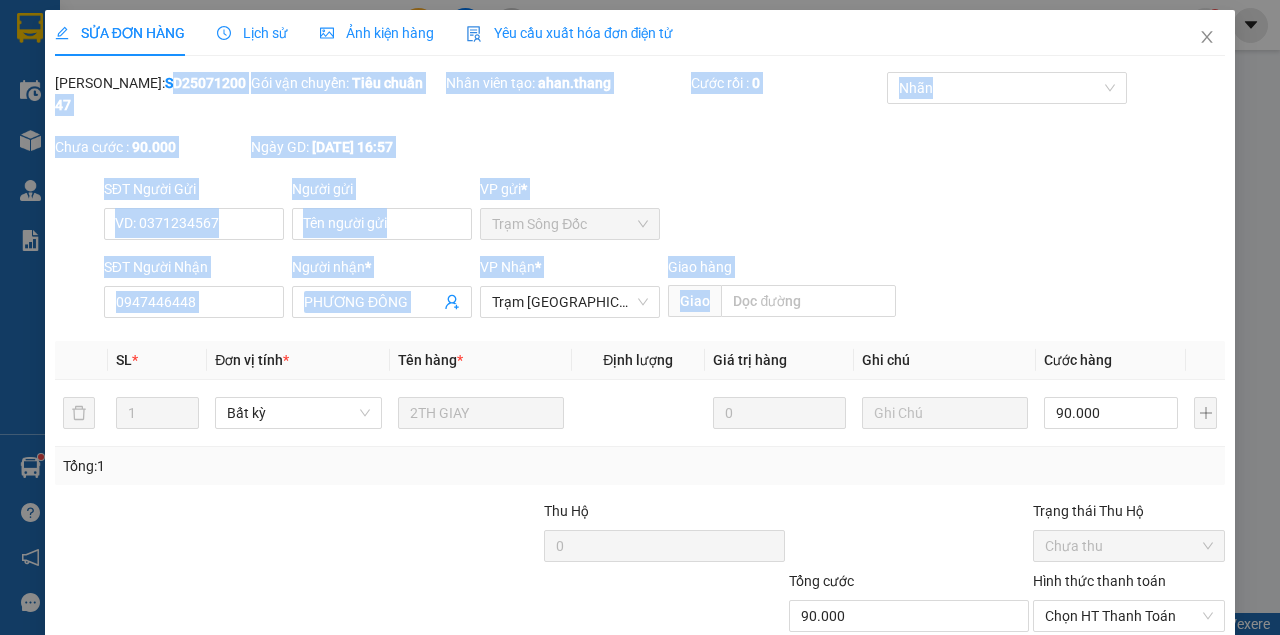 drag, startPoint x: 107, startPoint y: 112, endPoint x: 1006, endPoint y: 286, distance: 915.6839 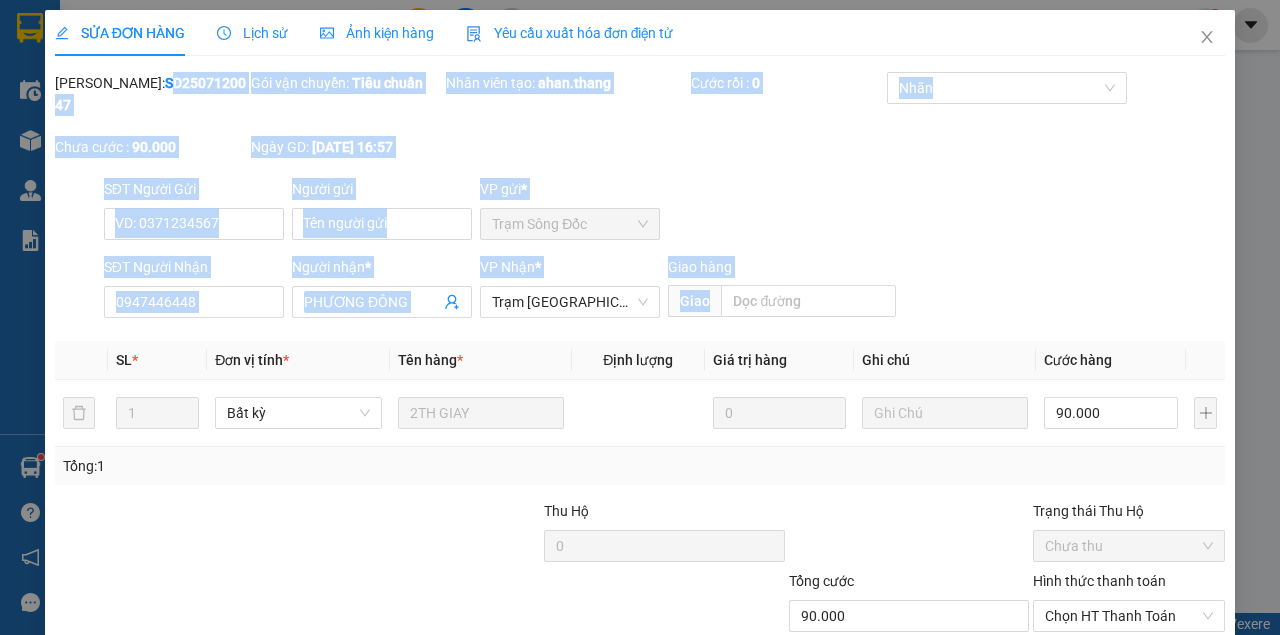 click on "Total Paid Fee 0 Total UnPaid Fee 90.000 Cash Collection Total Fee Mã ĐH:  SD2507120047 Gói vận chuyển:   Tiêu chuẩn Nhân viên tạo:   ahan.thang Cước rồi :   0   Nhãn Chưa cước :   90.000 Ngày GD:   12-07-2025 lúc 16:57 SĐT Người Gửi VD: 0371234567 Người gửi Tên người gửi VP gửi  * Trạm Sông Đốc SĐT Người Nhận 0947446448 Người nhận  * PHƯƠNG ĐÔNG VP Nhận  * Trạm Sài Gòn Giao hàng Giao SL  * Đơn vị tính  * Tên hàng  * Định lượng Giá trị hàng Ghi chú Cước hàng                   1 Bất kỳ 2TH GIAY 0 90.000 Tổng:  1 Thu Hộ 0 Trạng thái Thu Hộ   Chưa thu Tổng cước 90.000 Hình thức thanh toán Chọn HT Thanh Toán Số tiền thu trước 0 Chọn HT Thanh Toán Chưa thanh toán 90.000 Chọn HT Thanh Toán Xuất hóa đơn hàng Yêu cầu Lưu và Giao hàng Thêm ĐH mới Lưu thay đổi Lưu và In 2TH GIAY" at bounding box center (640, 399) 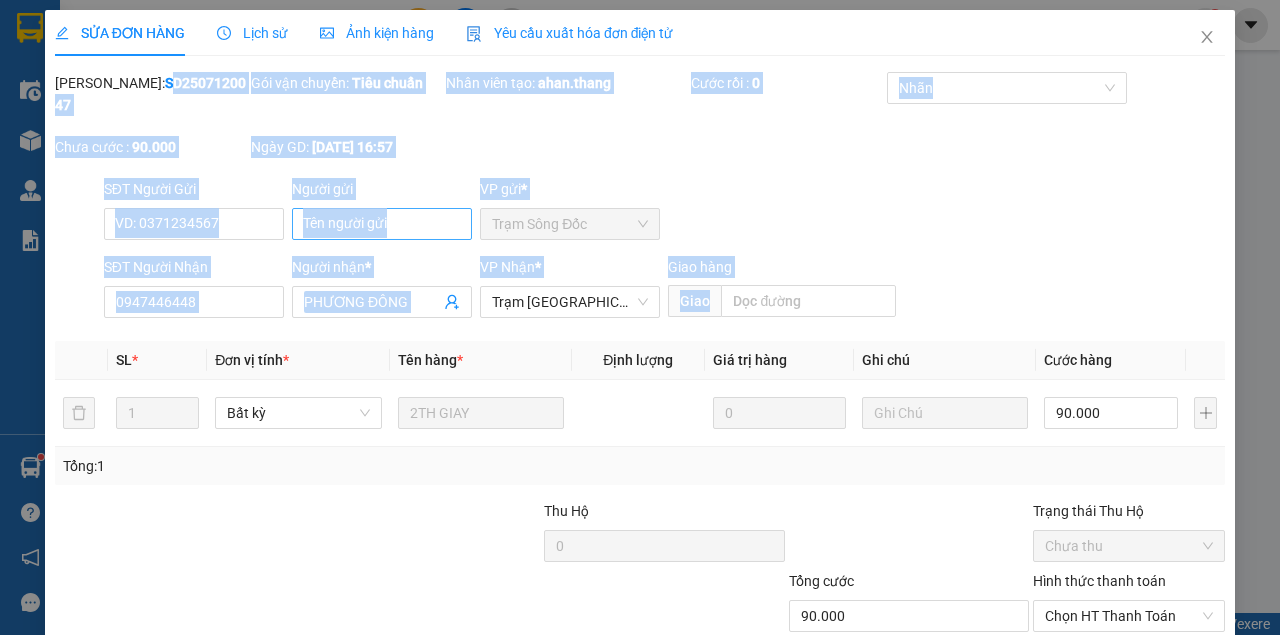 drag, startPoint x: 371, startPoint y: 197, endPoint x: 370, endPoint y: 227, distance: 30.016663 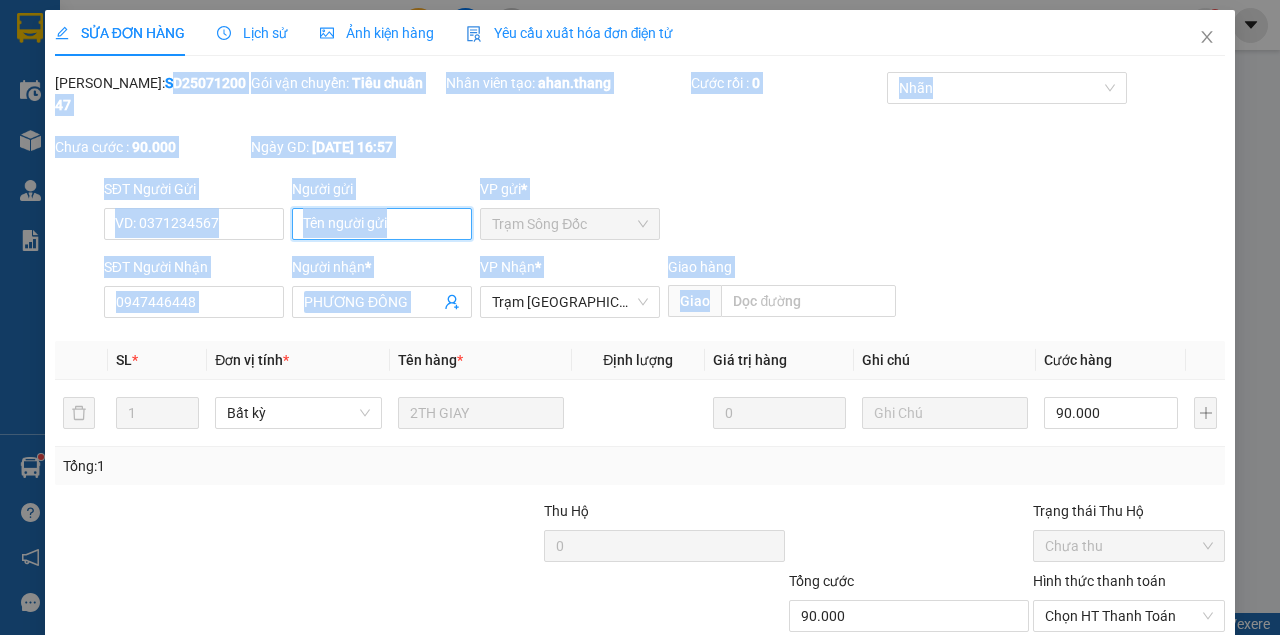 click on "Người gửi" at bounding box center (382, 224) 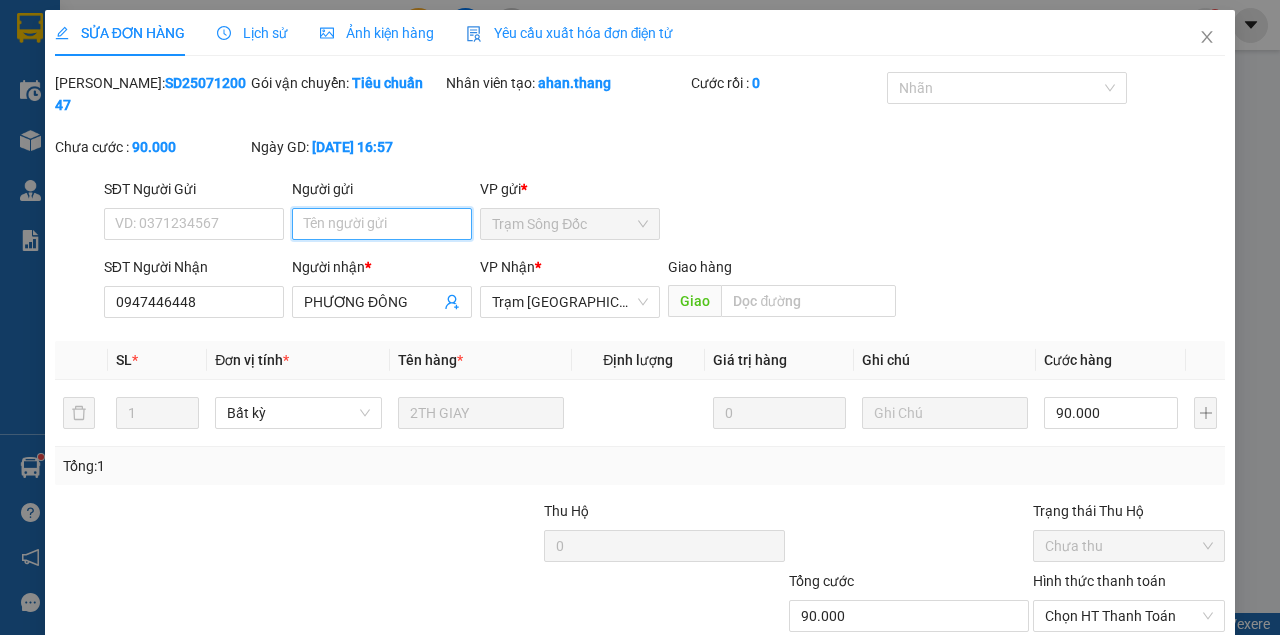 click on "Người gửi" at bounding box center (382, 224) 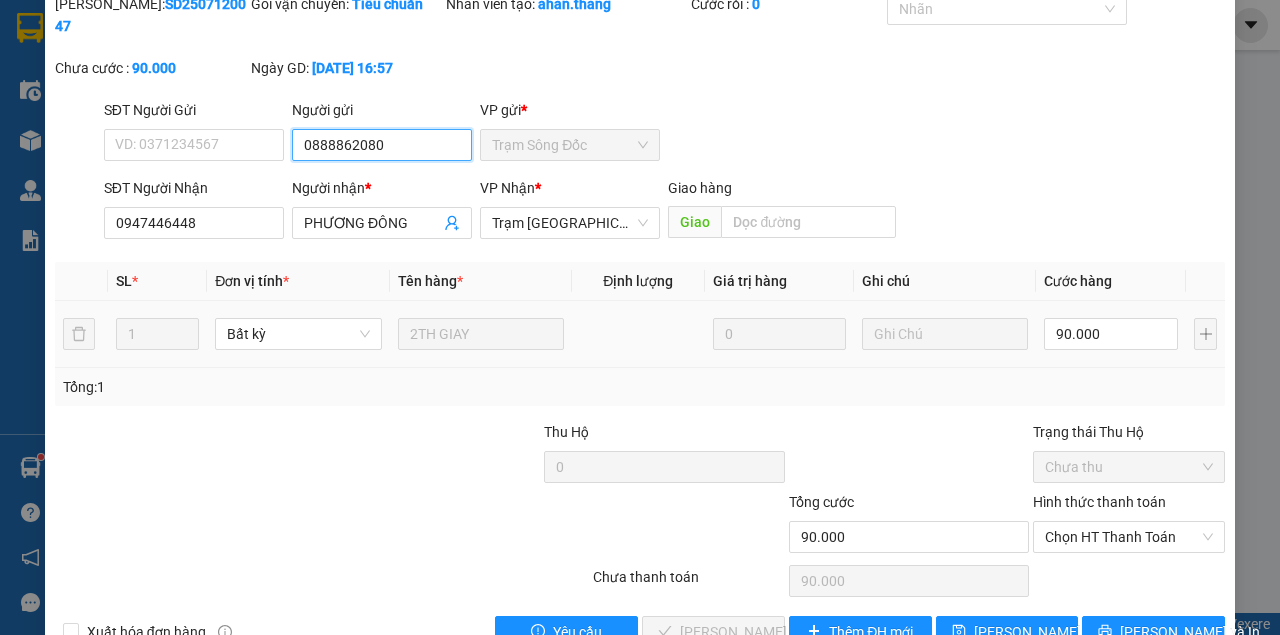 scroll, scrollTop: 129, scrollLeft: 0, axis: vertical 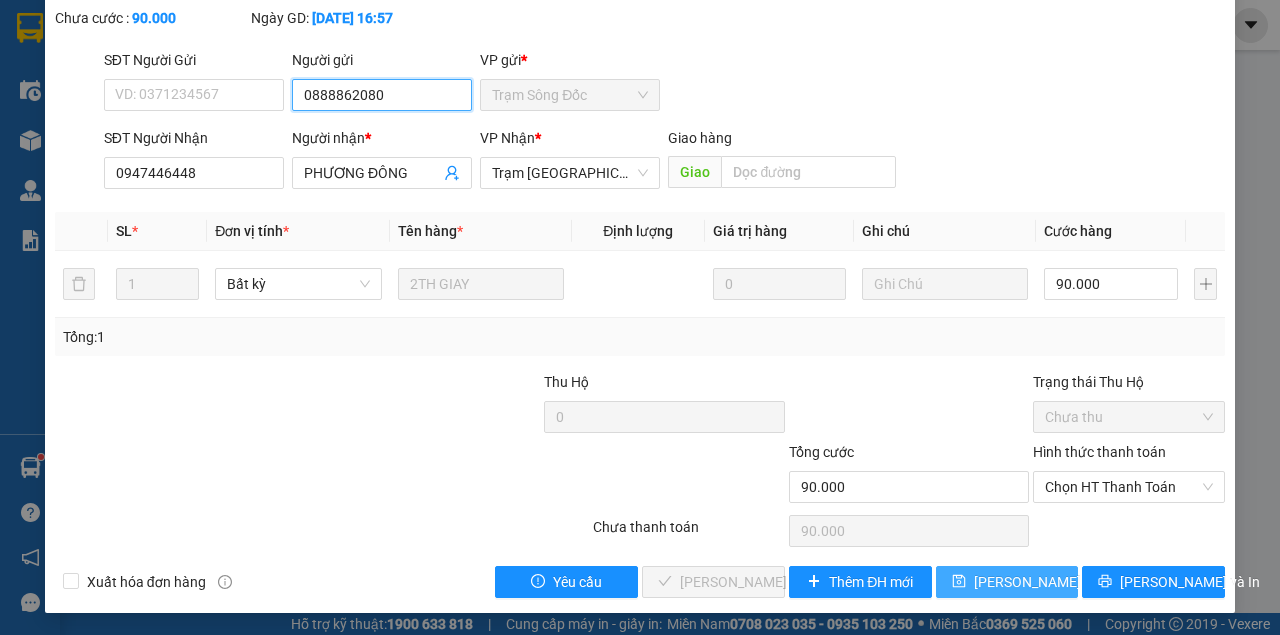 type on "0888862080" 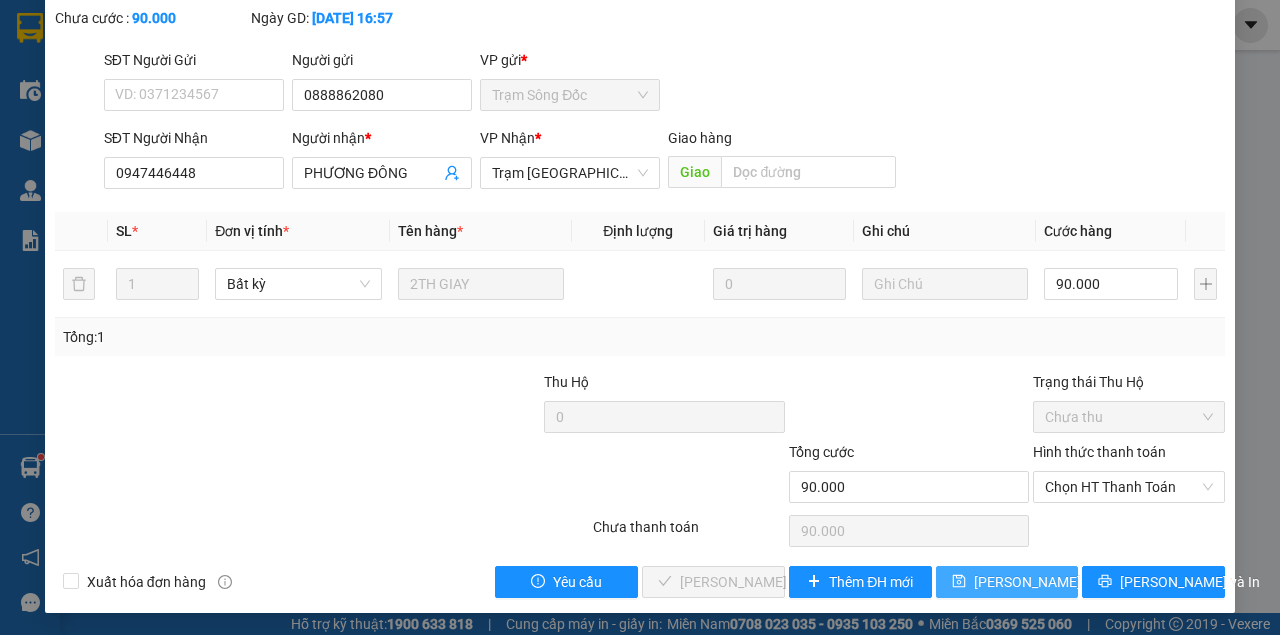 click on "[PERSON_NAME] thay đổi" at bounding box center (1007, 582) 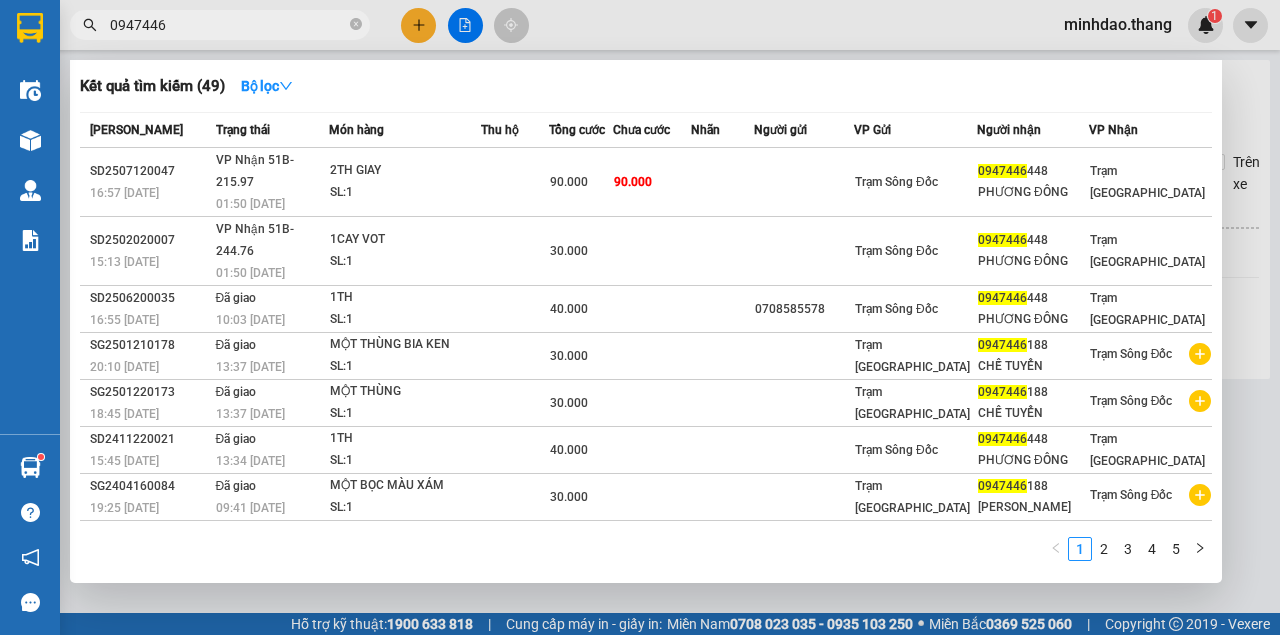 click on "0947446" at bounding box center [228, 25] 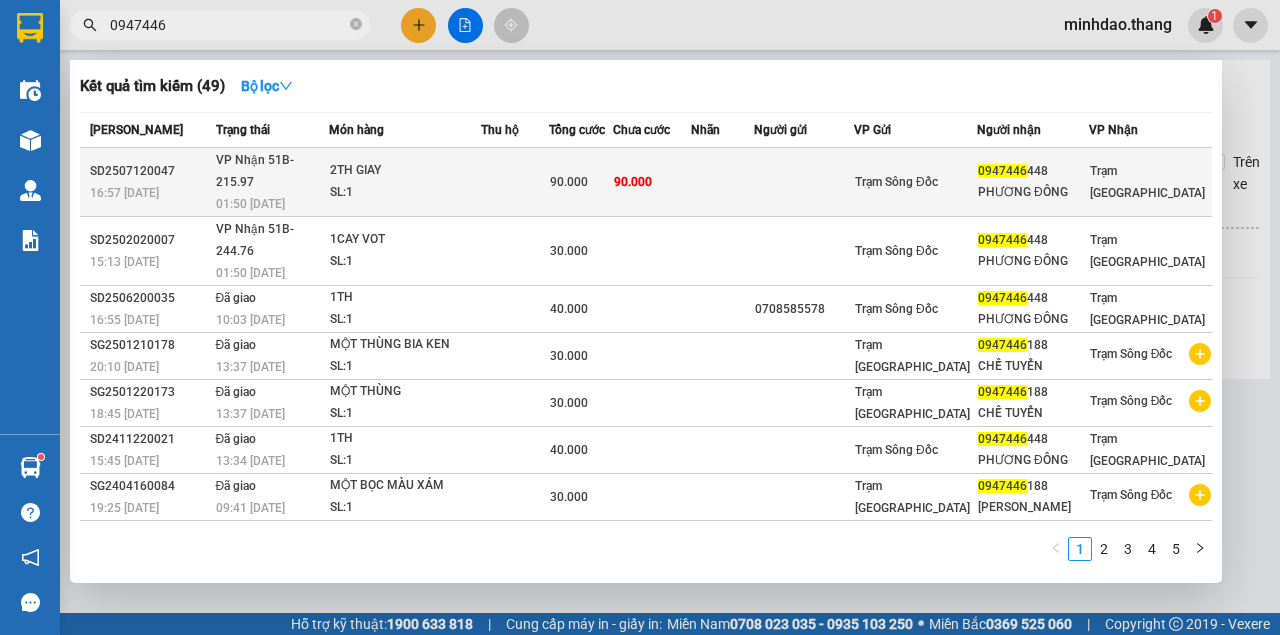 click on "90.000" at bounding box center (581, 182) 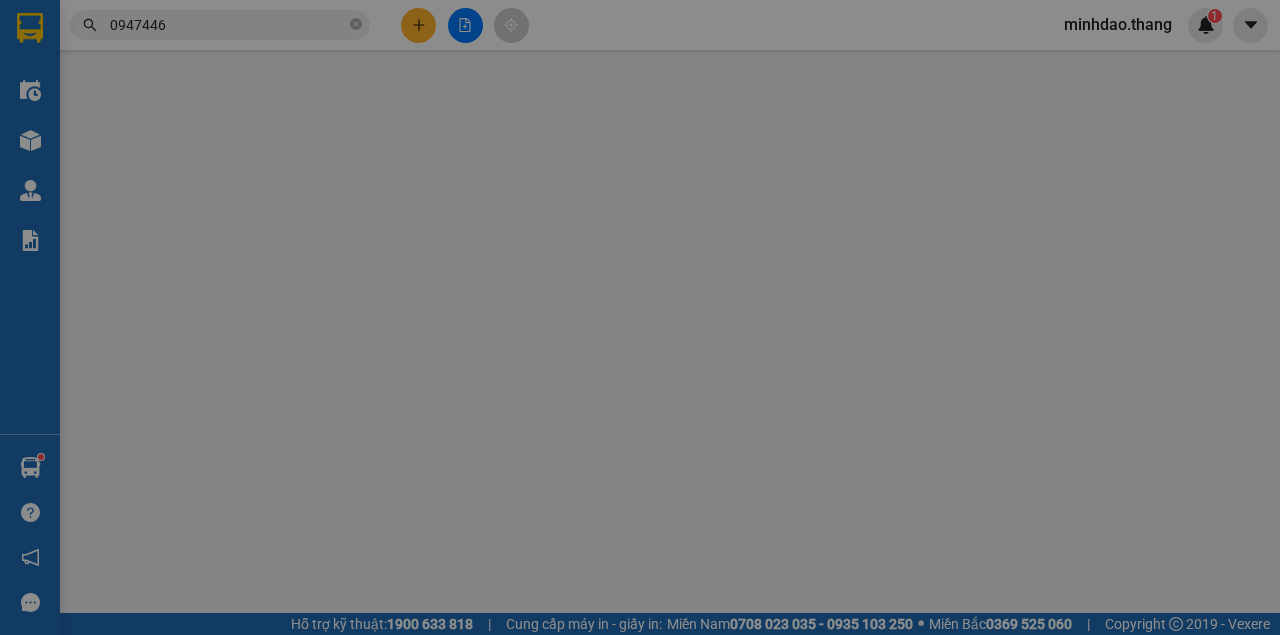 type on "0888862080" 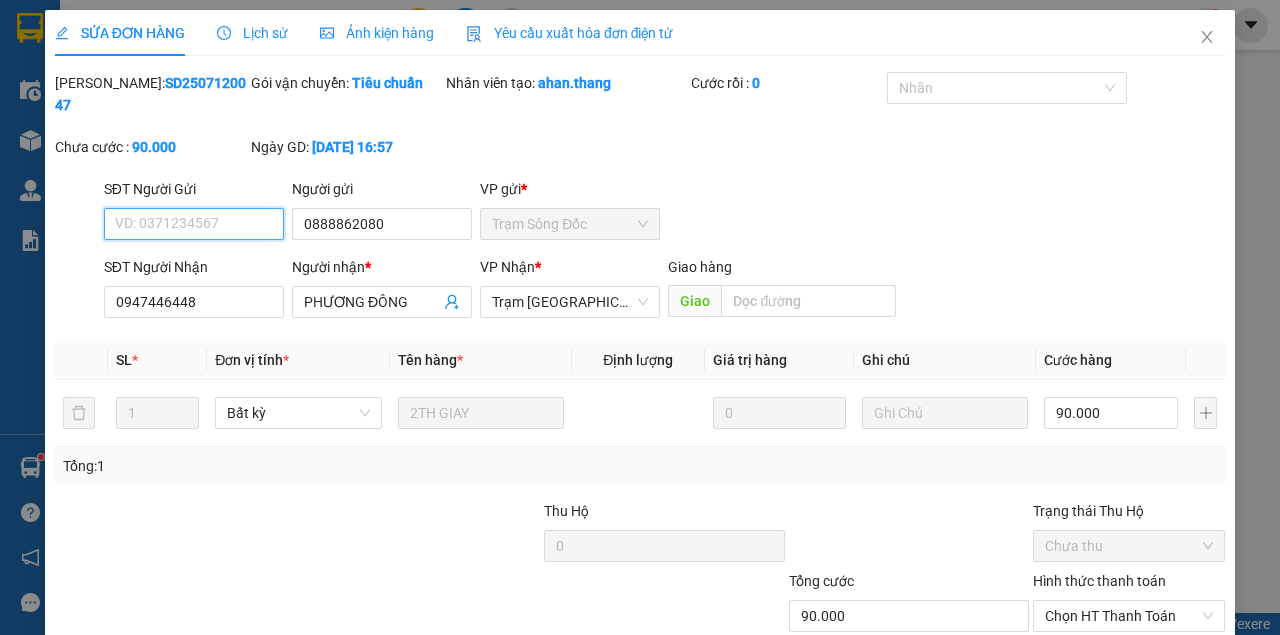 scroll, scrollTop: 129, scrollLeft: 0, axis: vertical 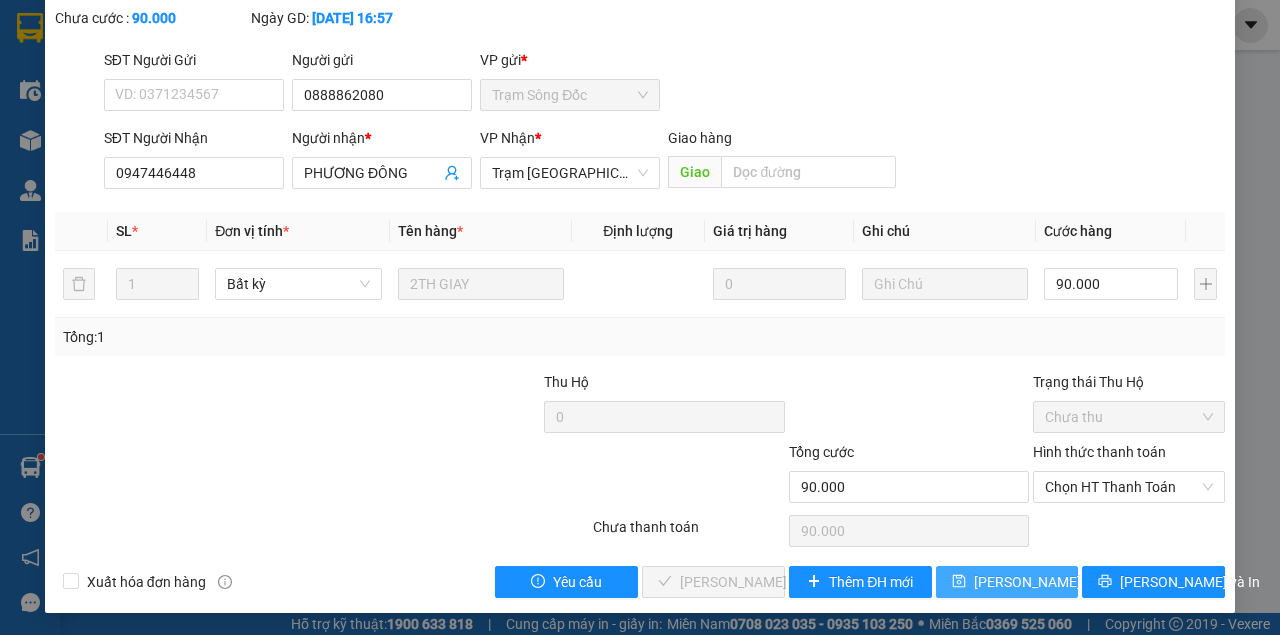 click on "[PERSON_NAME] thay đổi" at bounding box center (1054, 582) 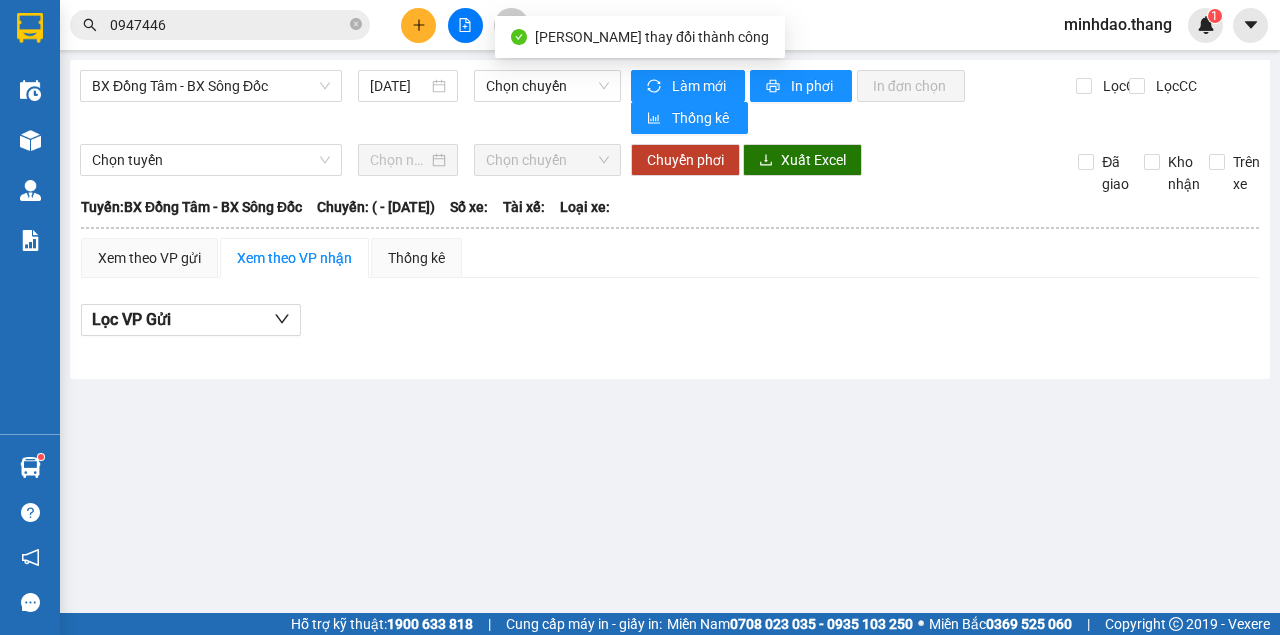 click on "0947446" at bounding box center (228, 25) 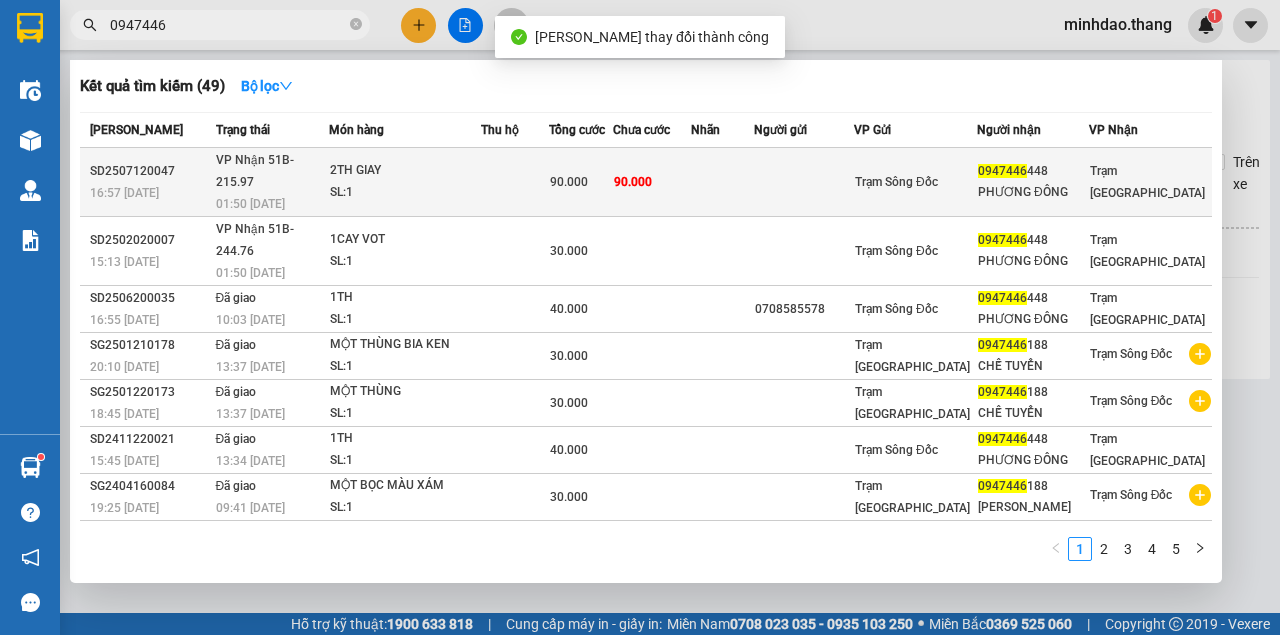 click on "90.000" at bounding box center (569, 182) 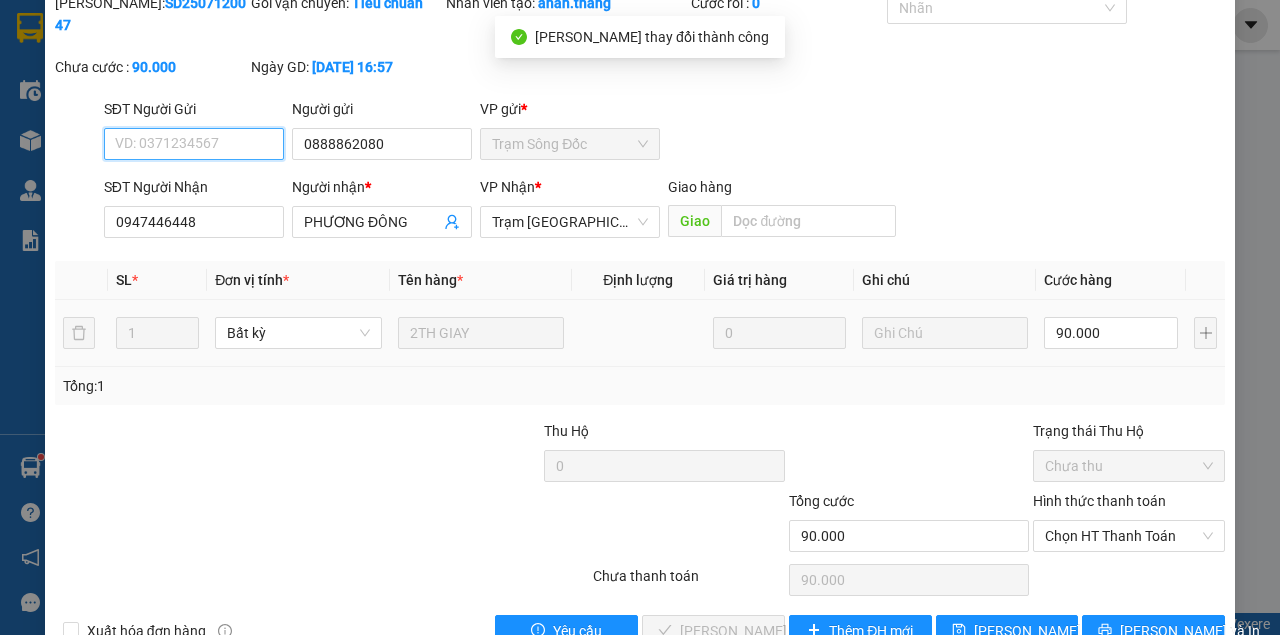 scroll, scrollTop: 129, scrollLeft: 0, axis: vertical 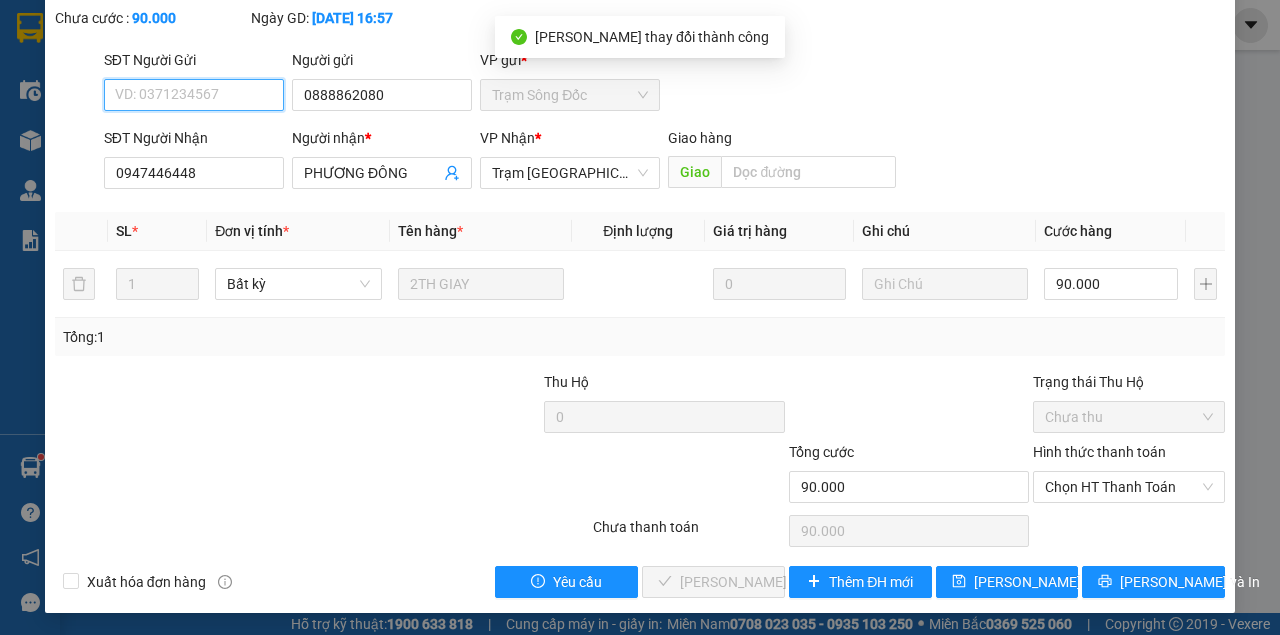 drag, startPoint x: 1101, startPoint y: 484, endPoint x: 1100, endPoint y: 504, distance: 20.024984 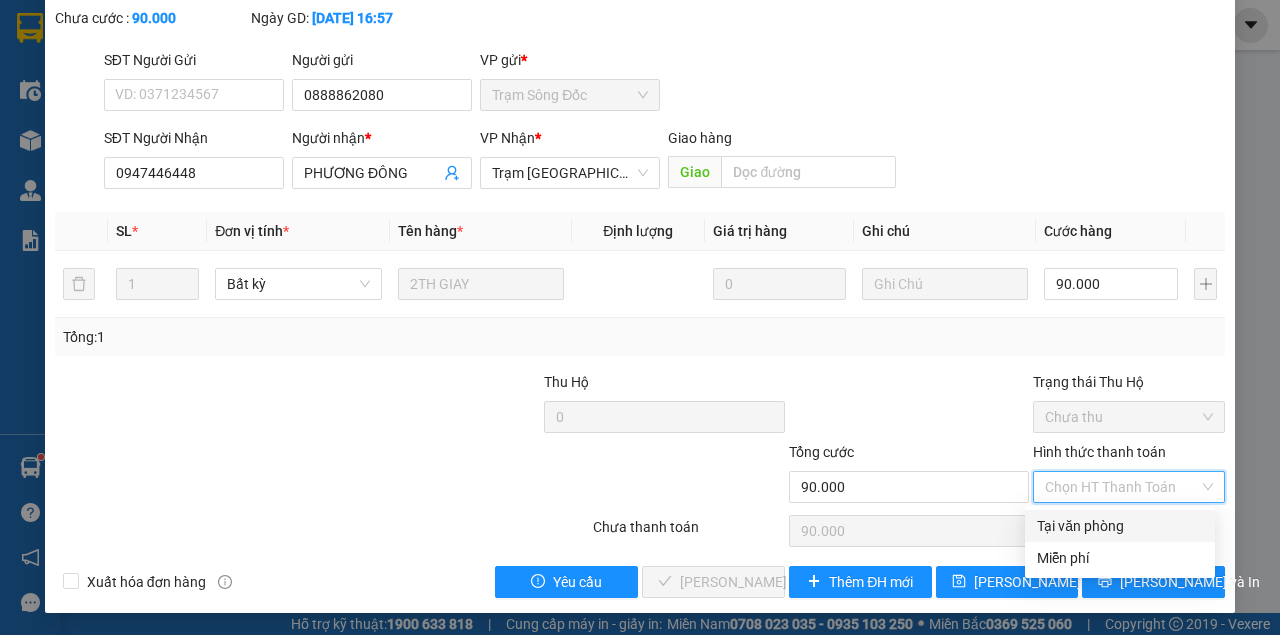 drag, startPoint x: 1087, startPoint y: 528, endPoint x: 774, endPoint y: 532, distance: 313.02554 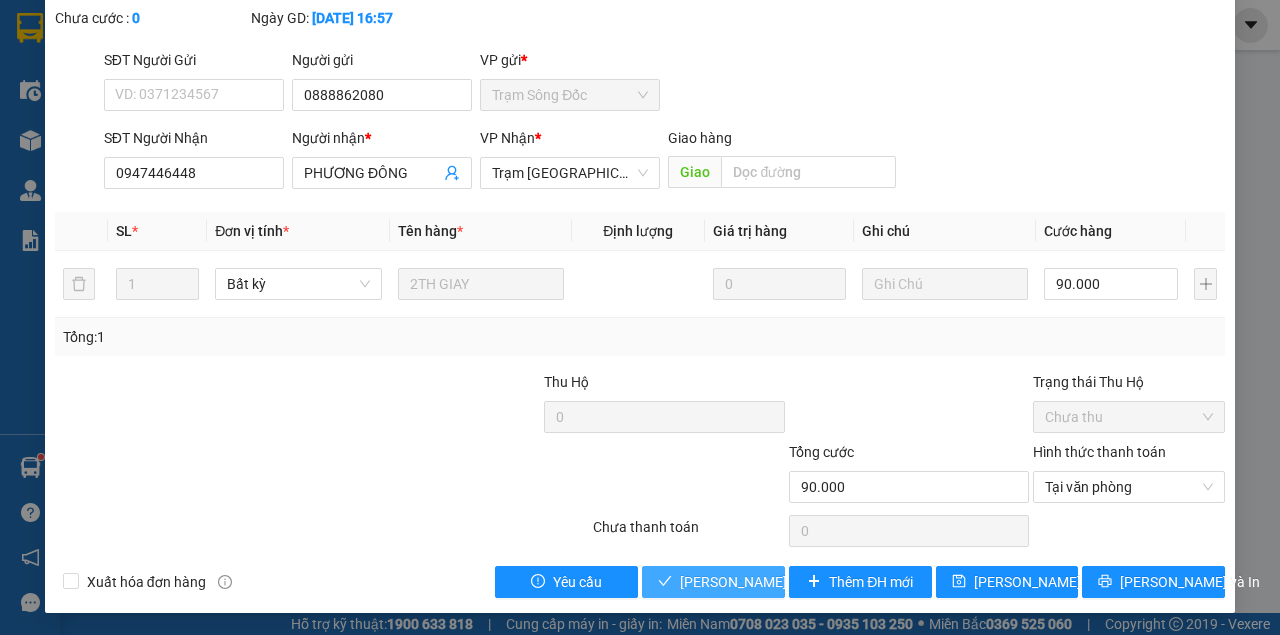 click on "Lưu và Giao hàng" at bounding box center (776, 582) 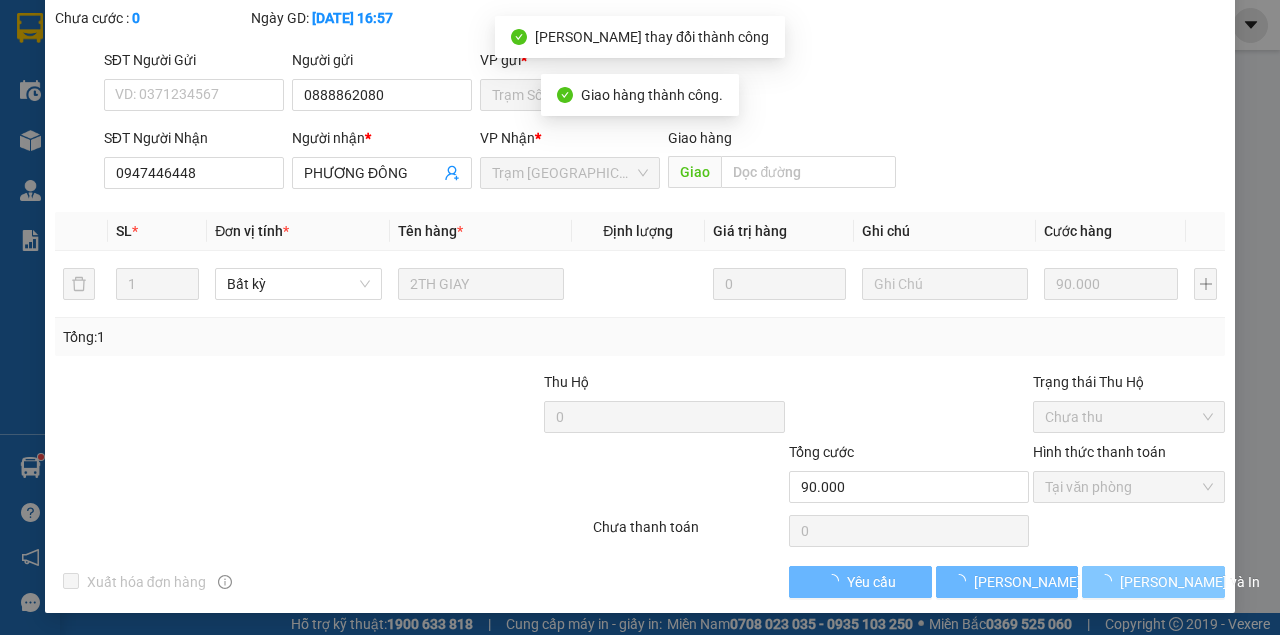 scroll, scrollTop: 151, scrollLeft: 0, axis: vertical 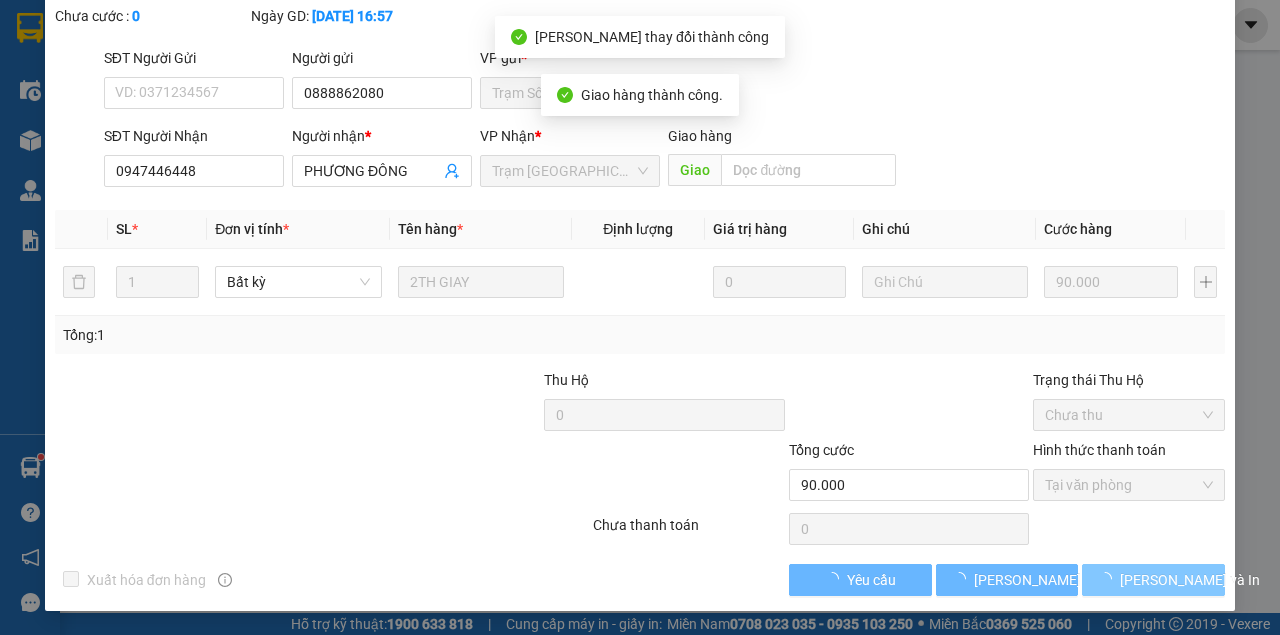 click on "[PERSON_NAME] và In" at bounding box center (1190, 580) 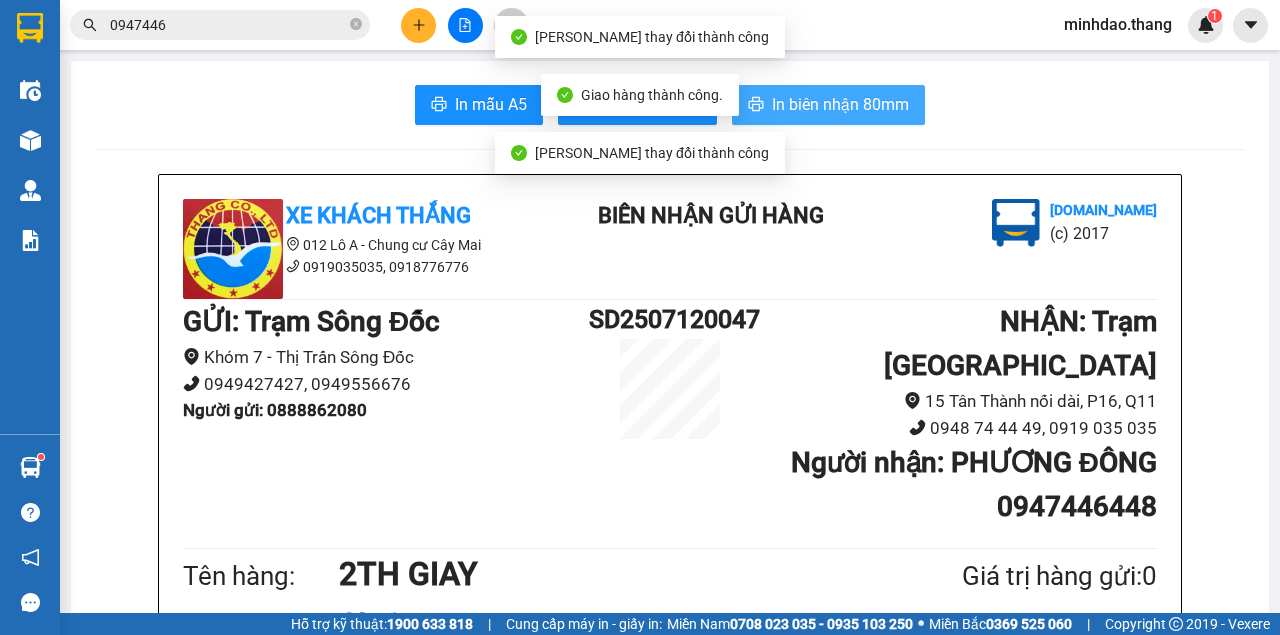 click on "In biên nhận 80mm" at bounding box center (840, 104) 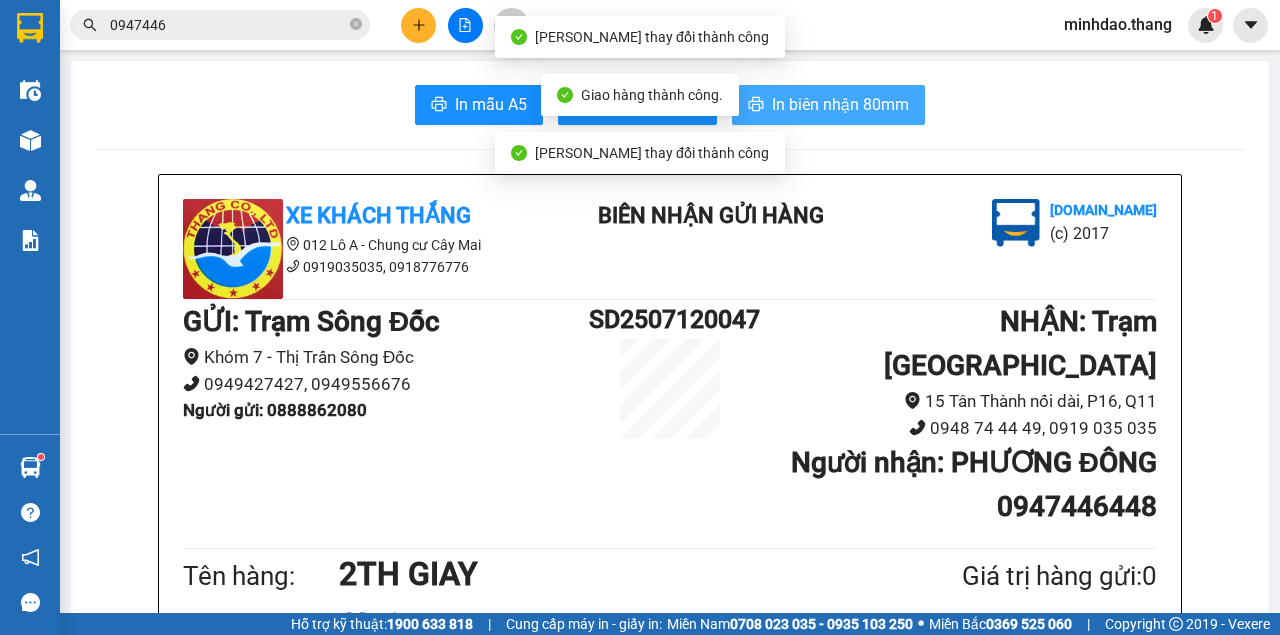 scroll, scrollTop: 0, scrollLeft: 0, axis: both 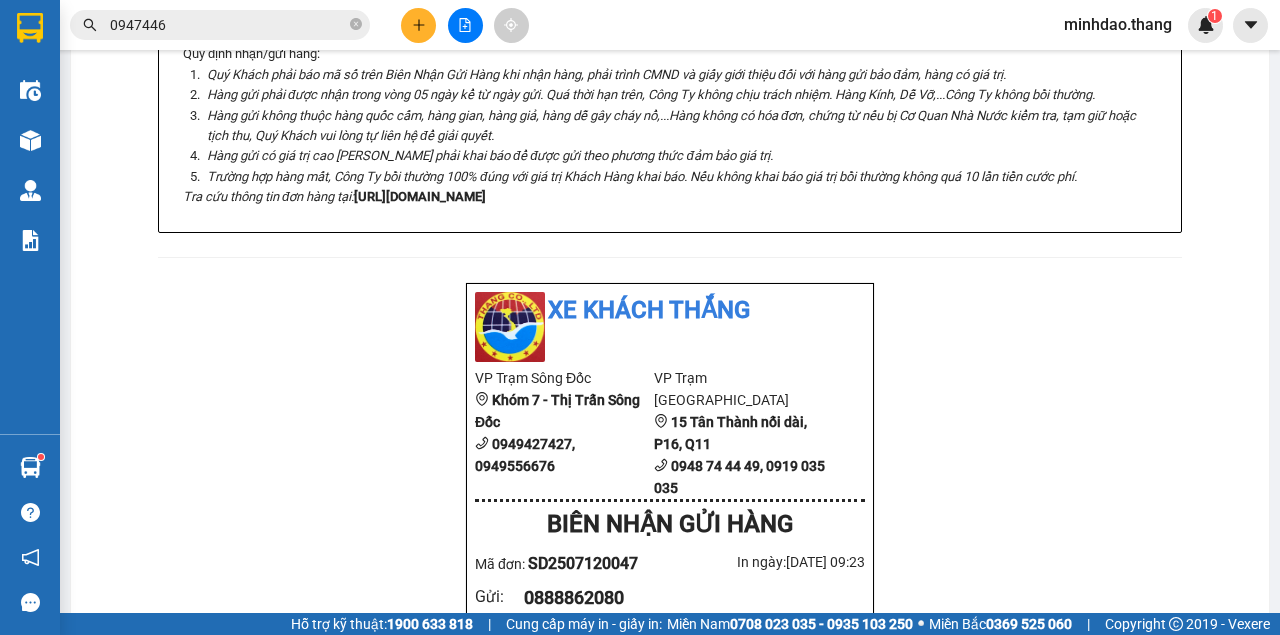 click 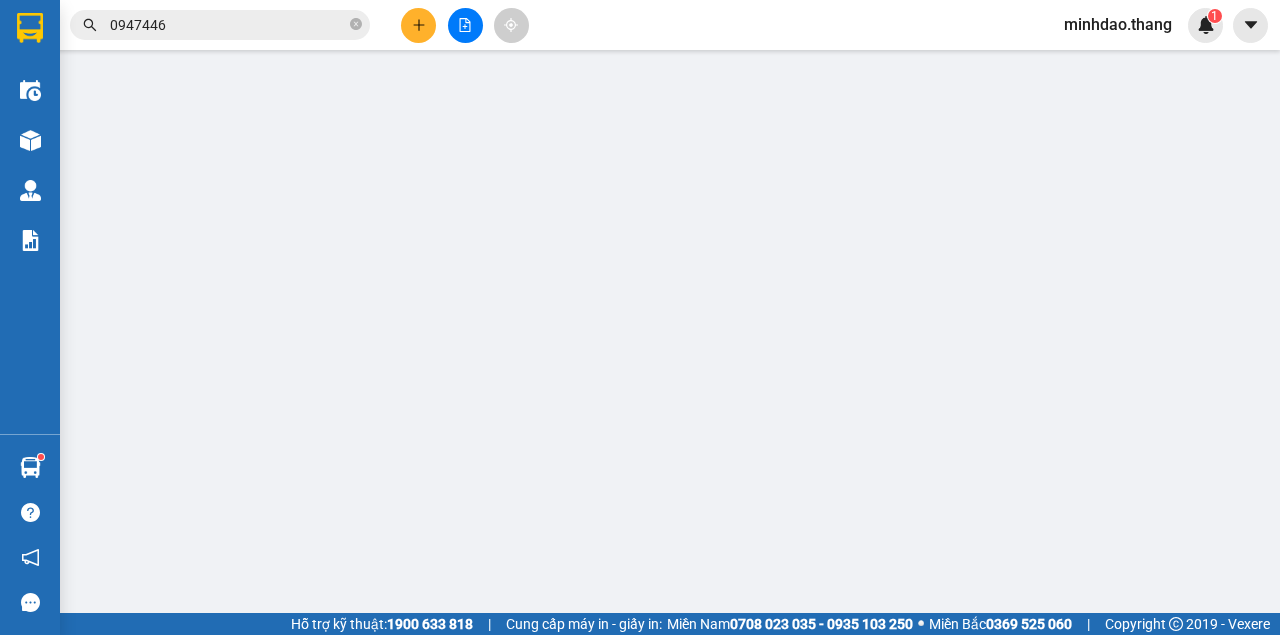 scroll, scrollTop: 0, scrollLeft: 0, axis: both 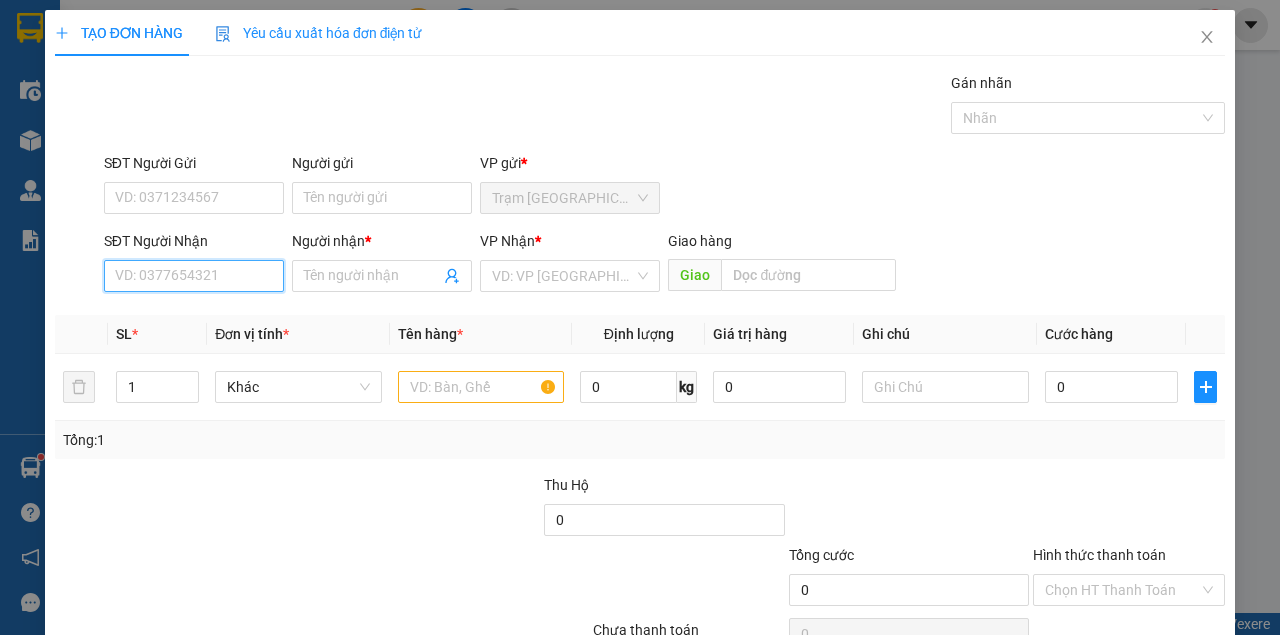 click on "SĐT Người Nhận" at bounding box center (194, 276) 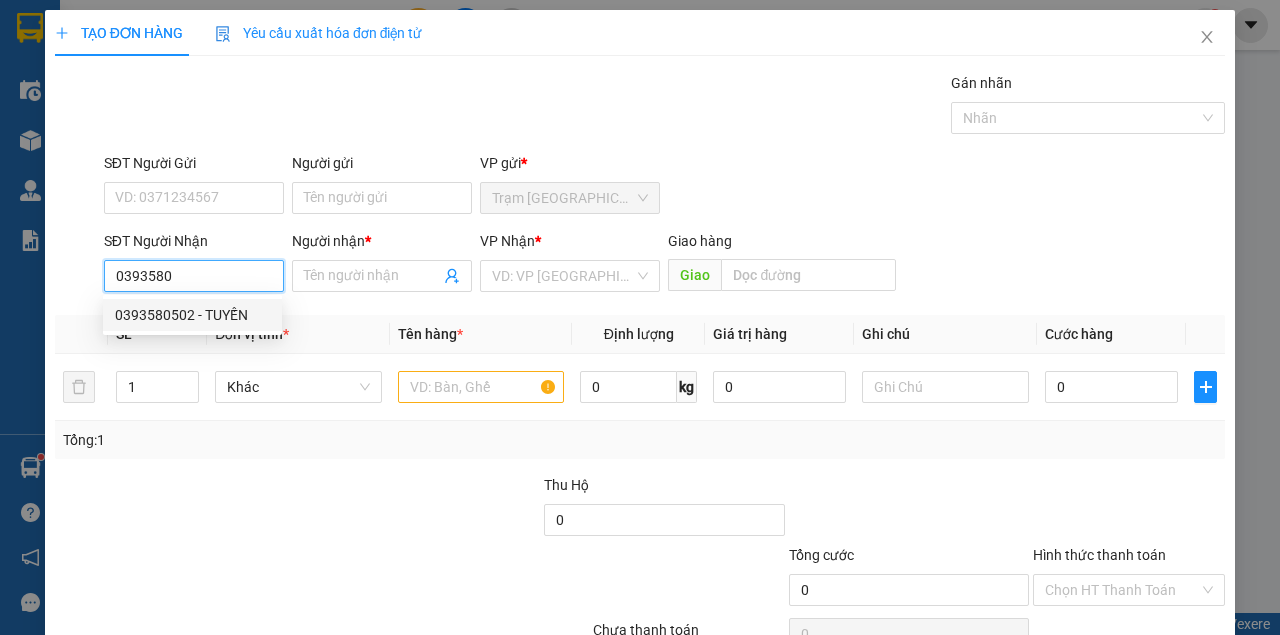 click on "0393580502 - TUYẾN" at bounding box center [192, 315] 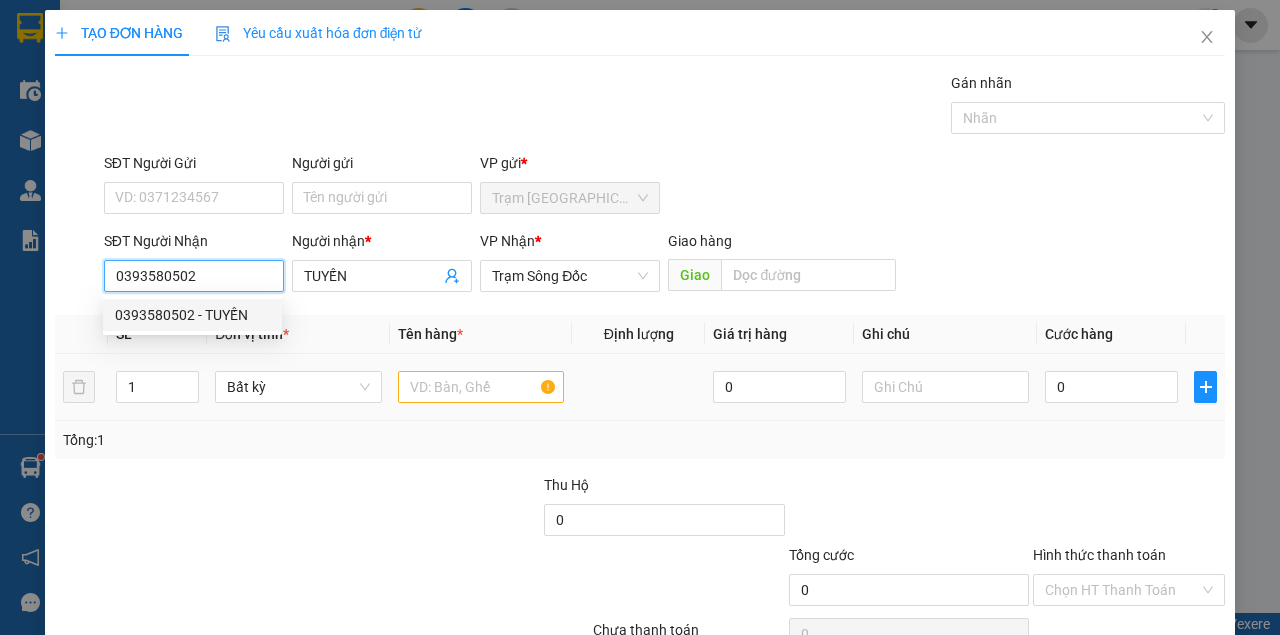 type on "0393580502" 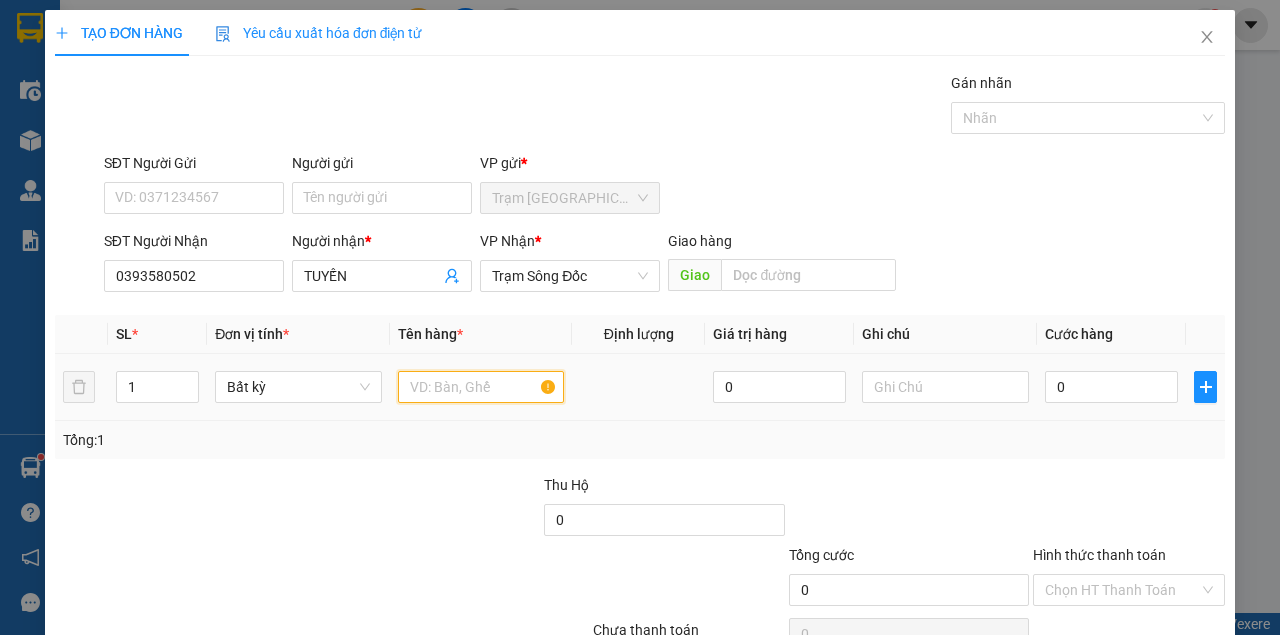 click at bounding box center [481, 387] 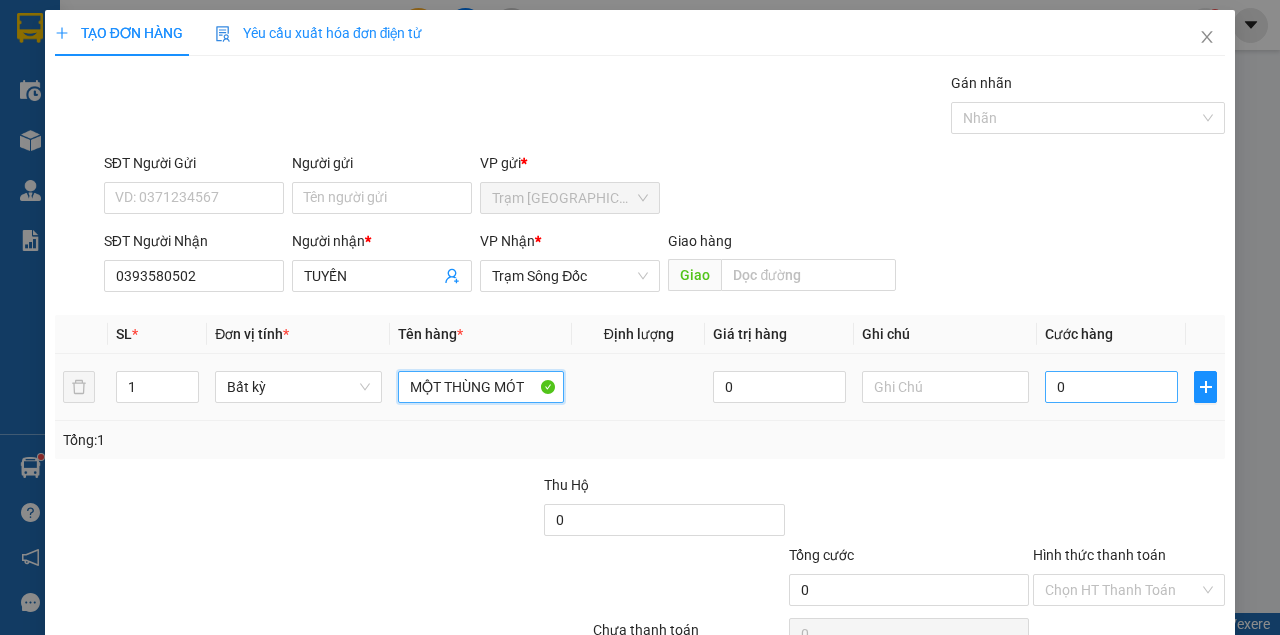 type on "MỘT THÙNG MÓT" 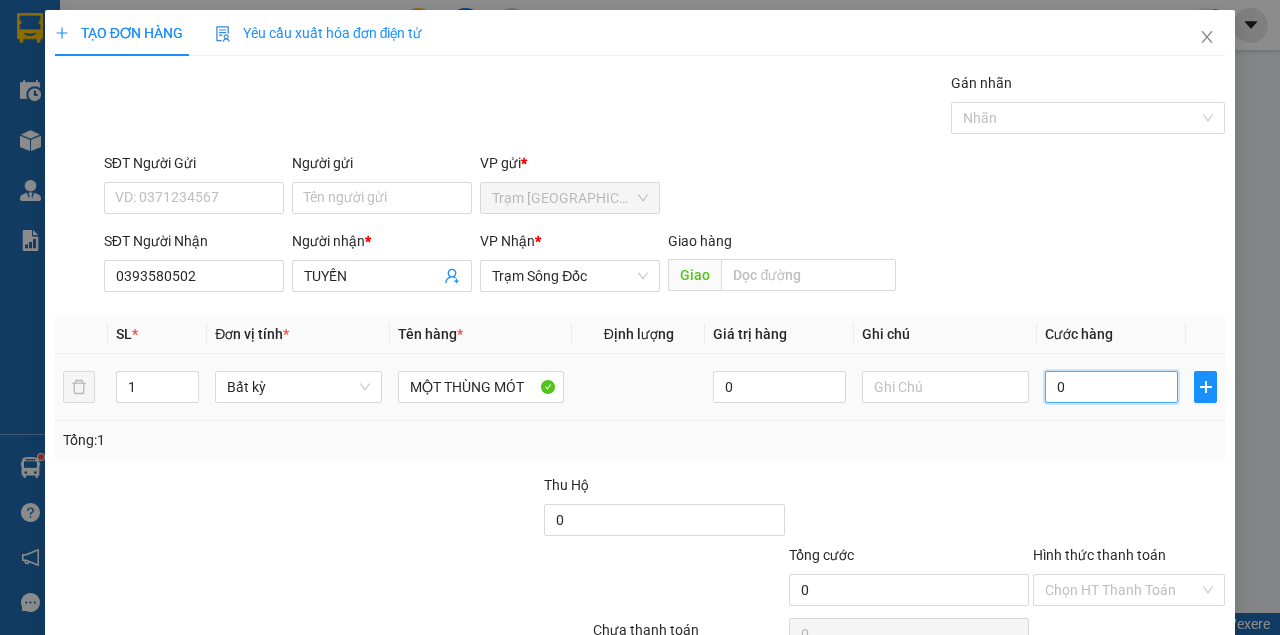 click on "0" at bounding box center (1111, 387) 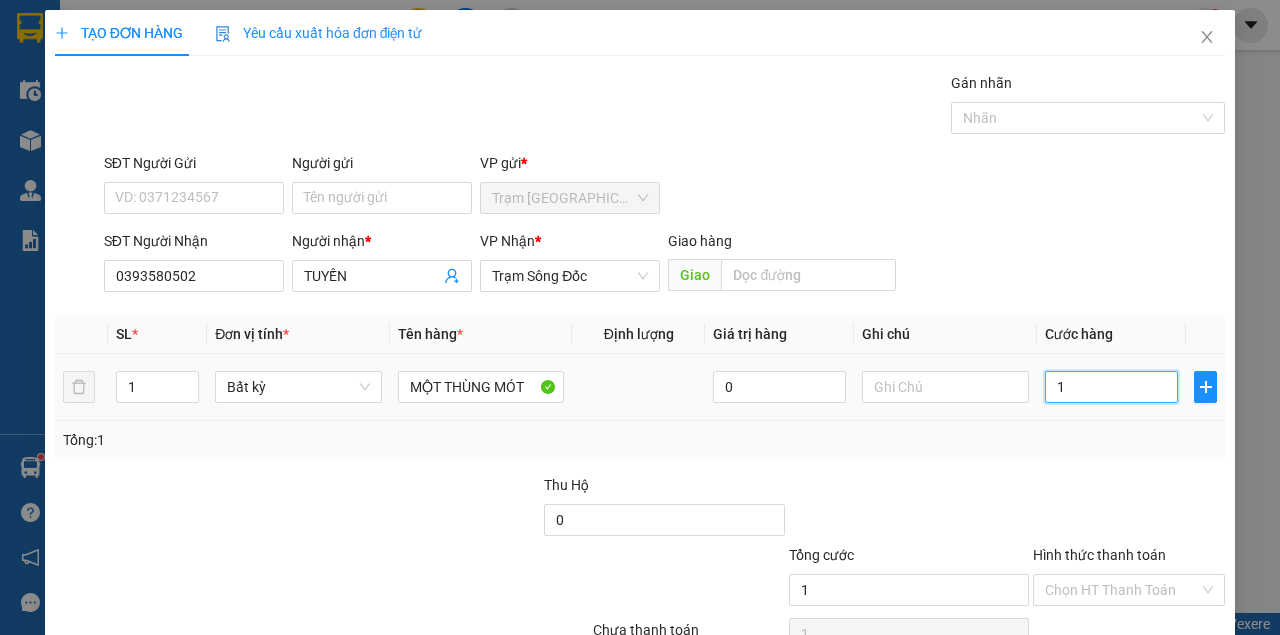 type on "10" 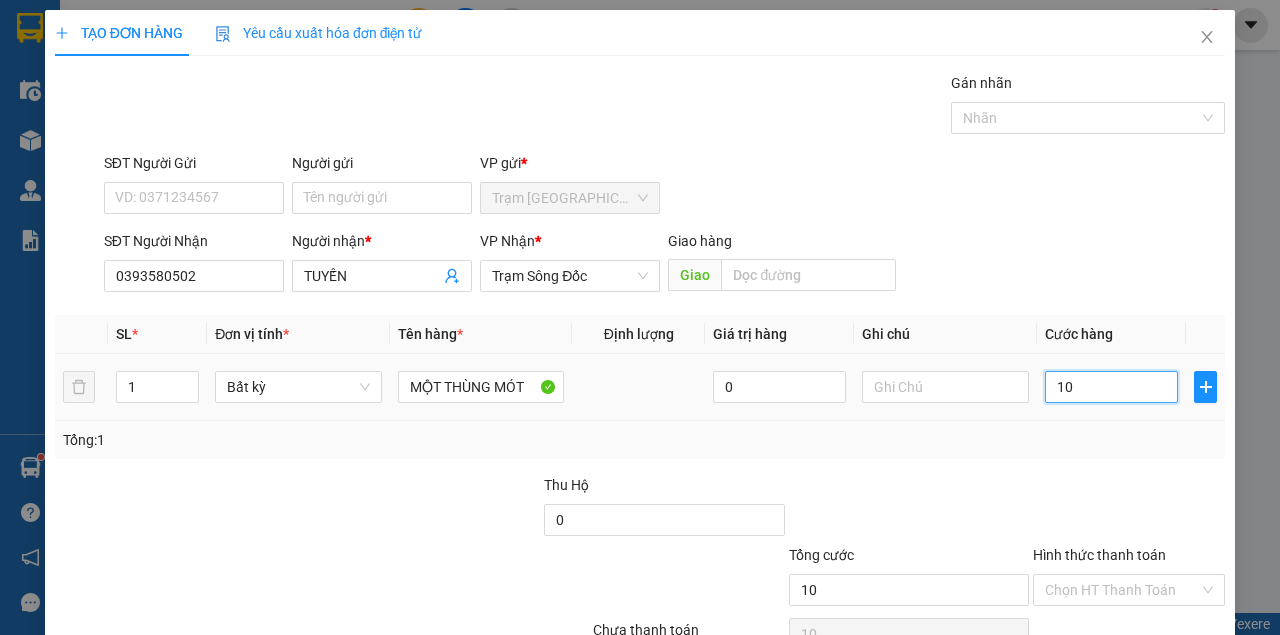 type on "100" 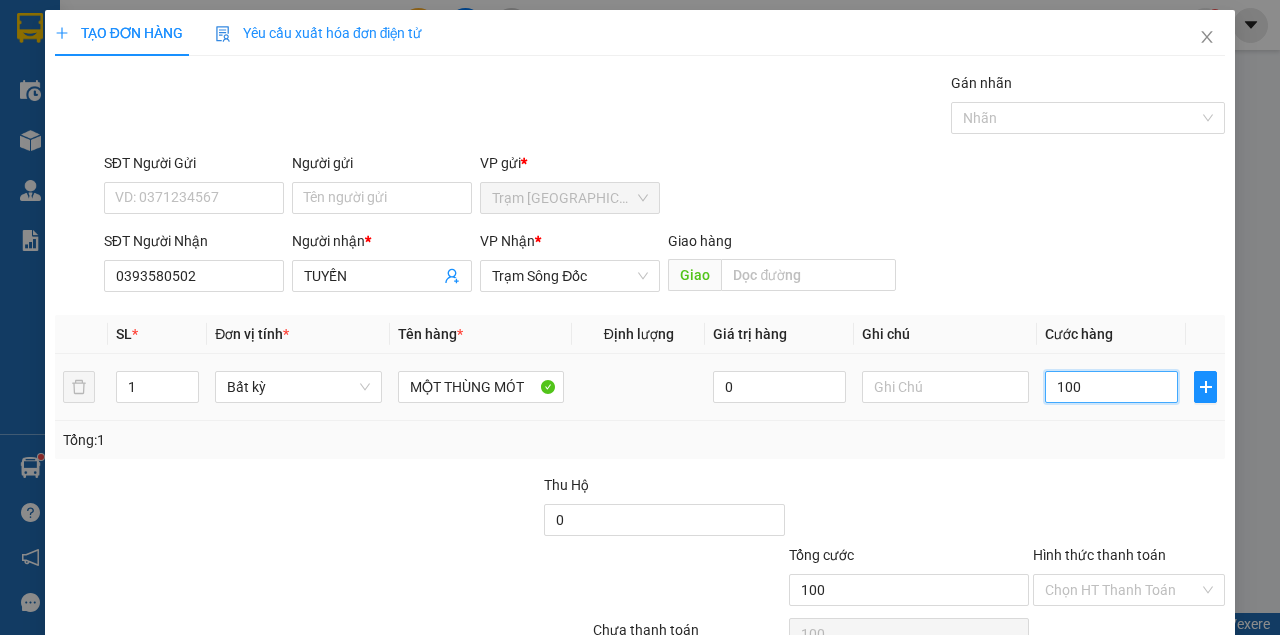 type on "1.000" 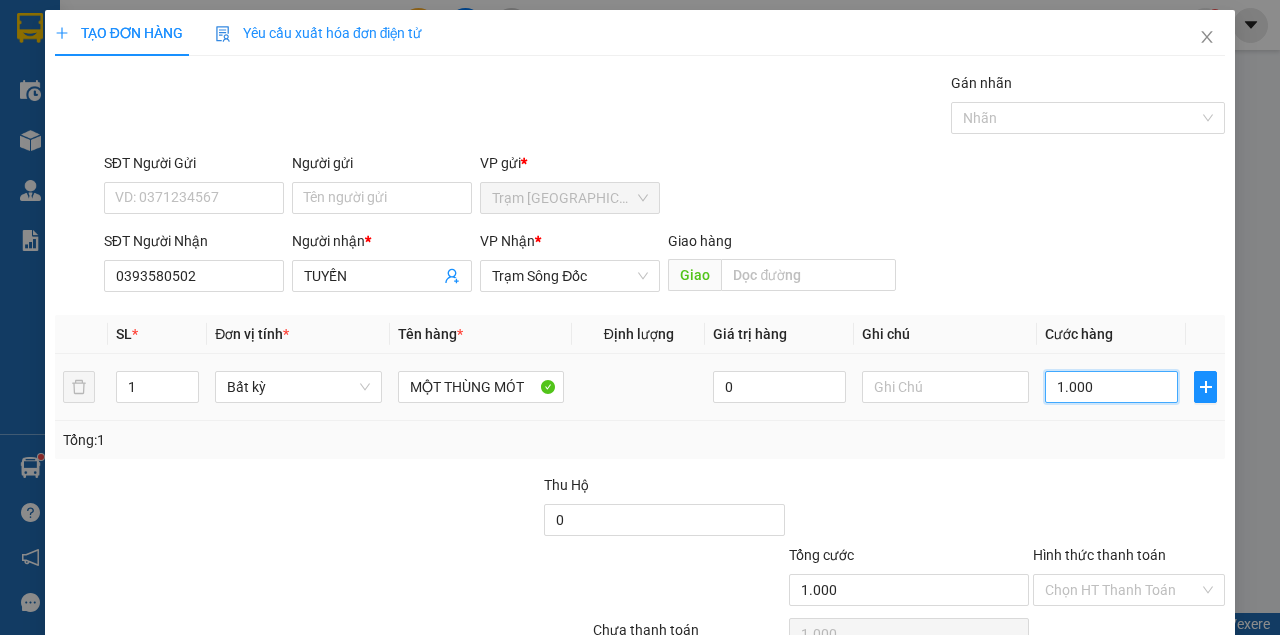 type on "10.000" 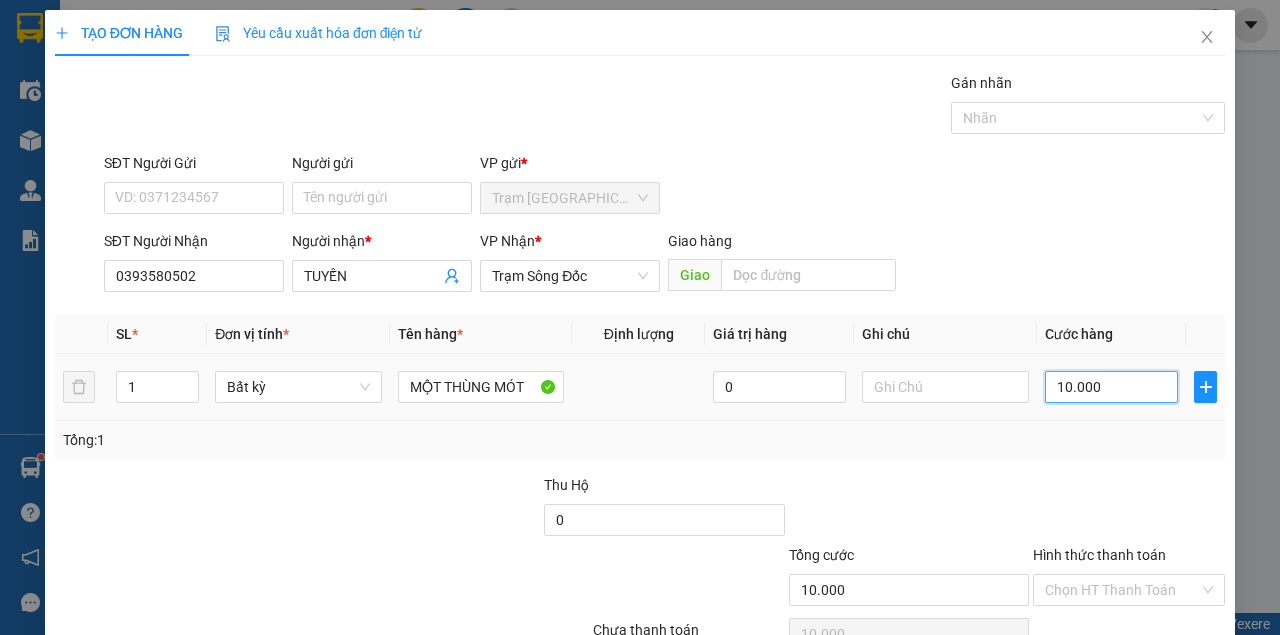 type on "100.000" 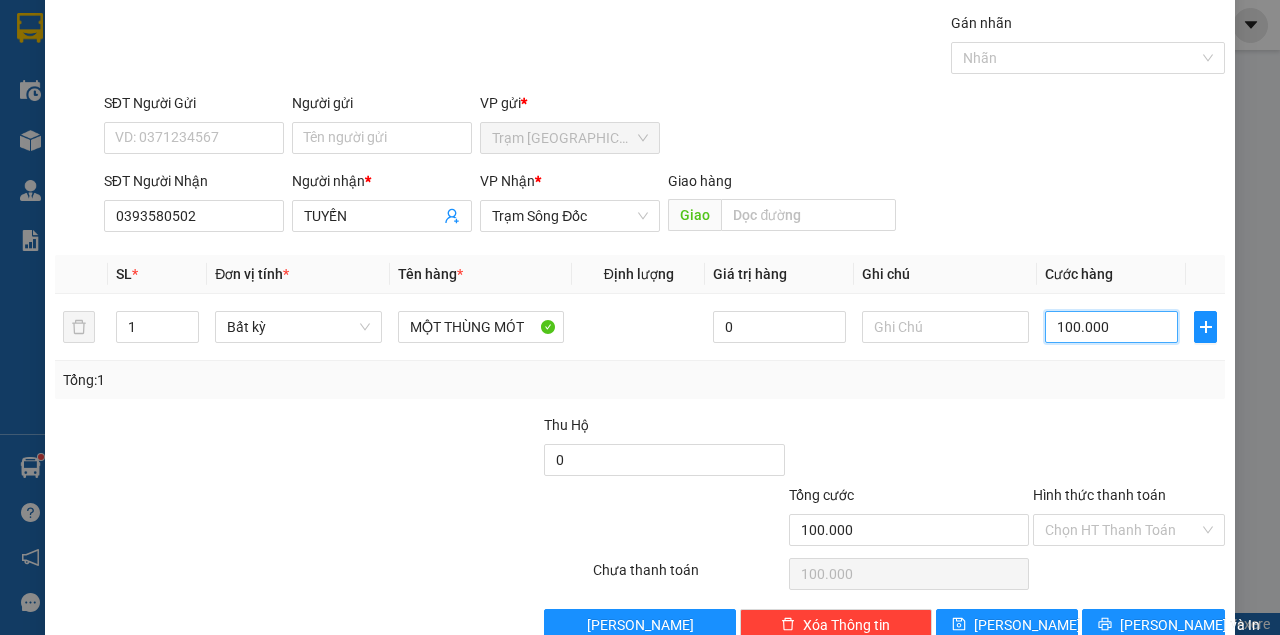 scroll, scrollTop: 102, scrollLeft: 0, axis: vertical 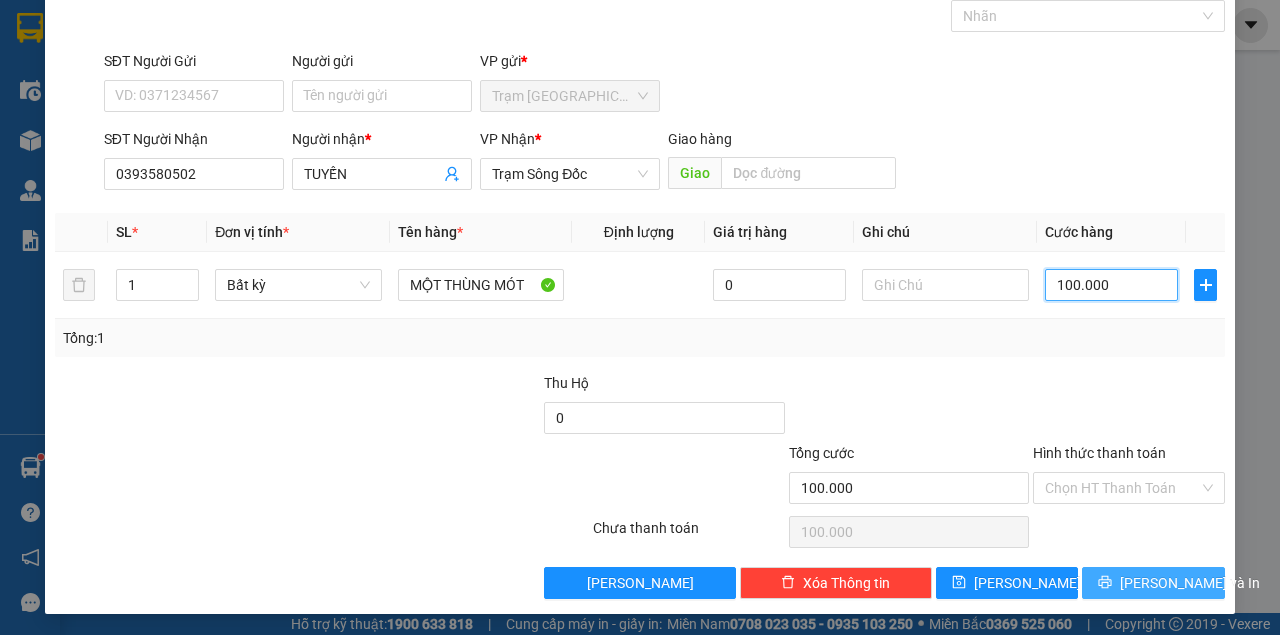type on "100.000" 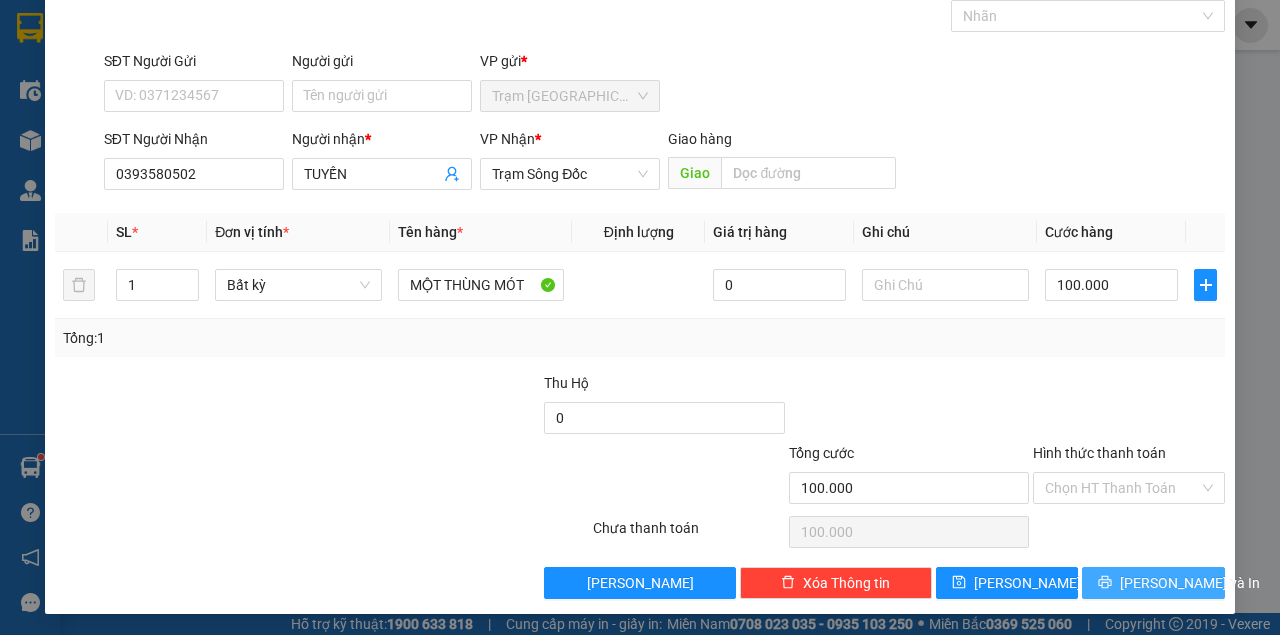 click on "Transit Pickup Surcharge Ids Transit Deliver Surcharge Ids Transit Deliver Surcharge Transit Deliver Surcharge Gói vận chuyển  * Tiêu chuẩn Gán nhãn   Nhãn SĐT Người Gửi VD: 0371234567 Người gửi Tên người gửi VP gửi  * Trạm Sài Gòn SĐT Người Nhận 0393580502 Người nhận  * TUYẾN VP Nhận  * Trạm Sông Đốc Giao hàng Giao SL  * Đơn vị tính  * Tên hàng  * Định lượng Giá trị hàng Ghi chú Cước hàng                   1 Bất kỳ MỘT THÙNG MÓT 0 100.000 Tổng:  1 Thu Hộ 0 Tổng cước 100.000 Hình thức thanh toán Chọn HT Thanh Toán Số tiền thu trước 0 Chưa thanh toán 100.000 Chọn HT Thanh Toán Lưu nháp Xóa Thông tin Lưu Lưu và In" at bounding box center (640, 284) 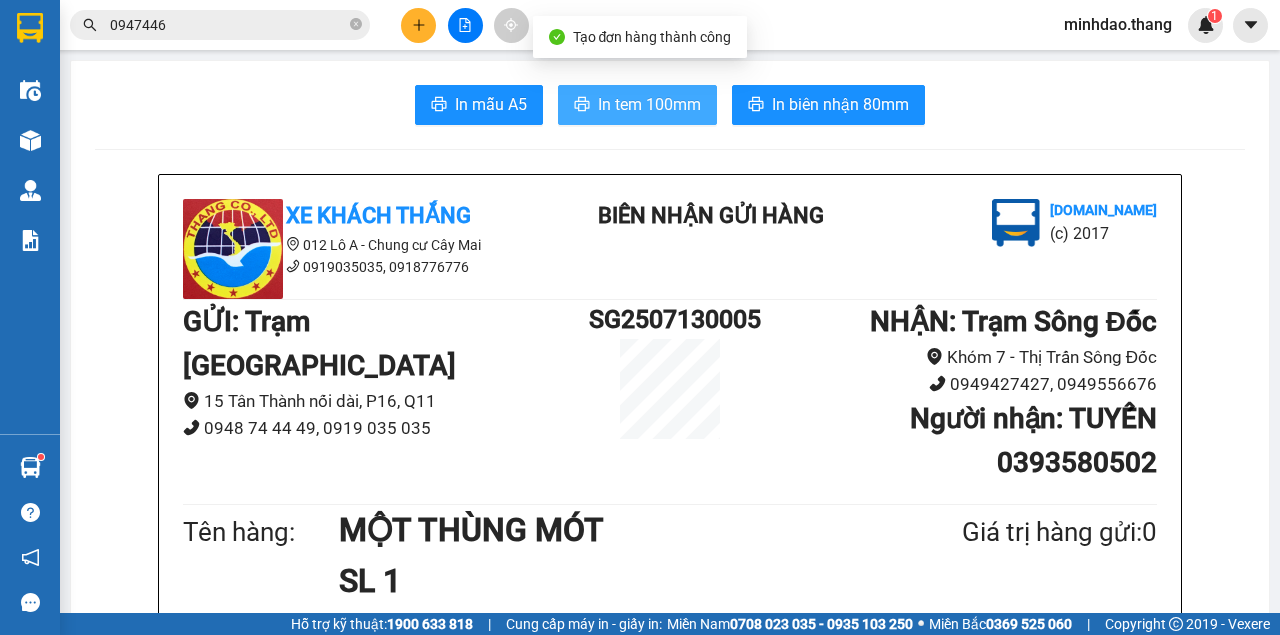 click on "In tem 100mm" at bounding box center [649, 104] 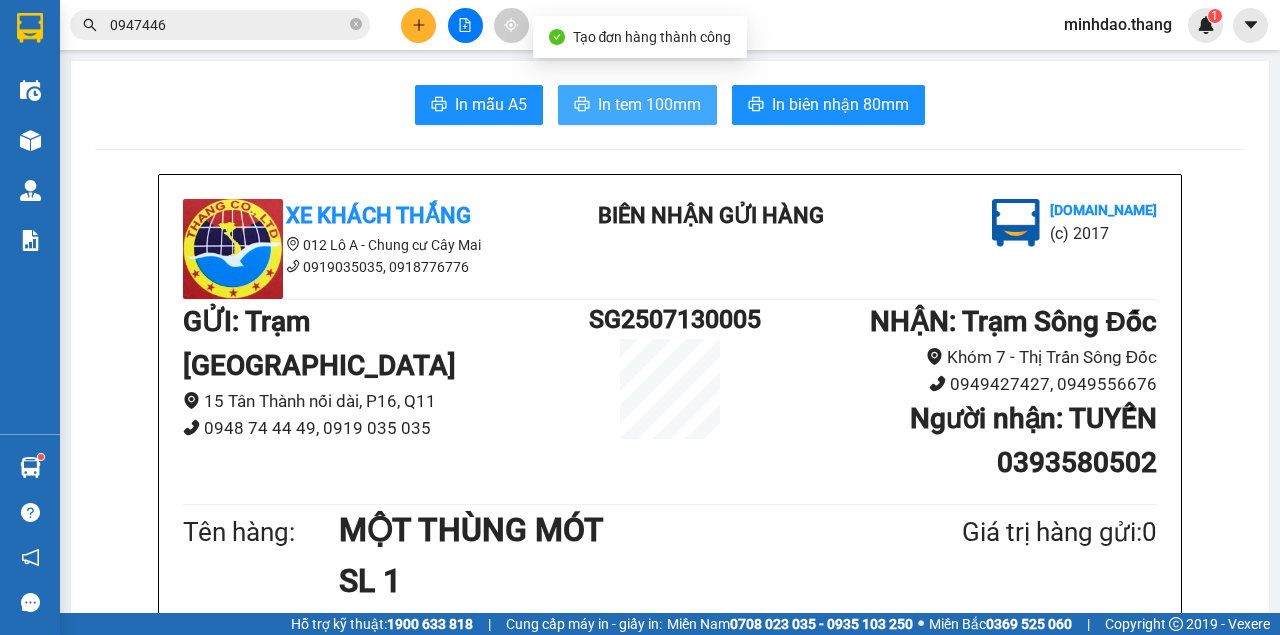 click on "In tem 100mm" at bounding box center (637, 105) 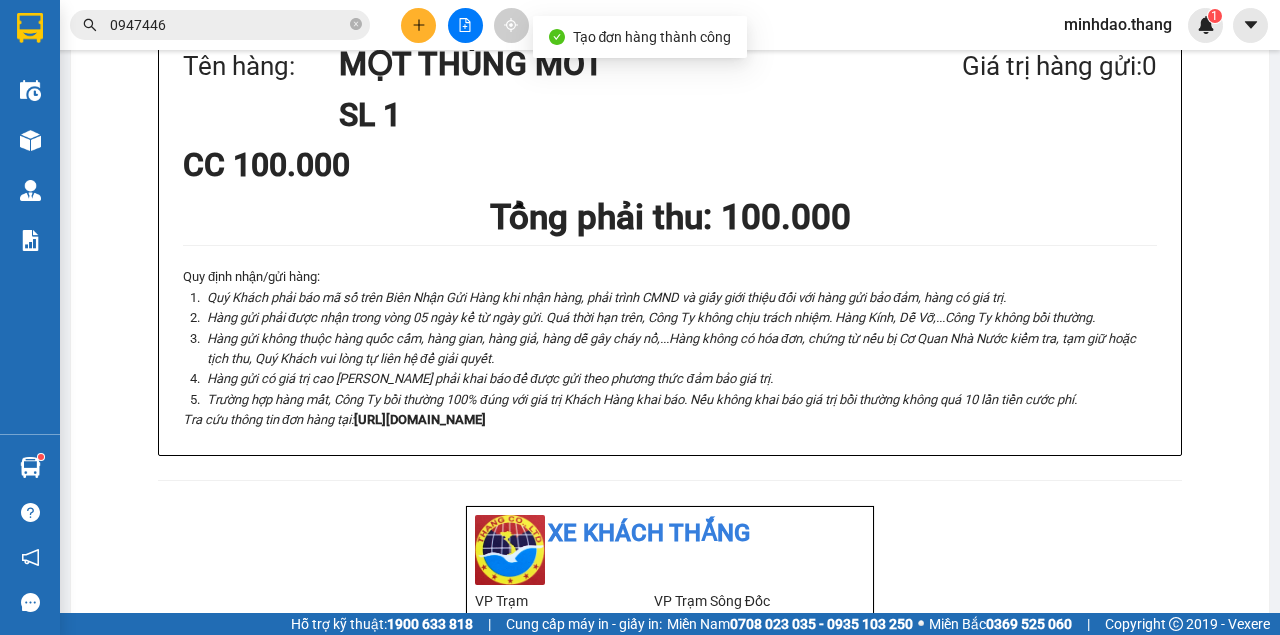 scroll, scrollTop: 0, scrollLeft: 0, axis: both 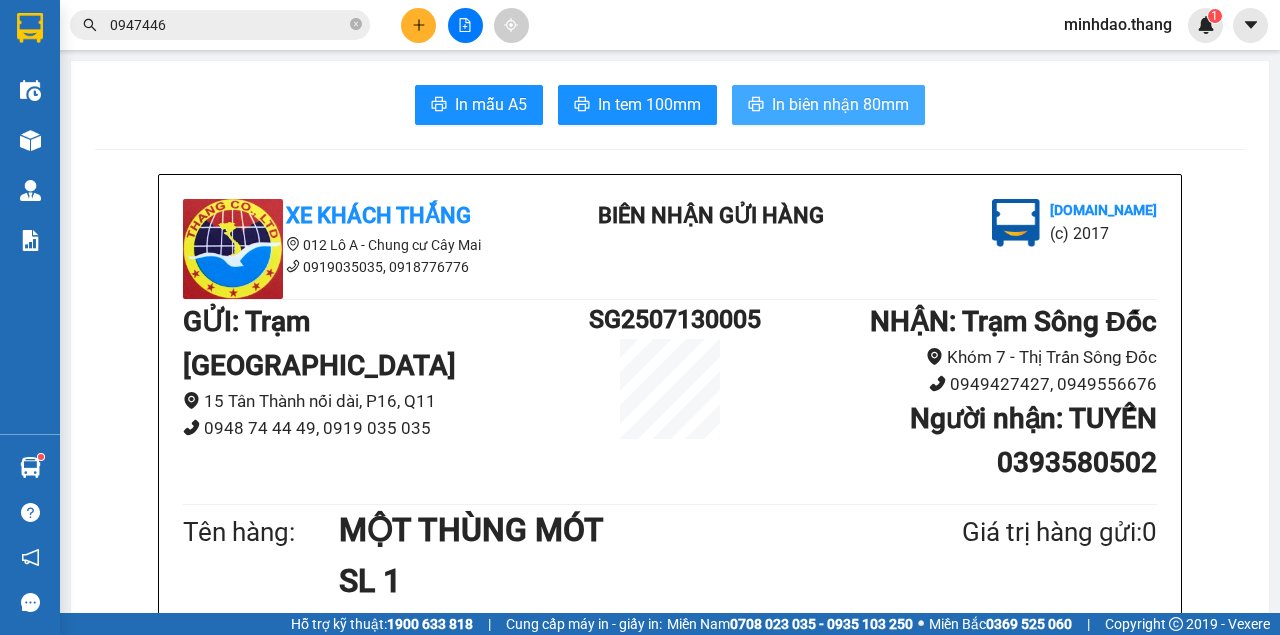 click on "In biên nhận 80mm" at bounding box center (840, 104) 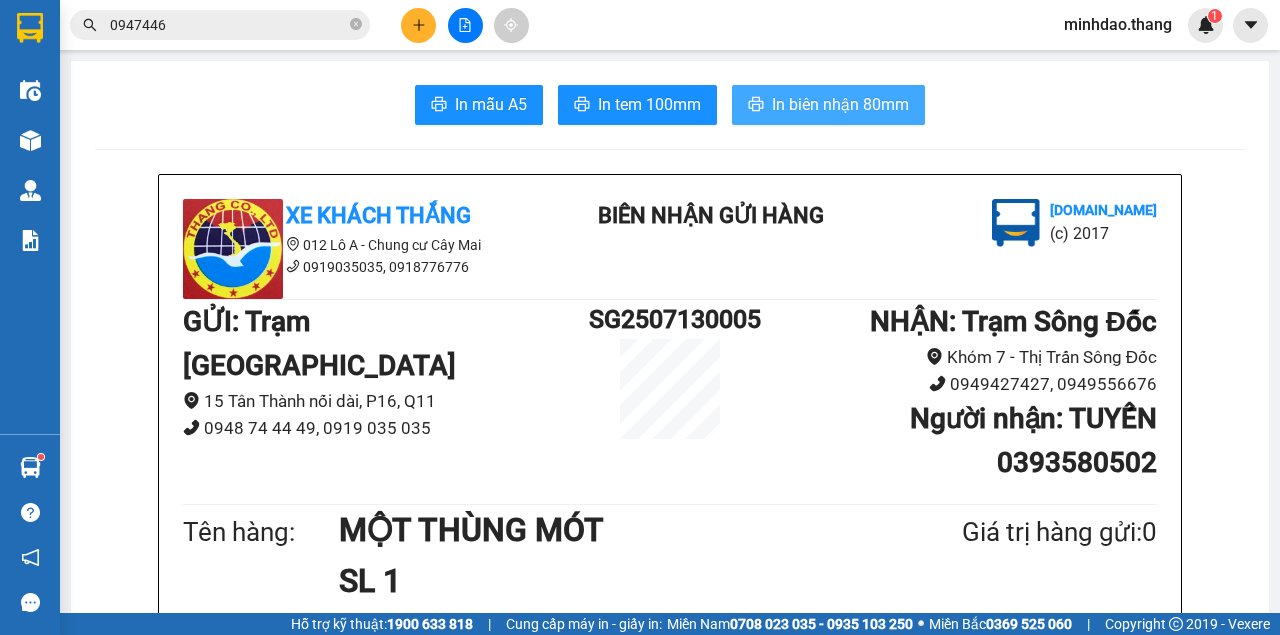 click on "In biên nhận 80mm" at bounding box center [828, 105] 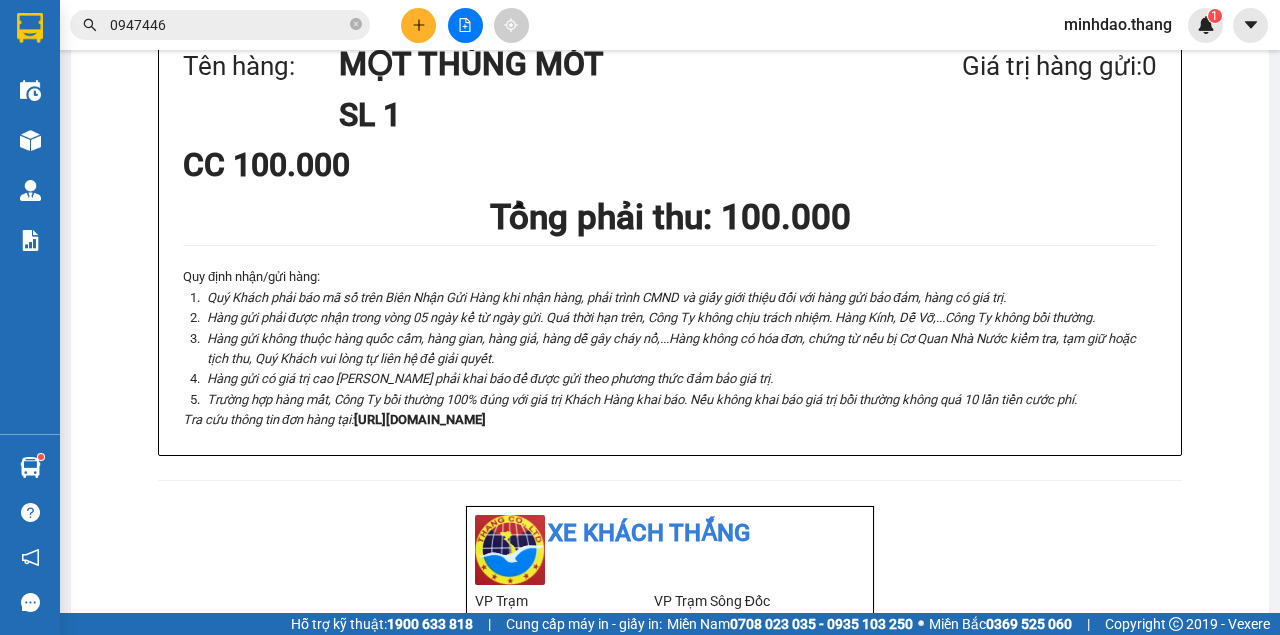 scroll, scrollTop: 0, scrollLeft: 0, axis: both 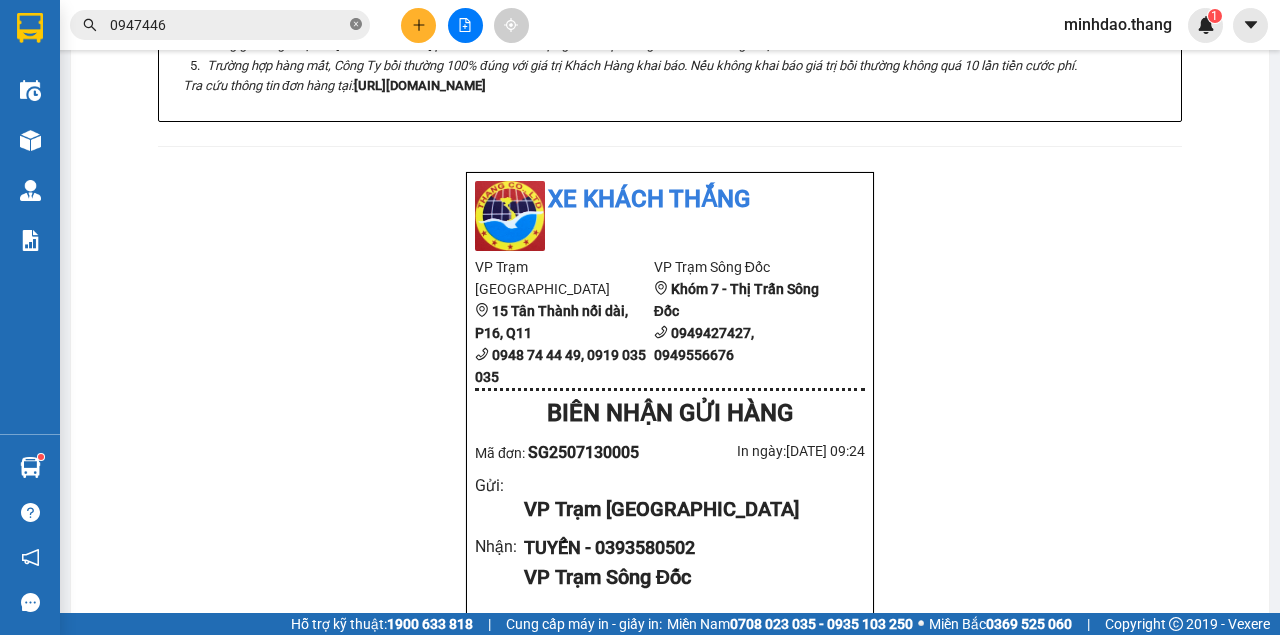 click 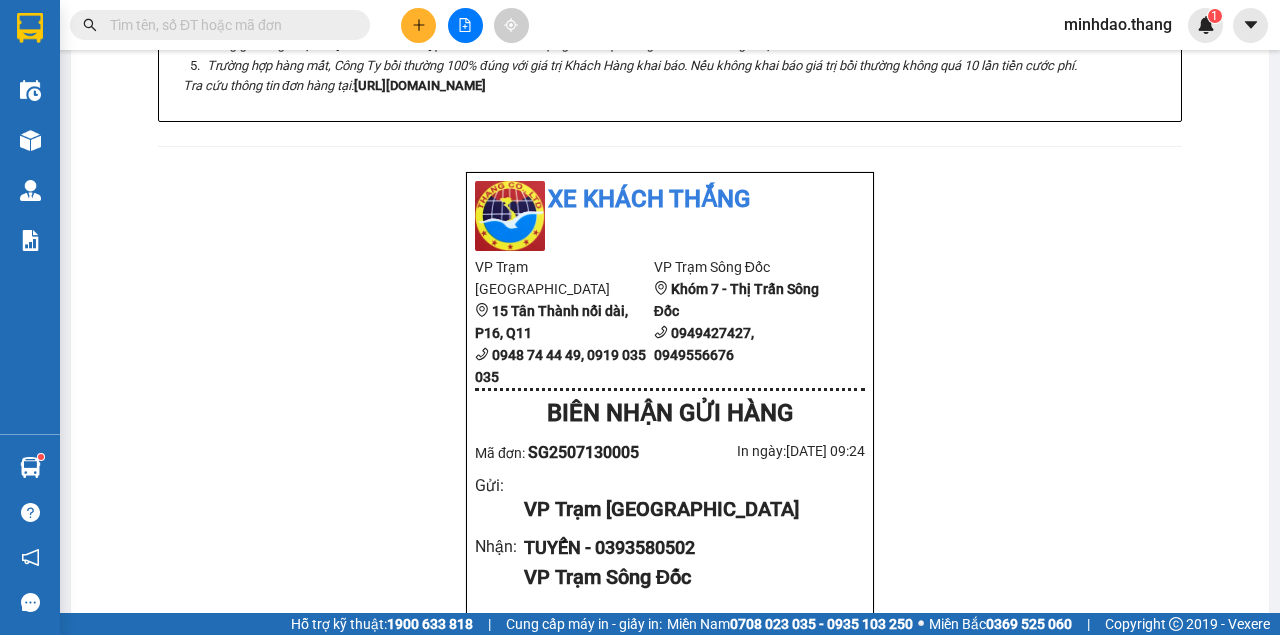 click at bounding box center (228, 25) 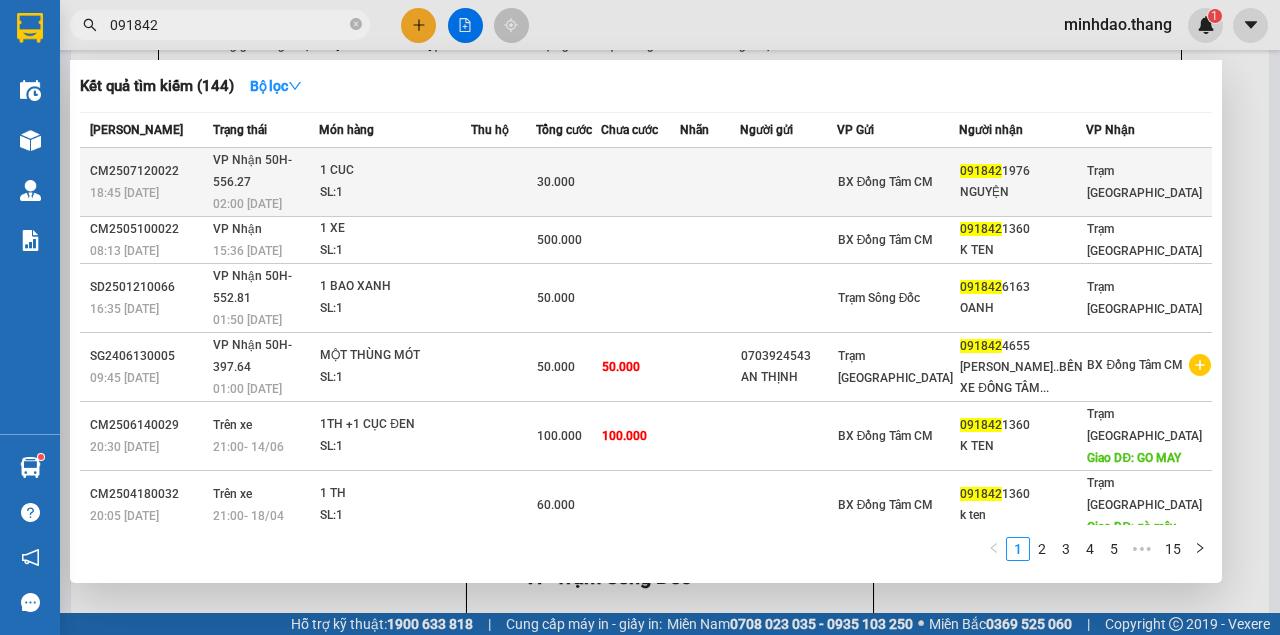 type on "091842" 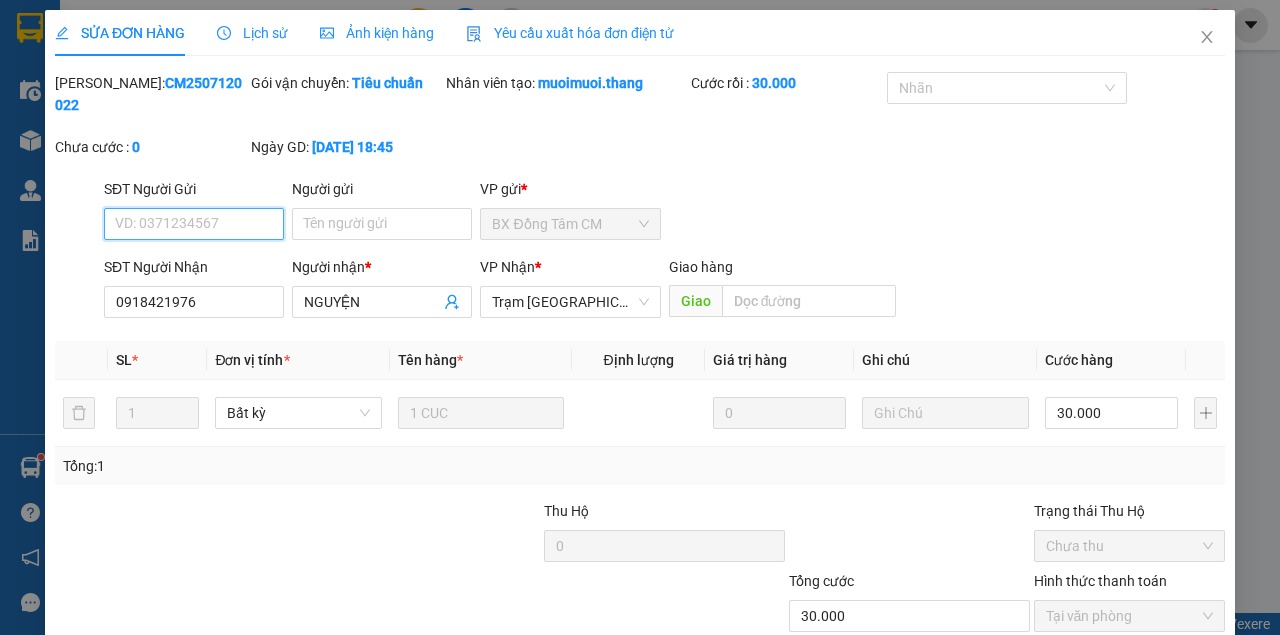 scroll, scrollTop: 0, scrollLeft: 0, axis: both 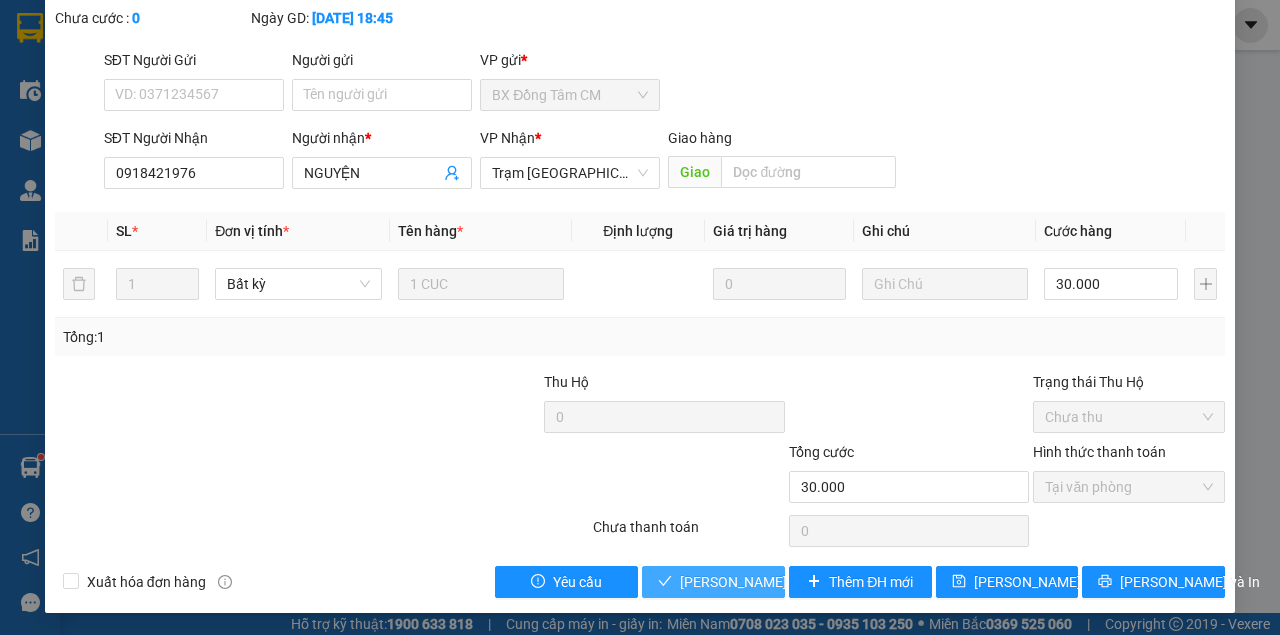 click on "Lưu và Giao hàng" at bounding box center [776, 582] 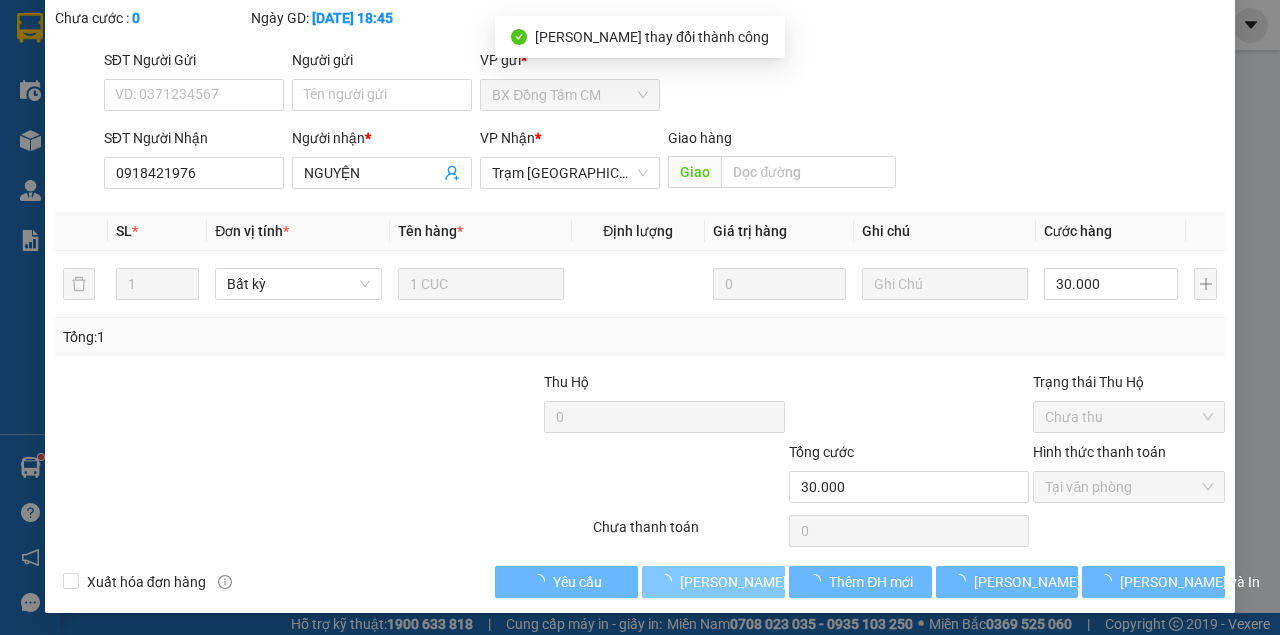 click on "Lưu và Giao hàng" at bounding box center (776, 582) 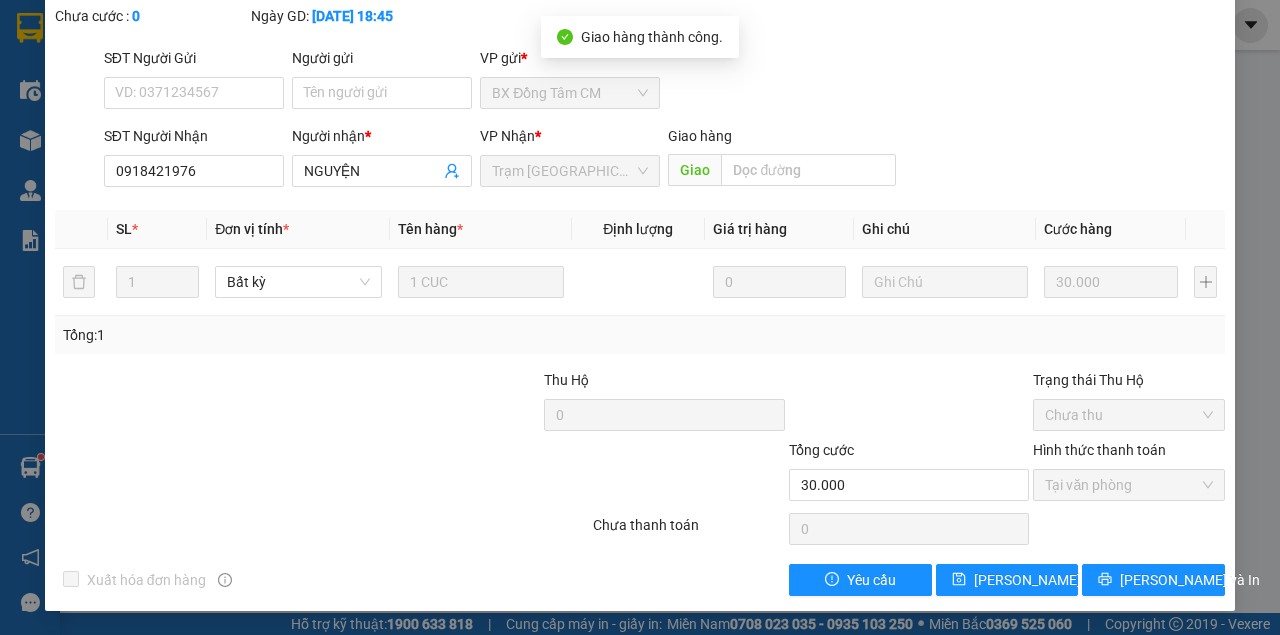 scroll, scrollTop: 18, scrollLeft: 0, axis: vertical 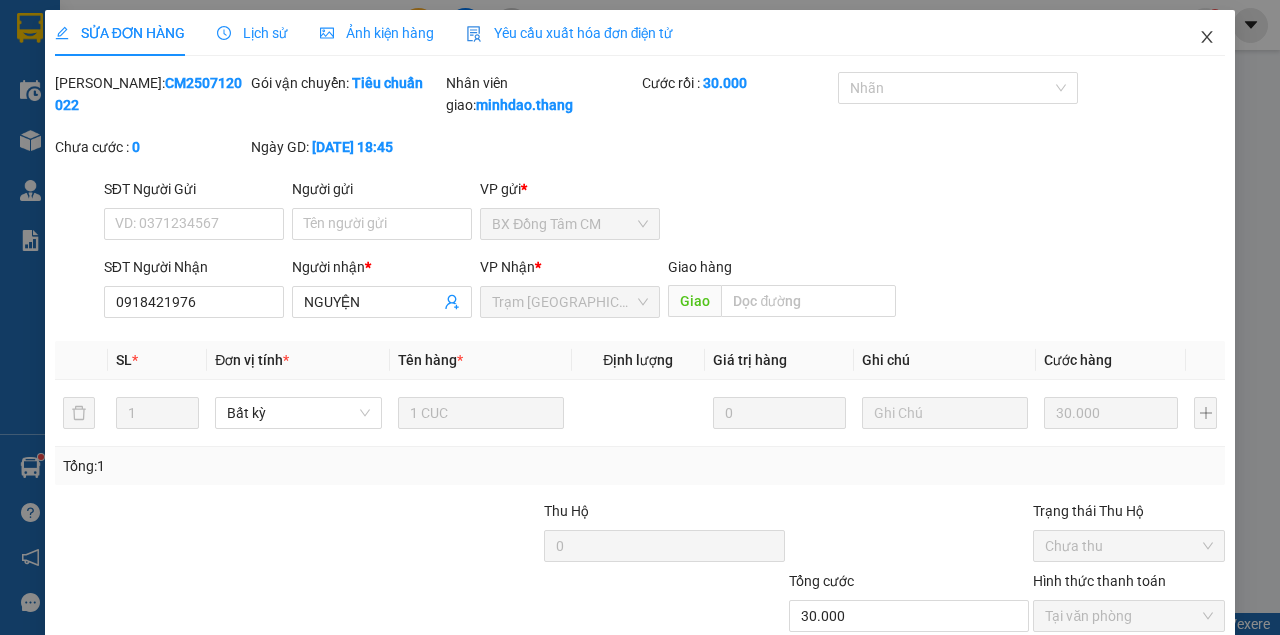 click at bounding box center [1207, 38] 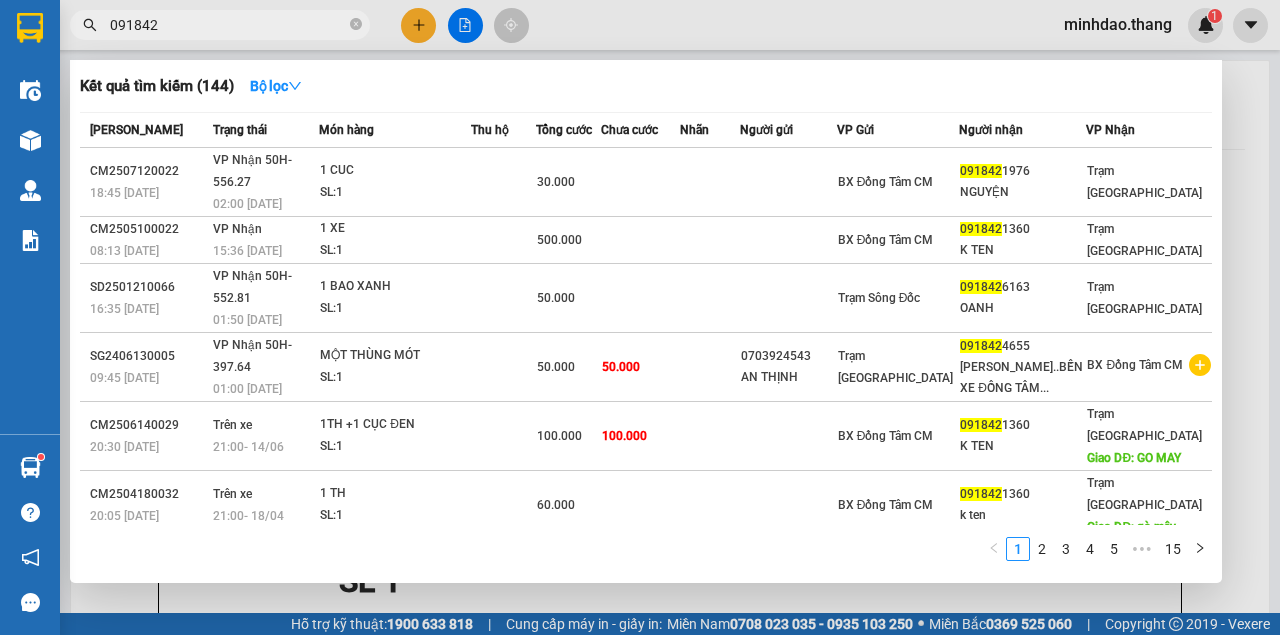 click on "091842" at bounding box center [220, 25] 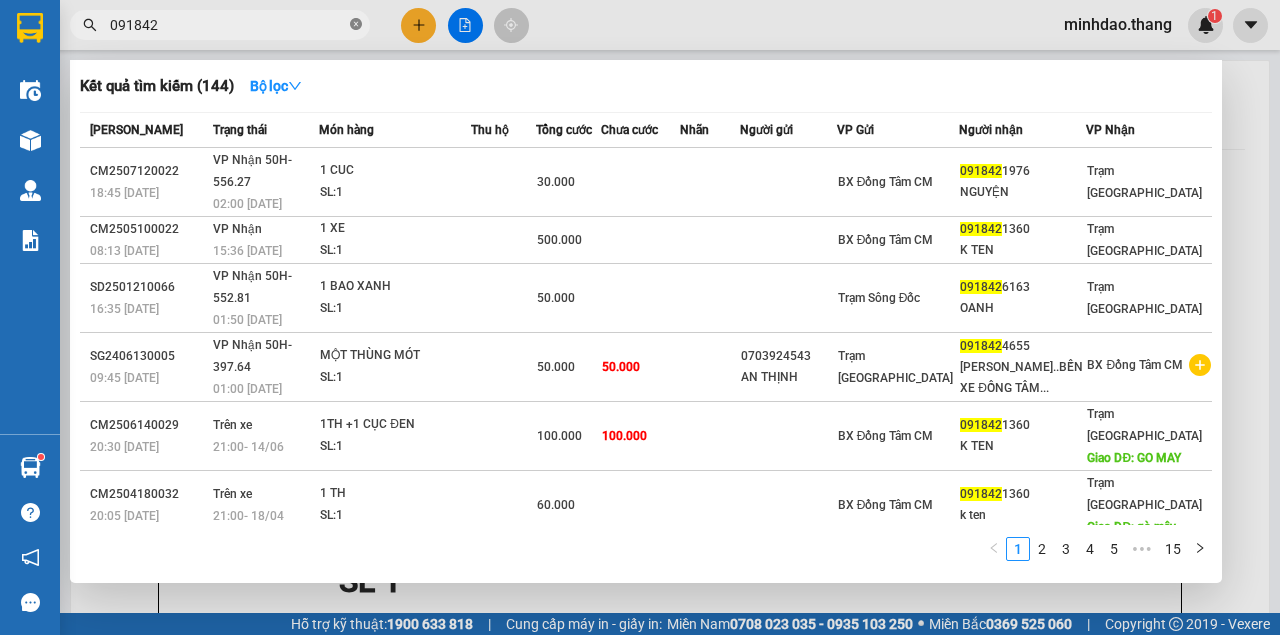 click 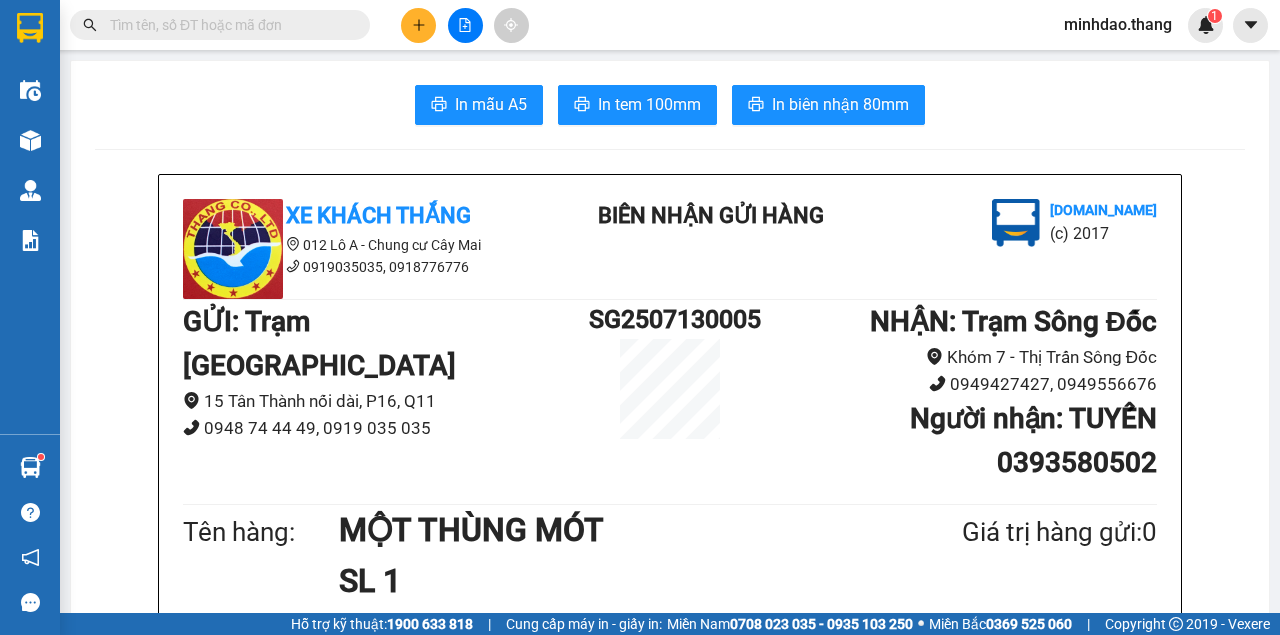 click at bounding box center (228, 25) 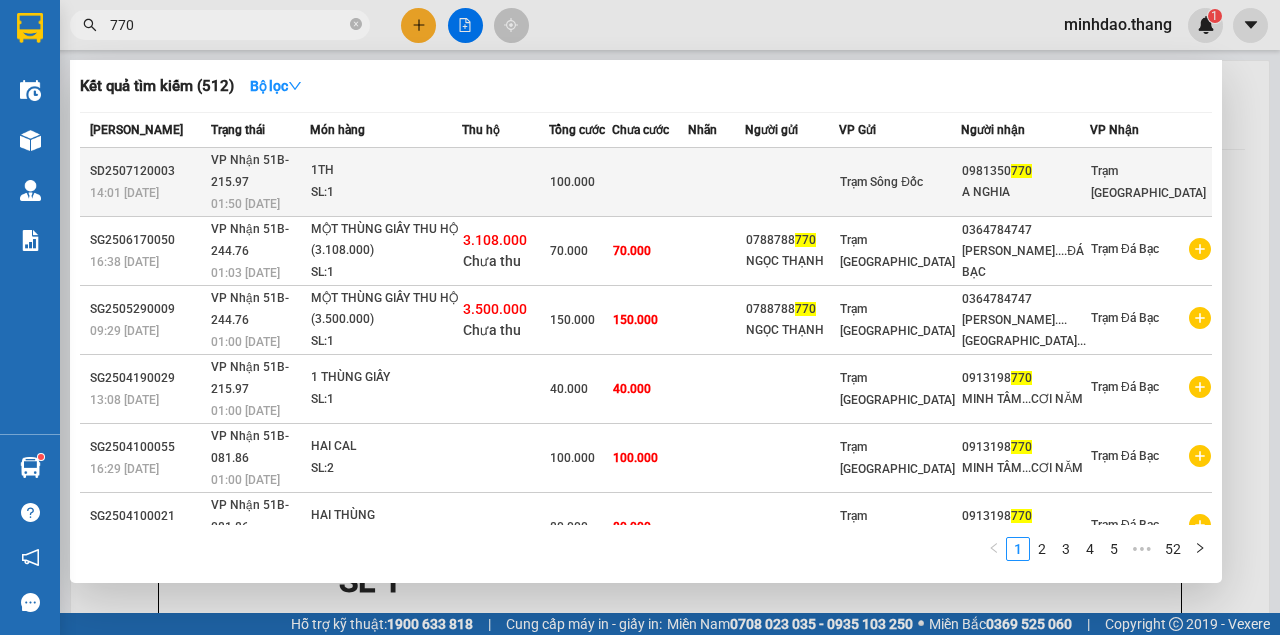 type on "770" 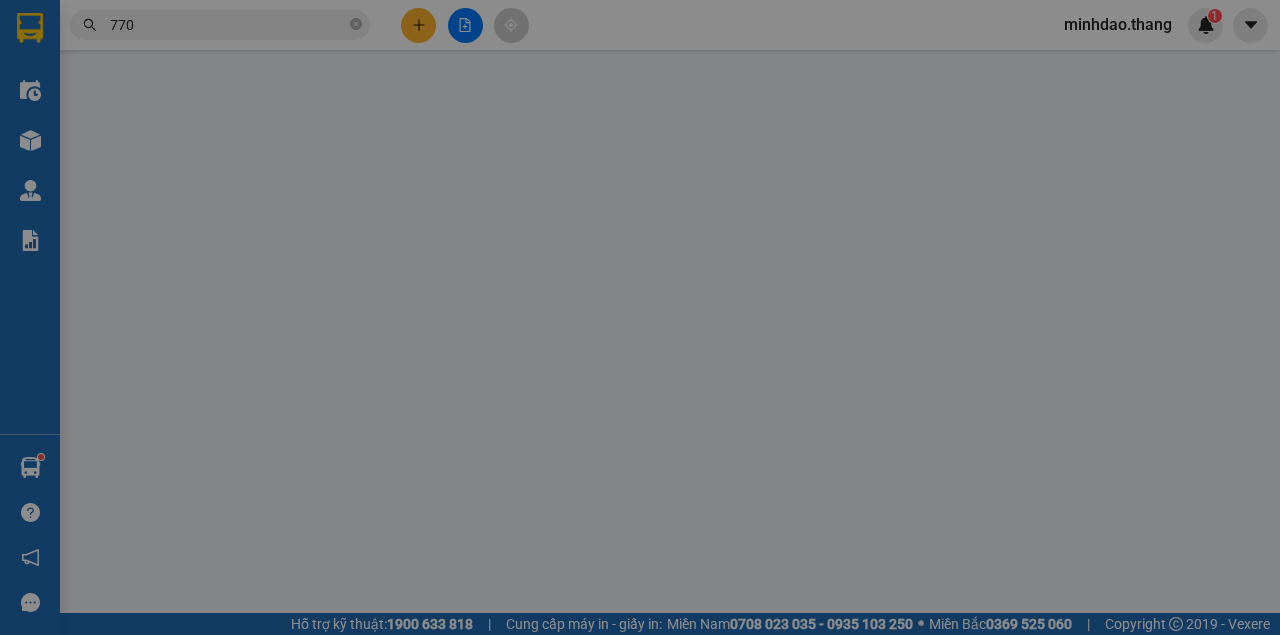 type on "0981350770" 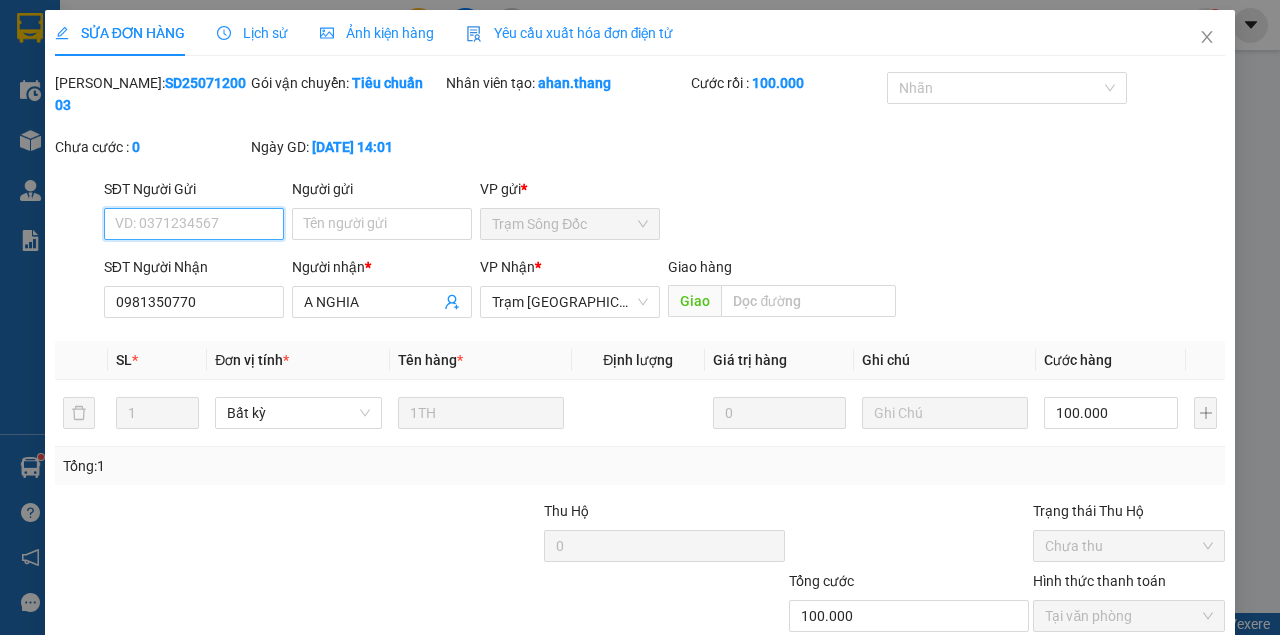 scroll, scrollTop: 129, scrollLeft: 0, axis: vertical 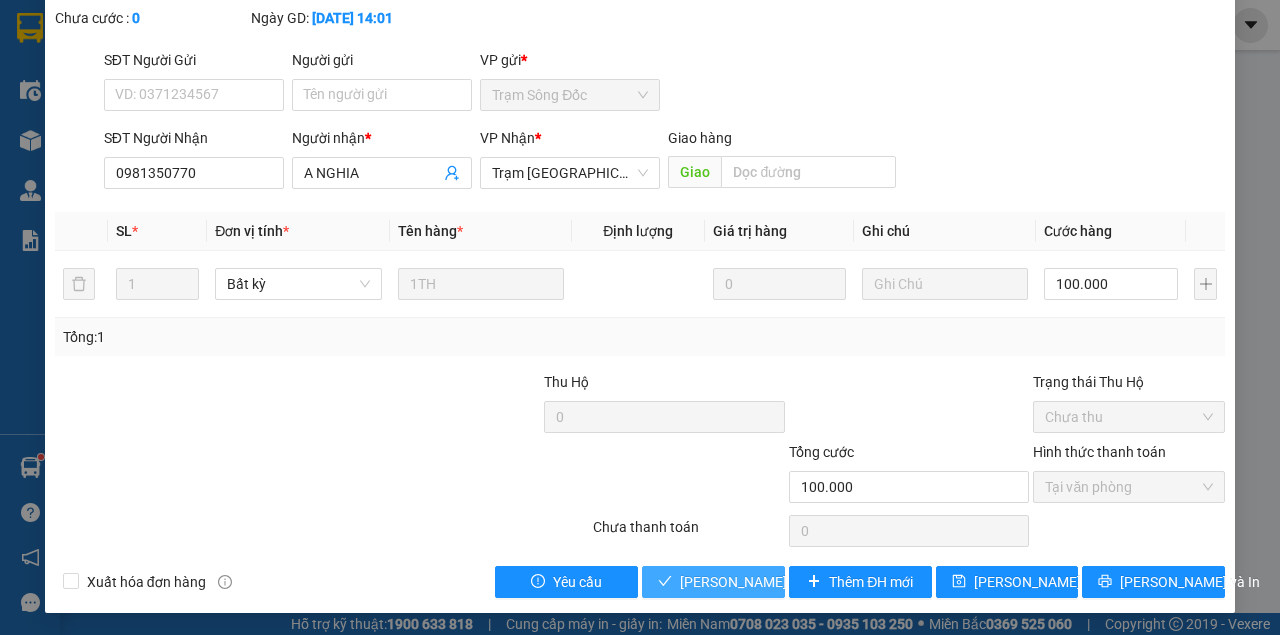 click on "[PERSON_NAME] và Giao hàng" at bounding box center (776, 582) 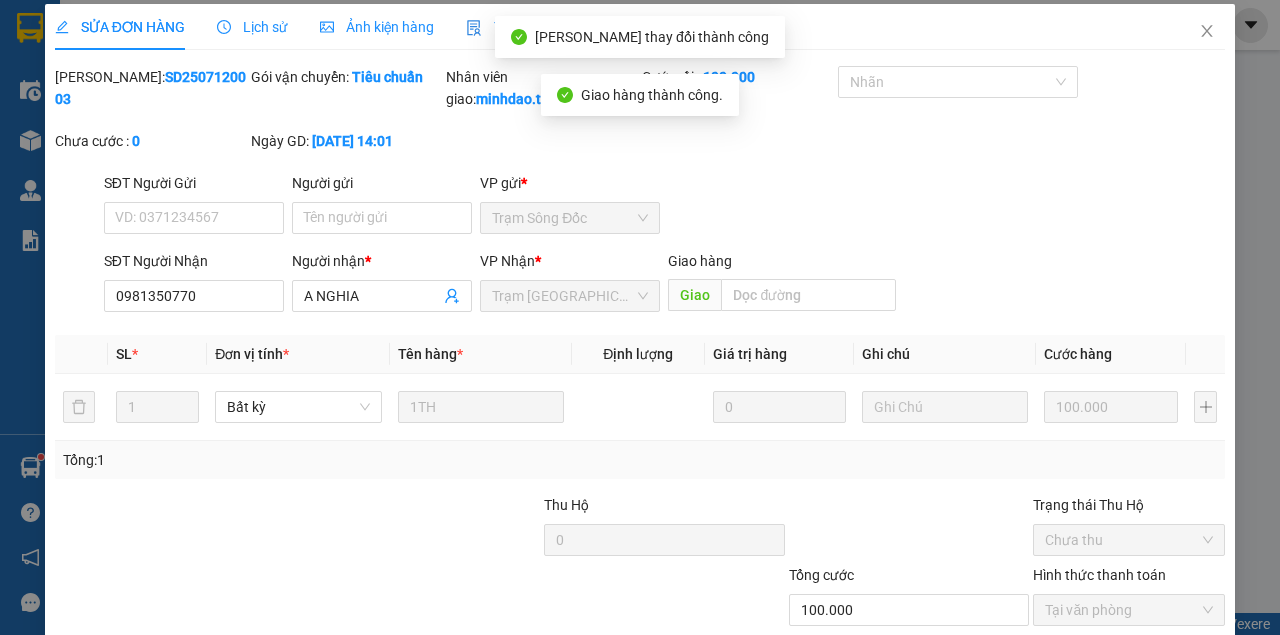 scroll, scrollTop: 0, scrollLeft: 0, axis: both 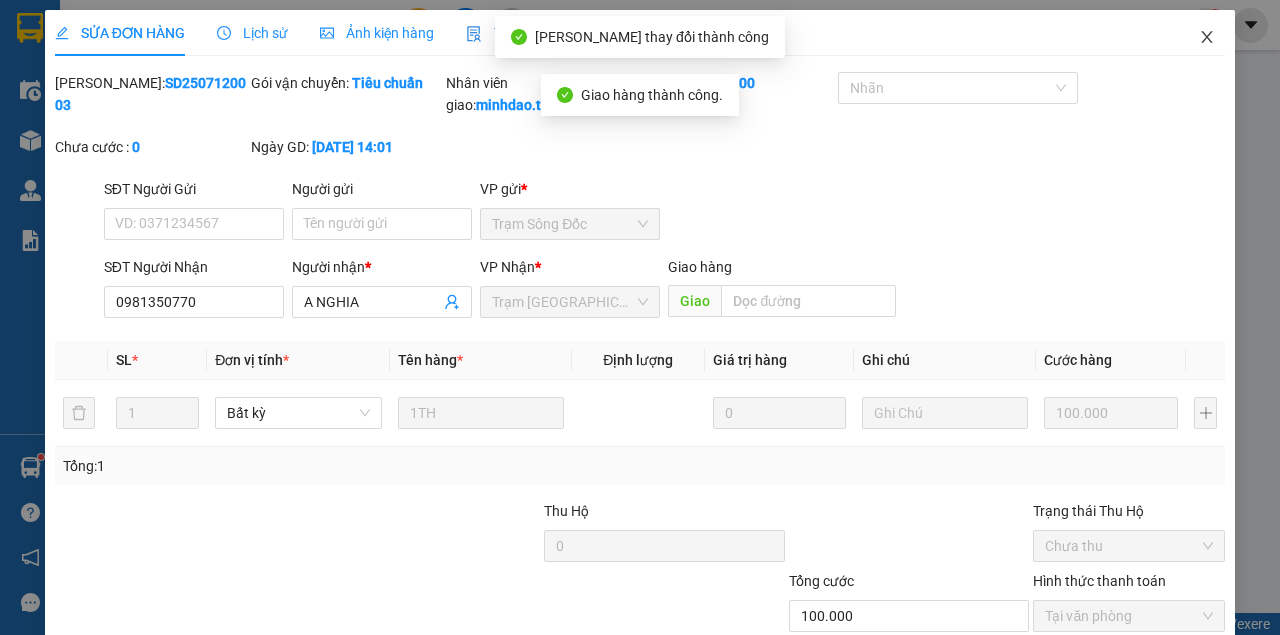 click 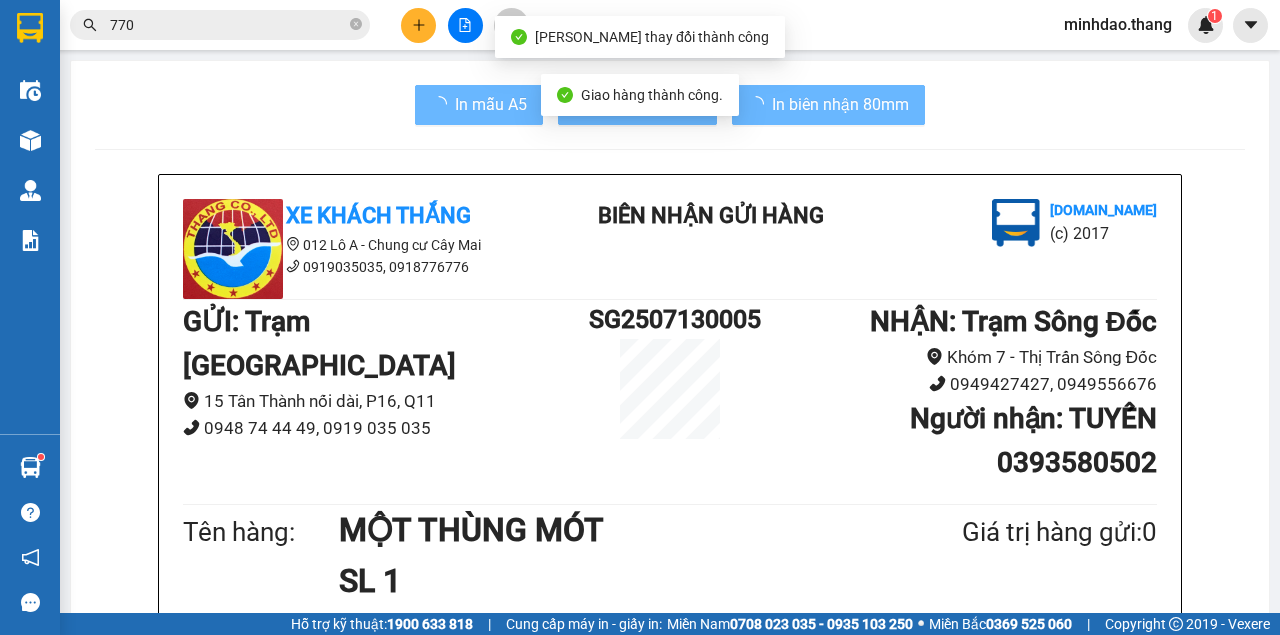 click on "770" at bounding box center (220, 25) 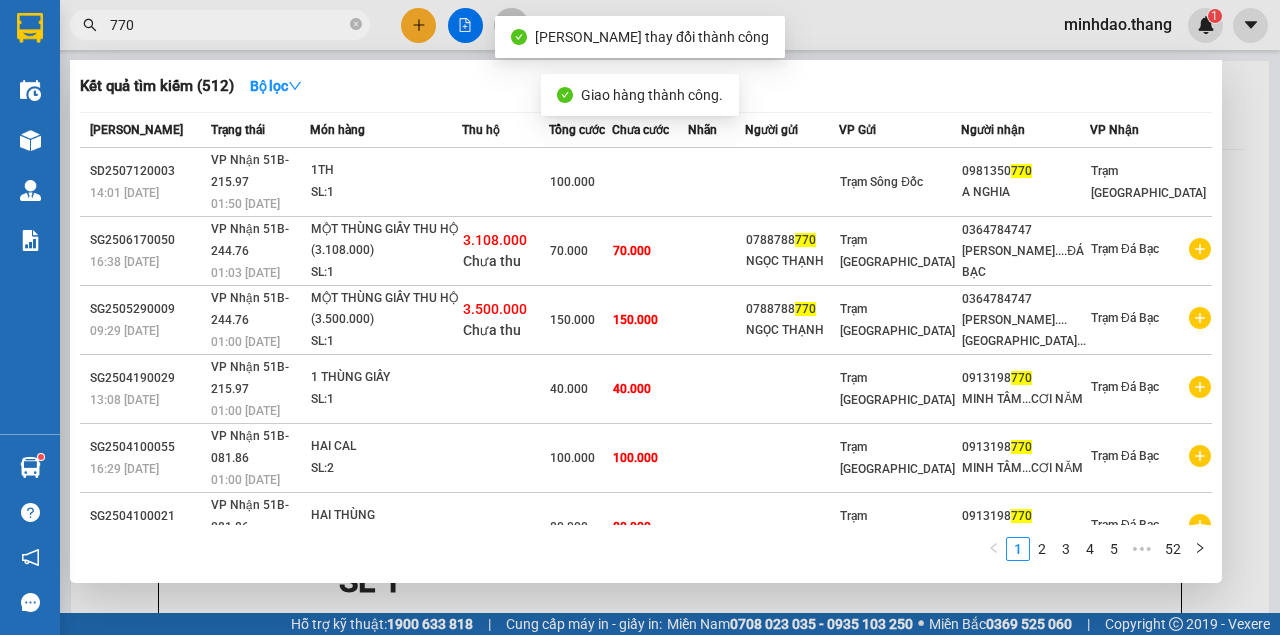 click on "770" at bounding box center (228, 25) 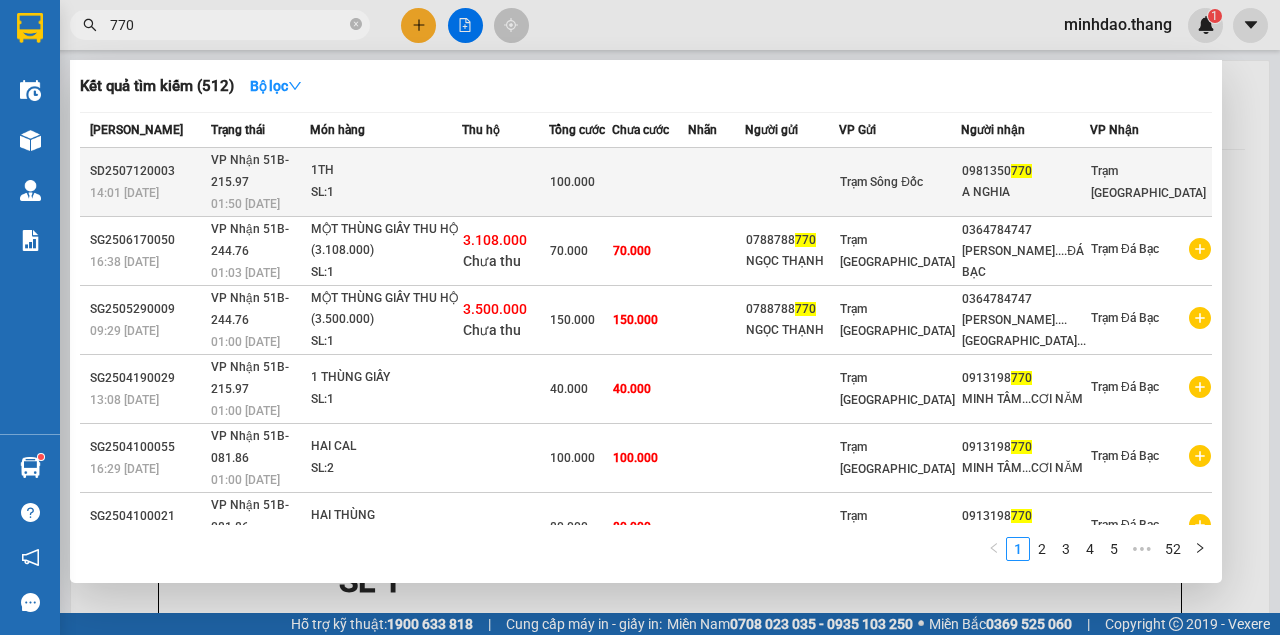 click on "100.000" at bounding box center [581, 182] 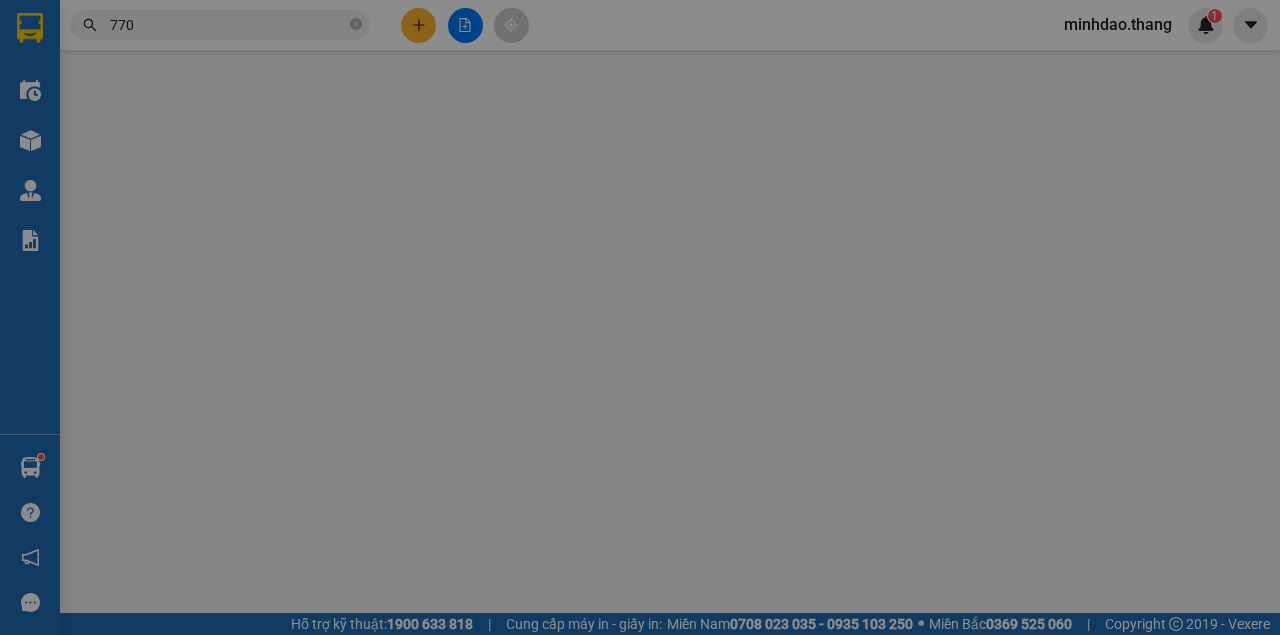 type on "0981350770" 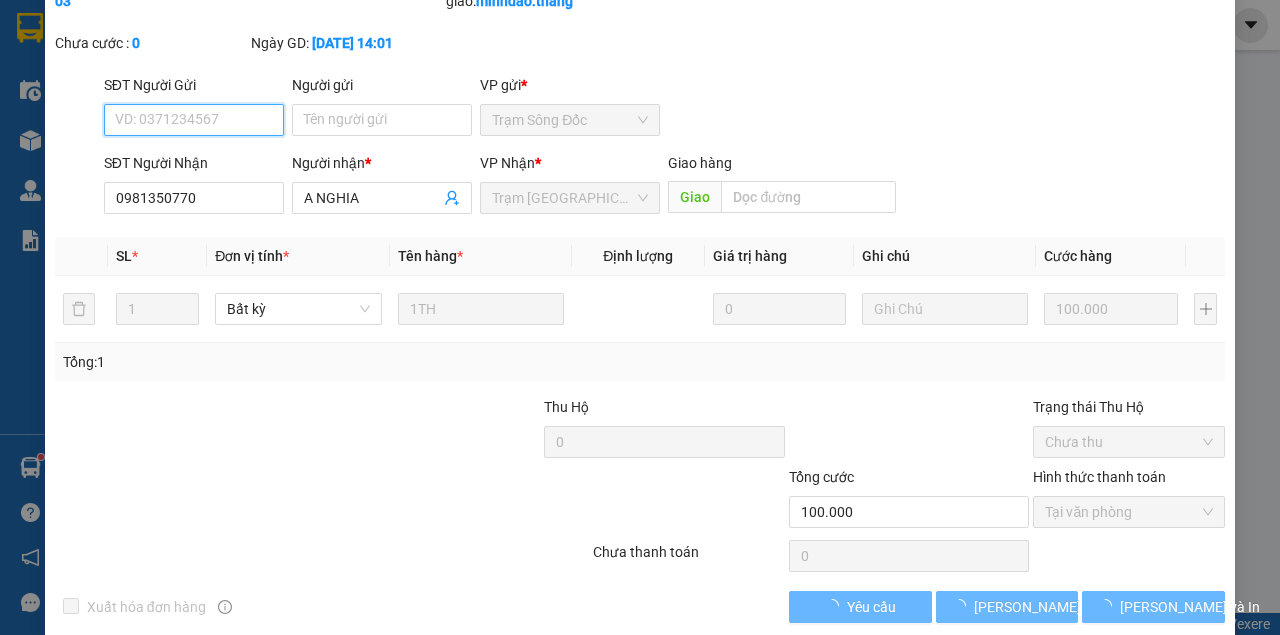 scroll, scrollTop: 151, scrollLeft: 0, axis: vertical 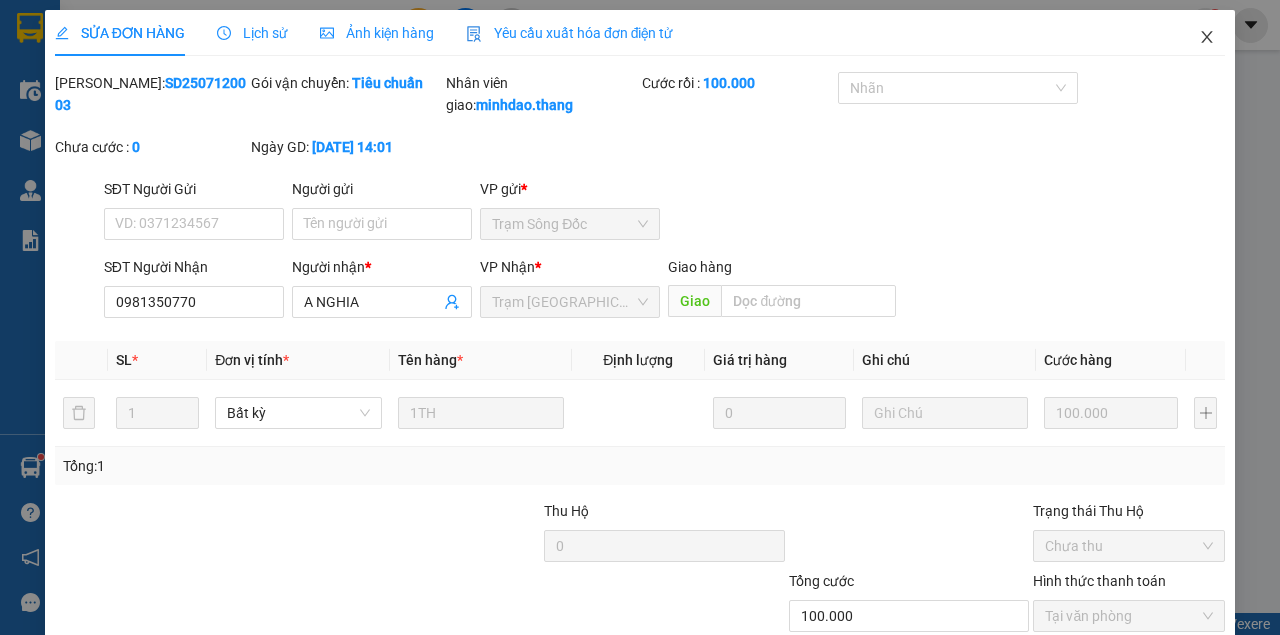 click 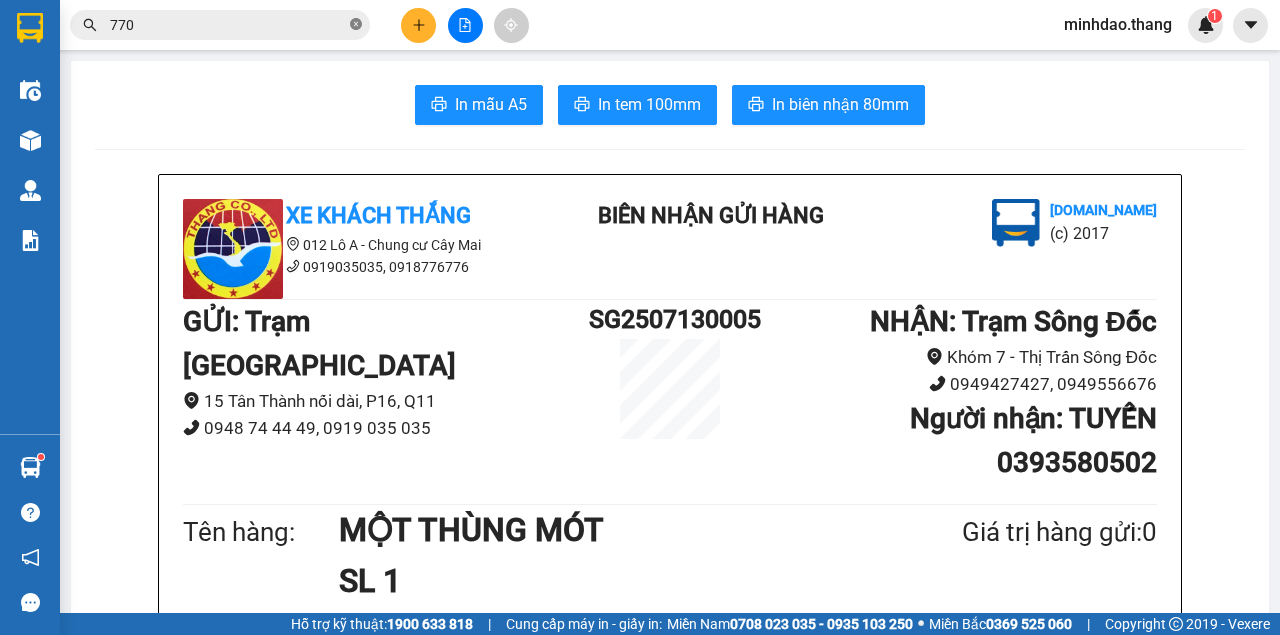 click 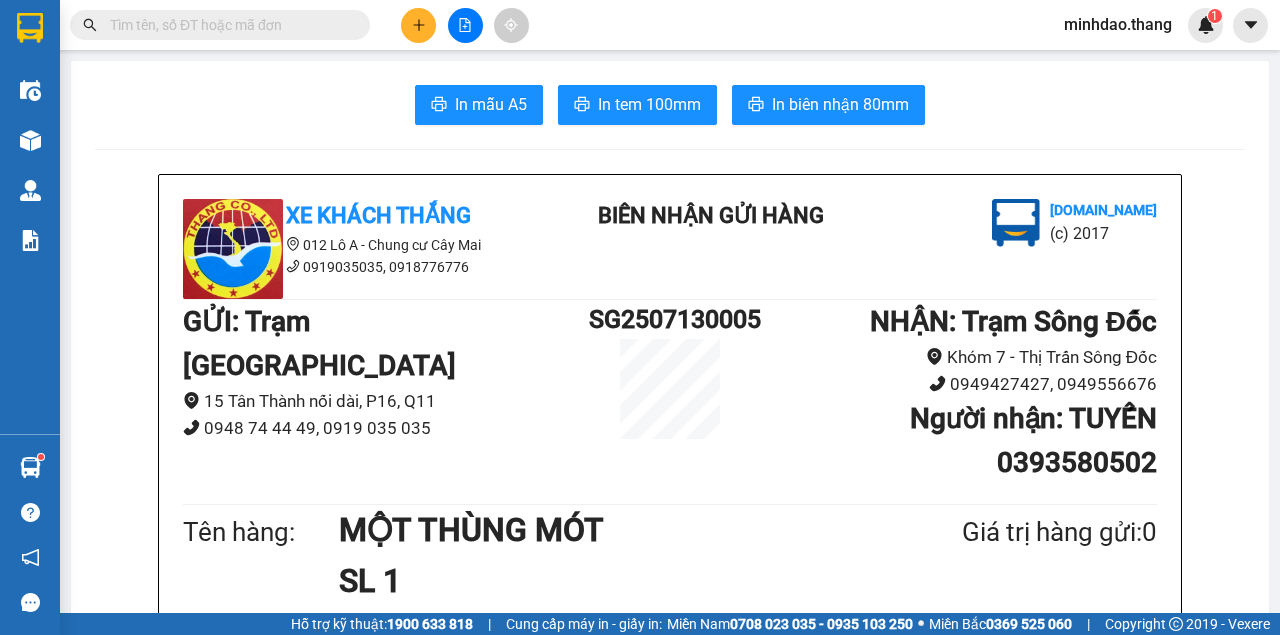 click at bounding box center [228, 25] 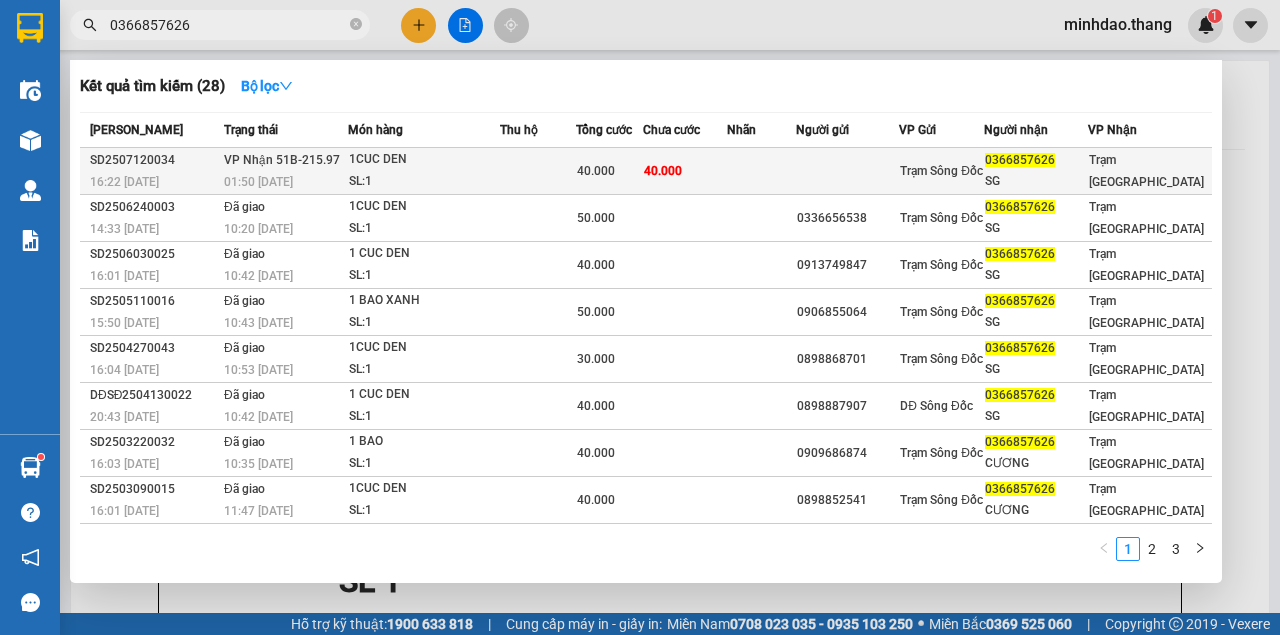 type on "0366857626" 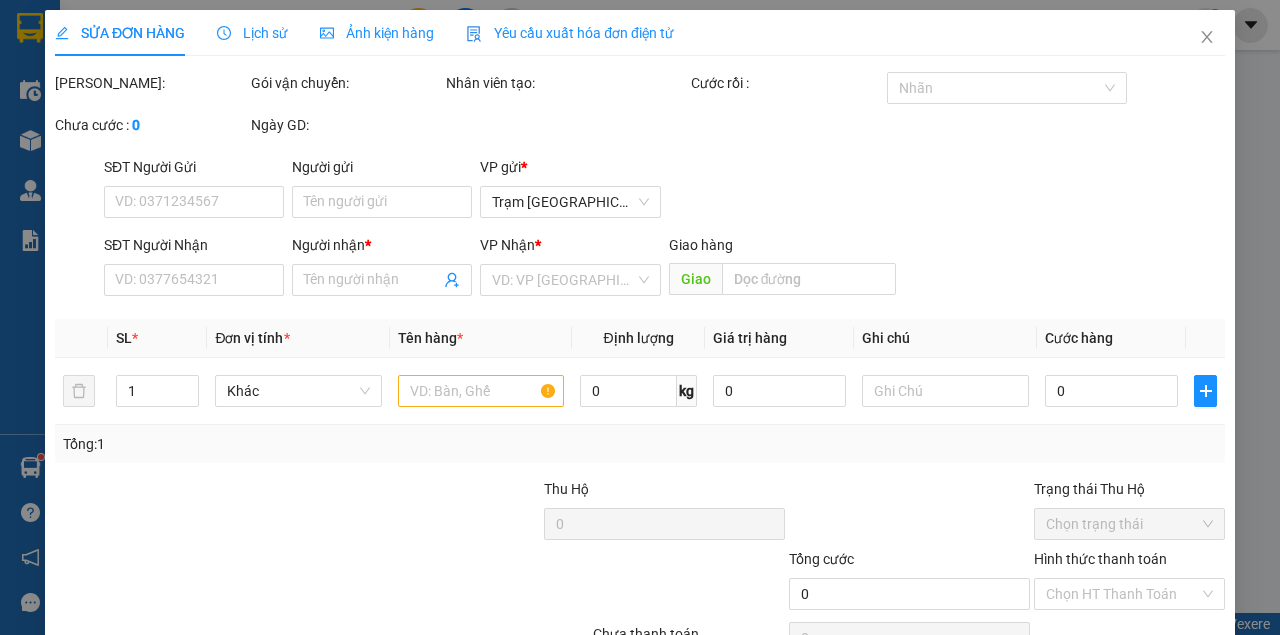type on "0366857626" 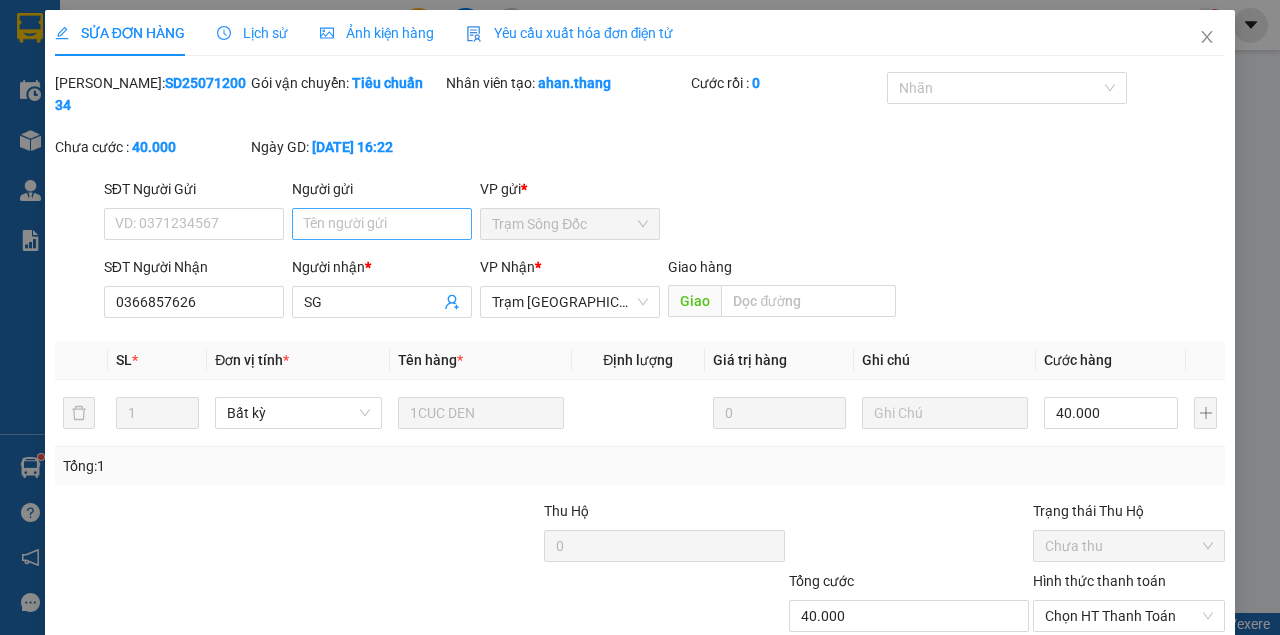 drag, startPoint x: 404, startPoint y: 243, endPoint x: 404, endPoint y: 230, distance: 13 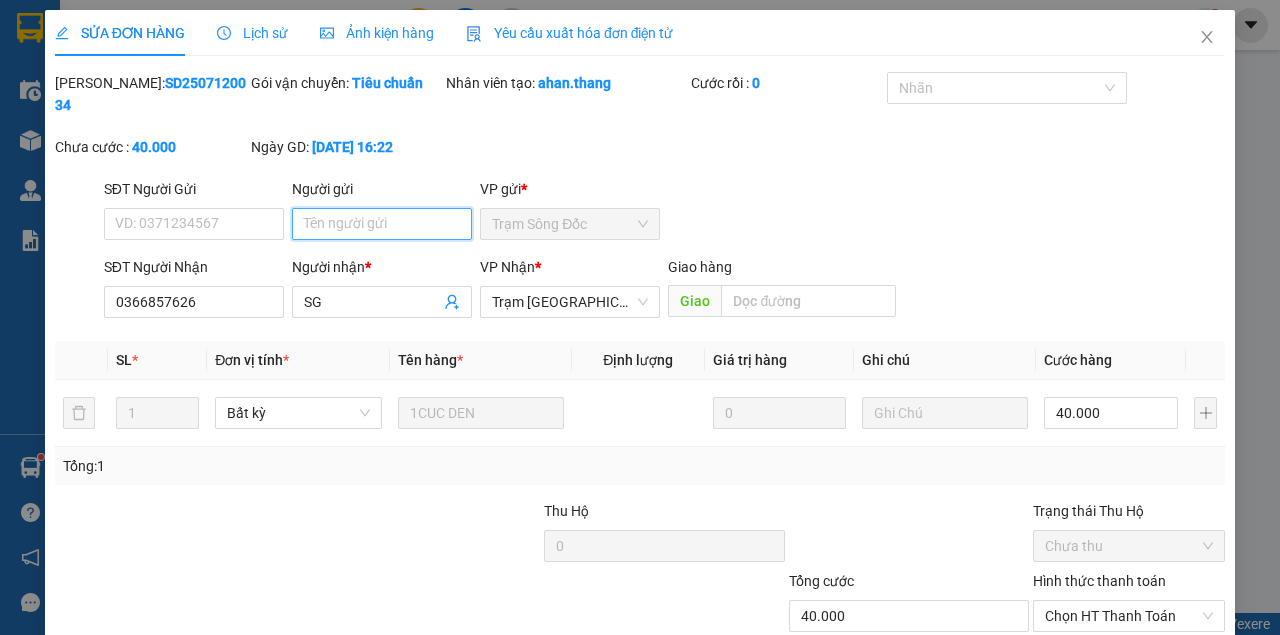 click on "Người gửi" at bounding box center [382, 224] 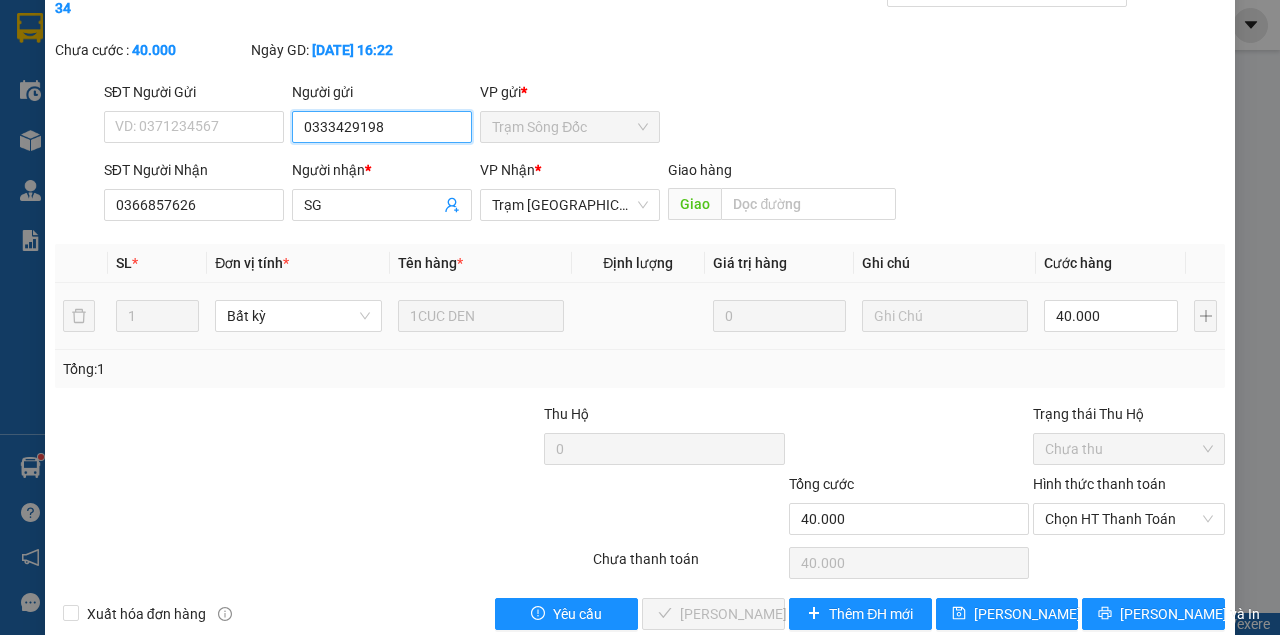 scroll, scrollTop: 129, scrollLeft: 0, axis: vertical 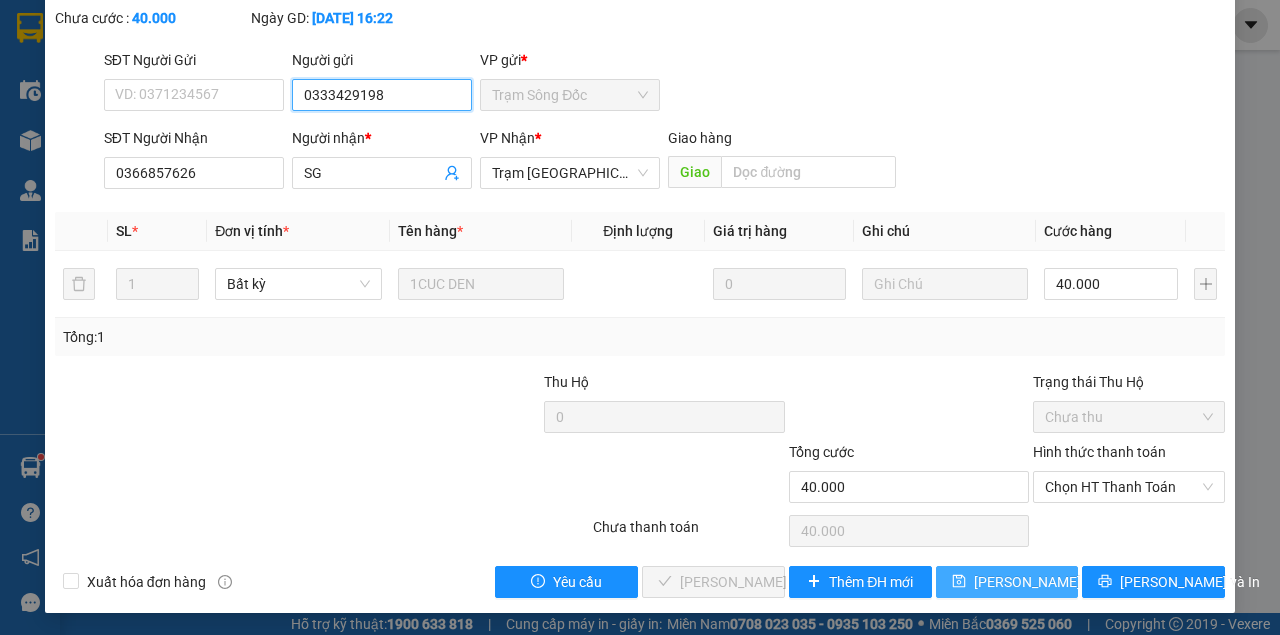 type on "0333429198" 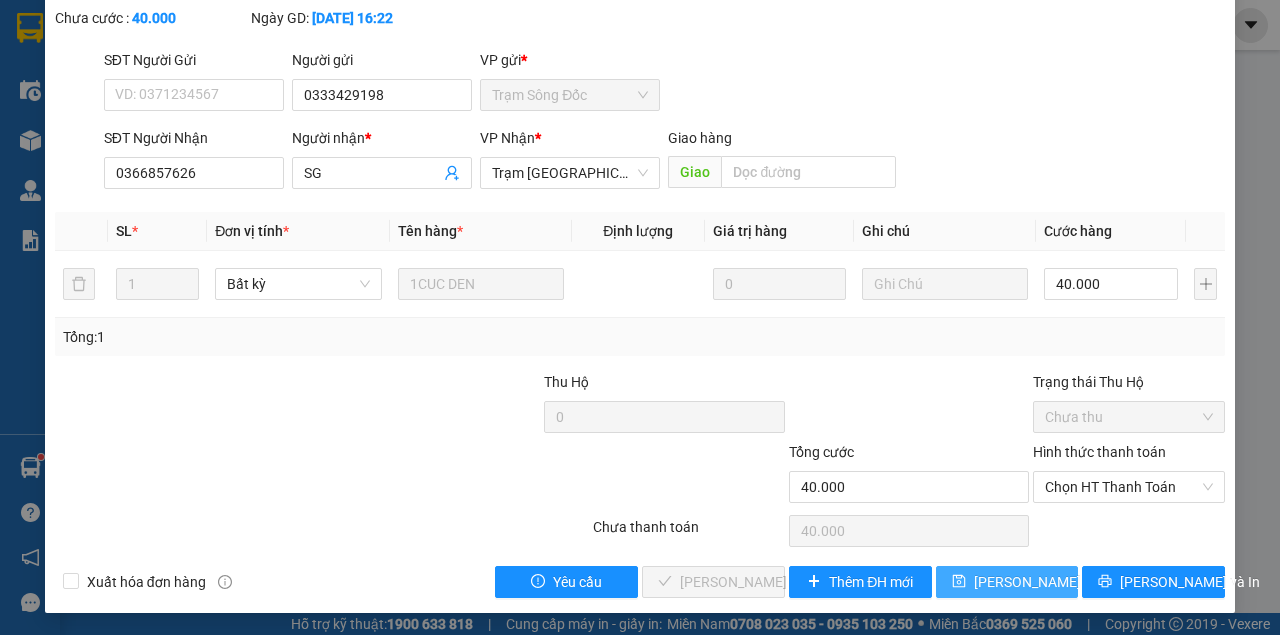 click on "[PERSON_NAME] thay đổi" at bounding box center (1054, 582) 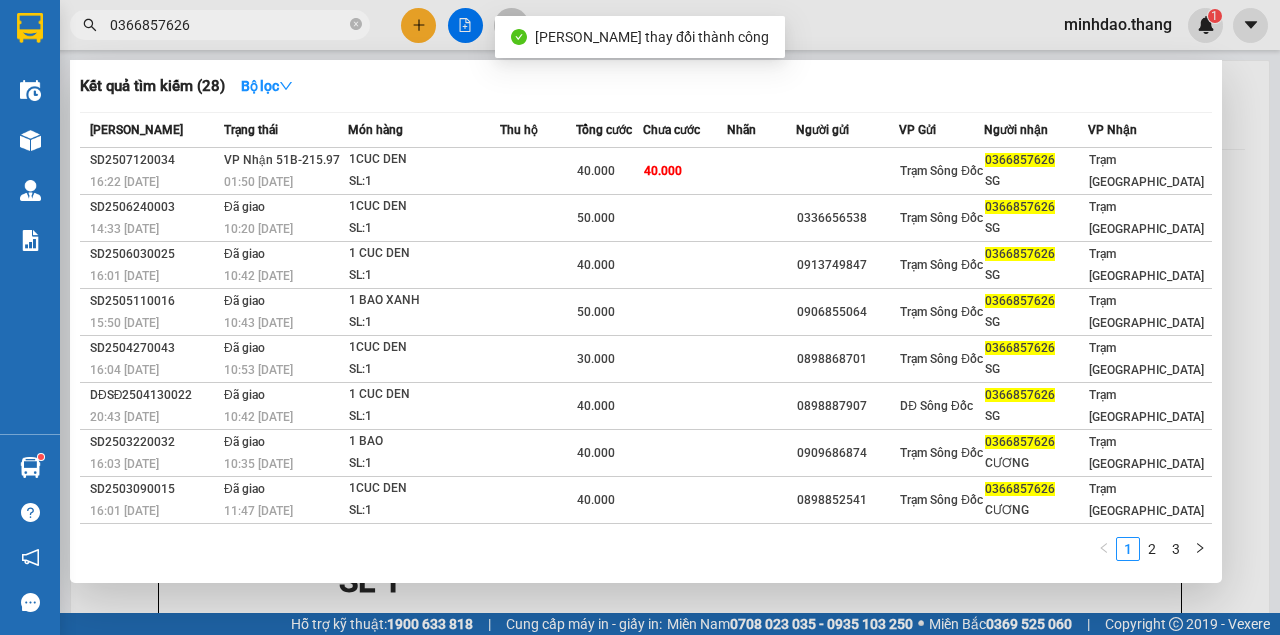 click on "0366857626" at bounding box center (228, 25) 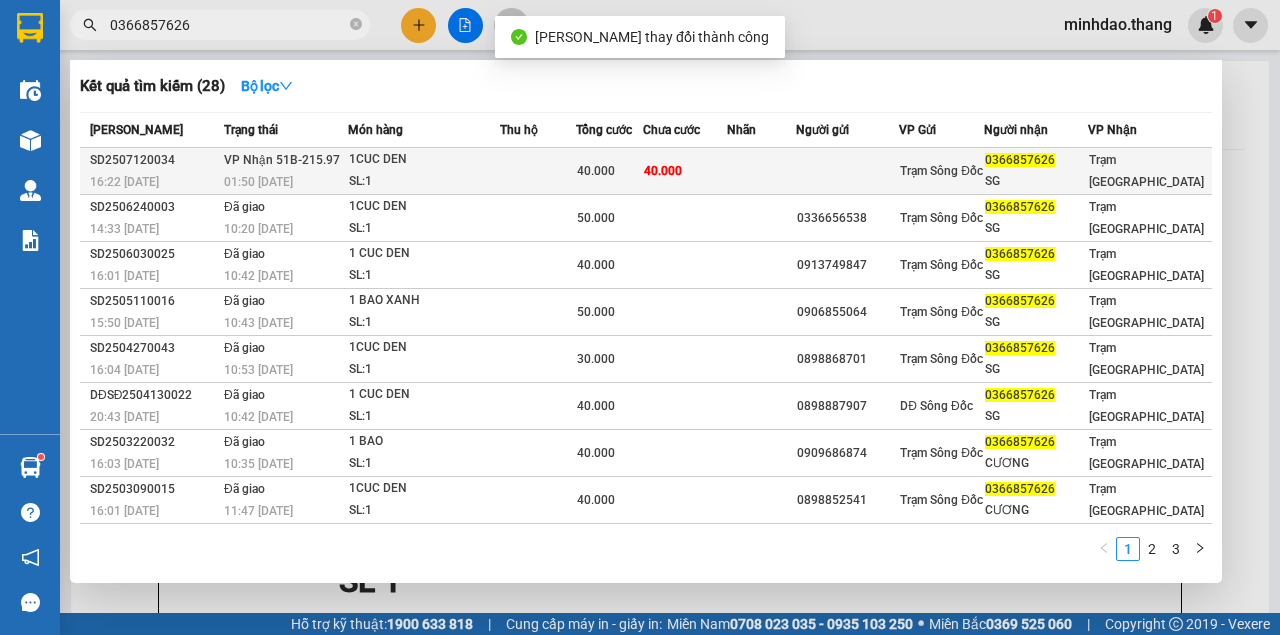 click on "40.000" at bounding box center [685, 171] 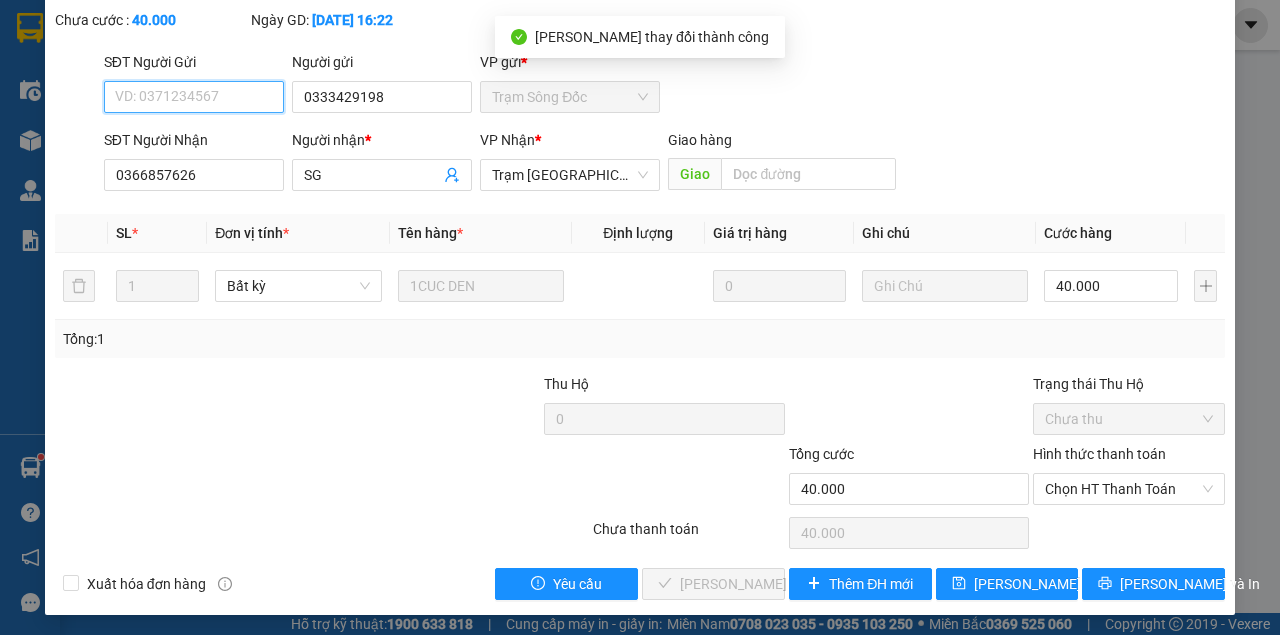 scroll, scrollTop: 129, scrollLeft: 0, axis: vertical 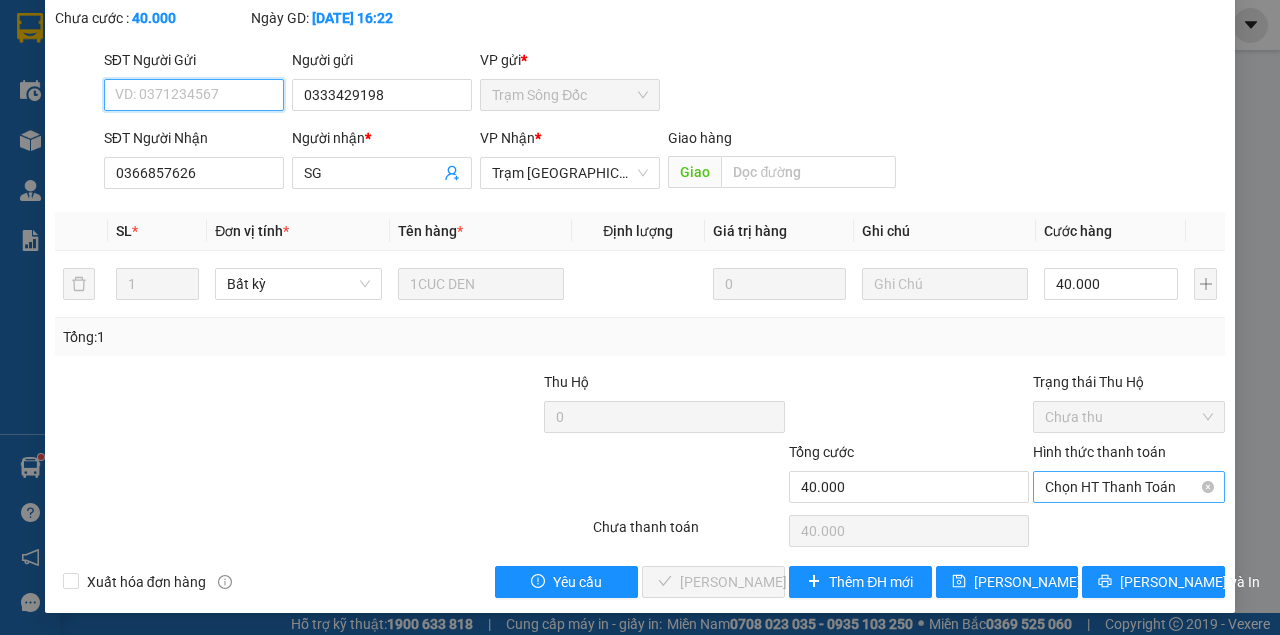 click on "Chọn HT Thanh Toán" at bounding box center (1129, 487) 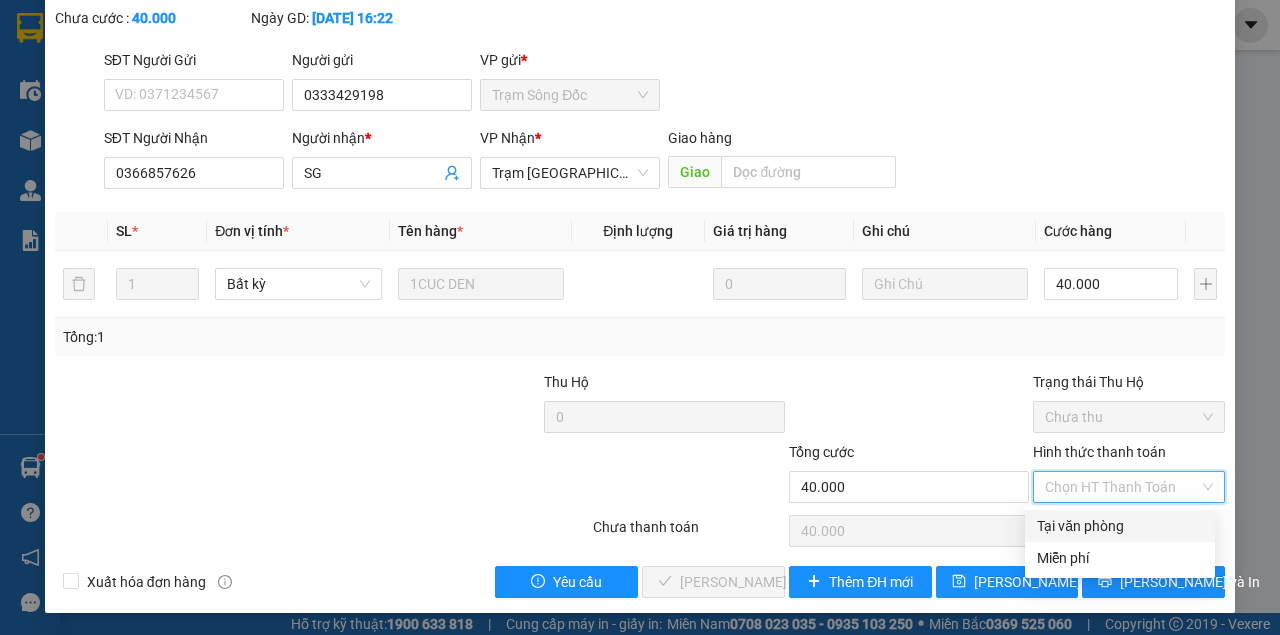click on "Tại văn phòng" at bounding box center [1120, 526] 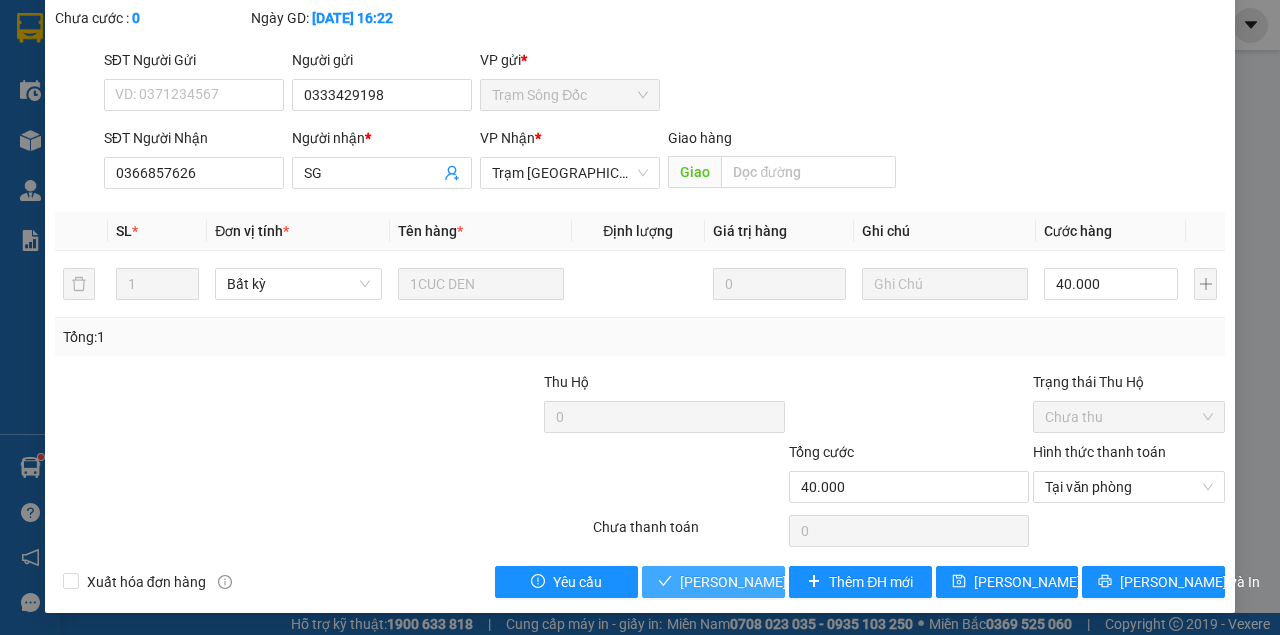 click on "[PERSON_NAME] và Giao hàng" at bounding box center (776, 582) 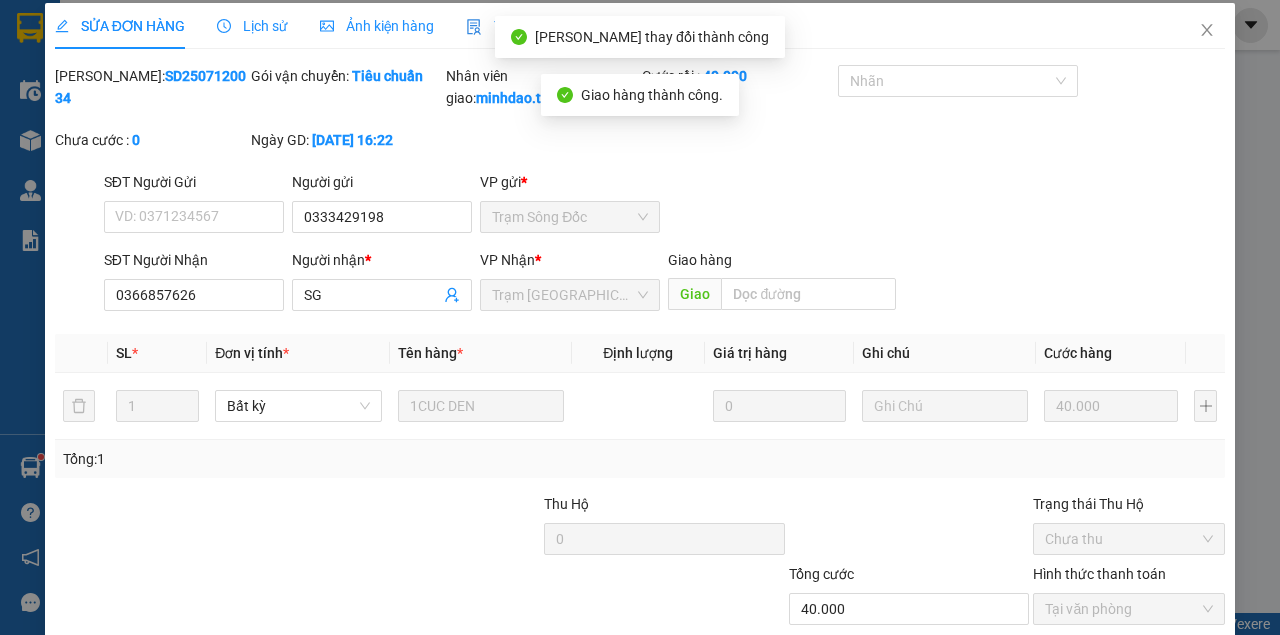 scroll, scrollTop: 0, scrollLeft: 0, axis: both 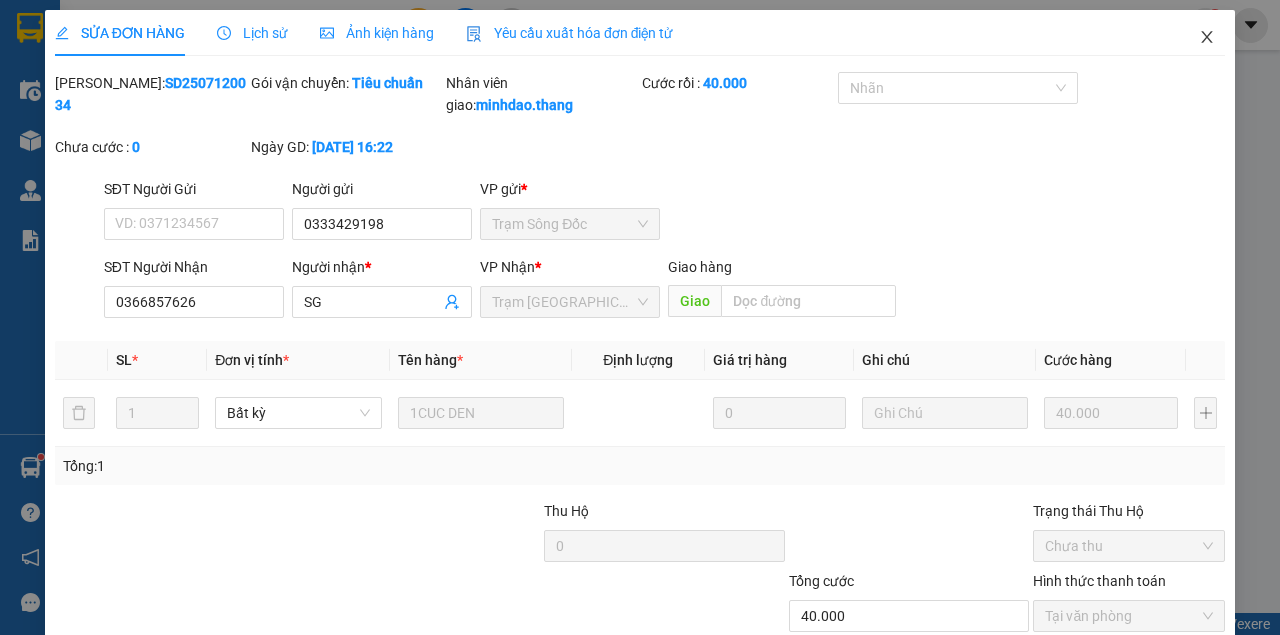 click at bounding box center (1207, 38) 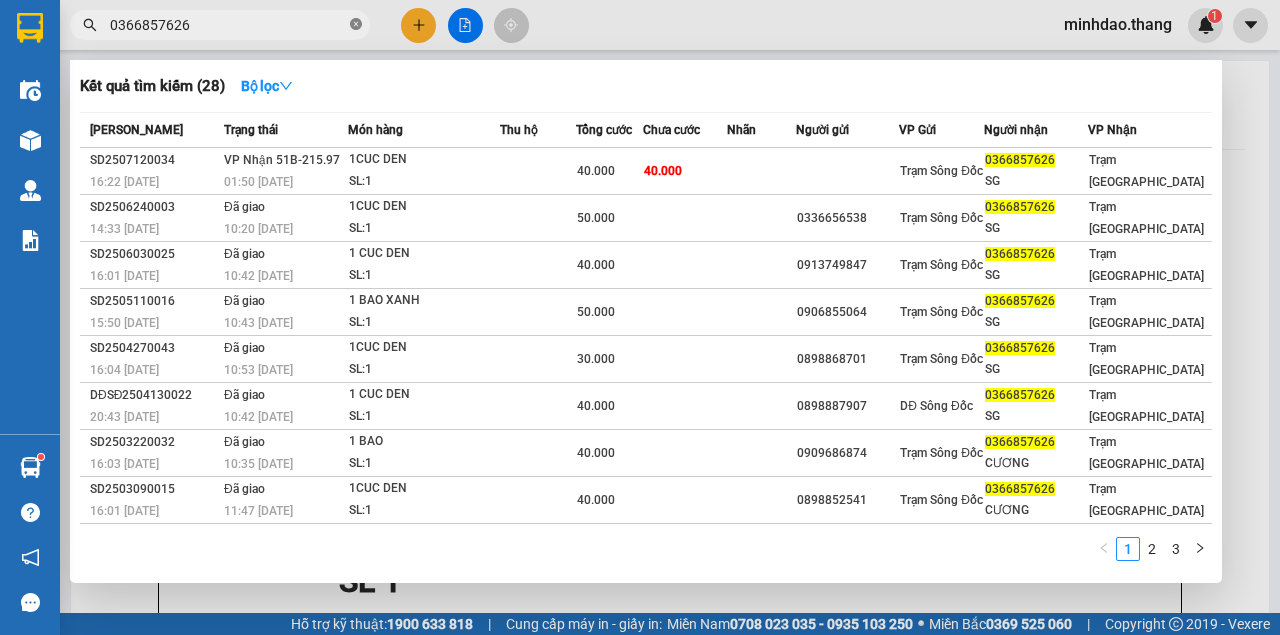 click 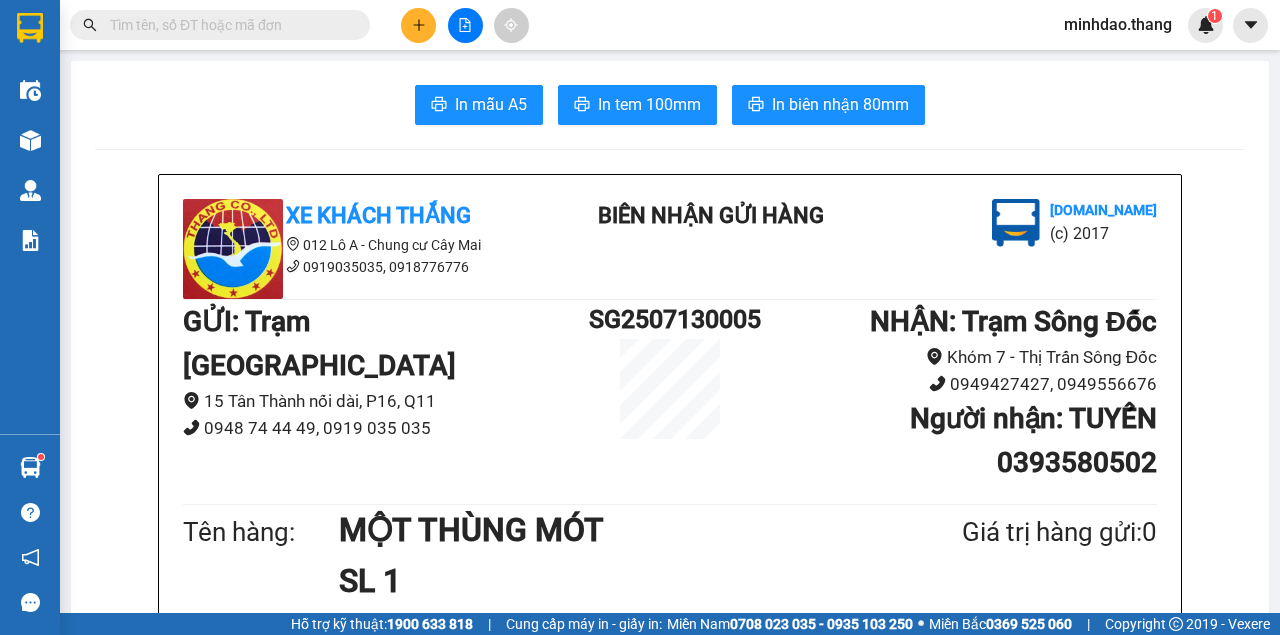 drag, startPoint x: 324, startPoint y: 16, endPoint x: 325, endPoint y: 5, distance: 11.045361 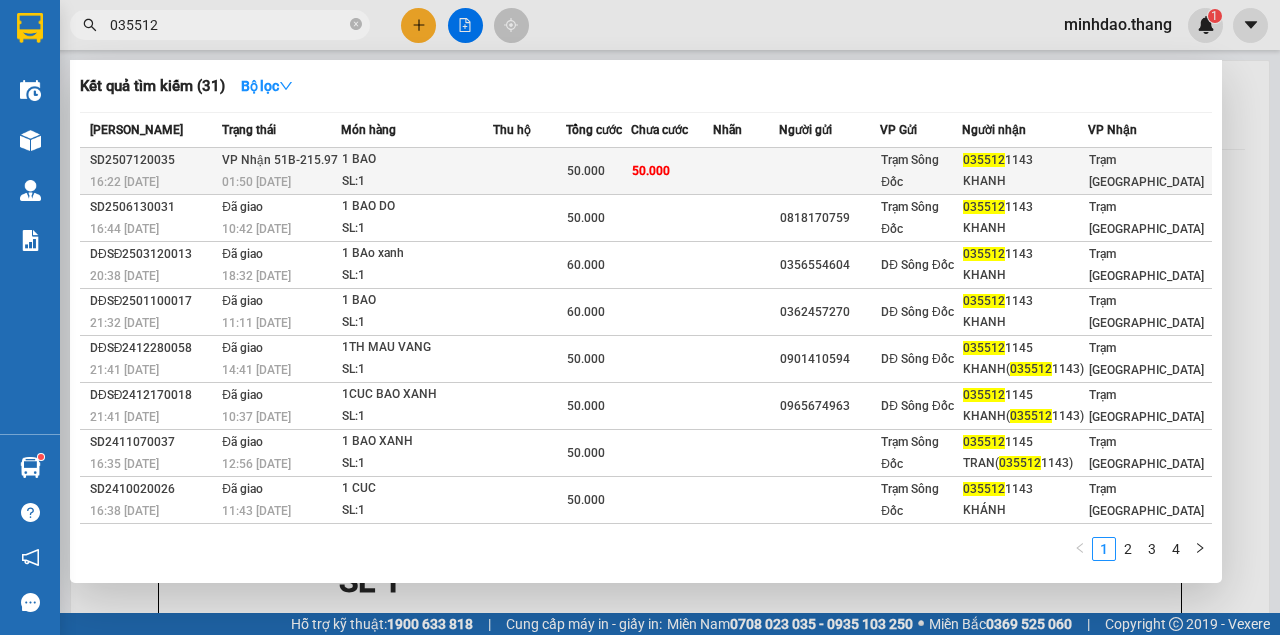 type on "035512" 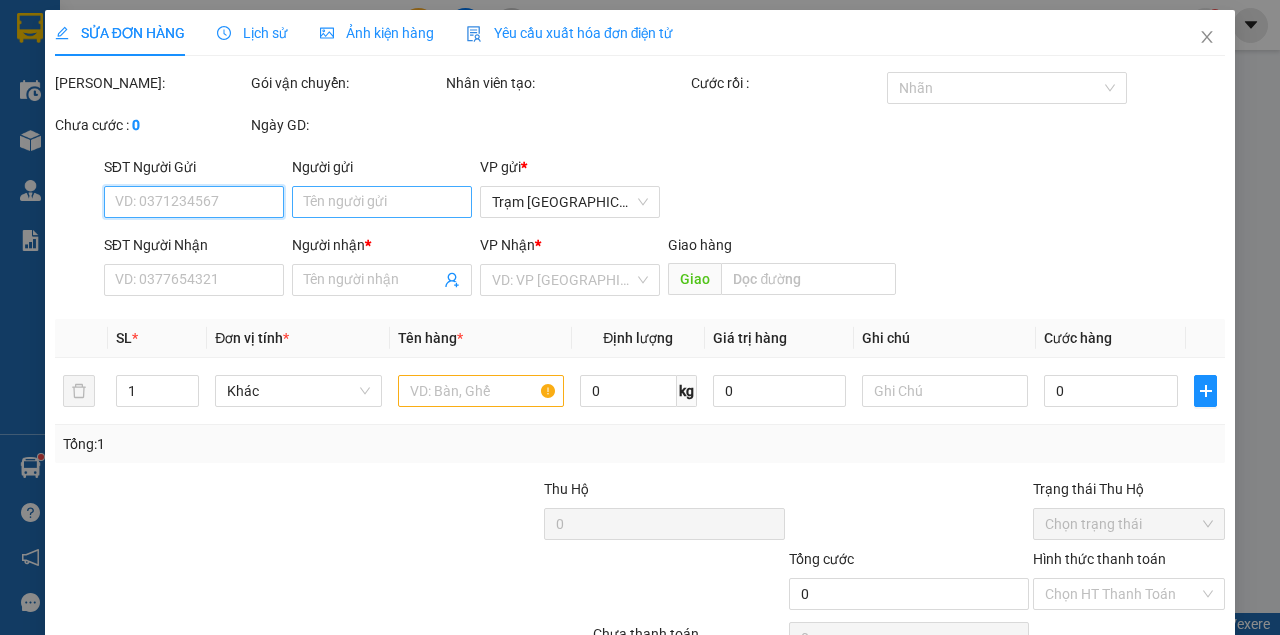type on "0355121143" 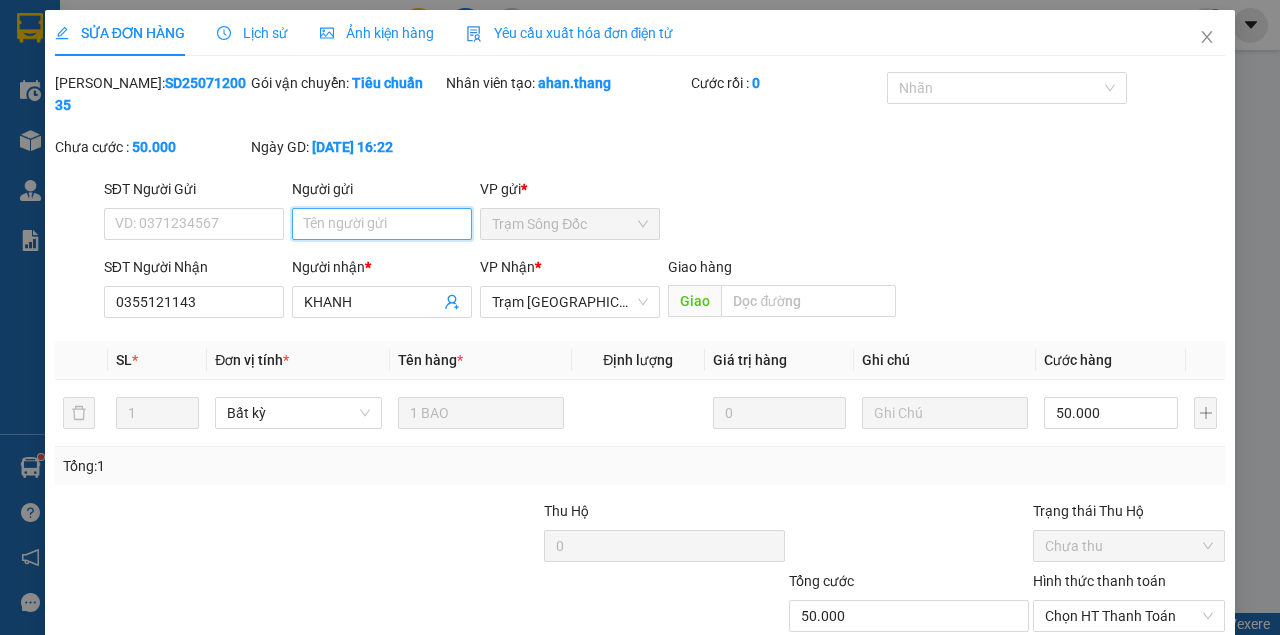 click on "Người gửi" at bounding box center [382, 224] 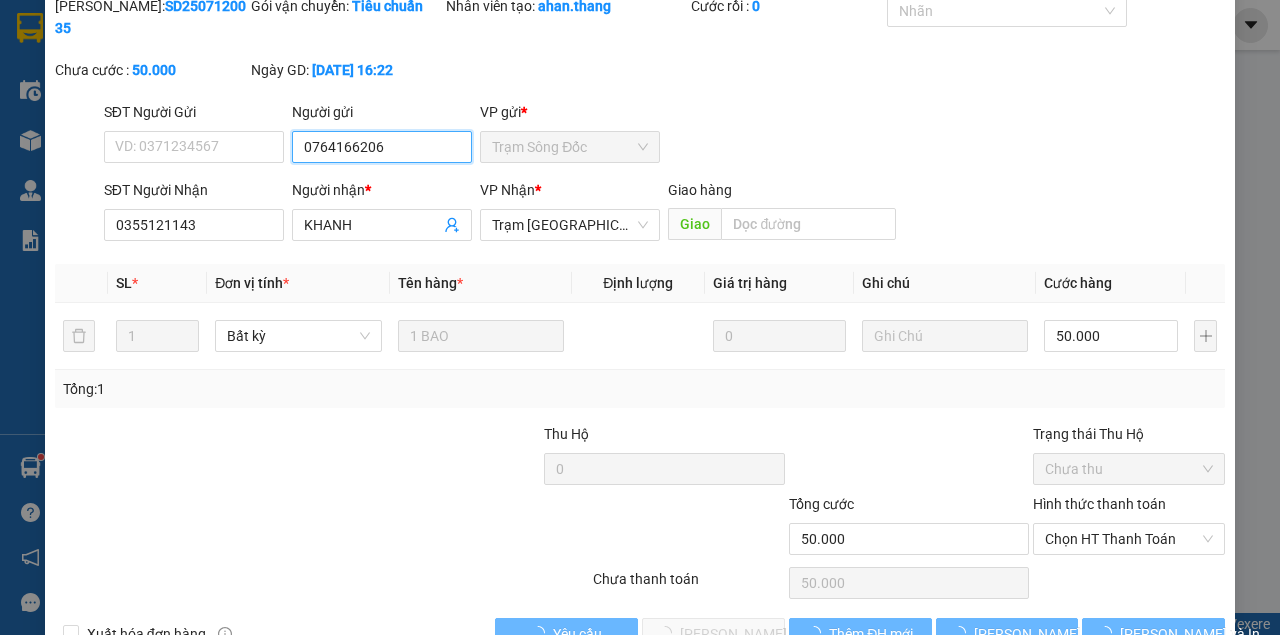 scroll, scrollTop: 129, scrollLeft: 0, axis: vertical 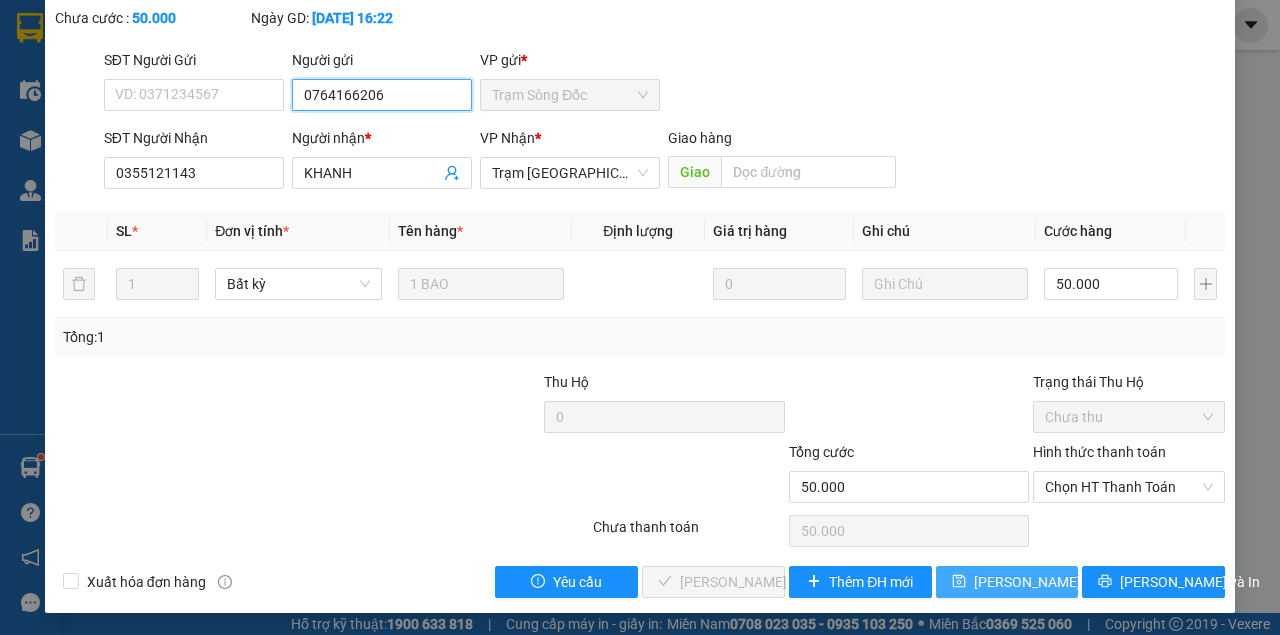 type on "0764166206" 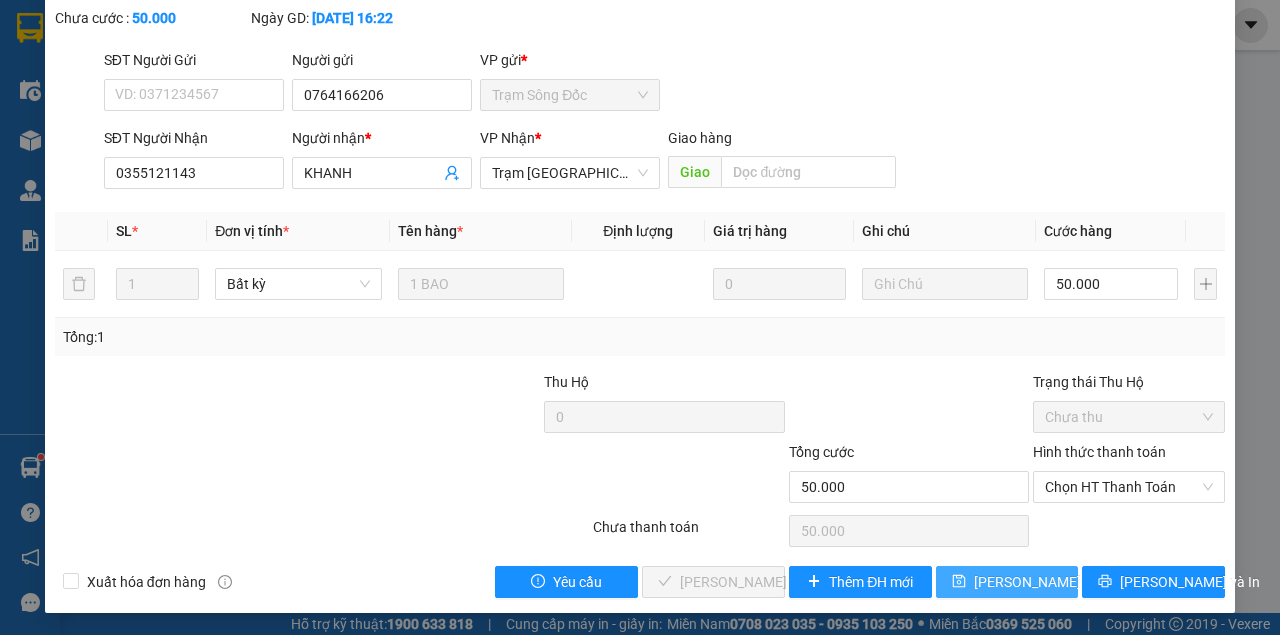 type 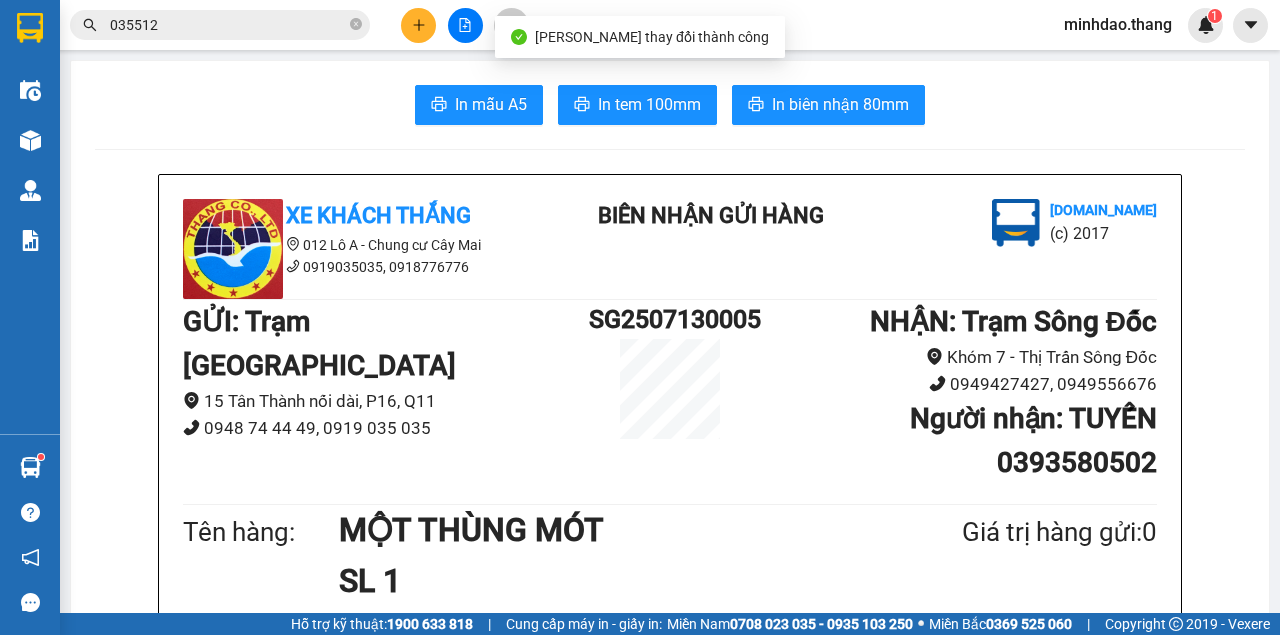click on "035512" at bounding box center [228, 25] 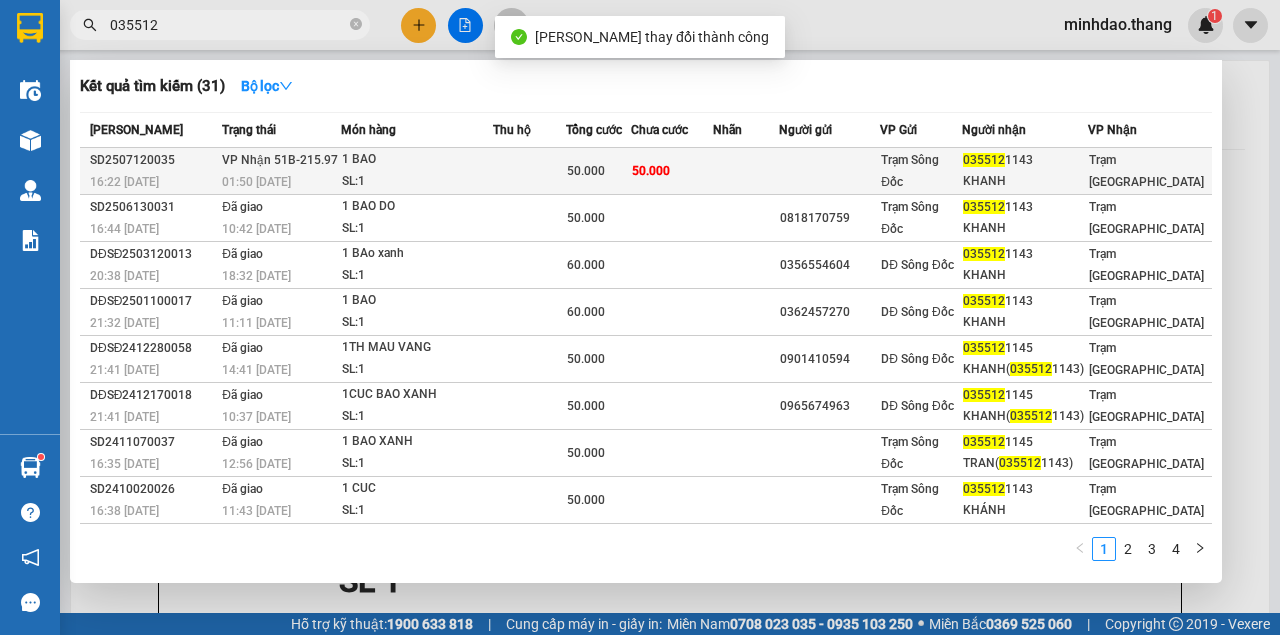 click on "50.000" at bounding box center (599, 171) 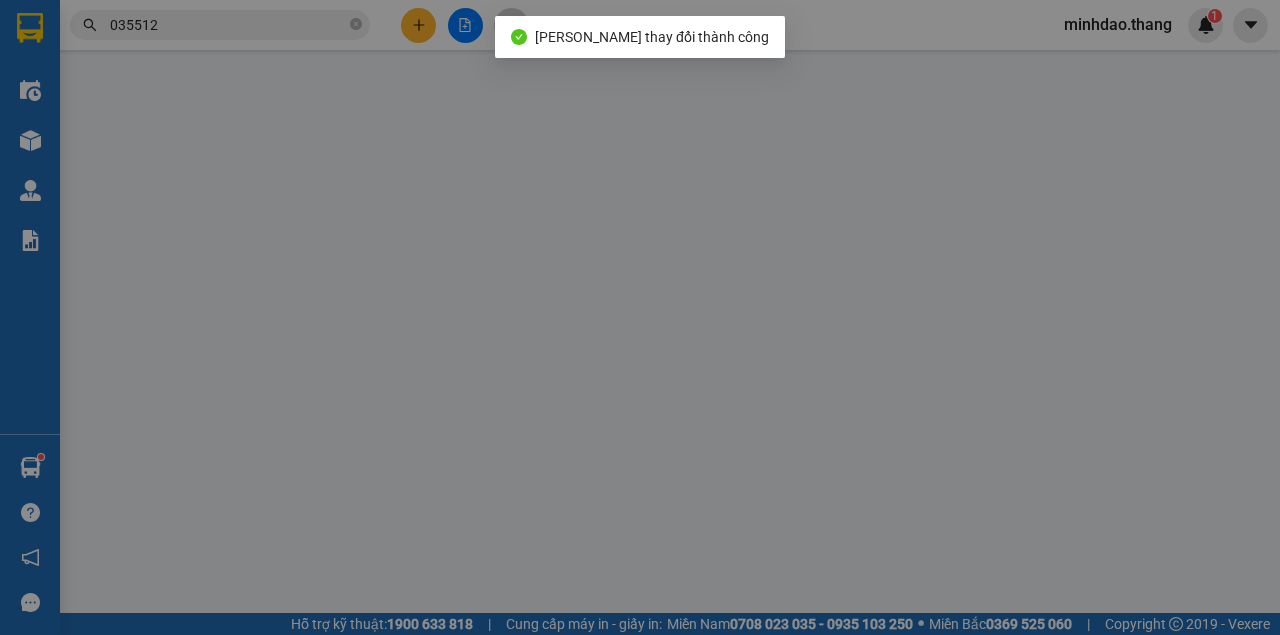 type on "0764166206" 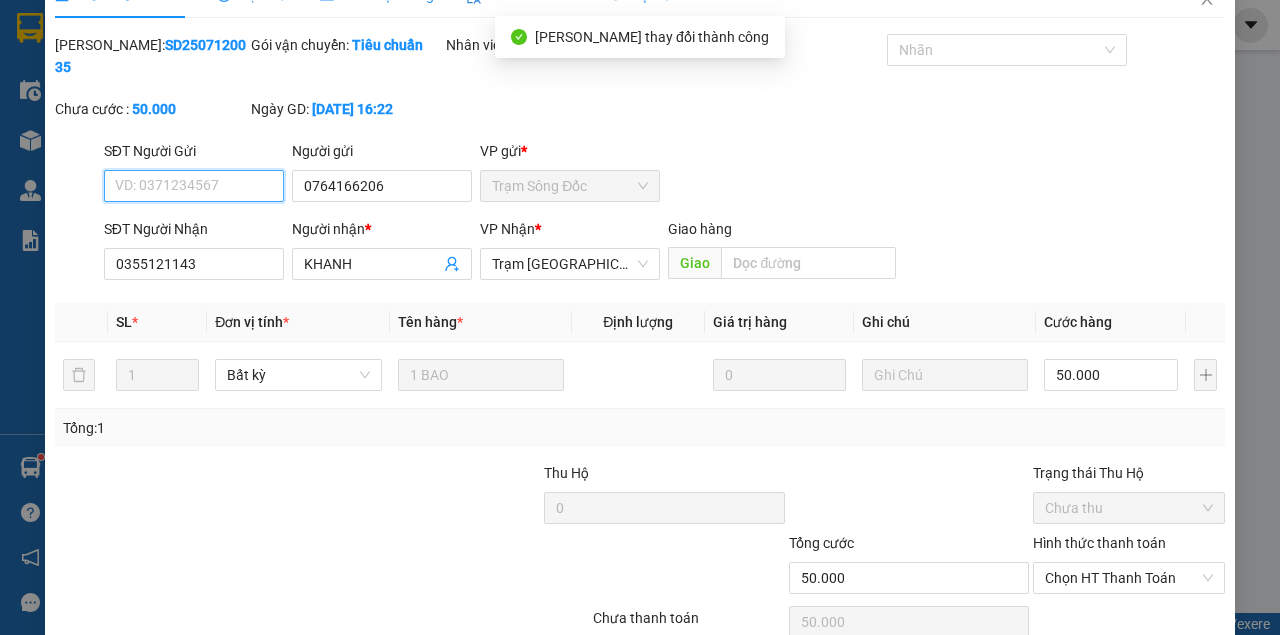 scroll, scrollTop: 129, scrollLeft: 0, axis: vertical 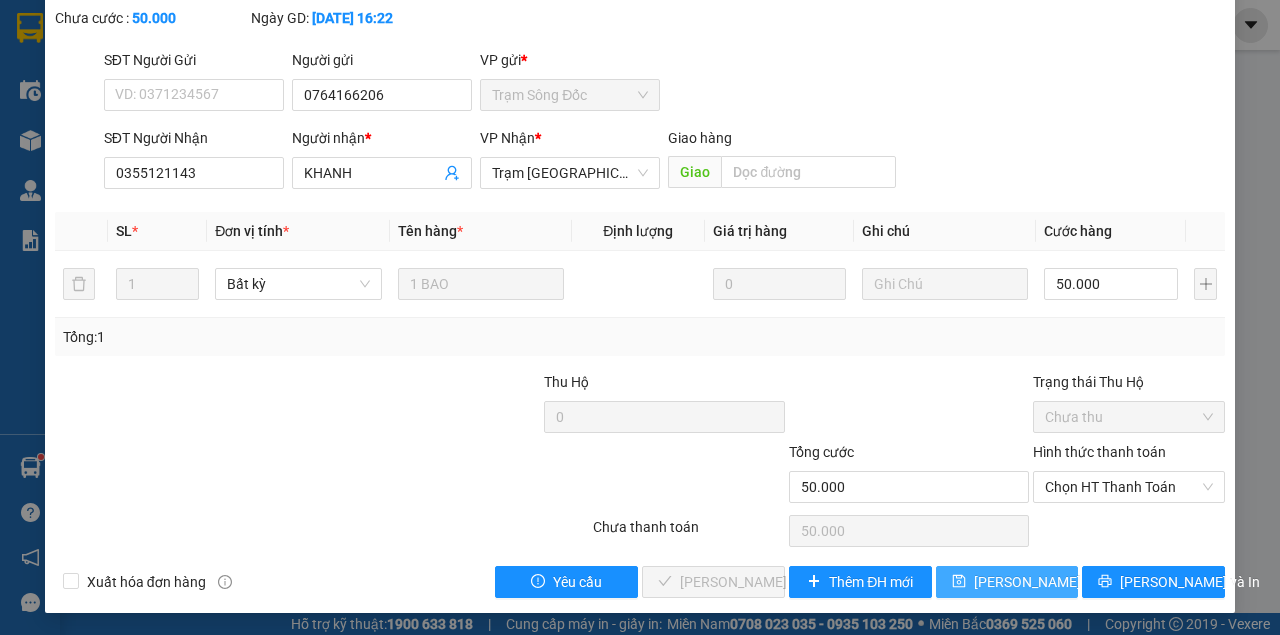 type 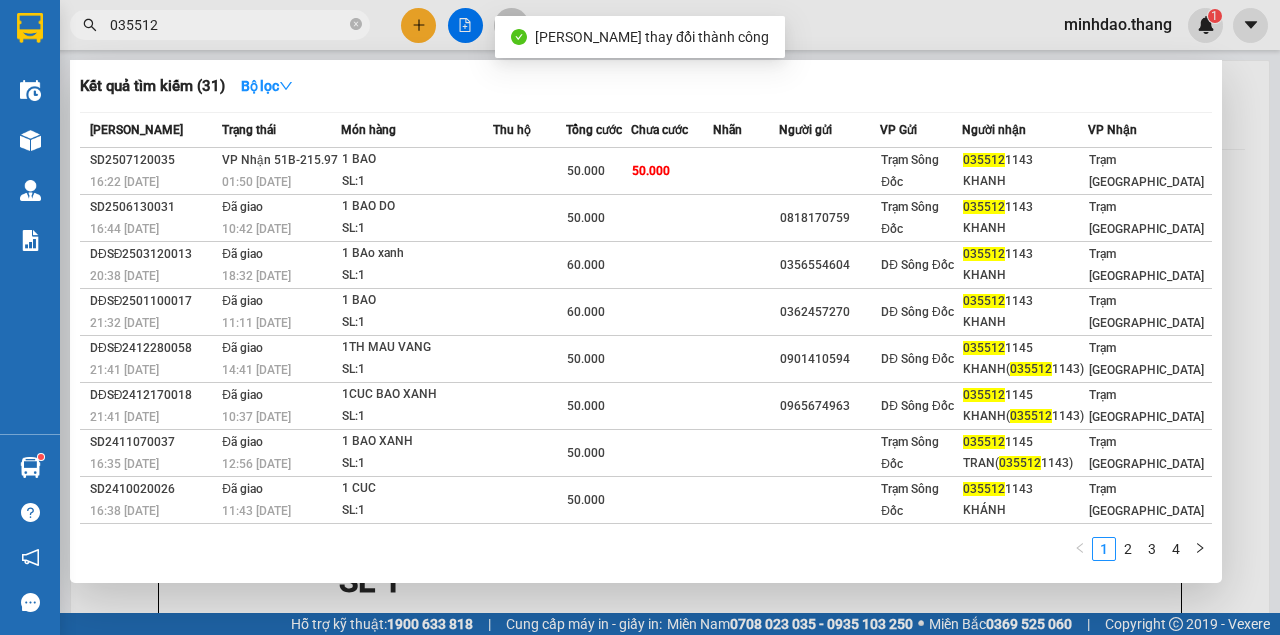 click on "035512" at bounding box center (228, 25) 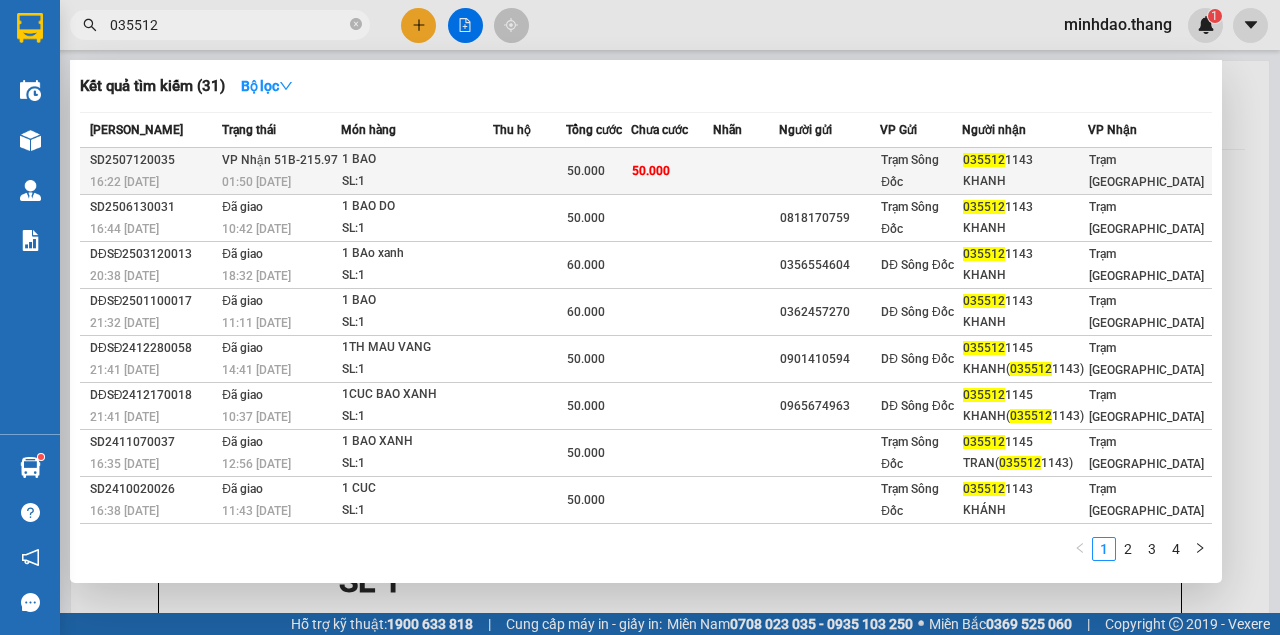 click on "50.000" at bounding box center [599, 171] 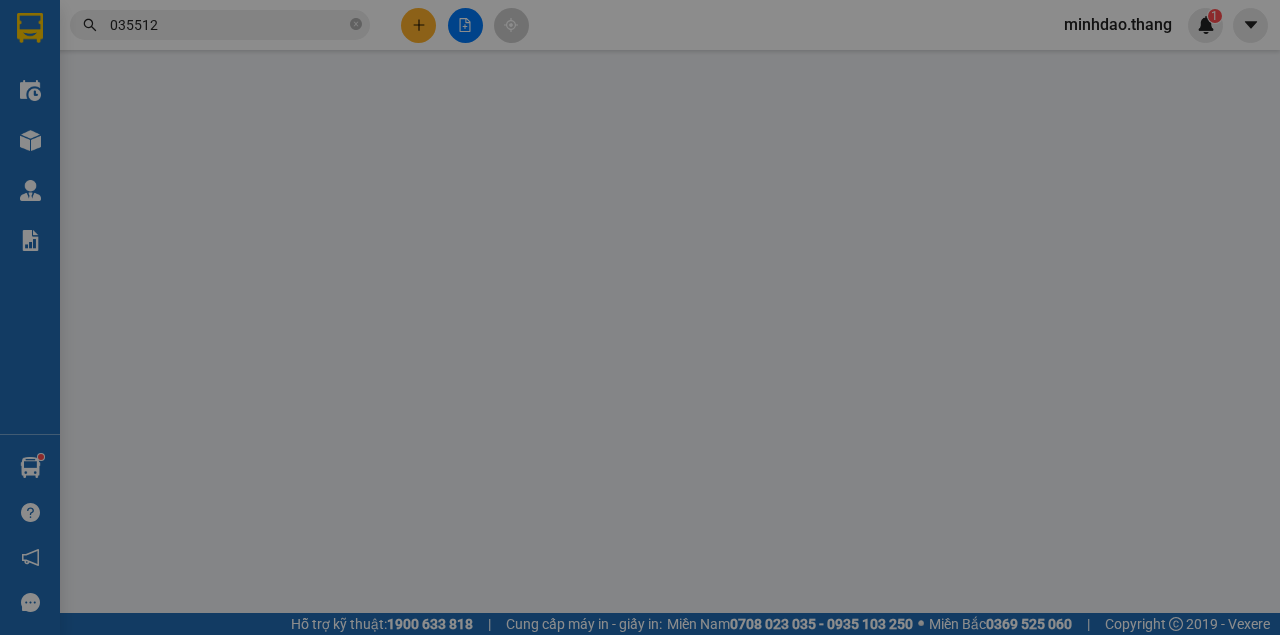 type on "0764166206" 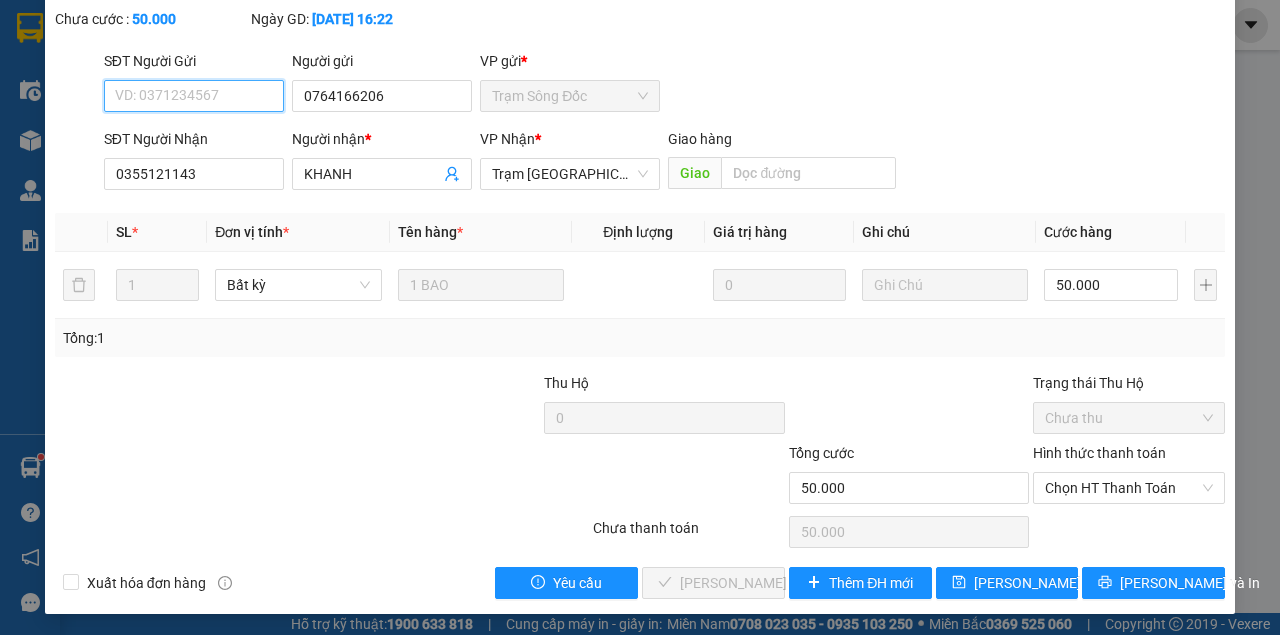 scroll, scrollTop: 129, scrollLeft: 0, axis: vertical 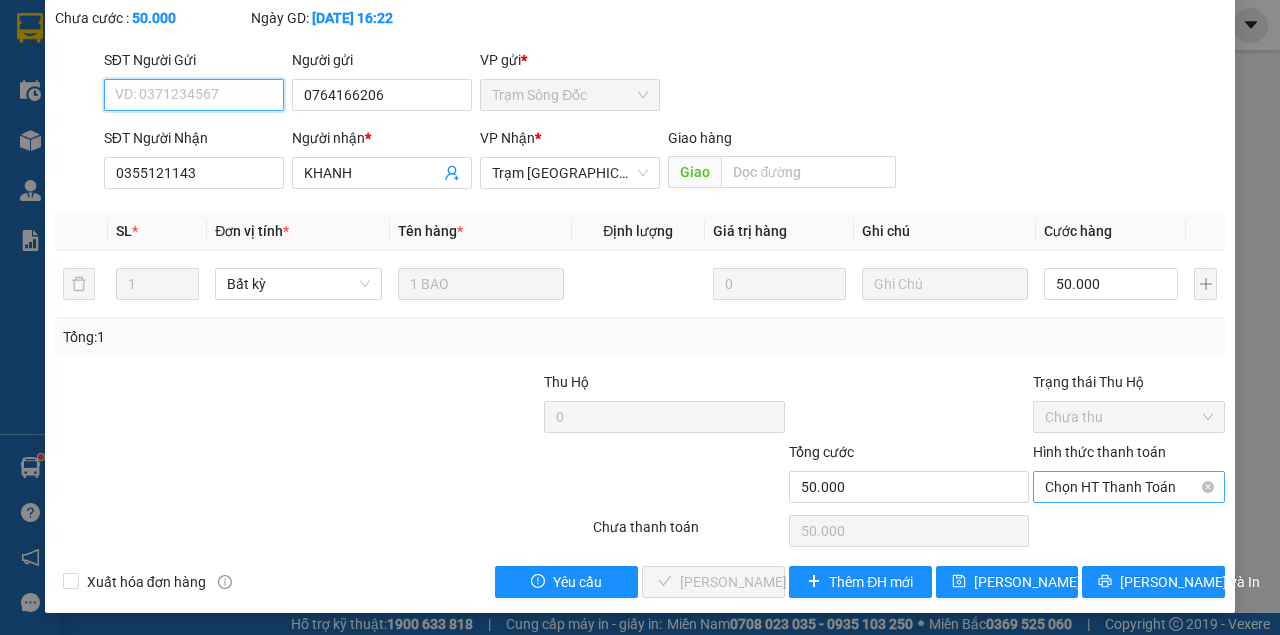 click on "Chọn HT Thanh Toán" at bounding box center (1129, 487) 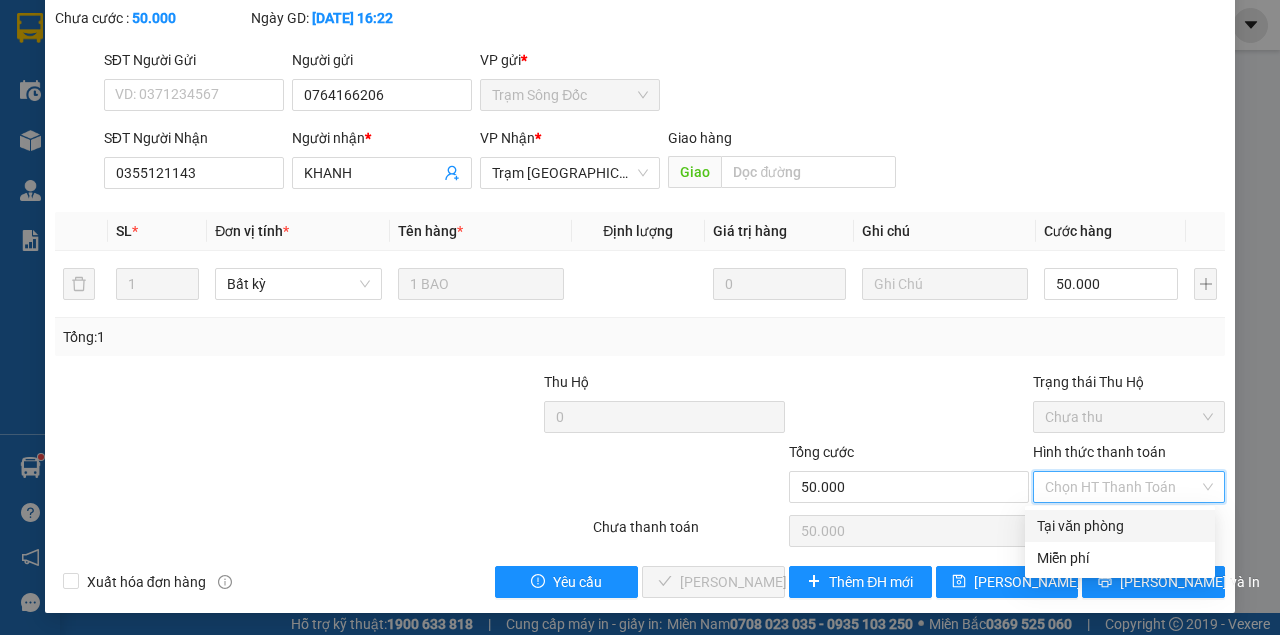 drag, startPoint x: 1114, startPoint y: 523, endPoint x: 999, endPoint y: 548, distance: 117.68602 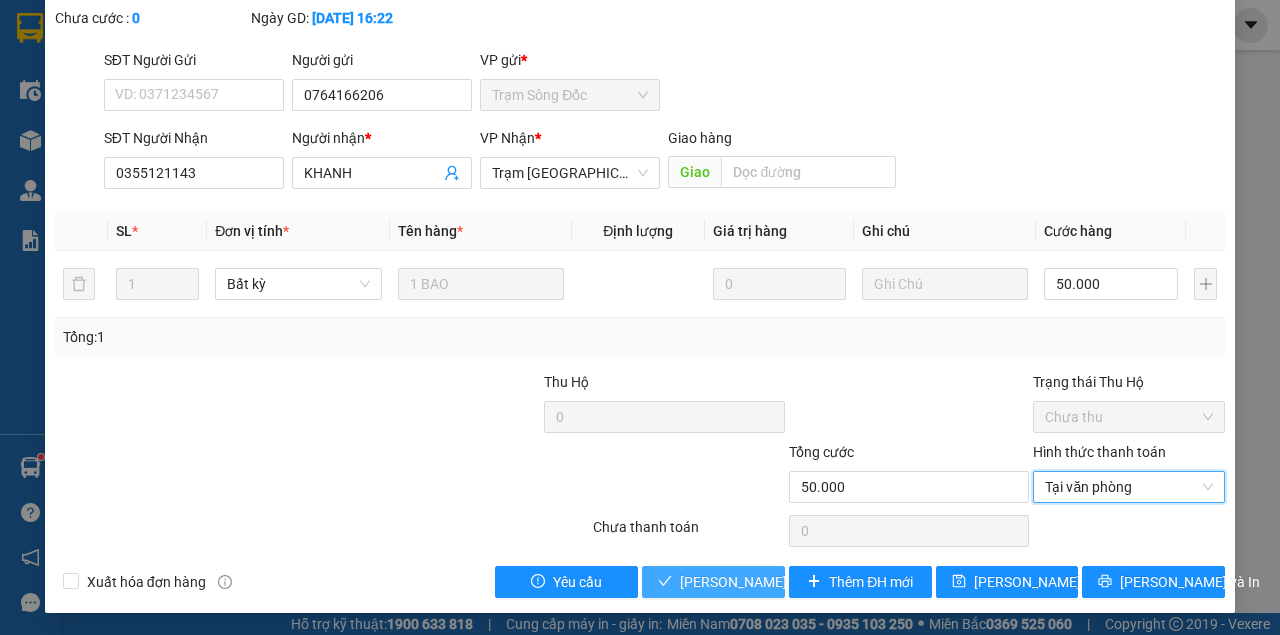 type 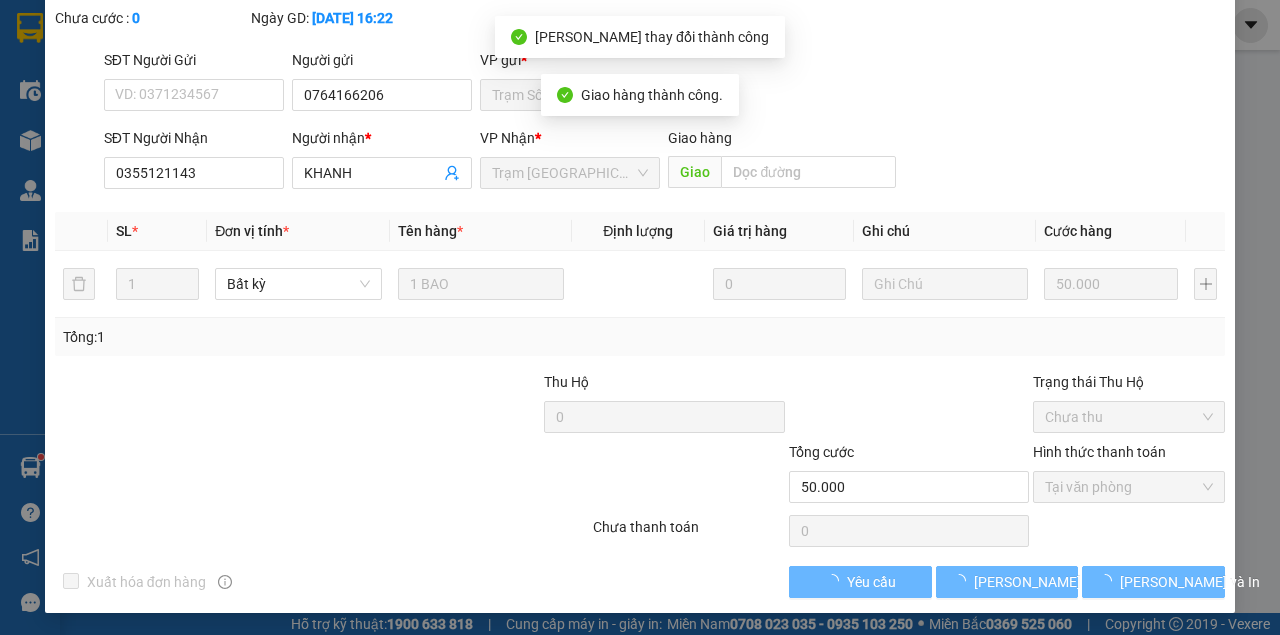 scroll, scrollTop: 151, scrollLeft: 0, axis: vertical 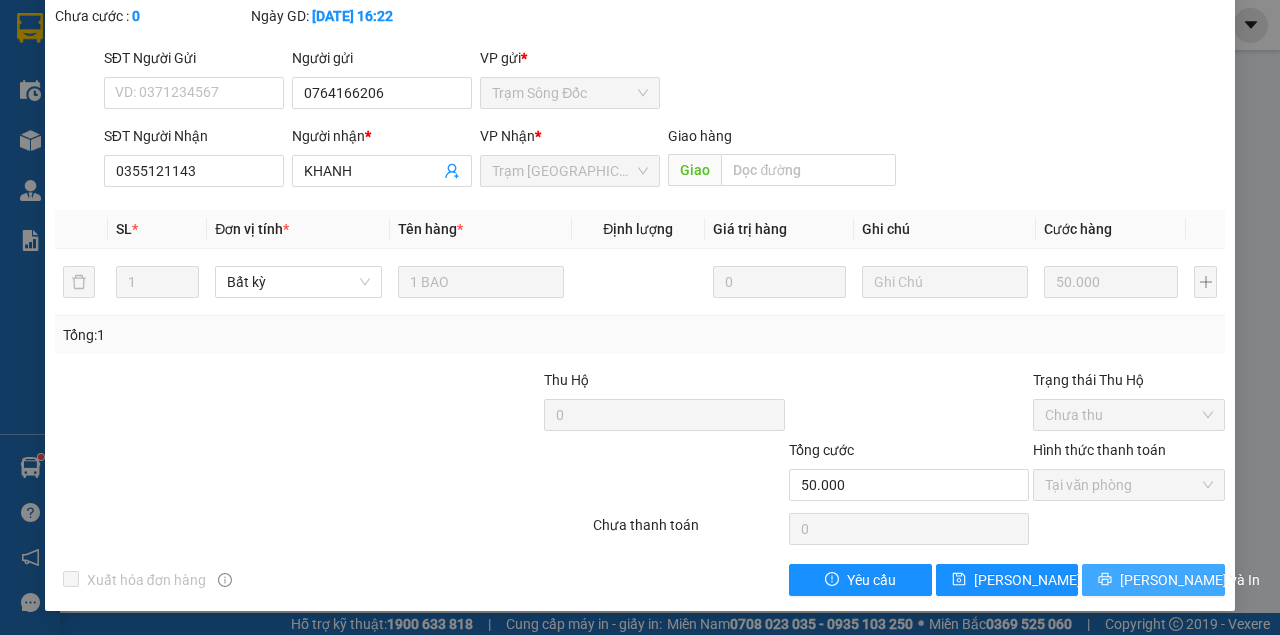 click on "[PERSON_NAME] và In" at bounding box center (1153, 580) 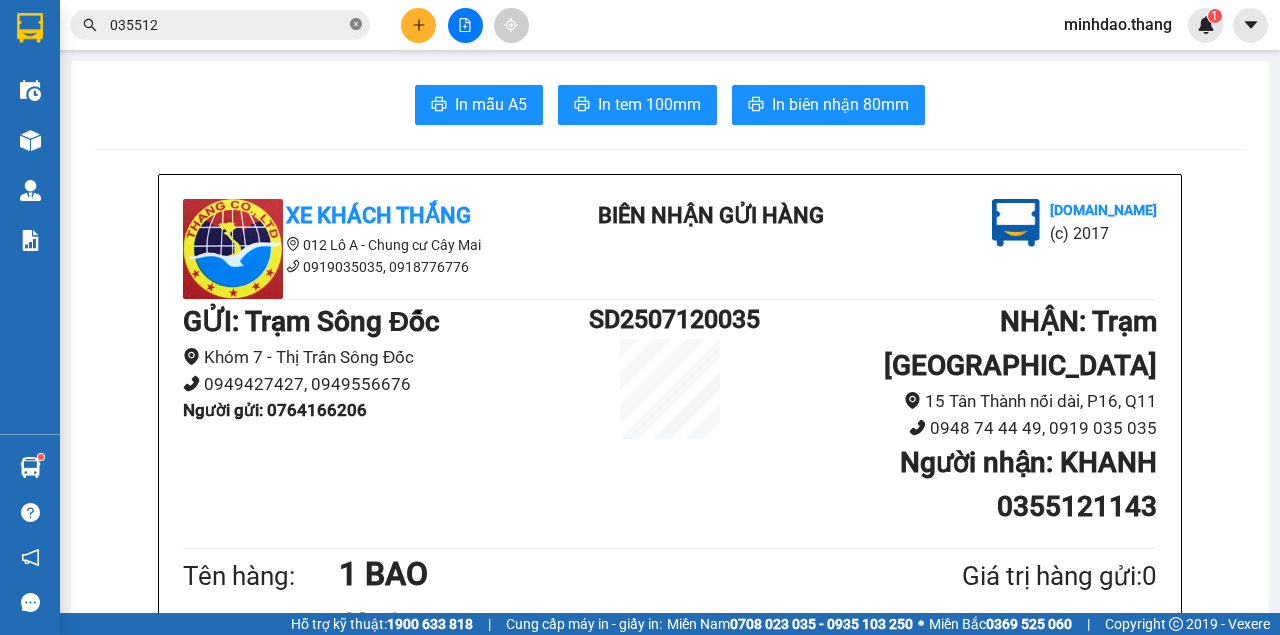 click 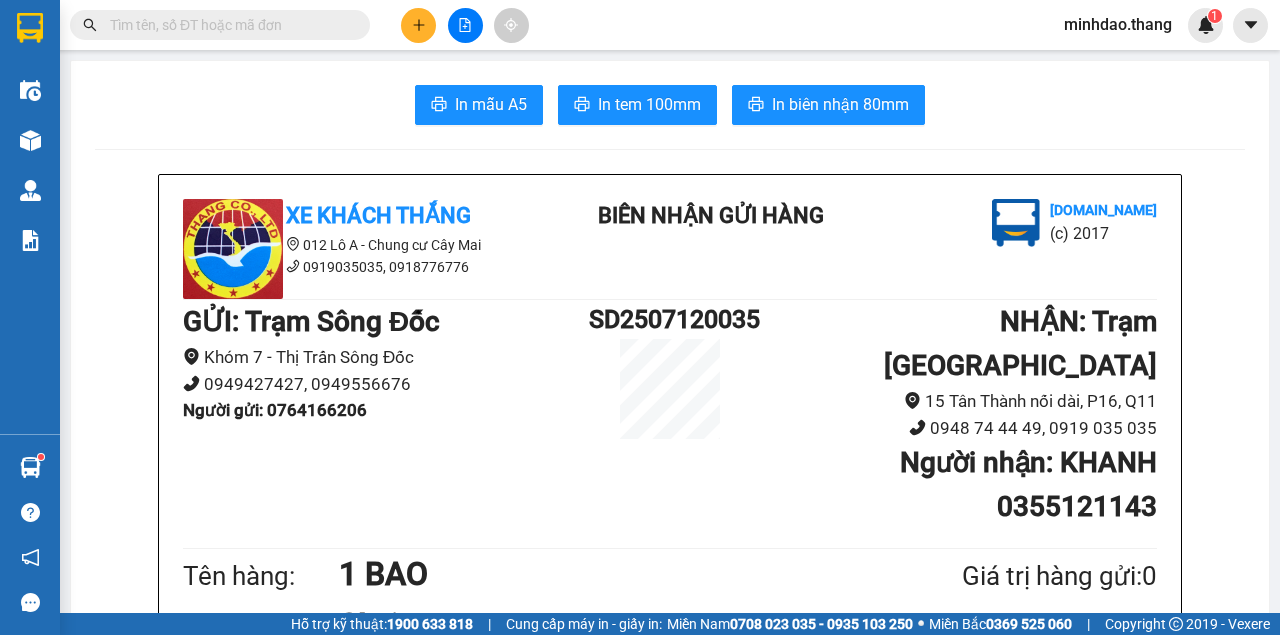 click at bounding box center [228, 25] 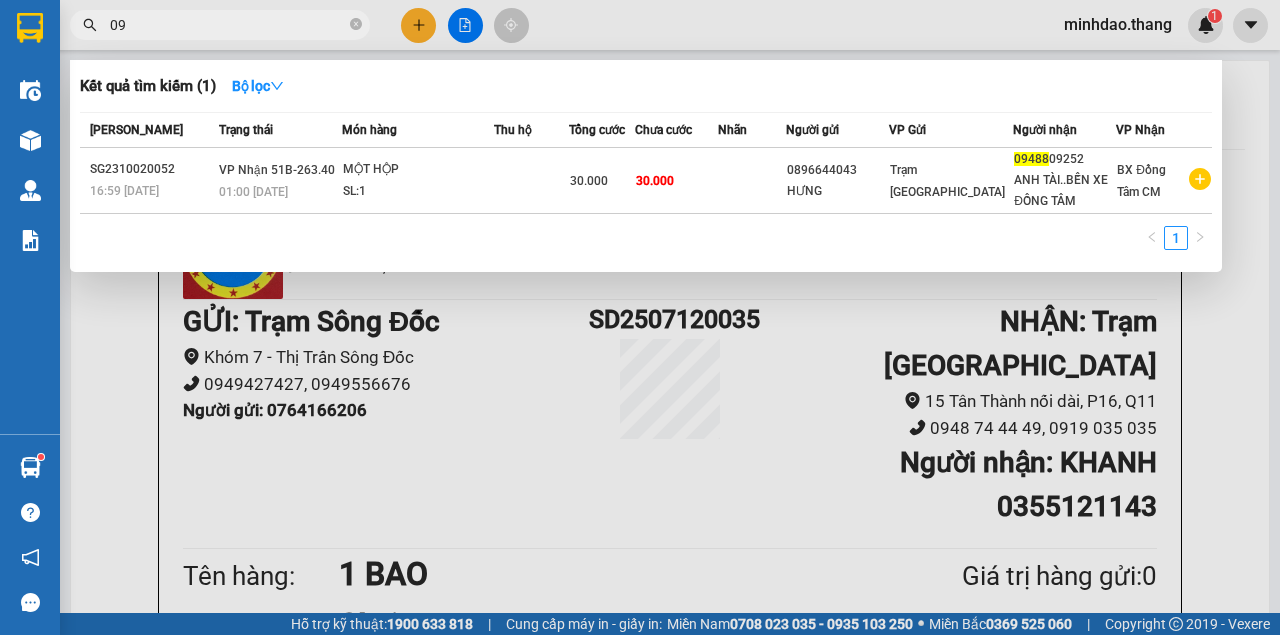 type on "0" 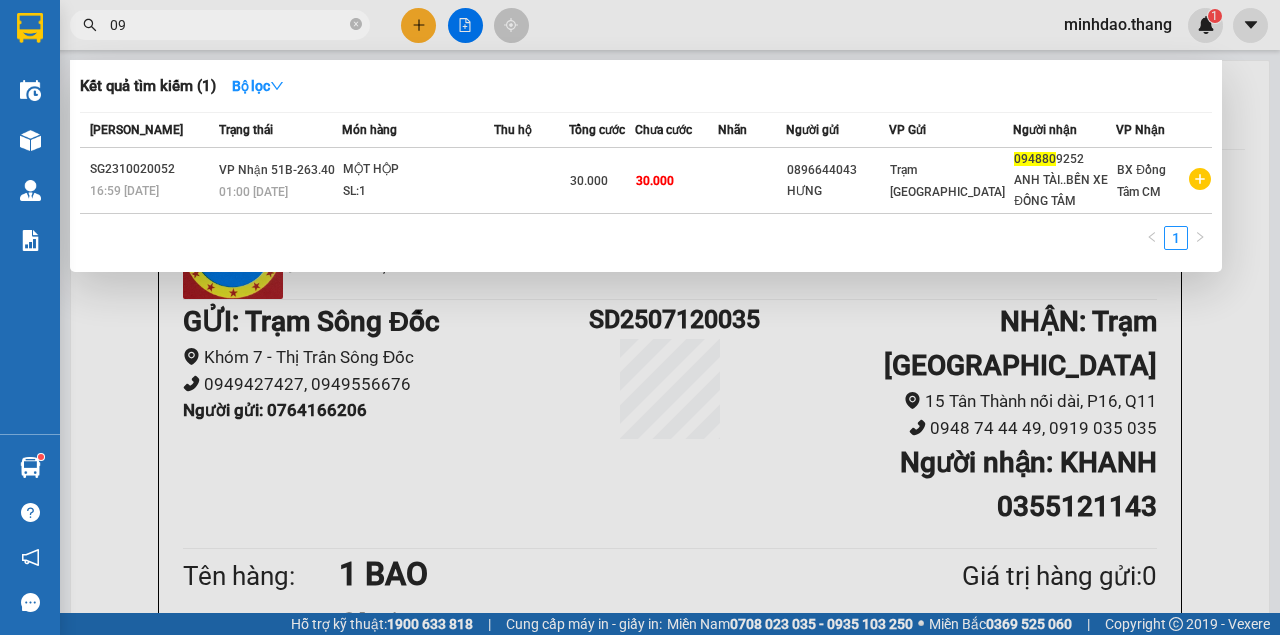type on "0" 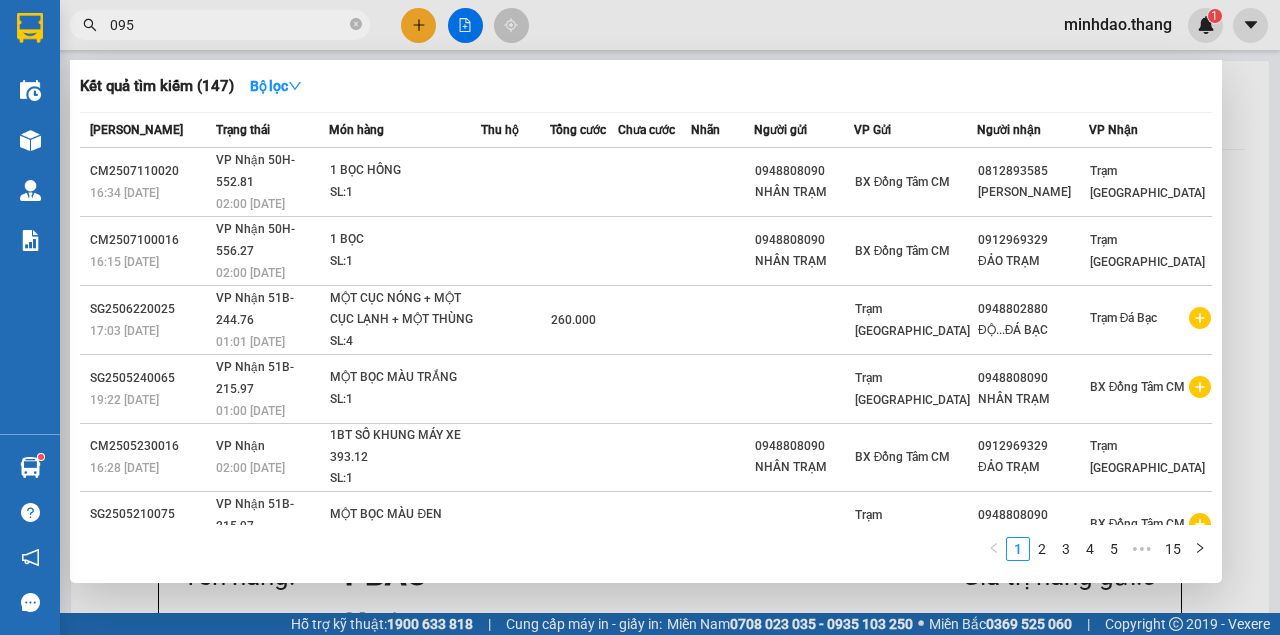 type on "0955" 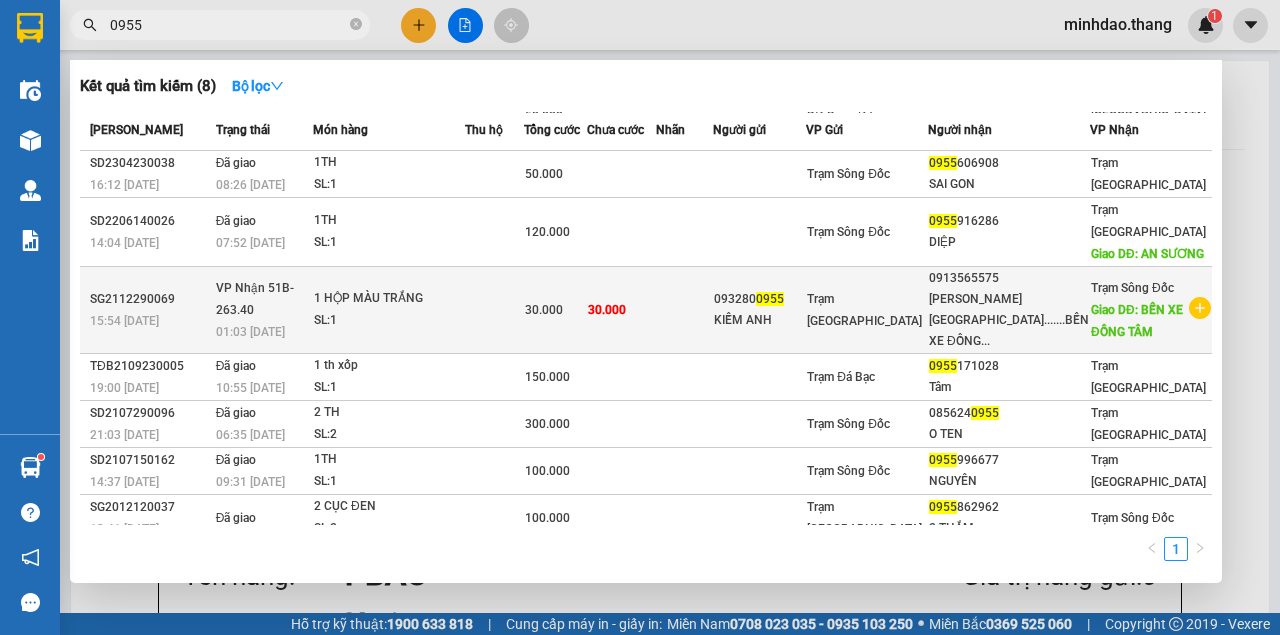 scroll, scrollTop: 112, scrollLeft: 0, axis: vertical 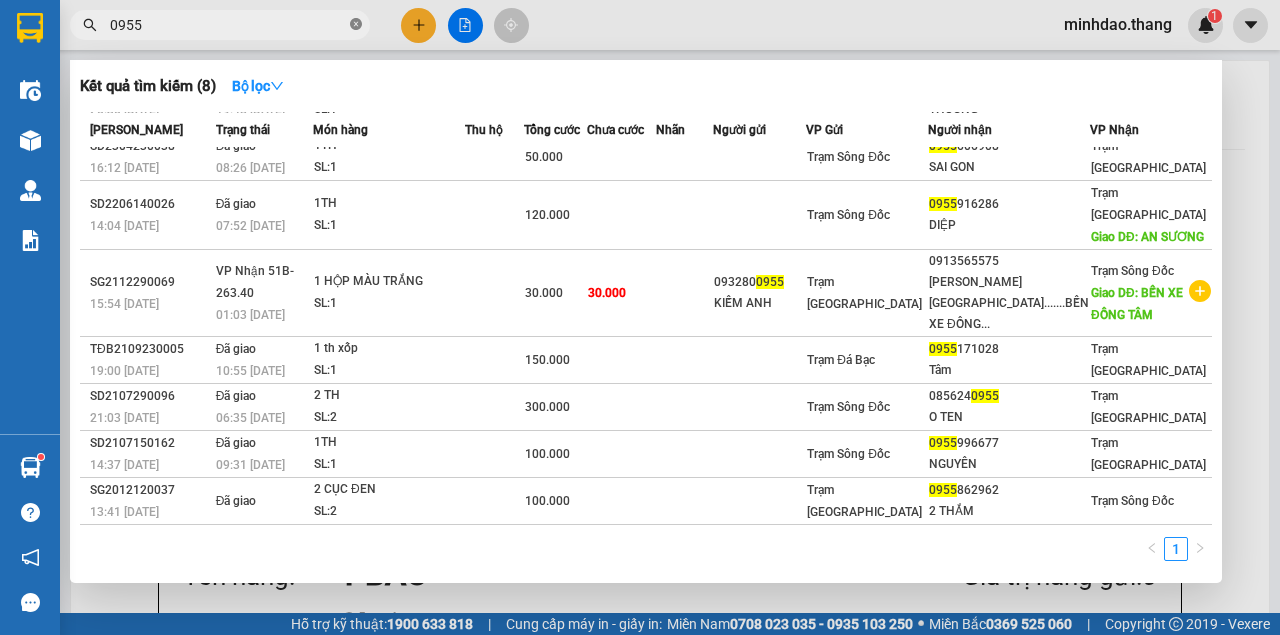 click 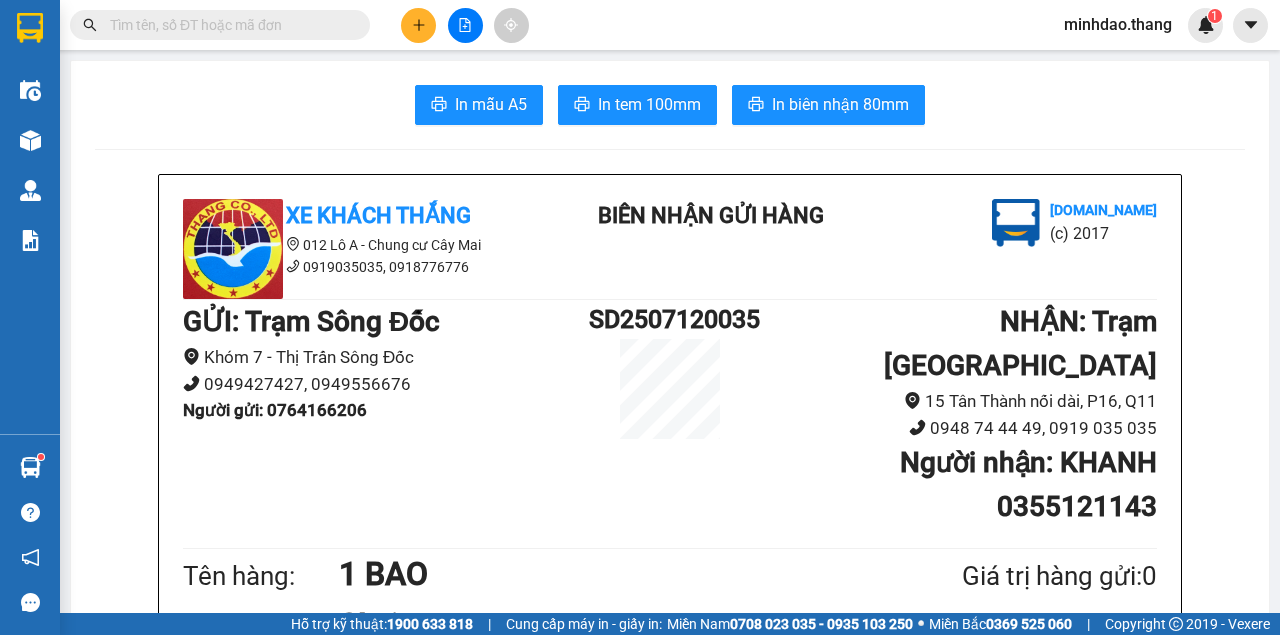 click at bounding box center (228, 25) 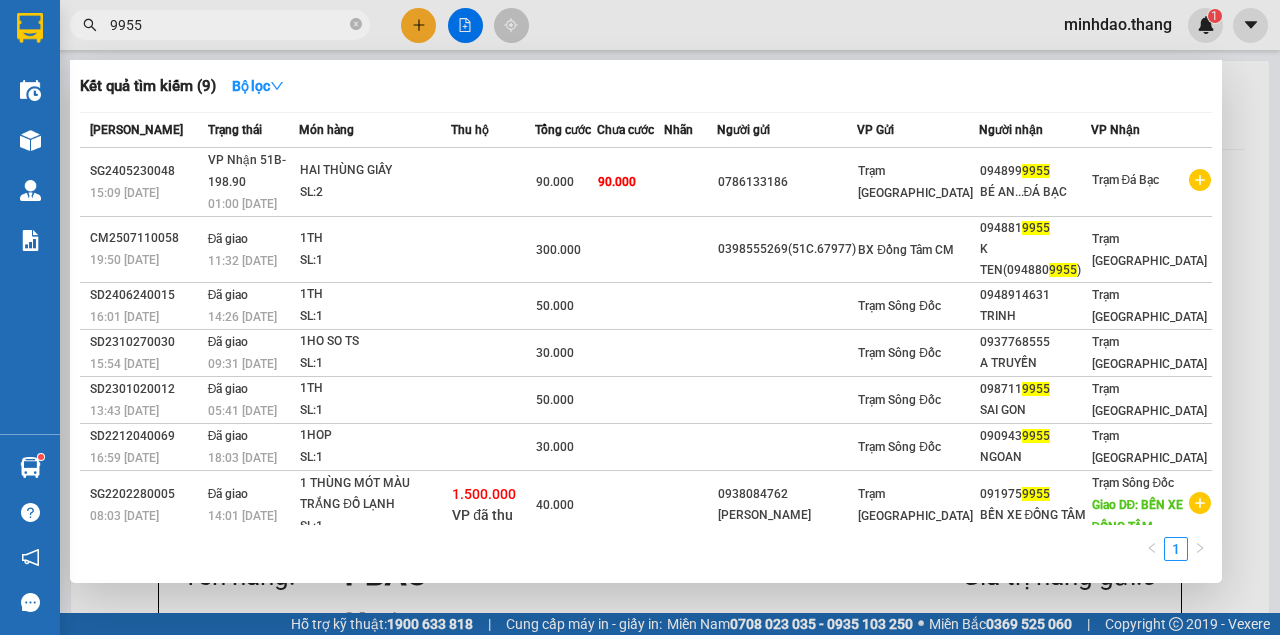 type on "9955" 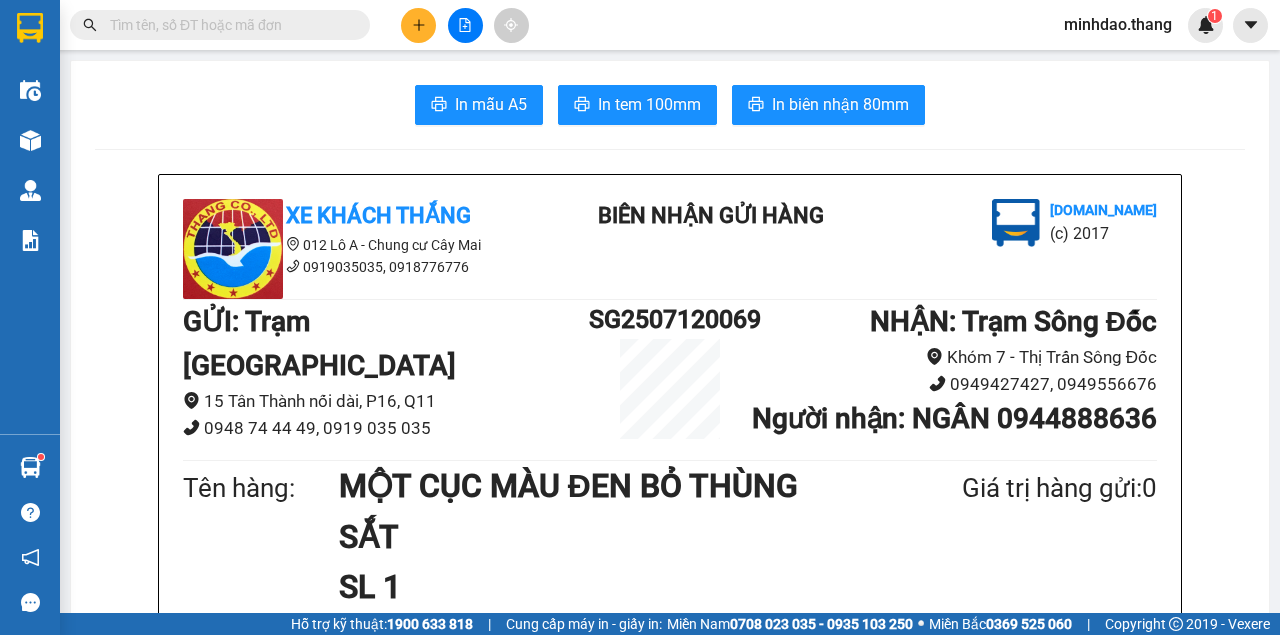 scroll, scrollTop: 0, scrollLeft: 0, axis: both 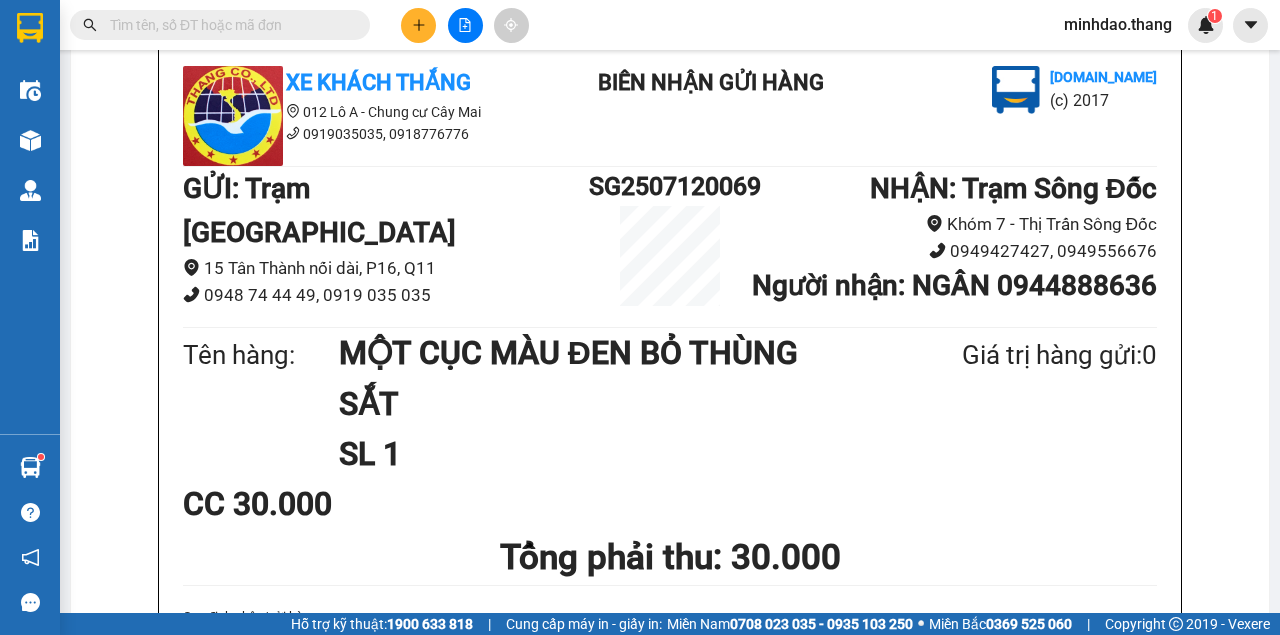 click at bounding box center (228, 25) 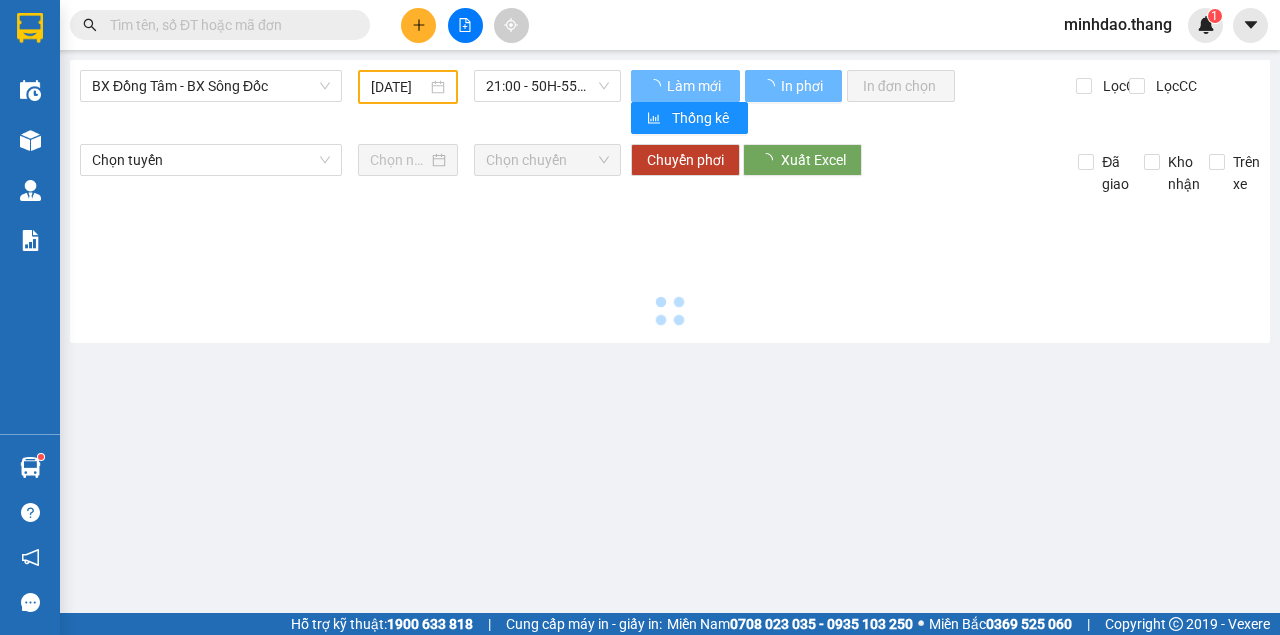 scroll, scrollTop: 0, scrollLeft: 0, axis: both 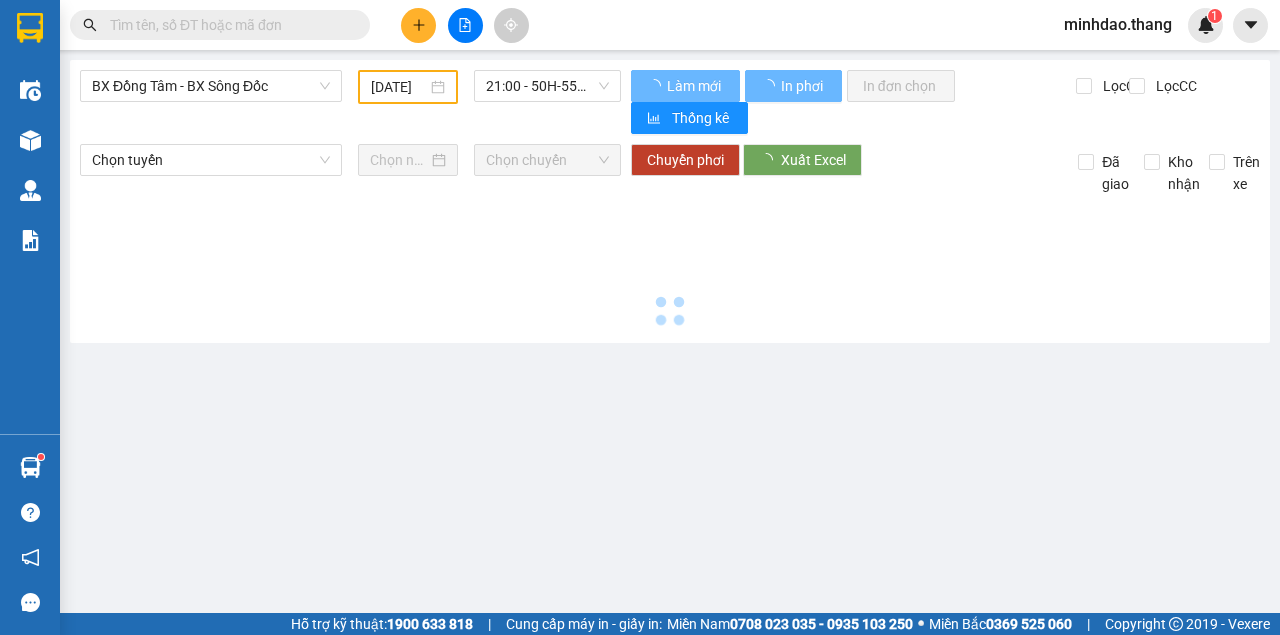 type on "[DATE]" 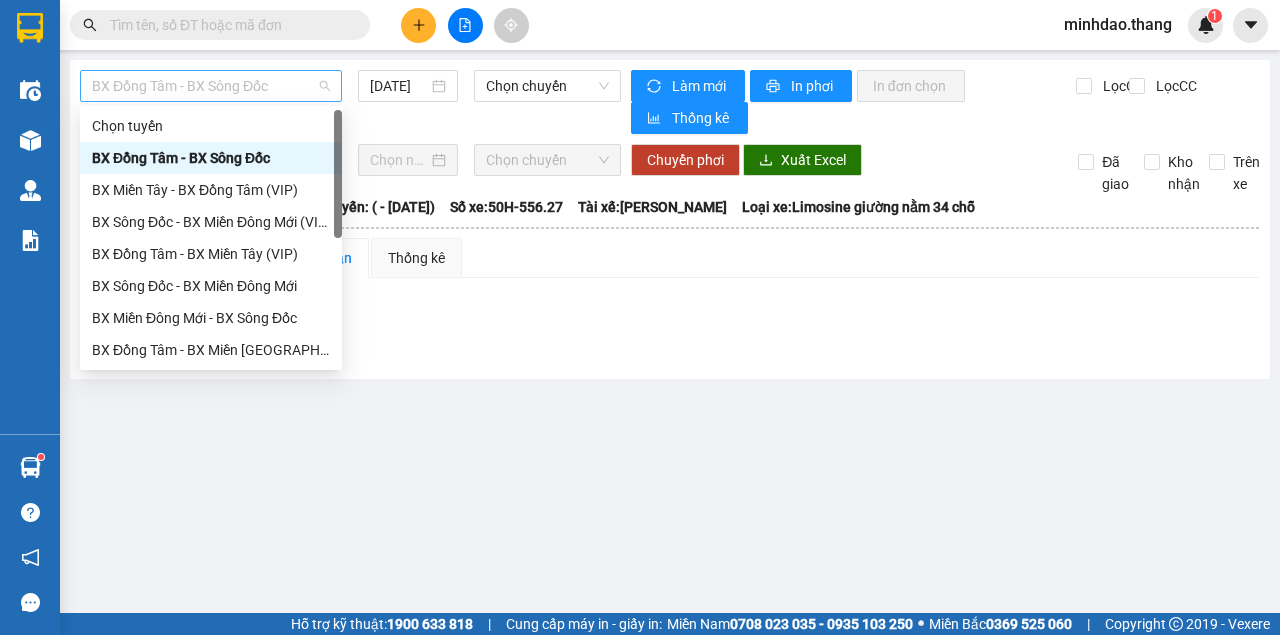 click on "BX Đồng Tâm - BX Sông Đốc" at bounding box center [211, 86] 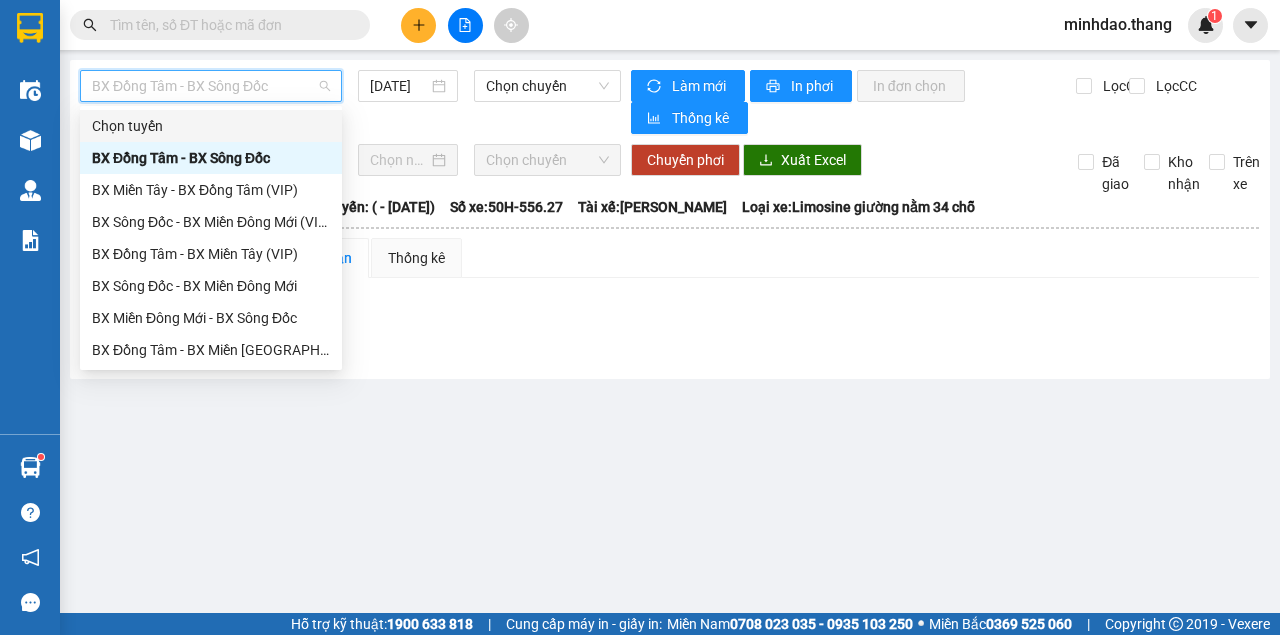 click at bounding box center (228, 25) 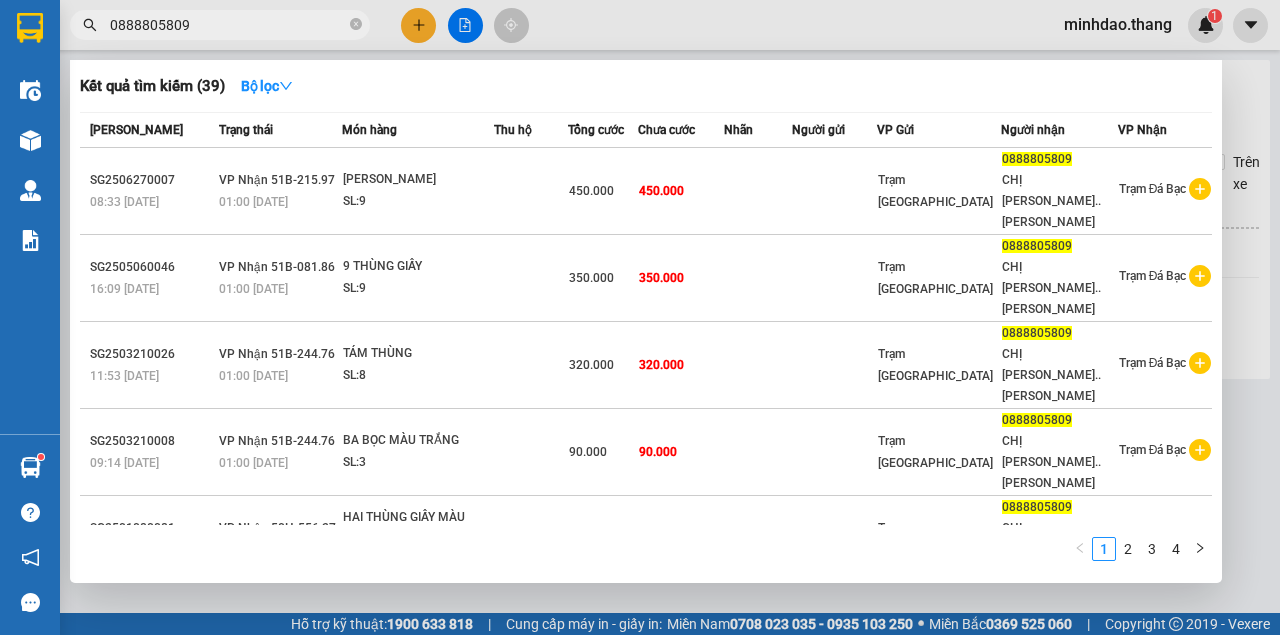 click on "0888805809" at bounding box center (228, 25) 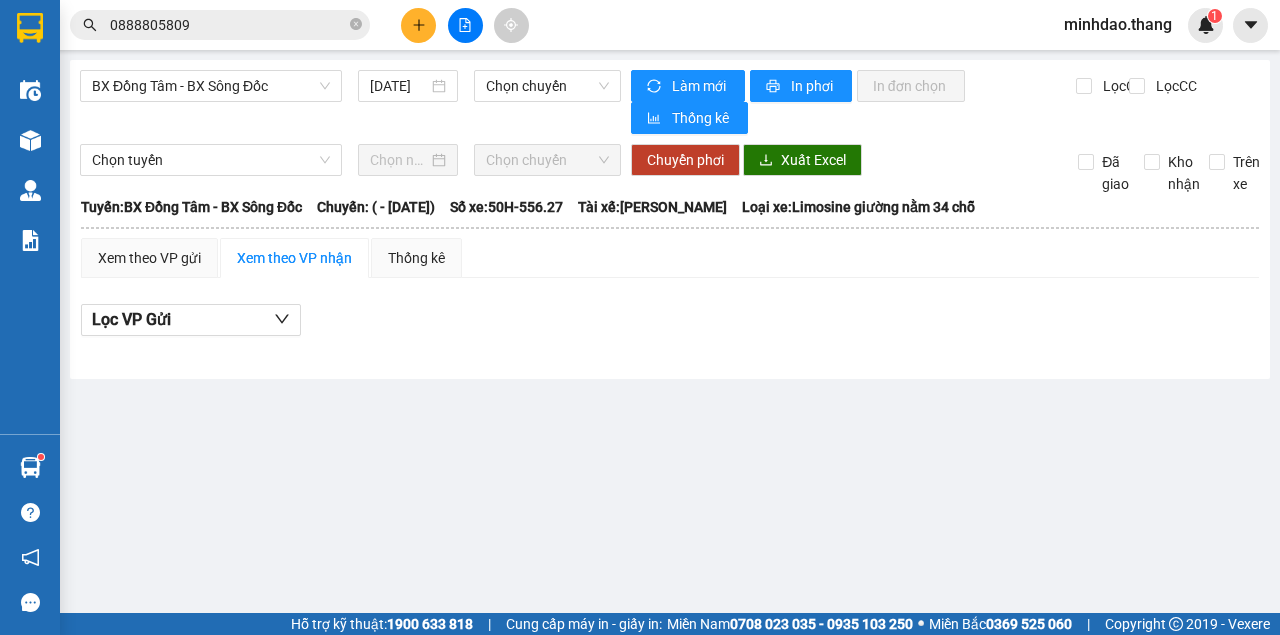 click at bounding box center [418, 25] 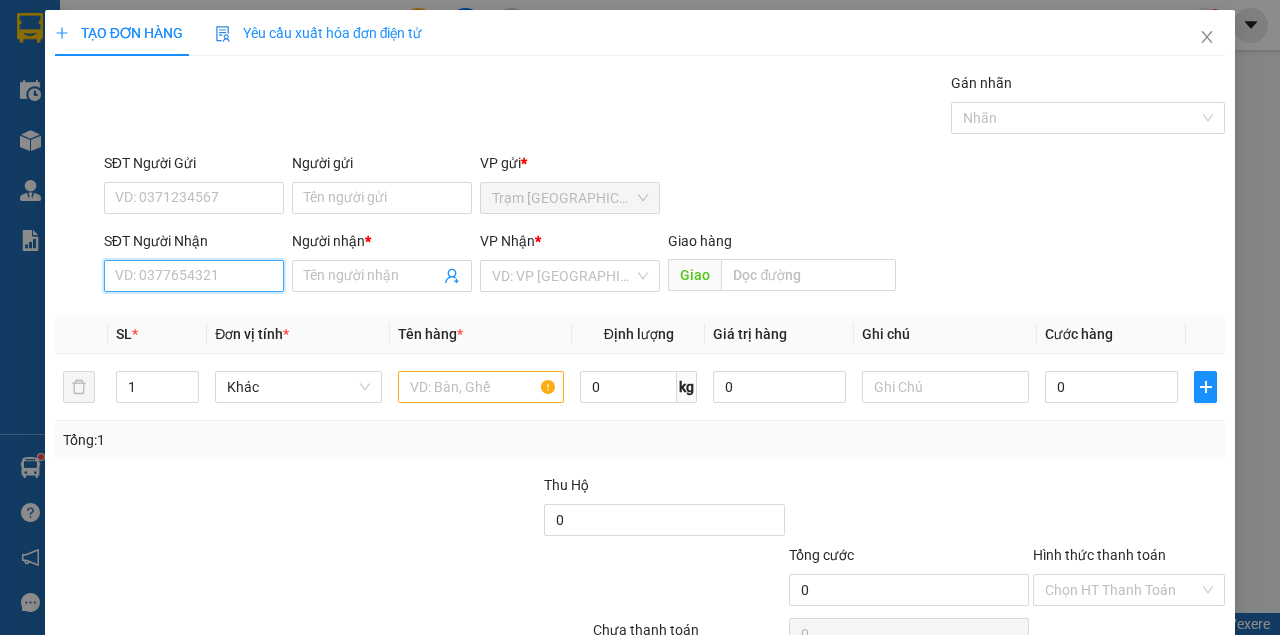 click on "SĐT Người Nhận" at bounding box center [194, 276] 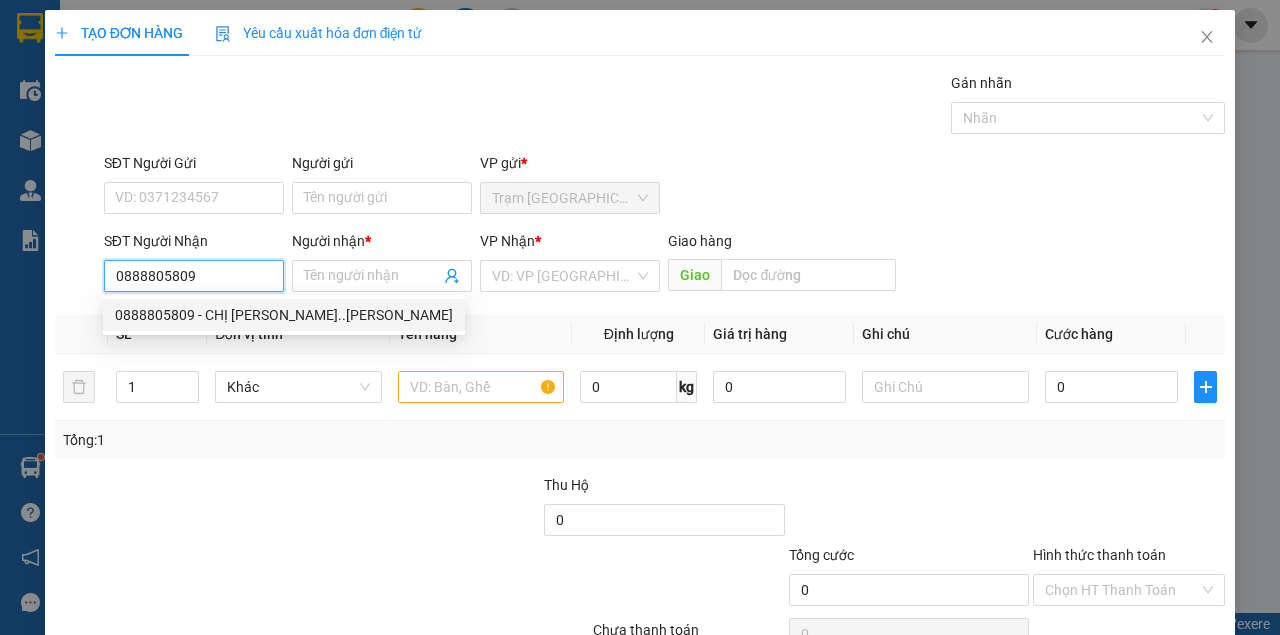 type on "0888805809" 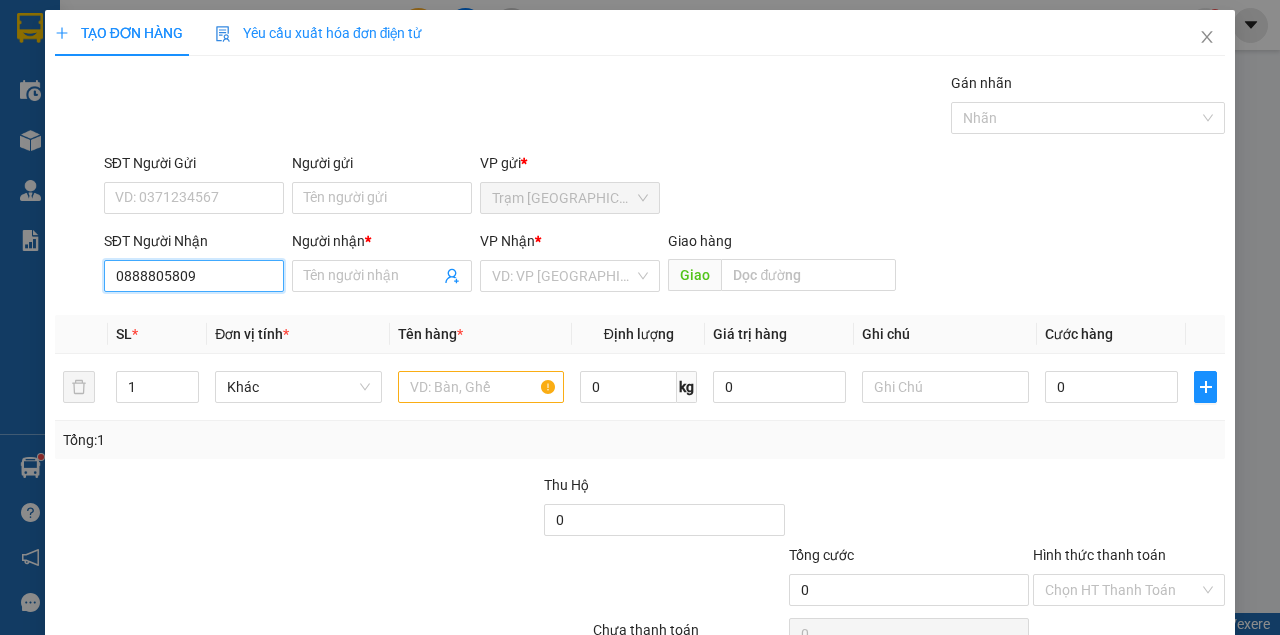 click on "0888805809" at bounding box center [194, 276] 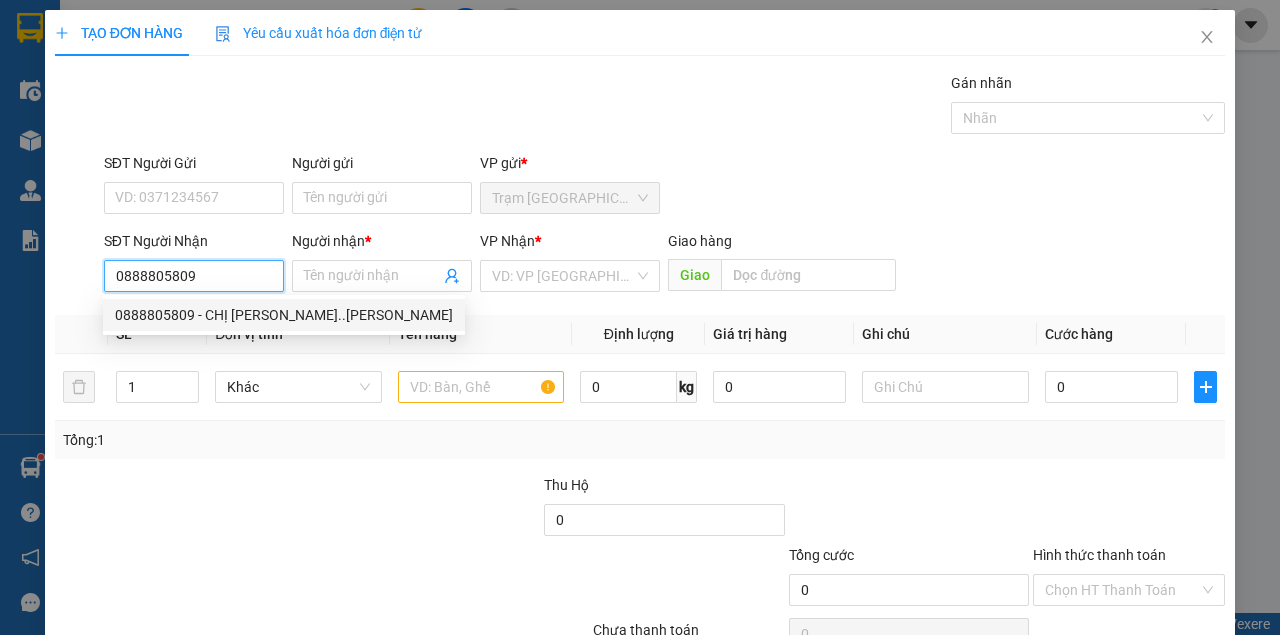 click on "0888805809 - CHỊ [PERSON_NAME]..[PERSON_NAME]" at bounding box center (284, 315) 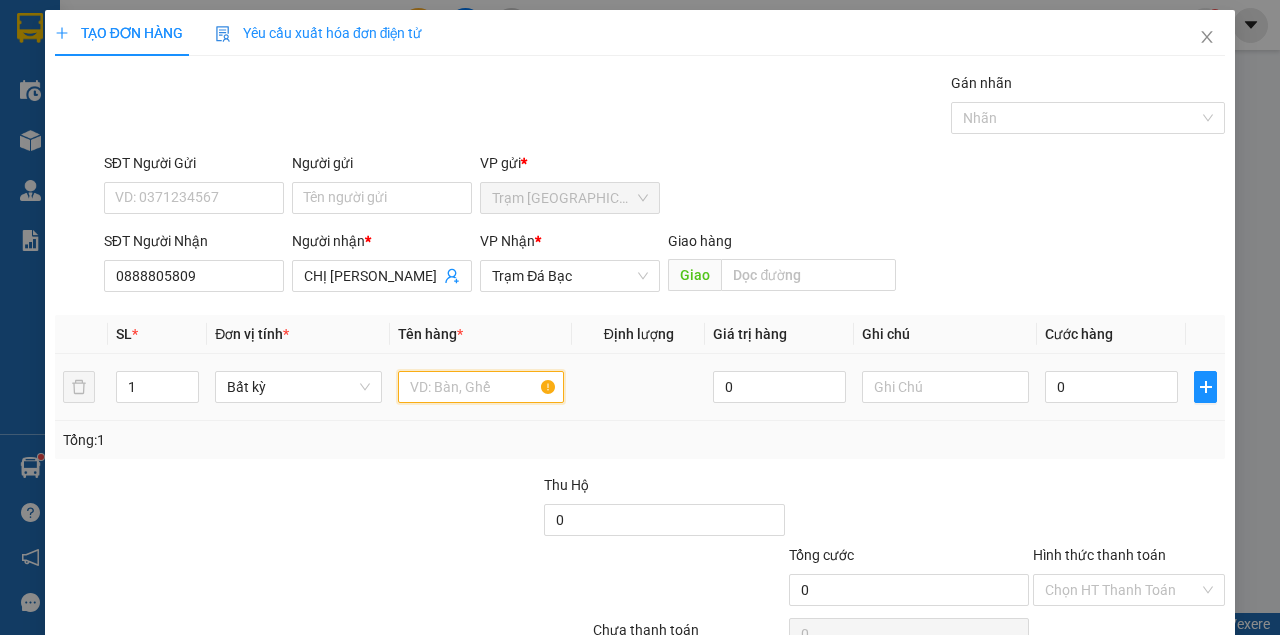 click at bounding box center [481, 387] 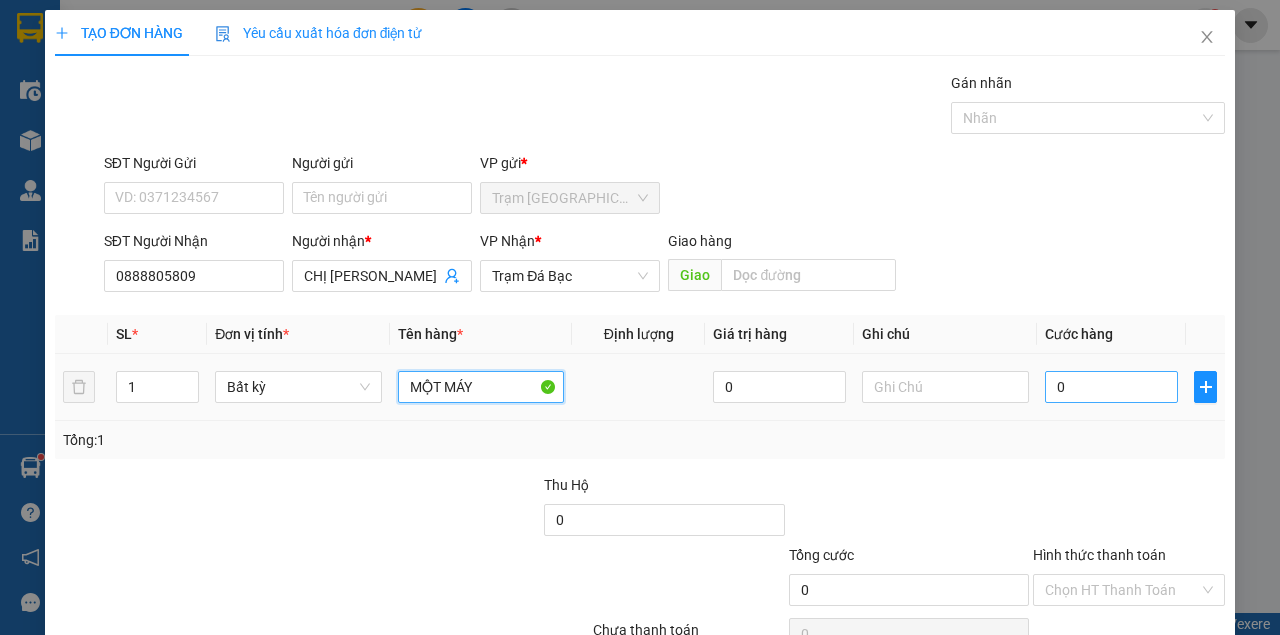 type on "MỘT MÁY" 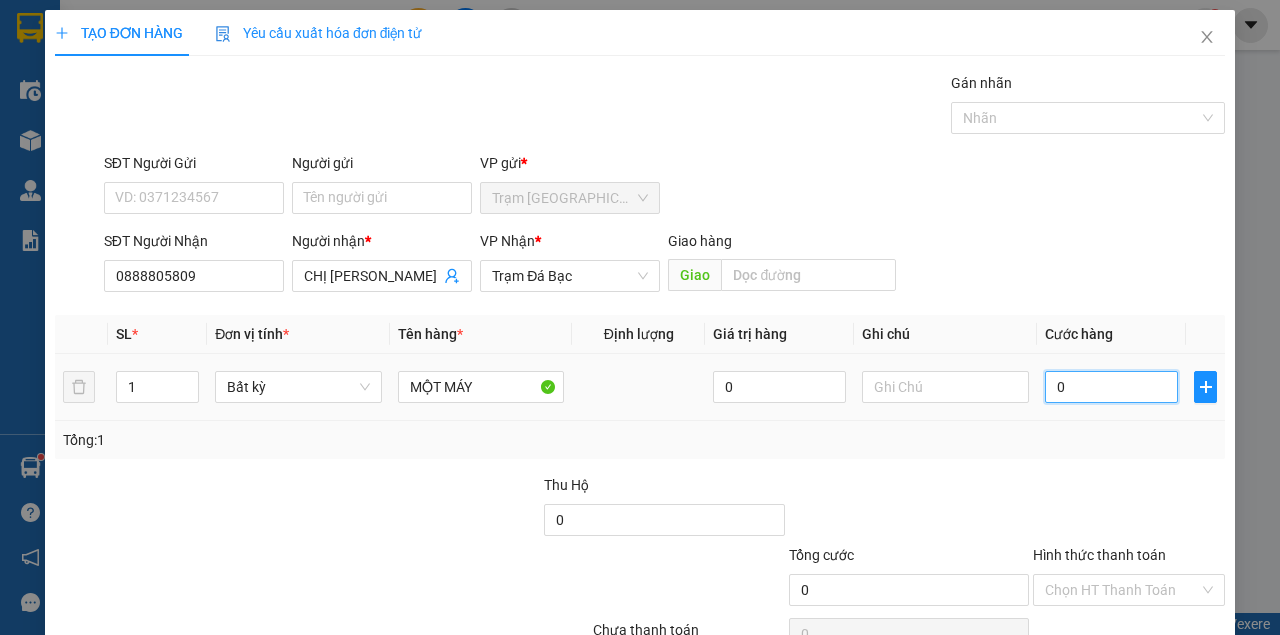 type on "3" 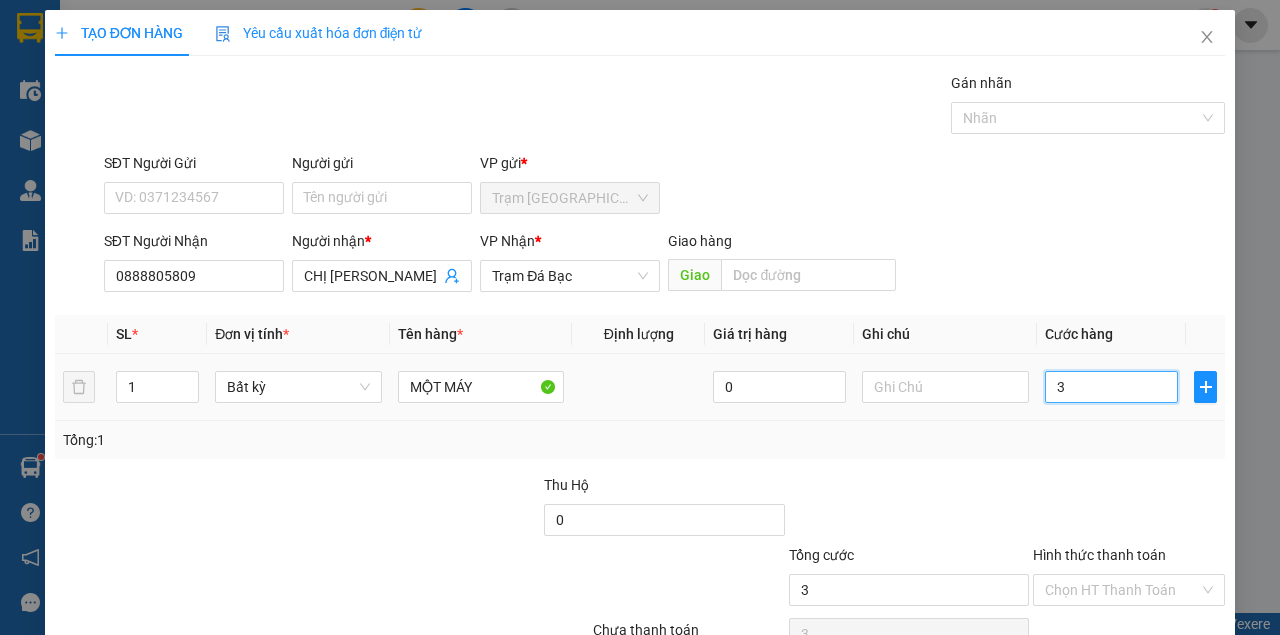 type on "30" 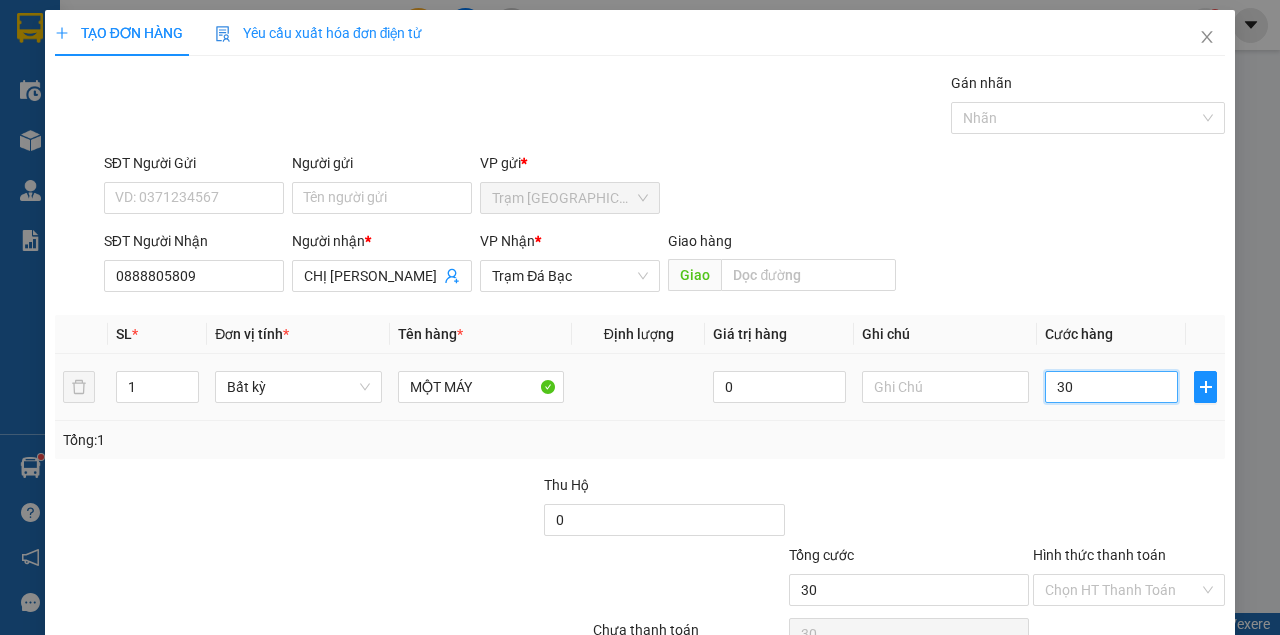 type on "300" 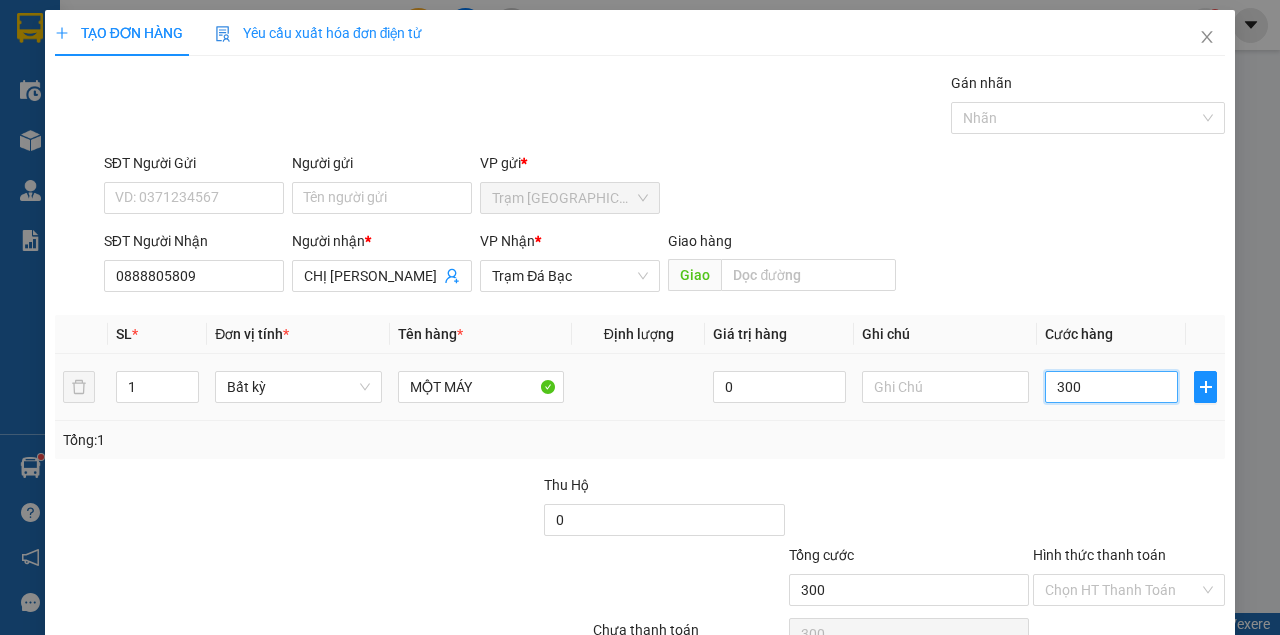type on "3.000" 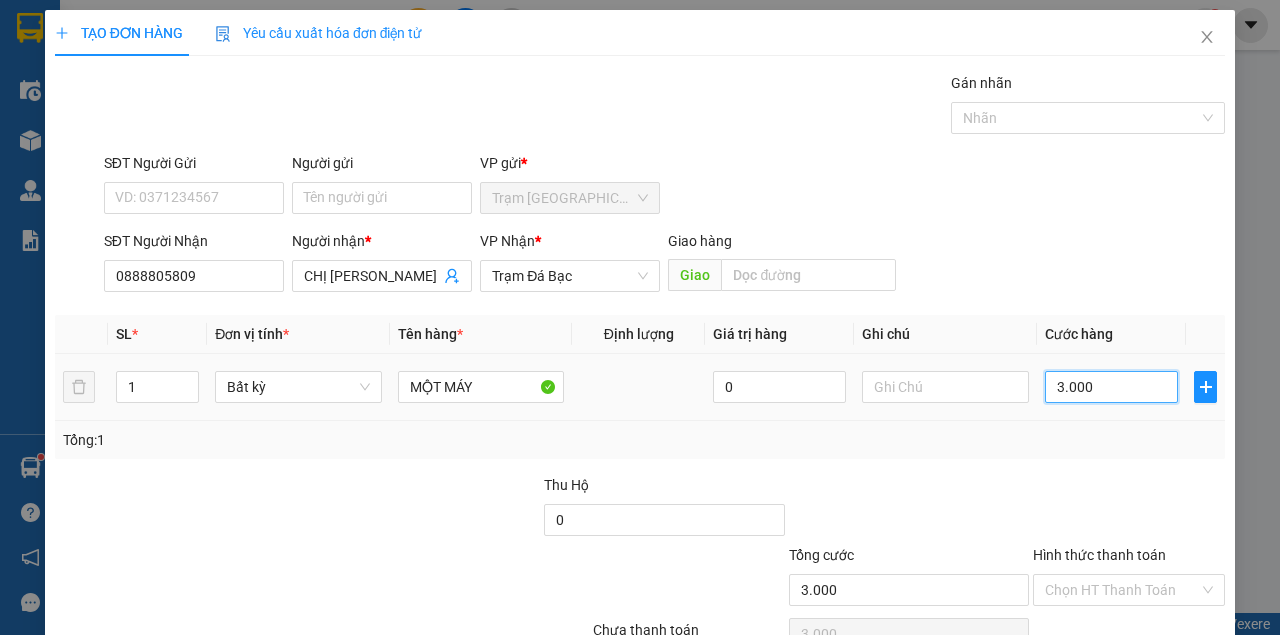 type on "30.000" 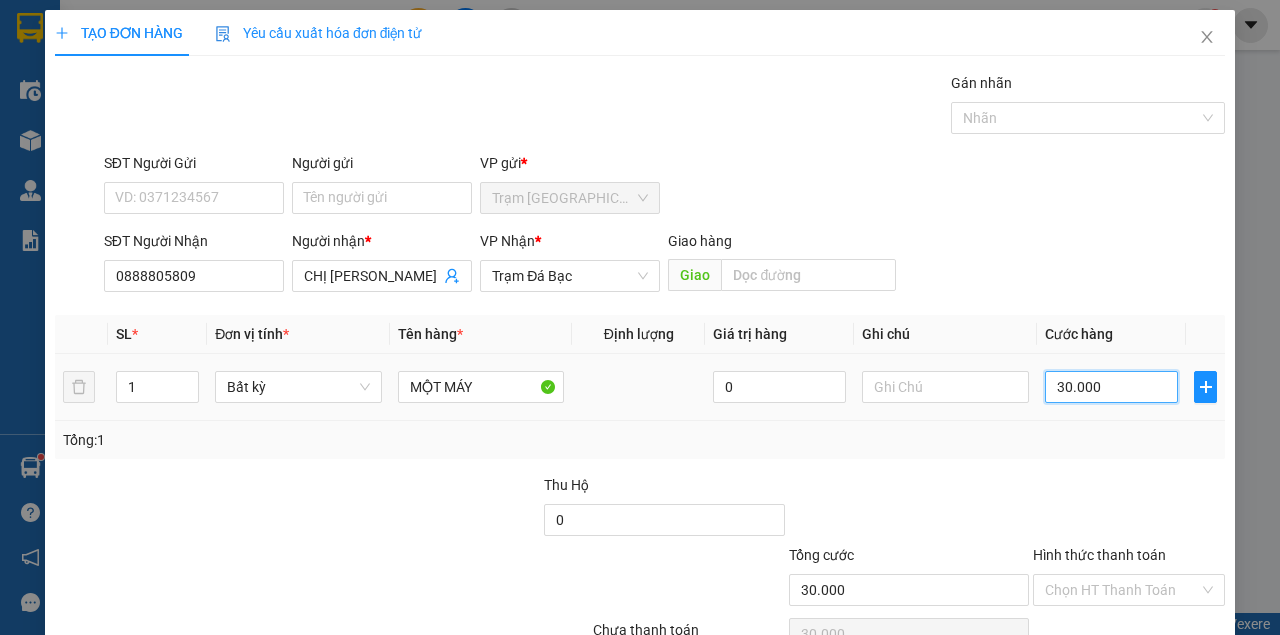 type on "300.000" 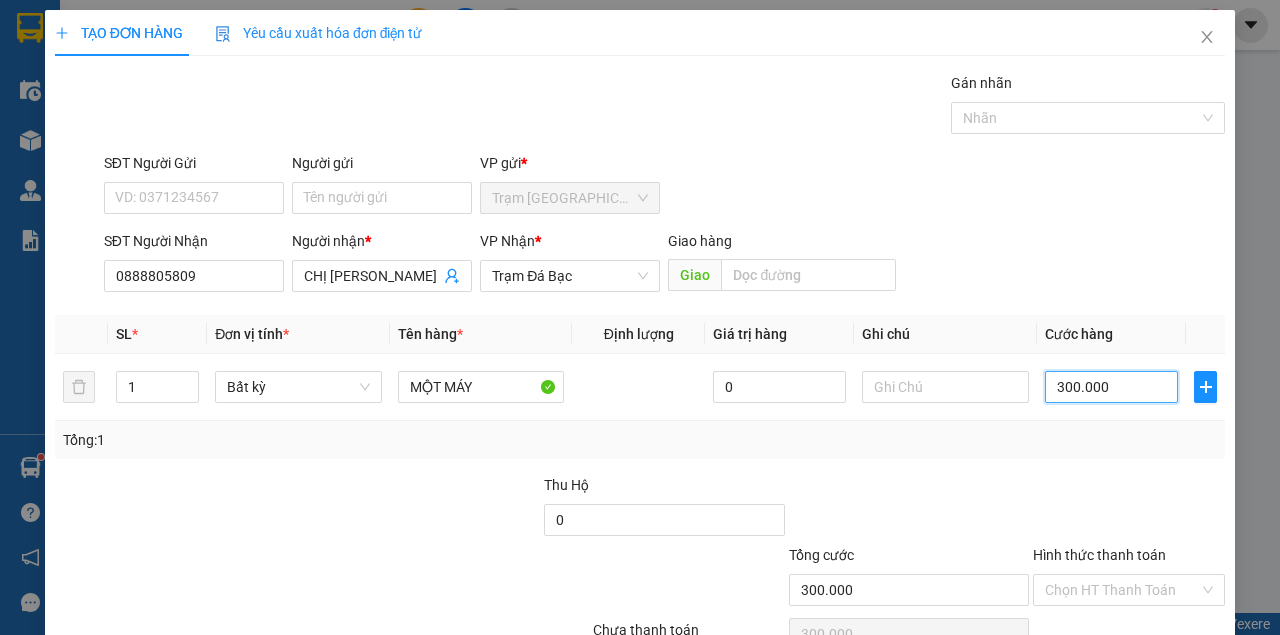scroll, scrollTop: 102, scrollLeft: 0, axis: vertical 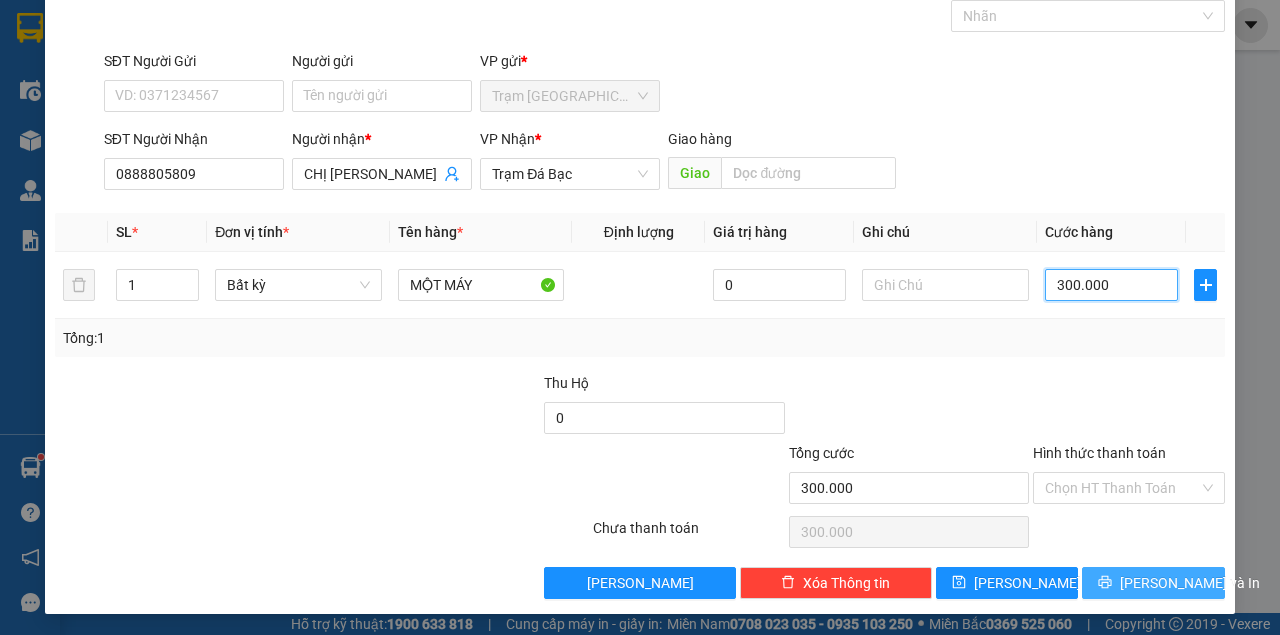 type on "300.000" 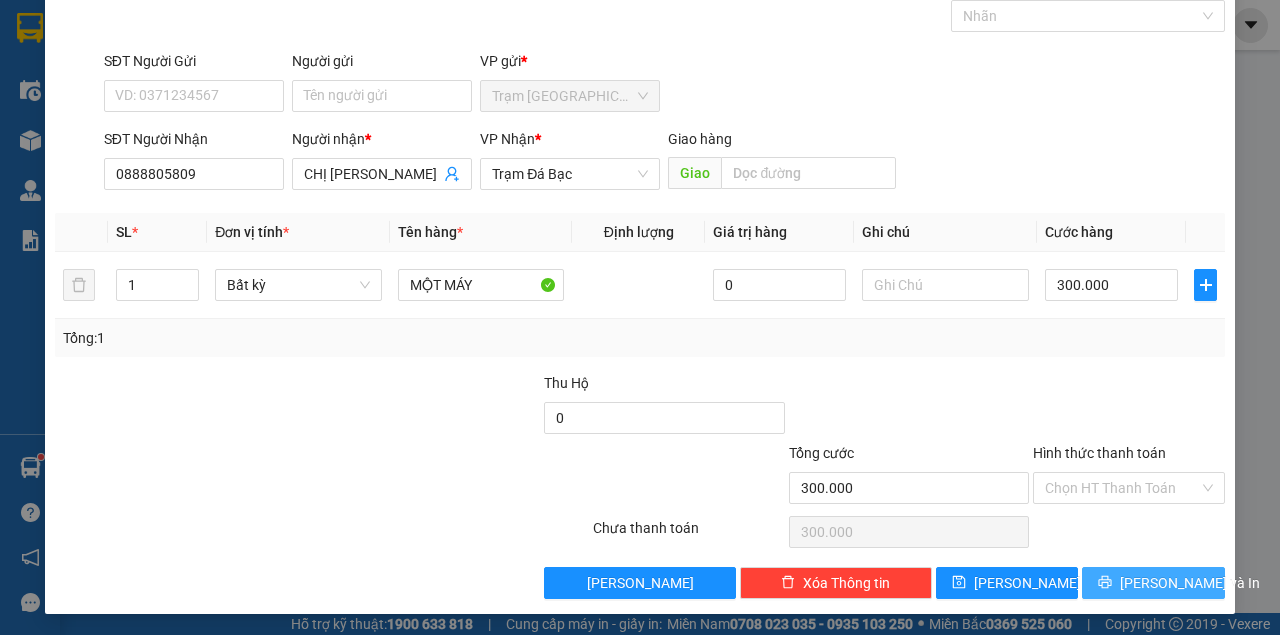 click on "[PERSON_NAME] và In" at bounding box center (1153, 583) 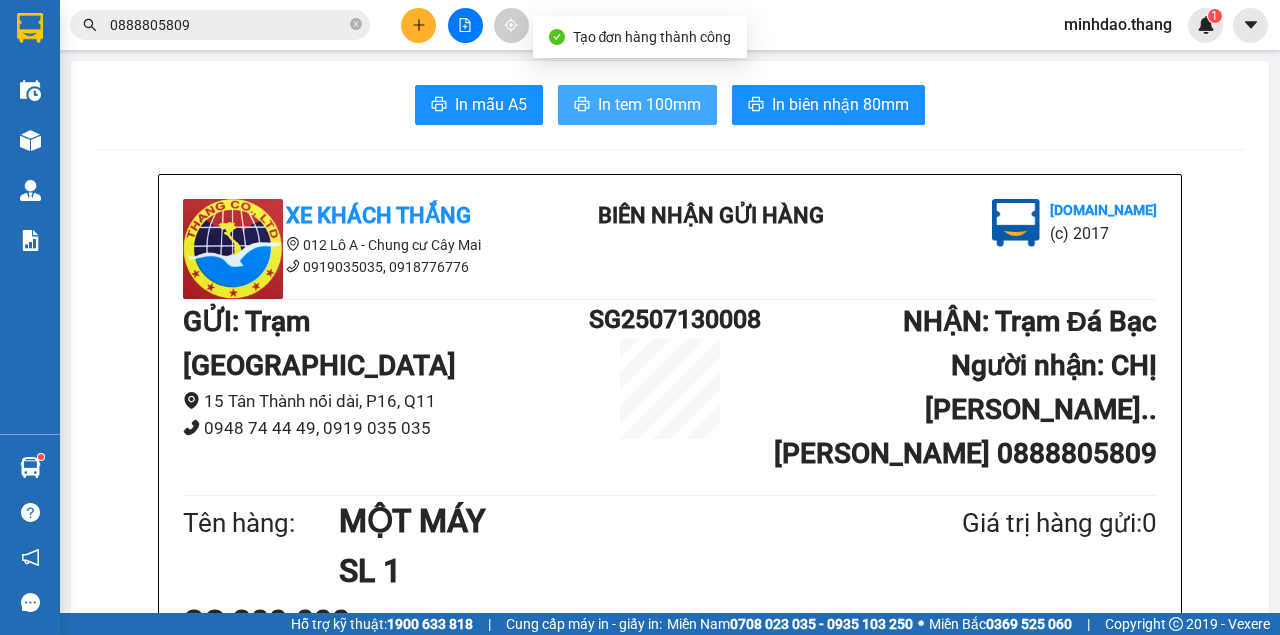 click on "In tem 100mm" at bounding box center (637, 105) 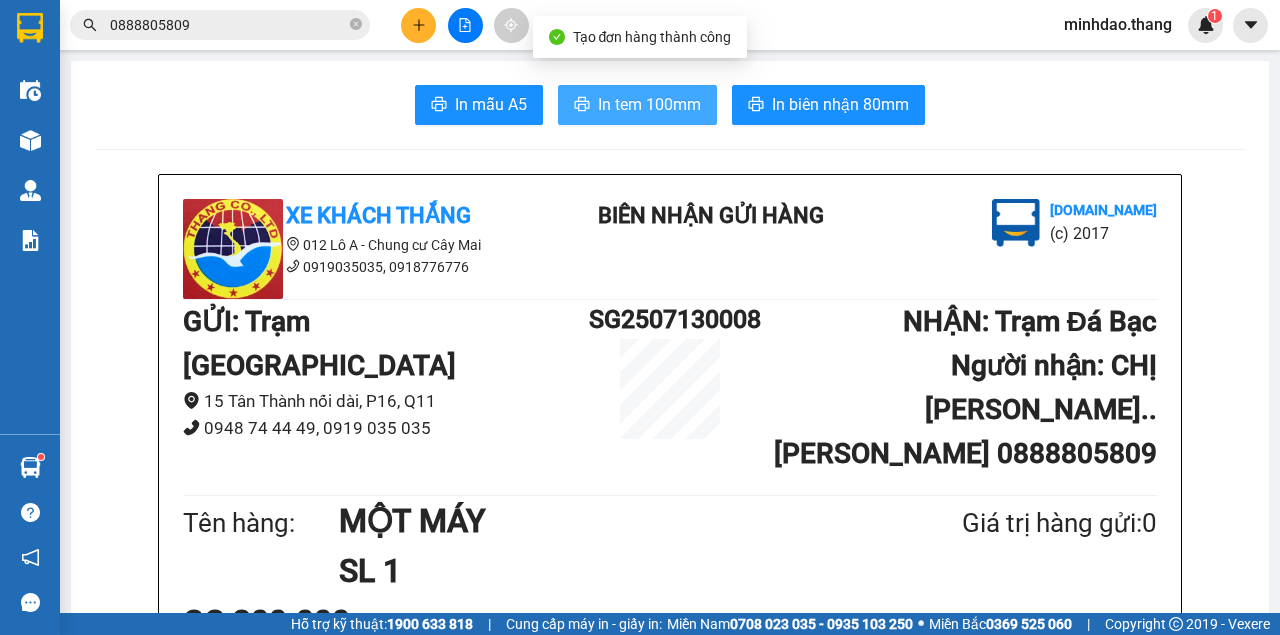 scroll, scrollTop: 0, scrollLeft: 0, axis: both 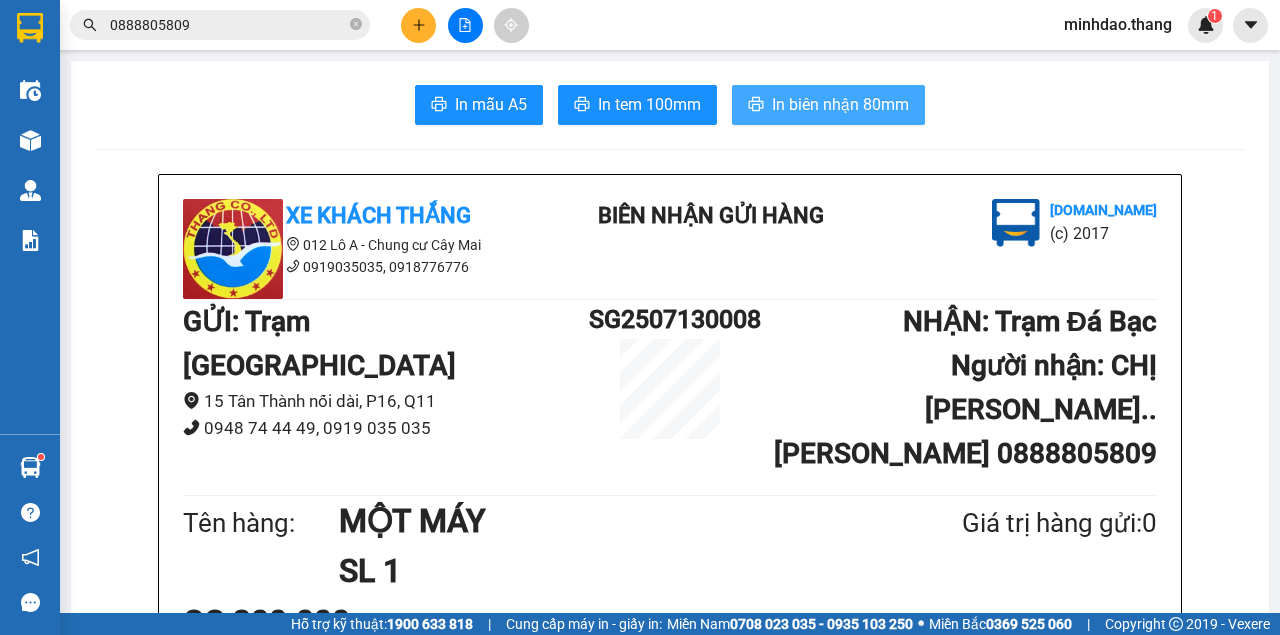 click on "In biên nhận 80mm" at bounding box center [840, 104] 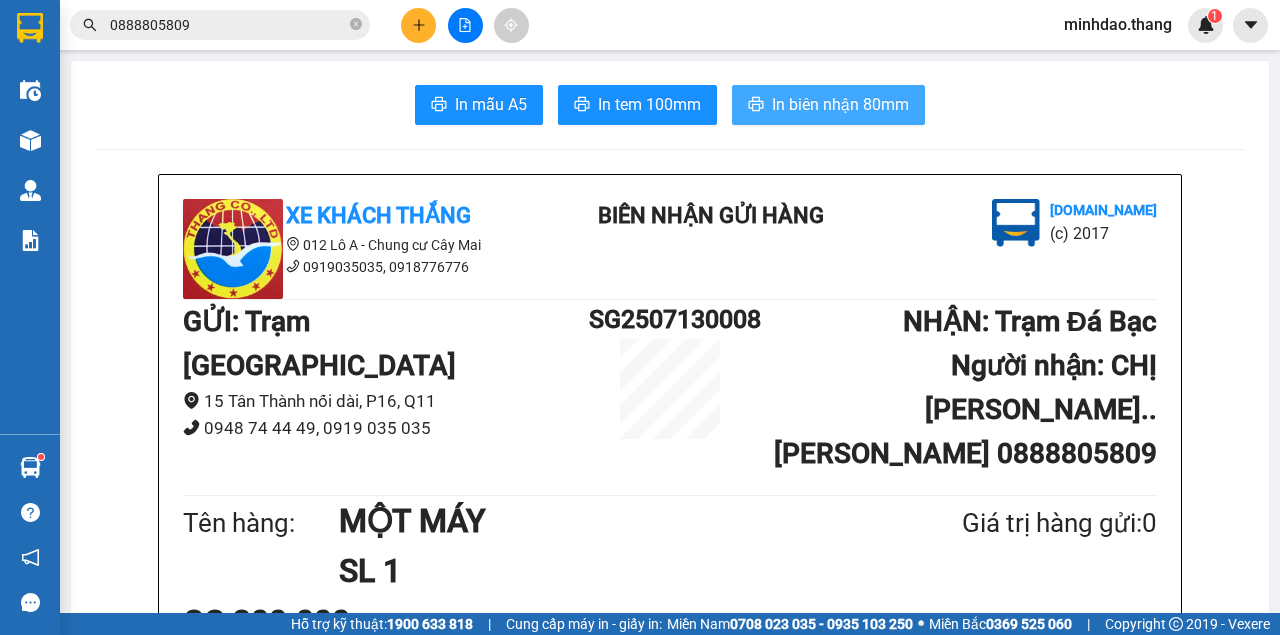 scroll, scrollTop: 0, scrollLeft: 0, axis: both 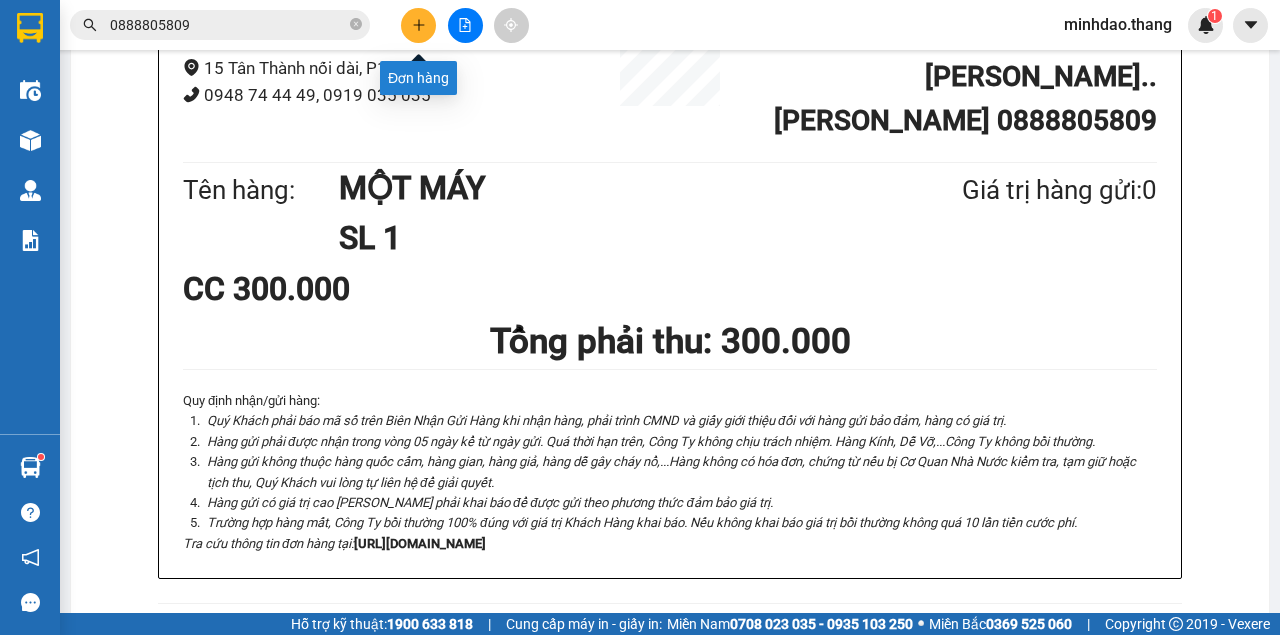 click 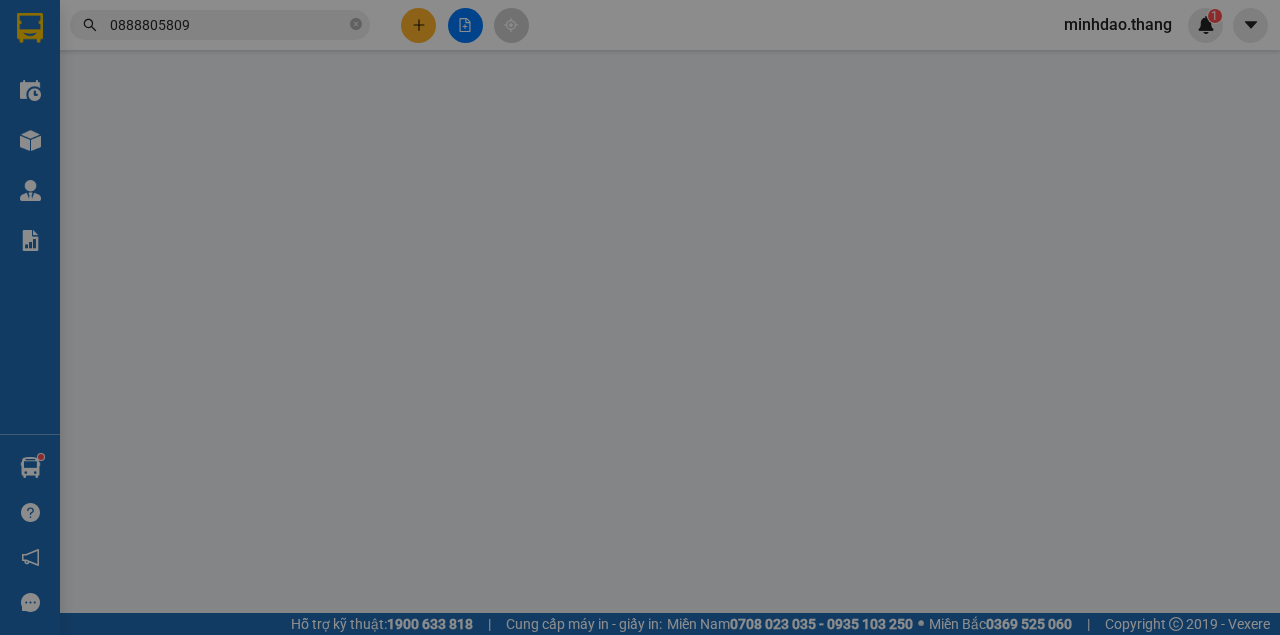 scroll, scrollTop: 0, scrollLeft: 0, axis: both 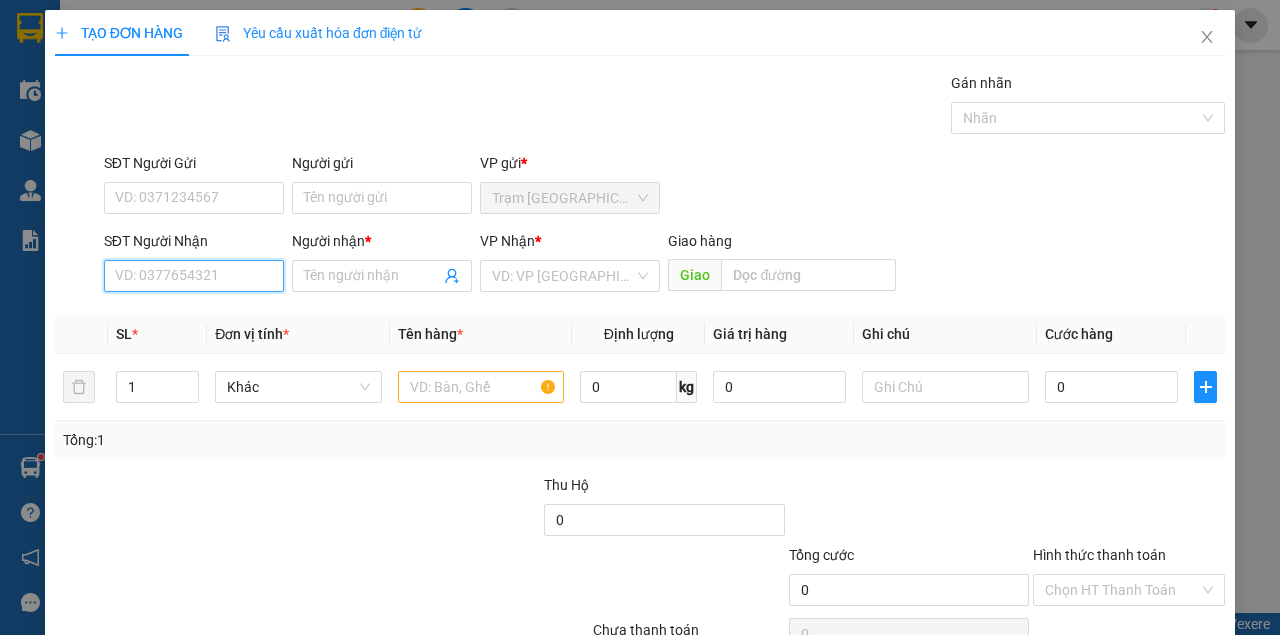 click on "SĐT Người Nhận" at bounding box center [194, 276] 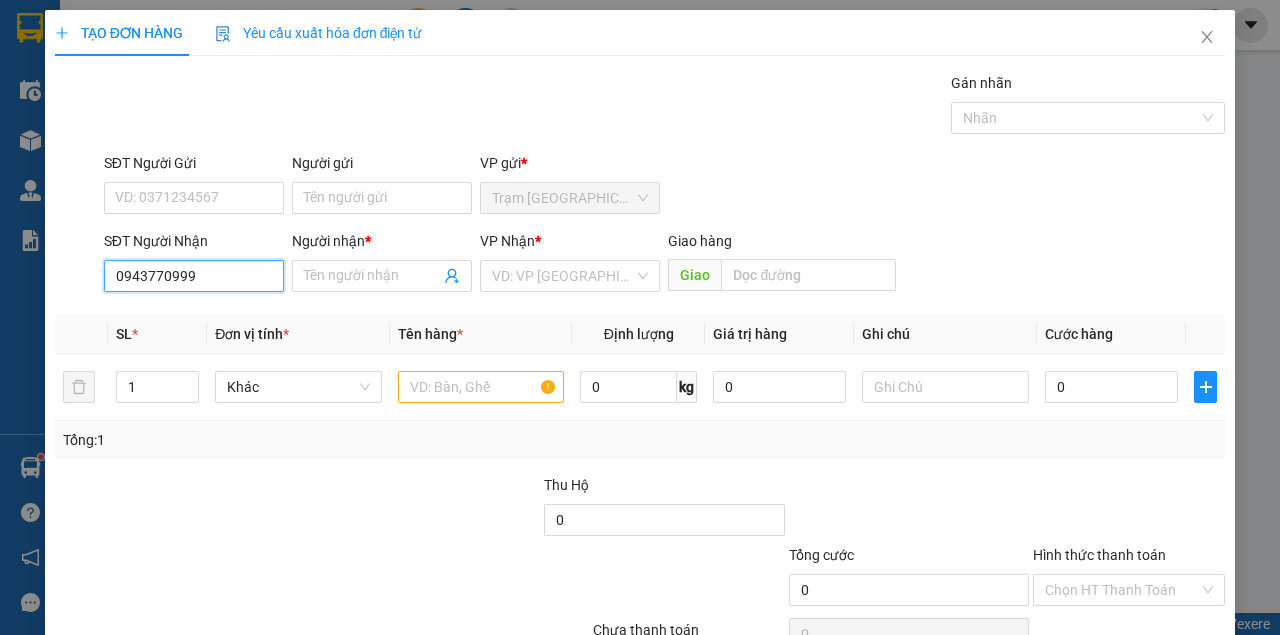 type on "0943770999" 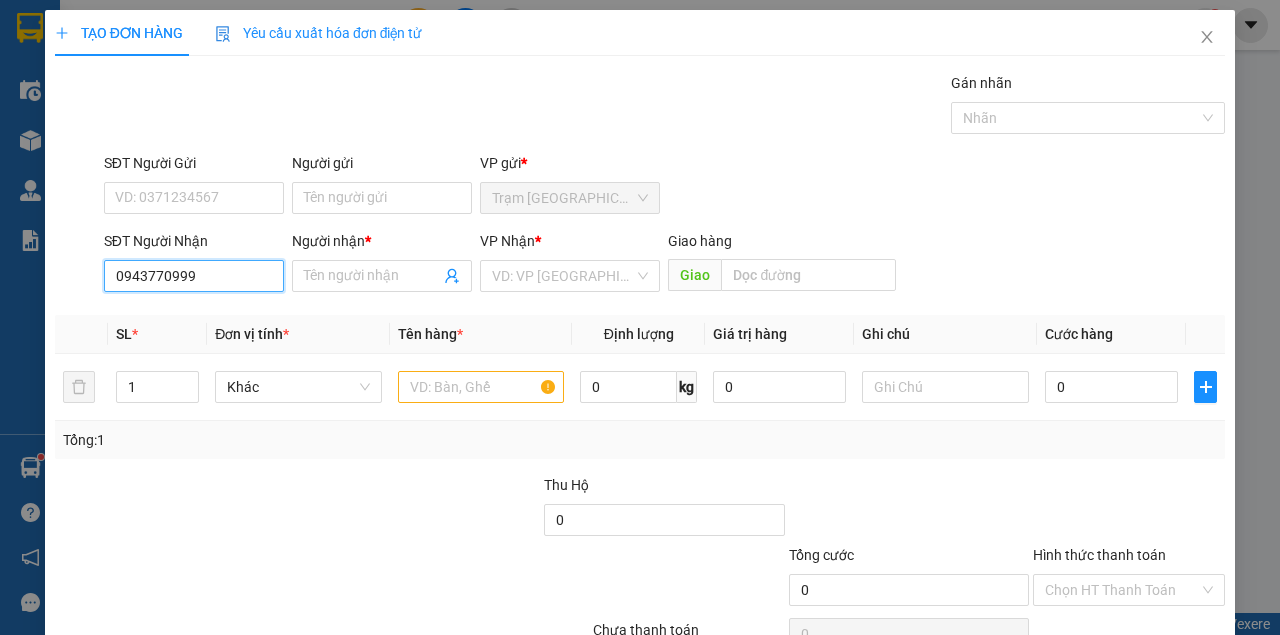 drag, startPoint x: 212, startPoint y: 270, endPoint x: 0, endPoint y: 250, distance: 212.9413 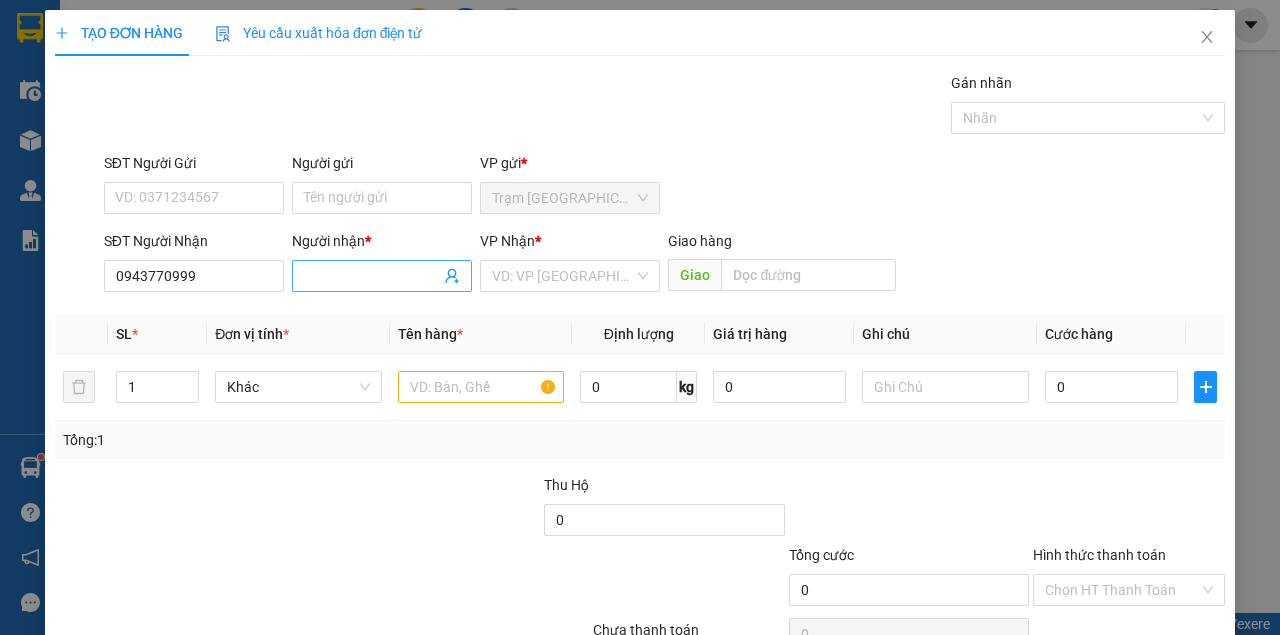 click on "Người nhận  *" at bounding box center [372, 276] 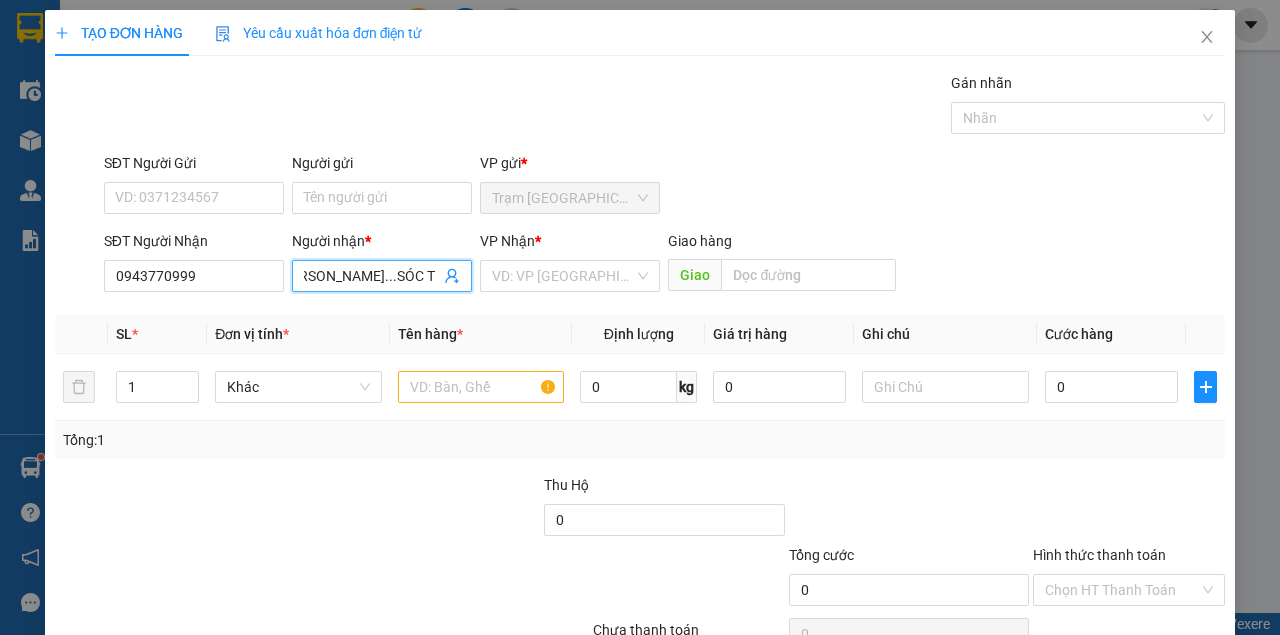 scroll, scrollTop: 0, scrollLeft: 36, axis: horizontal 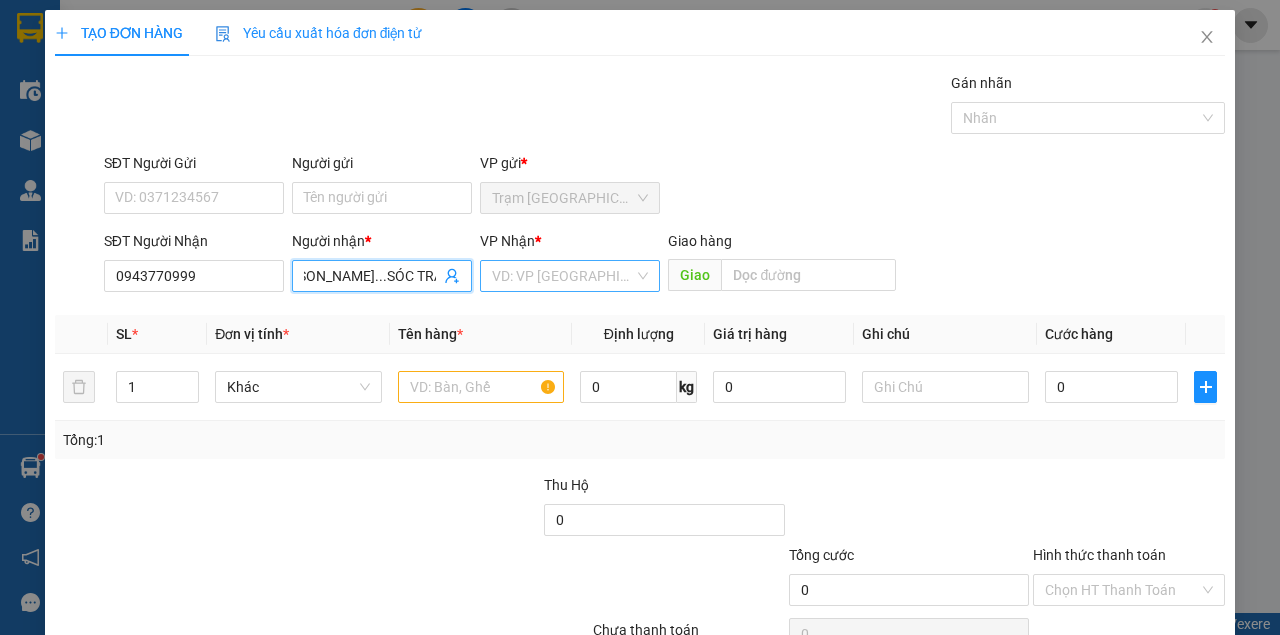 type on "[PERSON_NAME]...SÓC TRĂNG" 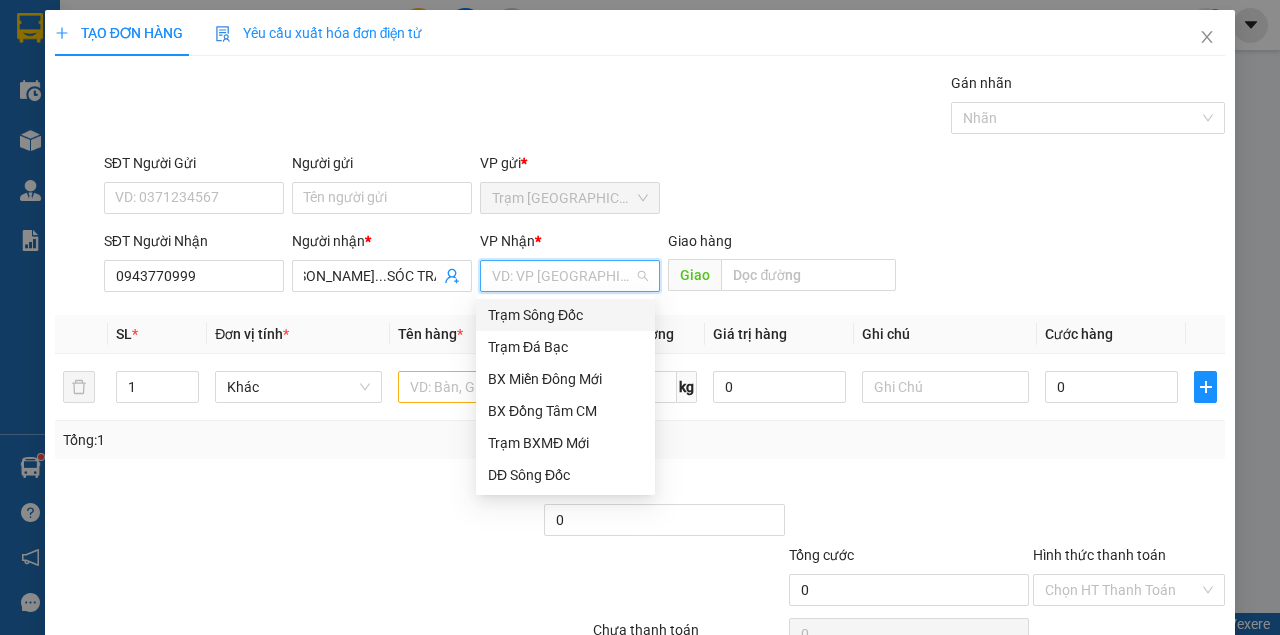 scroll, scrollTop: 0, scrollLeft: 0, axis: both 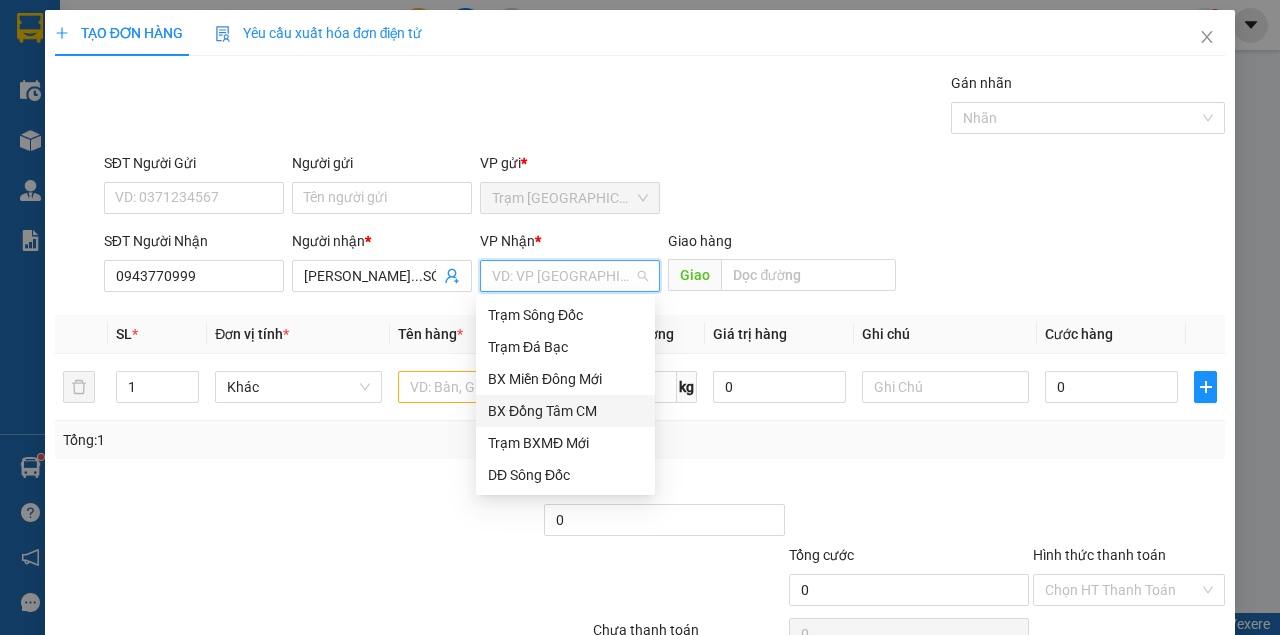 click on "BX Đồng Tâm CM" at bounding box center [565, 411] 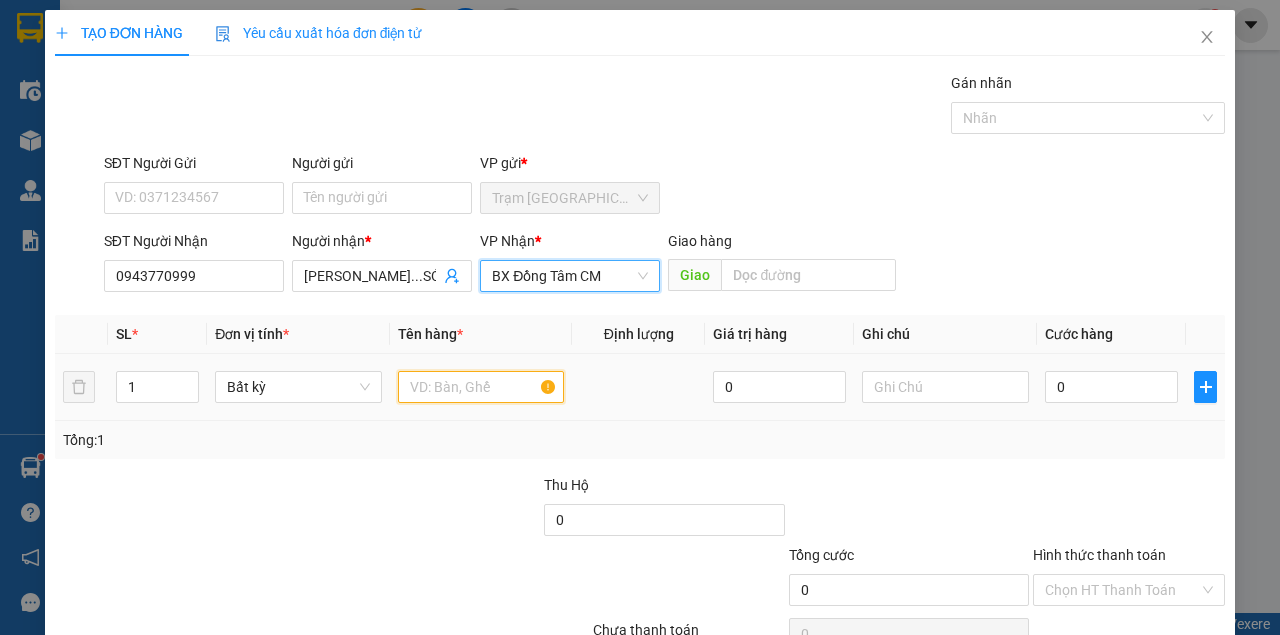 click at bounding box center [481, 387] 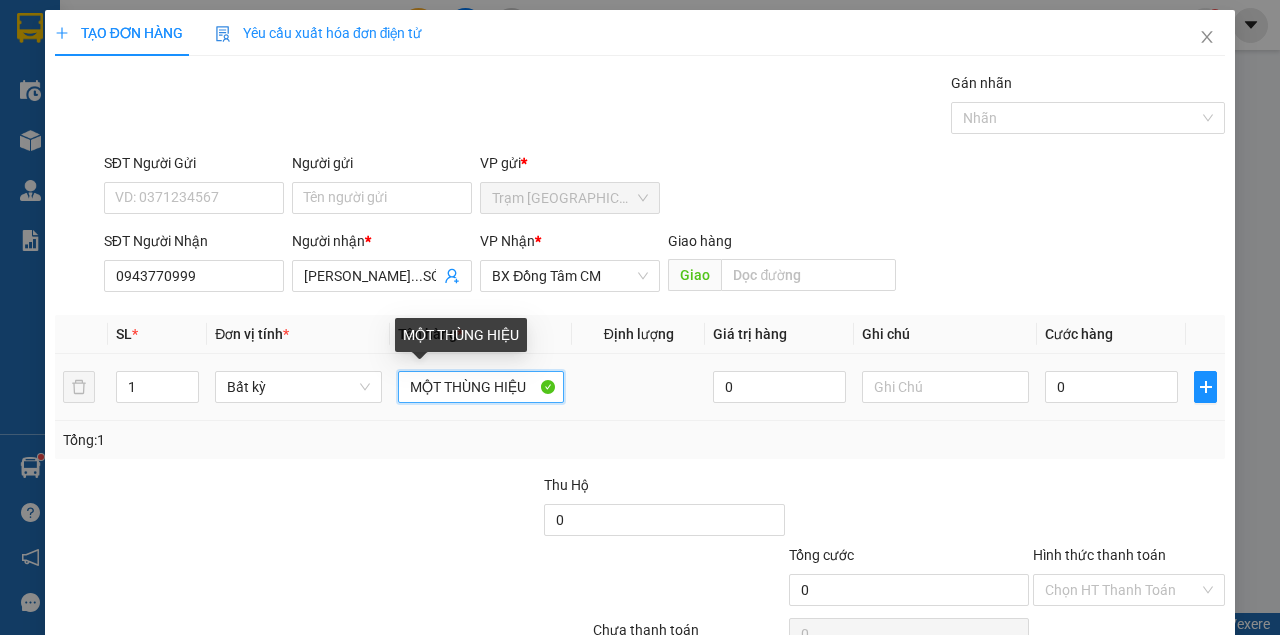 paste on "LARUE" 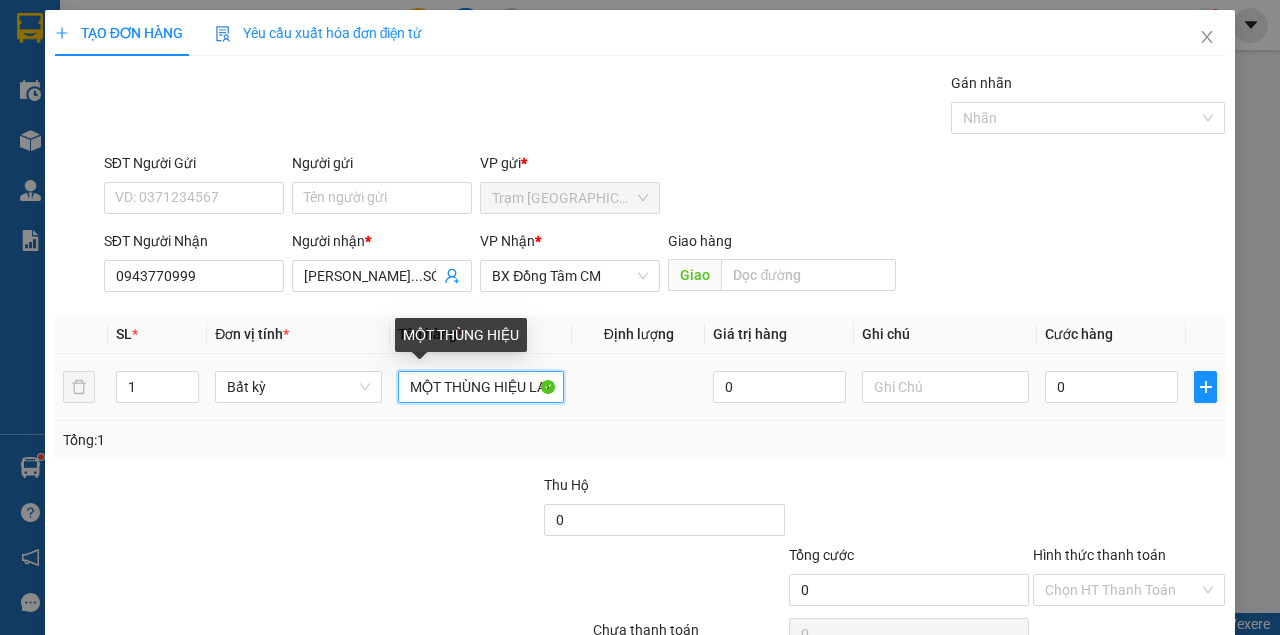 scroll, scrollTop: 0, scrollLeft: 18, axis: horizontal 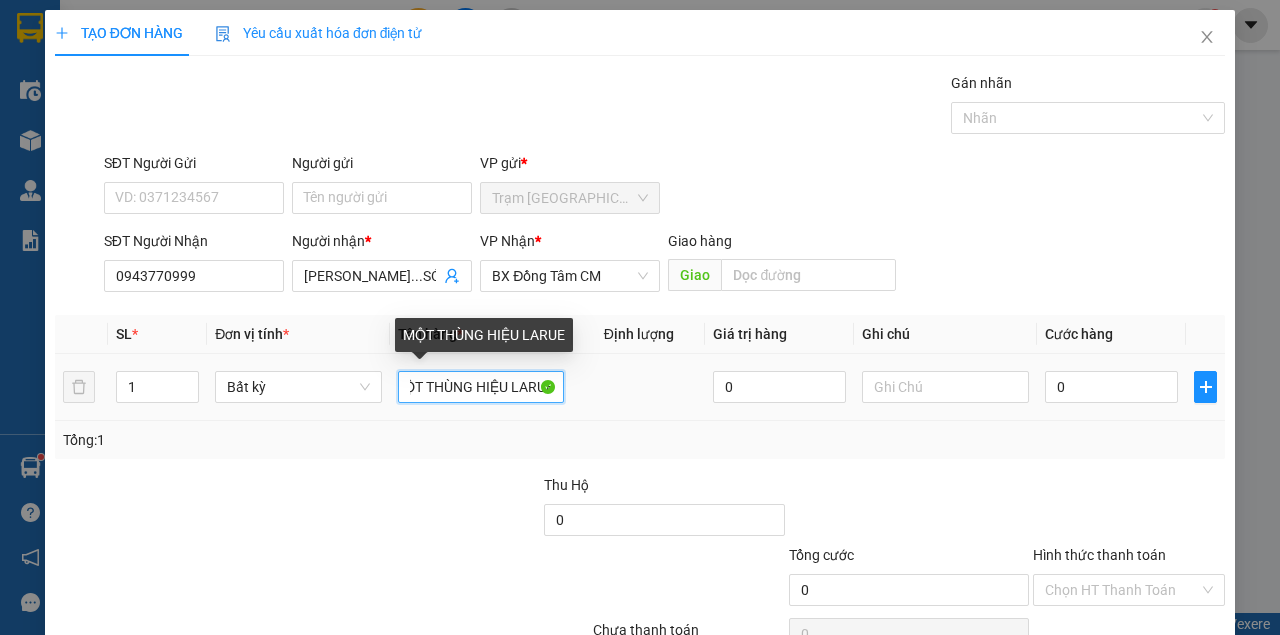 click on "MỘT THÙNG HIỆU LARUE" at bounding box center (481, 387) 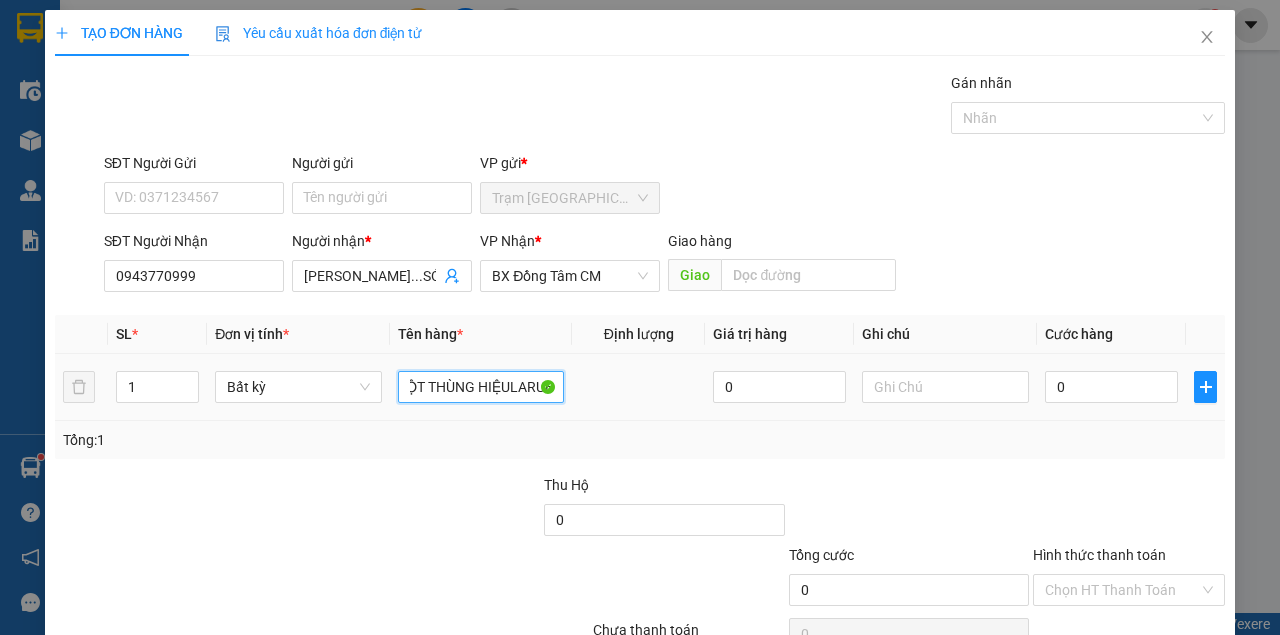 scroll, scrollTop: 0, scrollLeft: 14, axis: horizontal 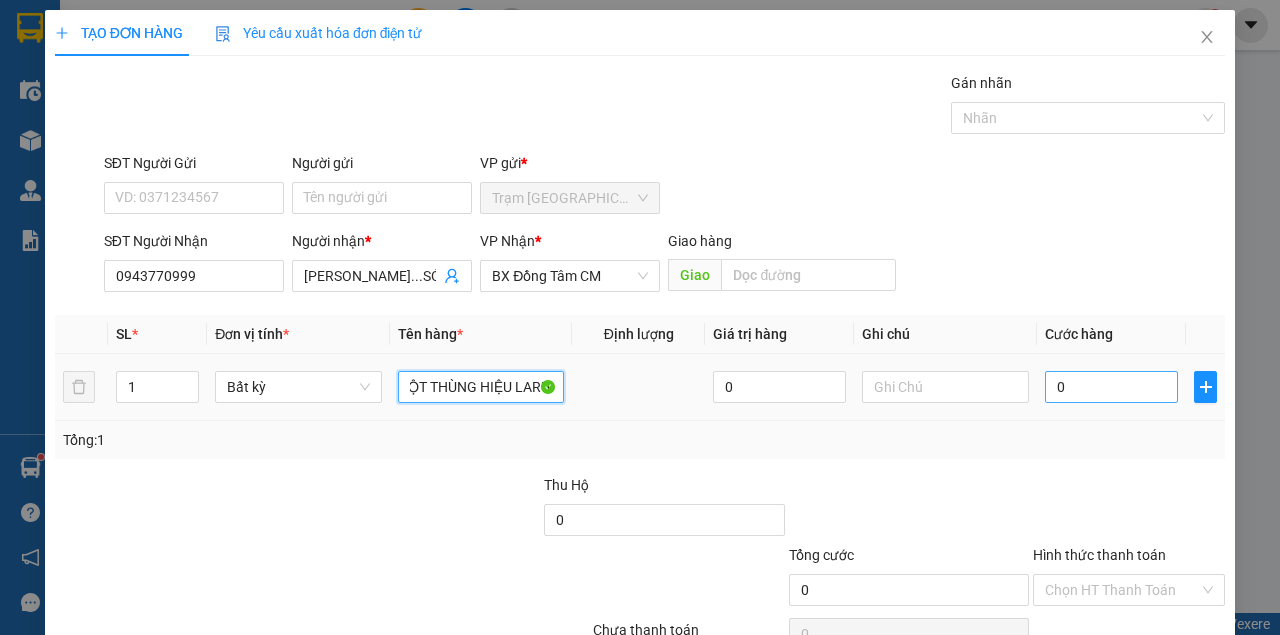 type on "MỘT THÙNG HIỆU LARUE" 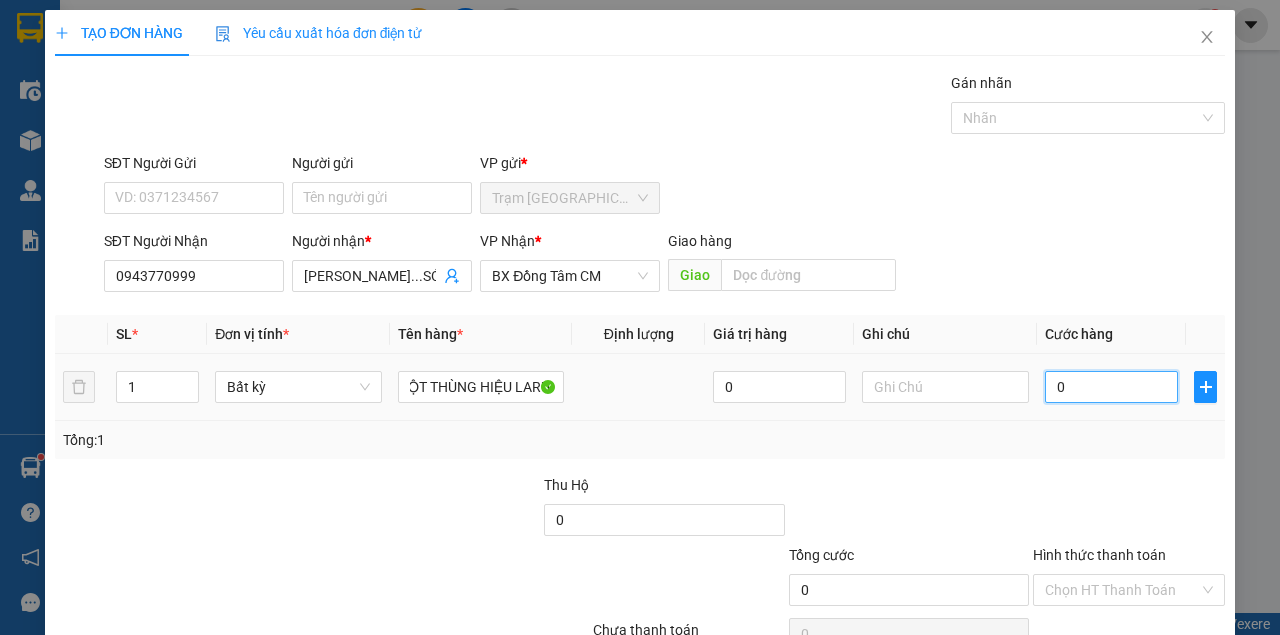 scroll, scrollTop: 0, scrollLeft: 0, axis: both 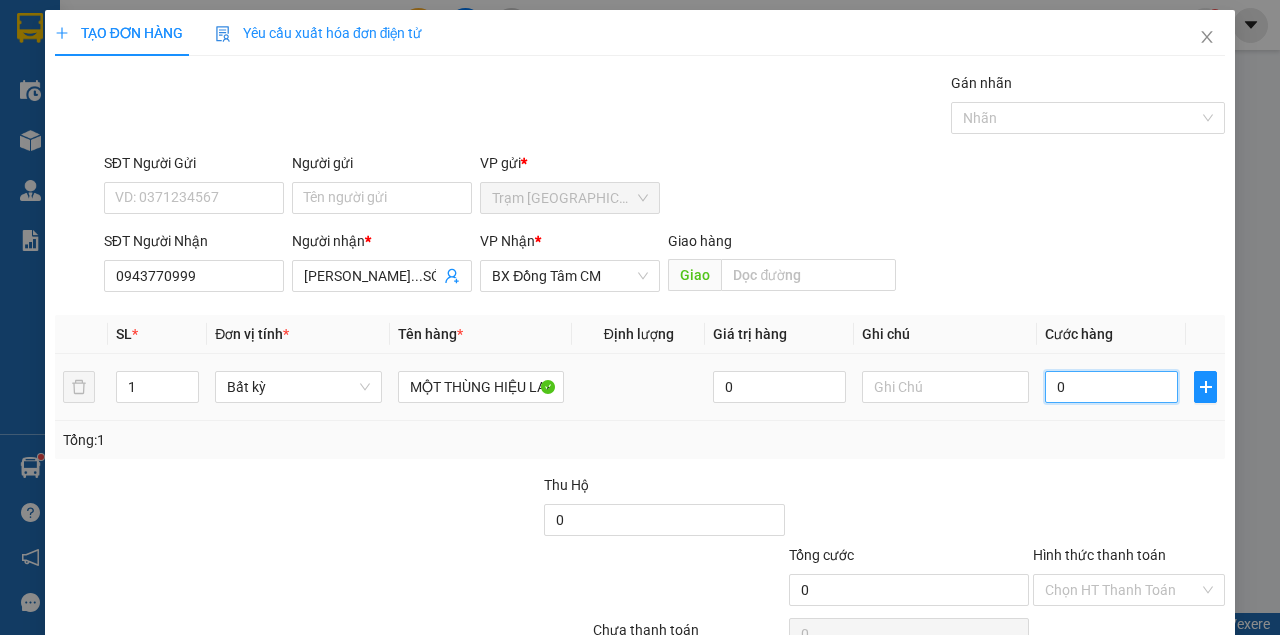 click on "0" at bounding box center [1111, 387] 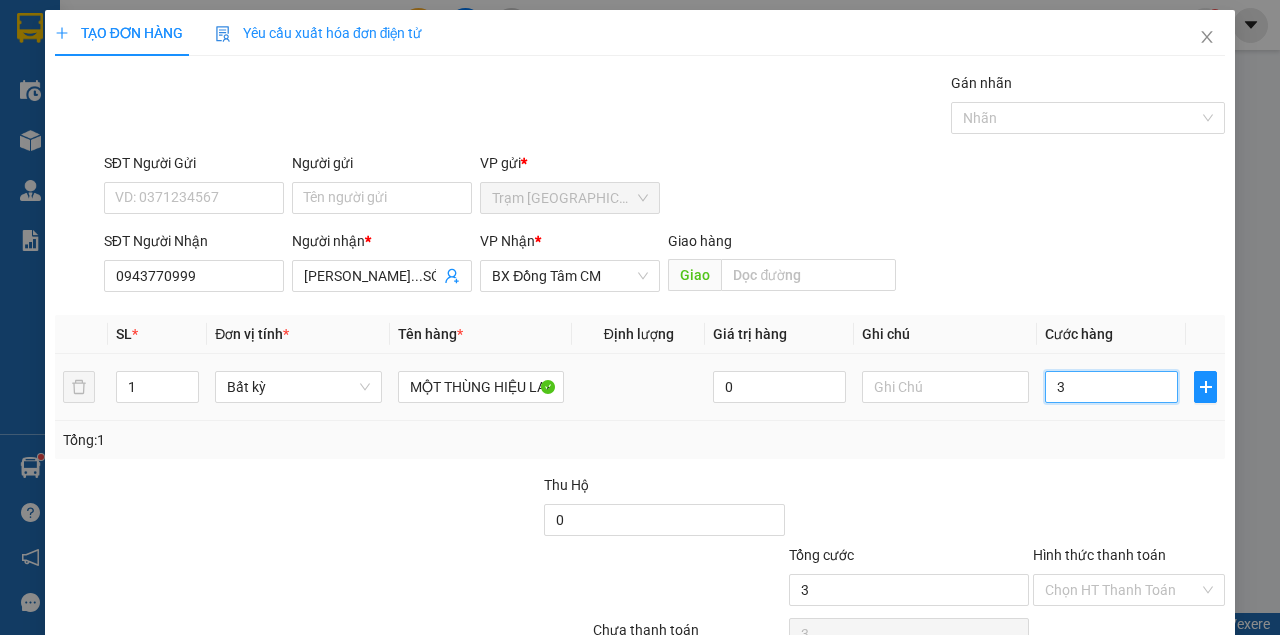 type on "30" 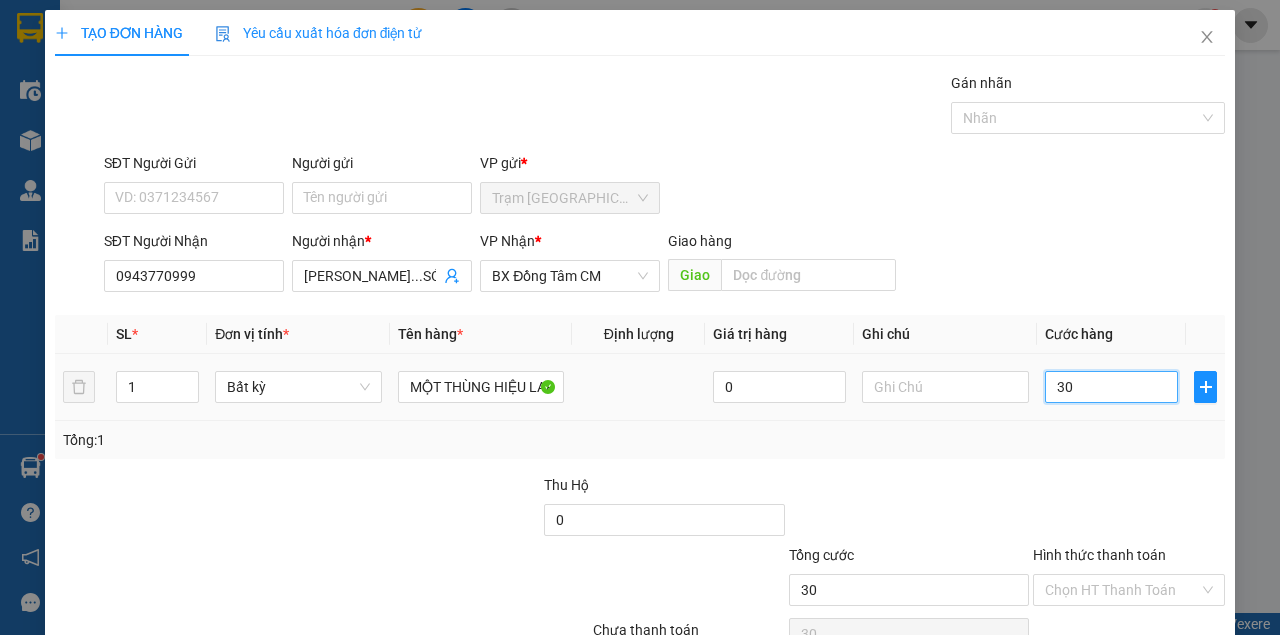 type on "300" 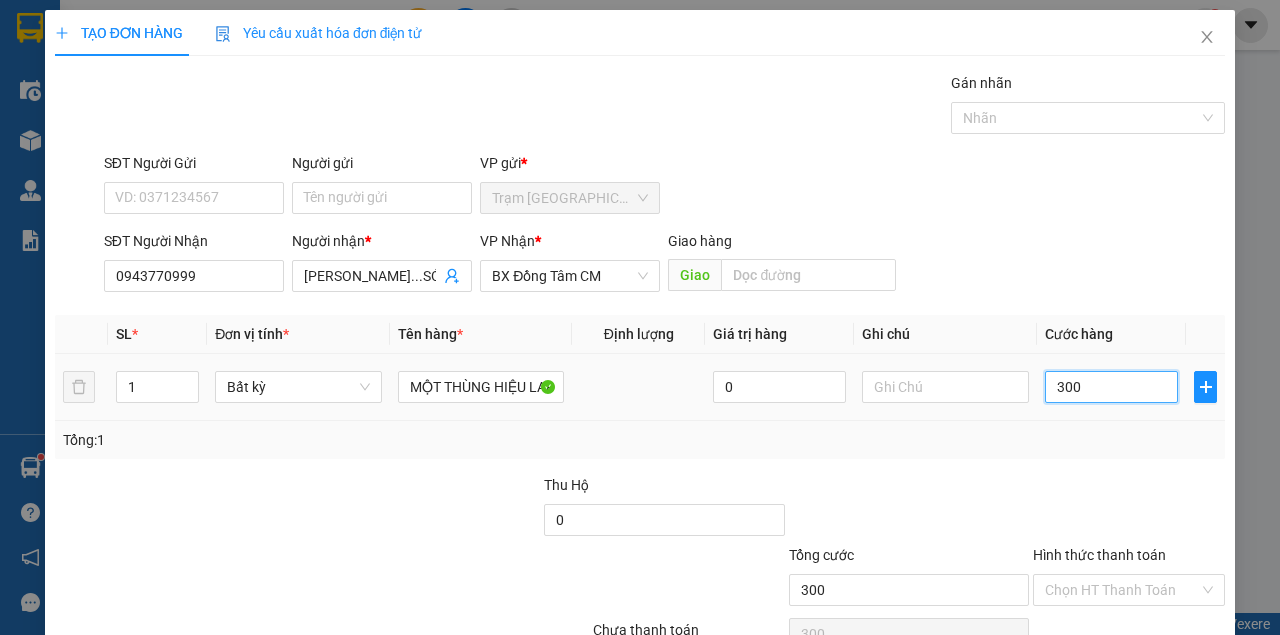 type on "3.000" 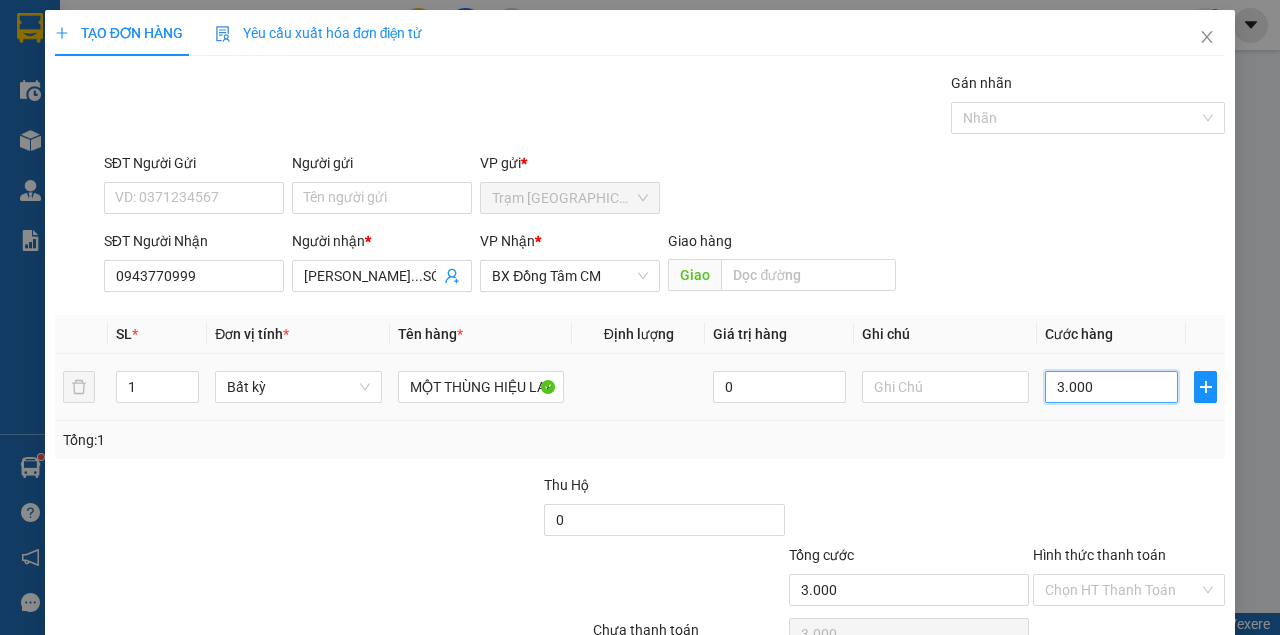 type on "30.000" 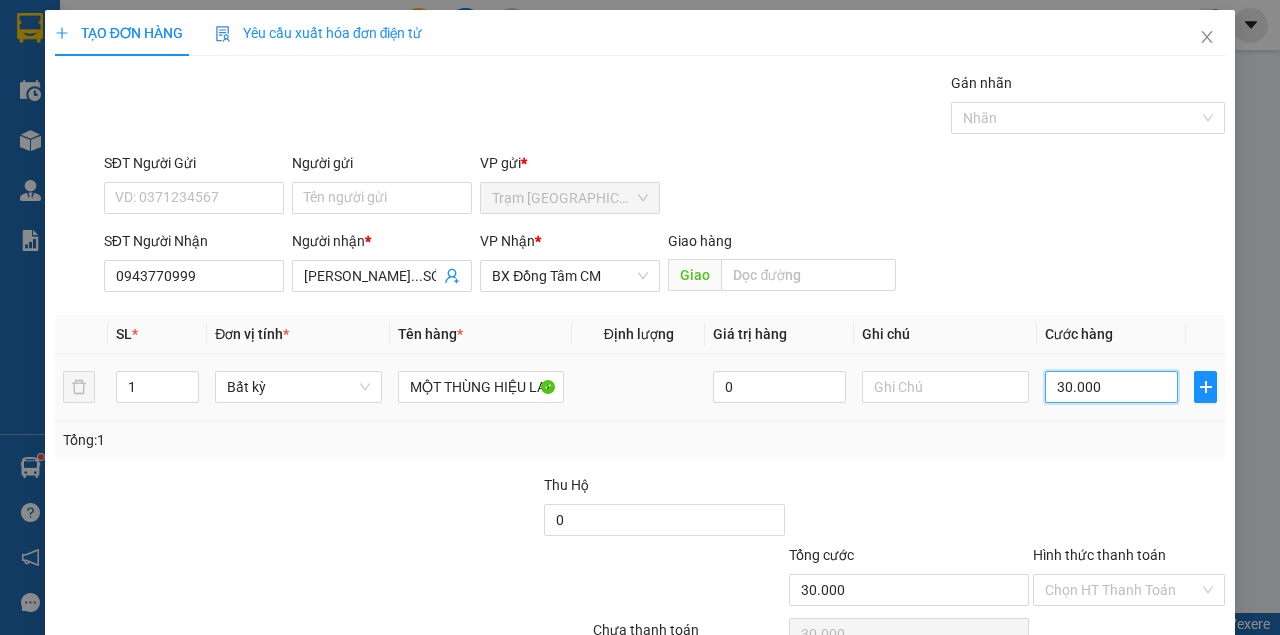 type on "300.000" 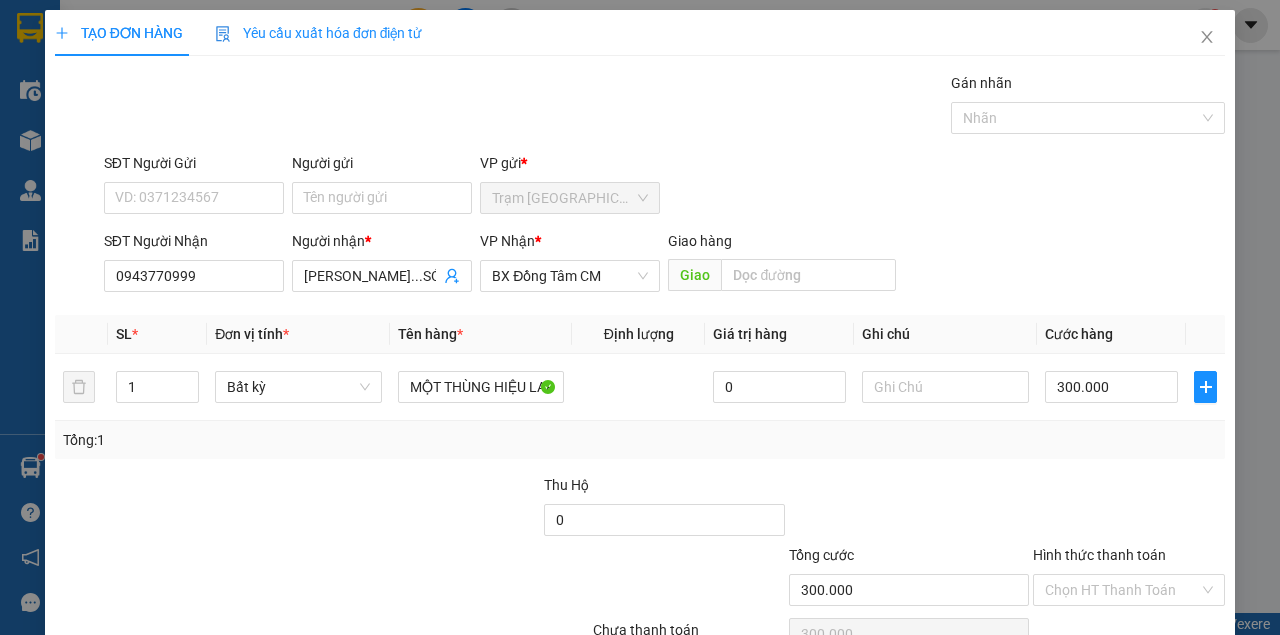click on "Transit Pickup Surcharge Ids Transit Deliver Surcharge Ids Transit Deliver Surcharge Transit Deliver Surcharge Gói vận chuyển  * Tiêu chuẩn Gán nhãn   Nhãn SĐT Người Gửi VD: 0371234567 Người gửi Tên người gửi VP gửi  * Trạm [GEOGRAPHIC_DATA] SĐT Người Nhận 0943770999 Người nhận  * [PERSON_NAME]...SÓC TRĂNG VP Nhận  * BX Đồng Tâm CM Giao hàng Giao SL  * Đơn vị tính  * Tên hàng  * Định lượng Giá trị hàng Ghi chú Cước hàng                   1 Bất kỳ MỘT THÙNG HIỆU LARUE 0 300.000 Tổng:  1 Thu Hộ 0 Tổng cước 300.000 Hình thức thanh toán Chọn HT Thanh Toán Số tiền thu trước 0 Chưa thanh toán 300.000 Chọn HT Thanh Toán Lưu nháp Xóa Thông tin [PERSON_NAME] và In MỘT THÙNG HIỆU LARUE" at bounding box center [640, 386] 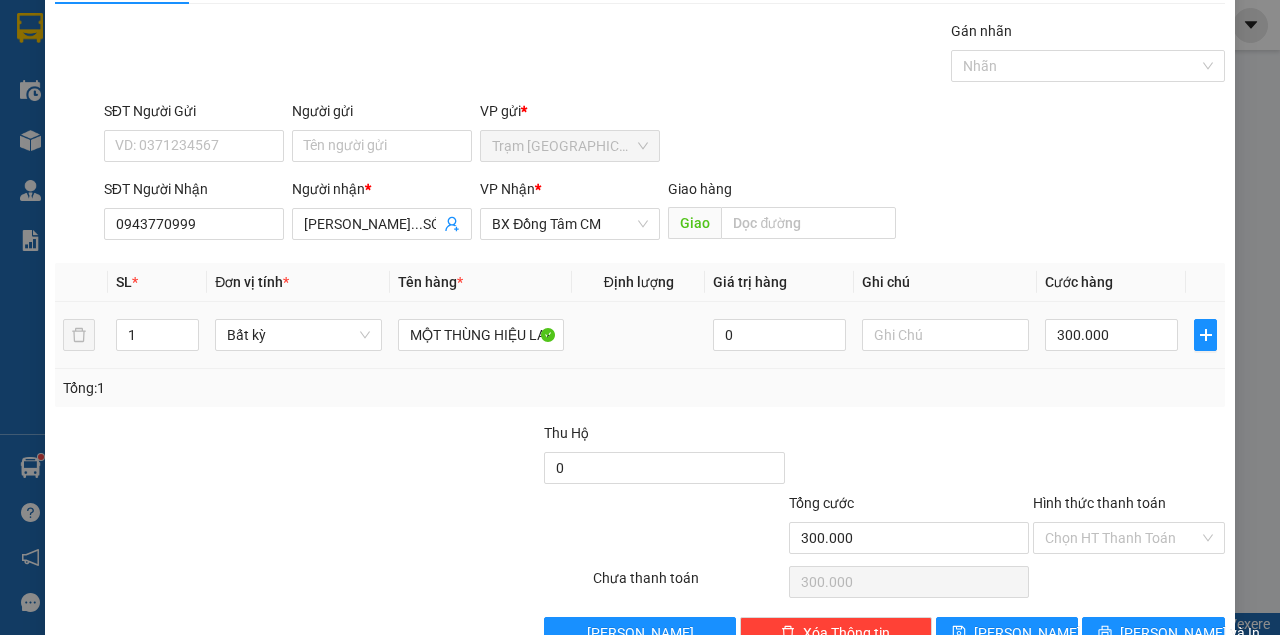 scroll, scrollTop: 102, scrollLeft: 0, axis: vertical 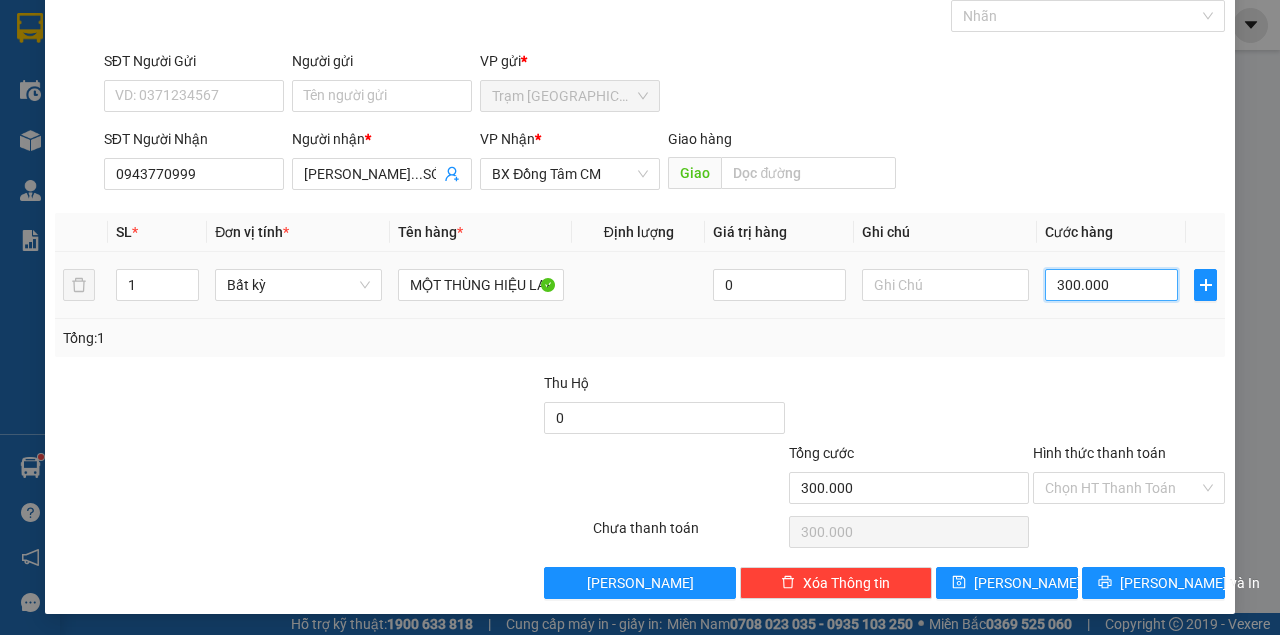 click on "300.000" at bounding box center (1111, 285) 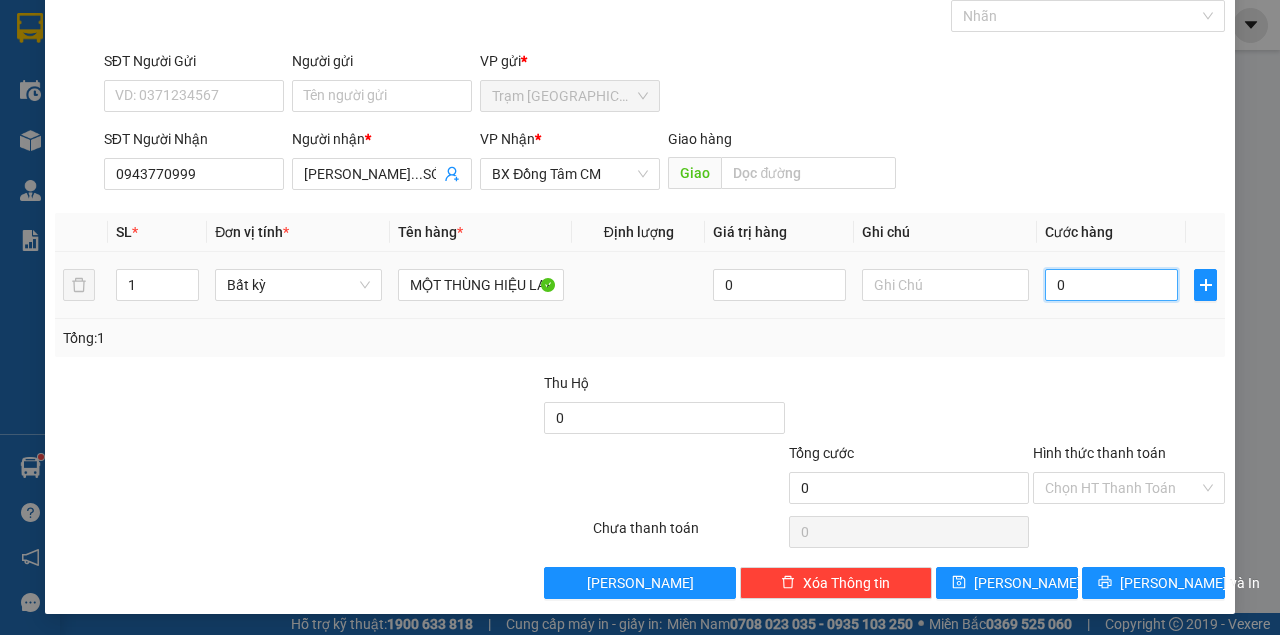click on "0" at bounding box center [1111, 285] 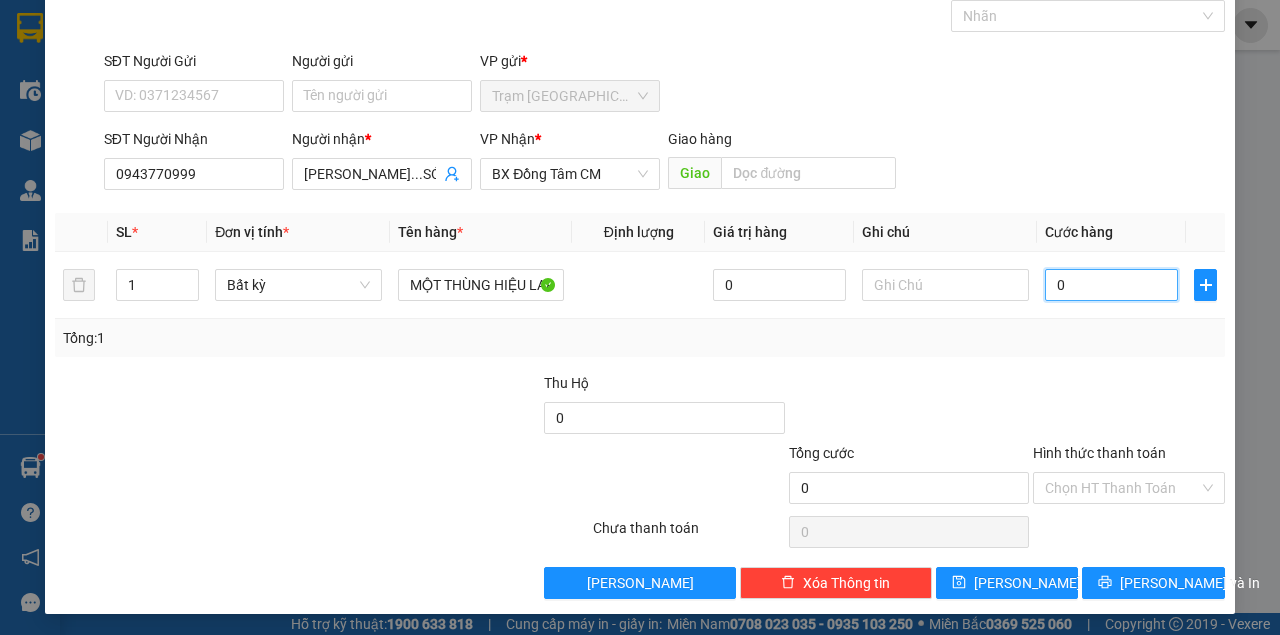 type on "0" 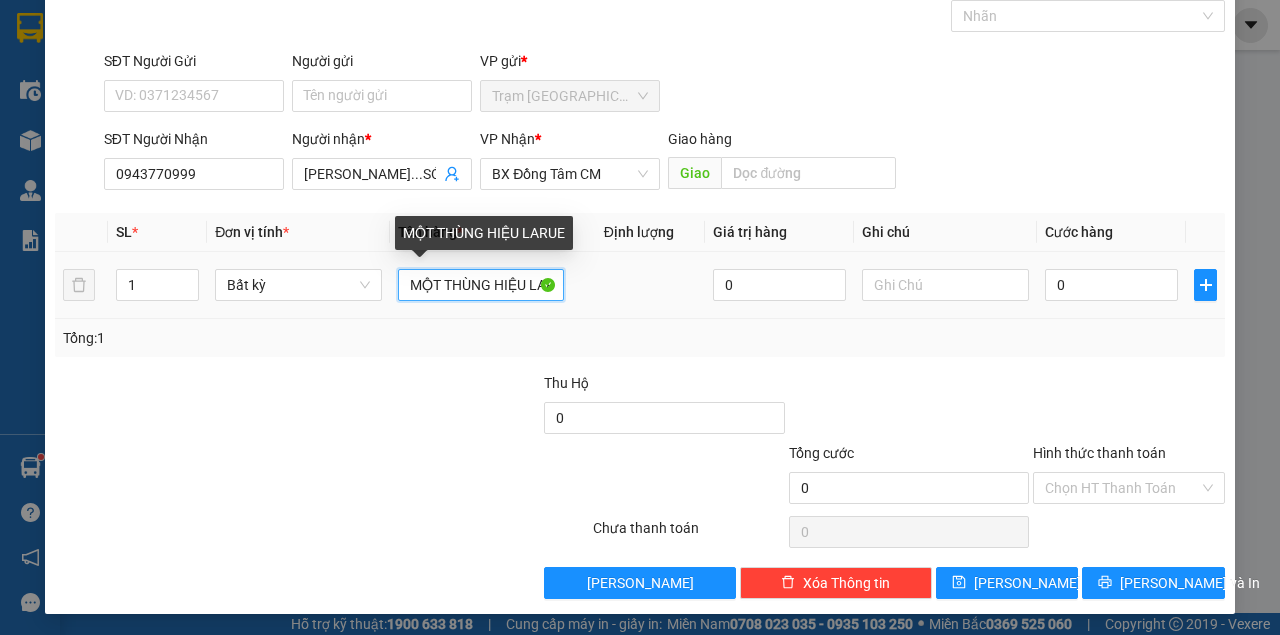 click on "MỘT THÙNG HIỆU LARUE" at bounding box center (481, 285) 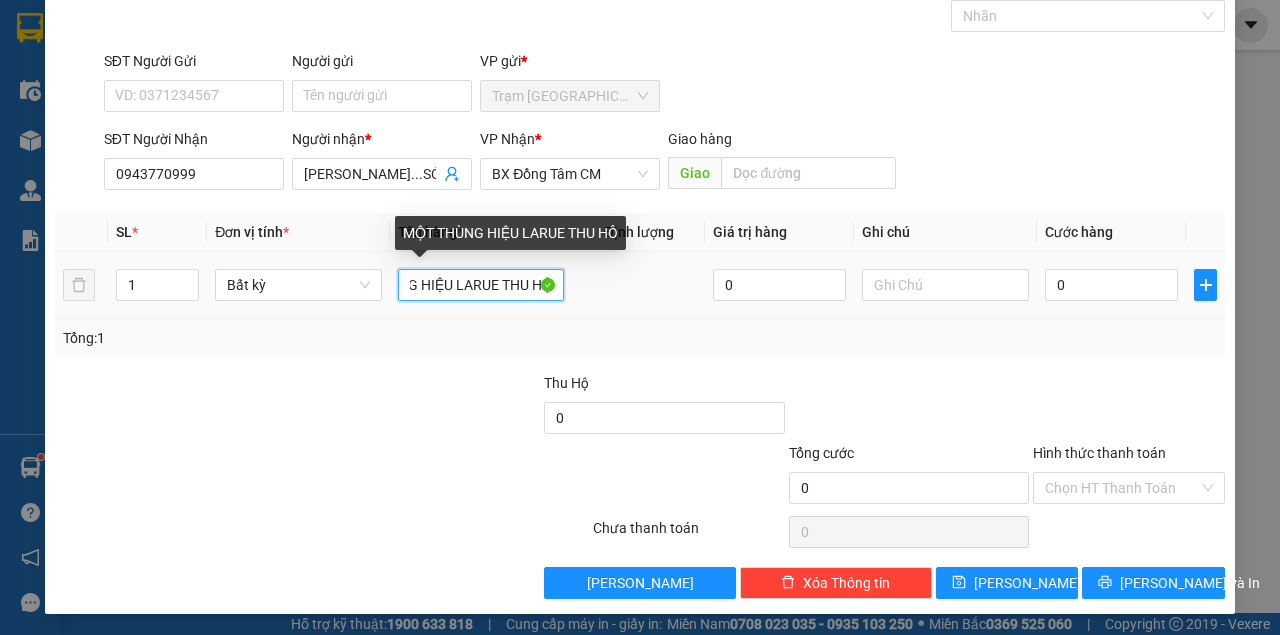 scroll, scrollTop: 0, scrollLeft: 77, axis: horizontal 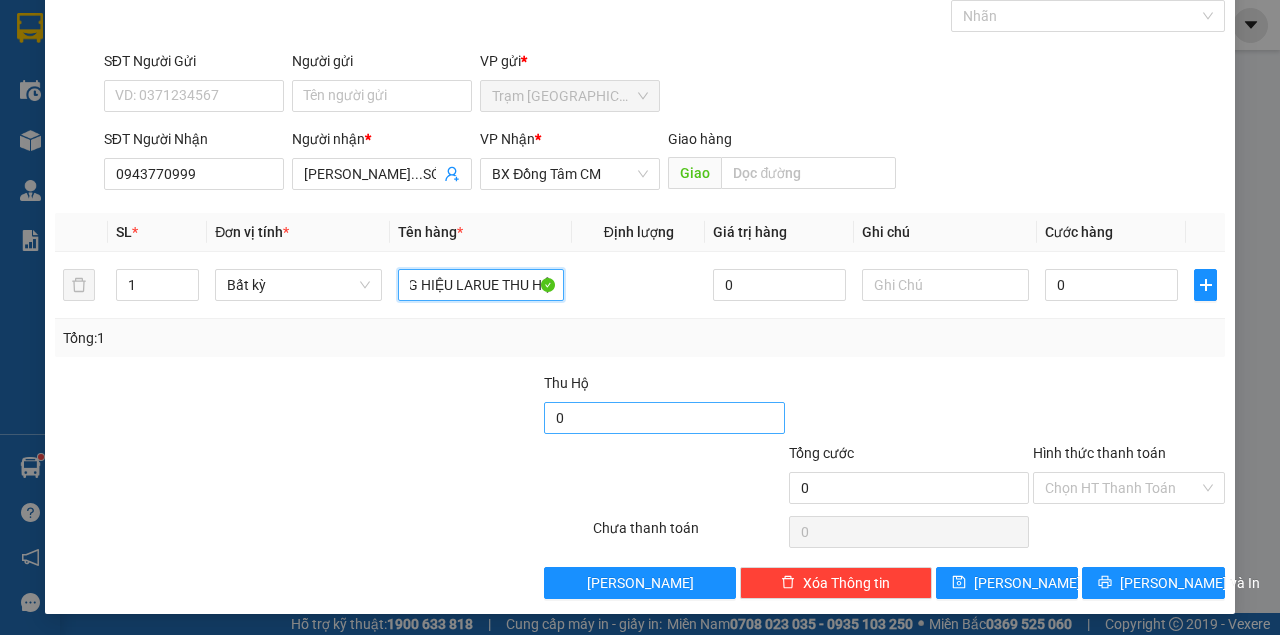 type on "MỘT THÙNG HIỆU LARUE THU HỘ" 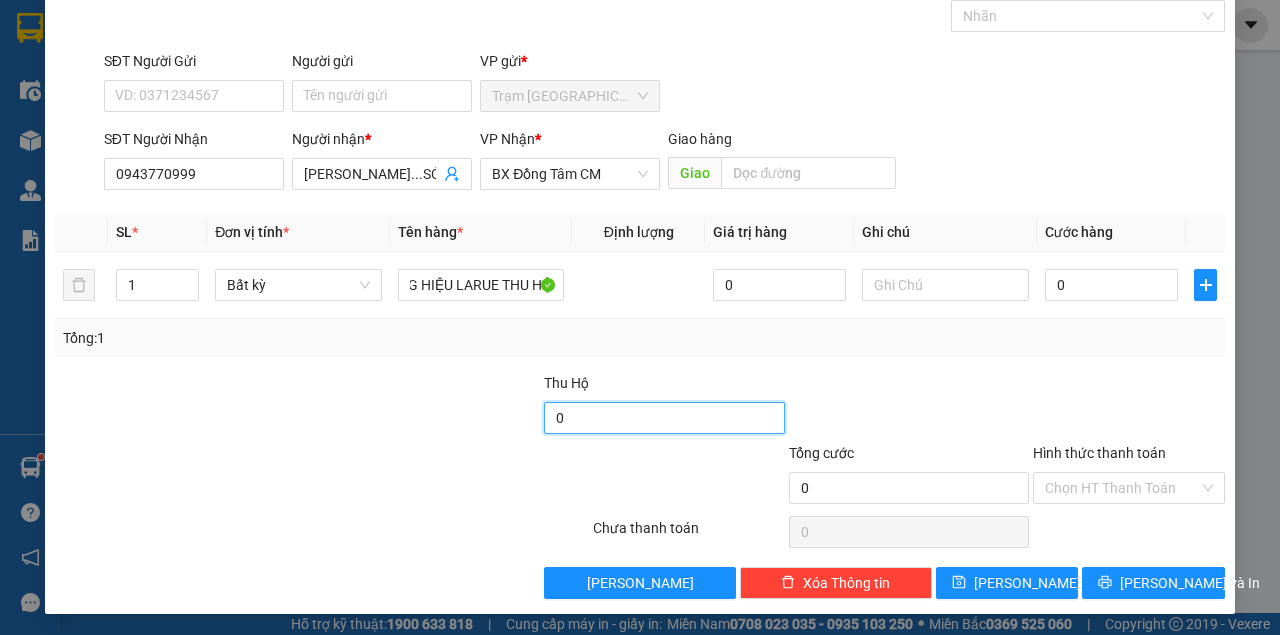 scroll, scrollTop: 0, scrollLeft: 0, axis: both 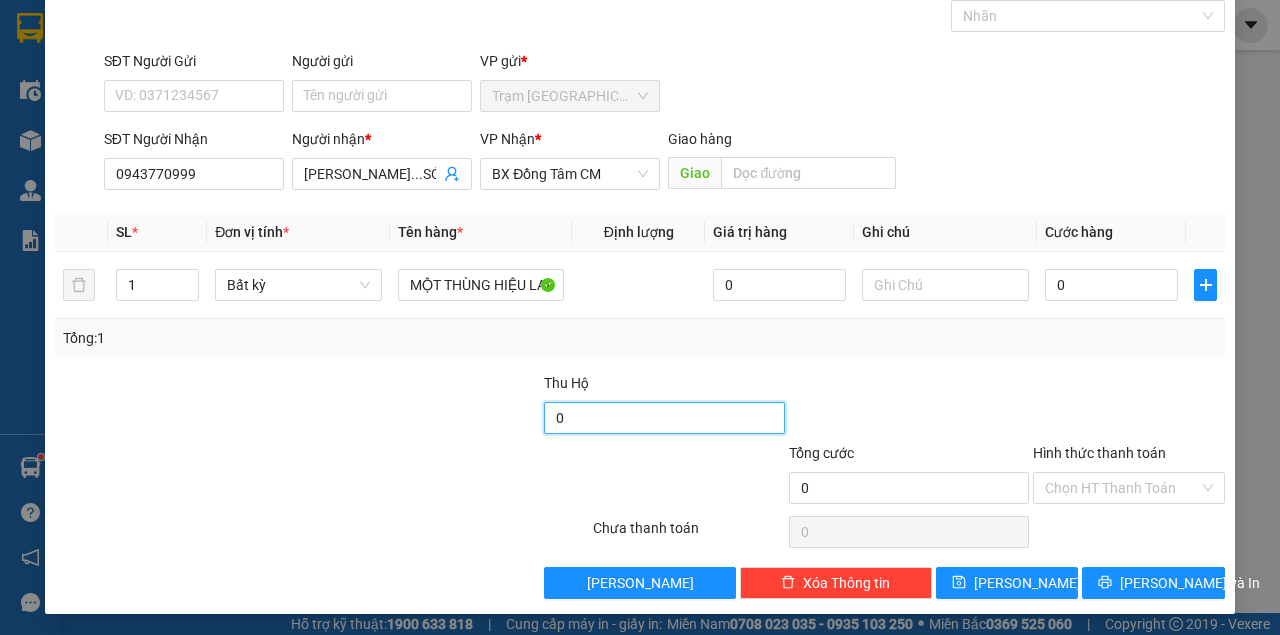 click on "0" at bounding box center (664, 418) 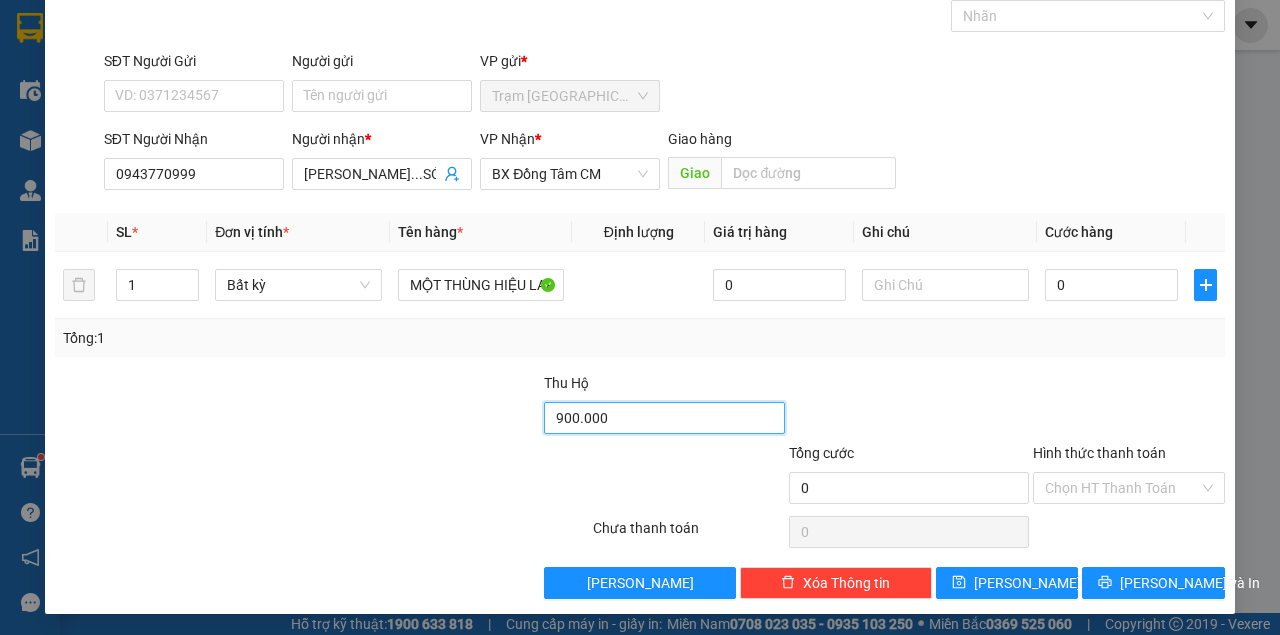drag, startPoint x: 624, startPoint y: 420, endPoint x: 394, endPoint y: 413, distance: 230.10649 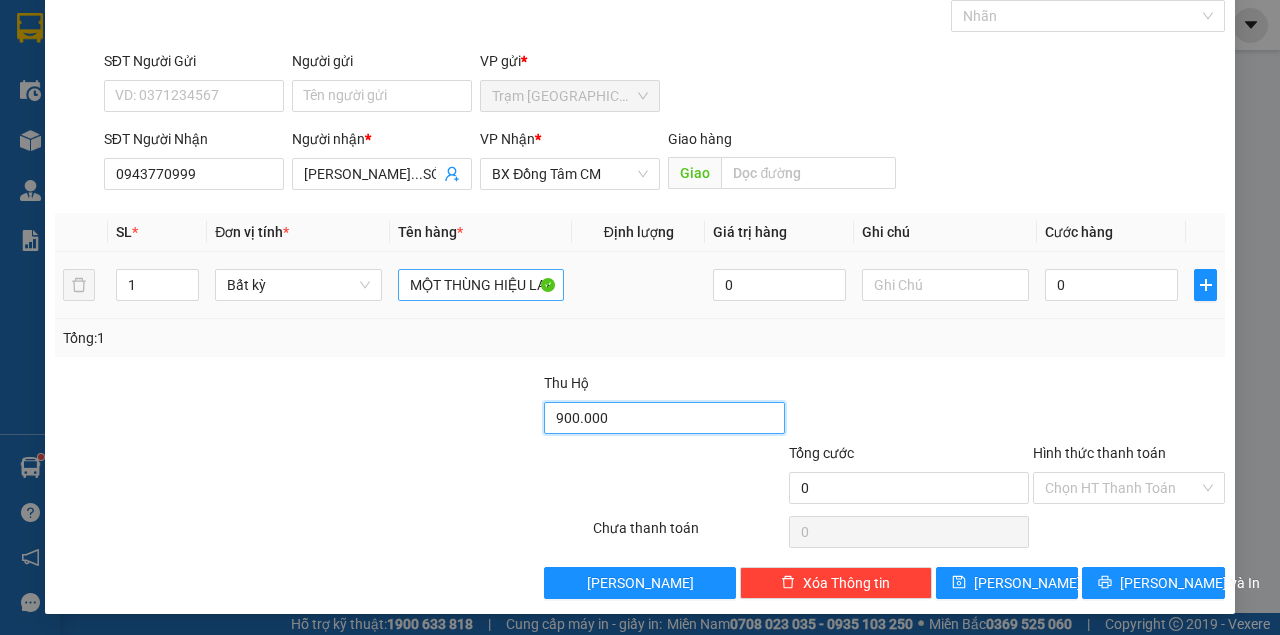 type on "900.000" 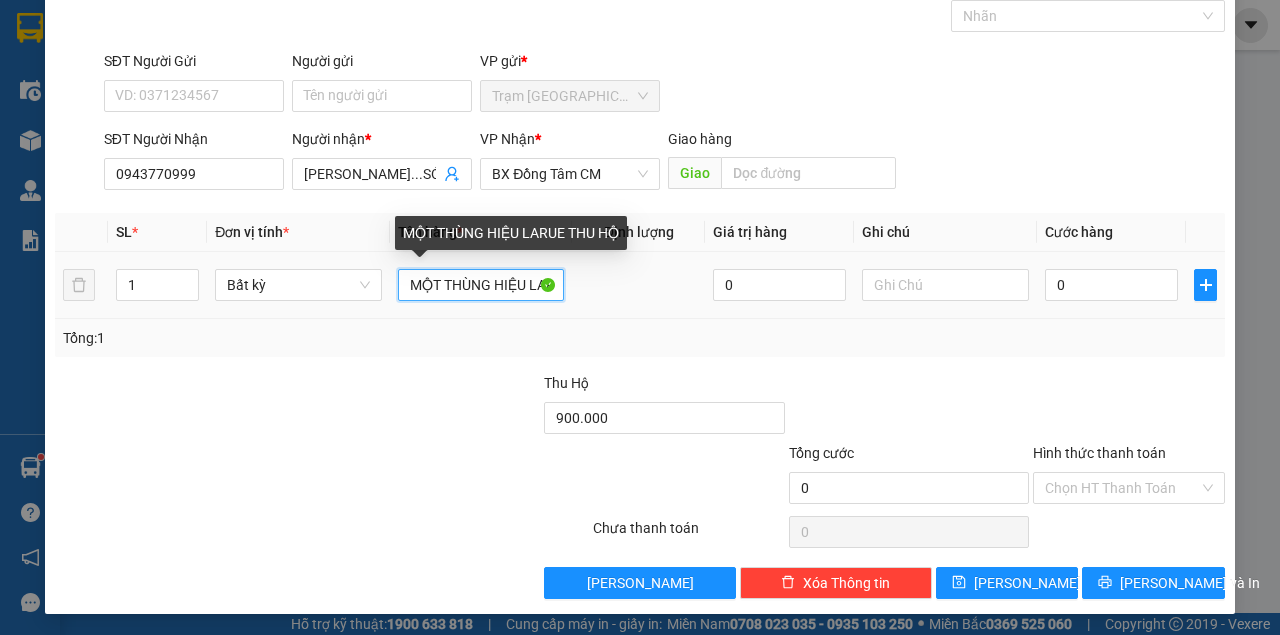 click on "MỘT THÙNG HIỆU LARUE THU HỘ" at bounding box center (481, 285) 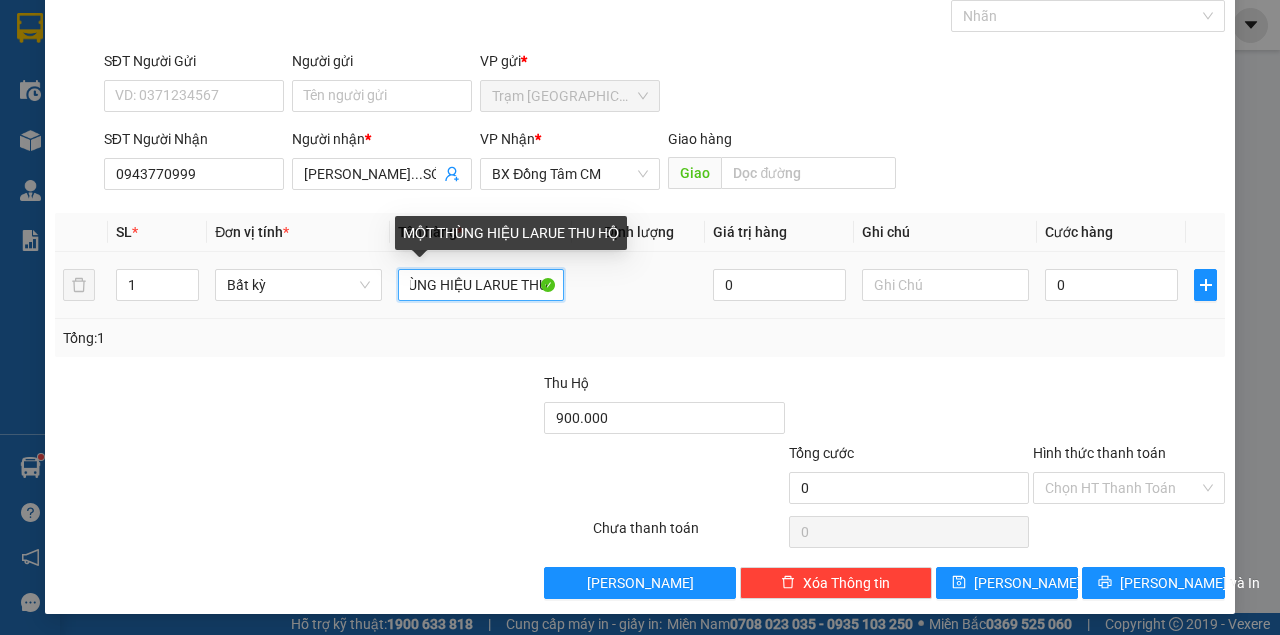 scroll, scrollTop: 0, scrollLeft: 77, axis: horizontal 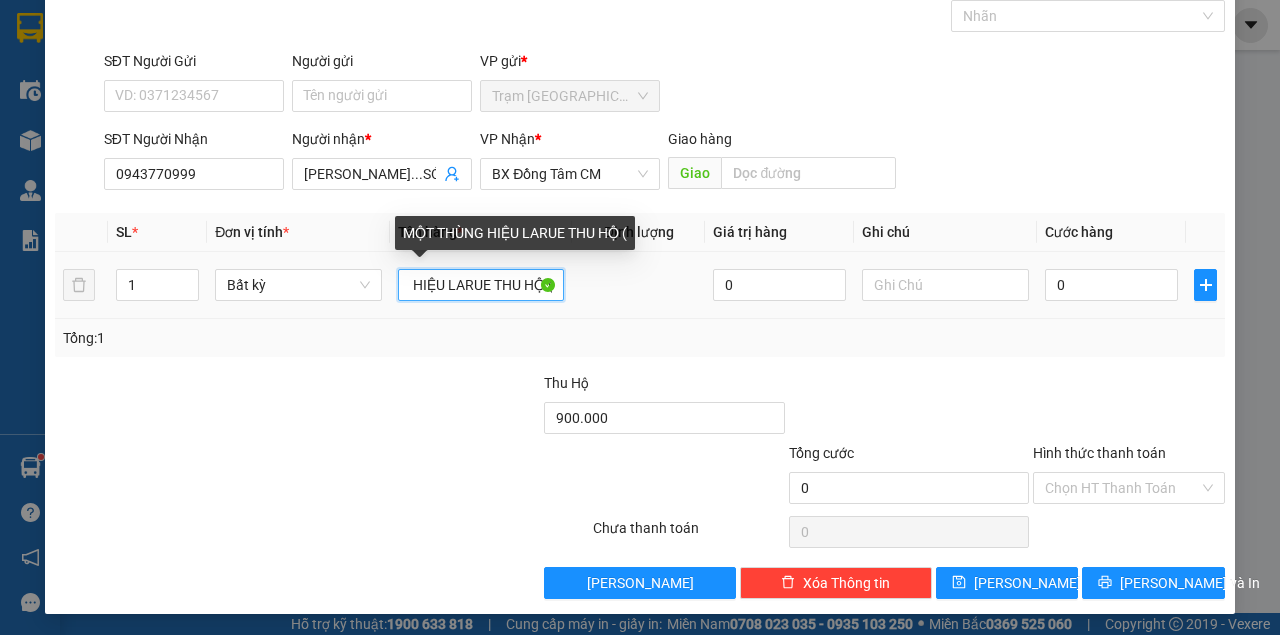 paste on "900.000" 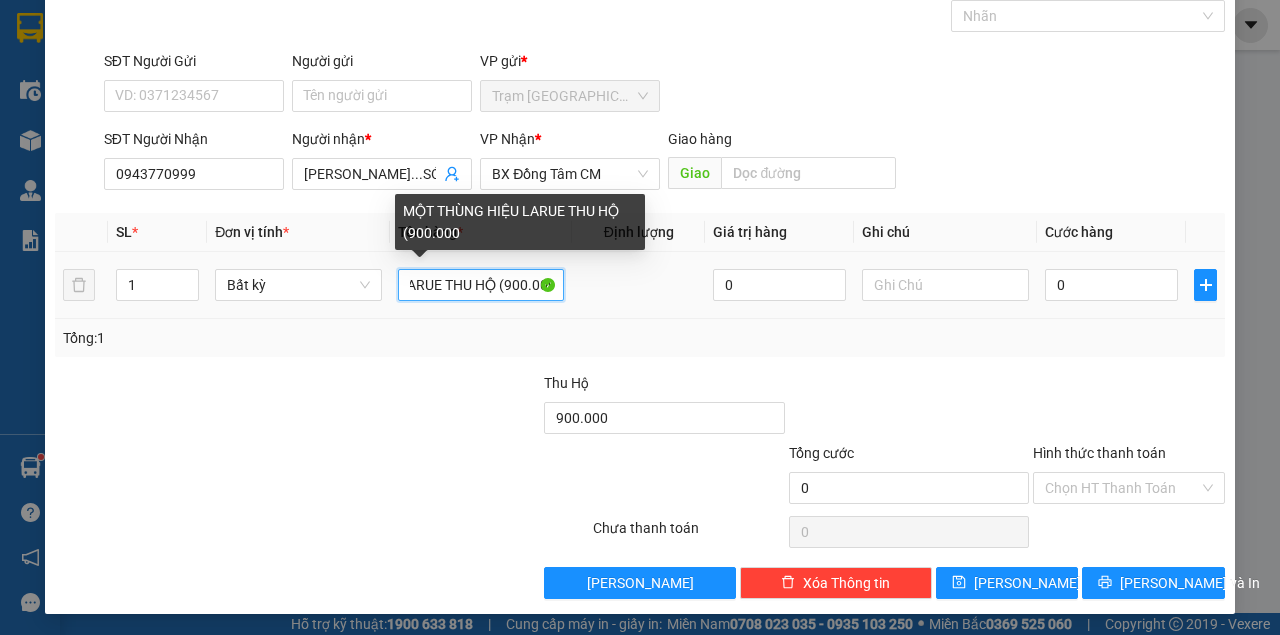 scroll, scrollTop: 0, scrollLeft: 134, axis: horizontal 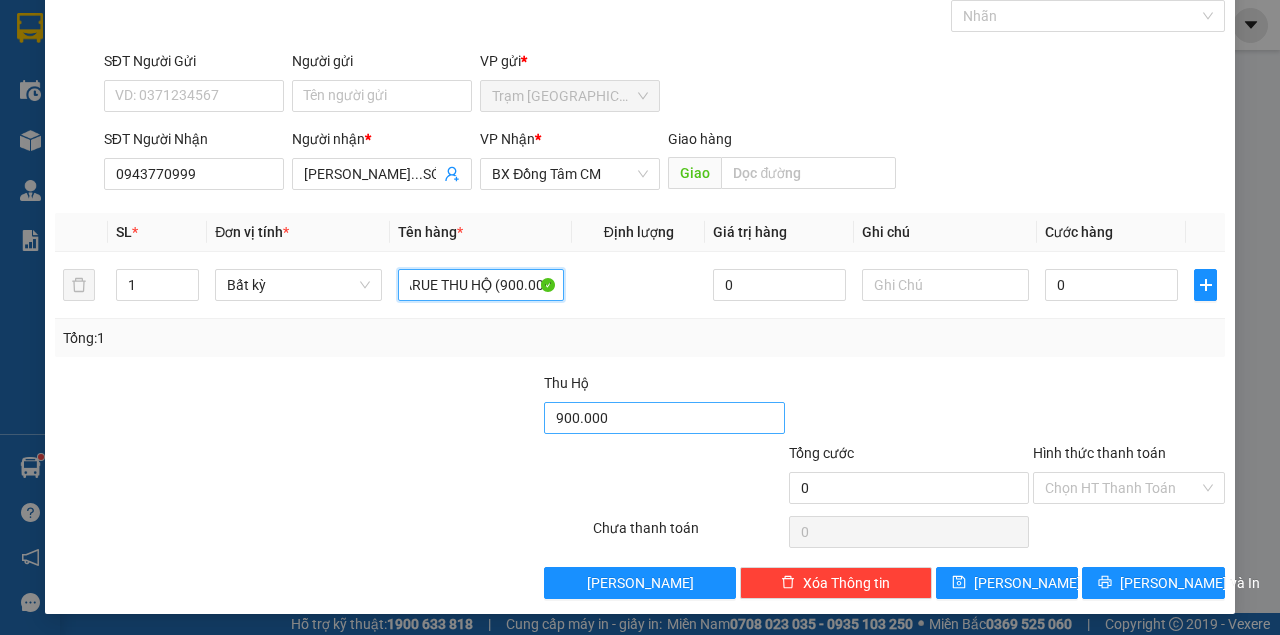 type on "MỘT THÙNG HIỆU LARUE THU HỘ (900.000)" 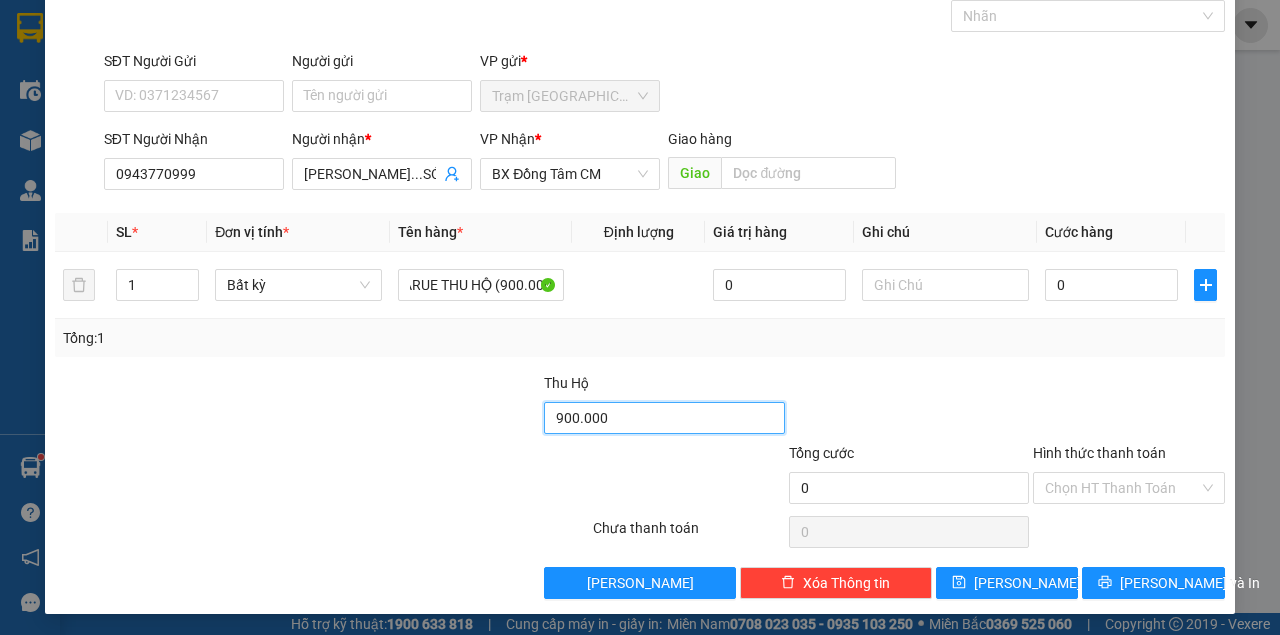 scroll, scrollTop: 0, scrollLeft: 0, axis: both 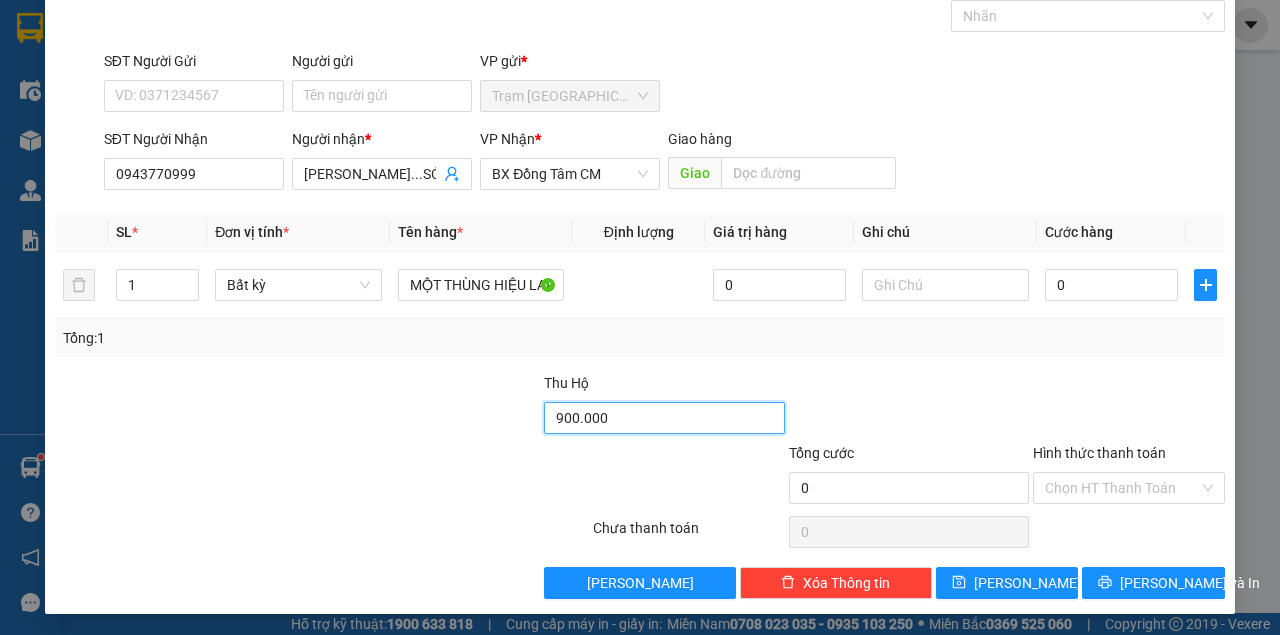 click on "900.000" at bounding box center [664, 418] 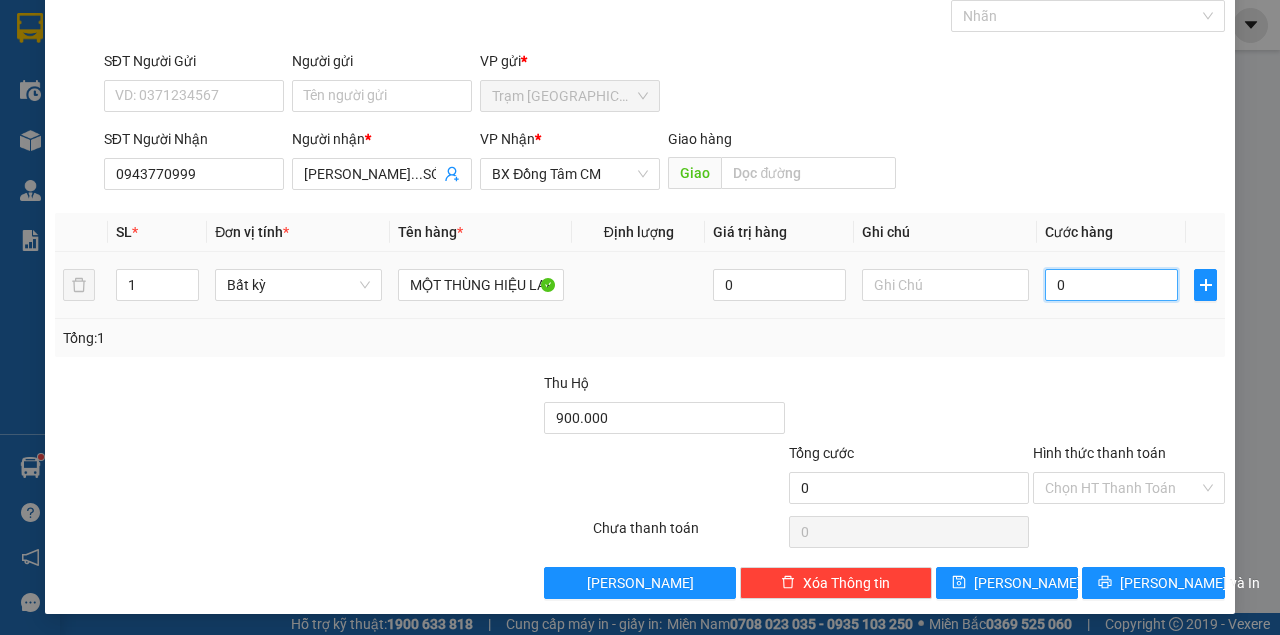 click on "0" at bounding box center [1111, 285] 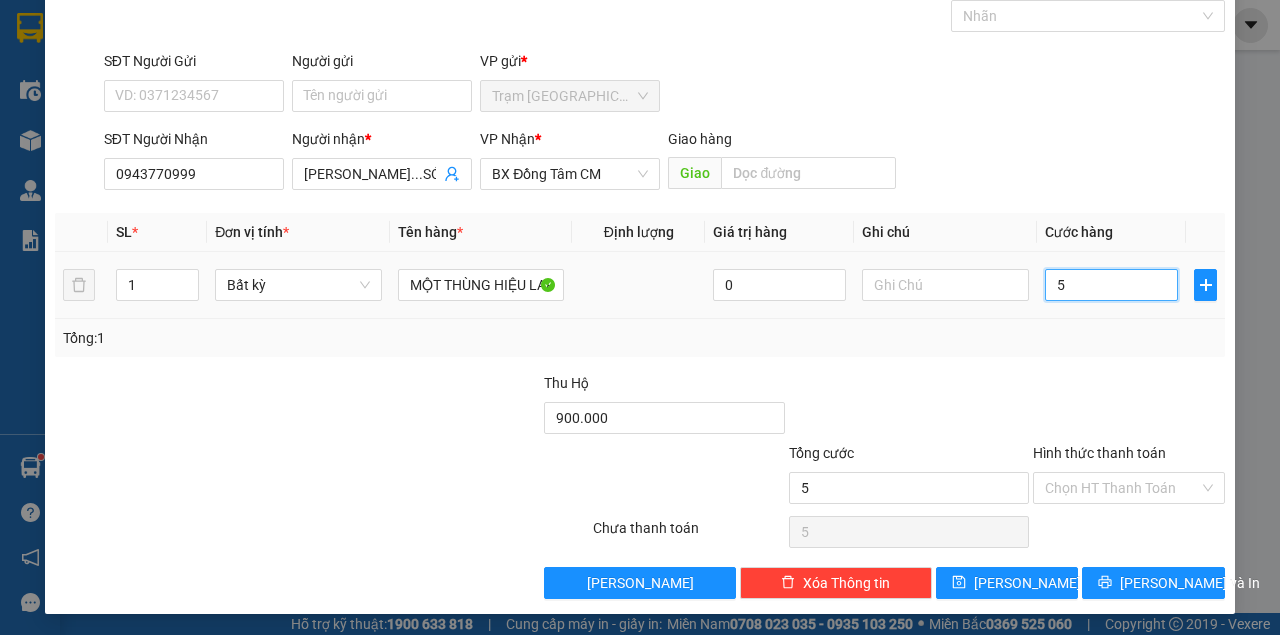 type on "50" 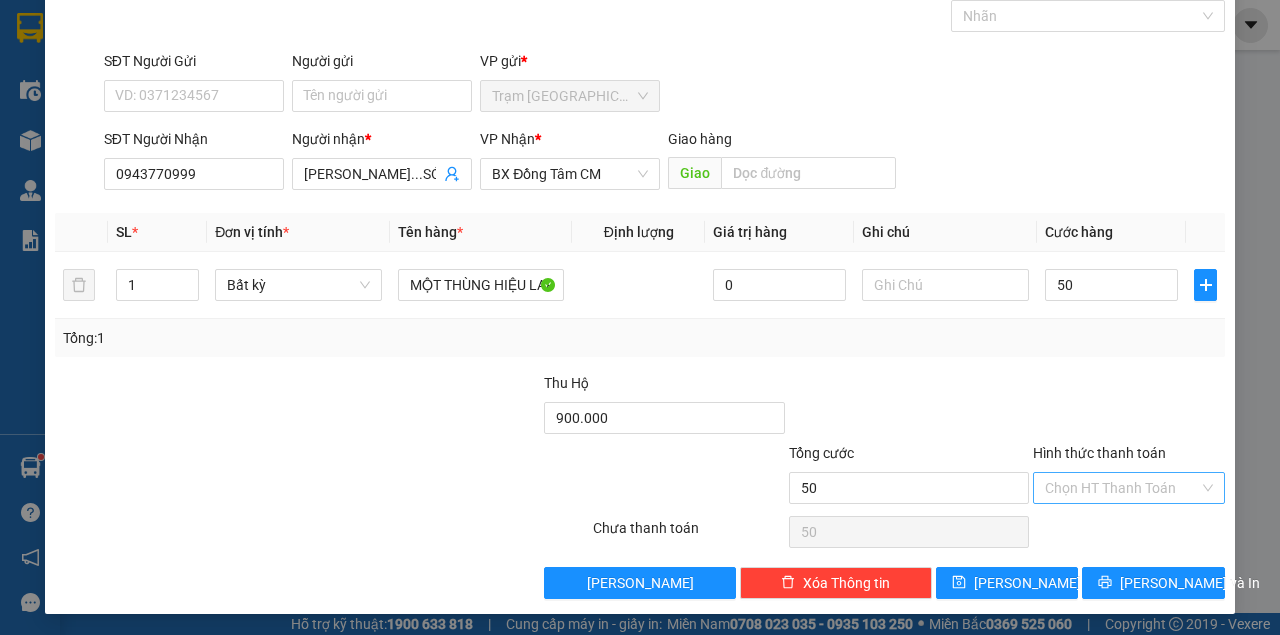 drag, startPoint x: 1064, startPoint y: 490, endPoint x: 1070, endPoint y: 499, distance: 10.816654 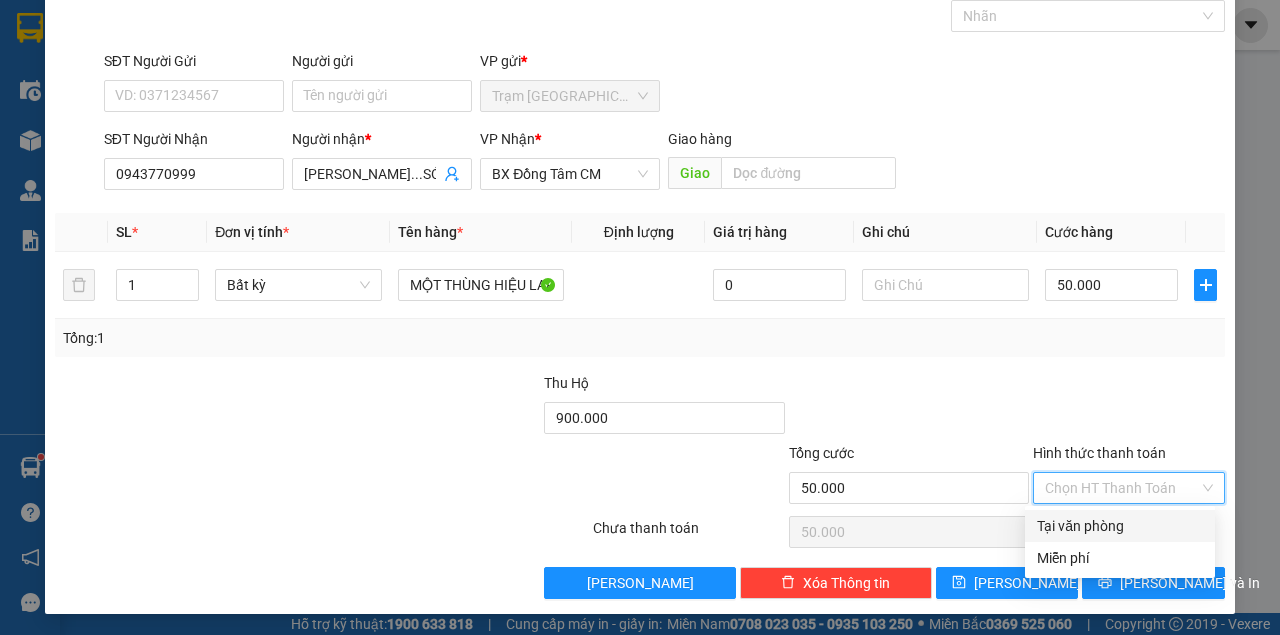 click on "Tại văn phòng" at bounding box center (1120, 526) 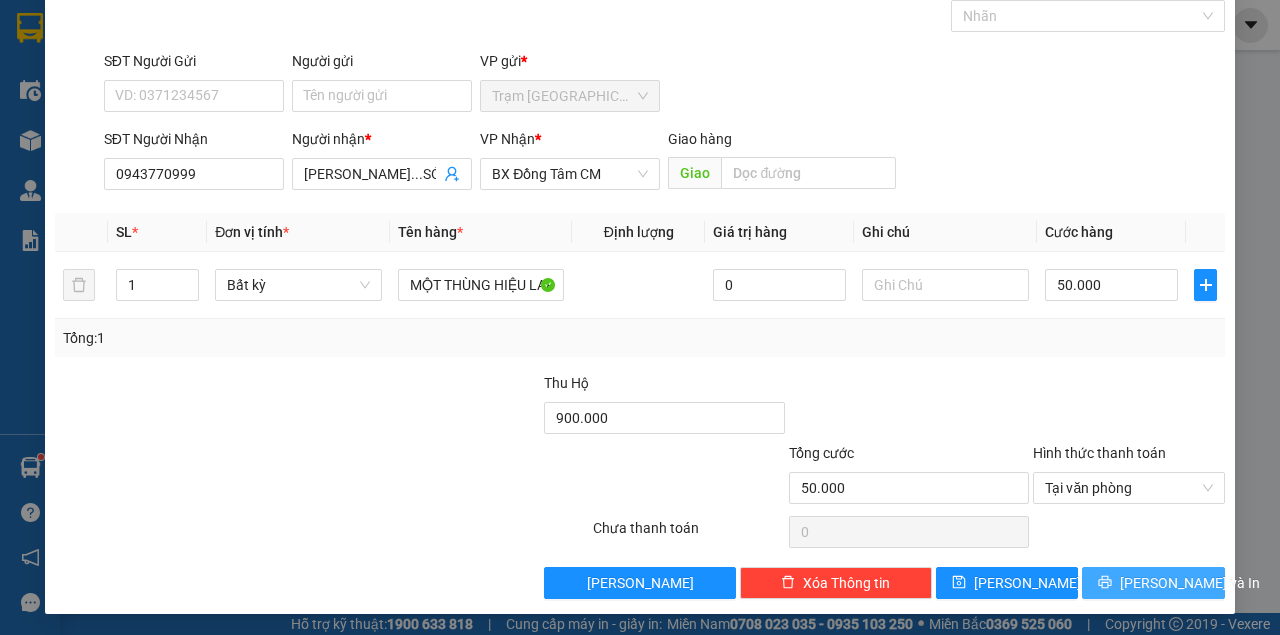click on "[PERSON_NAME] và In" at bounding box center (1153, 583) 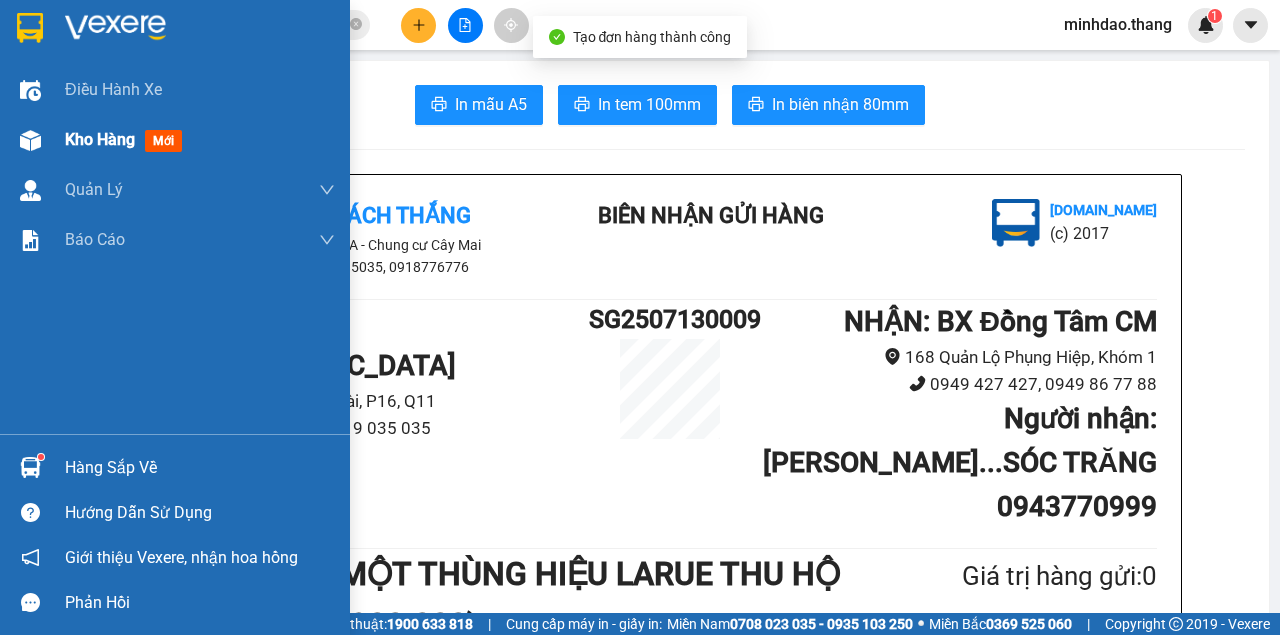 click at bounding box center (30, 140) 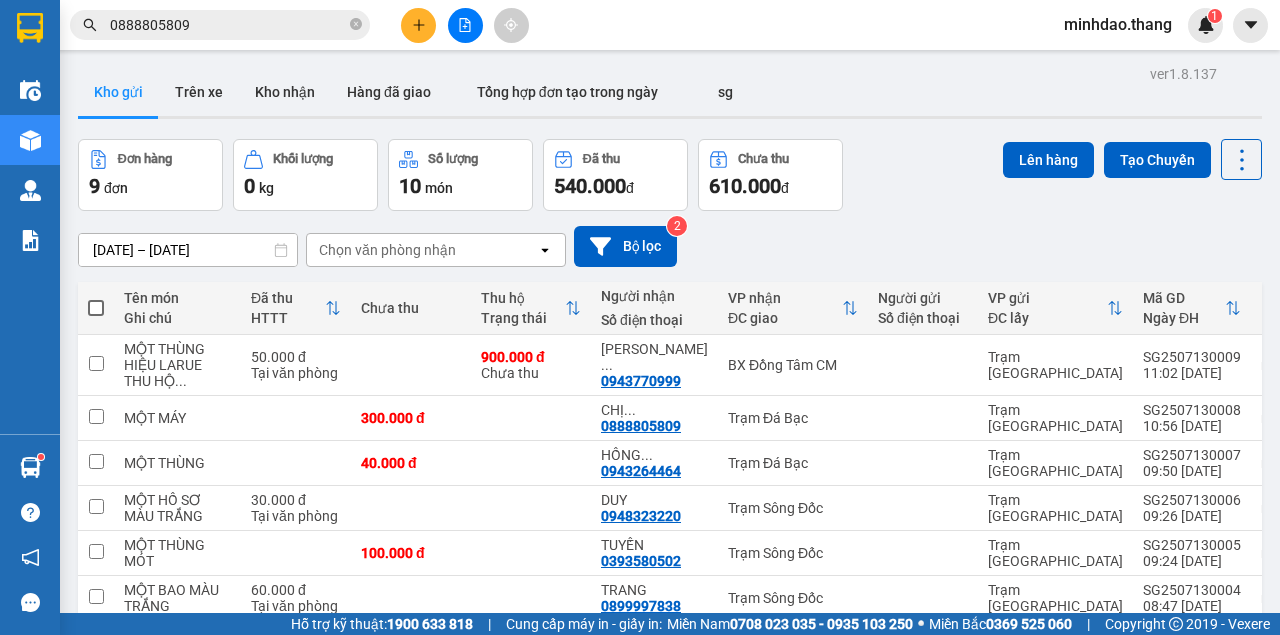 click 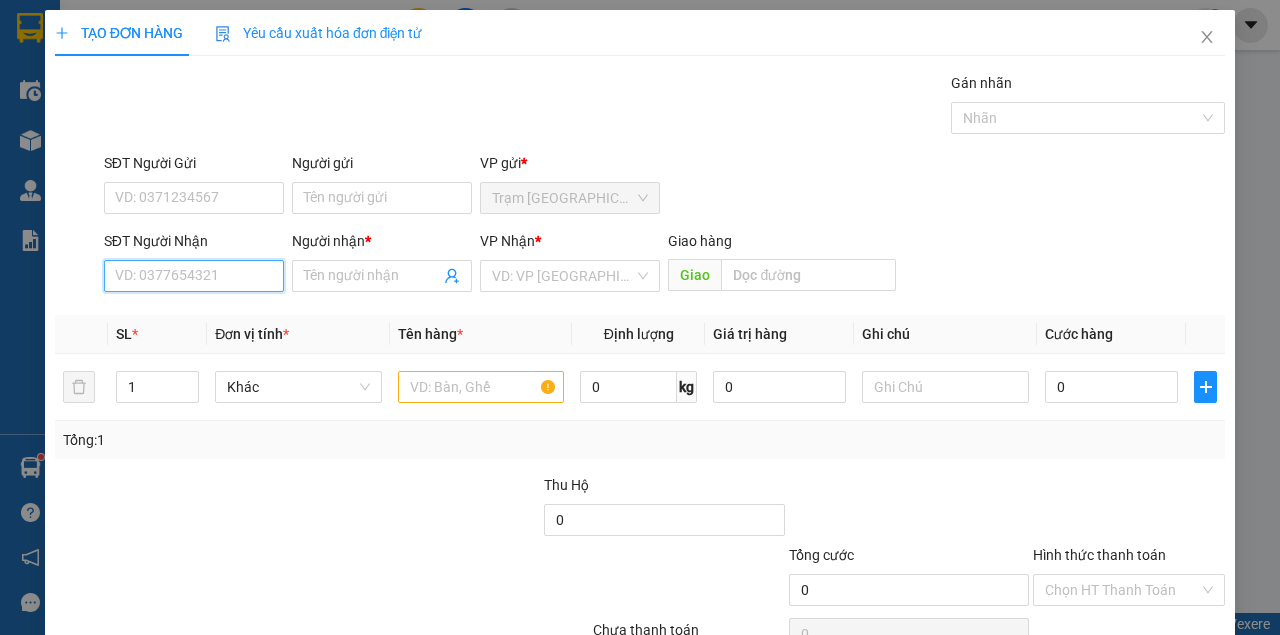 click on "SĐT Người Nhận" at bounding box center [194, 276] 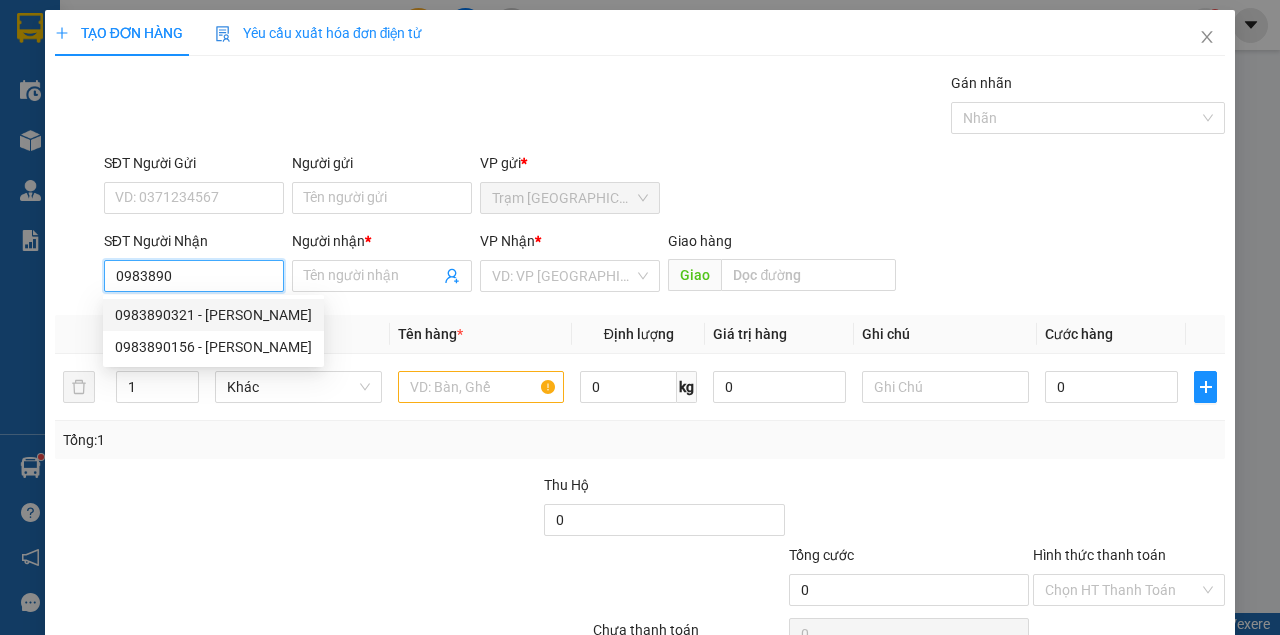 click on "0983890321 - [PERSON_NAME]" at bounding box center (213, 315) 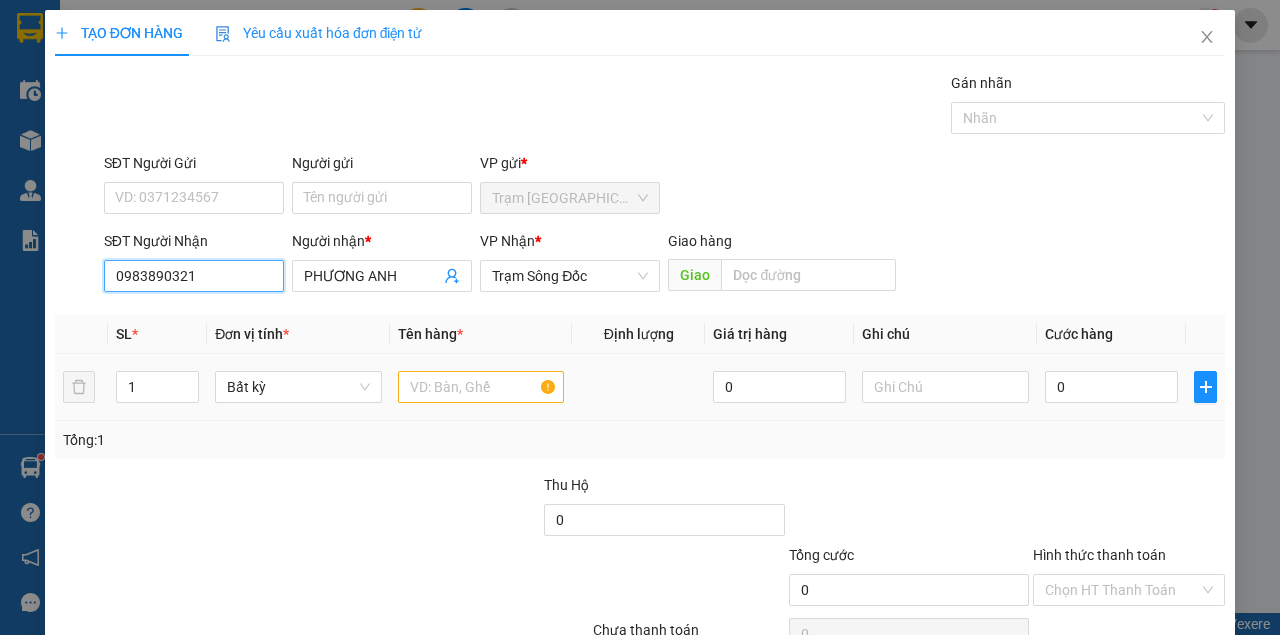 type on "0983890321" 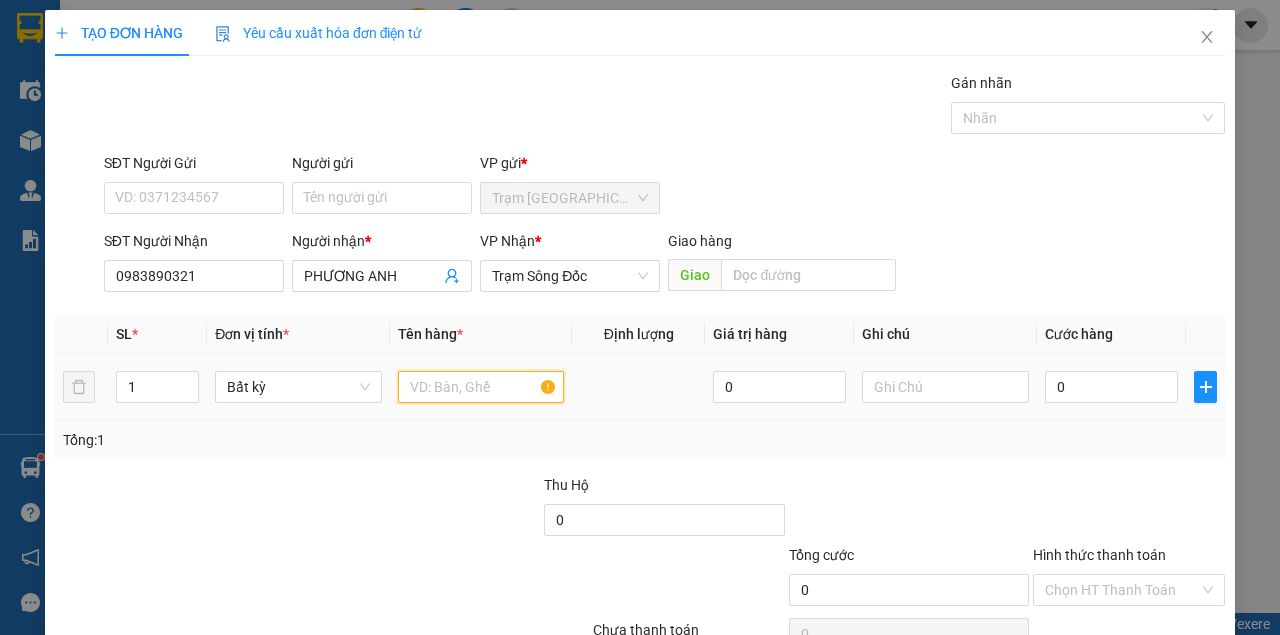 click at bounding box center [481, 387] 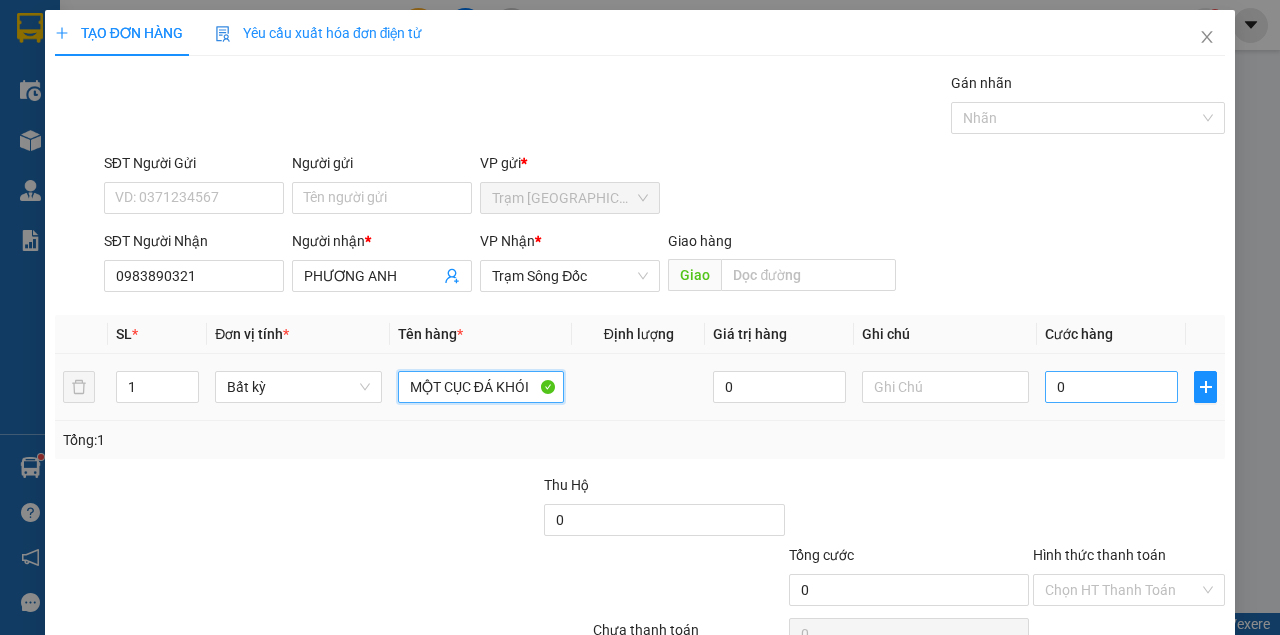 type on "MỘT CỤC ĐÁ KHÓI" 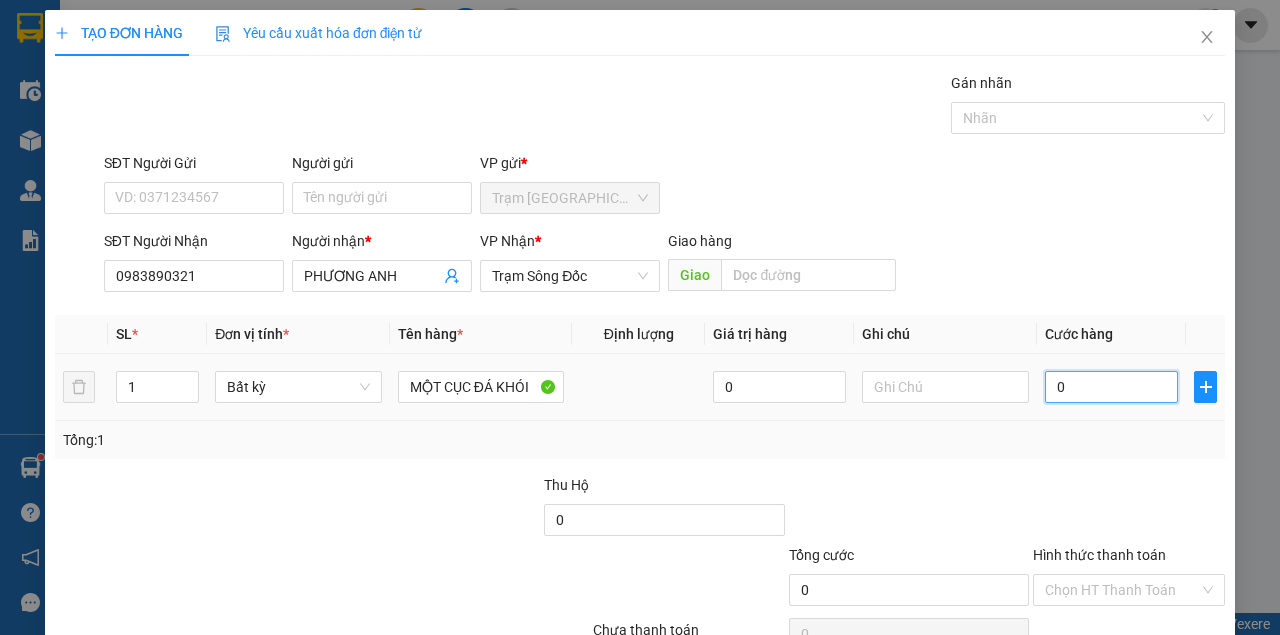 click on "0" at bounding box center [1111, 387] 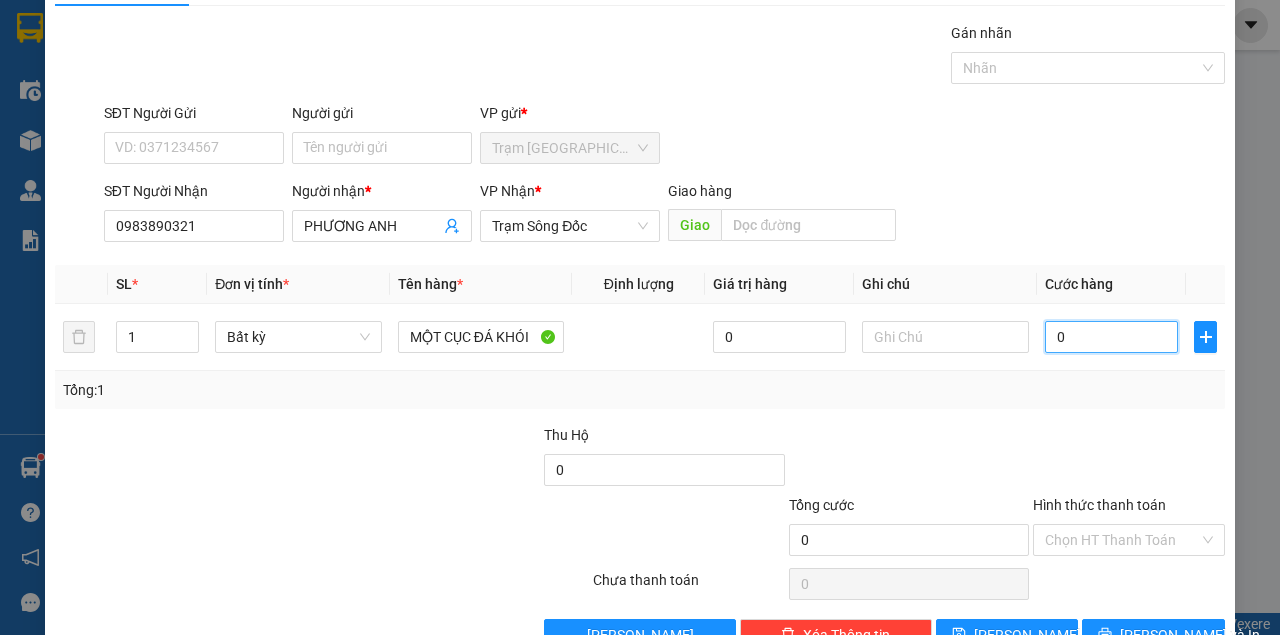 scroll, scrollTop: 102, scrollLeft: 0, axis: vertical 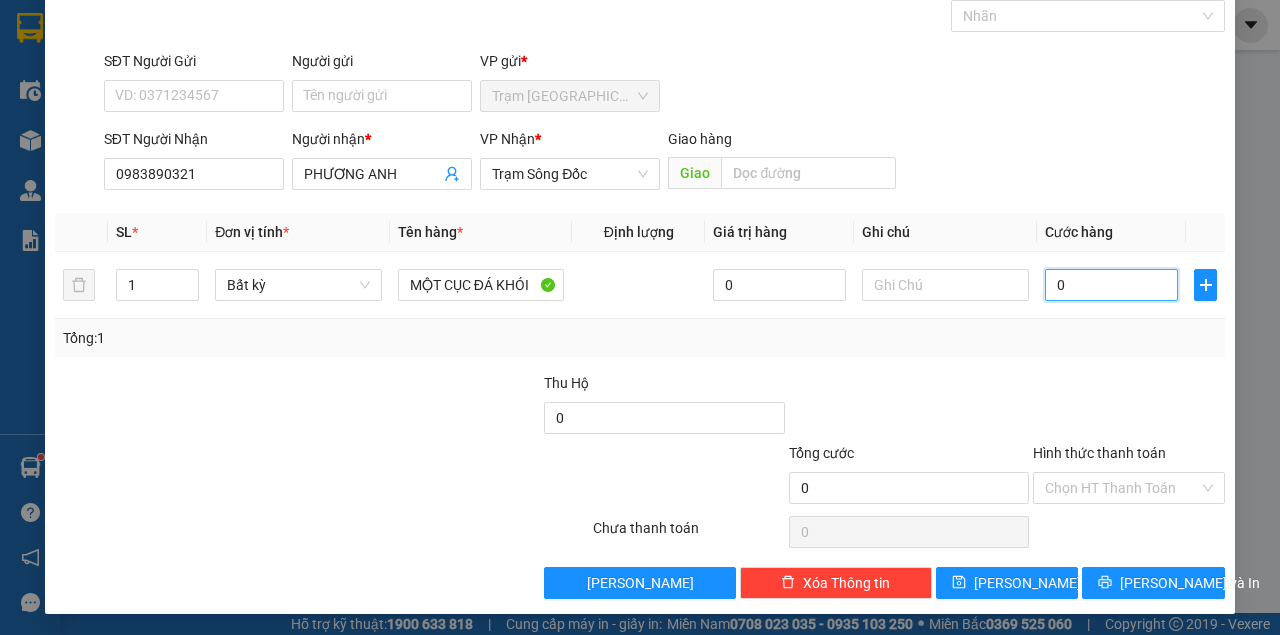 type on "3" 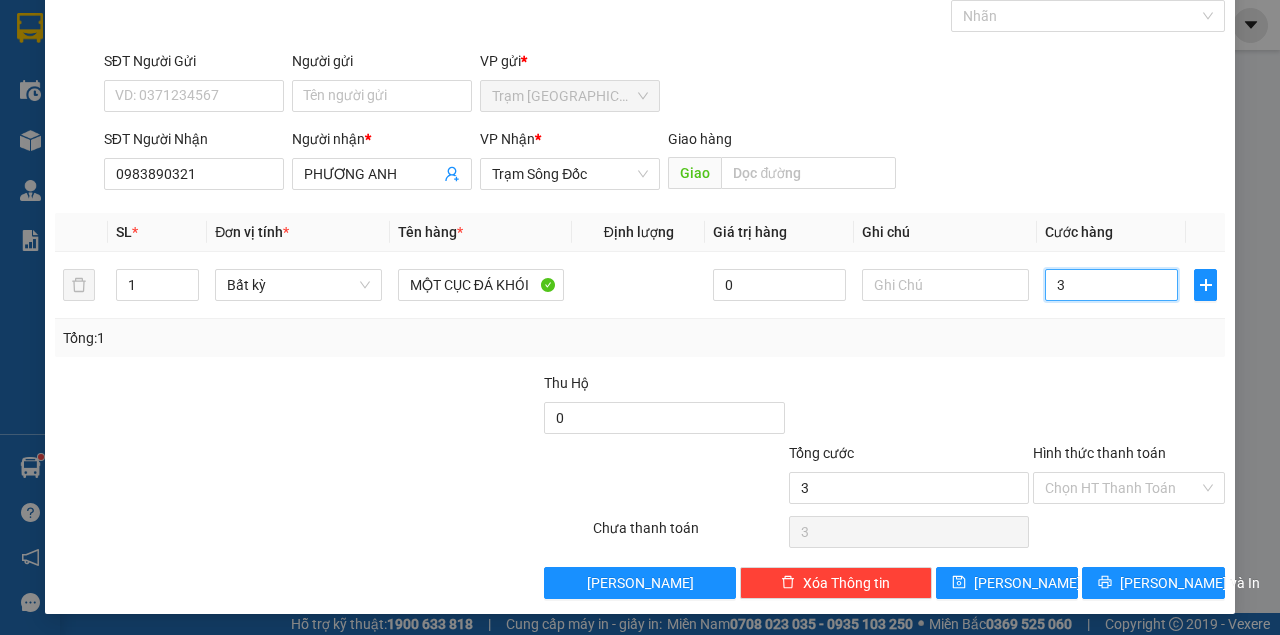 type on "30" 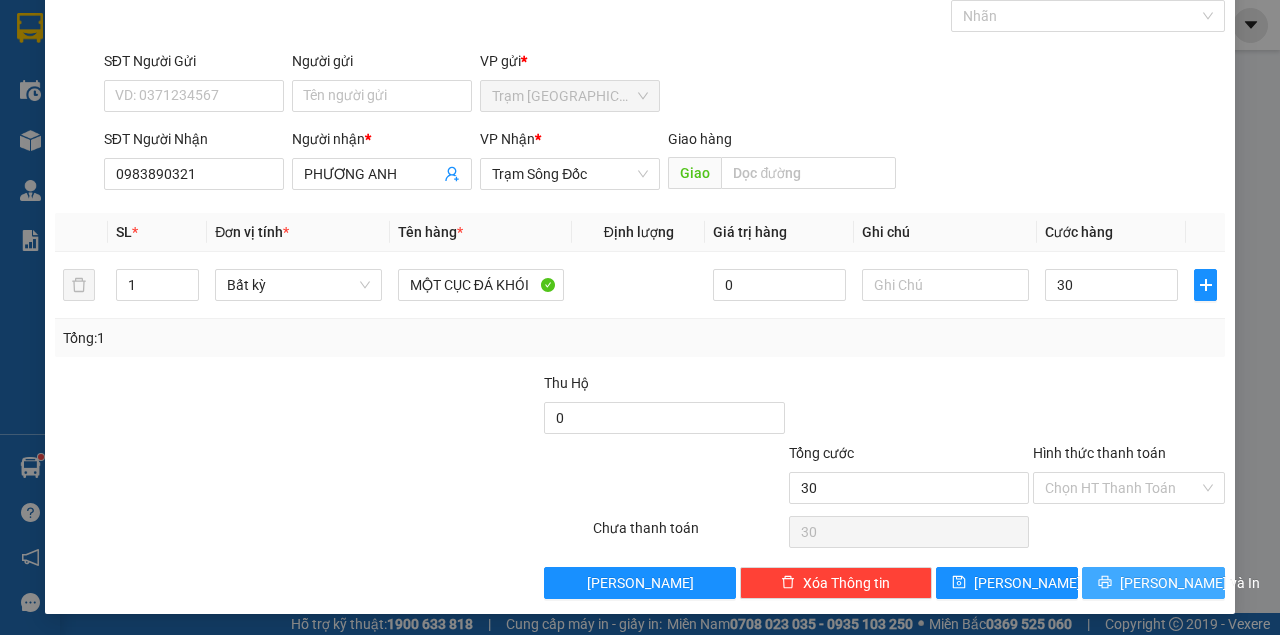 type on "30.000" 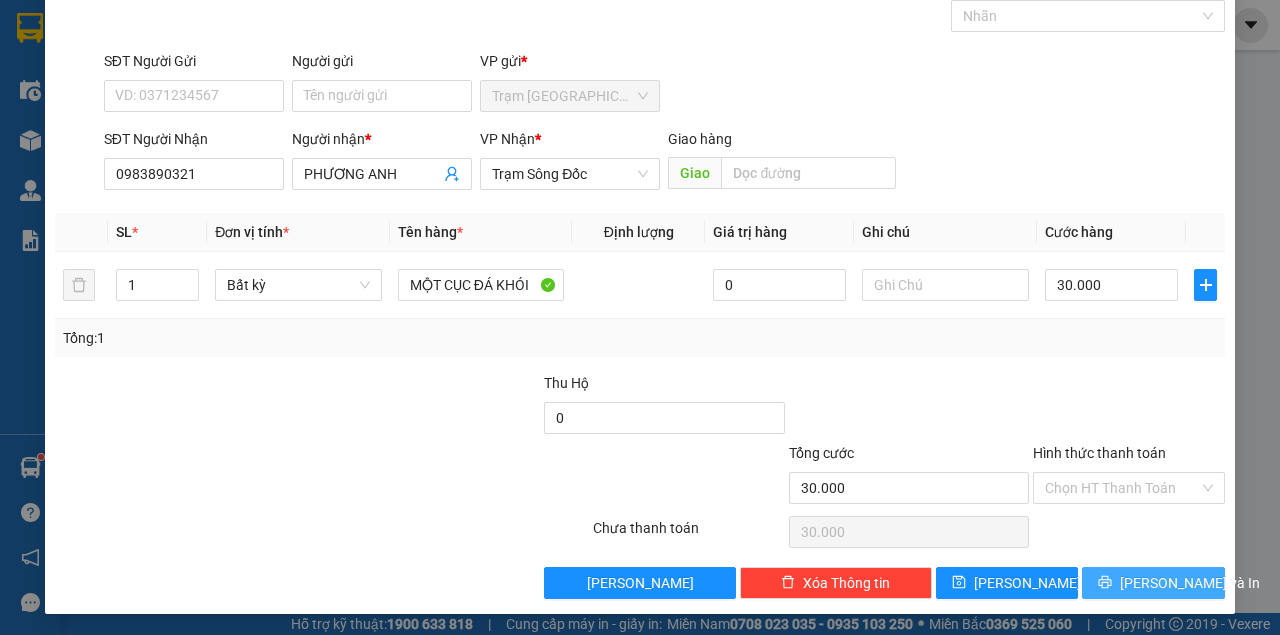 click on "Lưu và In" at bounding box center [1190, 583] 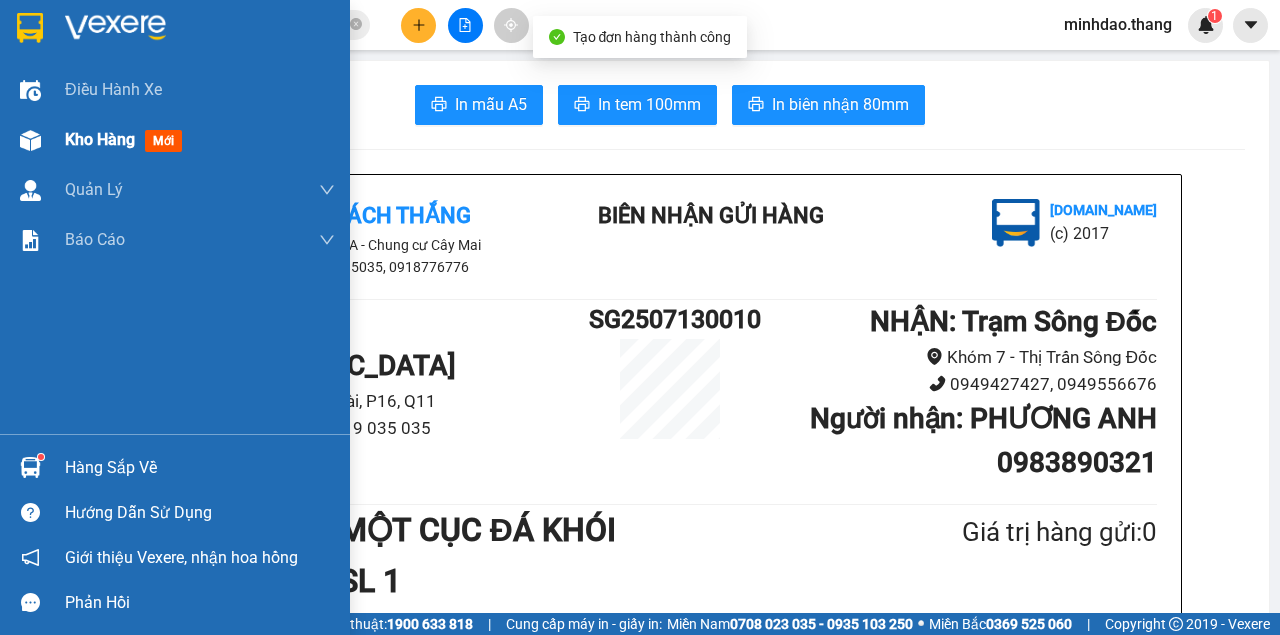 drag, startPoint x: 3, startPoint y: 141, endPoint x: 36, endPoint y: 138, distance: 33.13608 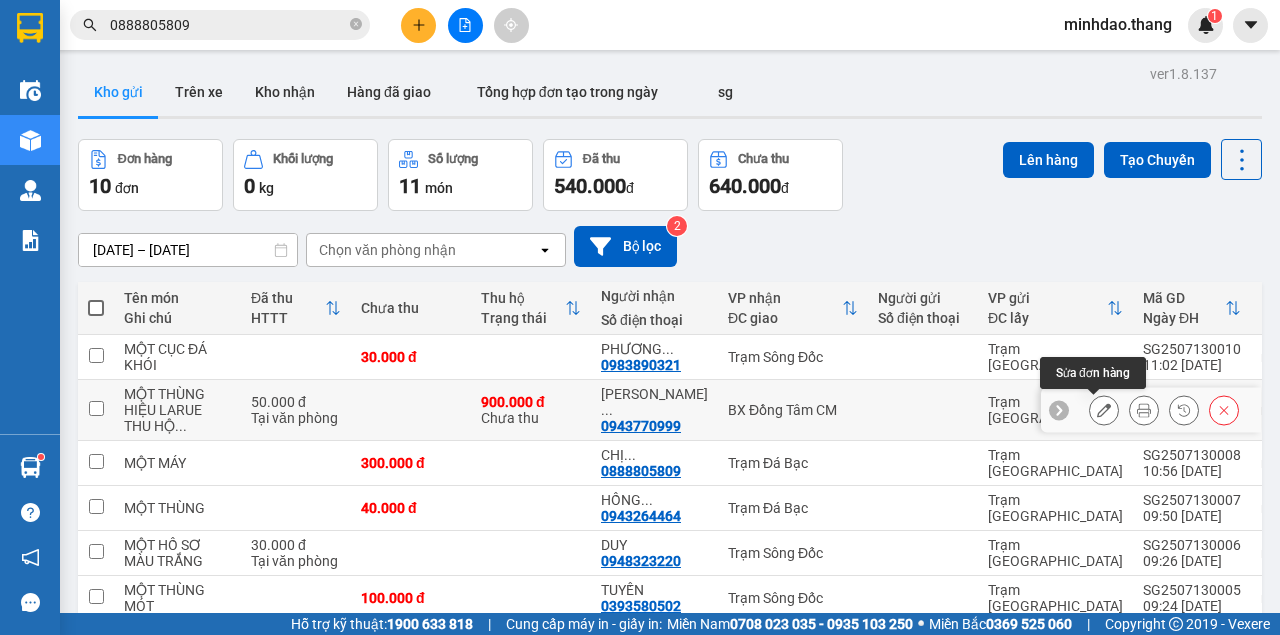 click 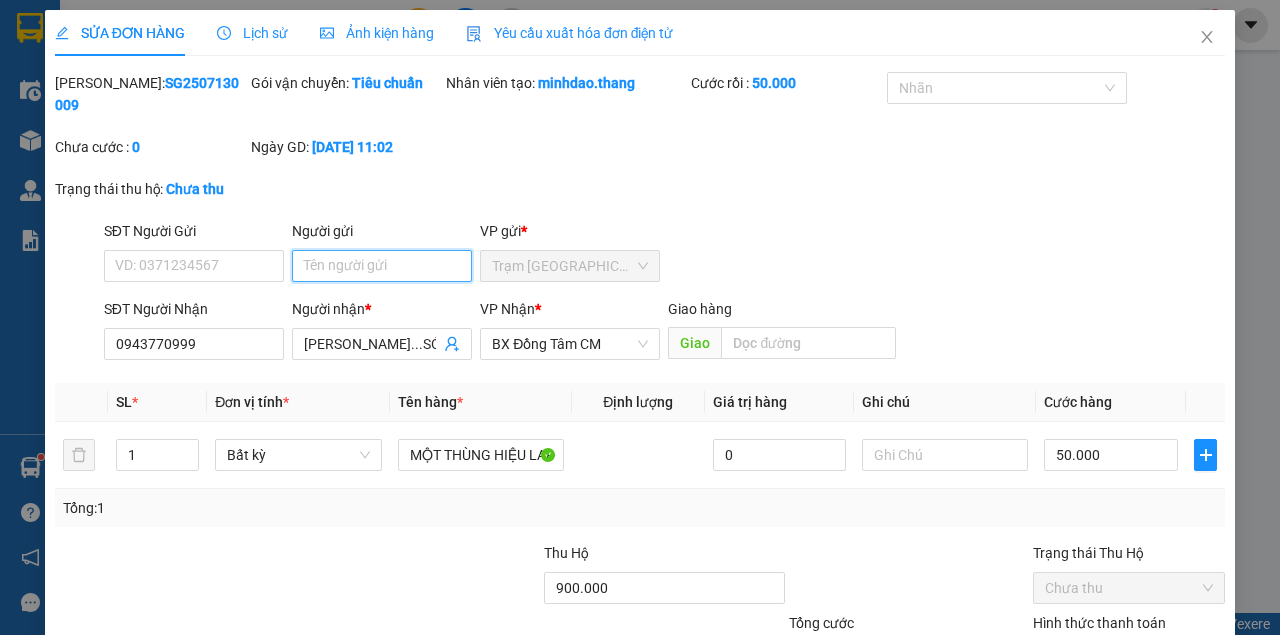 click on "Người gửi" at bounding box center (382, 266) 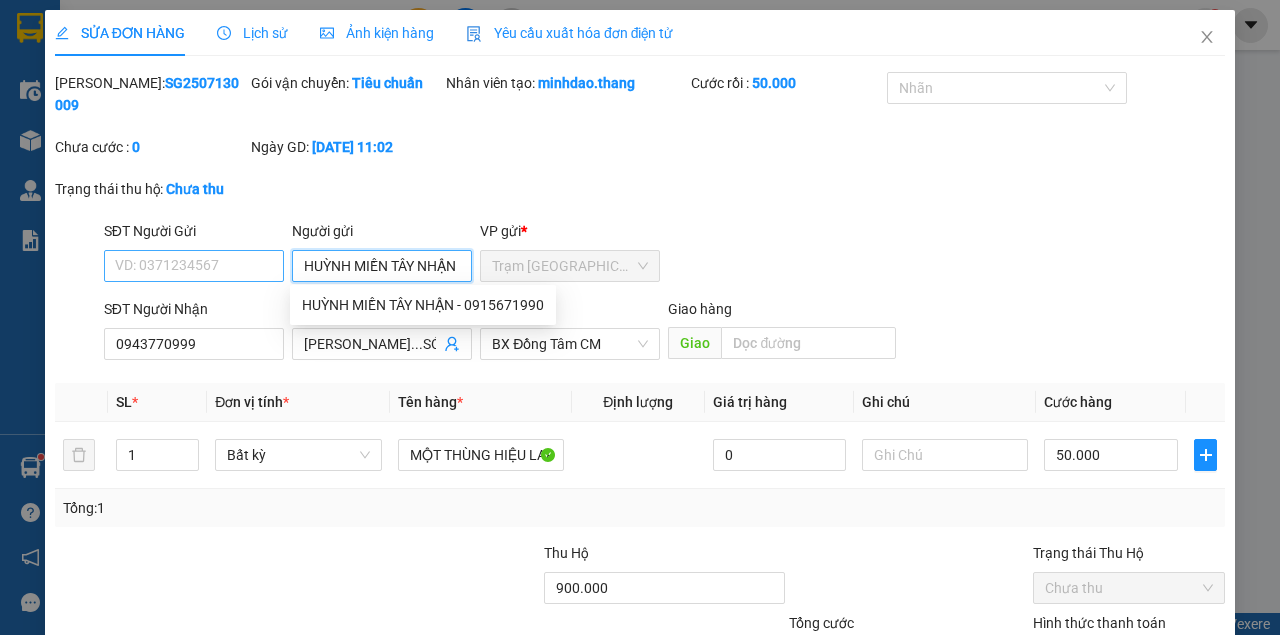 scroll, scrollTop: 0, scrollLeft: 0, axis: both 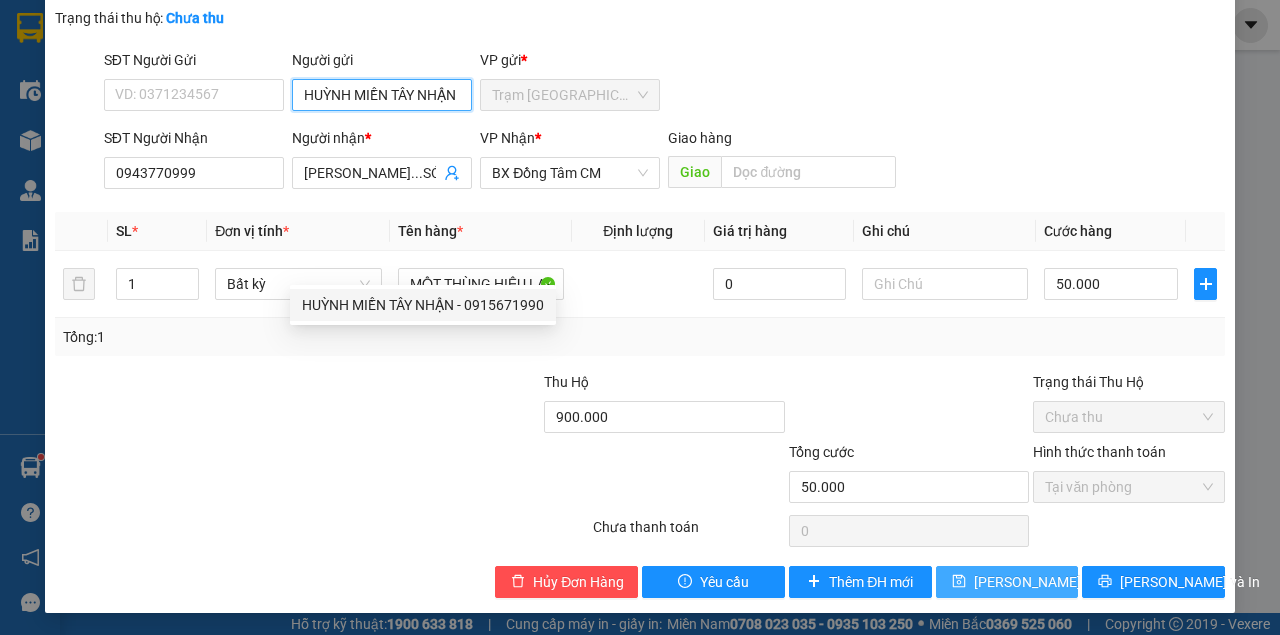 type on "HUỲNH MIỀN TÂY NHẬN" 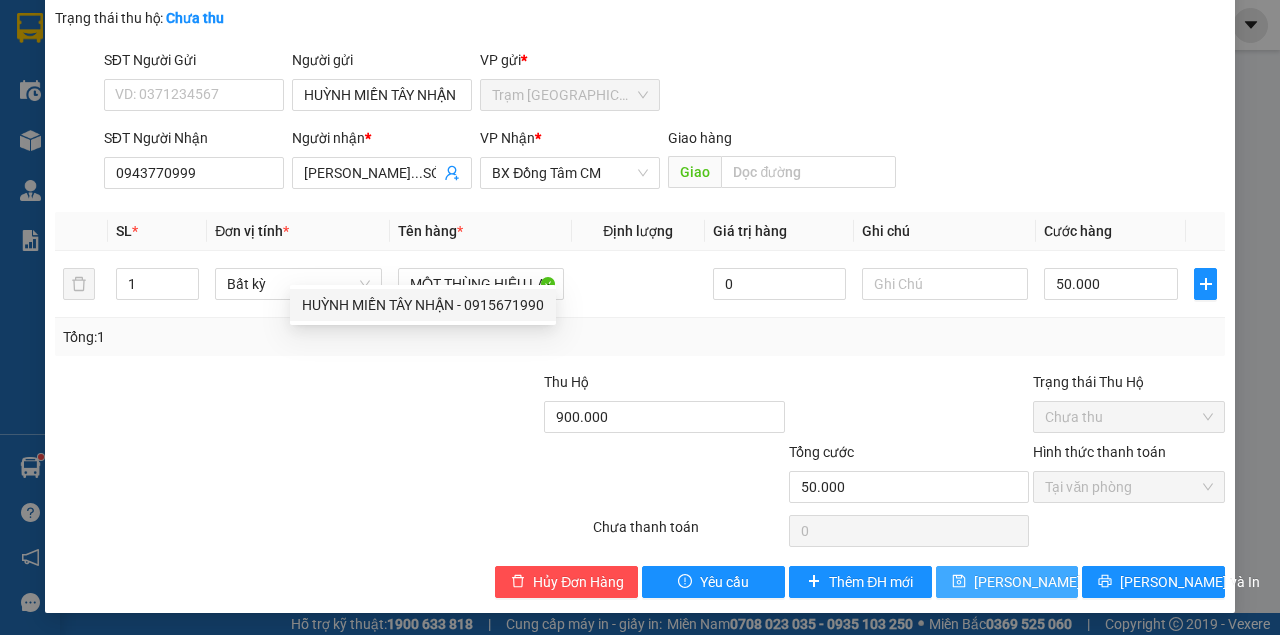 type 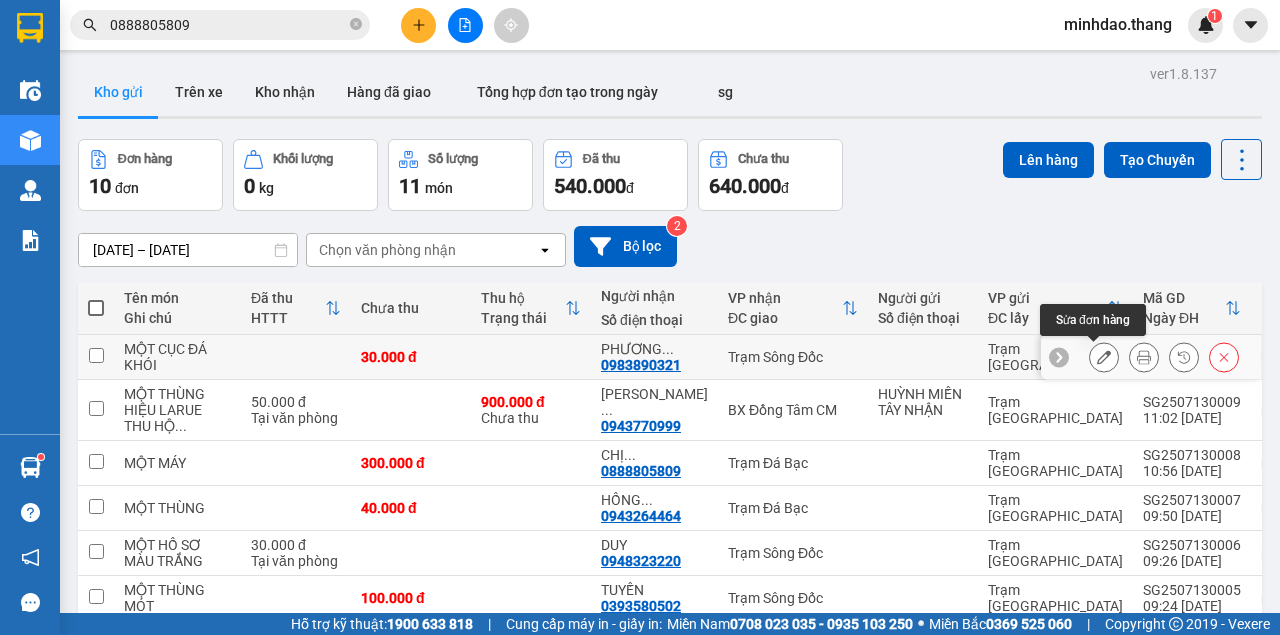 click 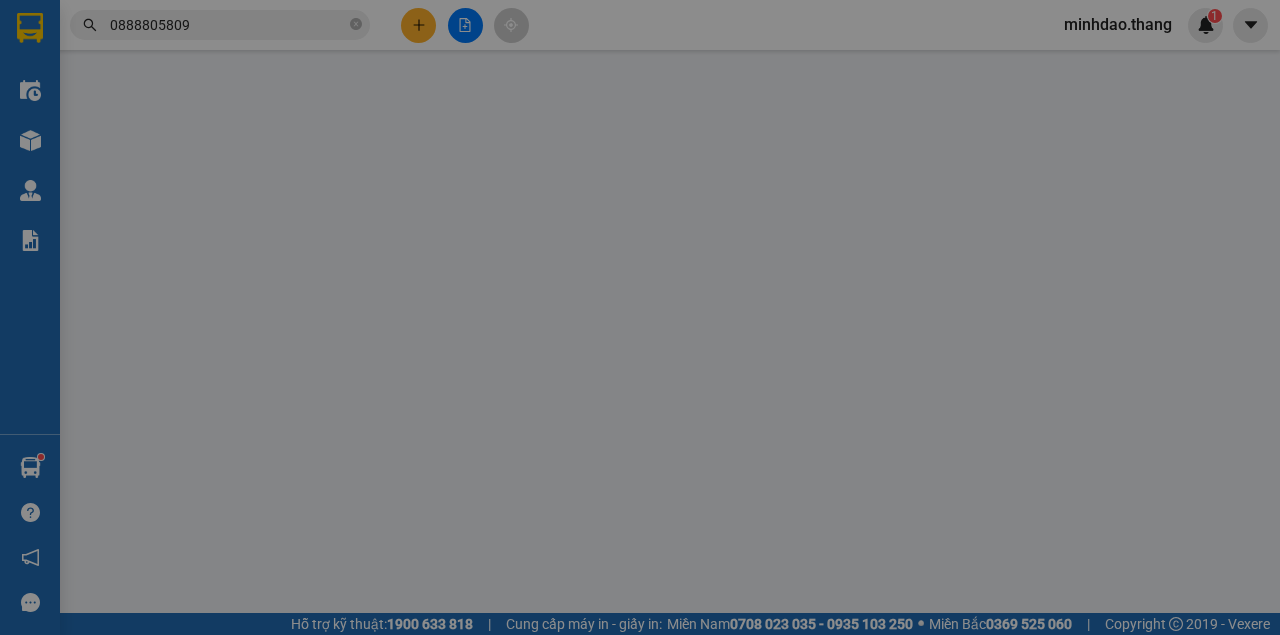 type on "0983890321" 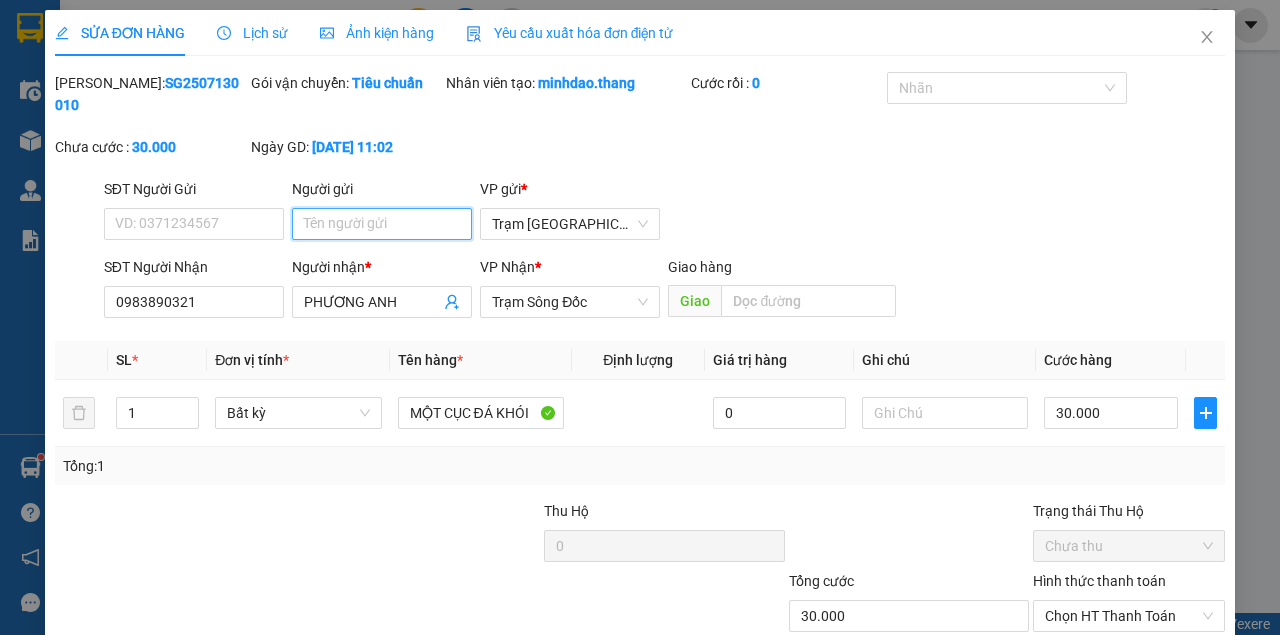 click on "Người gửi" at bounding box center [382, 224] 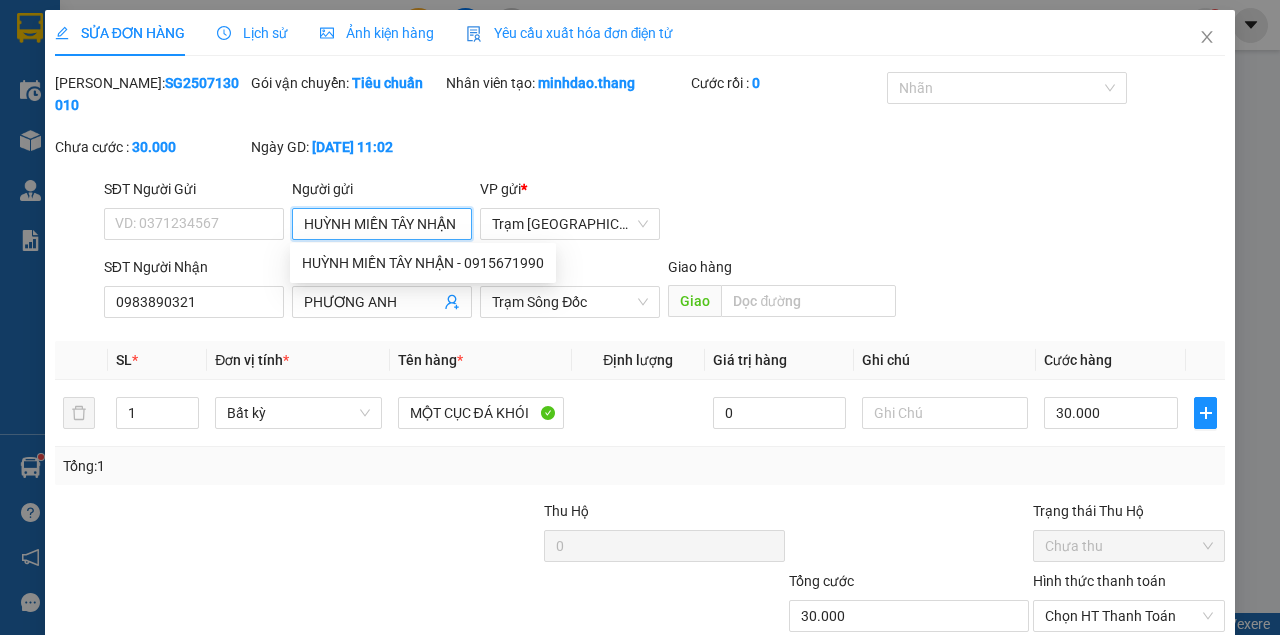 scroll, scrollTop: 0, scrollLeft: 8, axis: horizontal 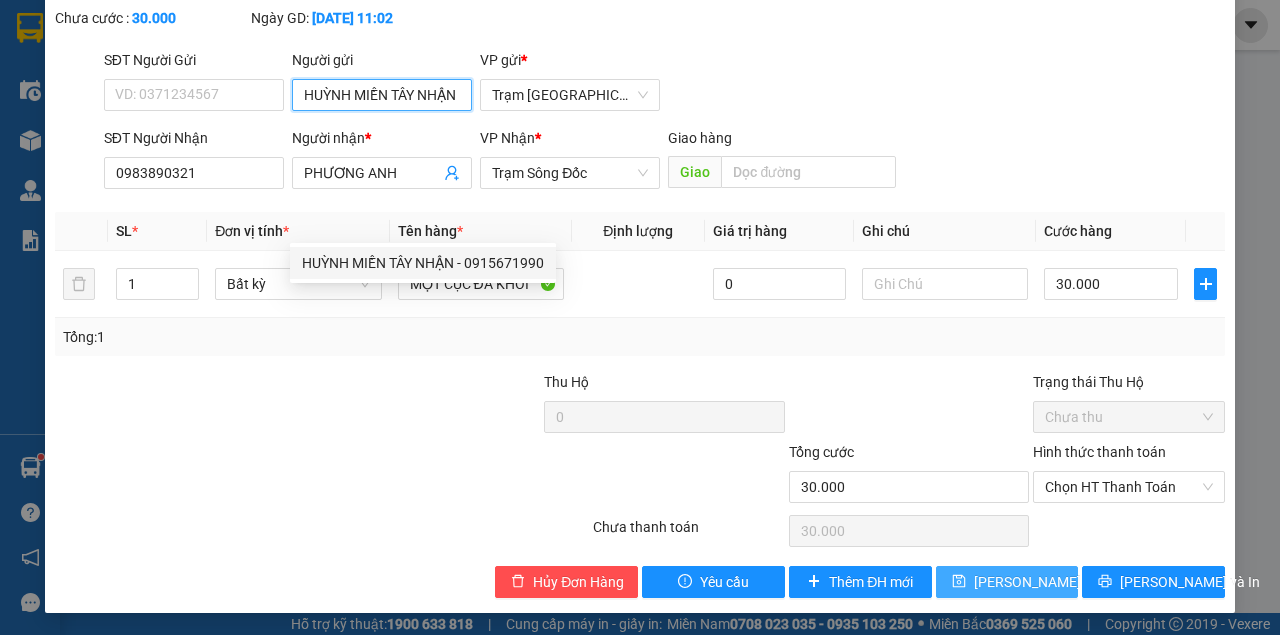 type on "HUỲNH MIỀN TÂY NHẬN" 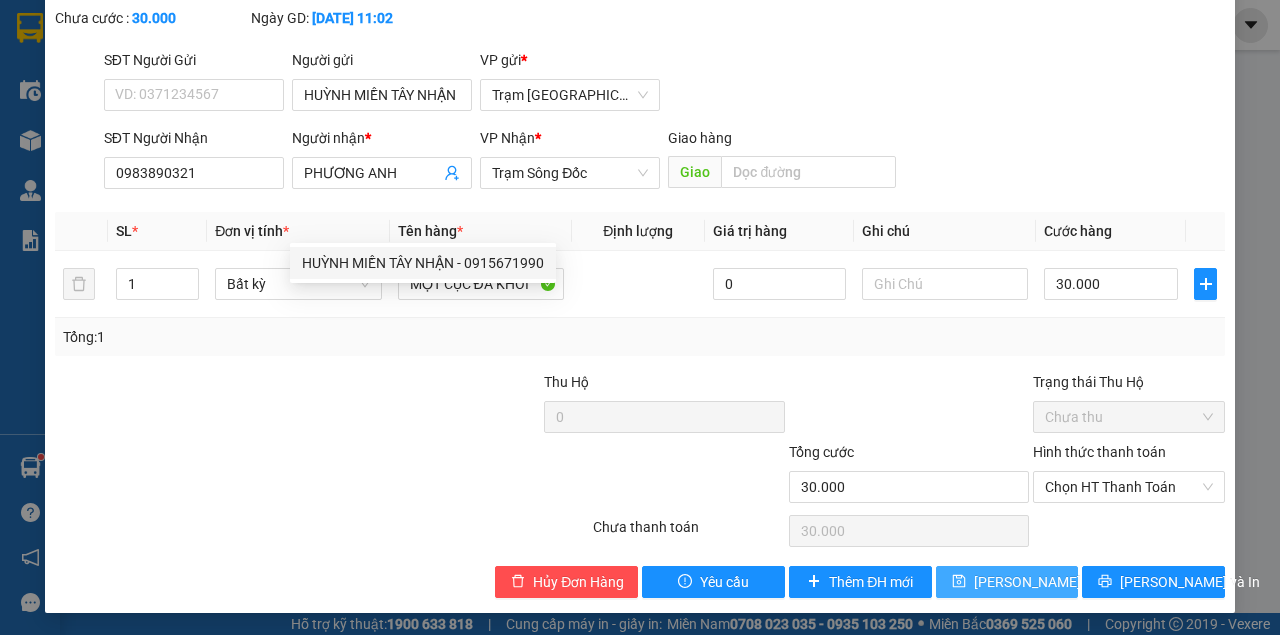 type 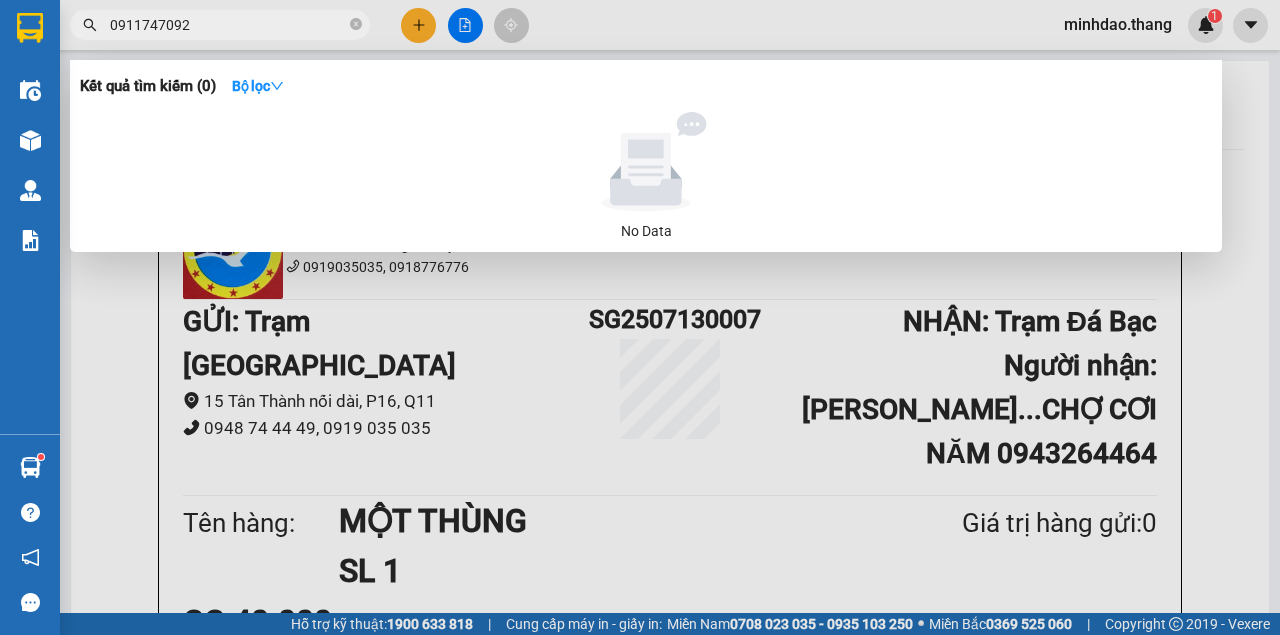 scroll, scrollTop: 0, scrollLeft: 0, axis: both 